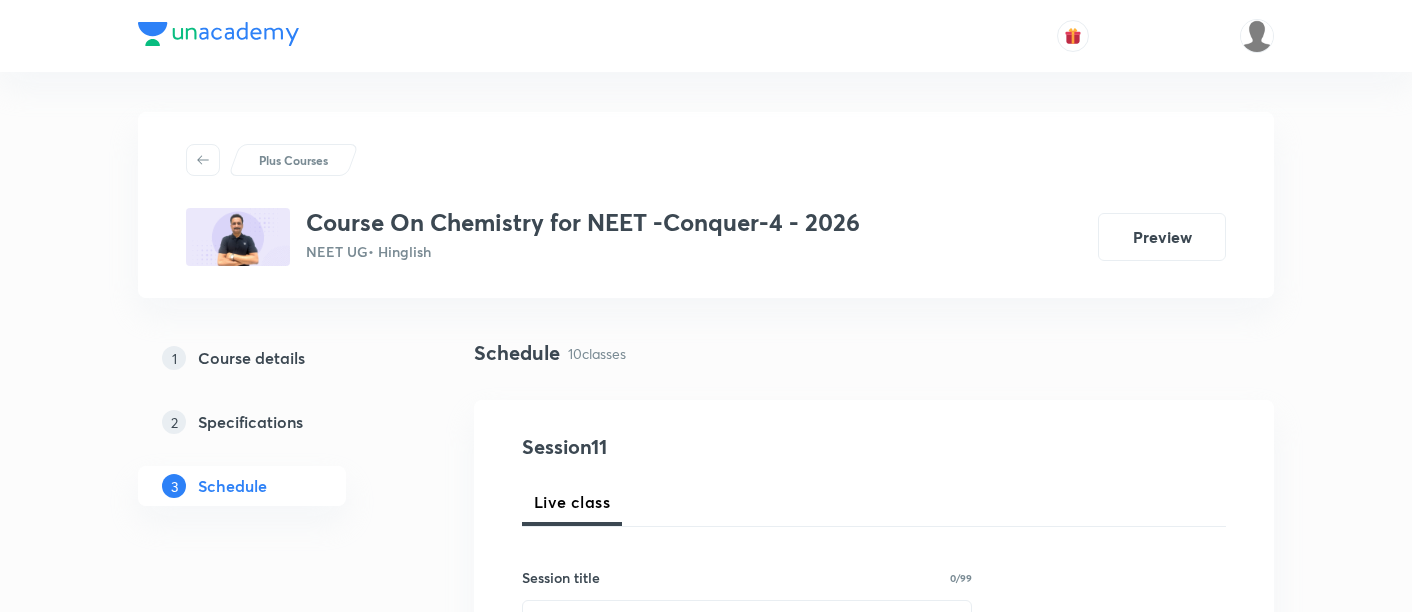 scroll, scrollTop: 2531, scrollLeft: 0, axis: vertical 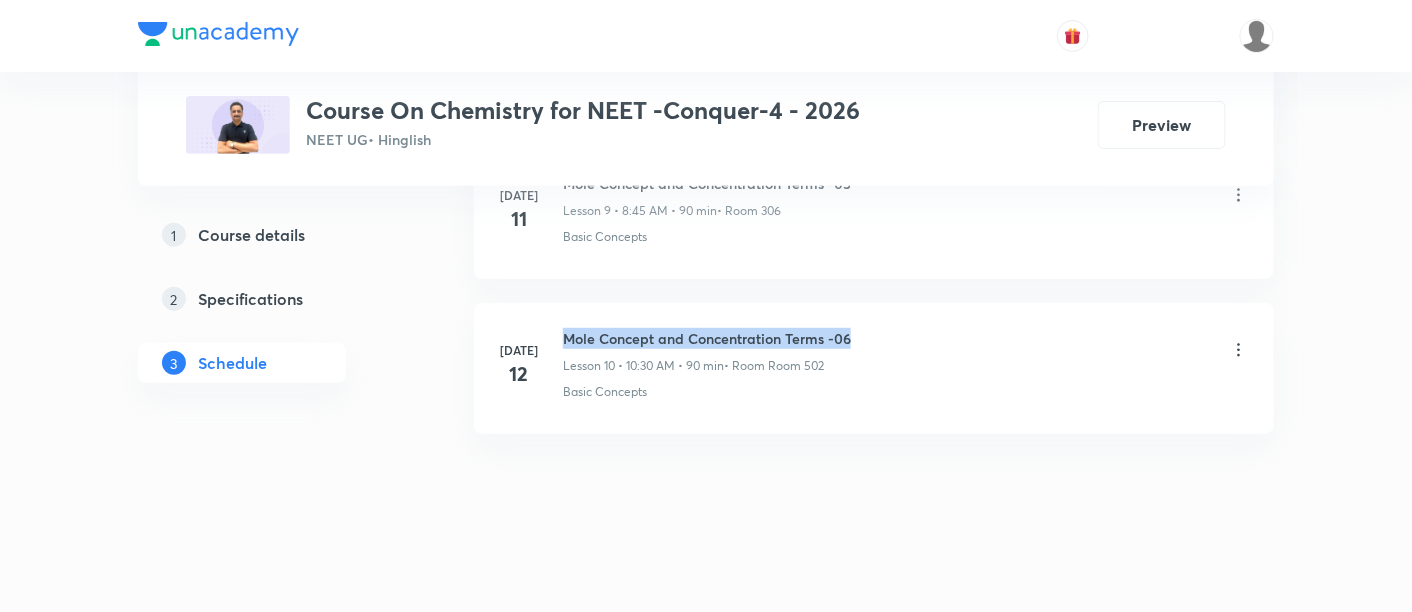 drag, startPoint x: 565, startPoint y: 323, endPoint x: 900, endPoint y: 320, distance: 335.01343 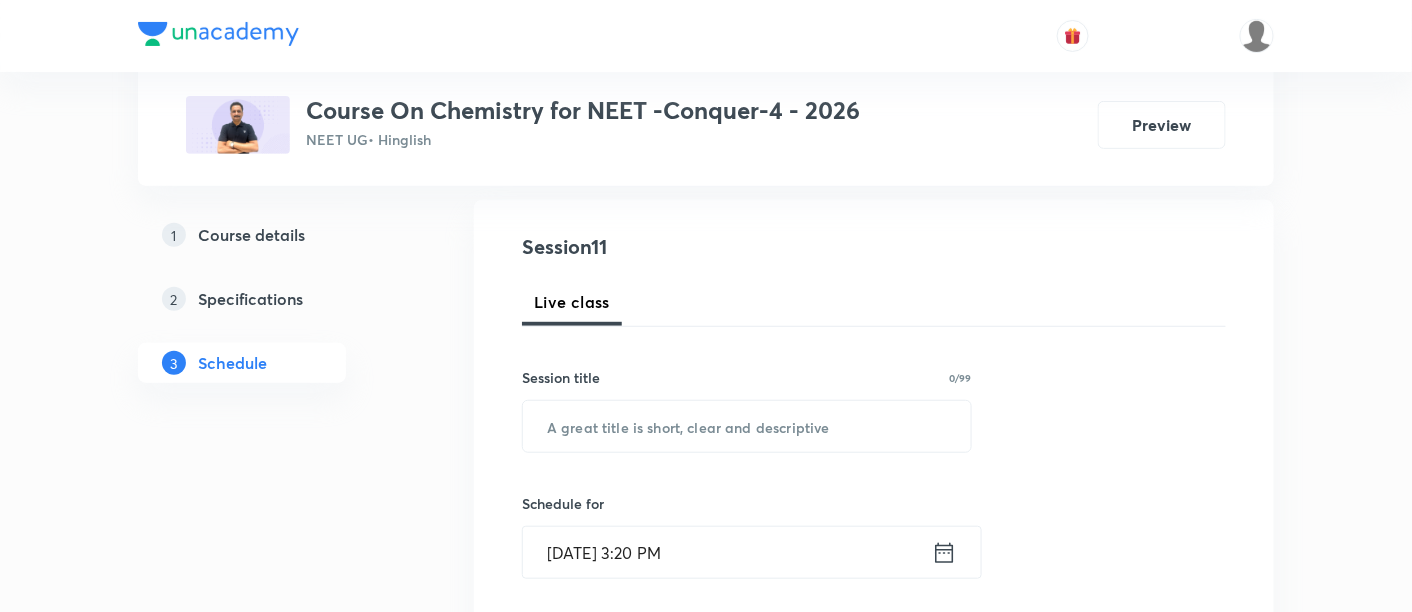scroll, scrollTop: 218, scrollLeft: 0, axis: vertical 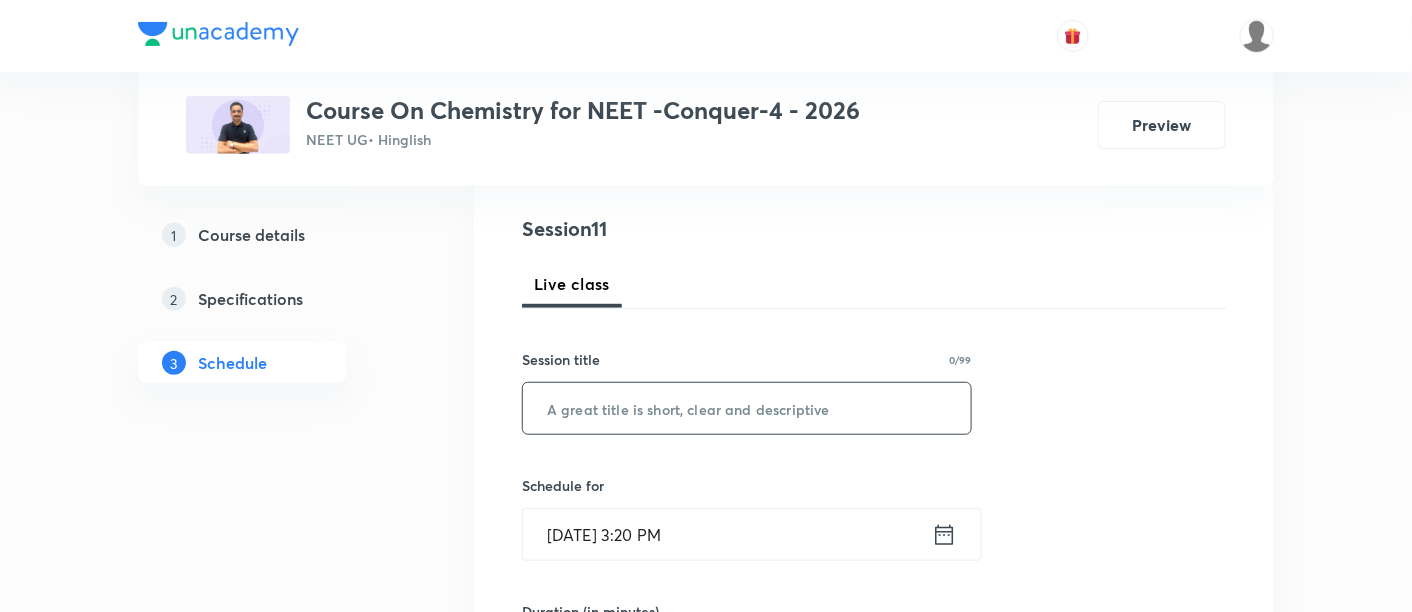 click at bounding box center (747, 408) 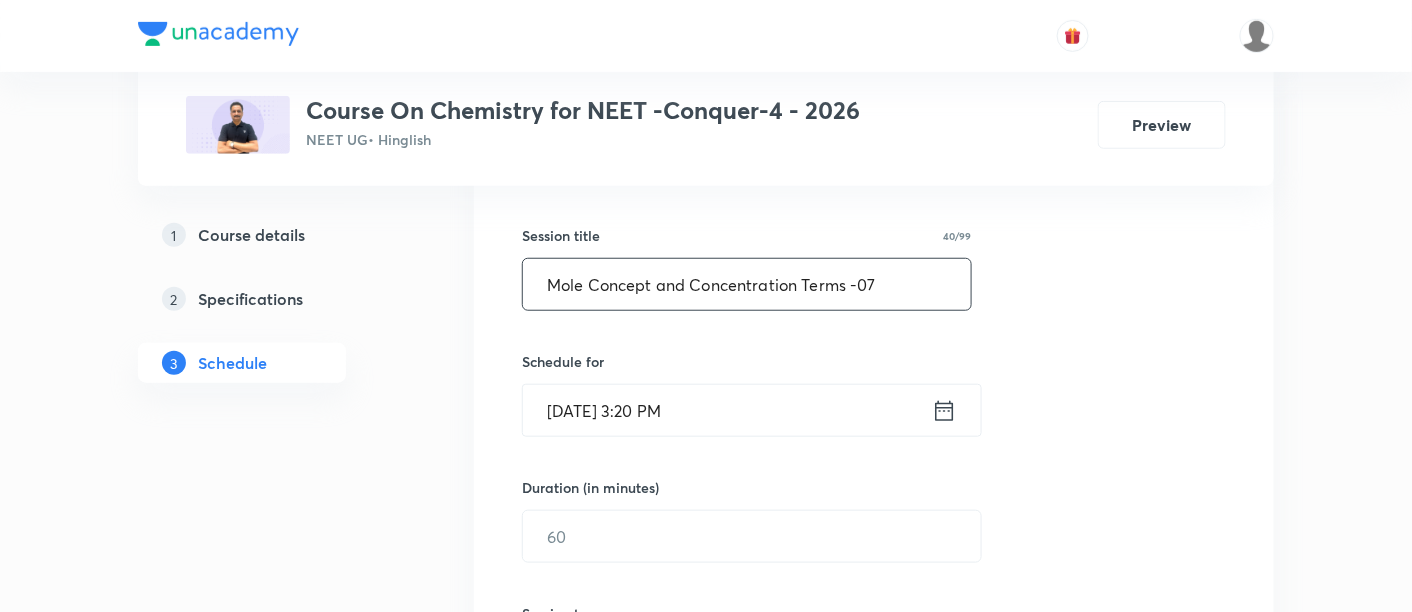 scroll, scrollTop: 344, scrollLeft: 0, axis: vertical 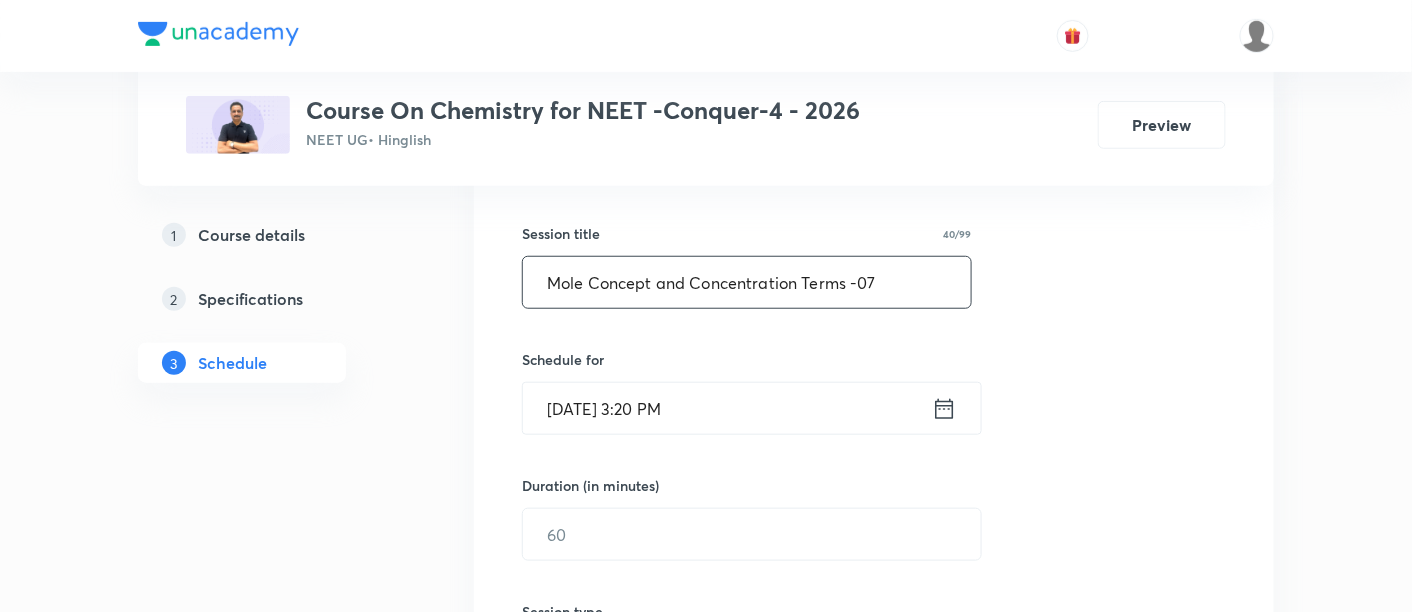 type on "Mole Concept and Concentration Terms -07" 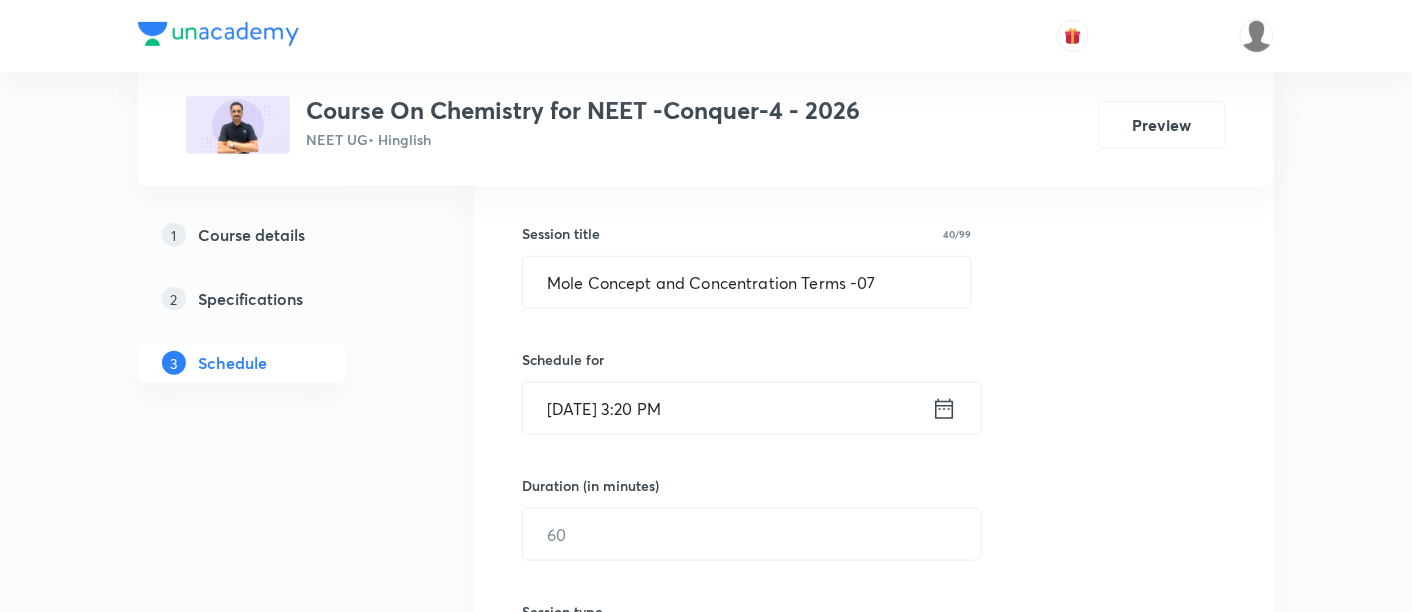 click 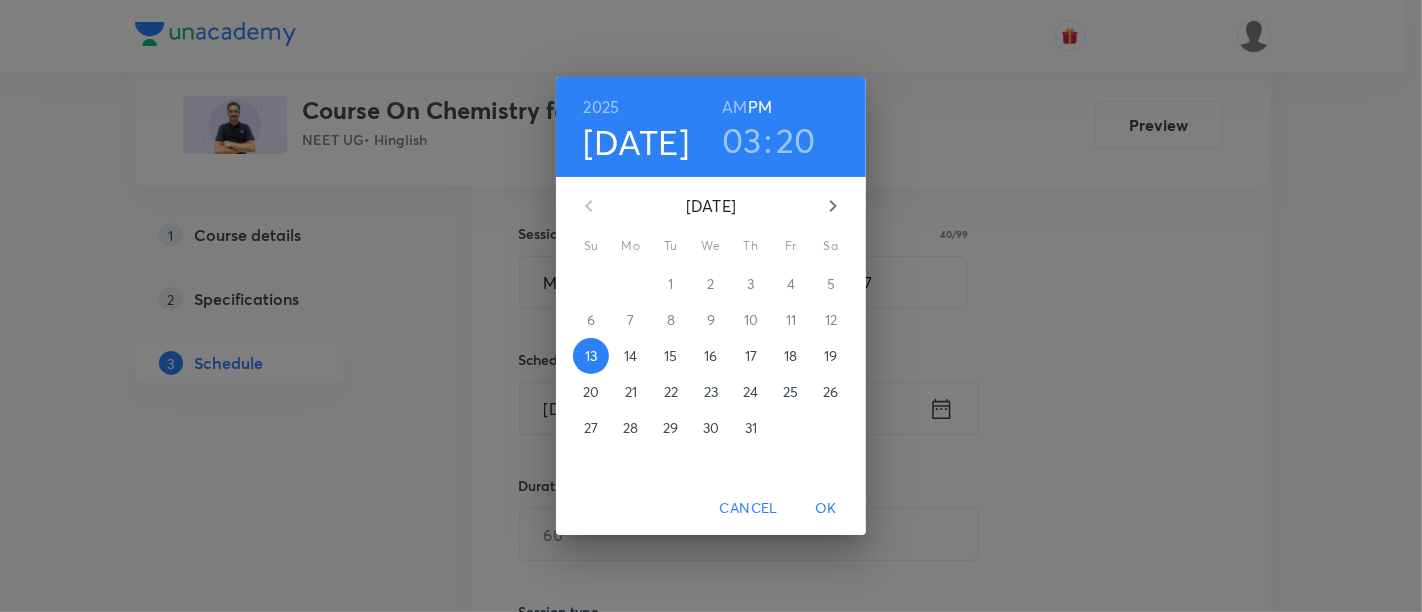 click on "AM" at bounding box center (734, 107) 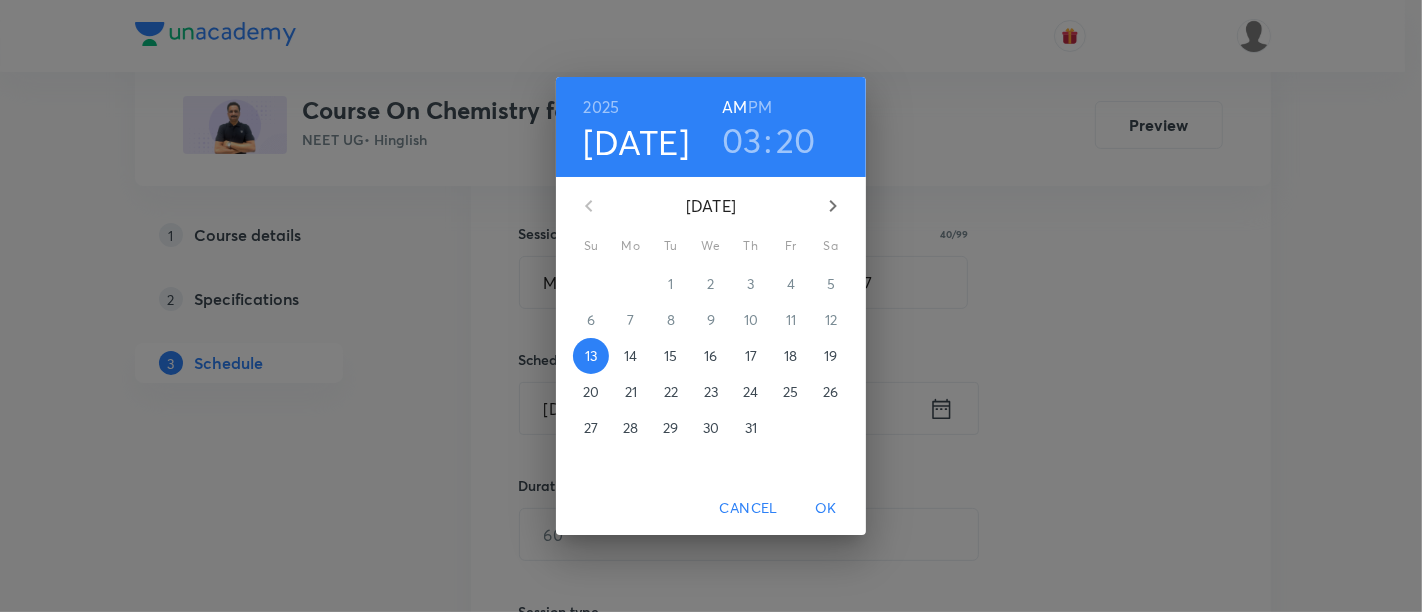 click on "14" at bounding box center [630, 356] 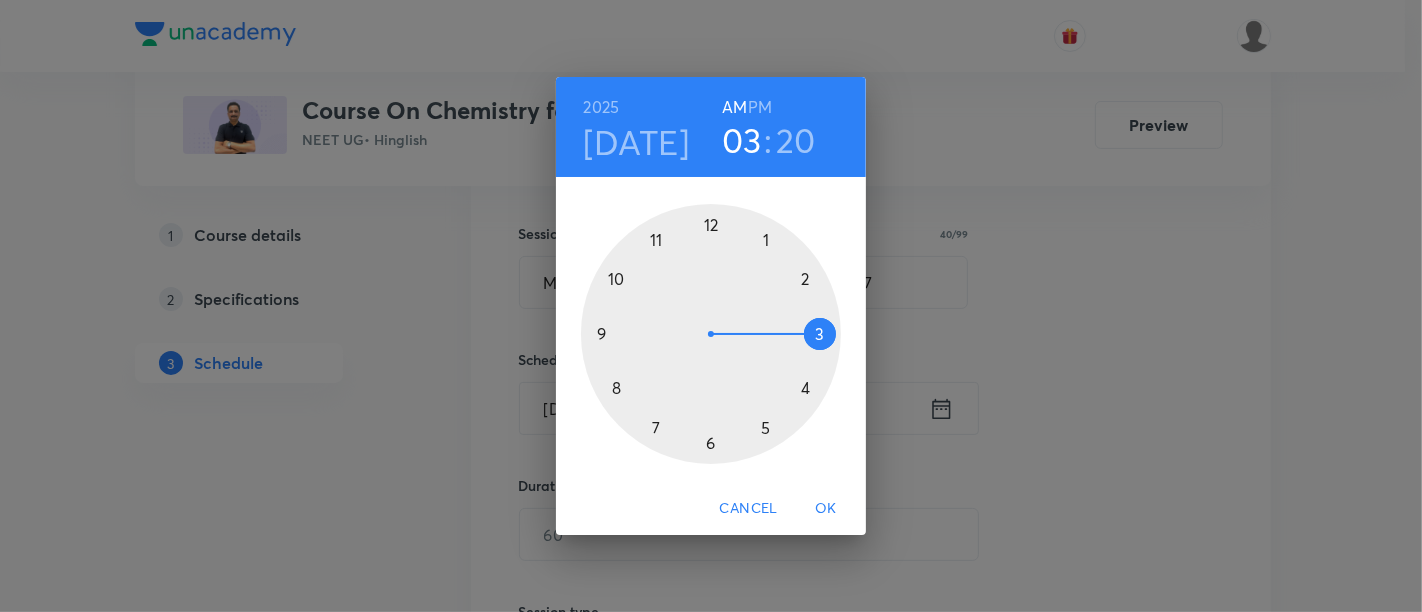 click at bounding box center [711, 334] 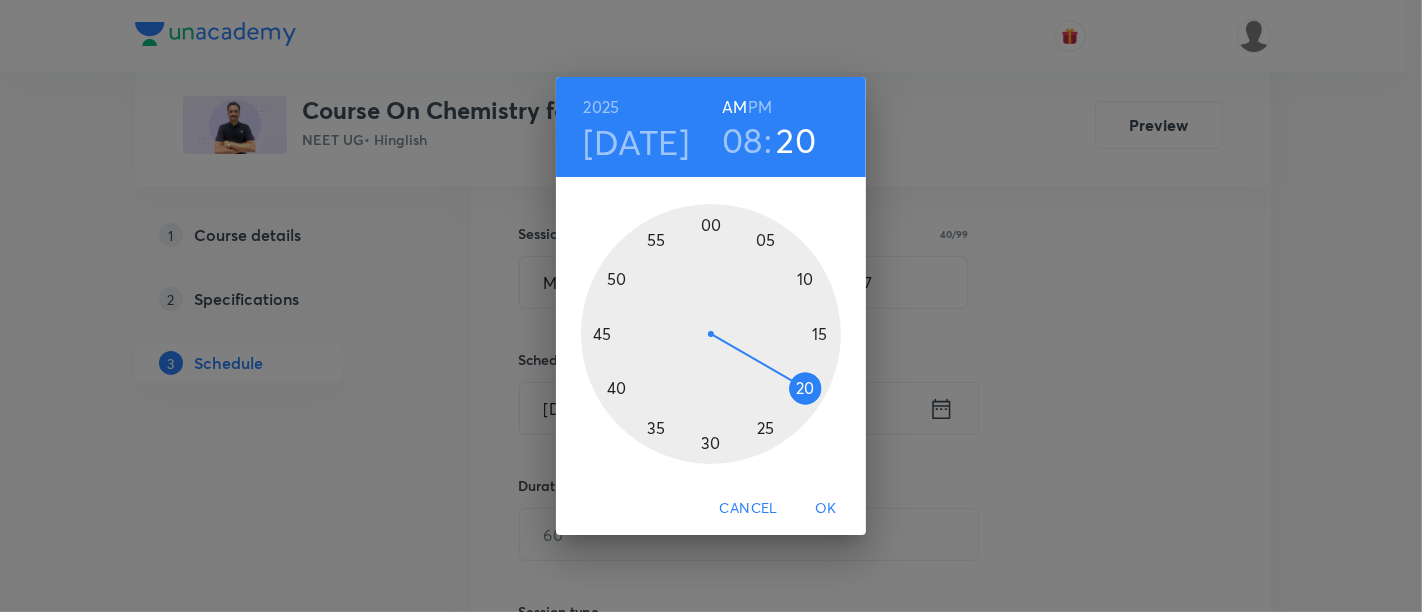 click at bounding box center [711, 334] 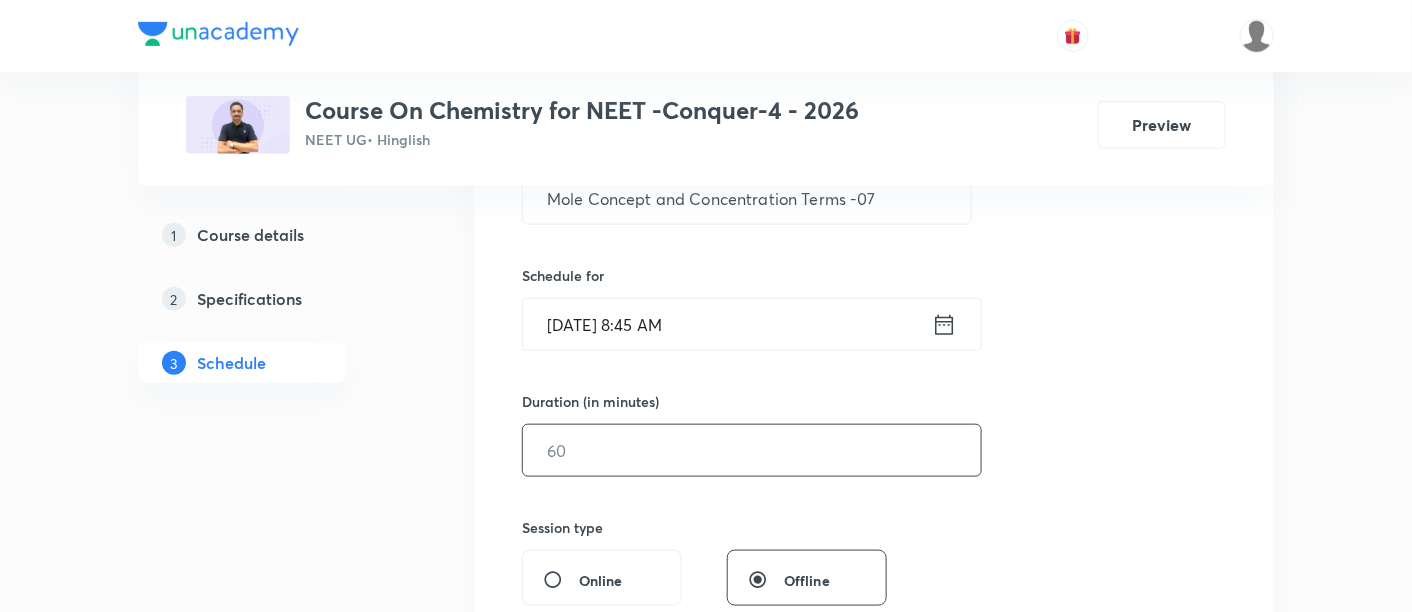 scroll, scrollTop: 440, scrollLeft: 0, axis: vertical 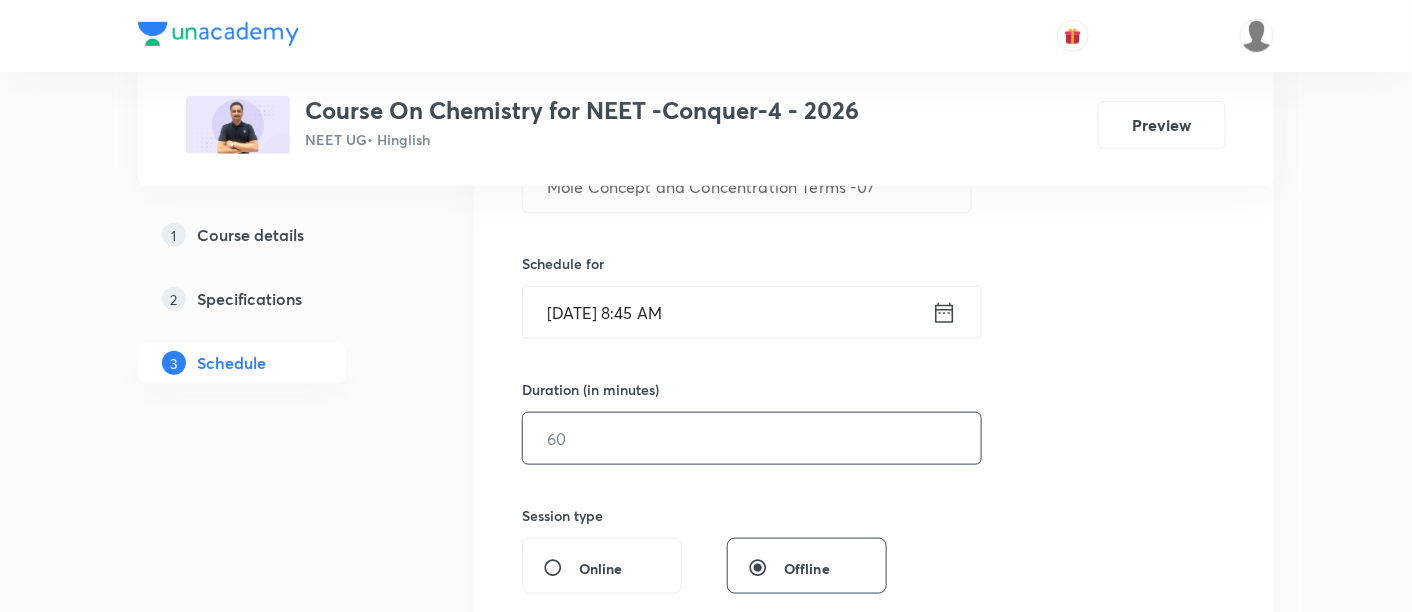 click at bounding box center (752, 438) 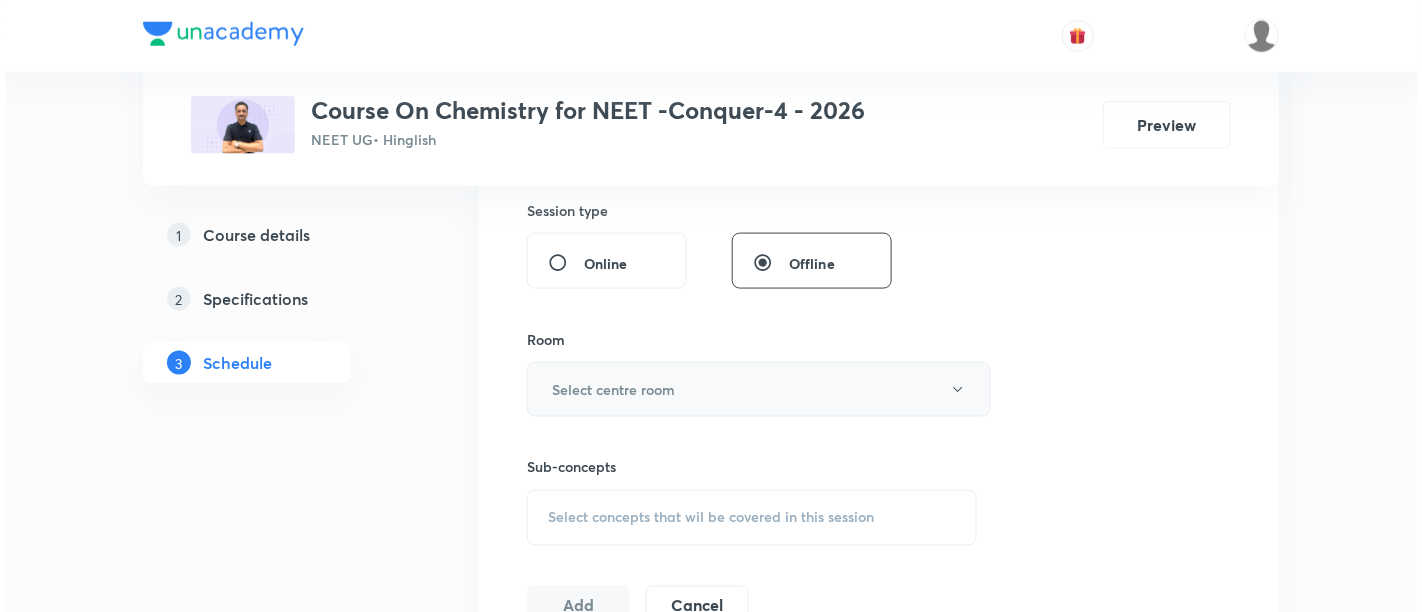 scroll, scrollTop: 748, scrollLeft: 0, axis: vertical 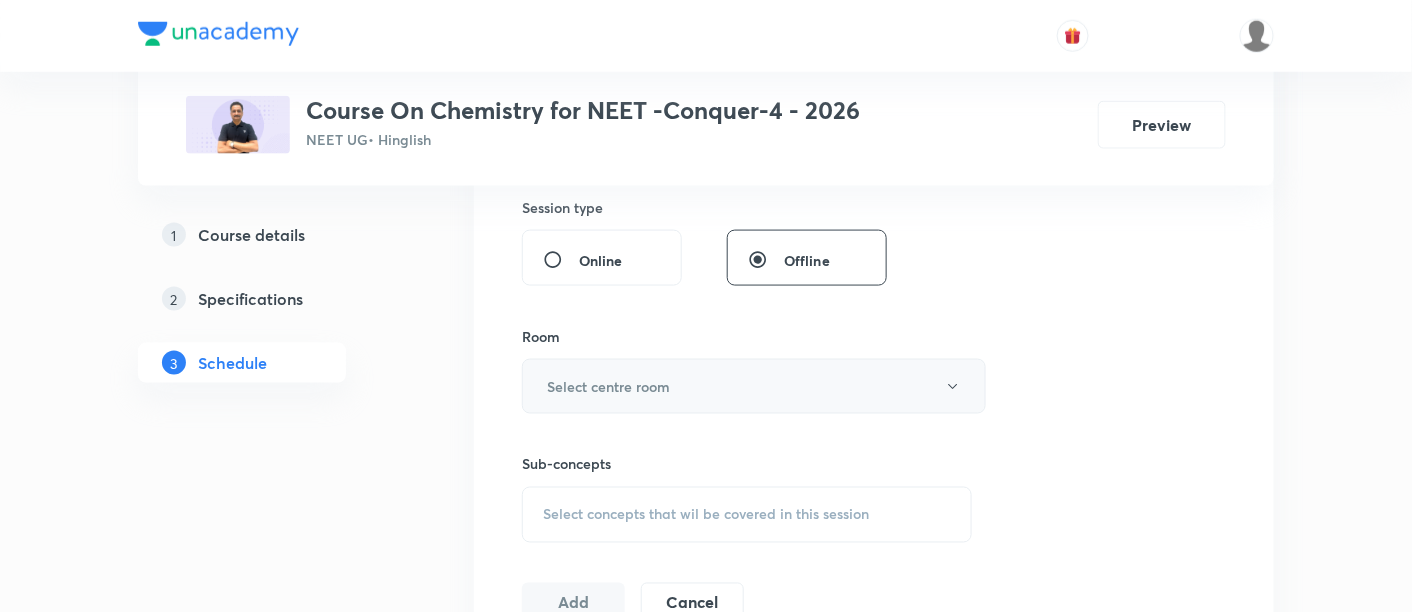 type on "90" 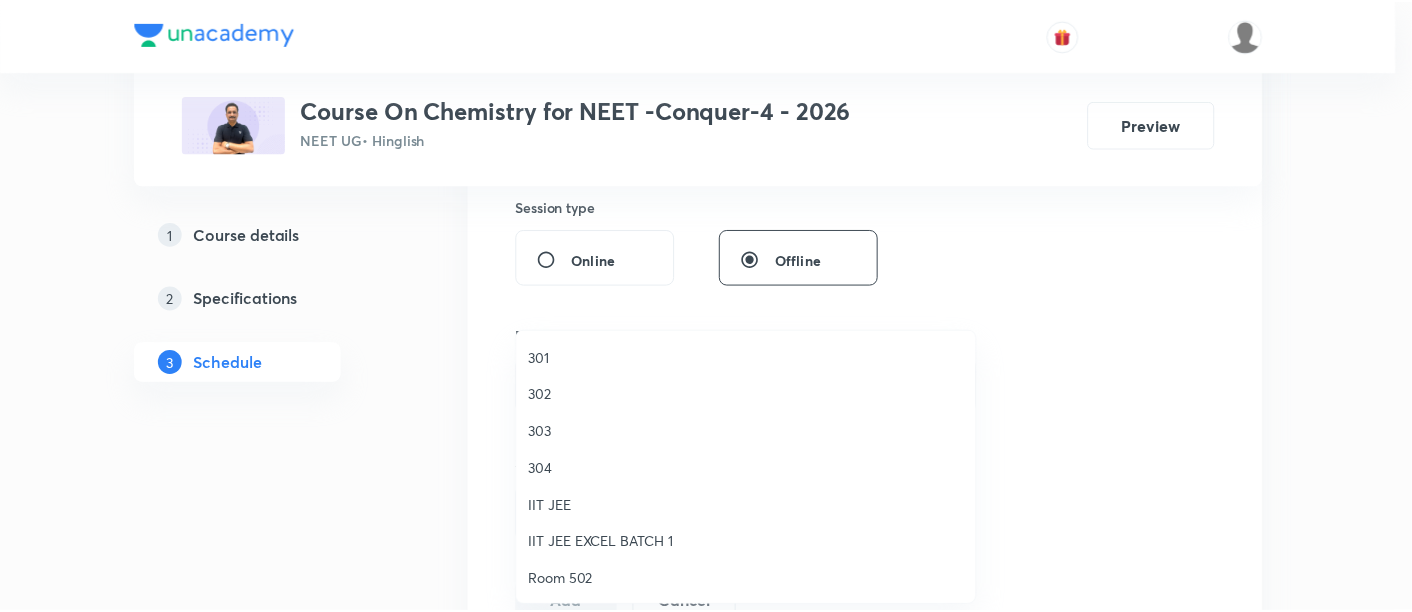 scroll, scrollTop: 665, scrollLeft: 0, axis: vertical 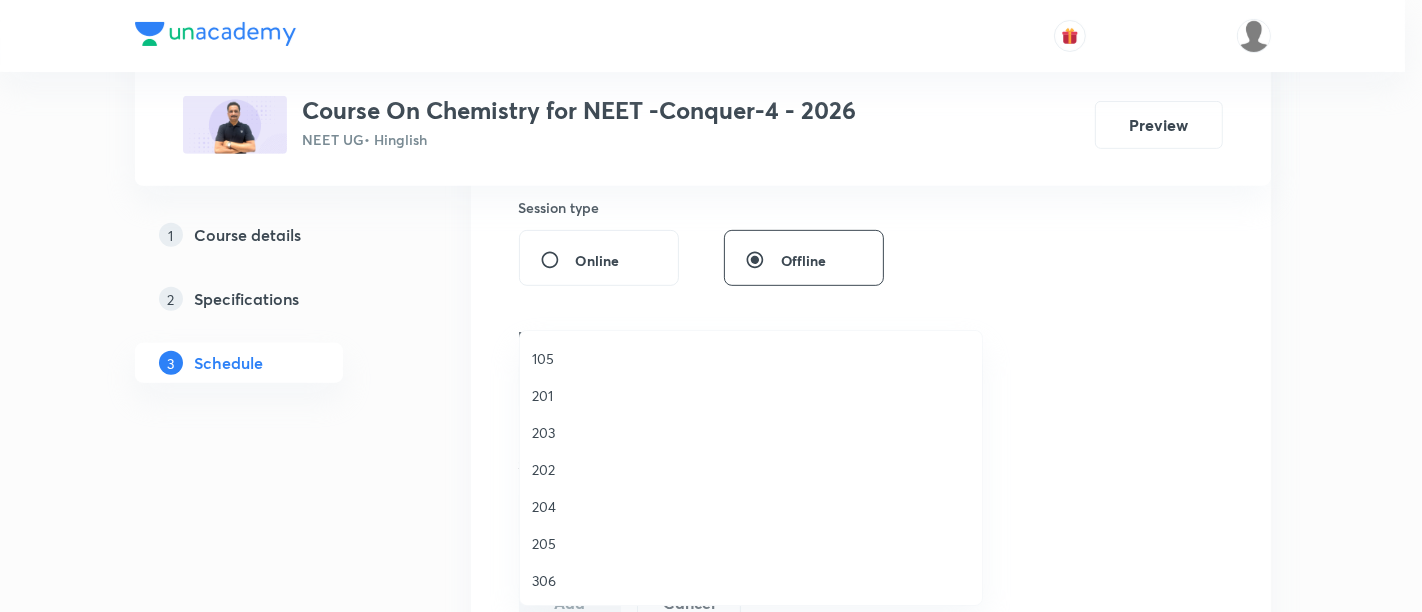 click on "306" at bounding box center [751, 580] 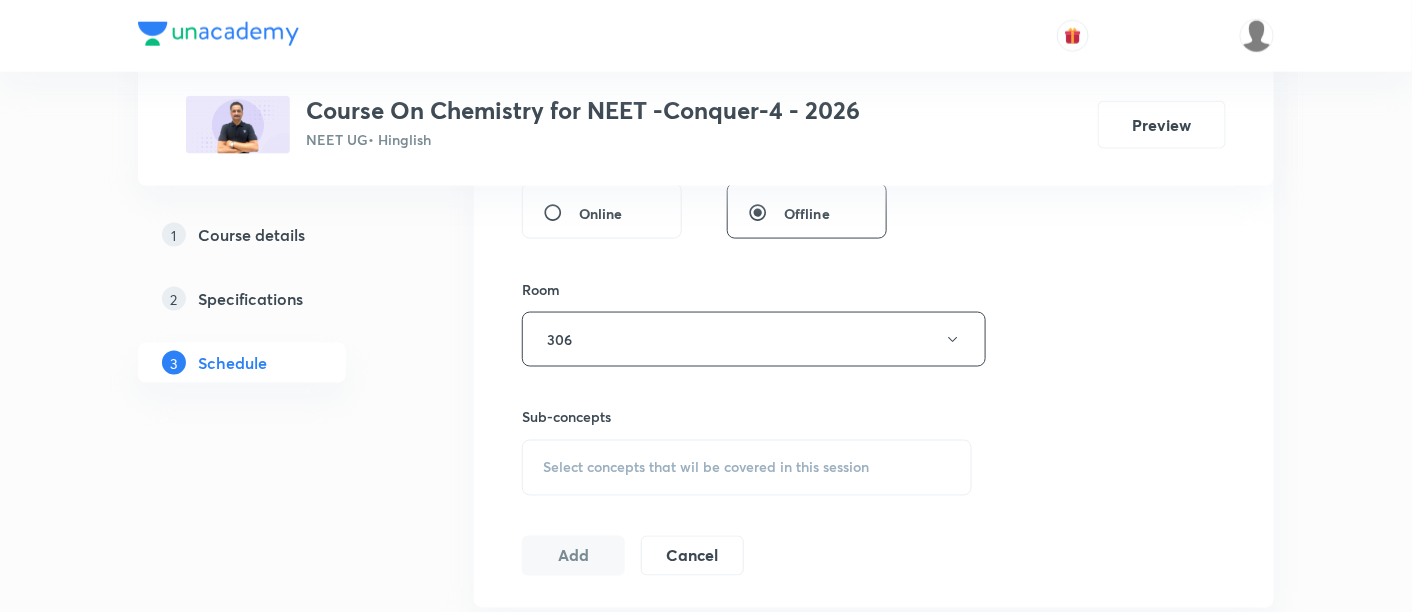 scroll, scrollTop: 796, scrollLeft: 0, axis: vertical 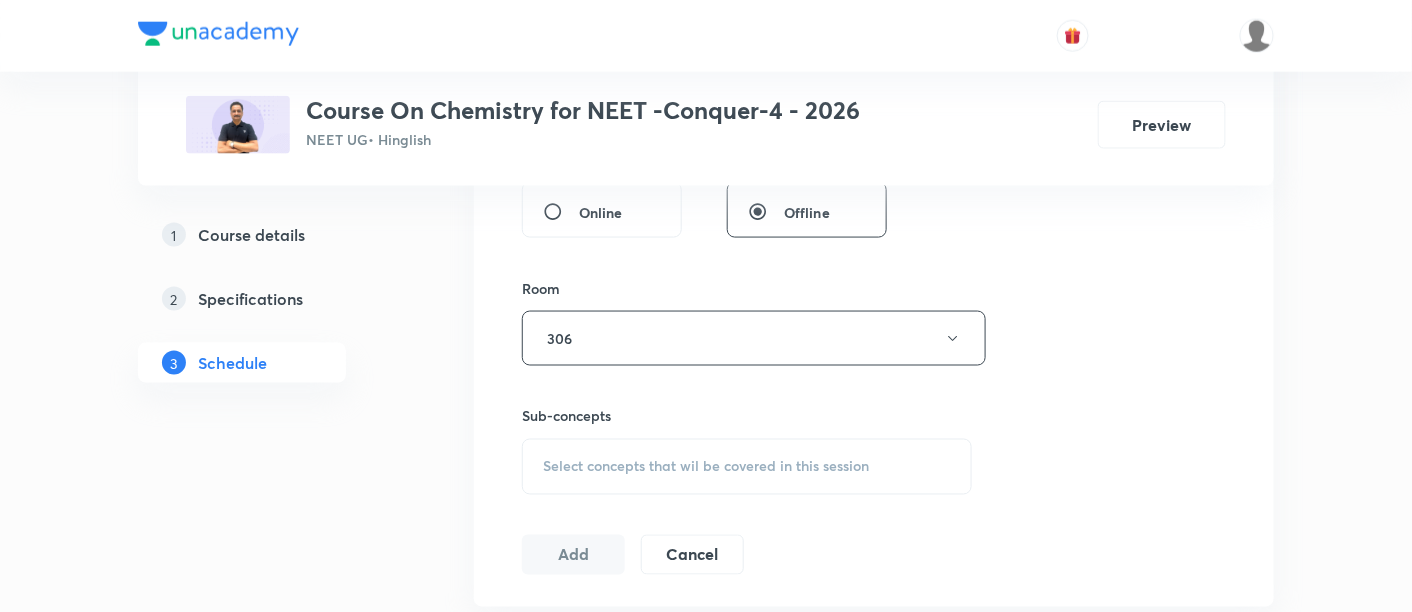 click on "Select concepts that wil be covered in this session" at bounding box center (706, 467) 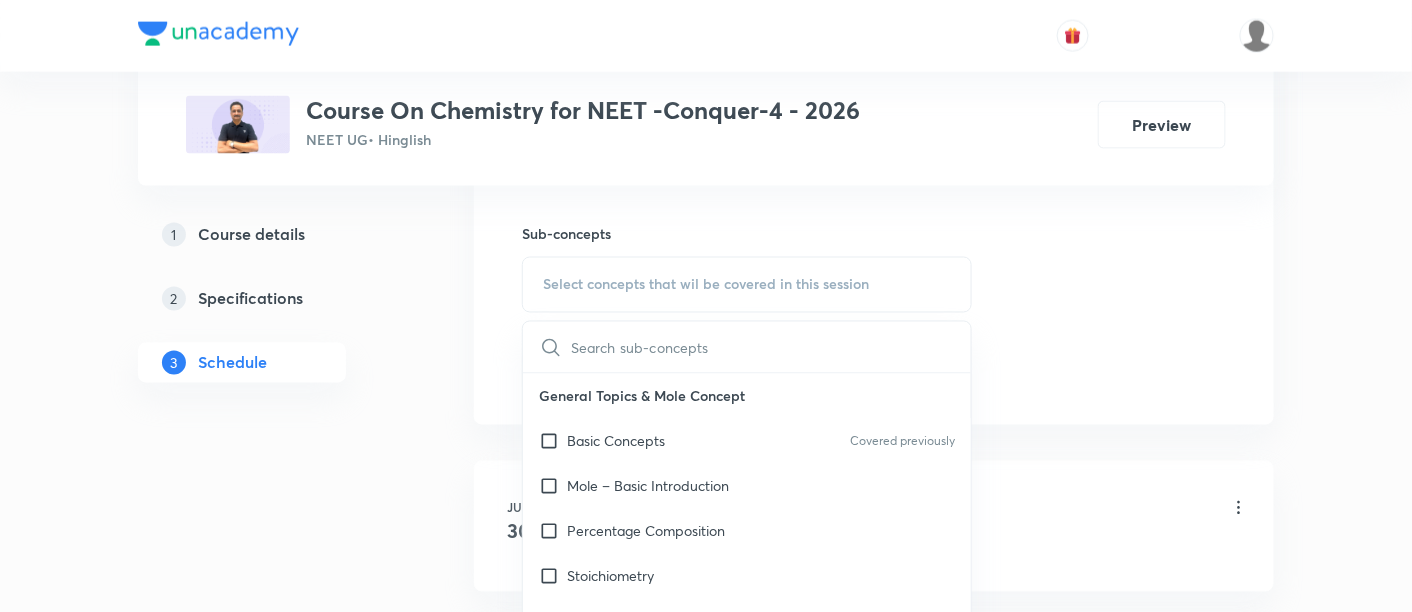 scroll, scrollTop: 985, scrollLeft: 0, axis: vertical 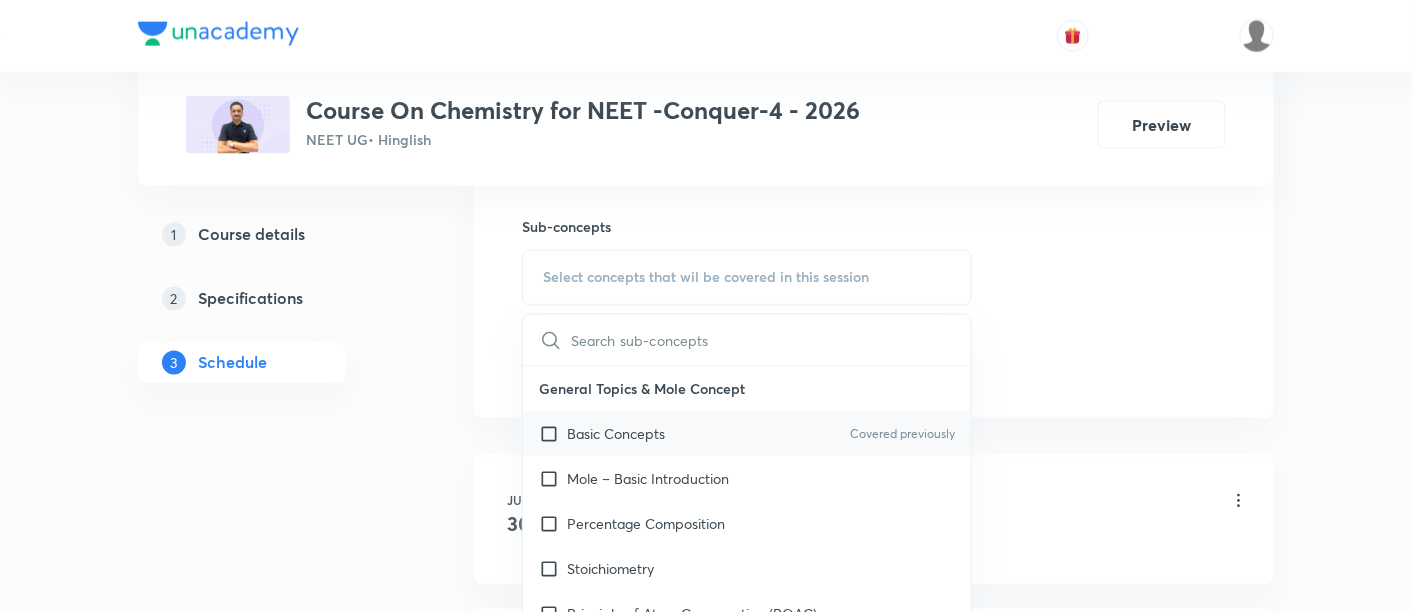 click on "Basic Concepts" at bounding box center (616, 434) 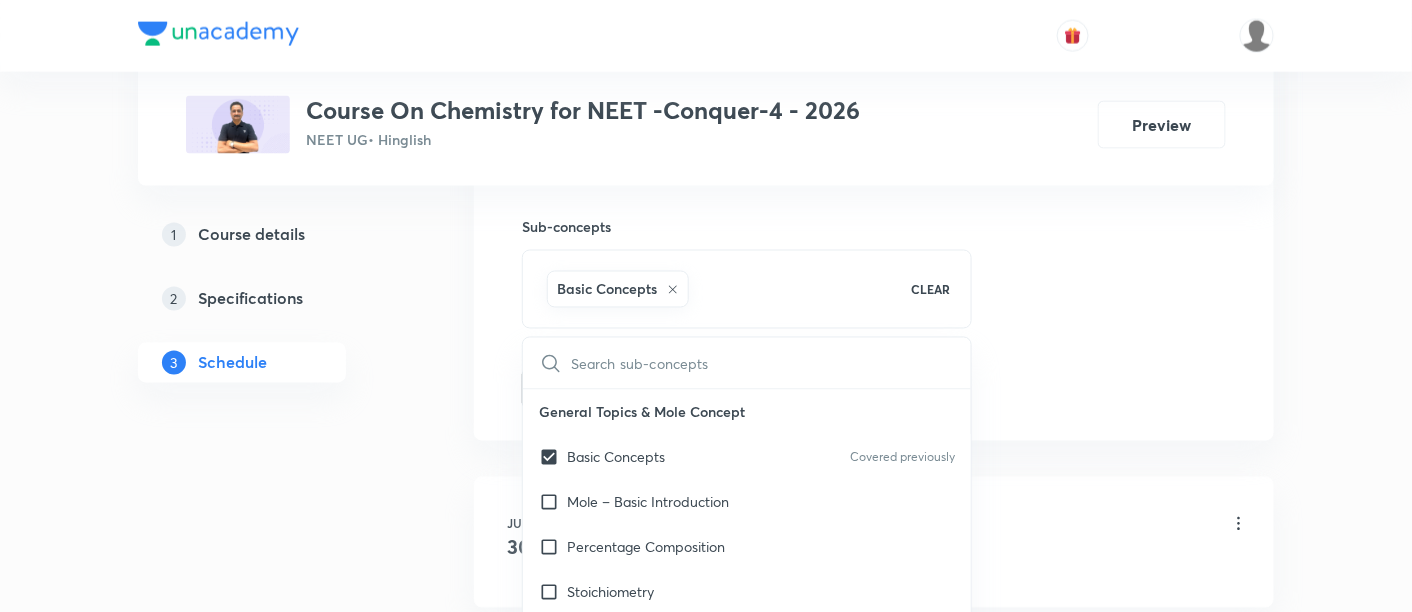 click on "Session  11 Live class Session title 40/99 Mole Concept and Concentration Terms -07 ​ Schedule for Jul 14, 2025, 8:45 AM ​ Duration (in minutes) 90 ​   Session type Online Offline Room 306 Sub-concepts Basic Concepts CLEAR ​ General Topics & Mole Concept Basic Concepts Covered previously Mole – Basic Introduction Percentage Composition Stoichiometry Principle of Atom Conservation (POAC) Relation between Stoichiometric Quantities Application of Mole Concept: Gravimetric Analysis Electronic Configuration Of Atoms (Hund's rule)  Quantum Numbers (Magnetic Quantum no.) Quantum Numbers(Pauli's Exclusion law) Mean Molar Mass or Molecular Mass Variation of Conductivity with Concentration Mechanism of Corrosion Atomic Structure Discovery Of Electron Some Prerequisites of Physics Discovery Of Protons And Neutrons Atomic Models Representation Of Atom With Electrons And Neutrons Nature of Waves Nature Of Electromagnetic Radiation Planck’S Quantum Theory Spectra-Continuous and Discontinuous Spectrum Spectrum" at bounding box center (874, -72) 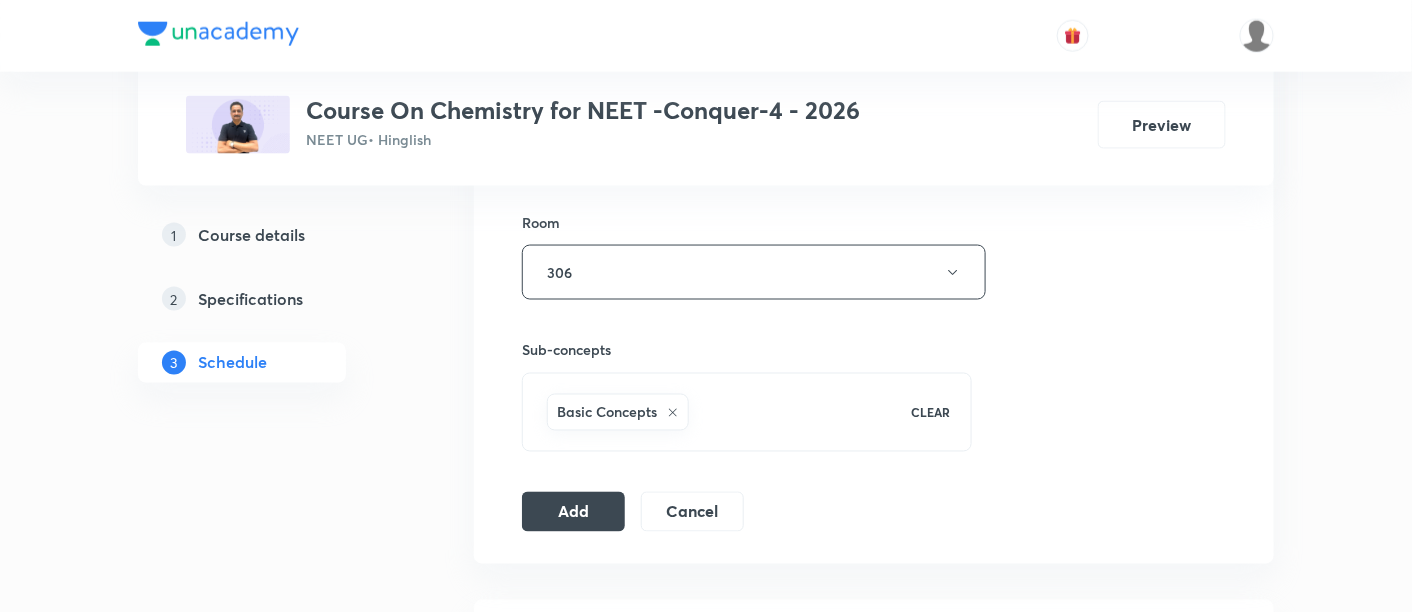 scroll, scrollTop: 862, scrollLeft: 0, axis: vertical 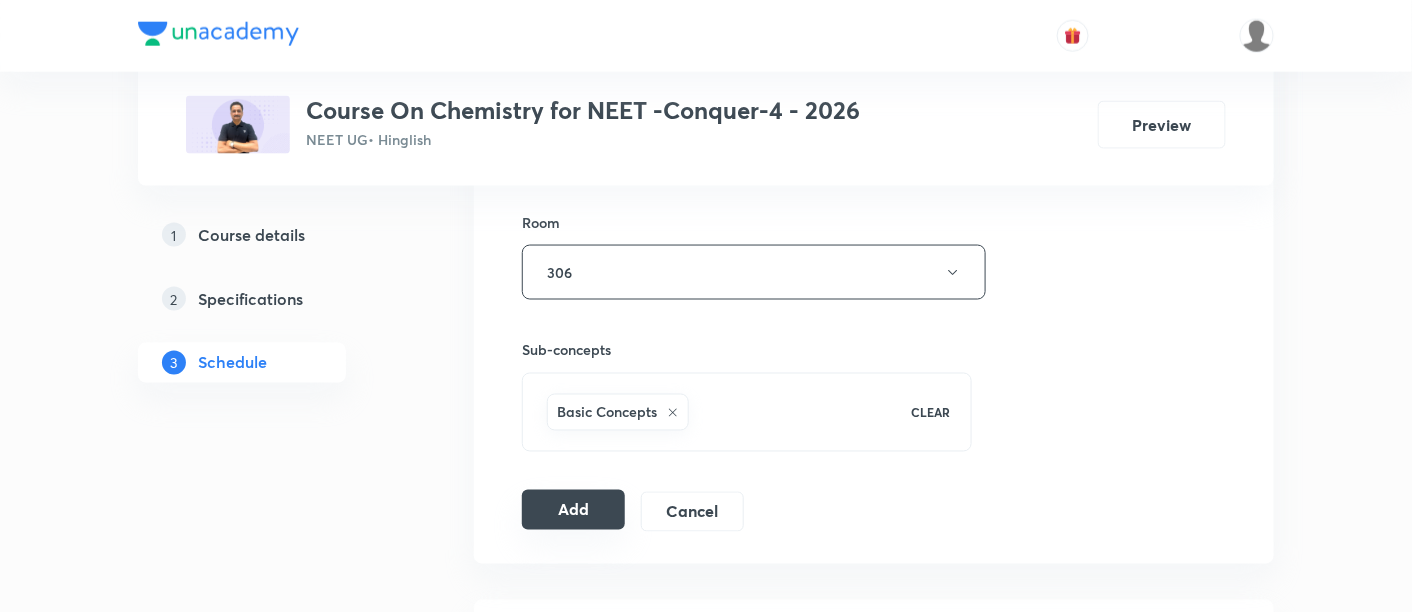 click on "Add" at bounding box center (573, 510) 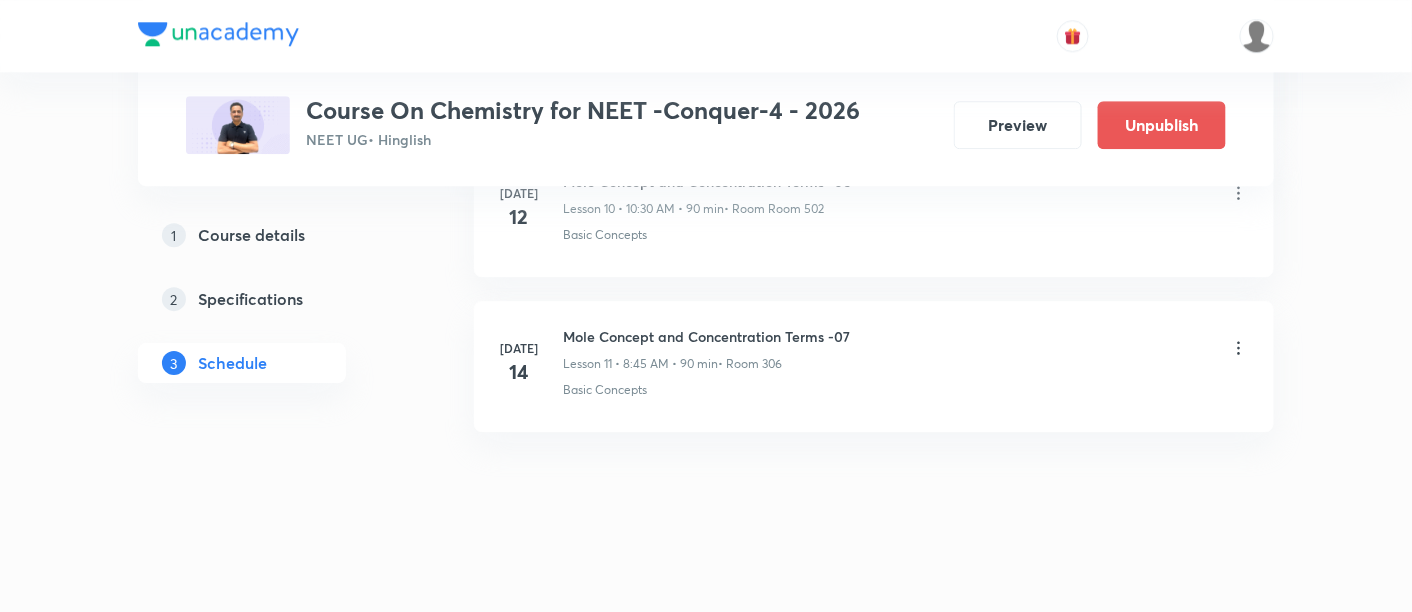 scroll, scrollTop: 1770, scrollLeft: 0, axis: vertical 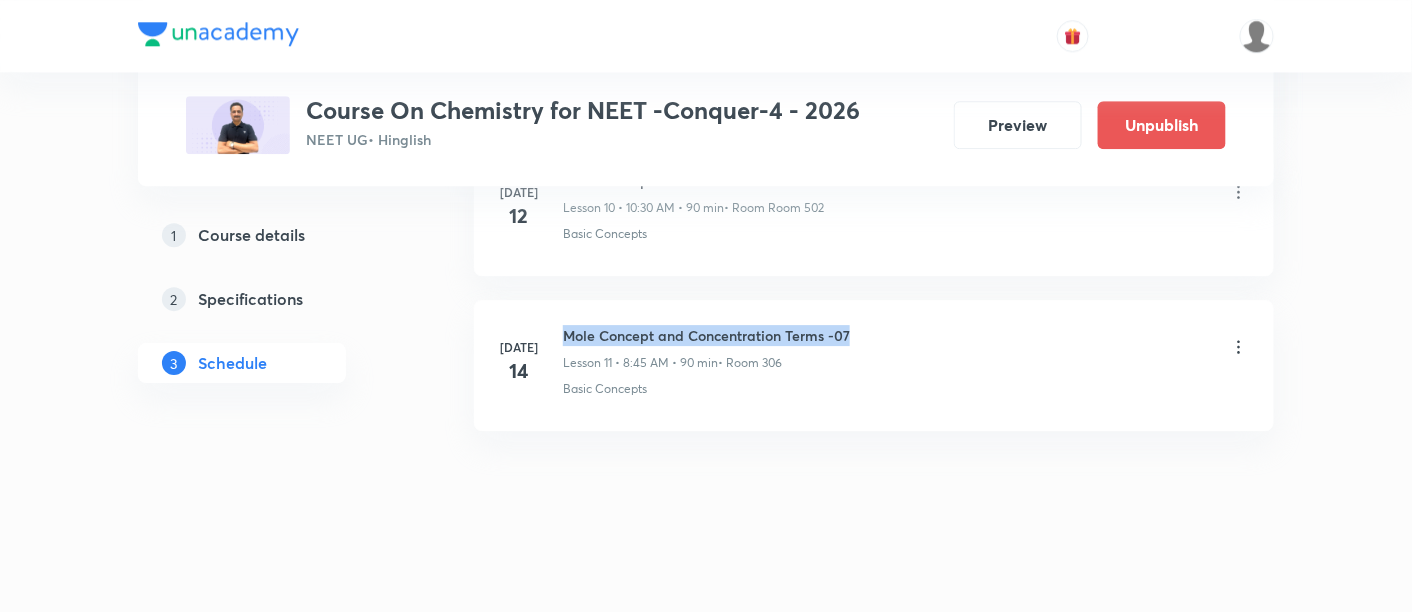 drag, startPoint x: 562, startPoint y: 327, endPoint x: 874, endPoint y: 325, distance: 312.0064 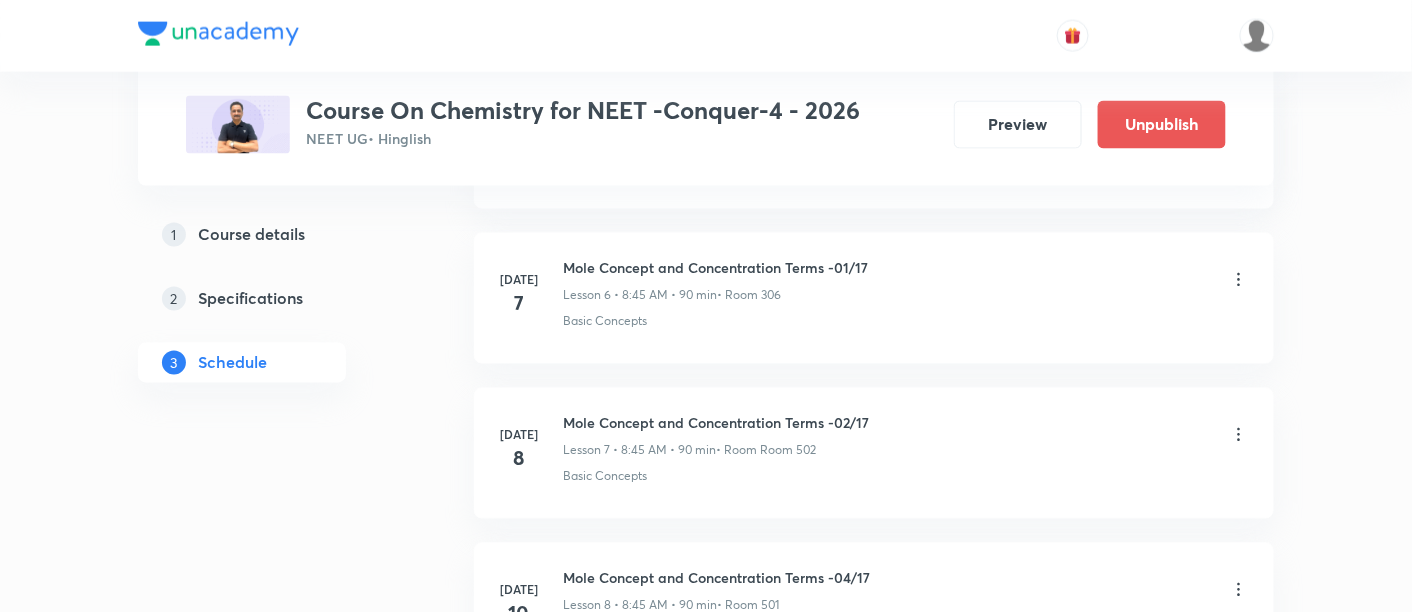 scroll, scrollTop: 0, scrollLeft: 0, axis: both 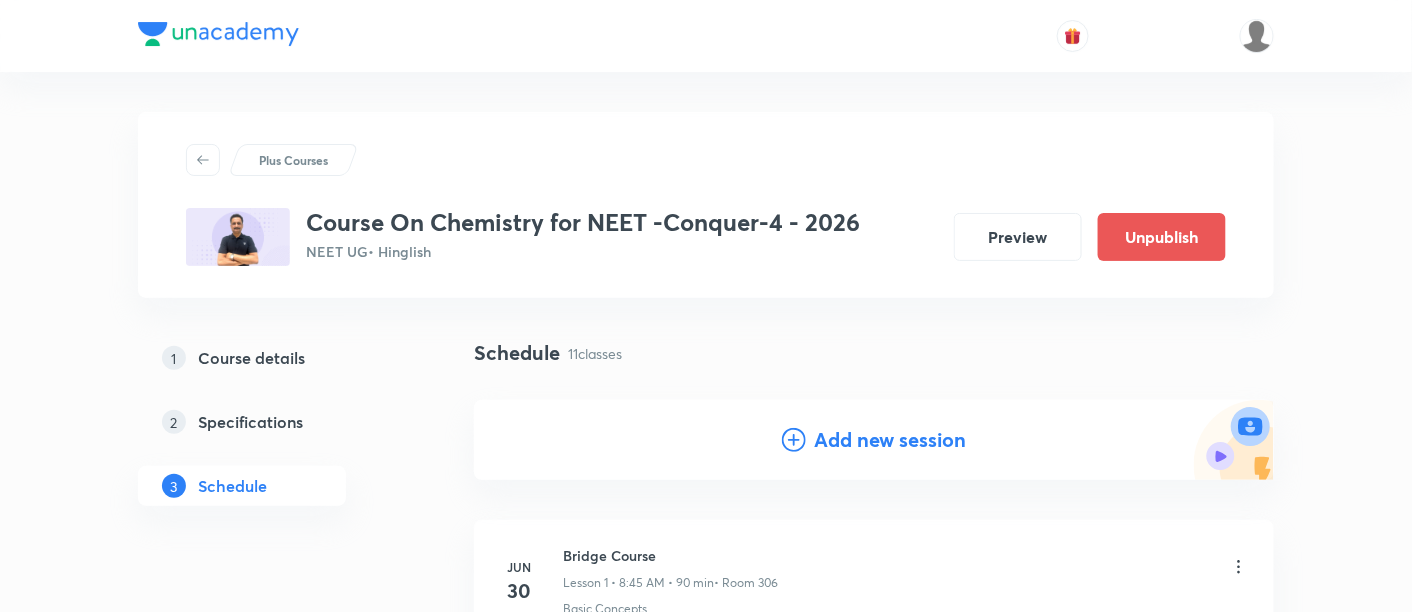 click on "Add new session" at bounding box center (890, 440) 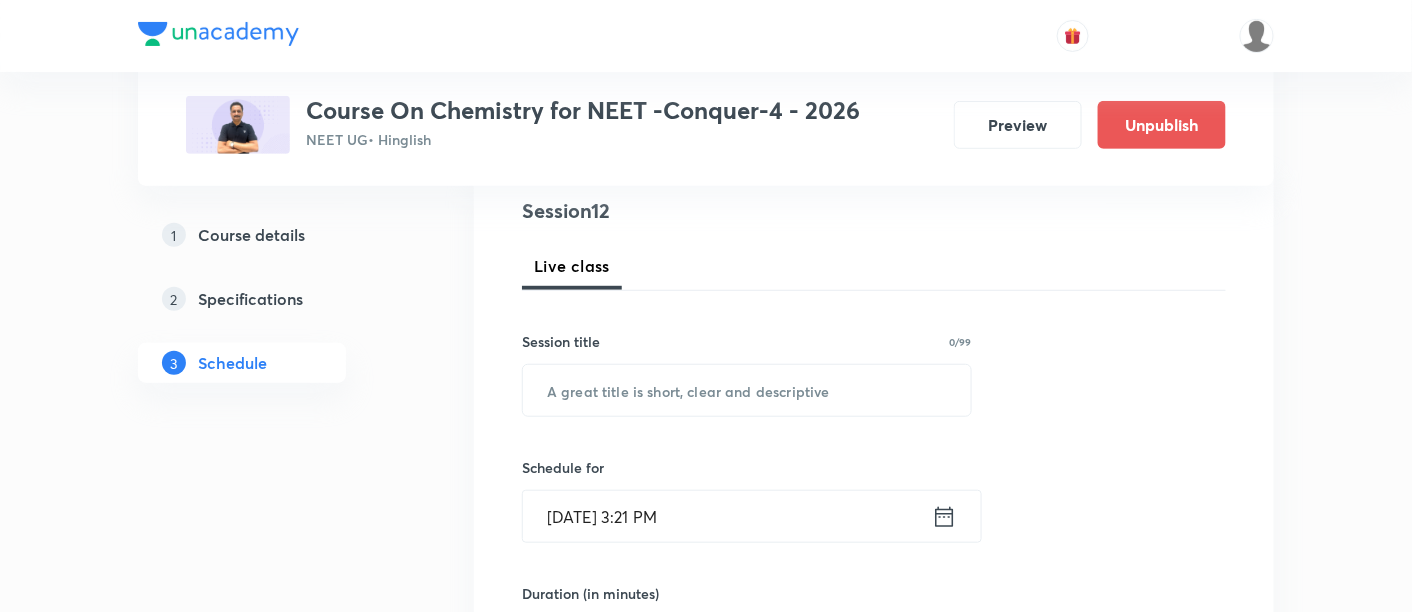 scroll, scrollTop: 248, scrollLeft: 0, axis: vertical 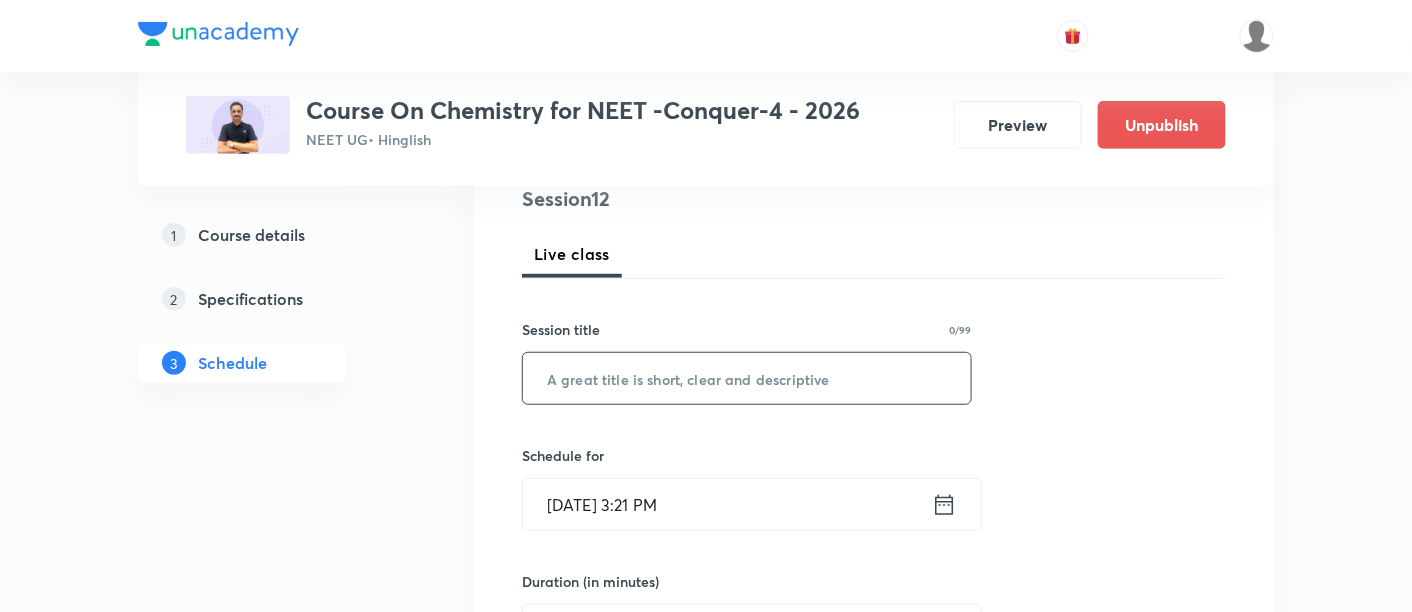 click at bounding box center [747, 378] 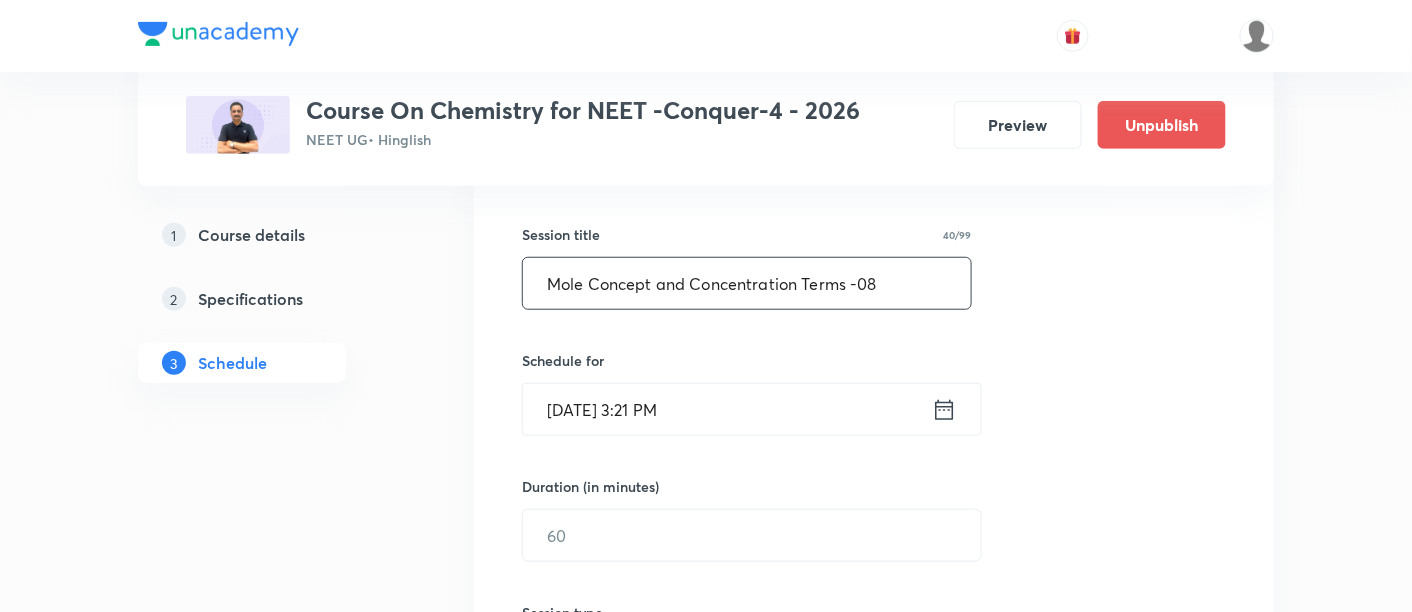 scroll, scrollTop: 348, scrollLeft: 0, axis: vertical 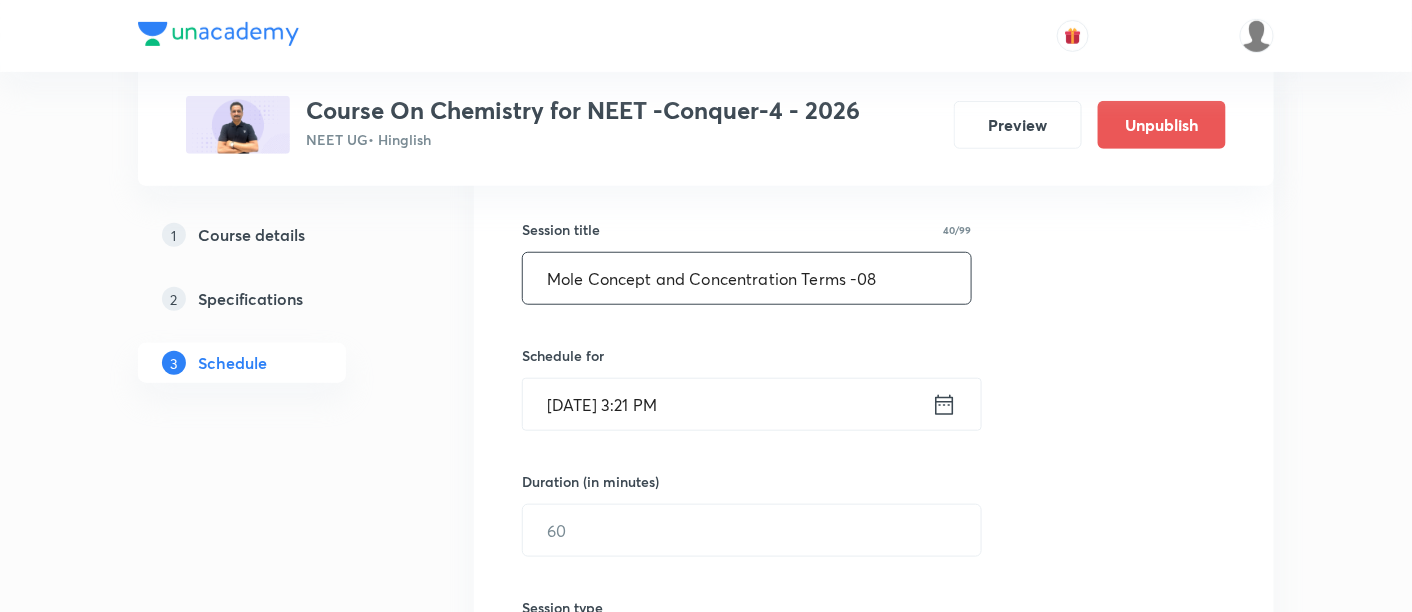 type on "Mole Concept and Concentration Terms -08" 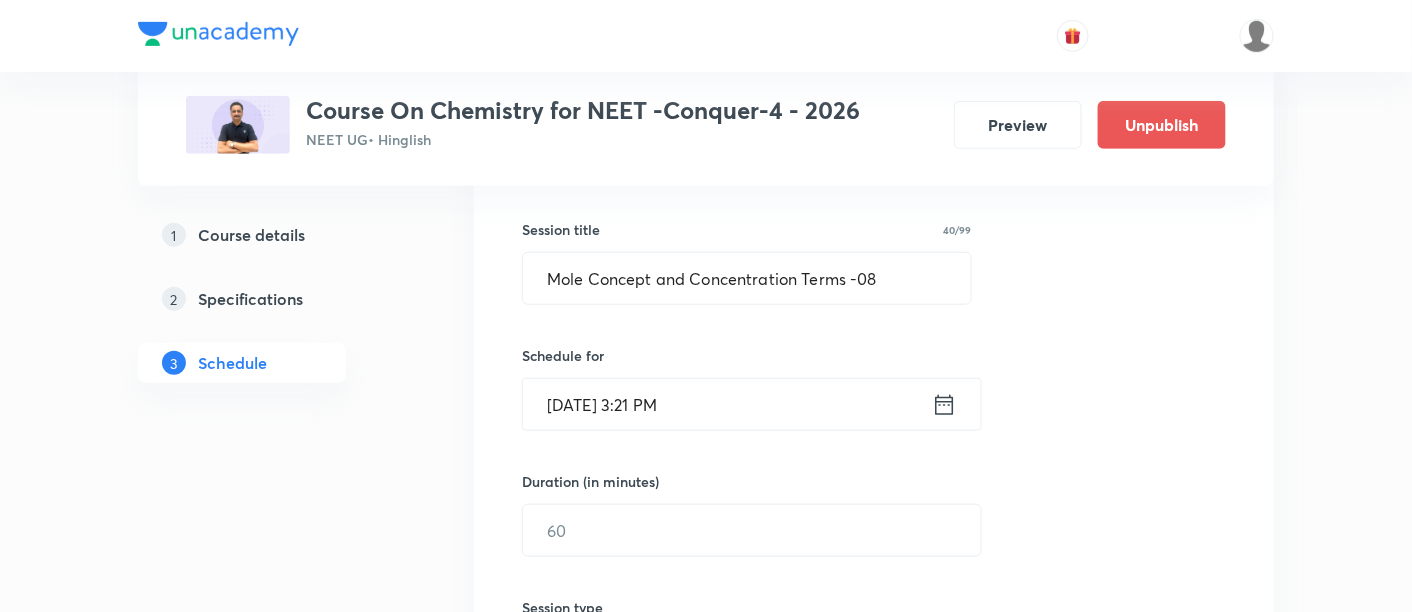 click 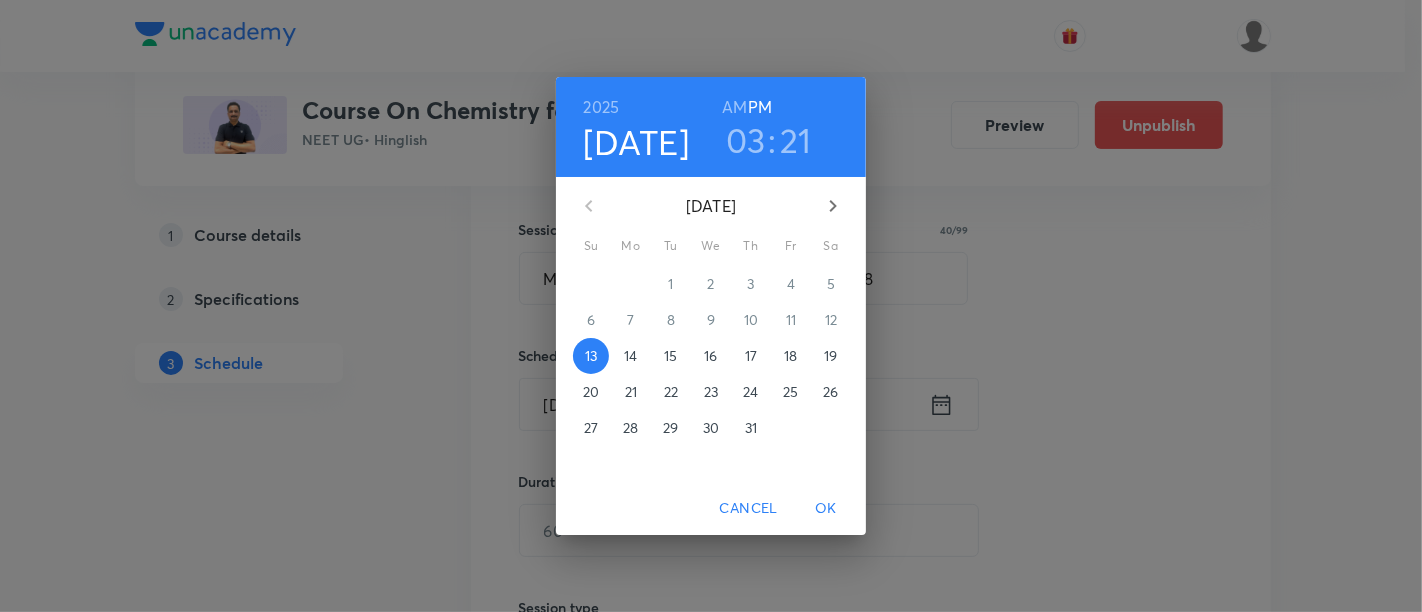 click on "15" at bounding box center (670, 356) 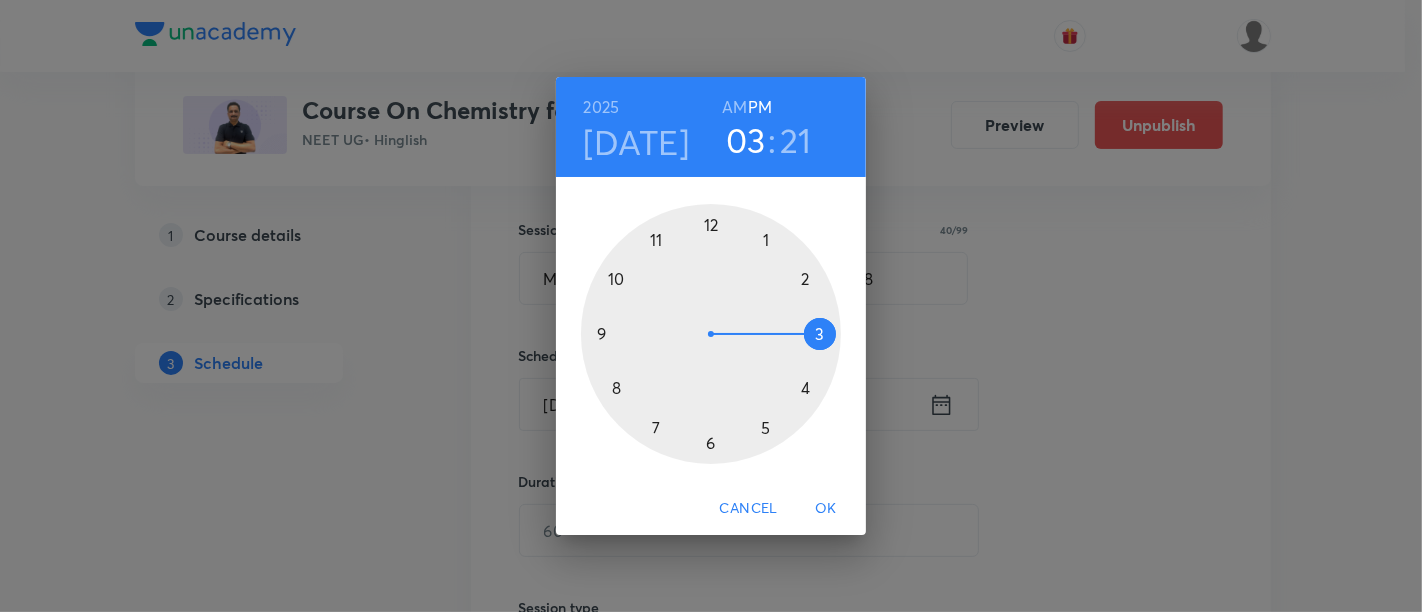 click on "AM" at bounding box center (734, 107) 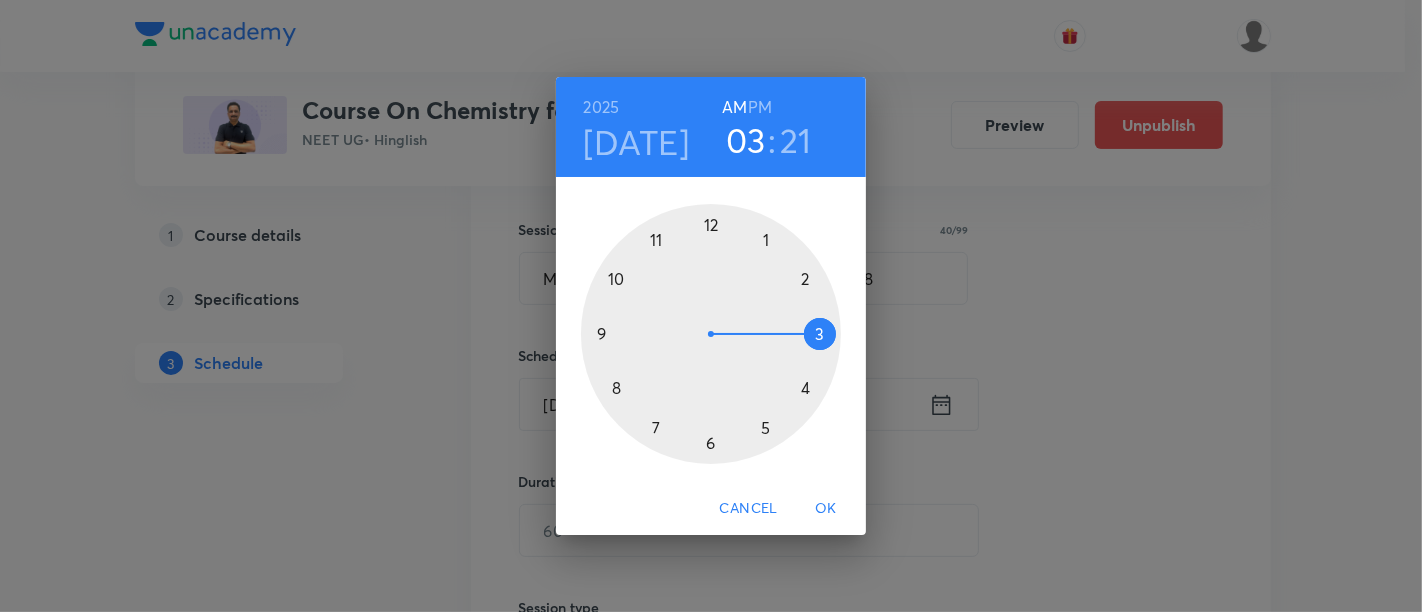 click at bounding box center [711, 334] 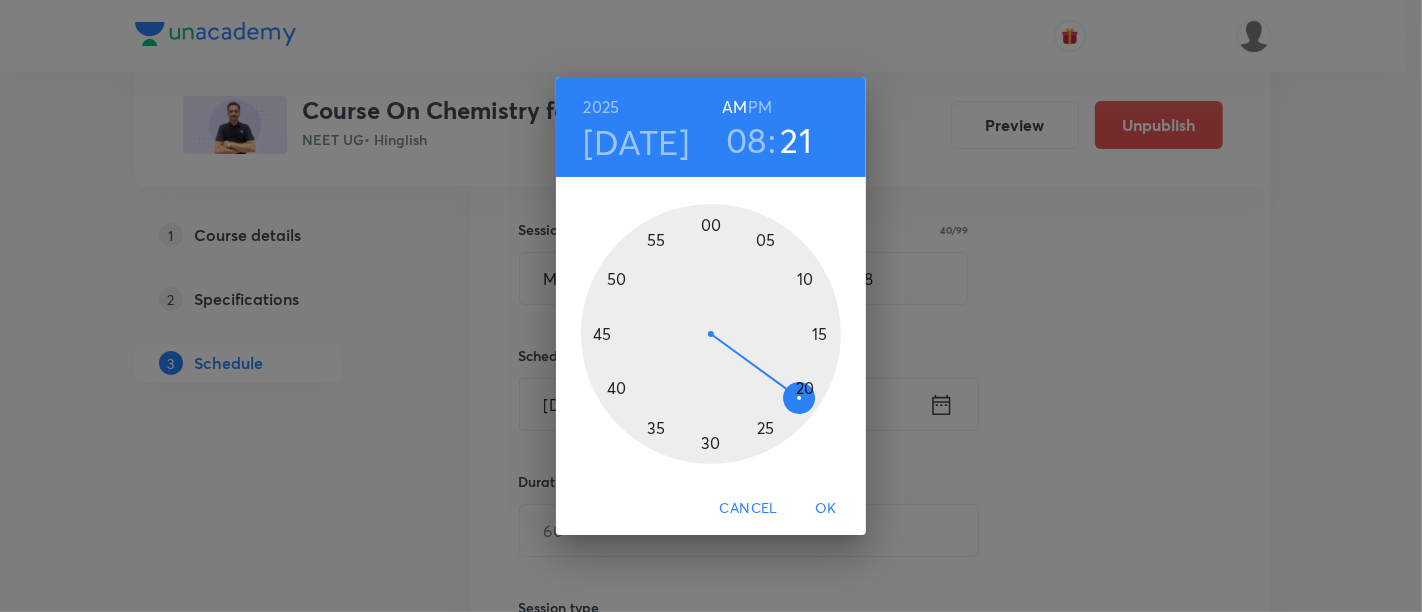 click at bounding box center (711, 334) 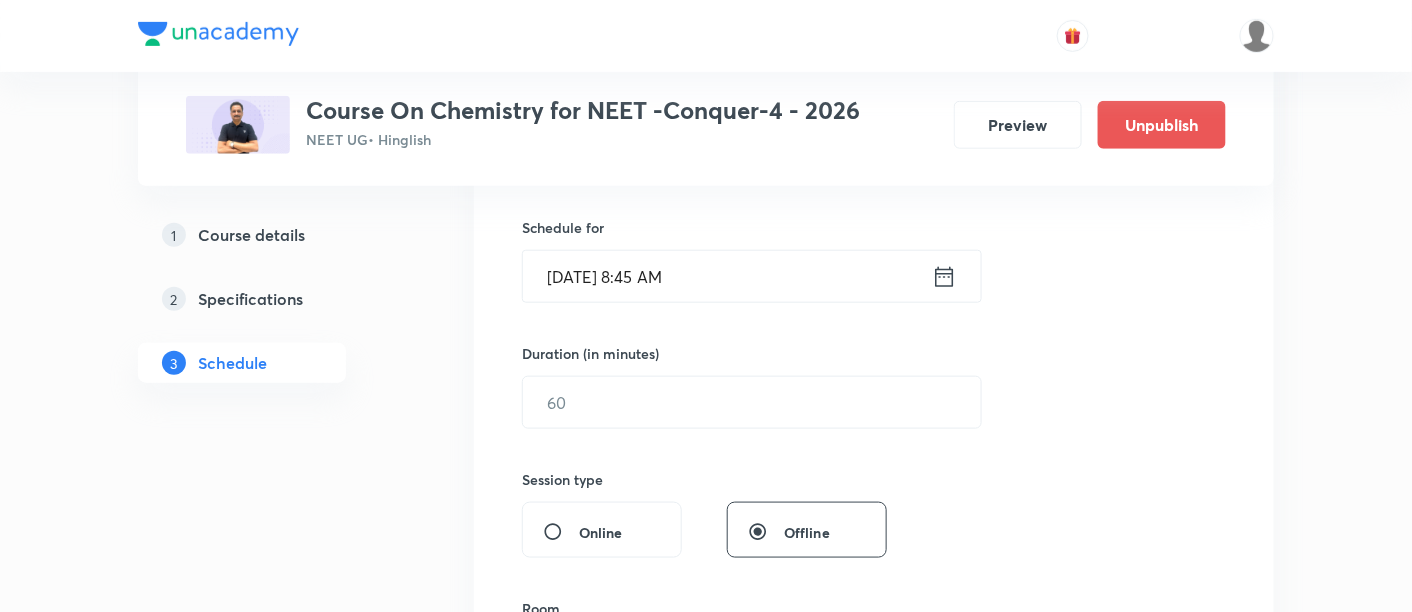 scroll, scrollTop: 485, scrollLeft: 0, axis: vertical 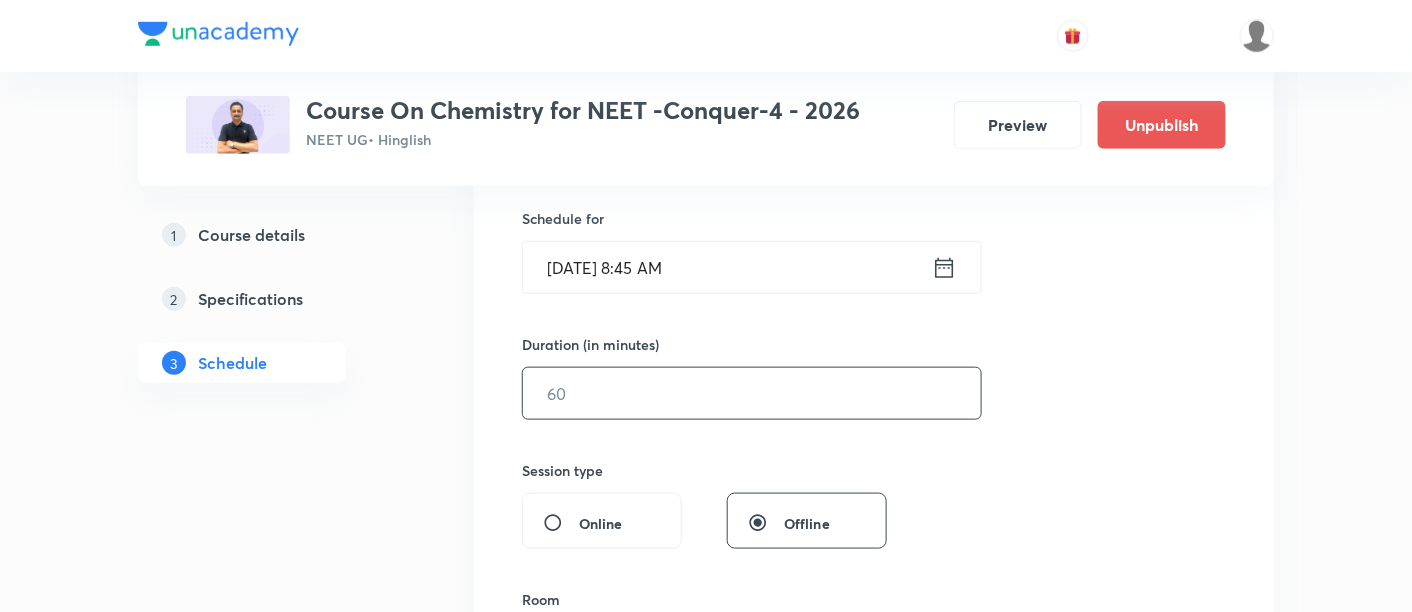 click at bounding box center (752, 393) 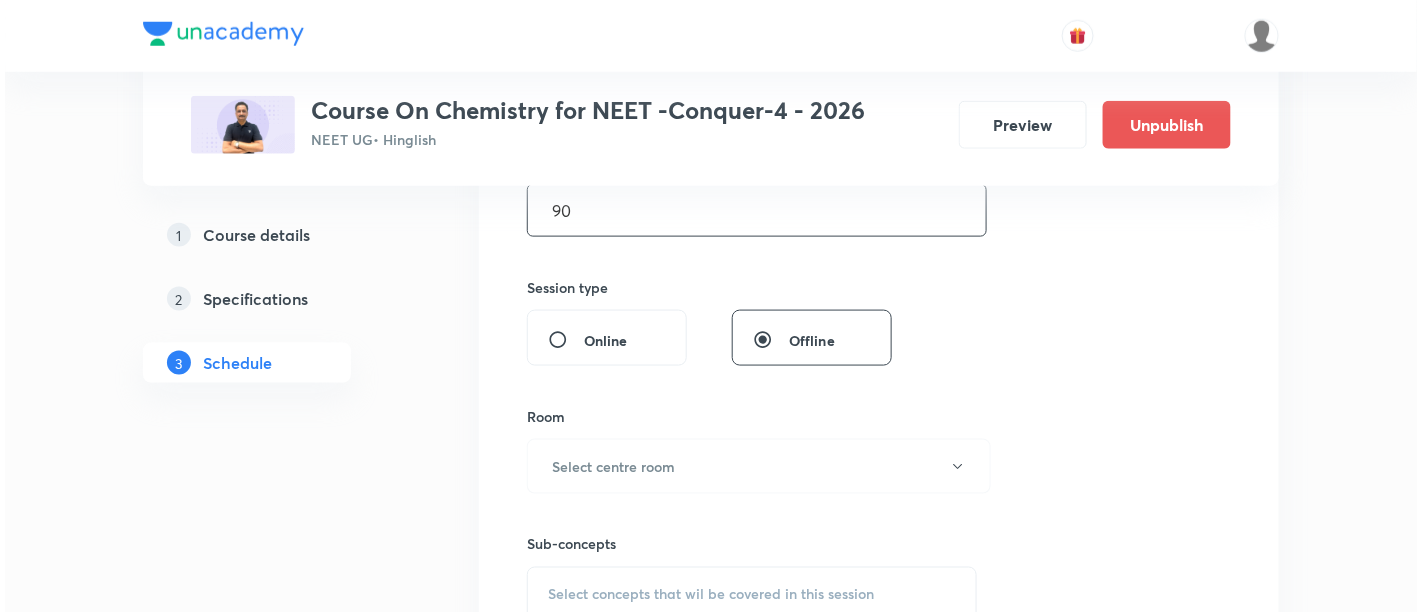 scroll, scrollTop: 700, scrollLeft: 0, axis: vertical 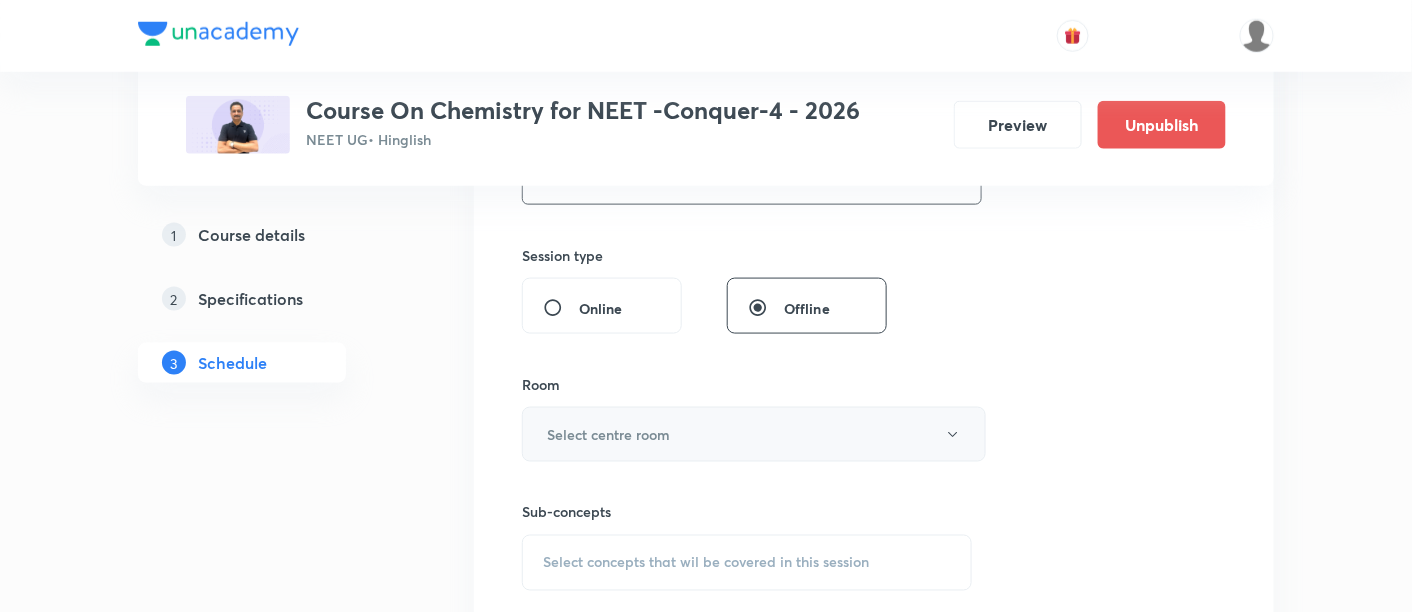 type on "90" 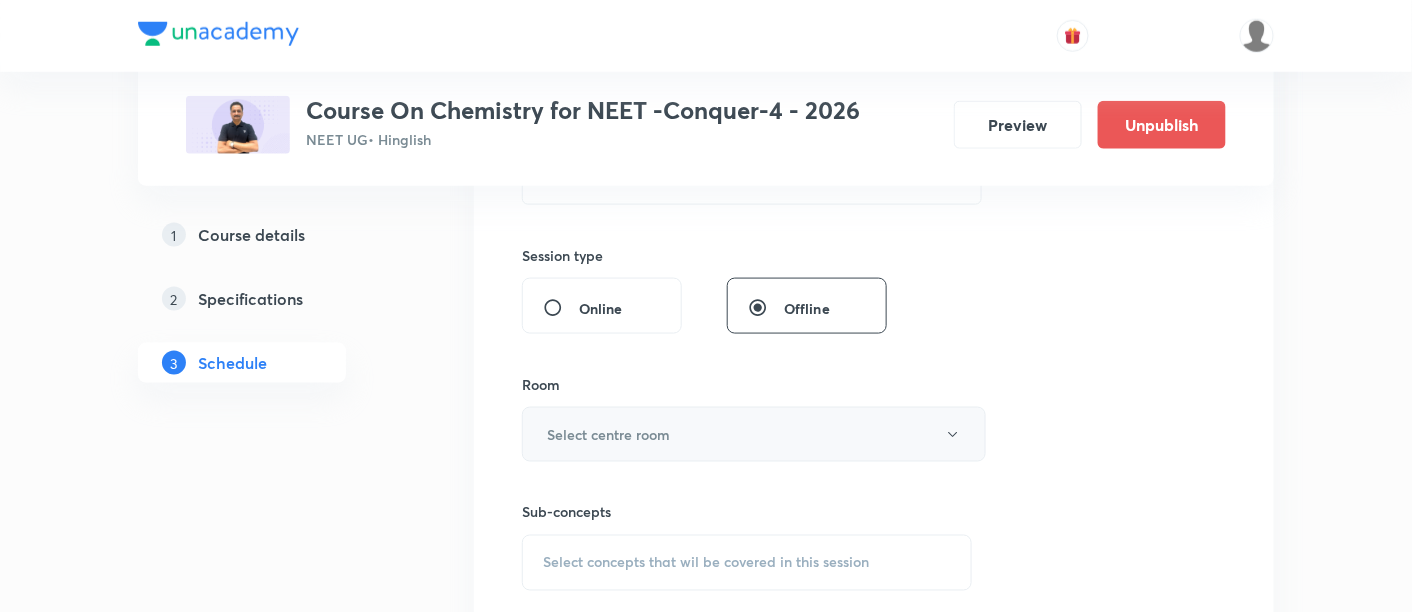 click on "Select centre room" at bounding box center (608, 434) 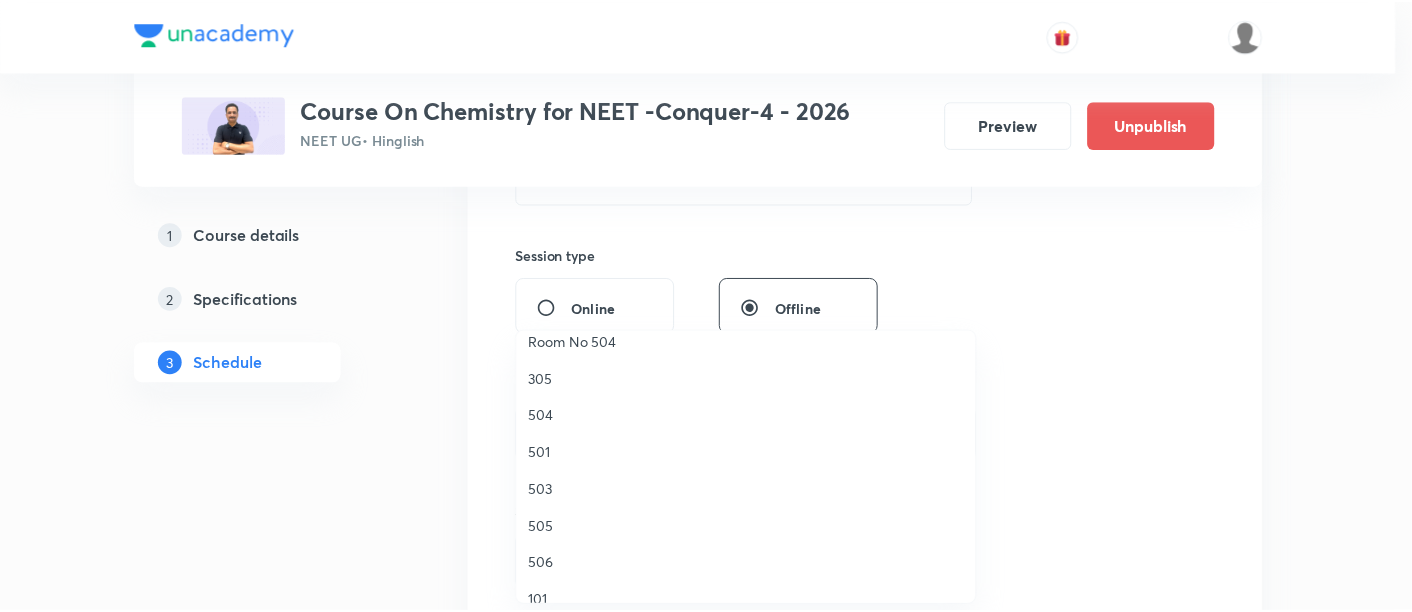 scroll, scrollTop: 281, scrollLeft: 0, axis: vertical 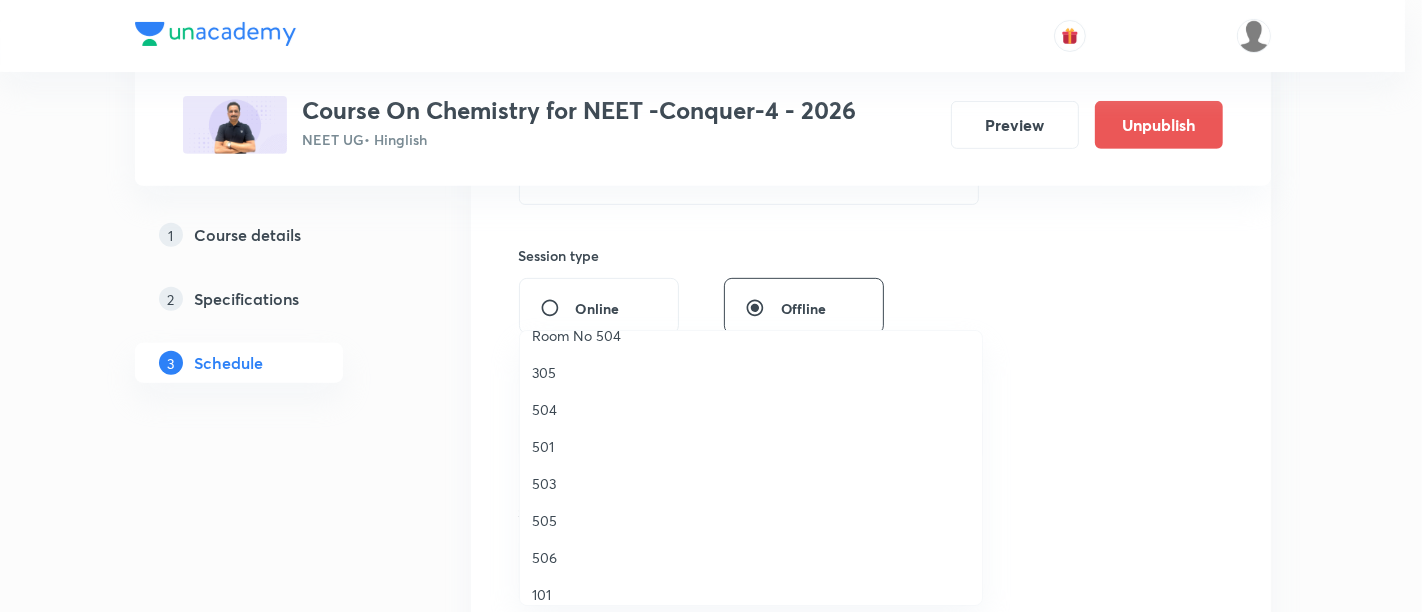 click on "503" at bounding box center (751, 483) 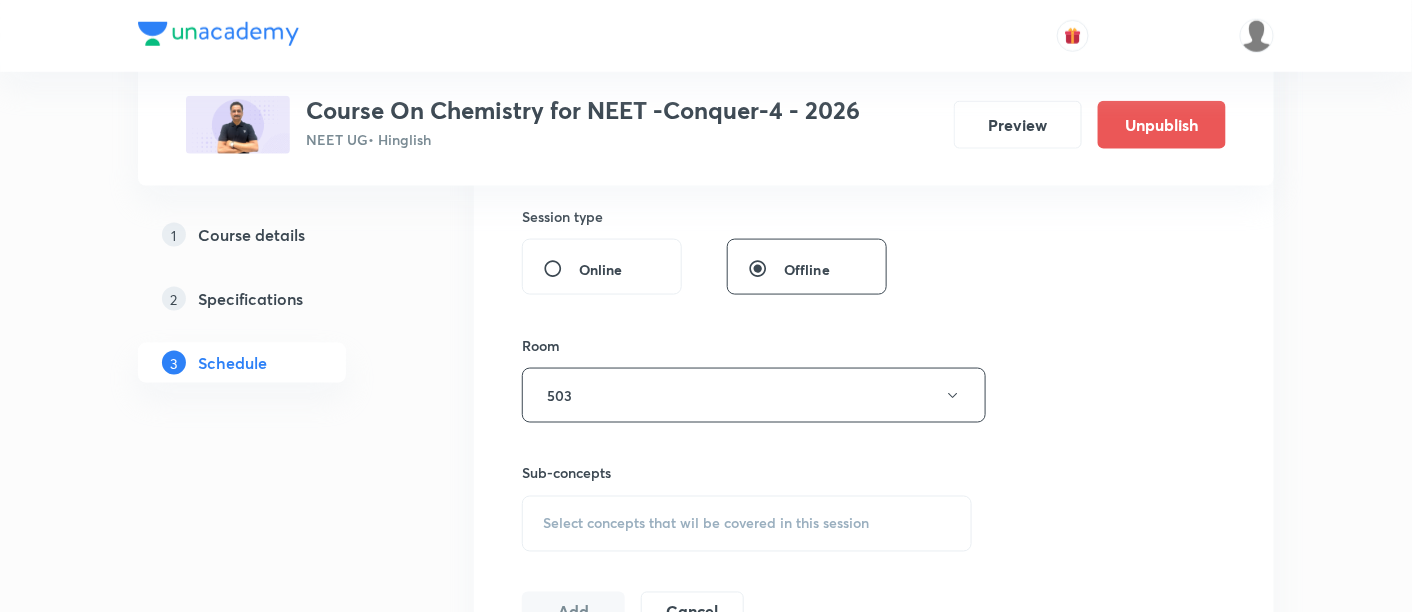 scroll, scrollTop: 833, scrollLeft: 0, axis: vertical 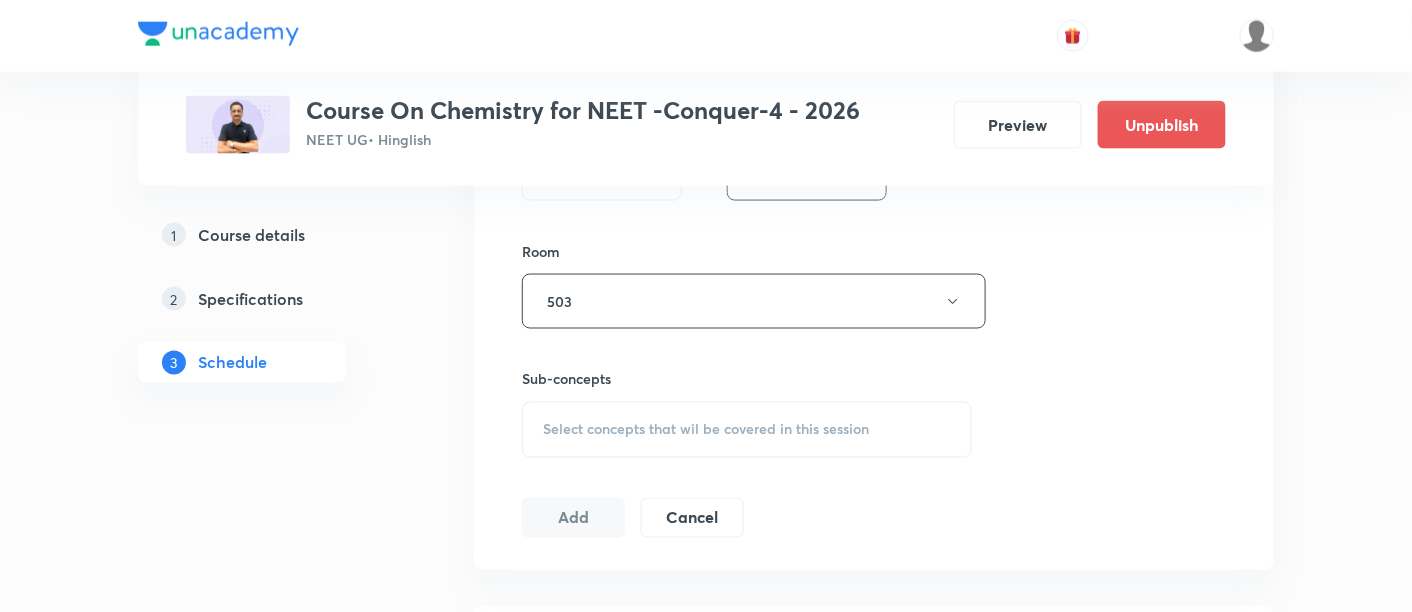 click on "Select concepts that wil be covered in this session" at bounding box center (706, 430) 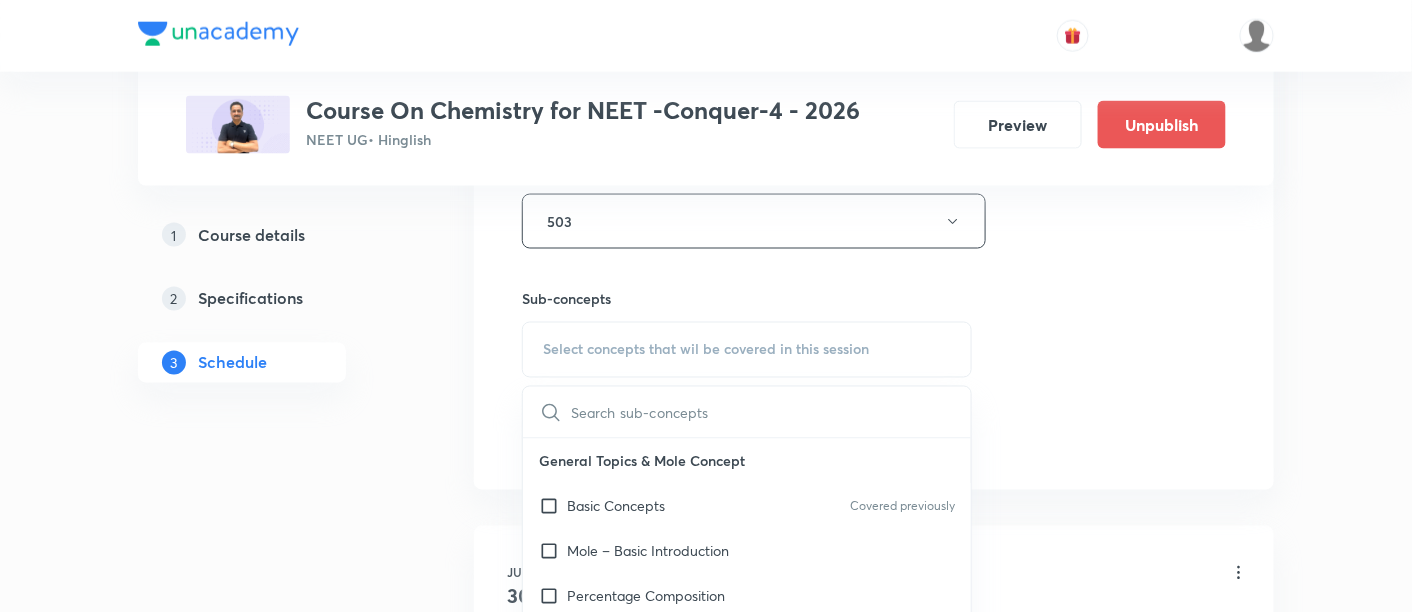 scroll, scrollTop: 918, scrollLeft: 0, axis: vertical 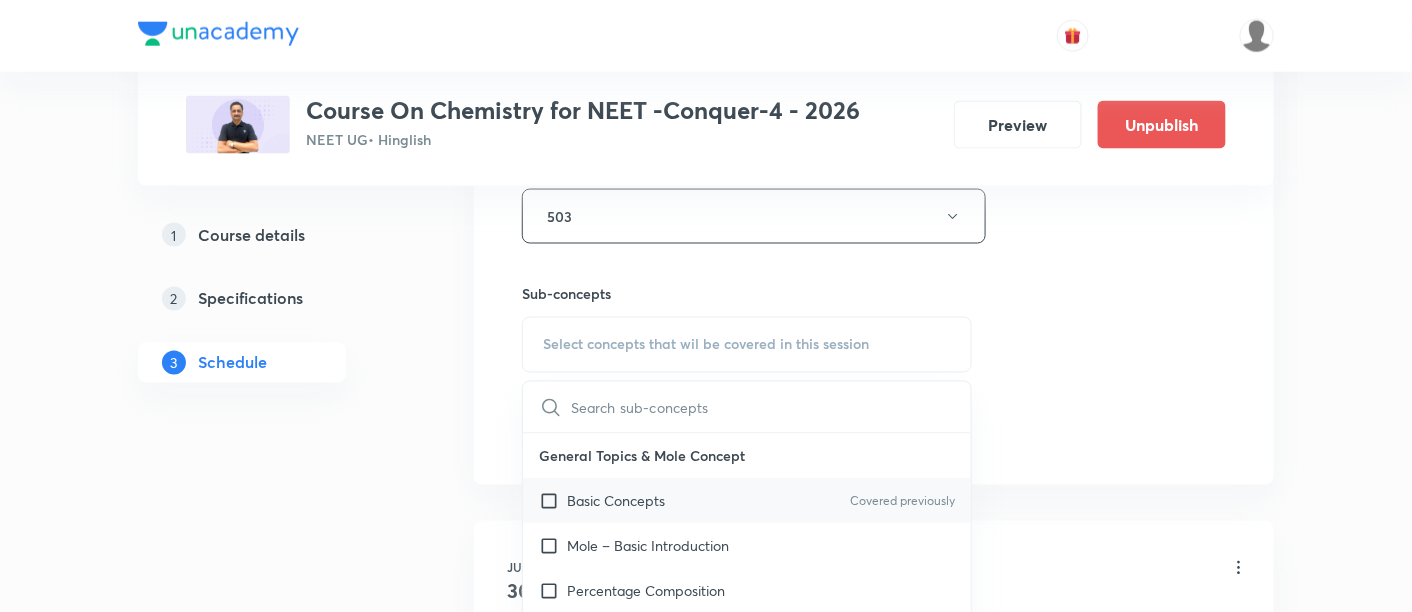 click on "Basic Concepts" at bounding box center (616, 501) 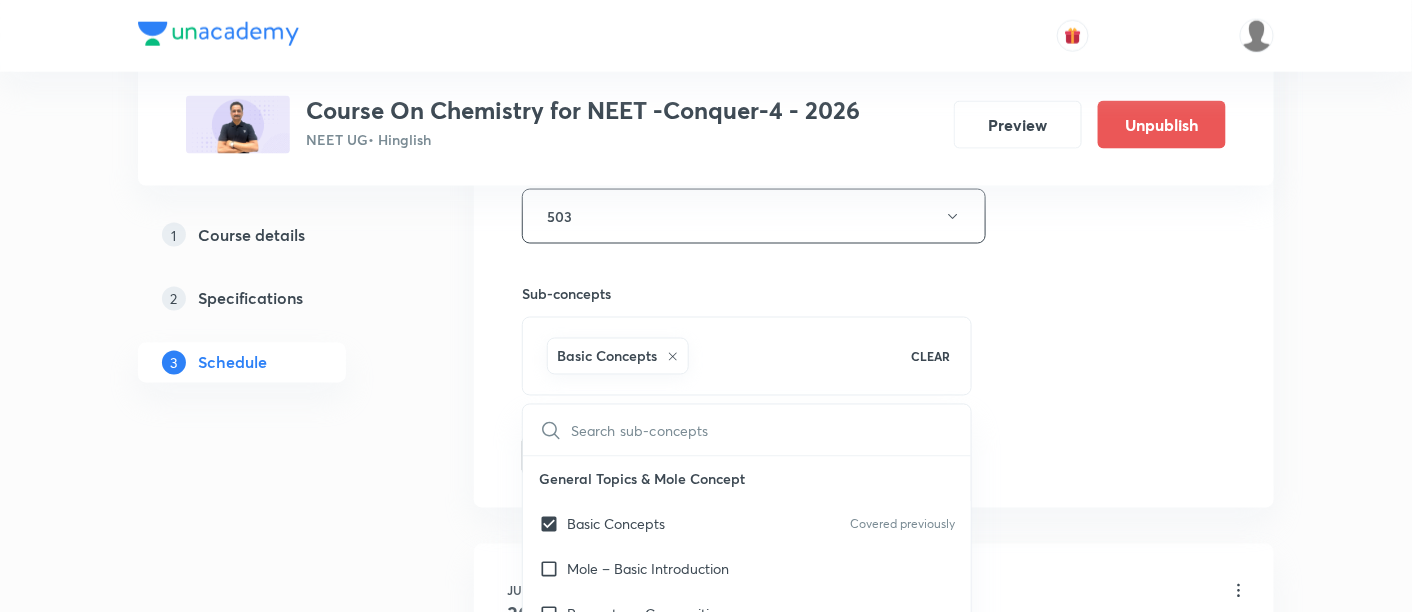 click on "Session  12 Live class Session title 40/99 Mole Concept and Concentration Terms -08 ​ Schedule for Jul 15, 2025, 8:45 AM ​ Duration (in minutes) 90 ​   Session type Online Offline Room 503 Sub-concepts Basic Concepts CLEAR ​ General Topics & Mole Concept Basic Concepts Covered previously Mole – Basic Introduction Percentage Composition Stoichiometry Principle of Atom Conservation (POAC) Relation between Stoichiometric Quantities Application of Mole Concept: Gravimetric Analysis Electronic Configuration Of Atoms (Hund's rule)  Quantum Numbers (Magnetic Quantum no.) Quantum Numbers(Pauli's Exclusion law) Mean Molar Mass or Molecular Mass Variation of Conductivity with Concentration Mechanism of Corrosion Atomic Structure Discovery Of Electron Some Prerequisites of Physics Discovery Of Protons And Neutrons Atomic Models Representation Of Atom With Electrons And Neutrons Nature of Waves Nature Of Electromagnetic Radiation Planck’S Quantum Theory Spectra-Continuous and Discontinuous Spectrum Spectrum" at bounding box center (874, -5) 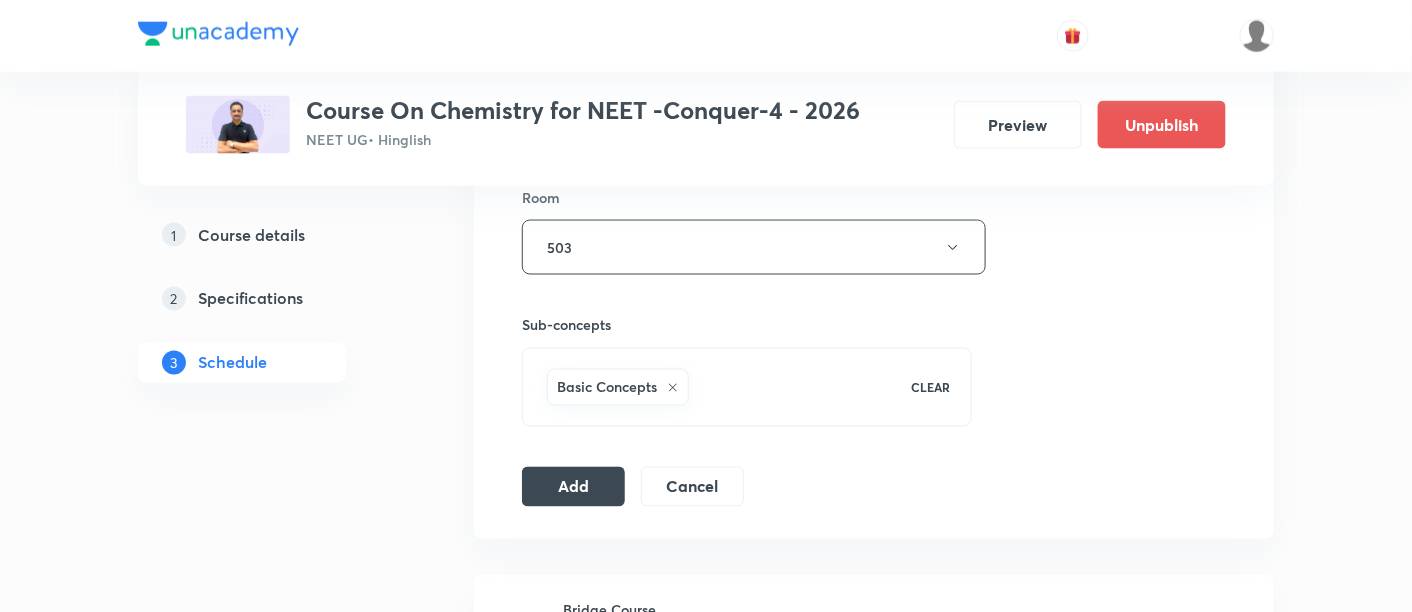 scroll, scrollTop: 888, scrollLeft: 0, axis: vertical 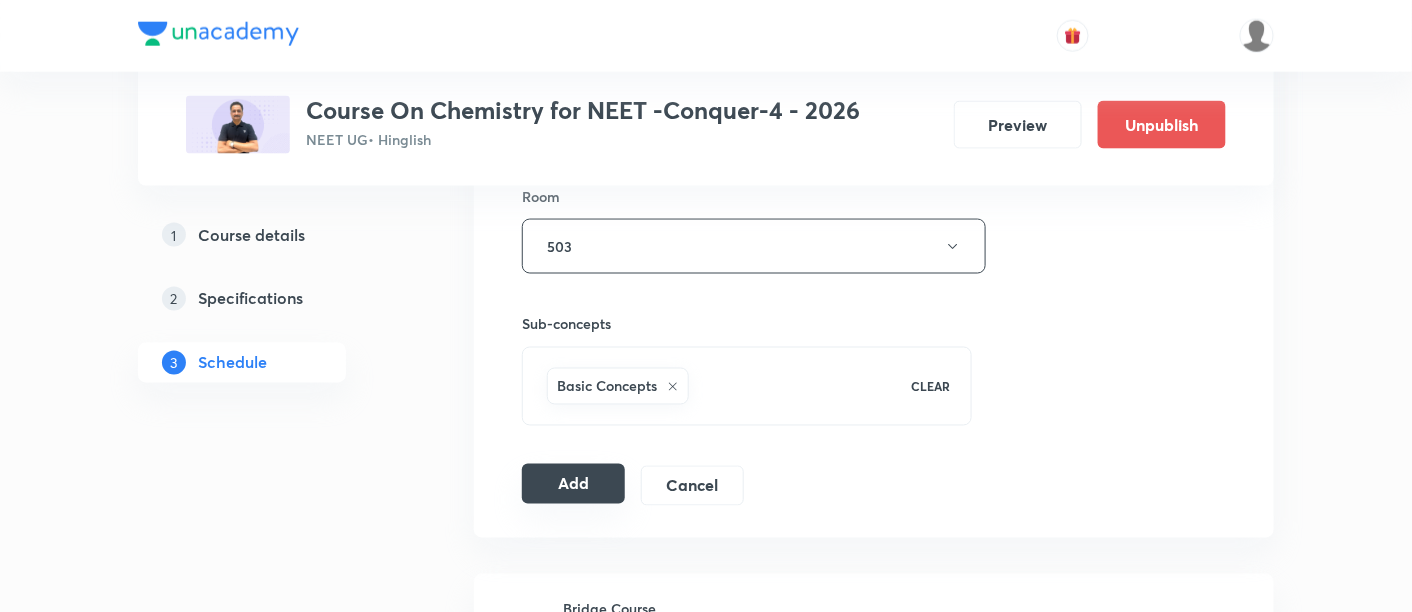 click on "Add" at bounding box center (573, 484) 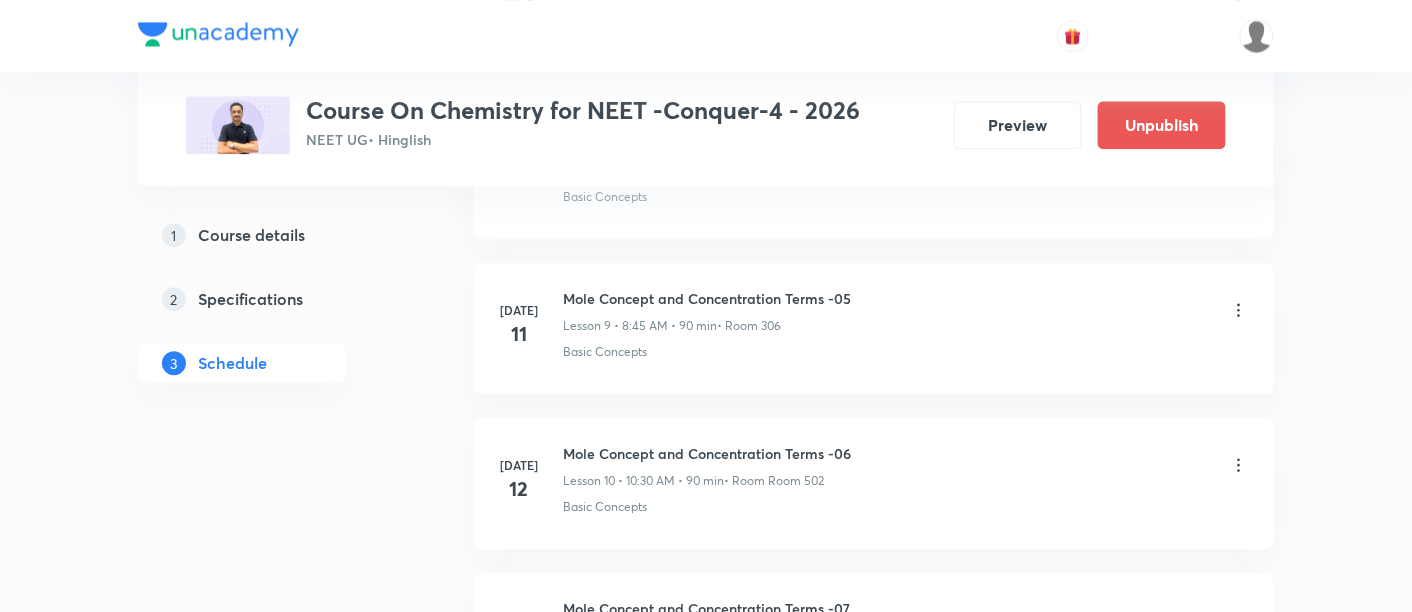 scroll, scrollTop: 1924, scrollLeft: 0, axis: vertical 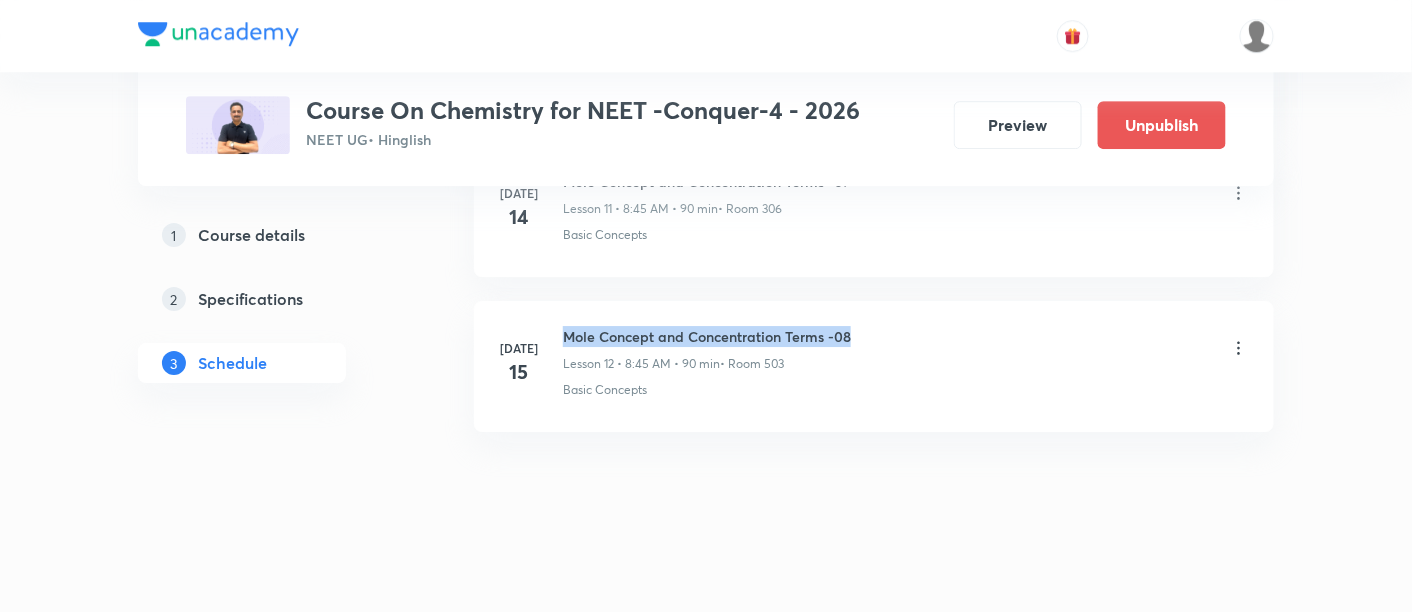 drag, startPoint x: 562, startPoint y: 327, endPoint x: 876, endPoint y: 319, distance: 314.1019 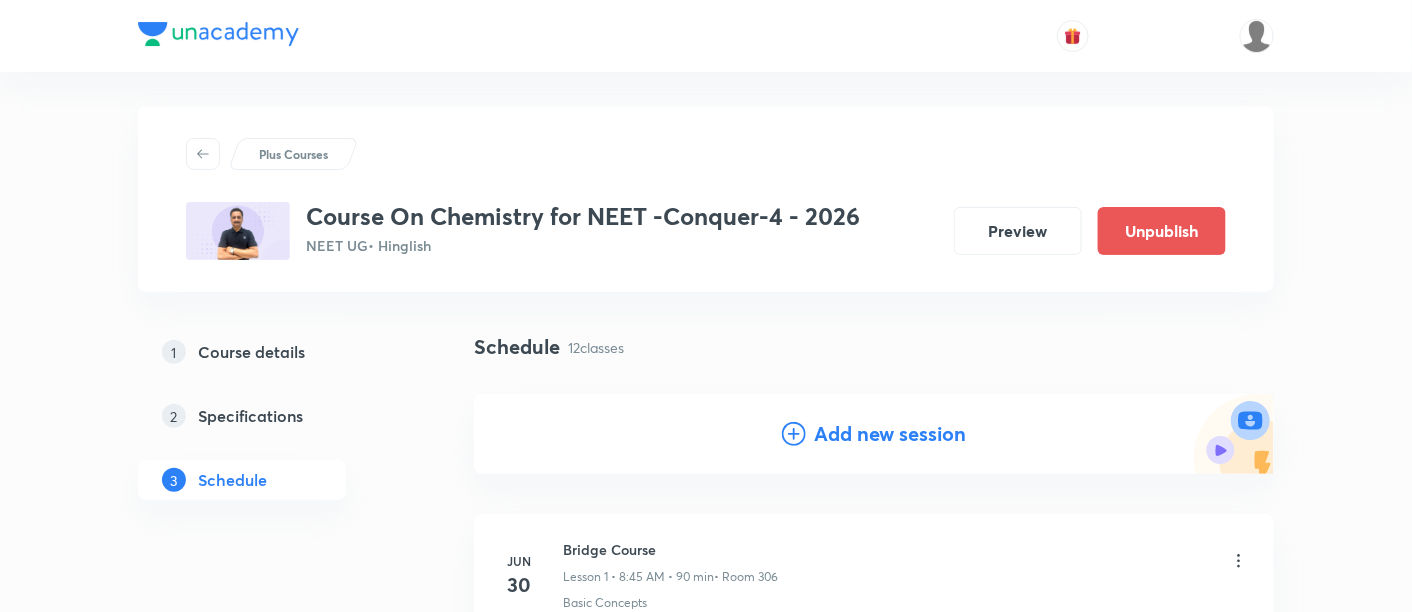 scroll, scrollTop: 0, scrollLeft: 0, axis: both 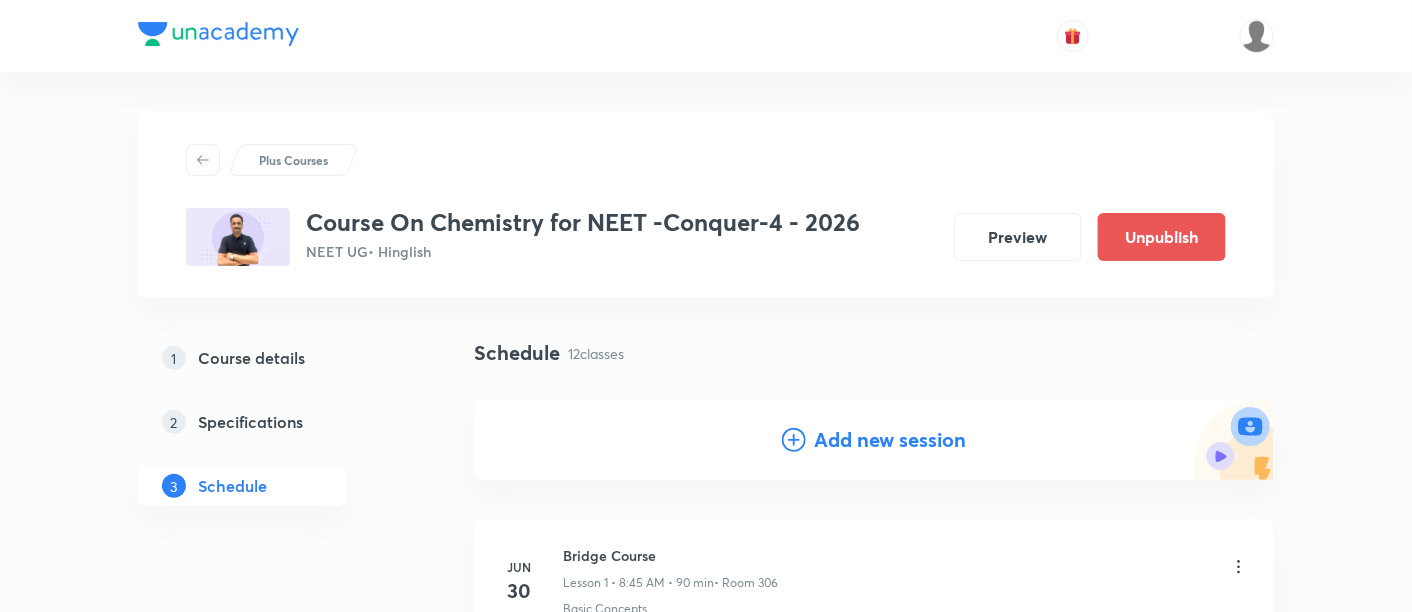 click on "Add new session" at bounding box center (890, 440) 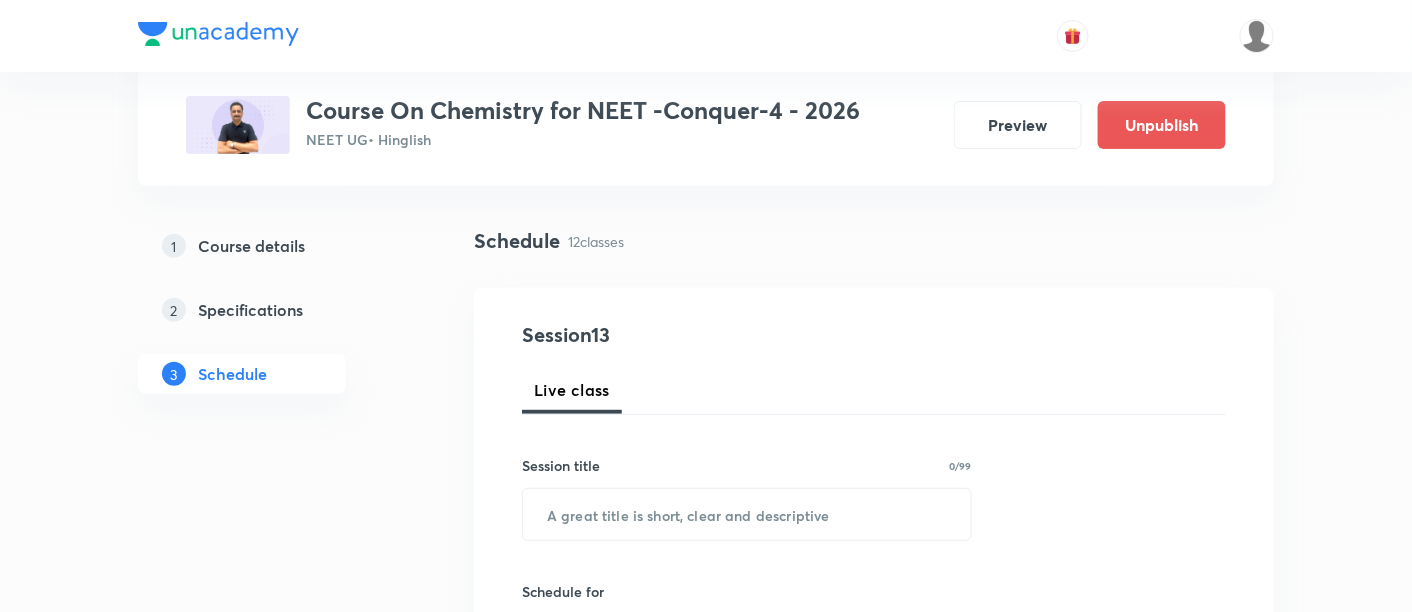 scroll, scrollTop: 118, scrollLeft: 0, axis: vertical 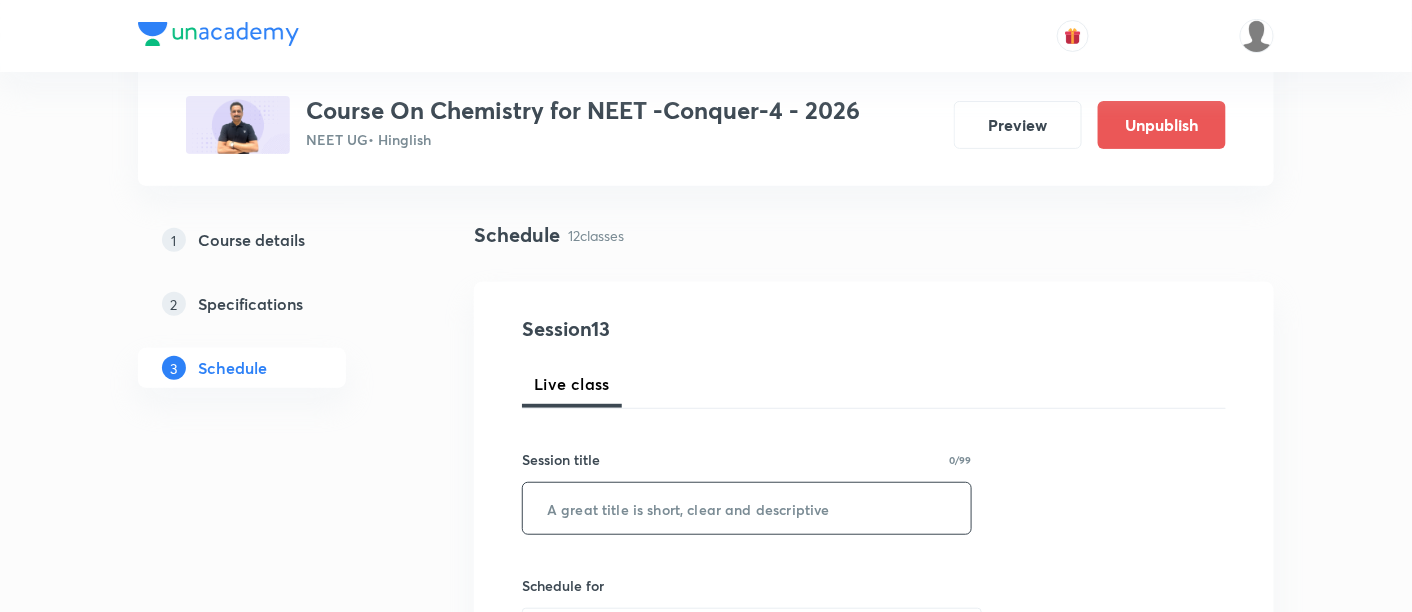 click at bounding box center [747, 508] 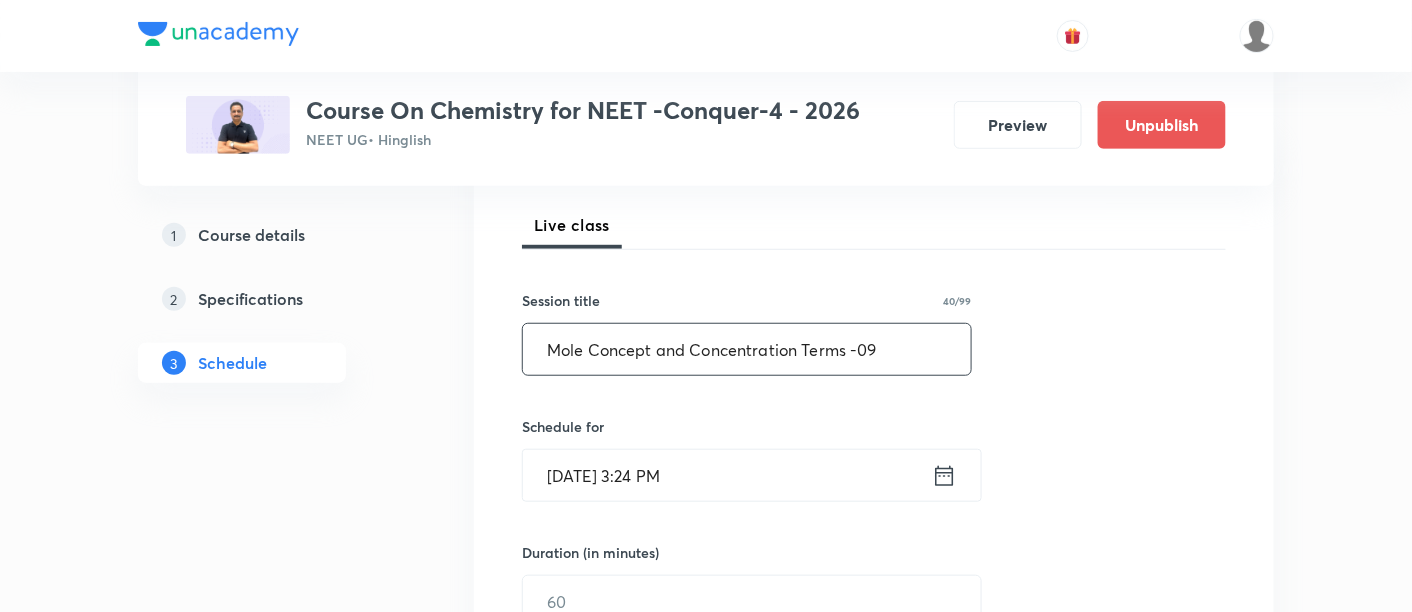scroll, scrollTop: 285, scrollLeft: 0, axis: vertical 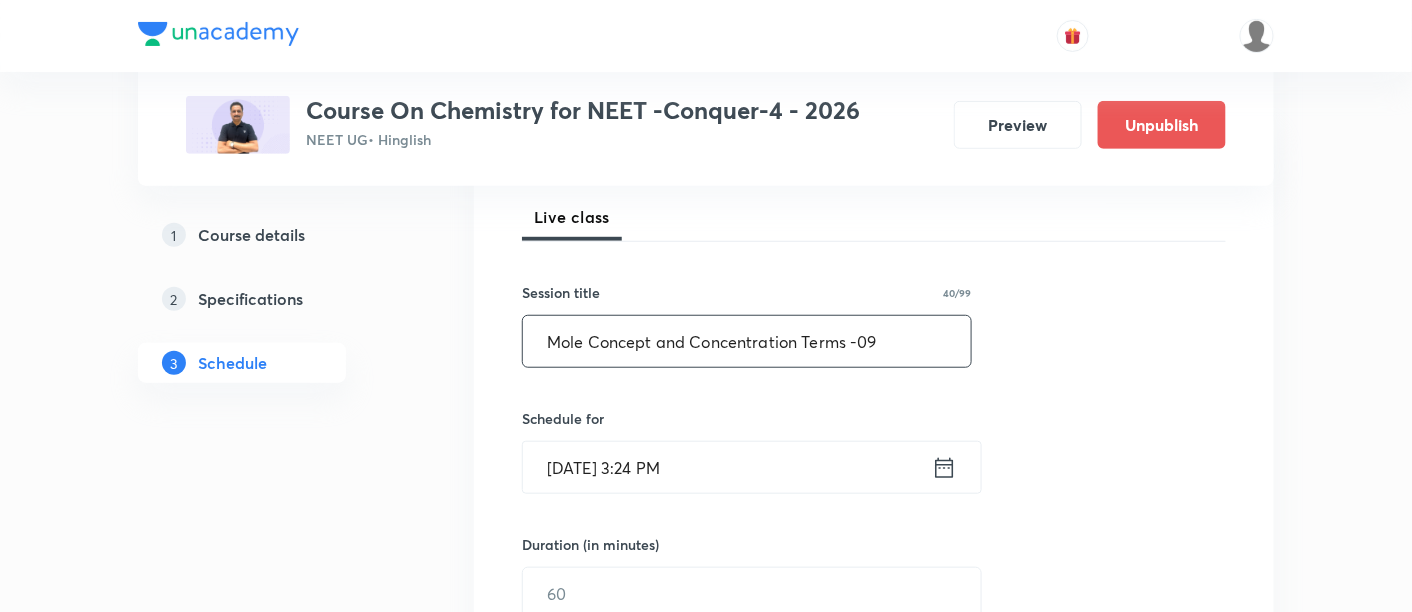 type on "Mole Concept and Concentration Terms -09" 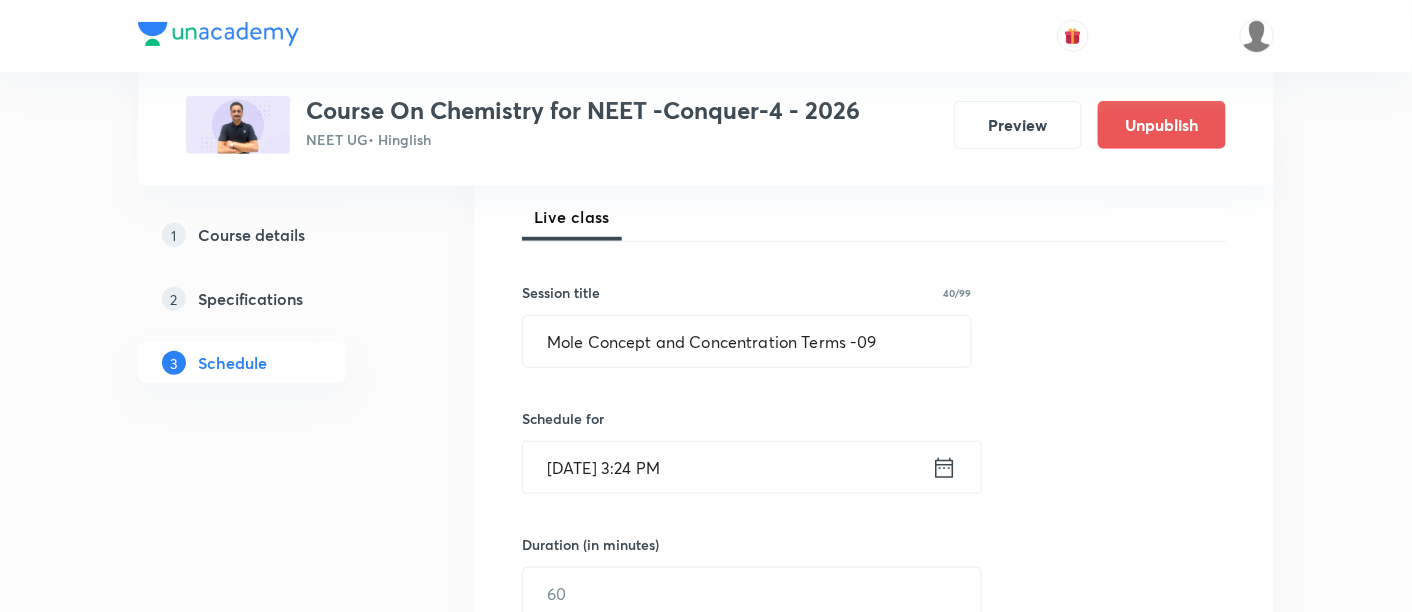click 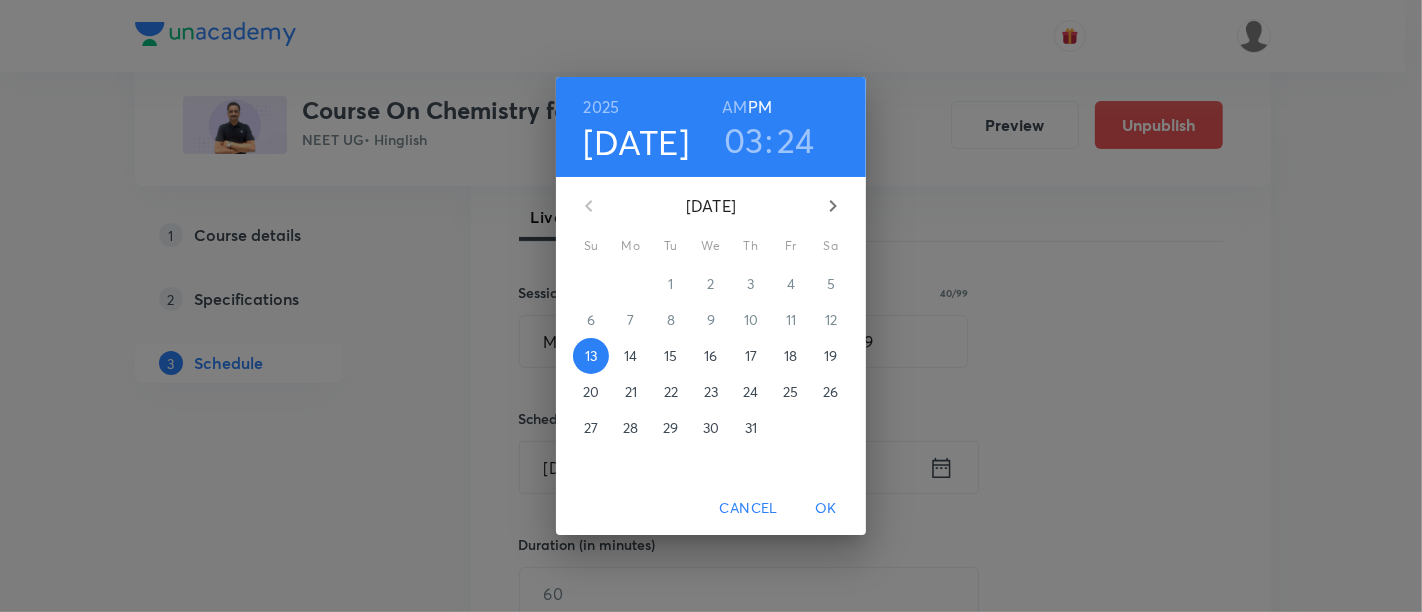 click on "16" at bounding box center (710, 356) 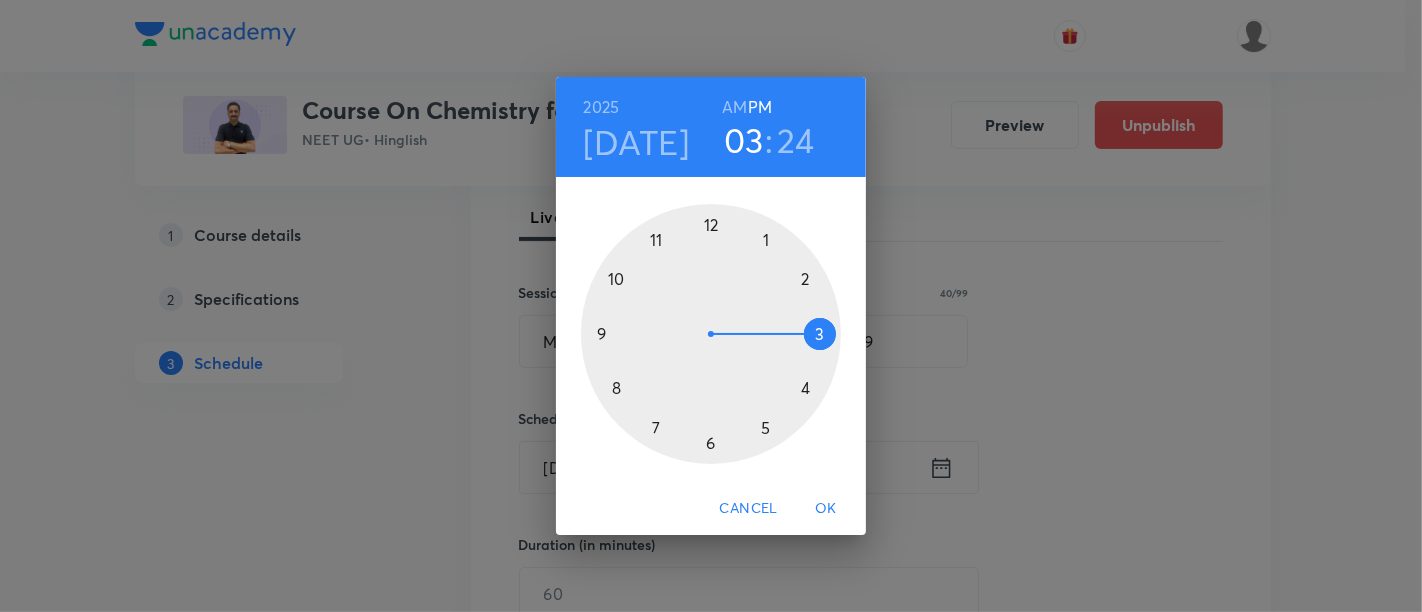 click at bounding box center (711, 334) 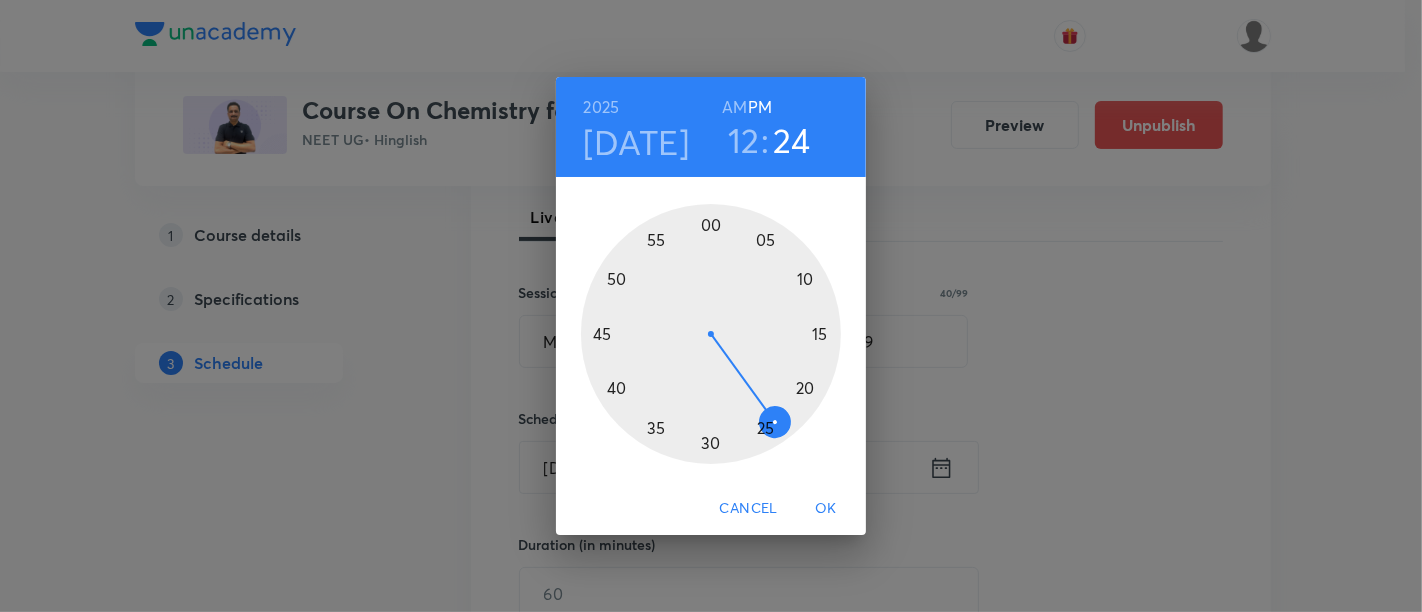 click at bounding box center (711, 334) 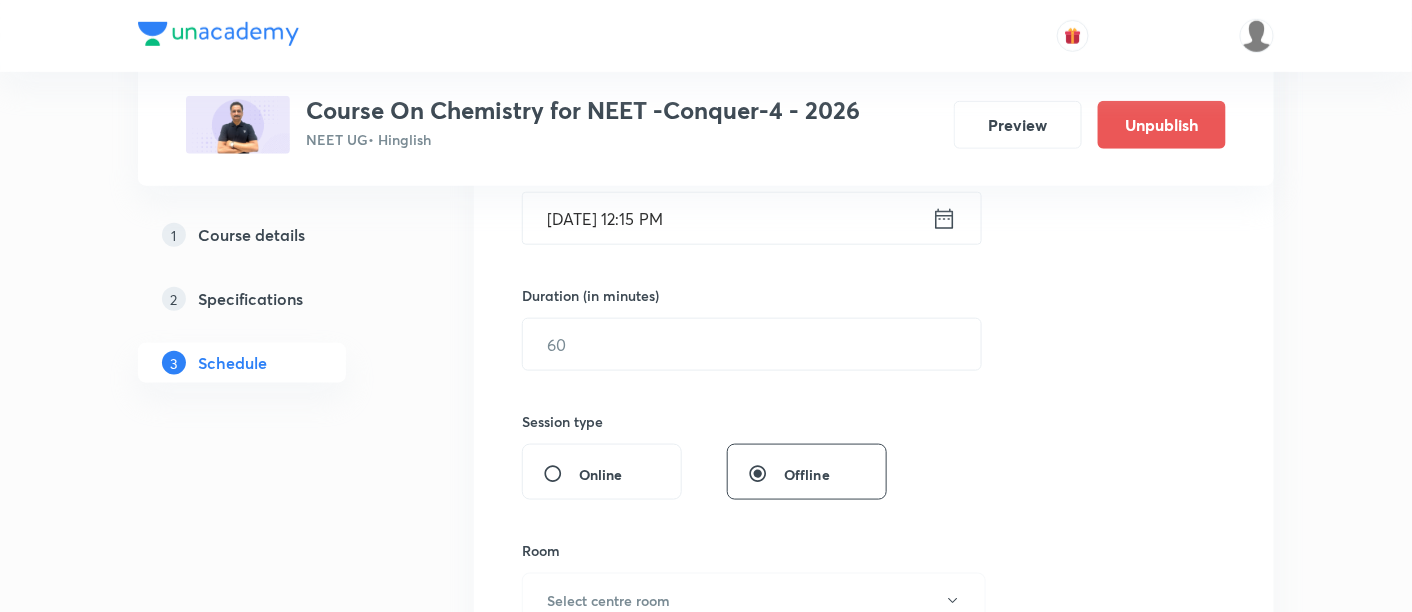 scroll, scrollTop: 540, scrollLeft: 0, axis: vertical 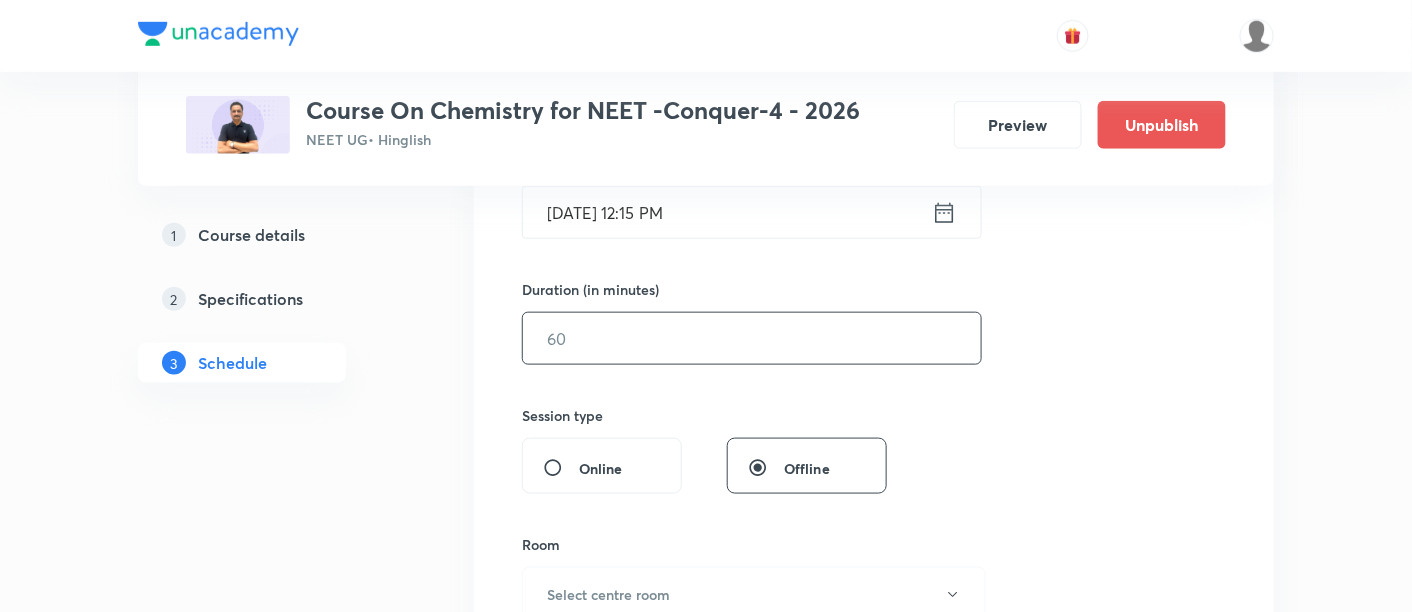 click at bounding box center [752, 338] 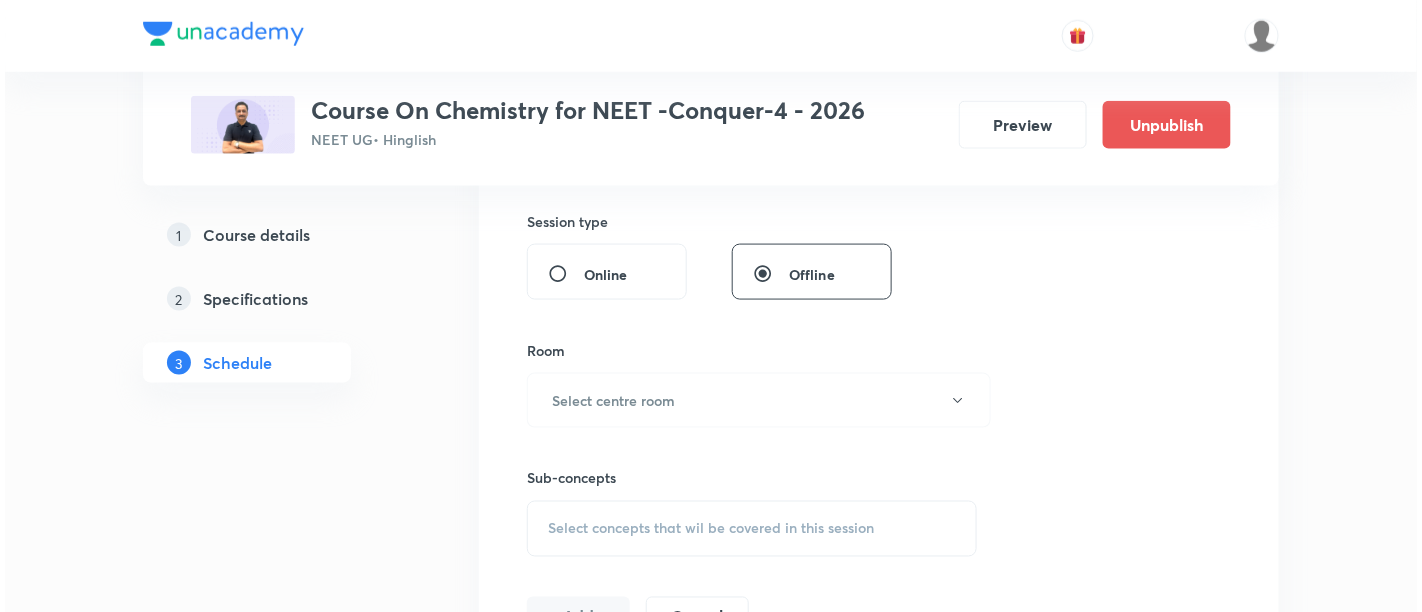 scroll, scrollTop: 818, scrollLeft: 0, axis: vertical 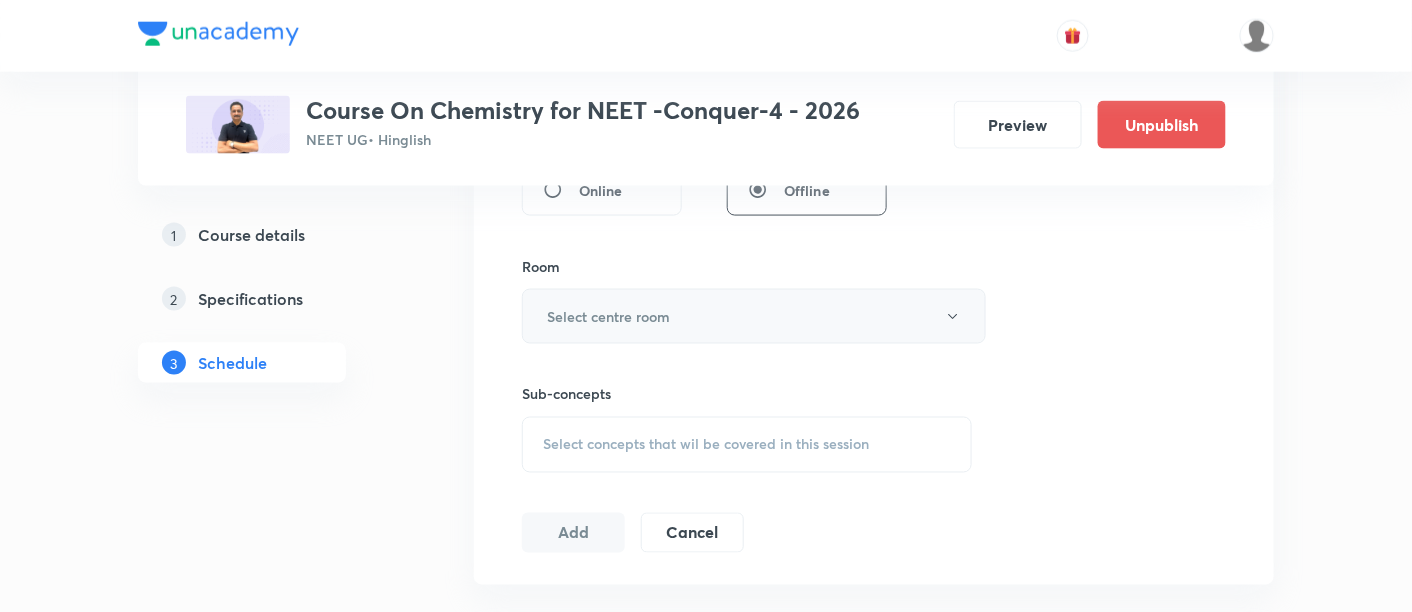 type on "90" 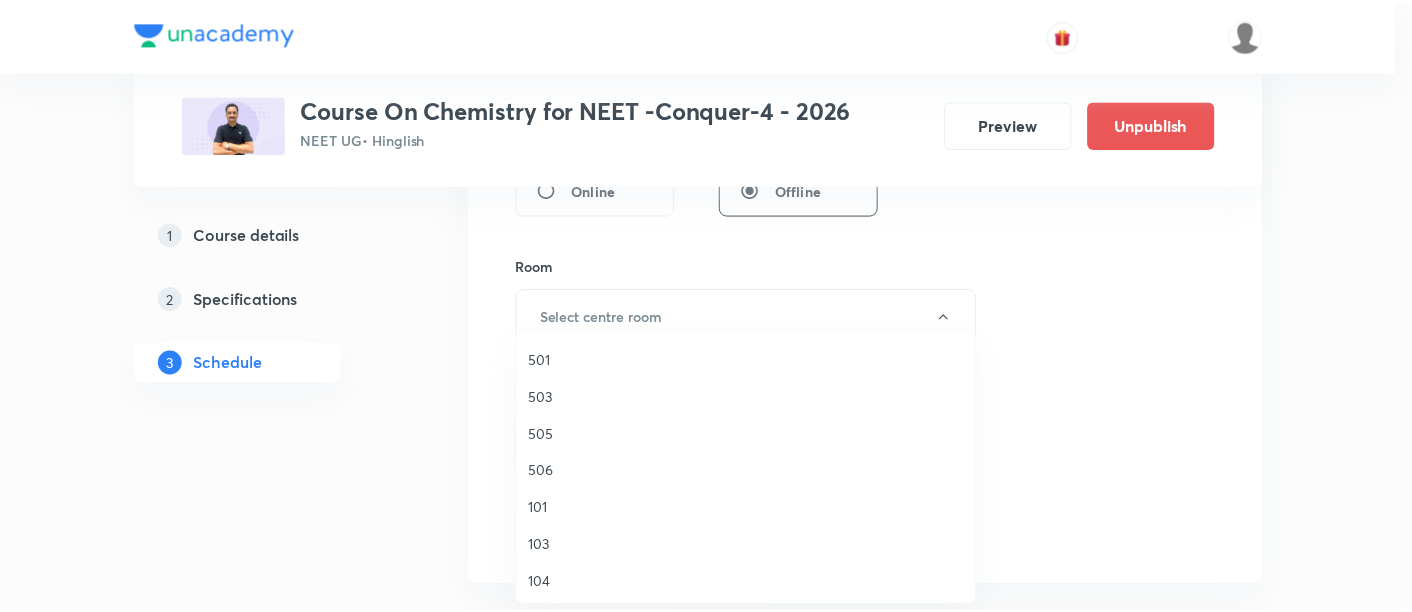 scroll, scrollTop: 365, scrollLeft: 0, axis: vertical 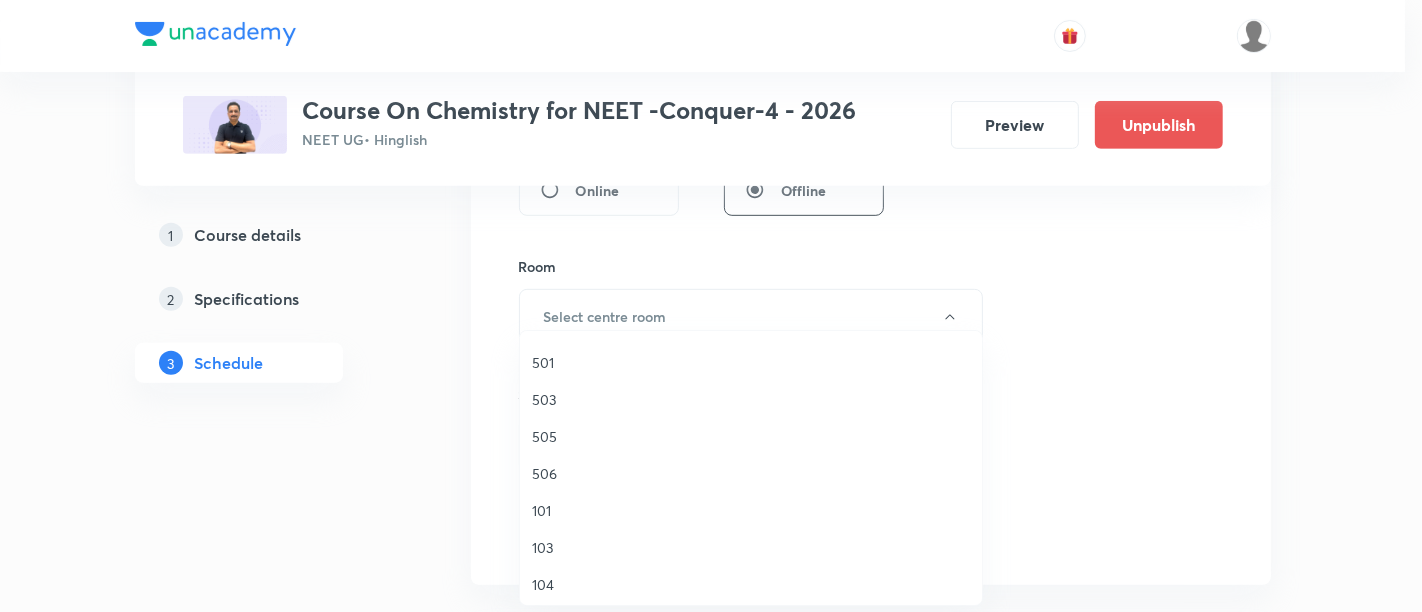 click on "506" at bounding box center (751, 473) 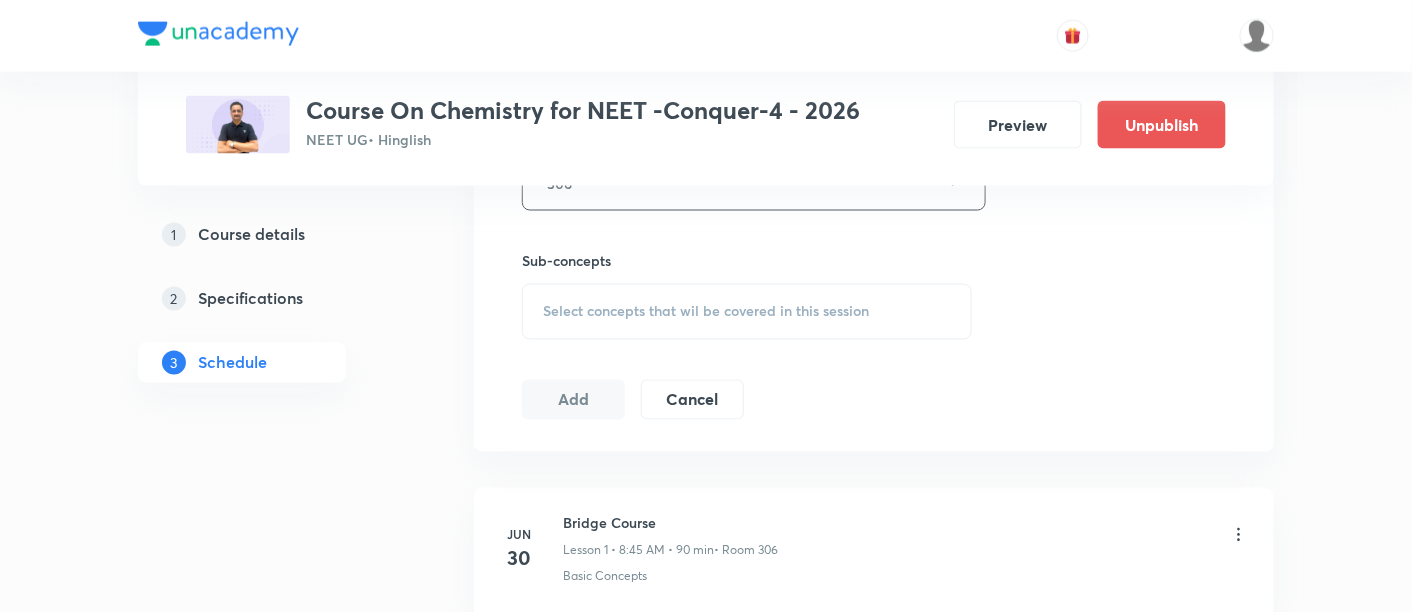scroll, scrollTop: 955, scrollLeft: 0, axis: vertical 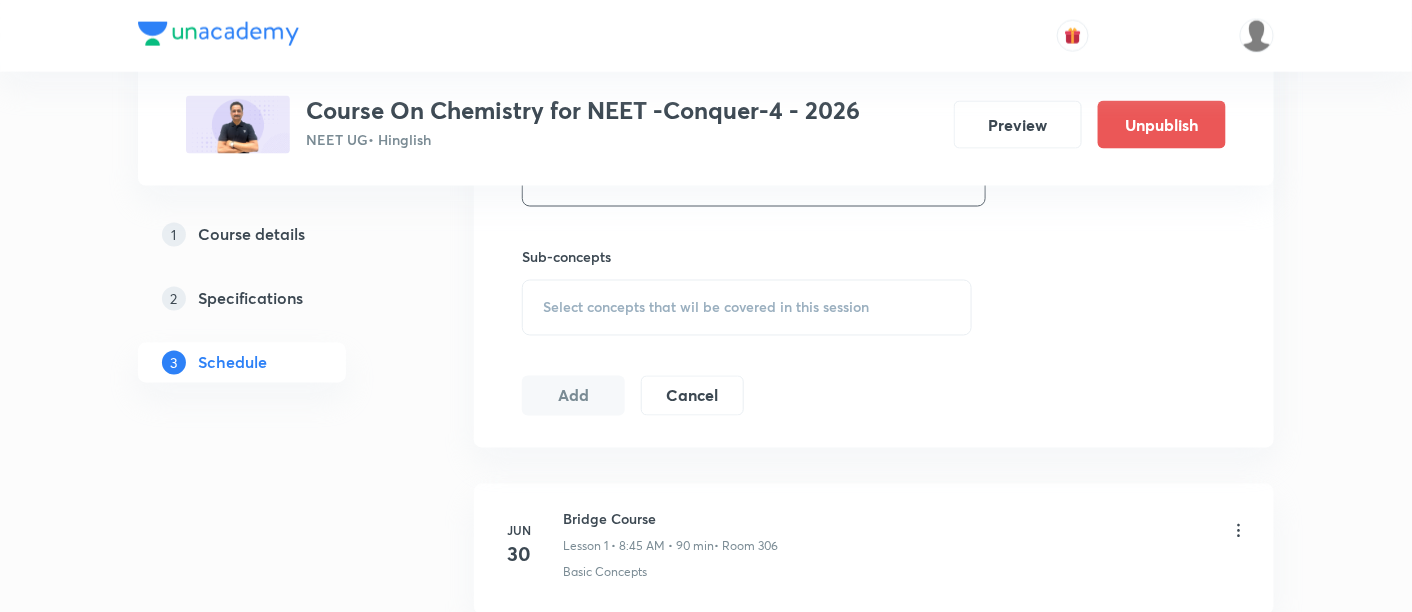 click on "Select concepts that wil be covered in this session" at bounding box center [706, 308] 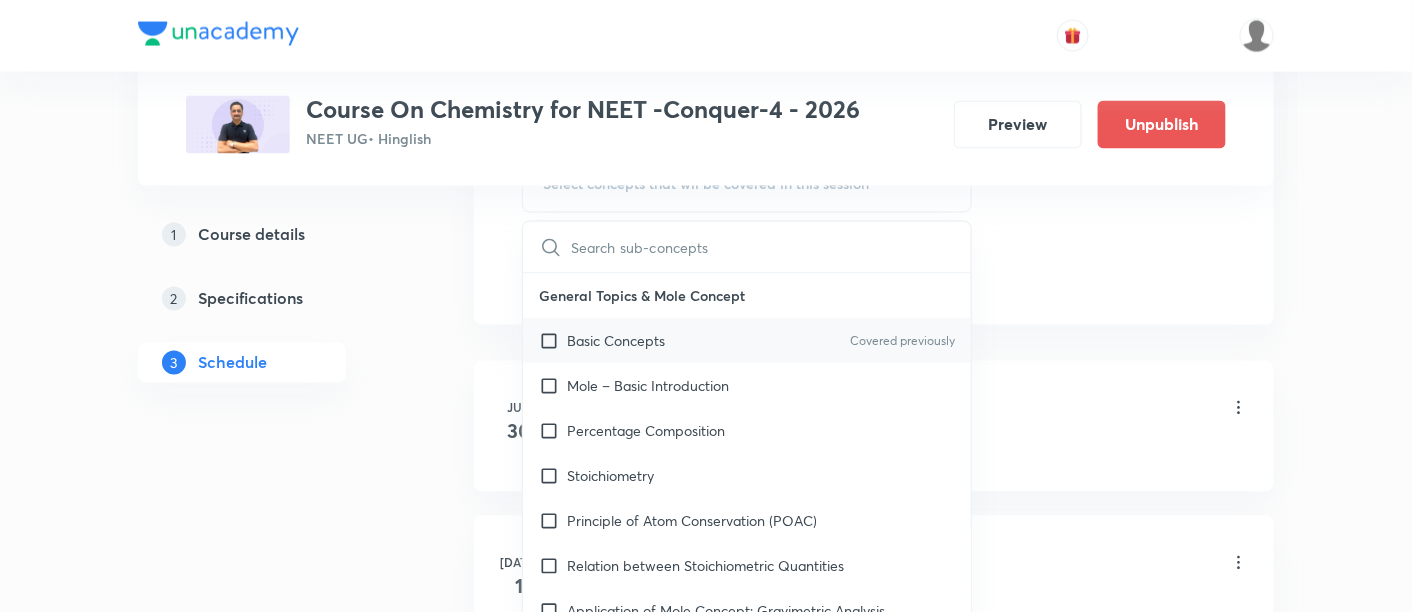 scroll, scrollTop: 1085, scrollLeft: 0, axis: vertical 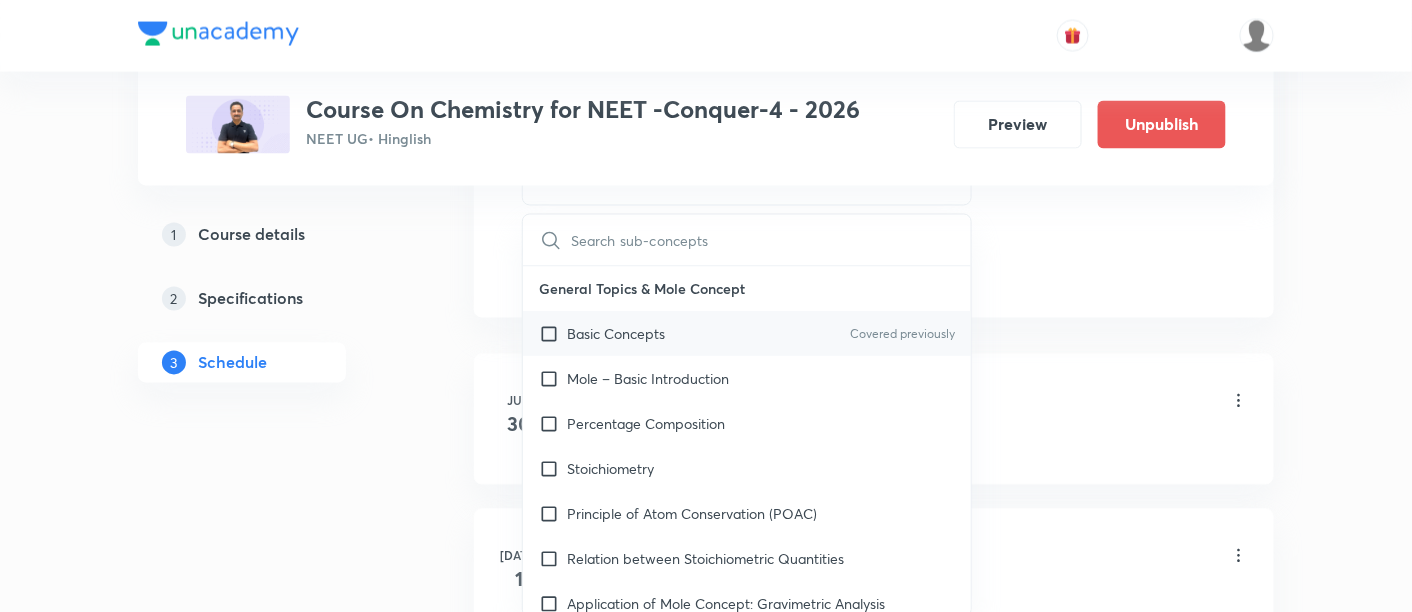 click on "Basic Concepts Covered previously" at bounding box center [747, 334] 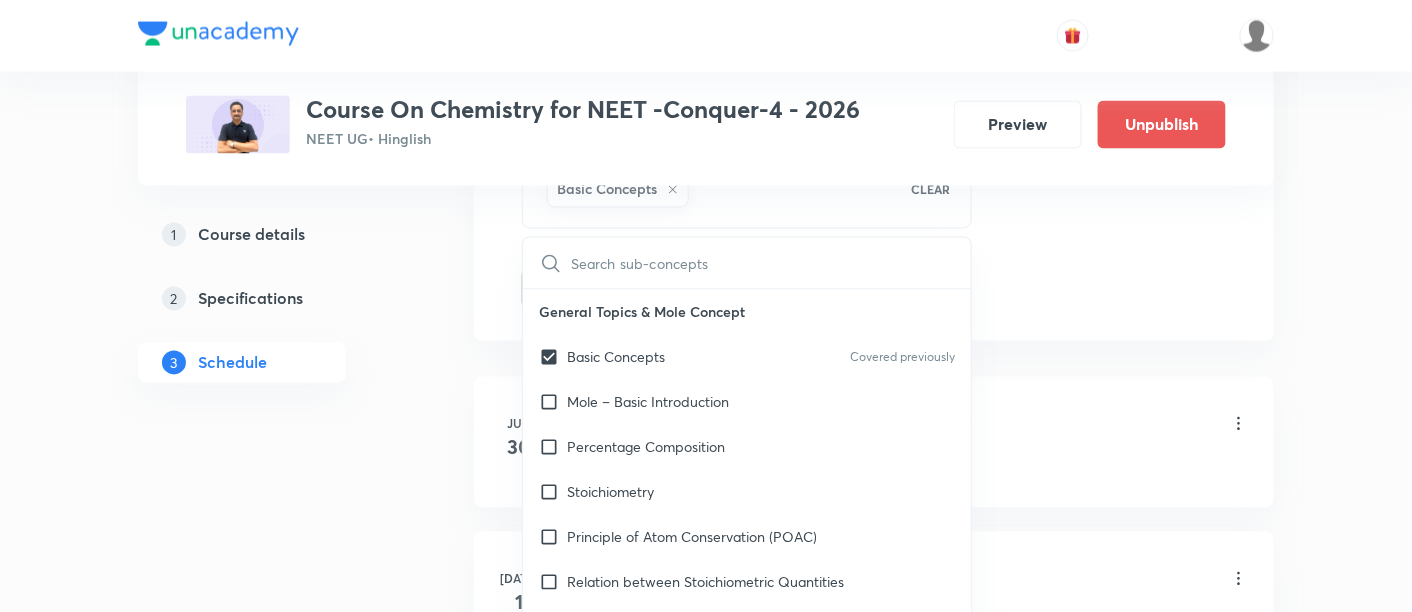 click on "Session  13 Live class Session title 40/99 Mole Concept and Concentration Terms -09 ​ Schedule for Jul 16, 2025, 12:15 PM ​ Duration (in minutes) 90 ​   Session type Online Offline Room 506 Sub-concepts Basic Concepts CLEAR ​ General Topics & Mole Concept Basic Concepts Covered previously Mole – Basic Introduction Percentage Composition Stoichiometry Principle of Atom Conservation (POAC) Relation between Stoichiometric Quantities Application of Mole Concept: Gravimetric Analysis Electronic Configuration Of Atoms (Hund's rule)  Quantum Numbers (Magnetic Quantum no.) Quantum Numbers(Pauli's Exclusion law) Mean Molar Mass or Molecular Mass Variation of Conductivity with Concentration Mechanism of Corrosion Atomic Structure Discovery Of Electron Some Prerequisites of Physics Discovery Of Protons And Neutrons Atomic Models Representation Of Atom With Electrons And Neutrons Nature of Waves Nature Of Electromagnetic Radiation Planck’S Quantum Theory Spectra-Continuous and Discontinuous Spectrum Spectrum" at bounding box center [874, -172] 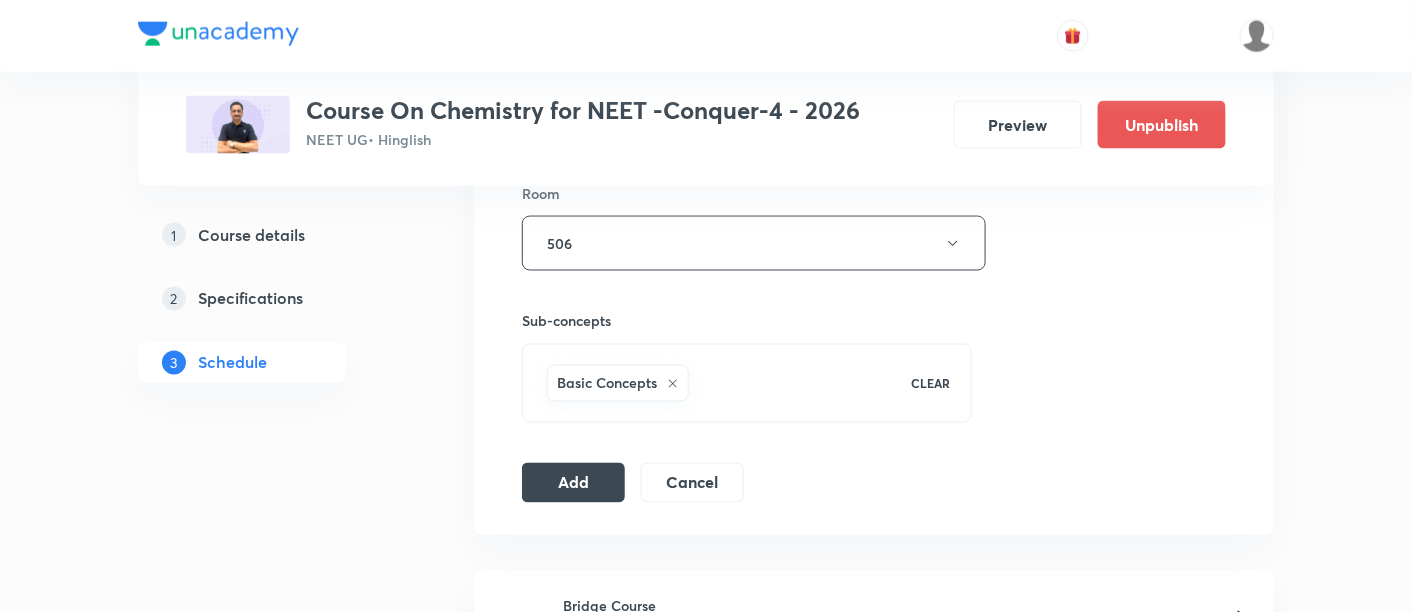 scroll, scrollTop: 918, scrollLeft: 0, axis: vertical 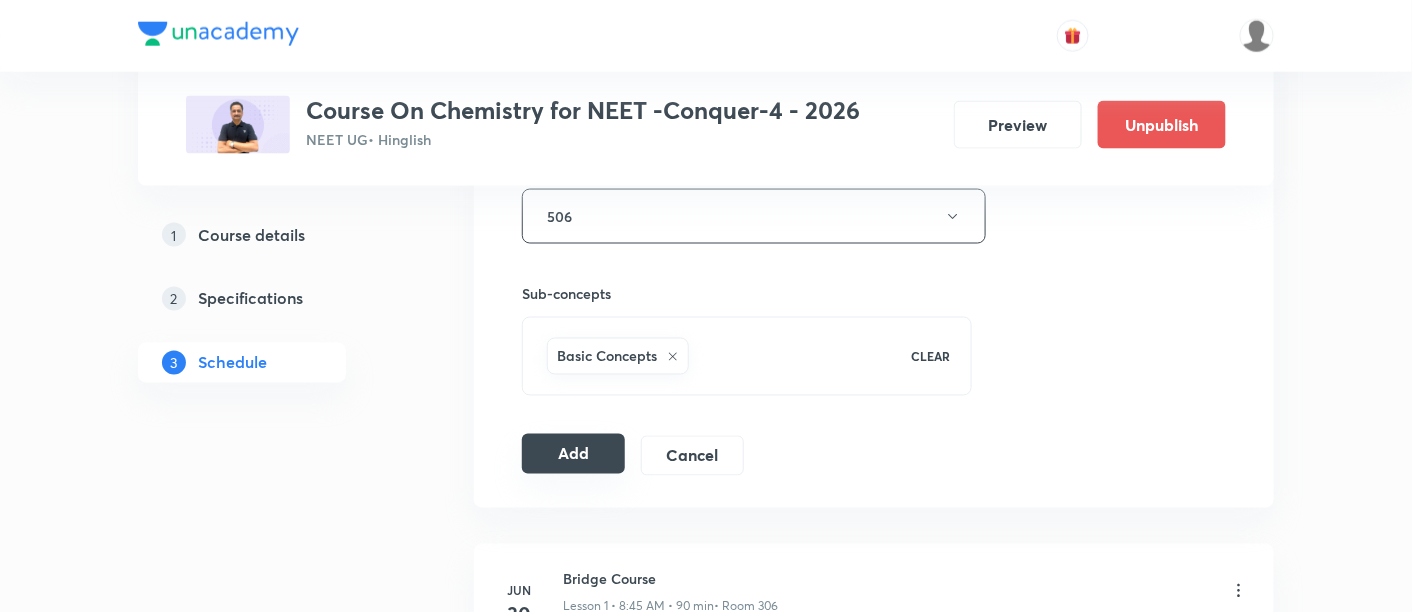 click on "Add" at bounding box center (573, 454) 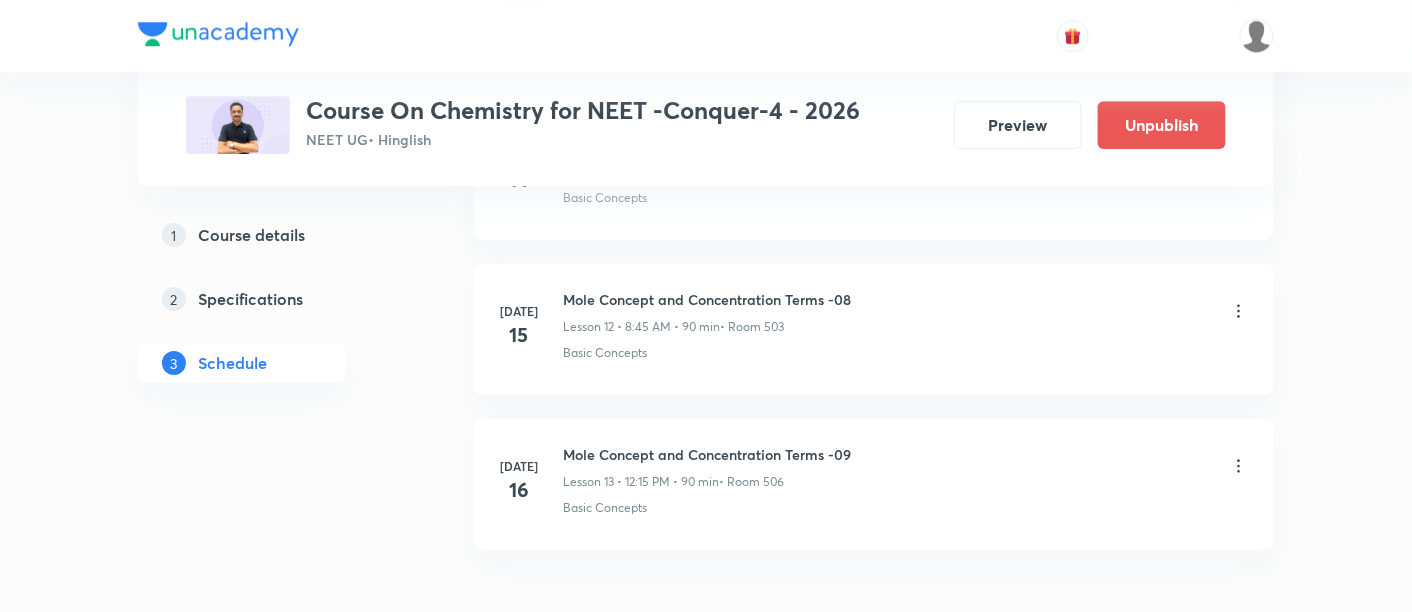 scroll, scrollTop: 1960, scrollLeft: 0, axis: vertical 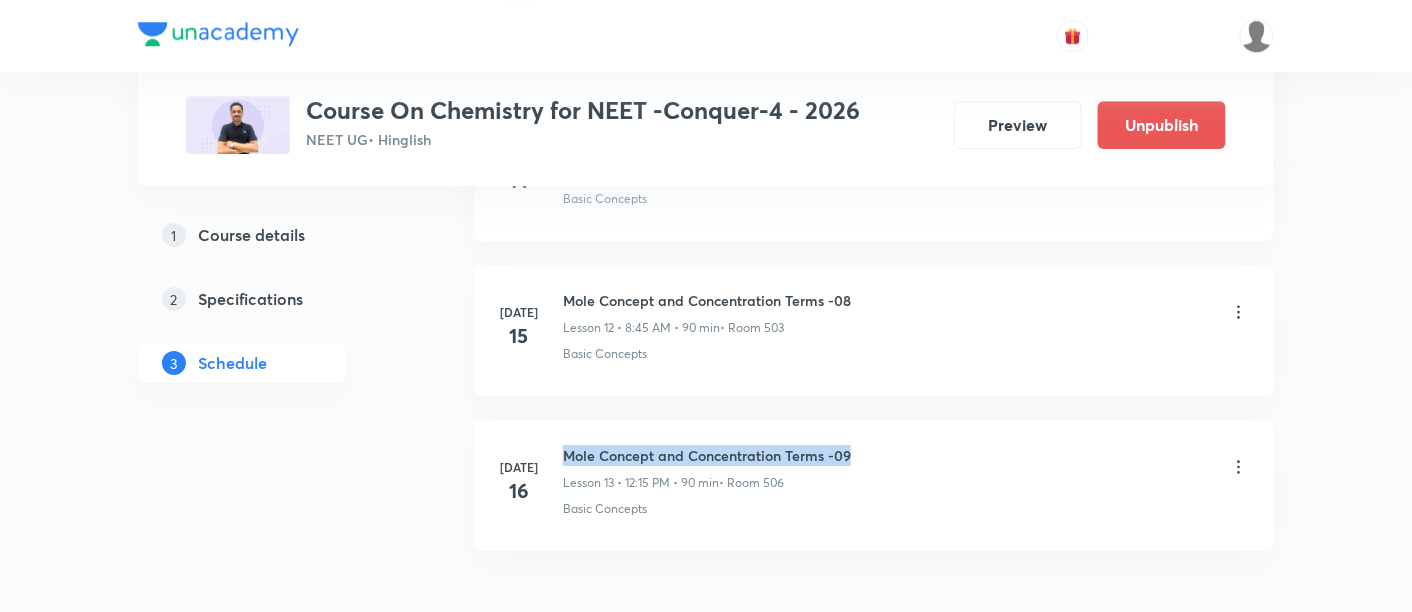 drag, startPoint x: 566, startPoint y: 442, endPoint x: 873, endPoint y: 428, distance: 307.31906 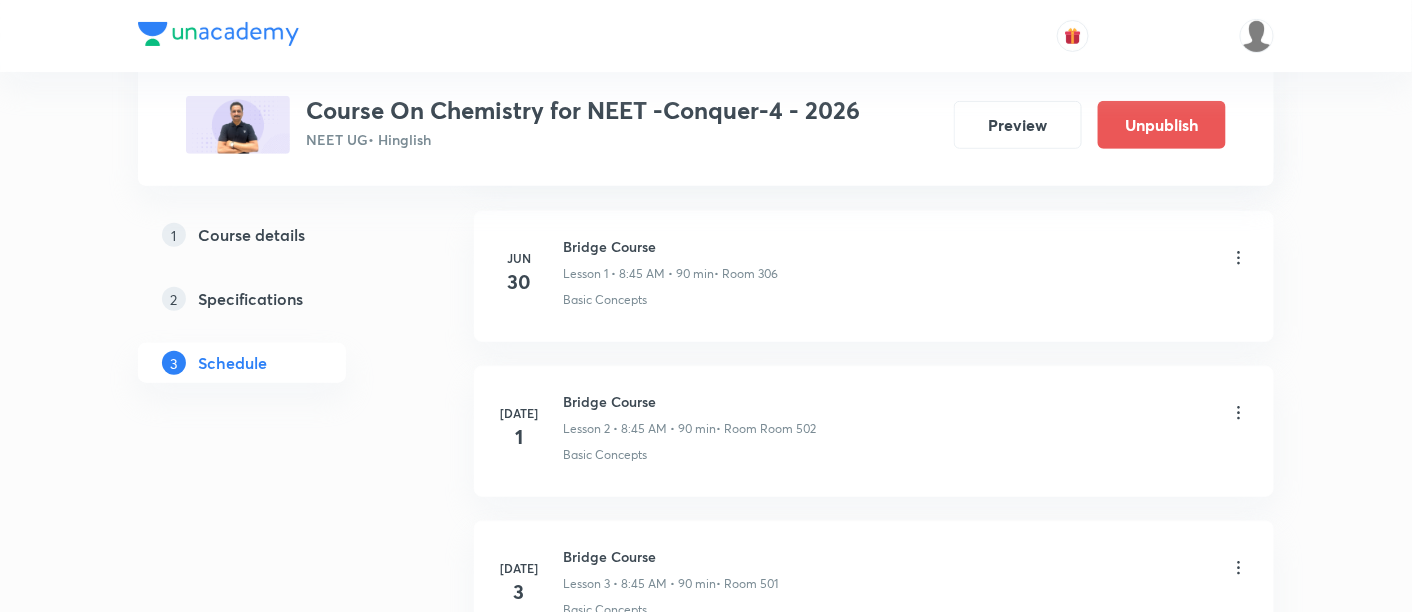 scroll, scrollTop: 0, scrollLeft: 0, axis: both 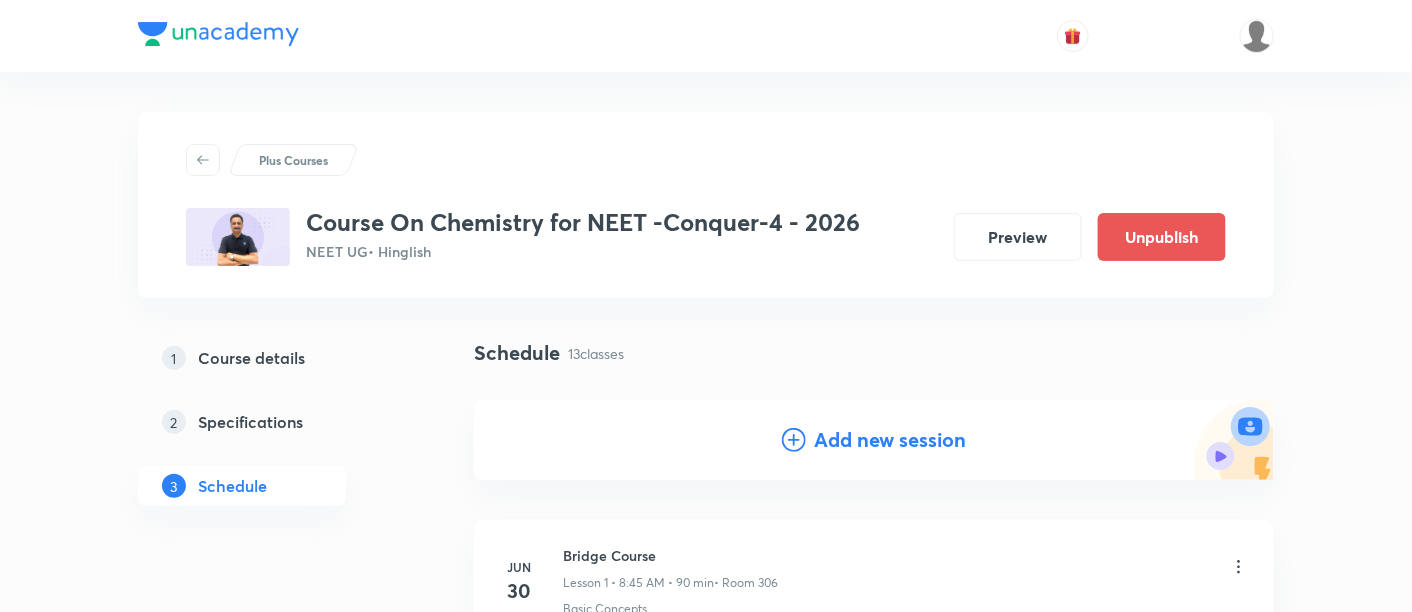 click on "Add new session" at bounding box center (890, 440) 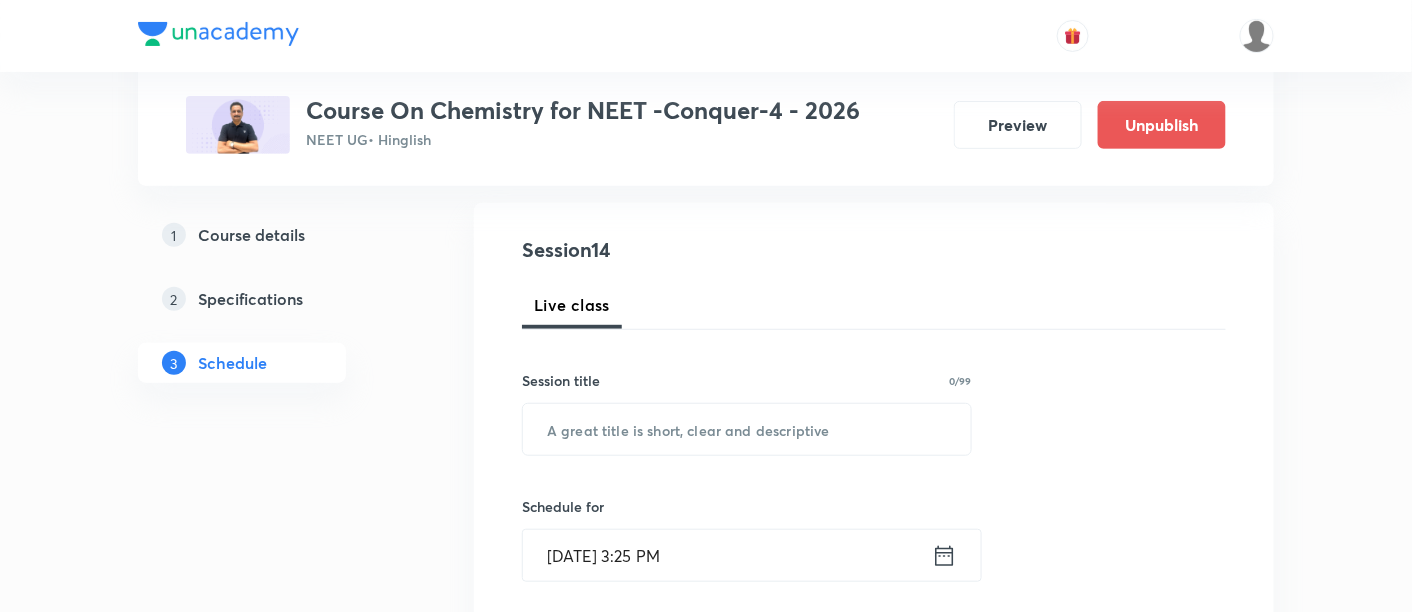 scroll, scrollTop: 262, scrollLeft: 0, axis: vertical 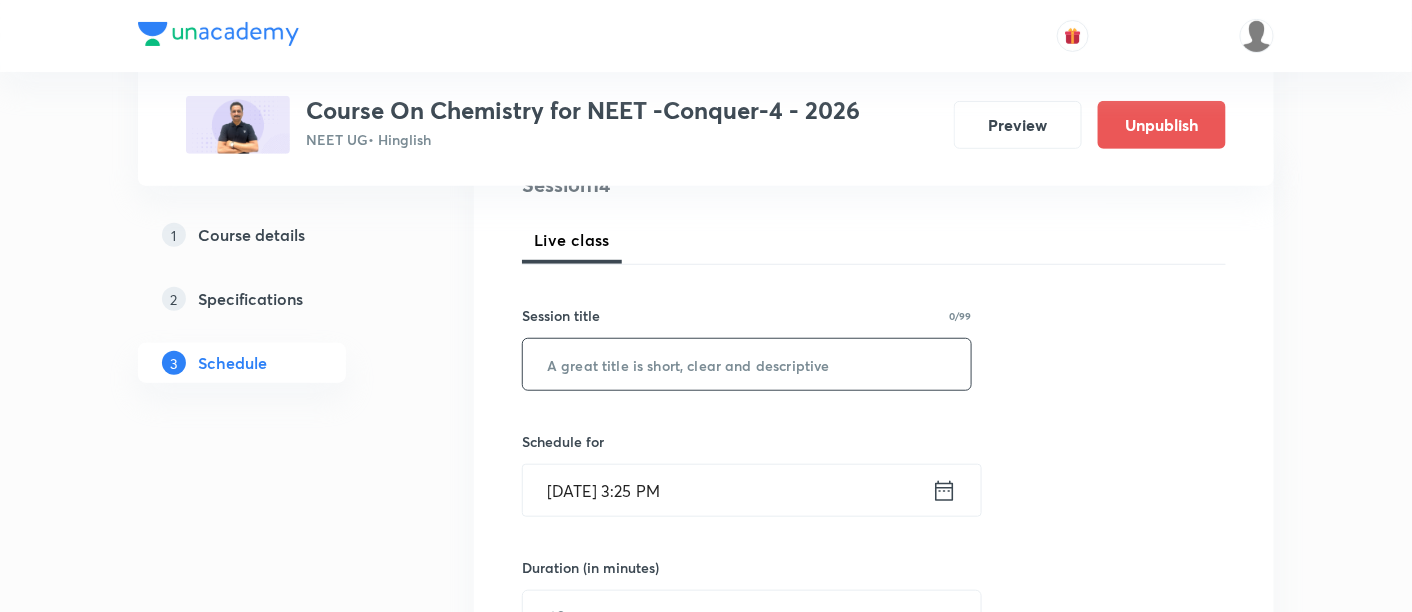 click at bounding box center (747, 364) 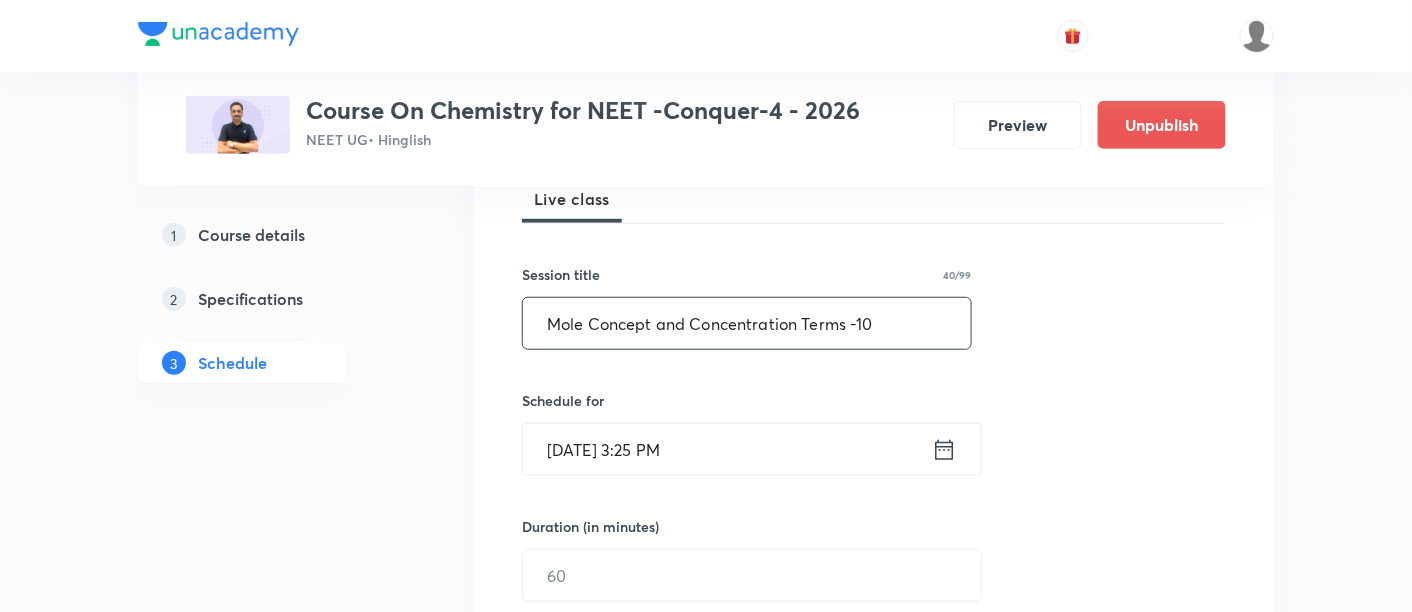 scroll, scrollTop: 385, scrollLeft: 0, axis: vertical 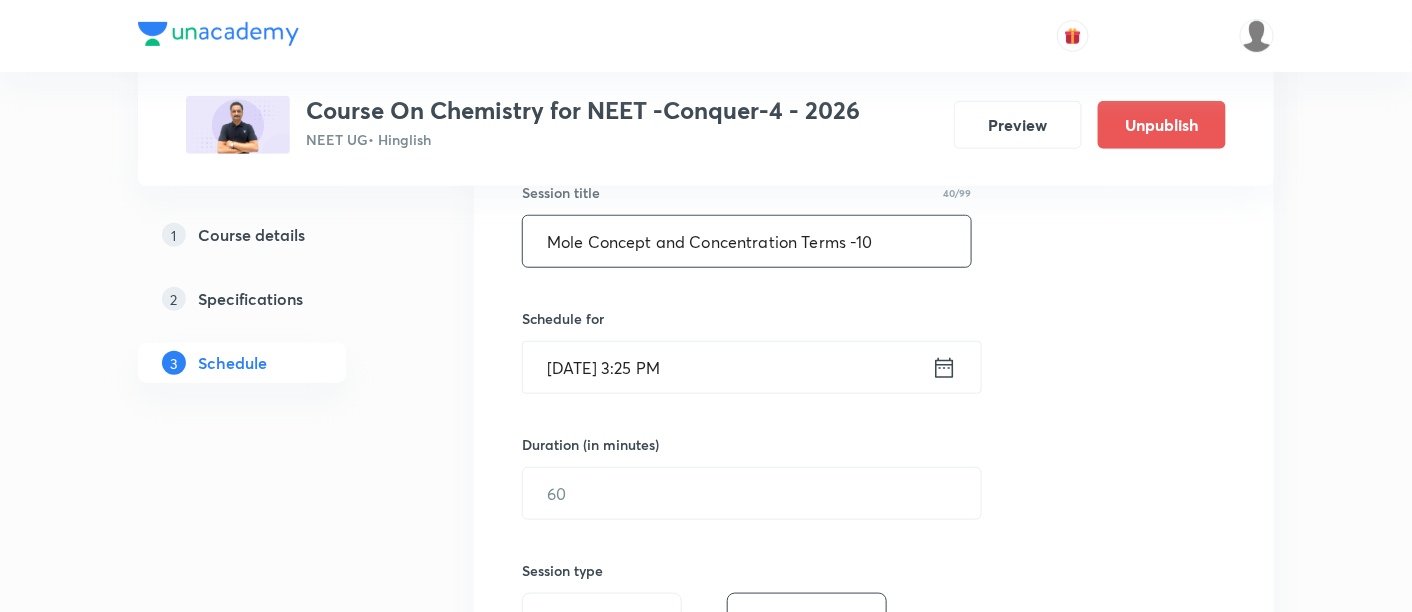 type on "Mole Concept and Concentration Terms -10" 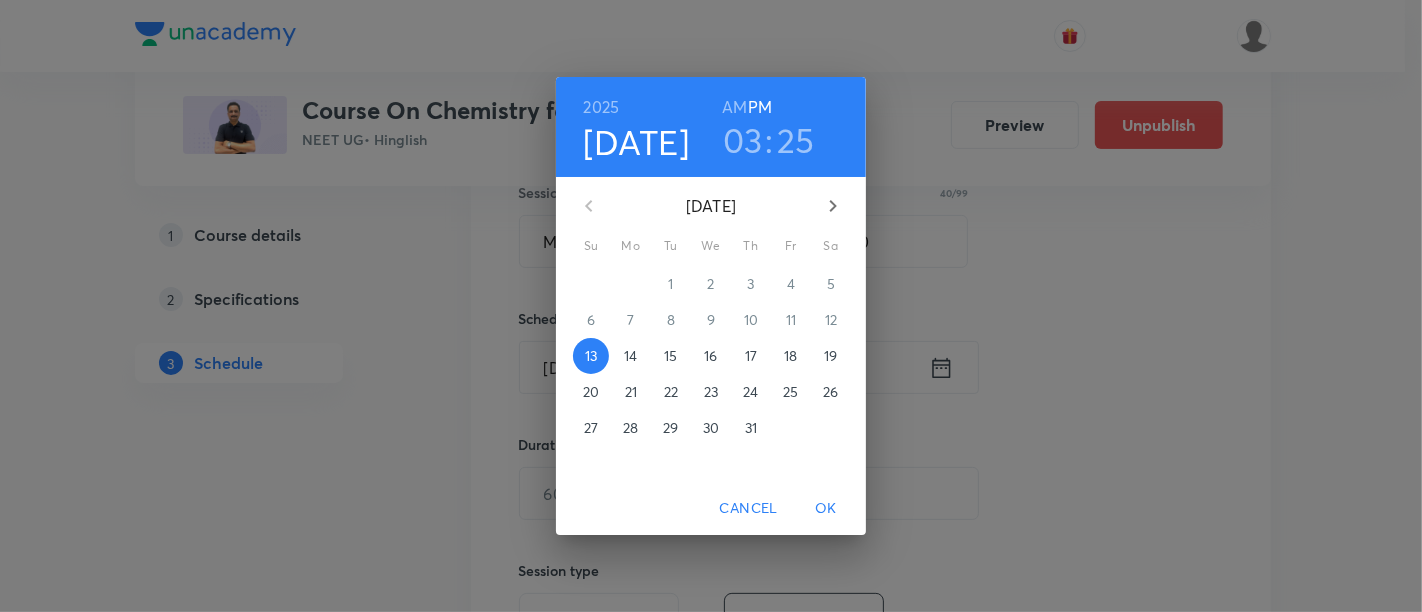 click on "17" at bounding box center [751, 356] 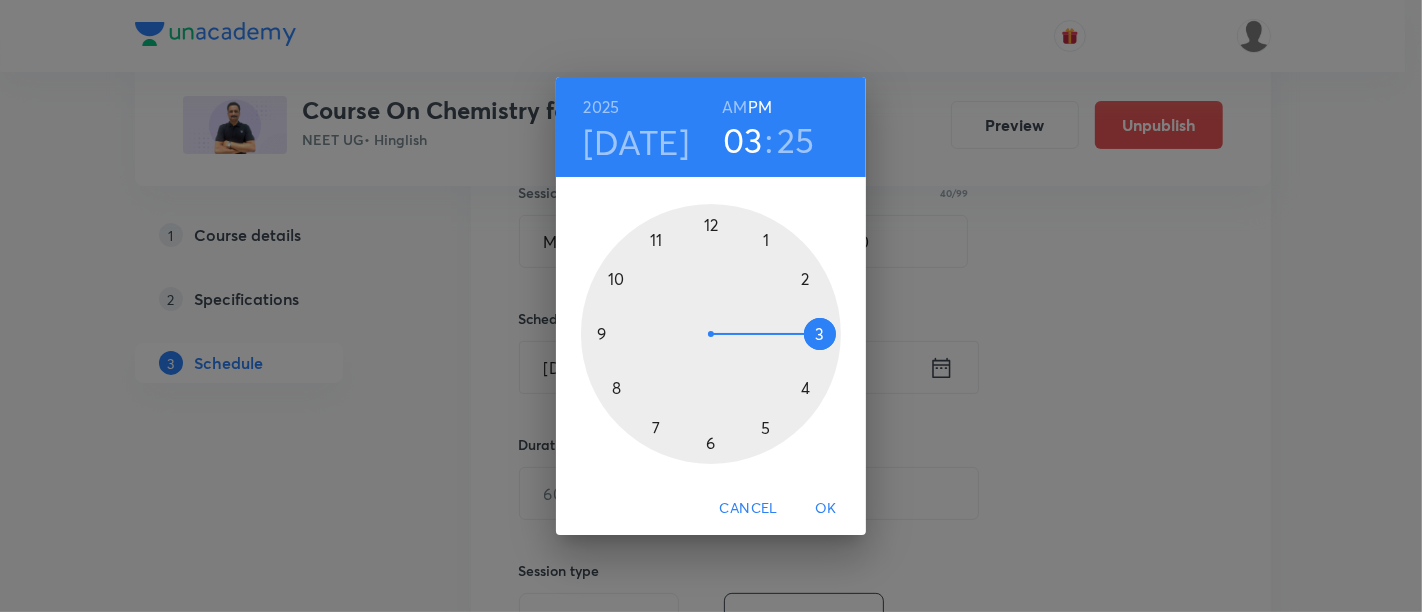 click on "AM" at bounding box center (734, 107) 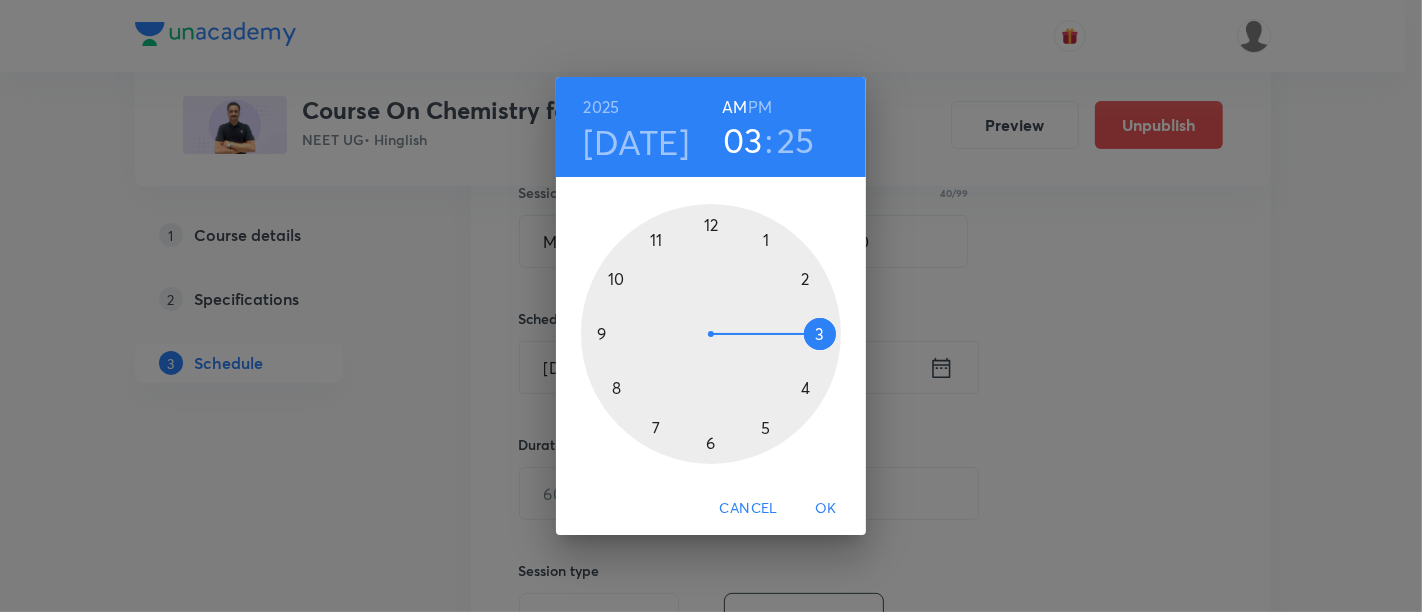 click at bounding box center (711, 334) 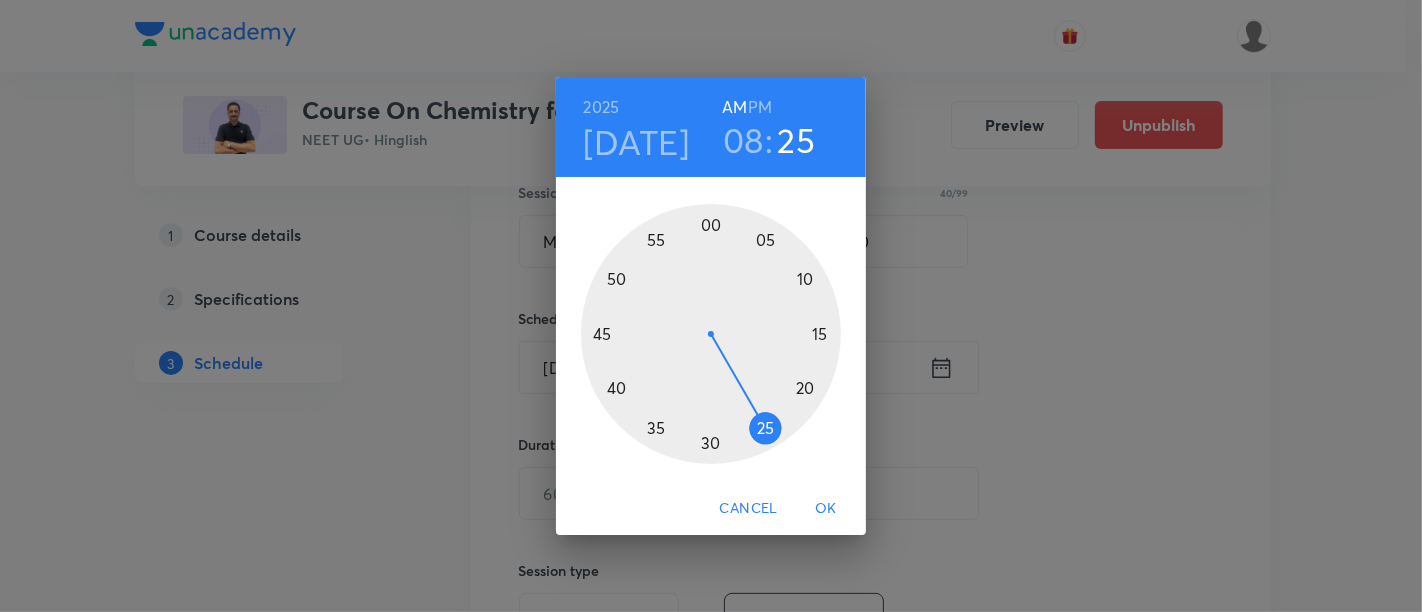 click at bounding box center [711, 334] 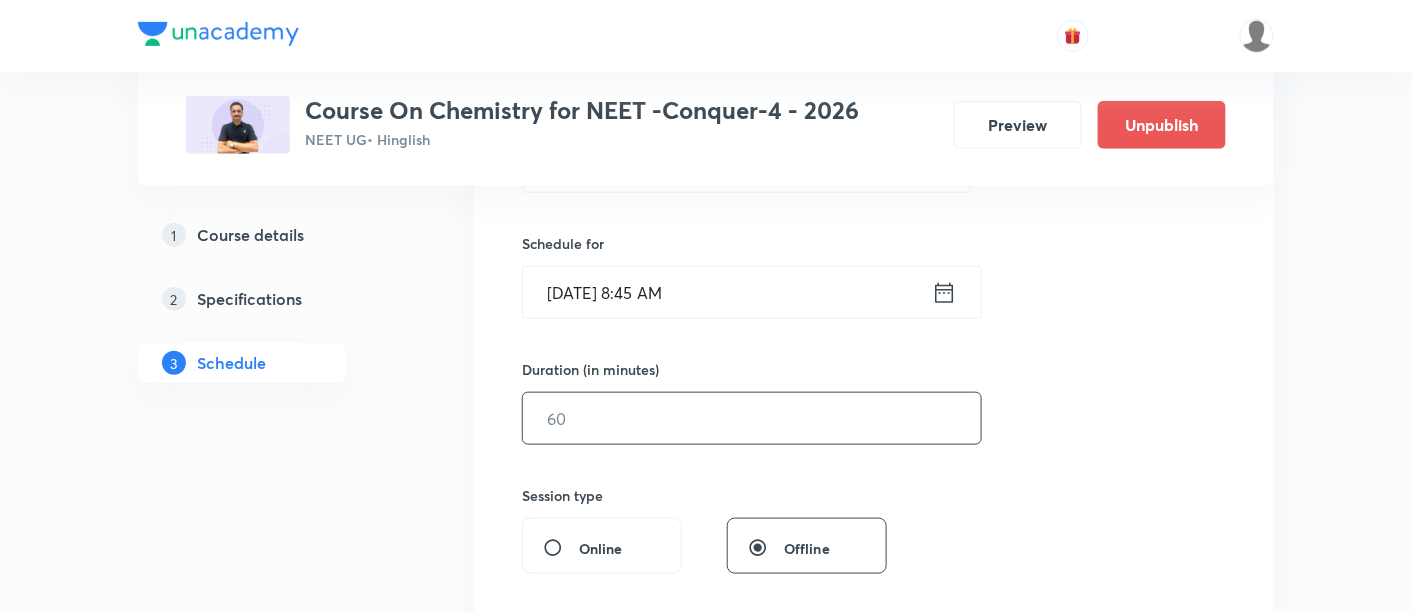 scroll, scrollTop: 466, scrollLeft: 0, axis: vertical 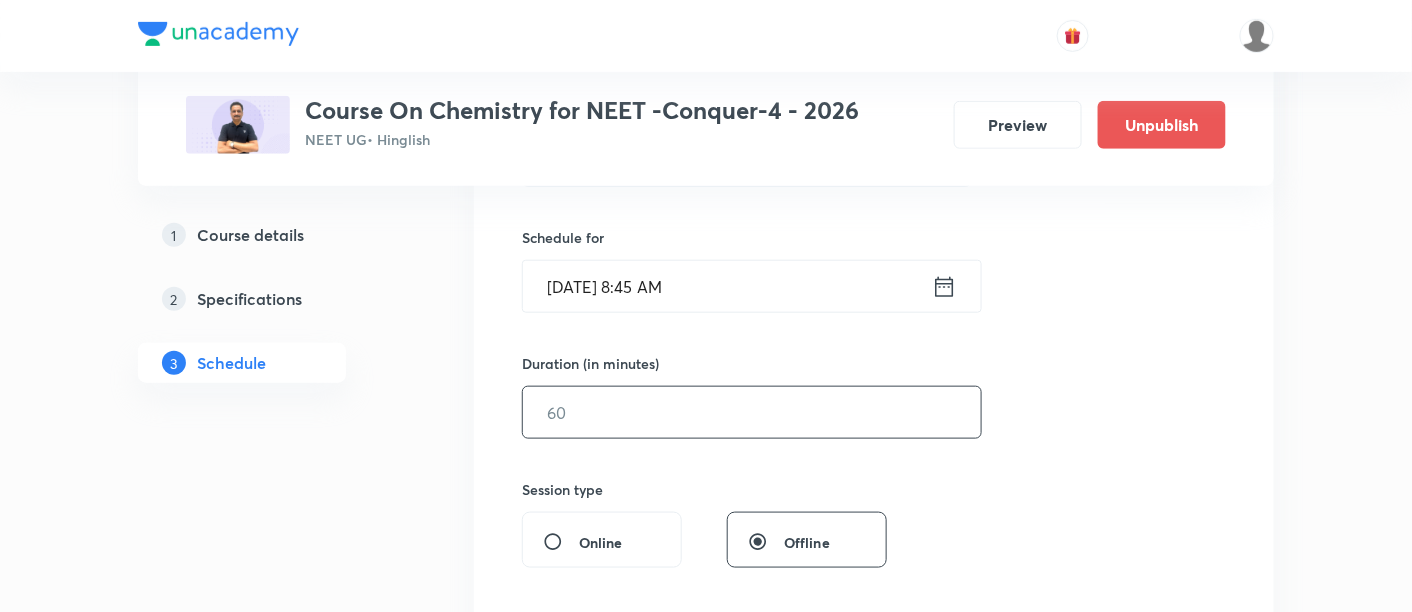 click at bounding box center (752, 412) 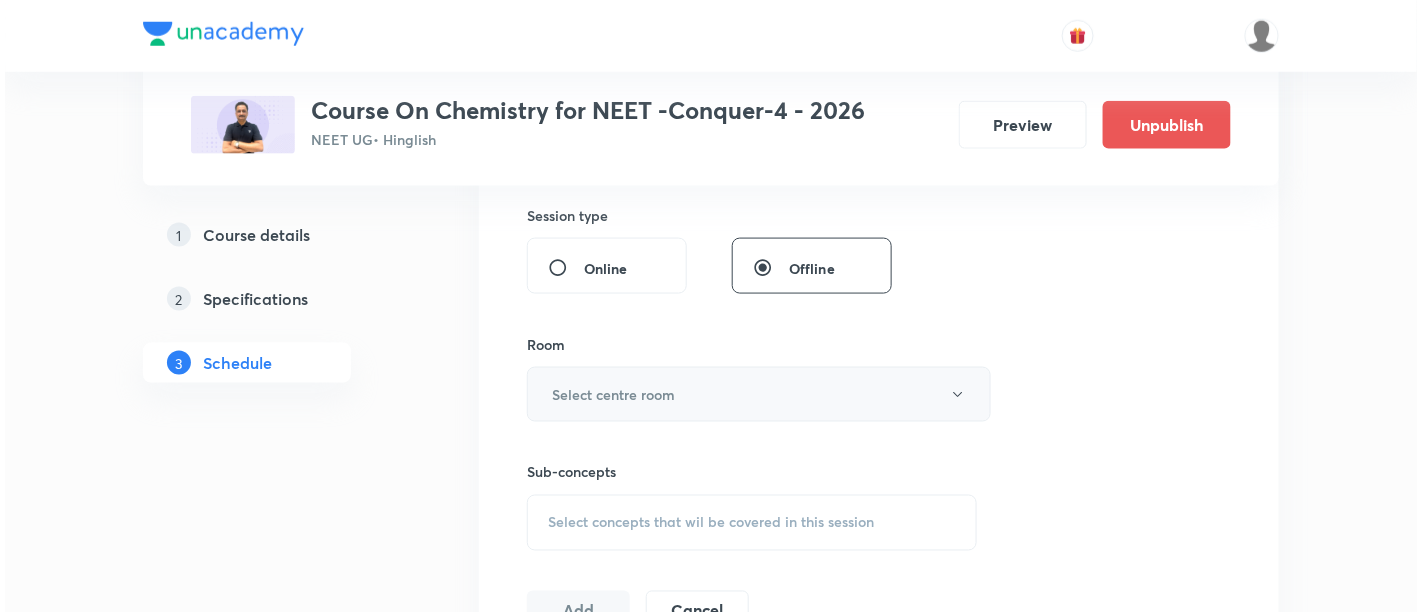 scroll, scrollTop: 740, scrollLeft: 0, axis: vertical 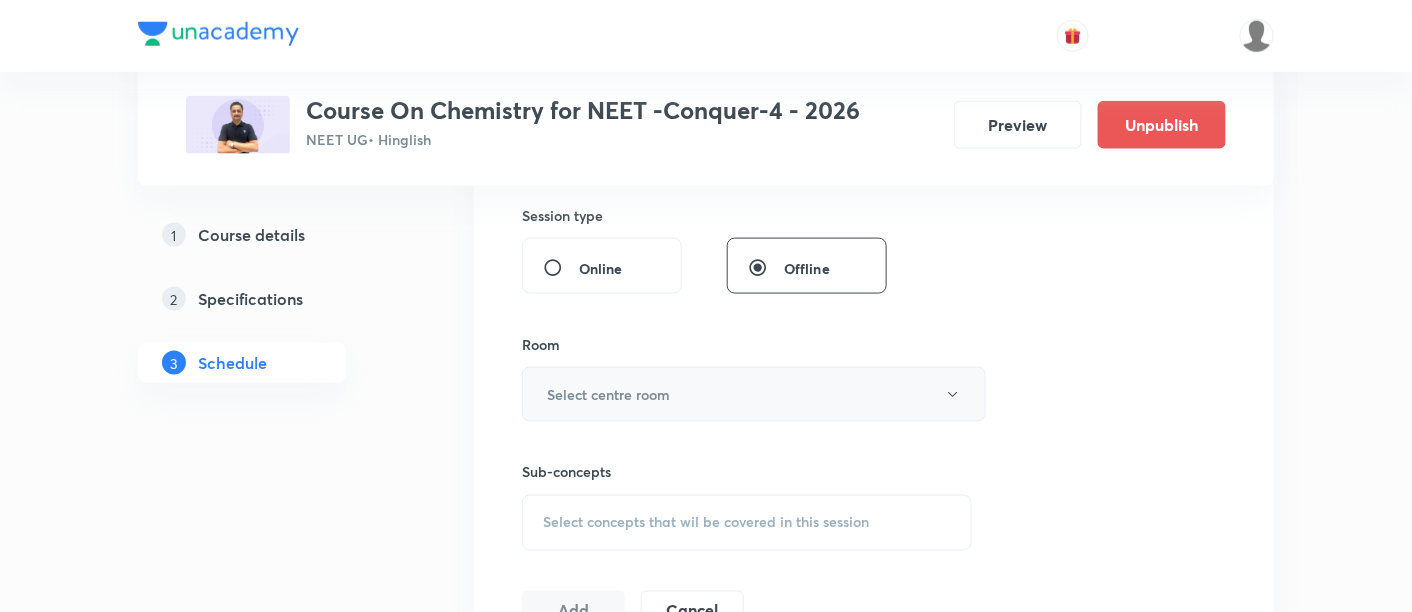 type on "90" 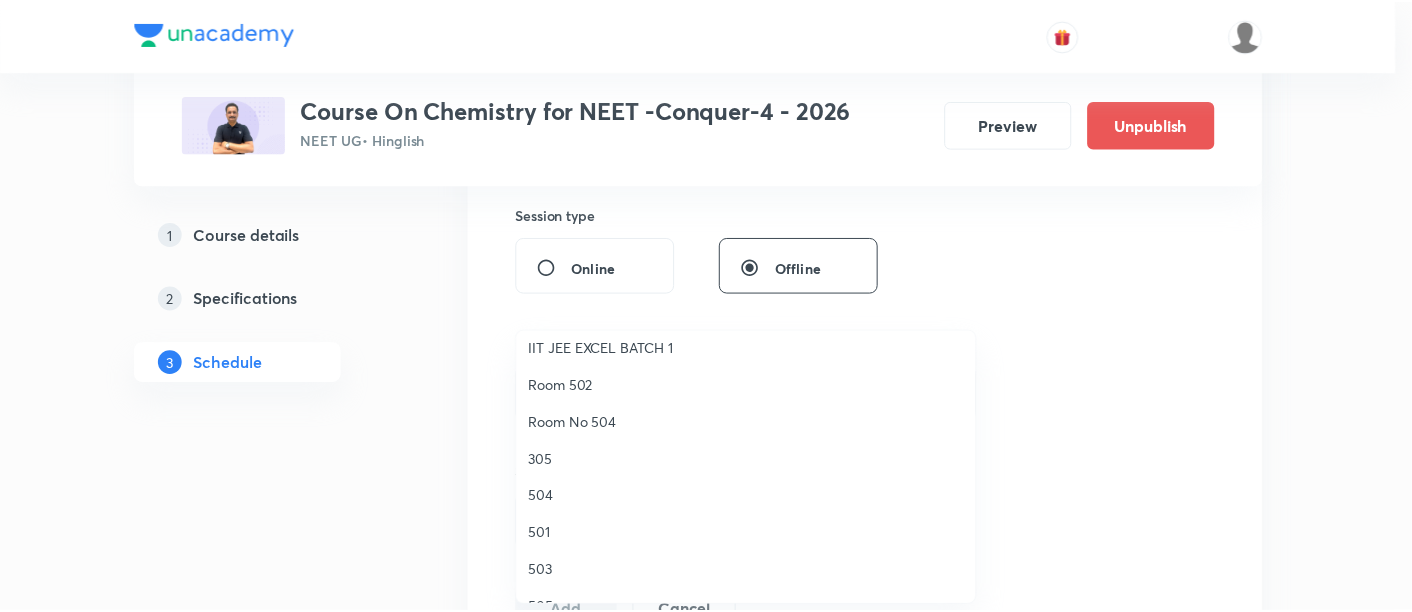 scroll, scrollTop: 196, scrollLeft: 0, axis: vertical 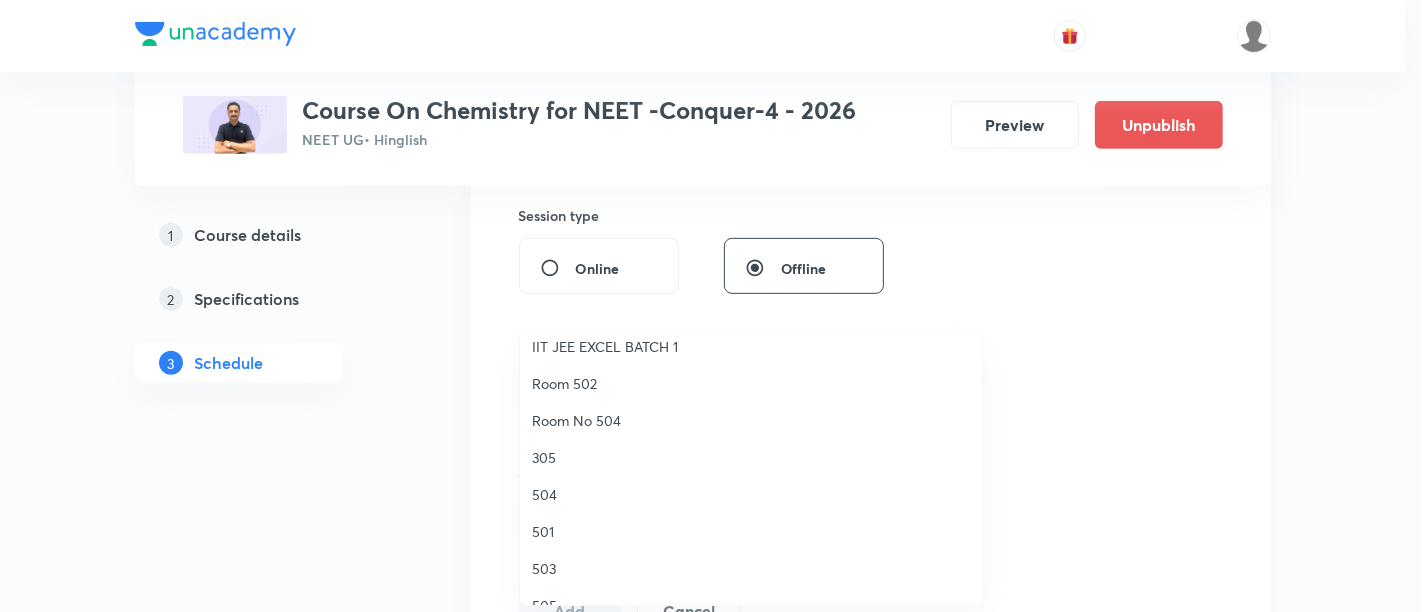click on "501" at bounding box center [751, 531] 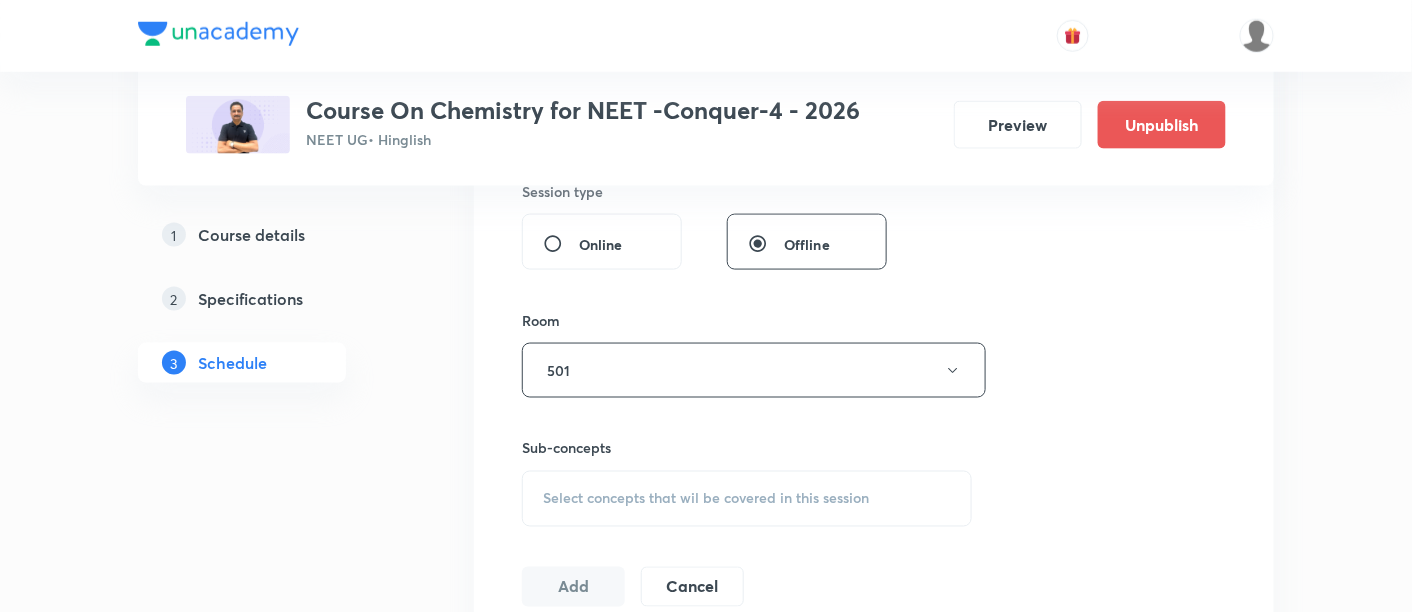 scroll, scrollTop: 818, scrollLeft: 0, axis: vertical 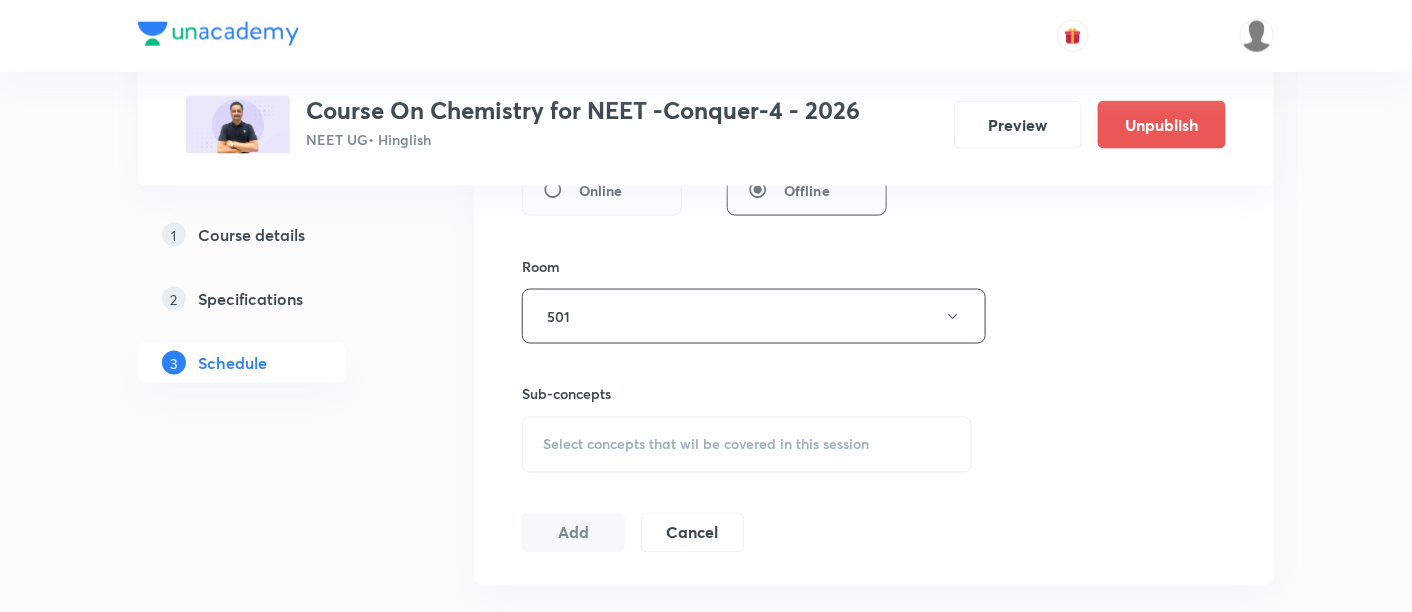 click on "Select concepts that wil be covered in this session" at bounding box center [706, 445] 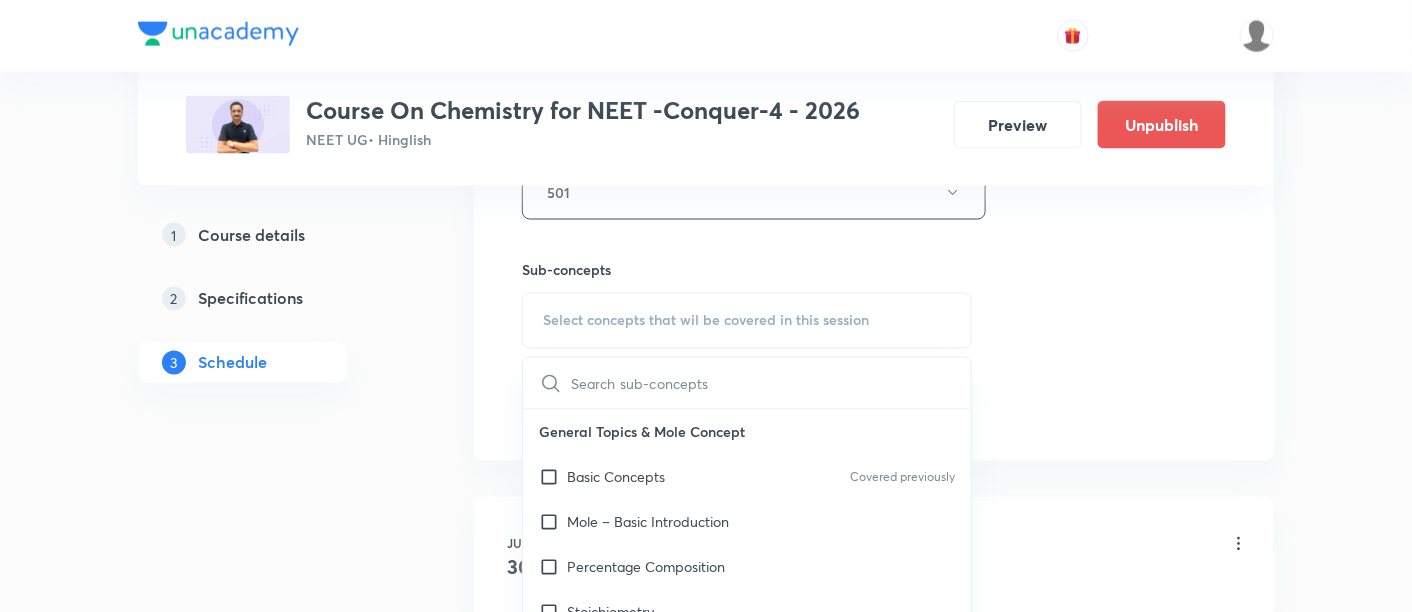 scroll, scrollTop: 988, scrollLeft: 0, axis: vertical 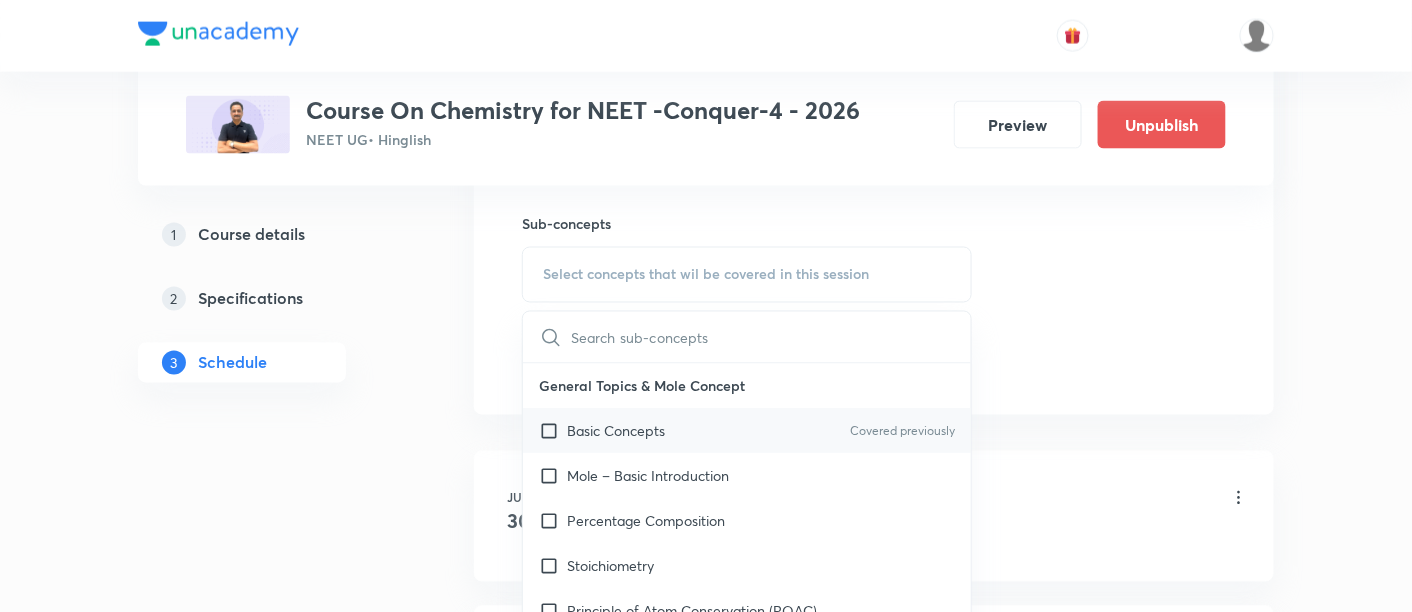 click on "Basic Concepts" at bounding box center [616, 431] 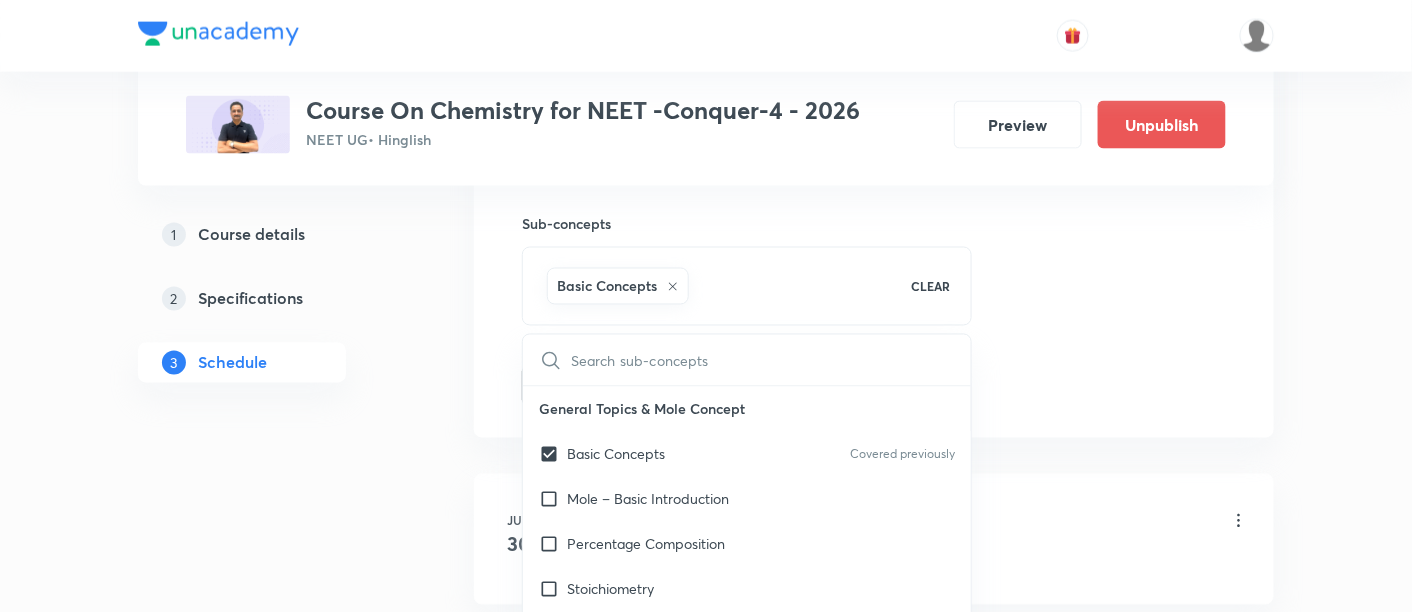 click on "Session  14 Live class Session title 40/99 Mole Concept and Concentration Terms -10 ​ Schedule for Jul 17, 2025, 8:45 AM ​ Duration (in minutes) 90 ​   Session type Online Offline Room 501 Sub-concepts Basic Concepts CLEAR ​ General Topics & Mole Concept Basic Concepts Covered previously Mole – Basic Introduction Percentage Composition Stoichiometry Principle of Atom Conservation (POAC) Relation between Stoichiometric Quantities Application of Mole Concept: Gravimetric Analysis Electronic Configuration Of Atoms (Hund's rule)  Quantum Numbers (Magnetic Quantum no.) Quantum Numbers(Pauli's Exclusion law) Mean Molar Mass or Molecular Mass Variation of Conductivity with Concentration Mechanism of Corrosion Atomic Structure Discovery Of Electron Some Prerequisites of Physics Discovery Of Protons And Neutrons Atomic Models Representation Of Atom With Electrons And Neutrons Nature of Waves Nature Of Electromagnetic Radiation Planck’S Quantum Theory Spectra-Continuous and Discontinuous Spectrum Spectrum" at bounding box center (874, -75) 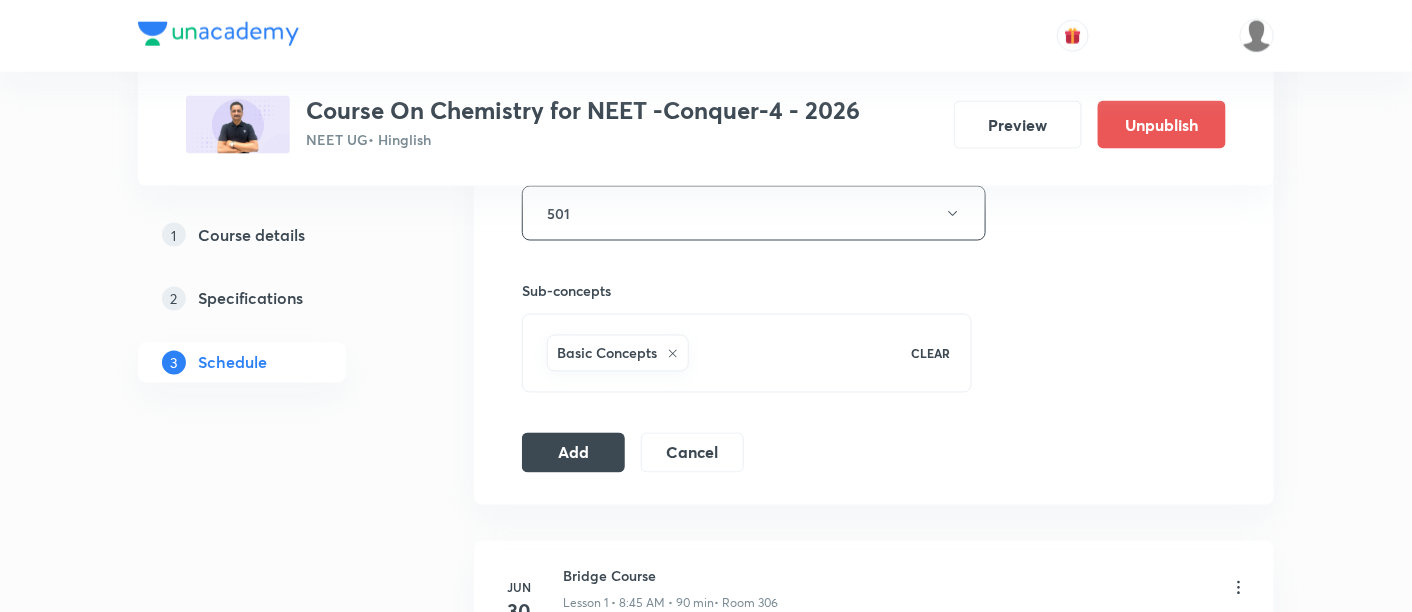 scroll, scrollTop: 922, scrollLeft: 0, axis: vertical 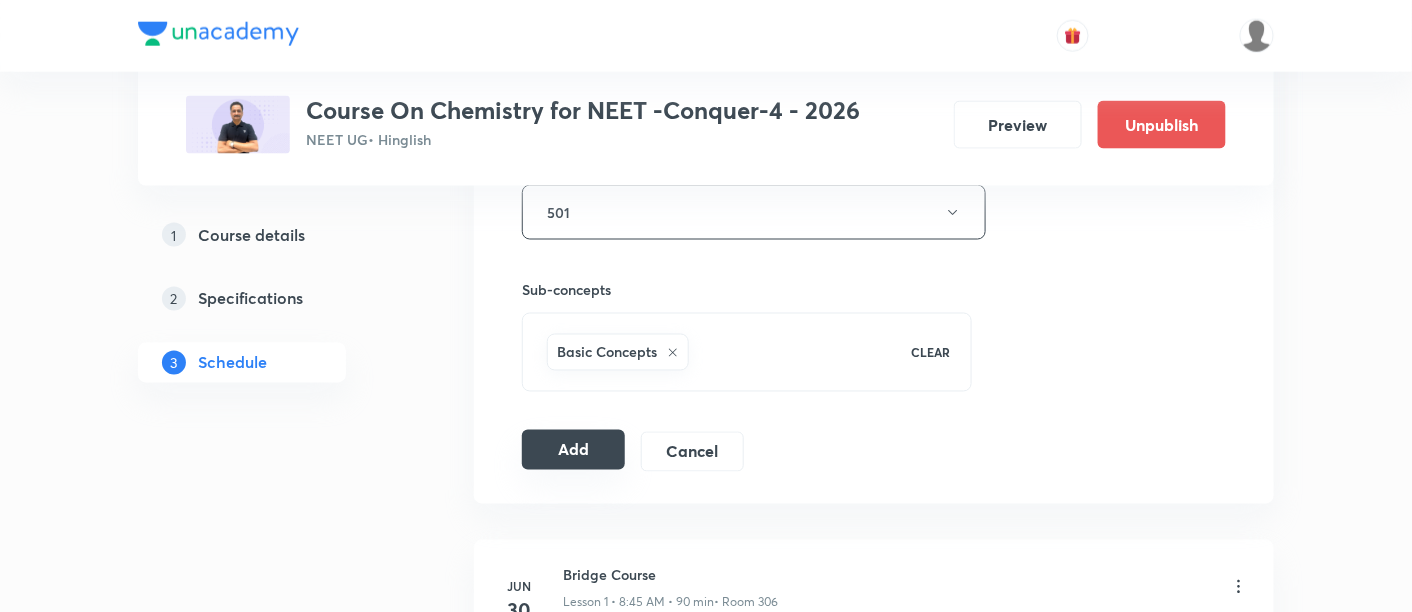 click on "Add" at bounding box center [573, 450] 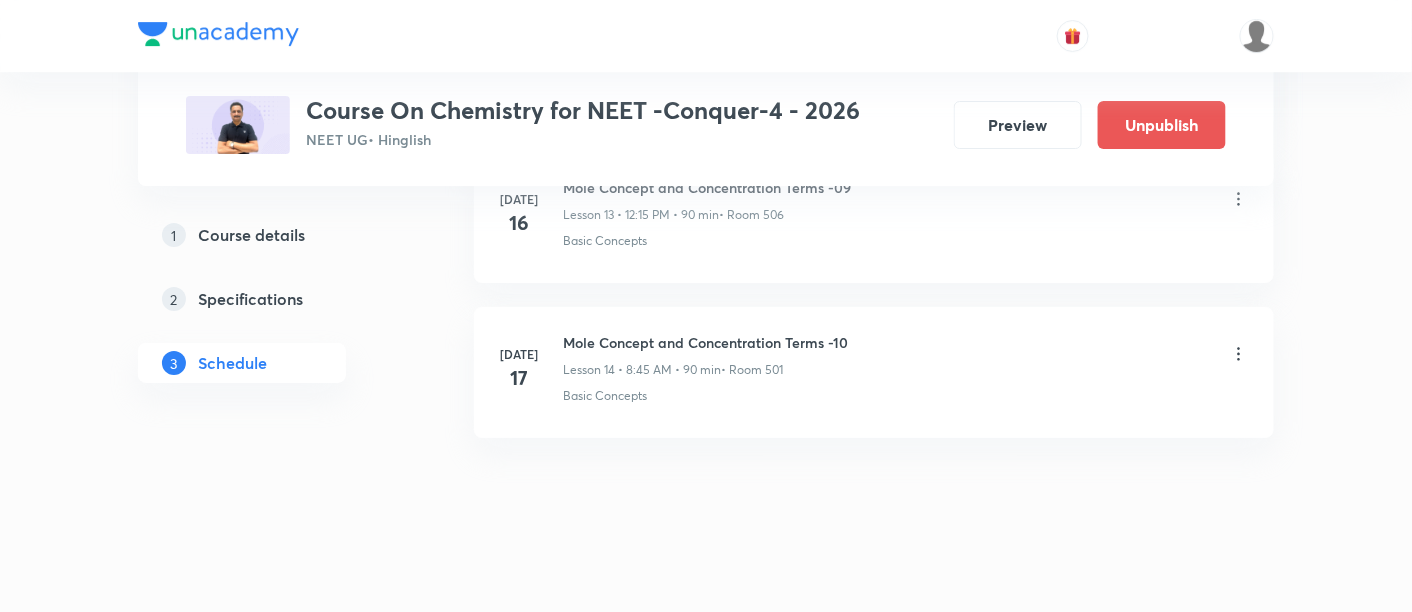 scroll, scrollTop: 2233, scrollLeft: 0, axis: vertical 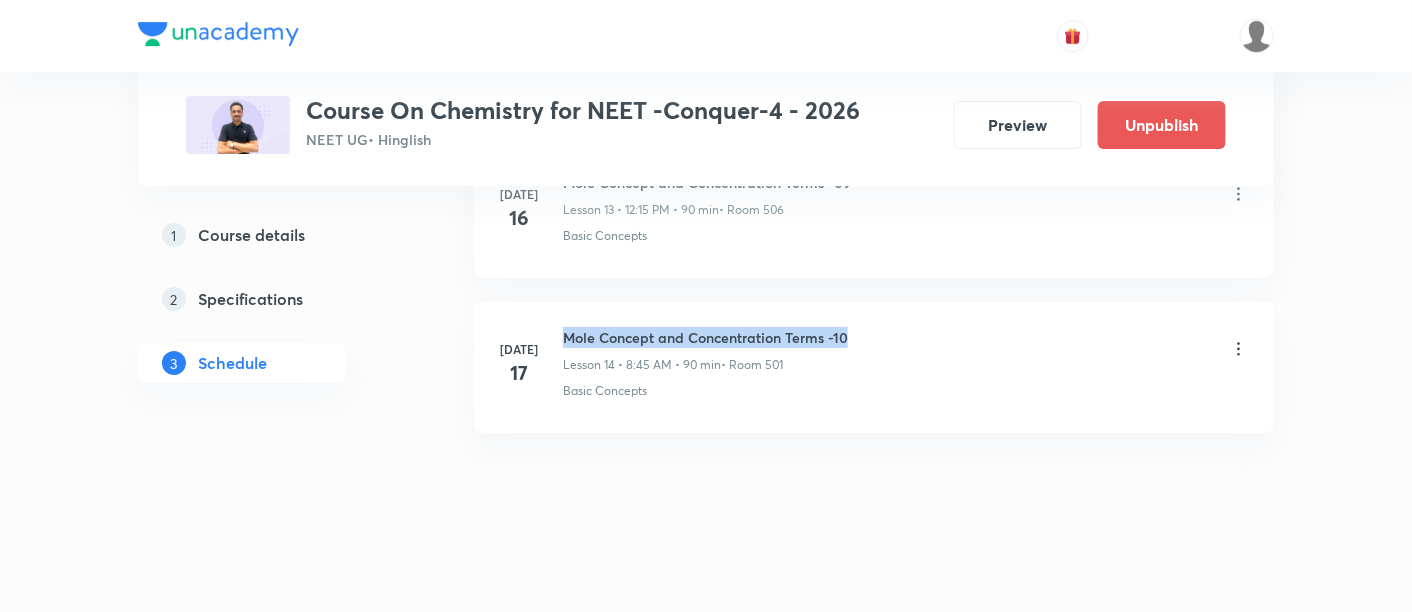 drag, startPoint x: 563, startPoint y: 326, endPoint x: 911, endPoint y: 304, distance: 348.6947 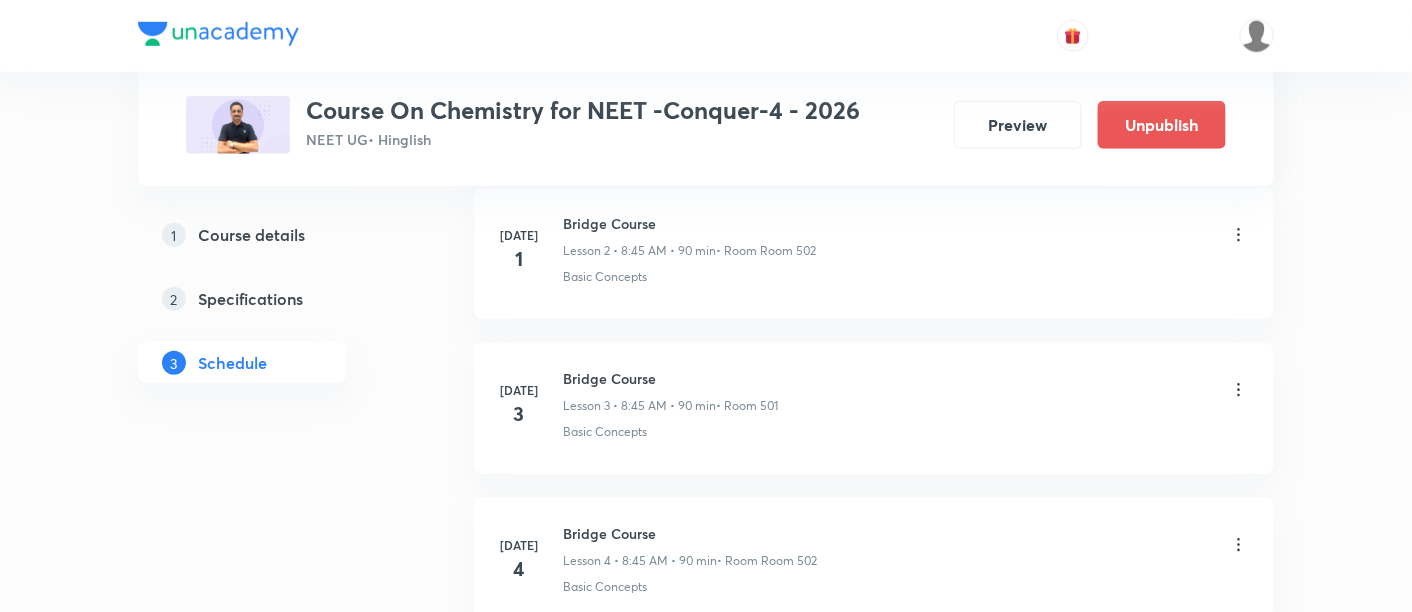 scroll, scrollTop: 0, scrollLeft: 0, axis: both 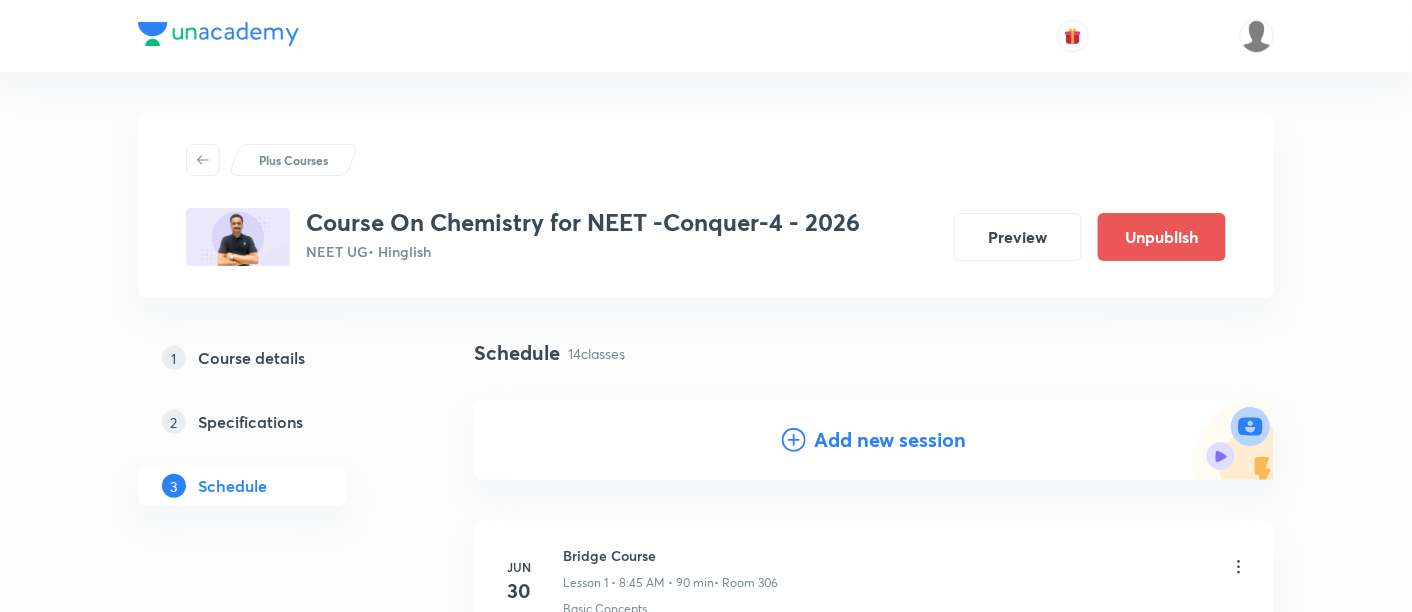 click on "Add new session" at bounding box center [890, 440] 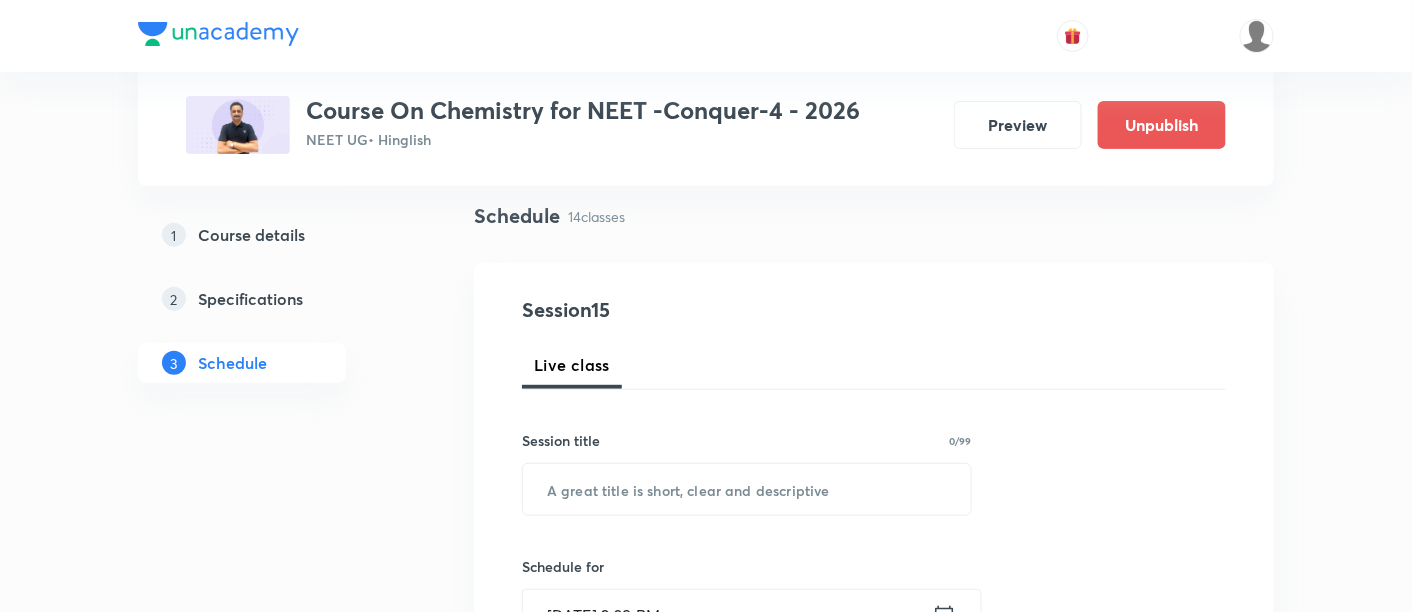 scroll, scrollTop: 148, scrollLeft: 0, axis: vertical 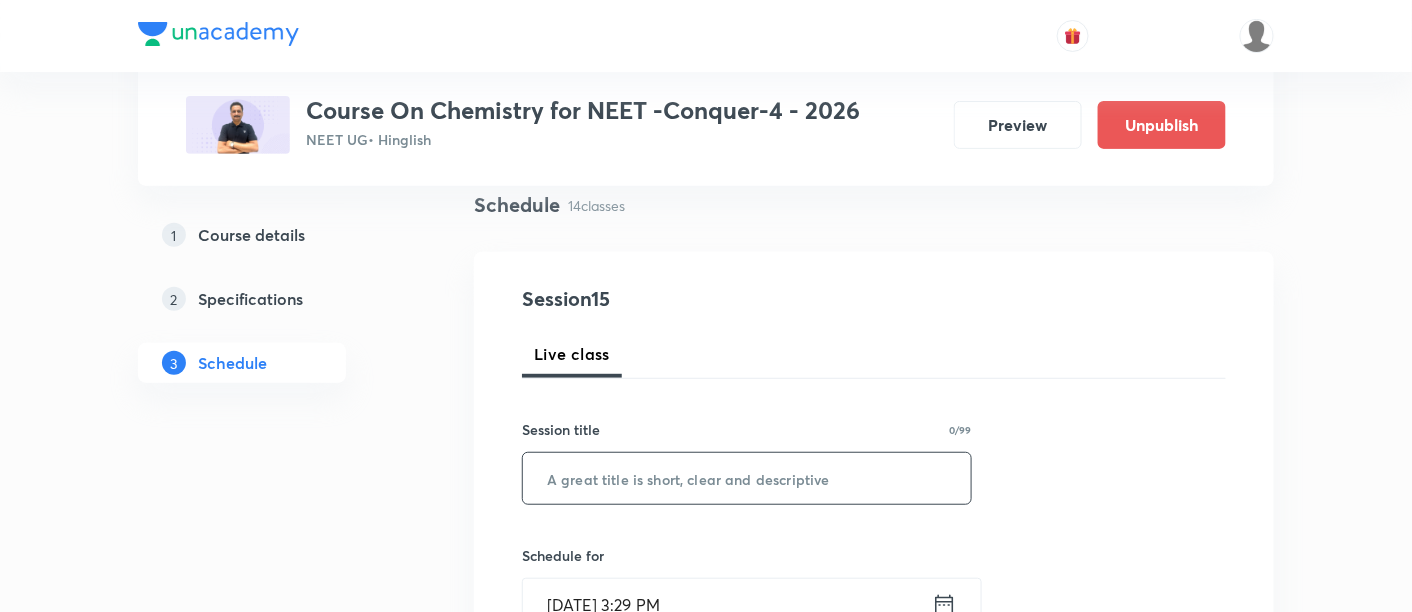 click at bounding box center (747, 478) 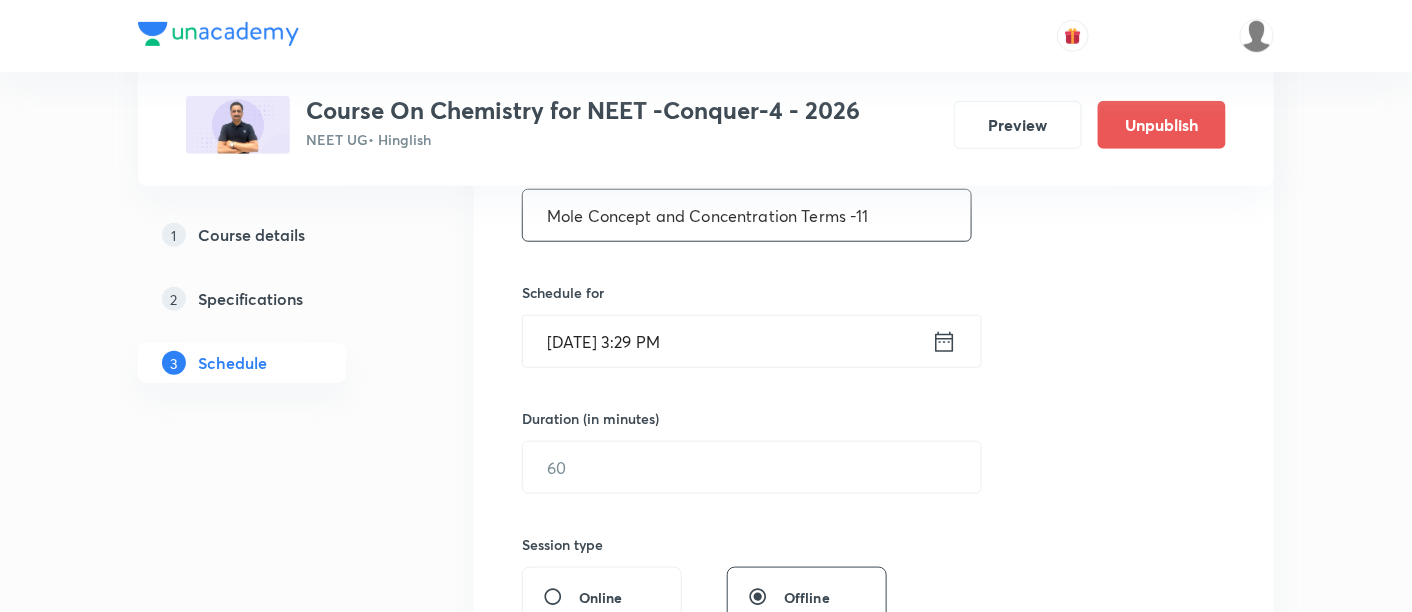 scroll, scrollTop: 414, scrollLeft: 0, axis: vertical 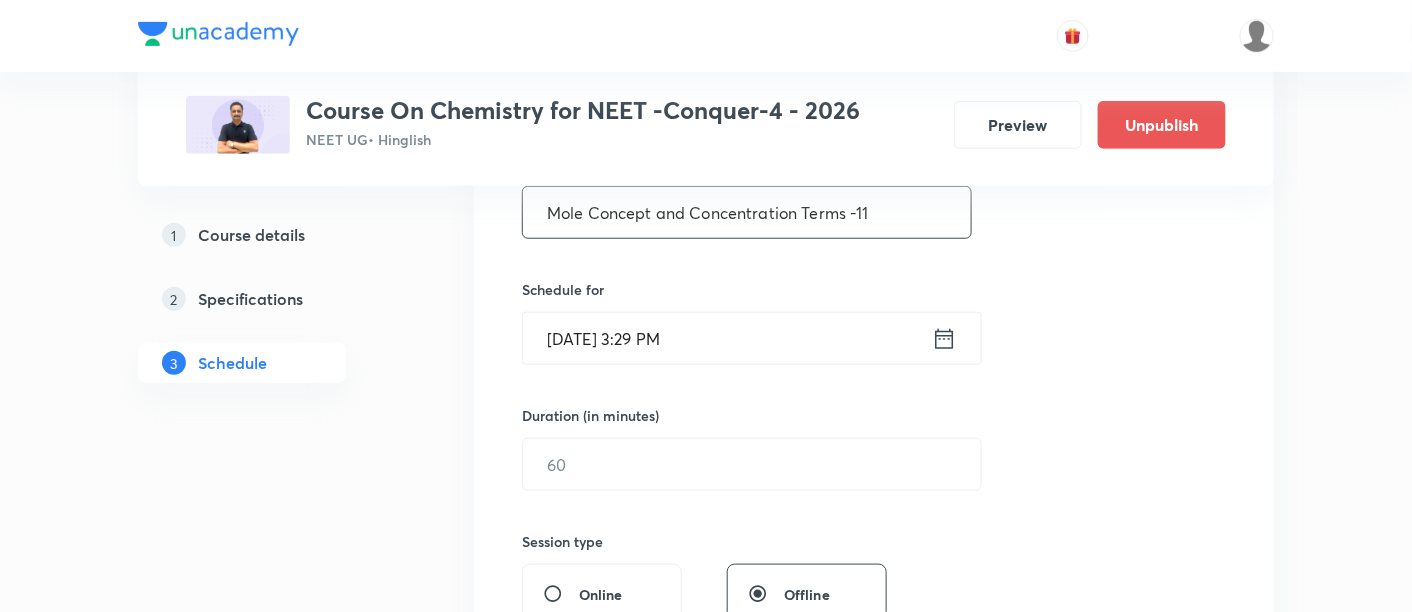 type on "Mole Concept and Concentration Terms -11" 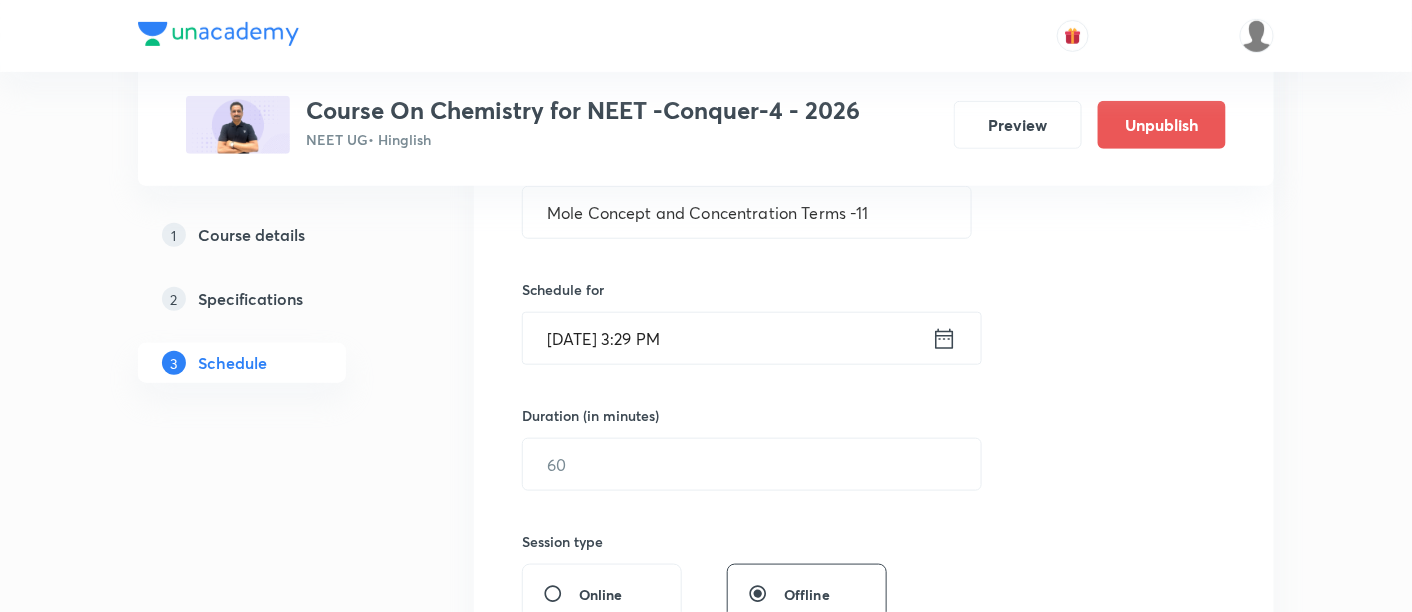 click 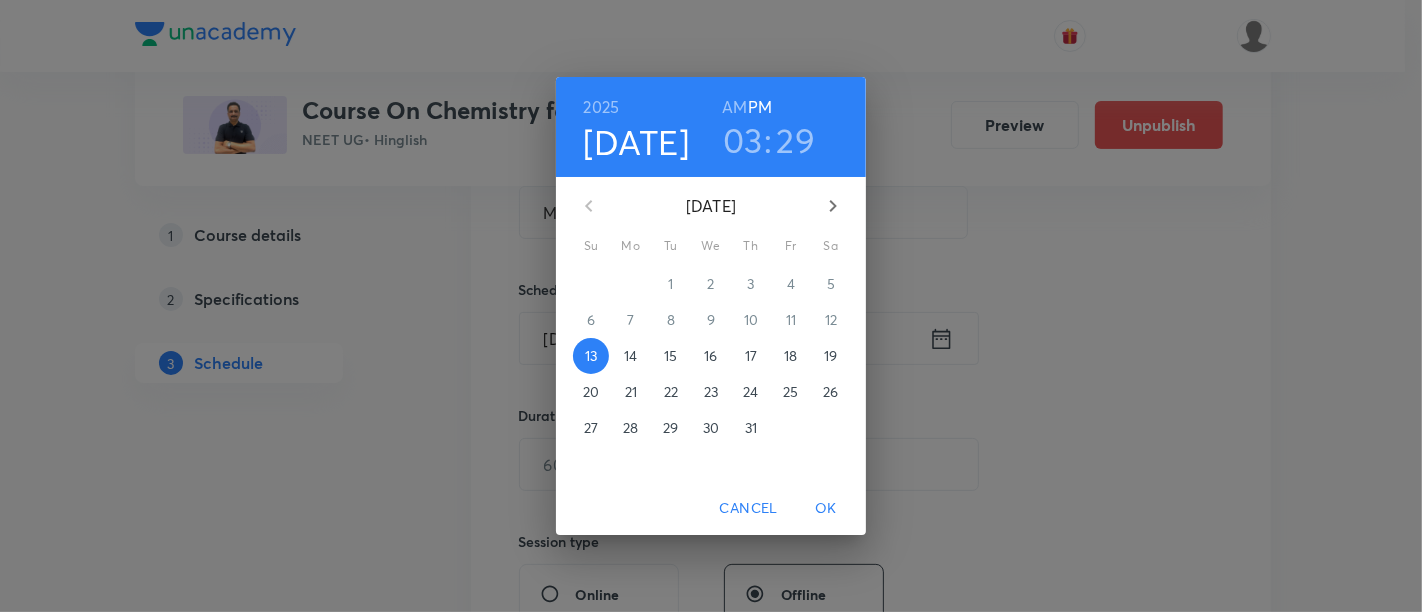 click on "18" at bounding box center [790, 356] 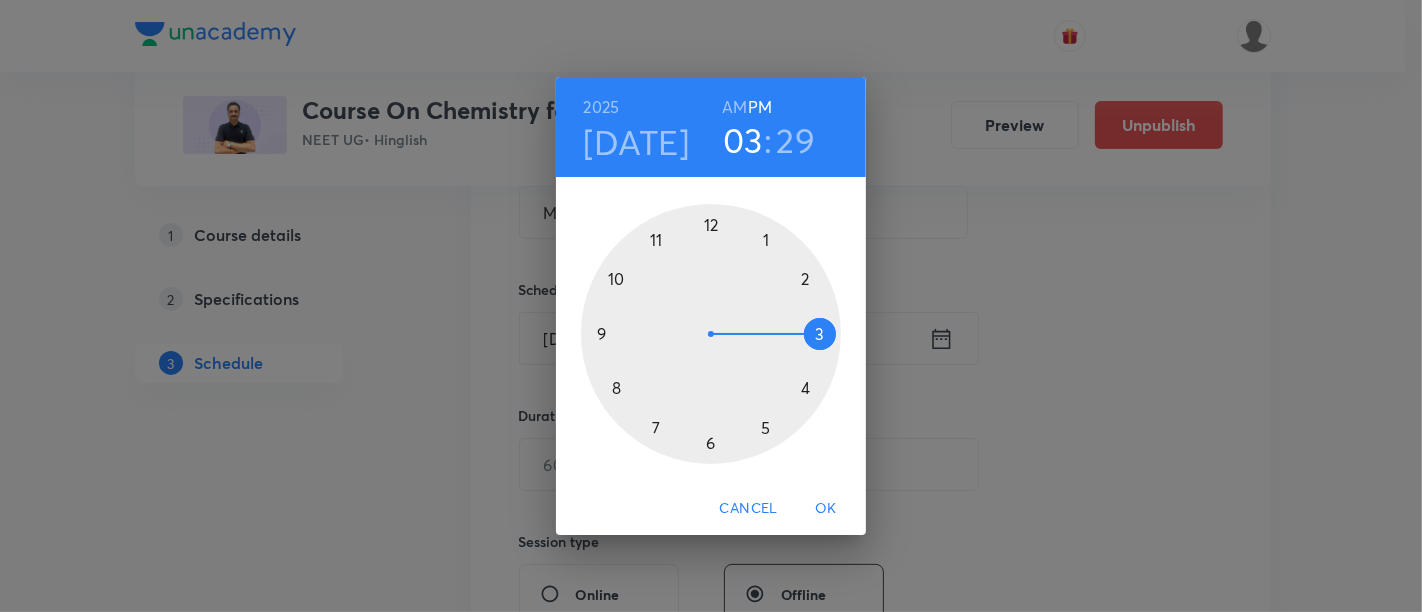 click on "AM" at bounding box center [734, 107] 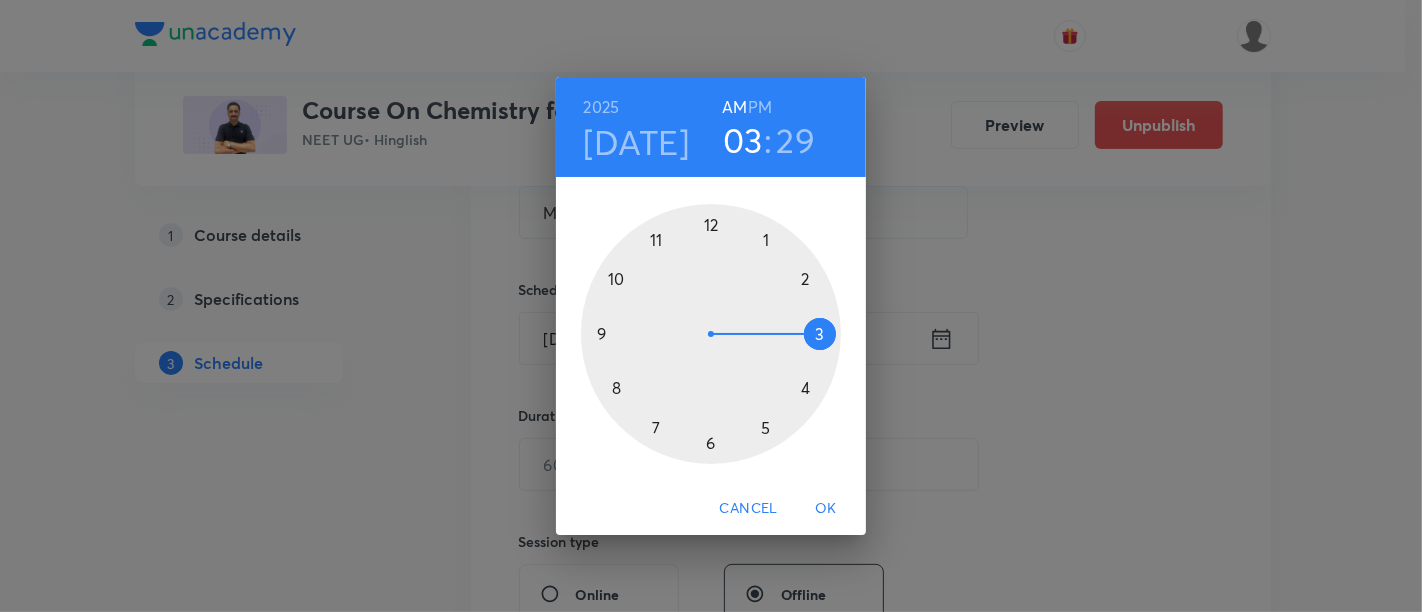 click at bounding box center [711, 334] 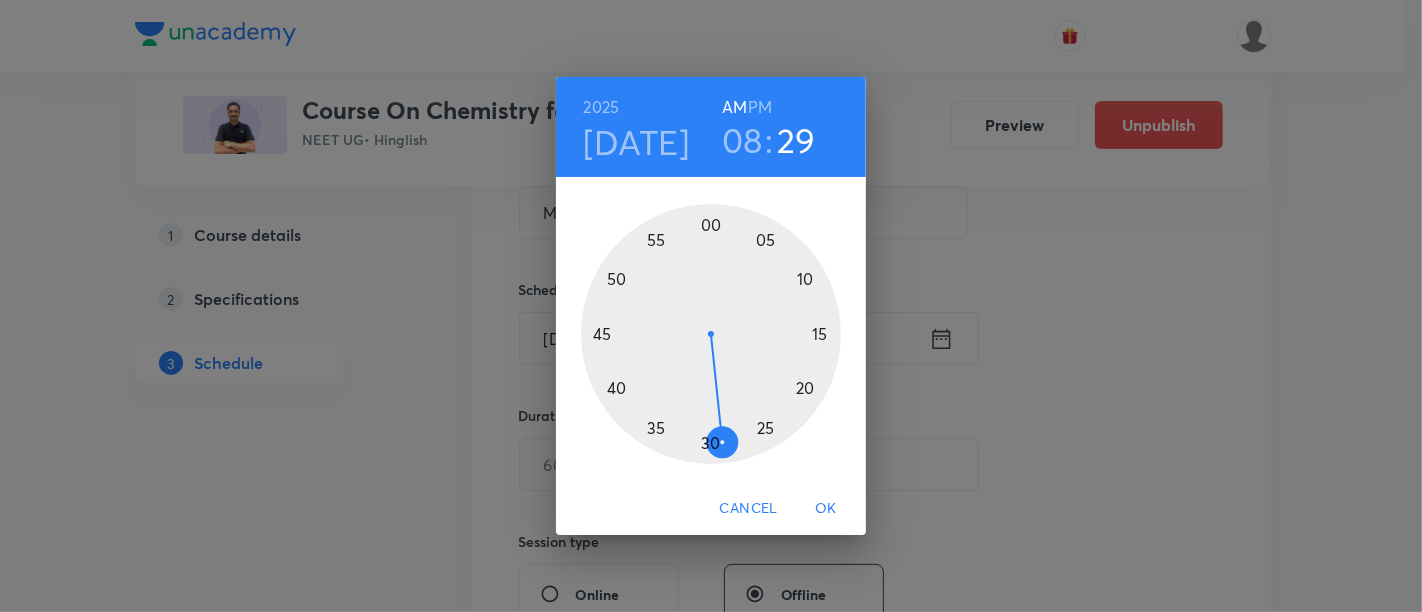 click at bounding box center (711, 334) 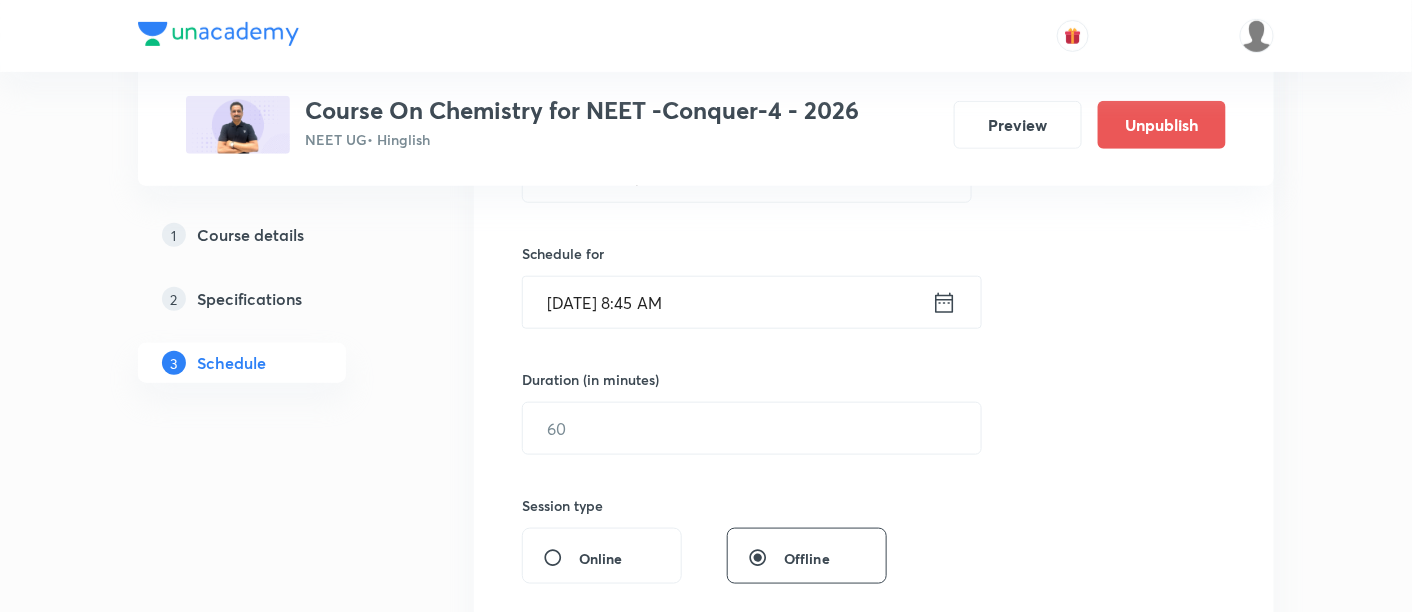 scroll, scrollTop: 514, scrollLeft: 0, axis: vertical 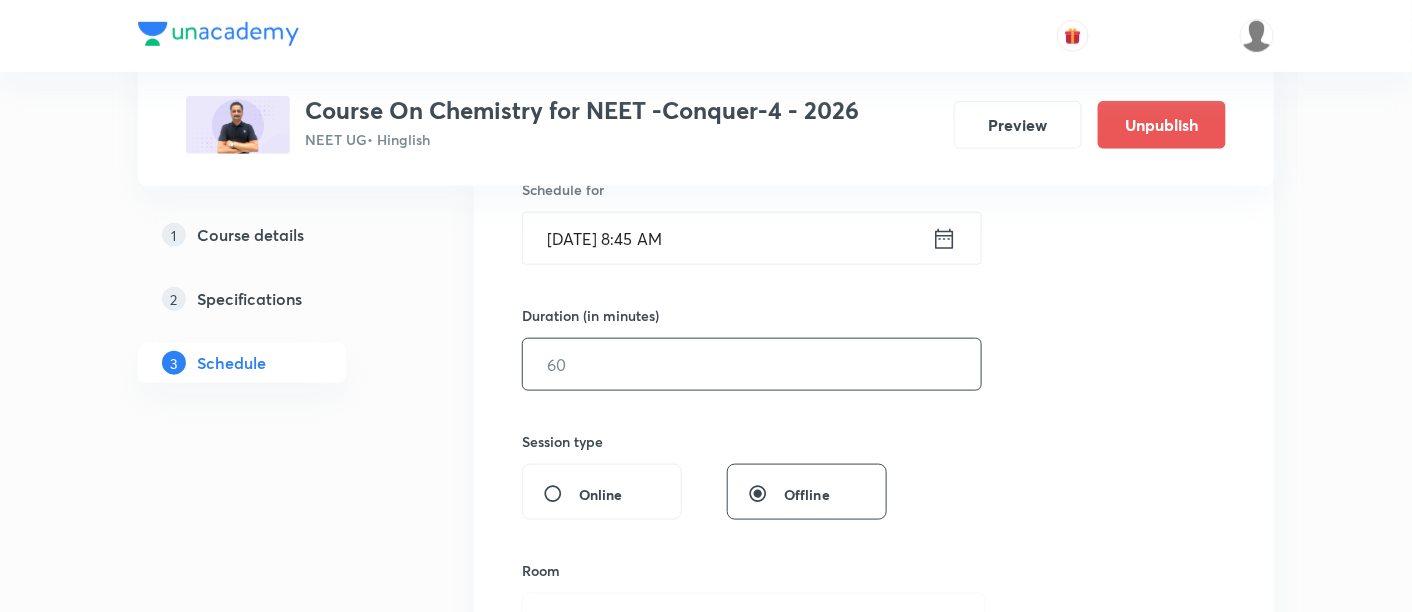 click at bounding box center [752, 364] 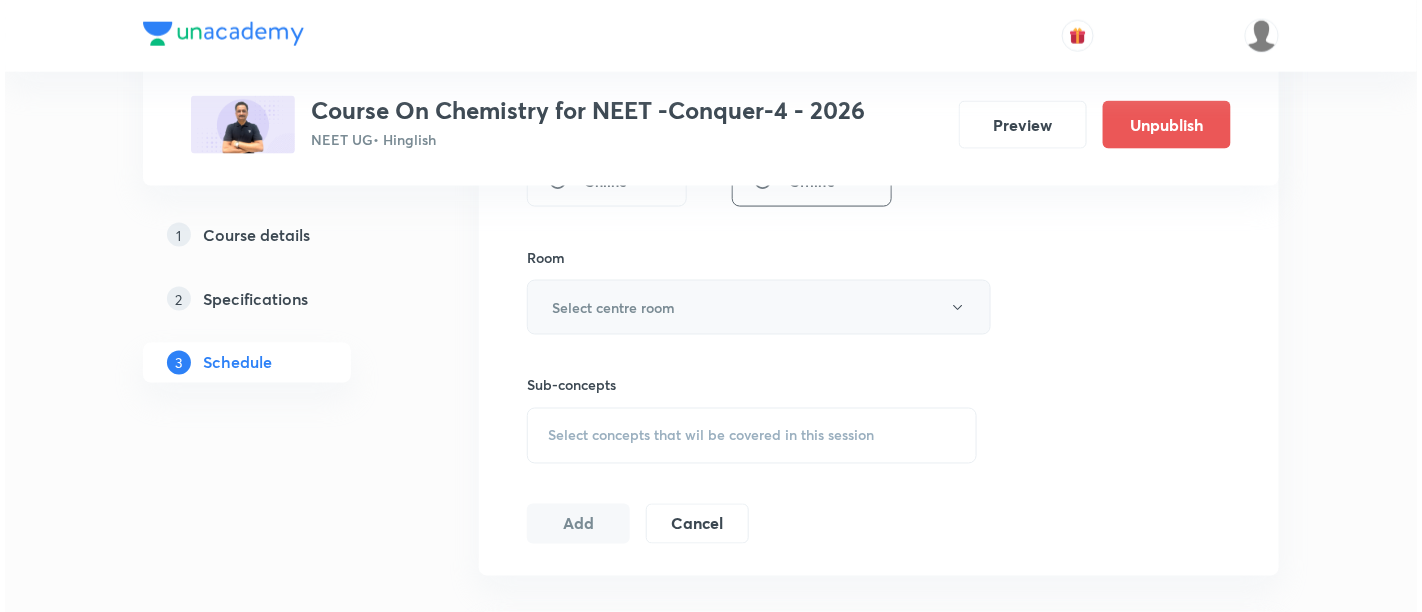 scroll, scrollTop: 829, scrollLeft: 0, axis: vertical 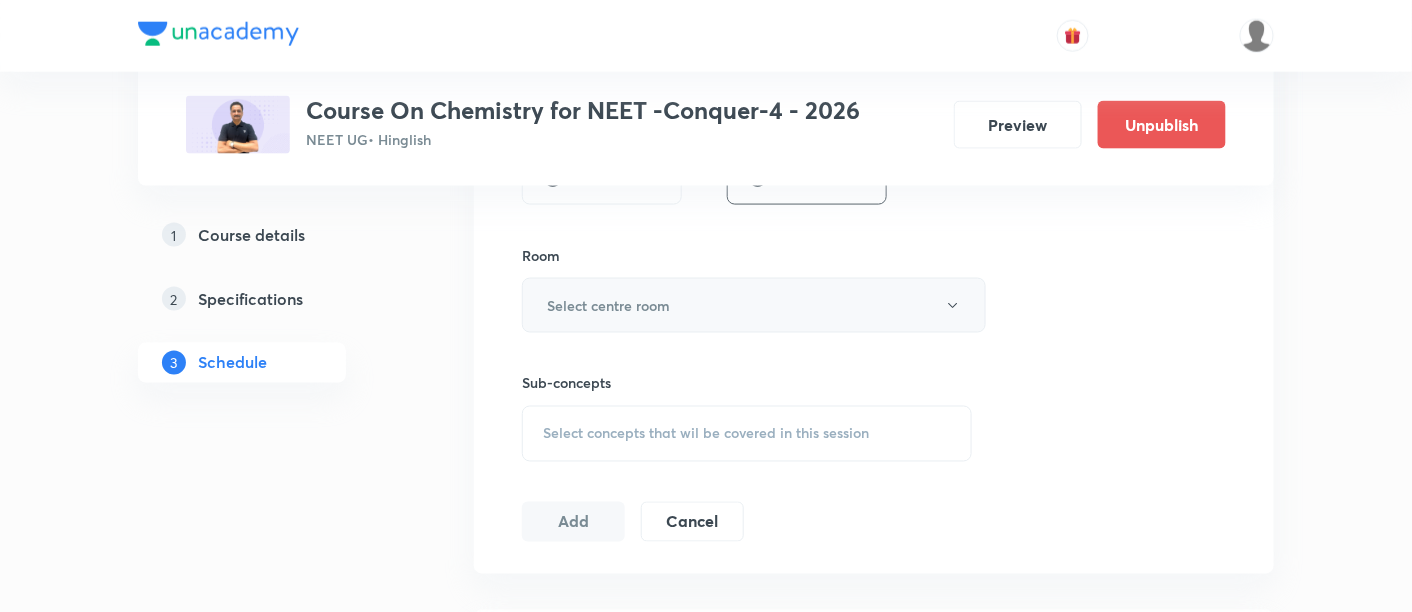 type on "90" 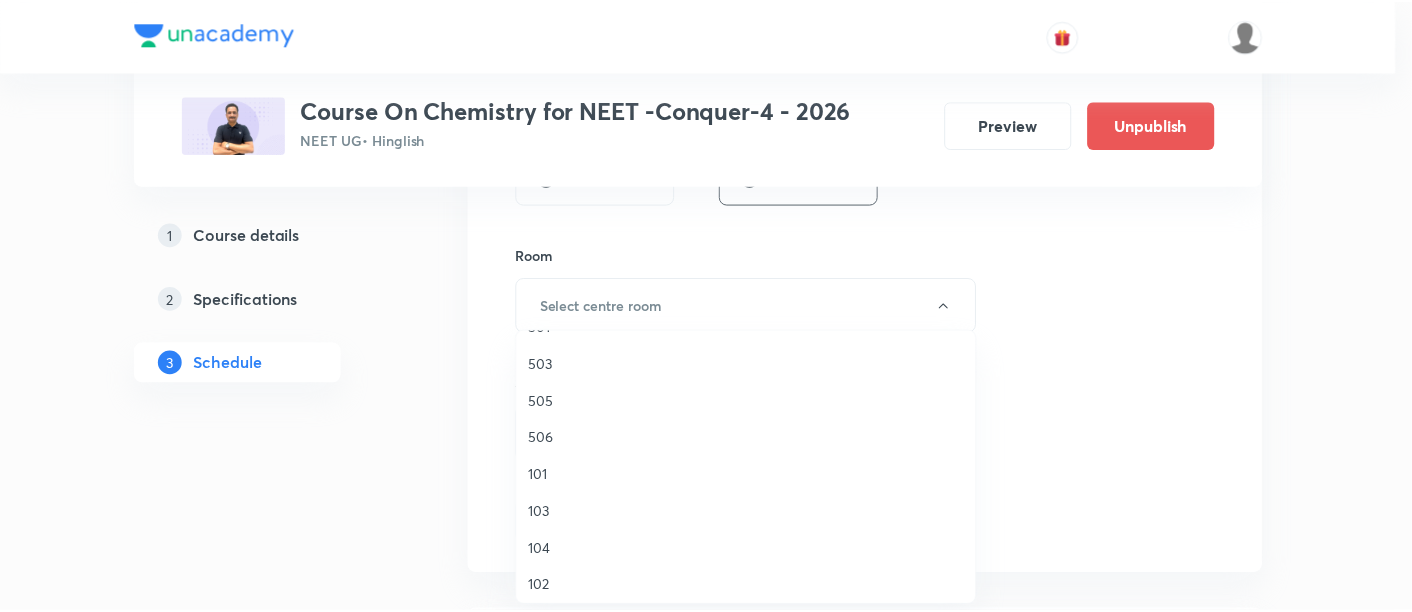 scroll, scrollTop: 665, scrollLeft: 0, axis: vertical 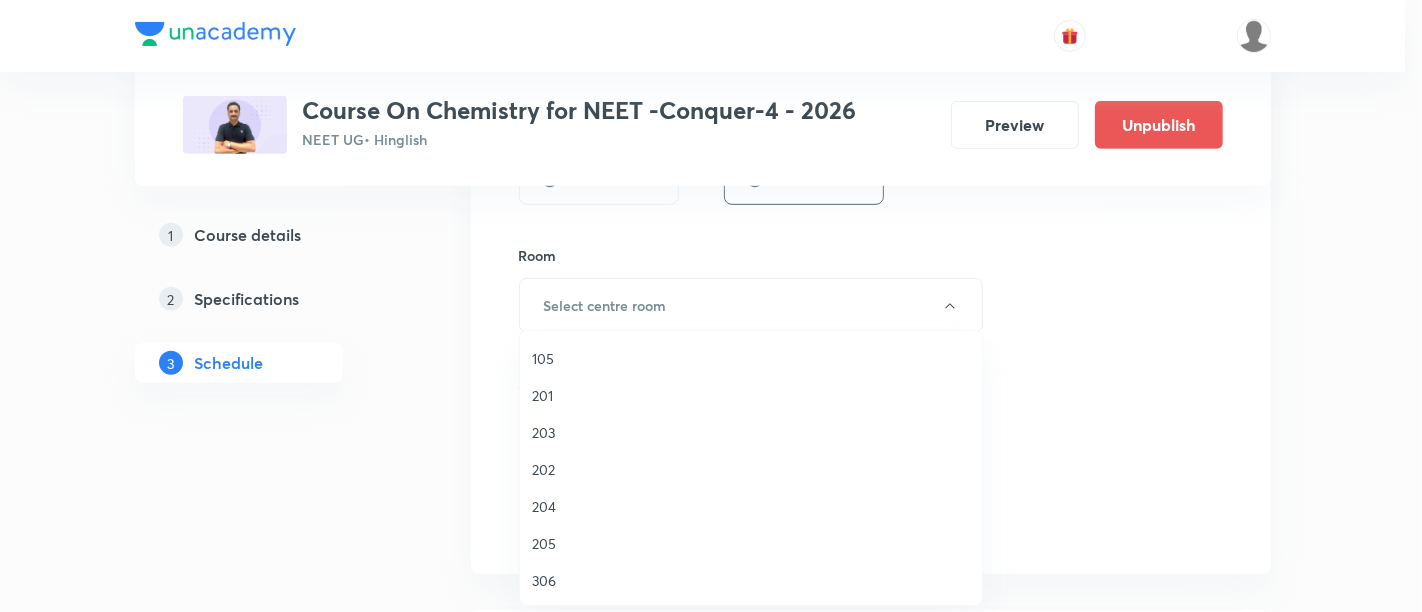 click on "306" at bounding box center [751, 580] 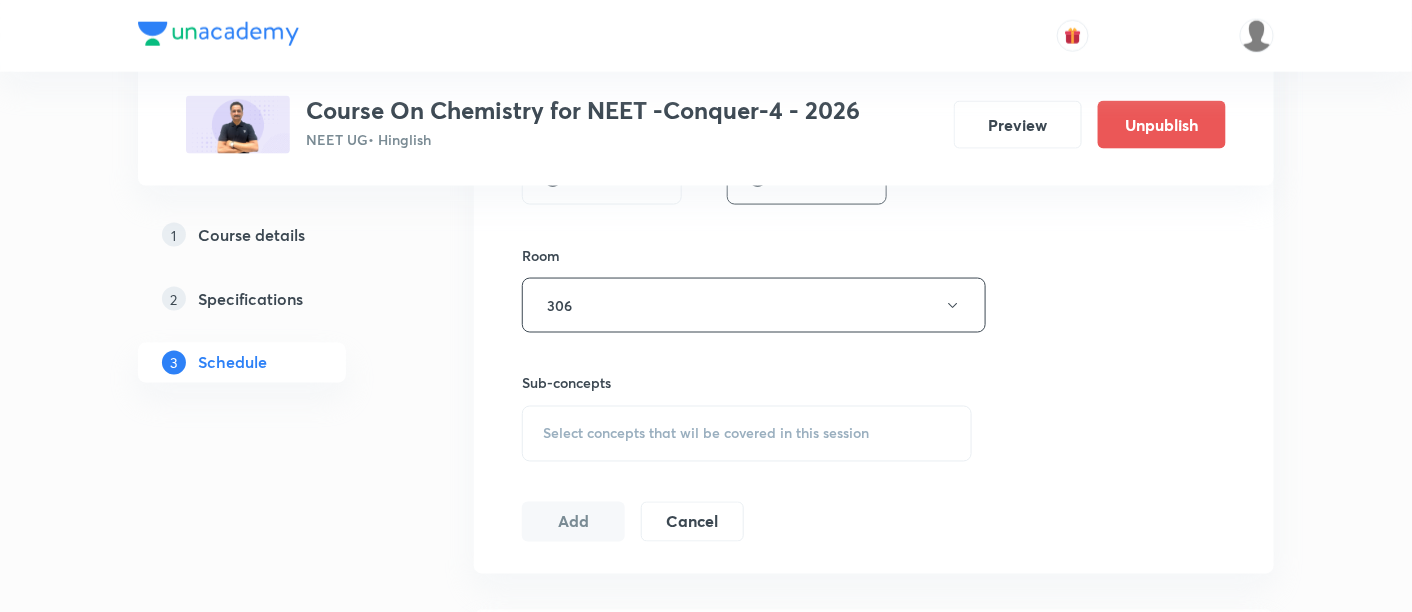 click on "Select concepts that wil be covered in this session" at bounding box center (706, 434) 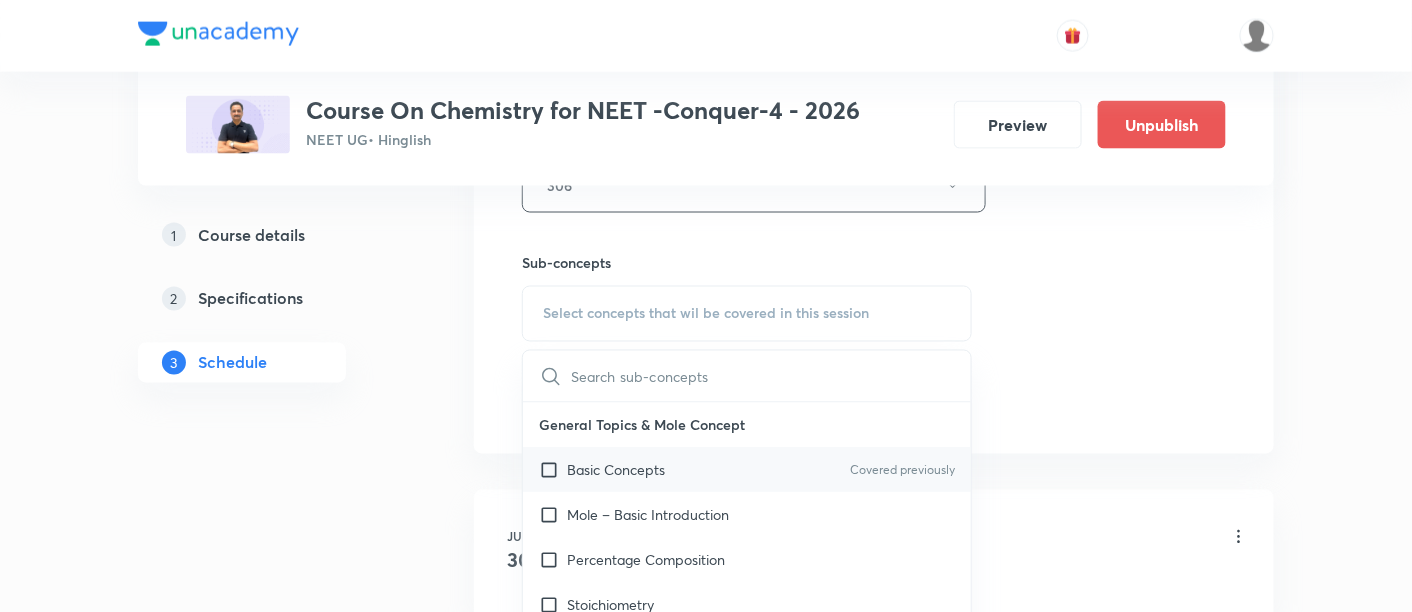 scroll, scrollTop: 966, scrollLeft: 0, axis: vertical 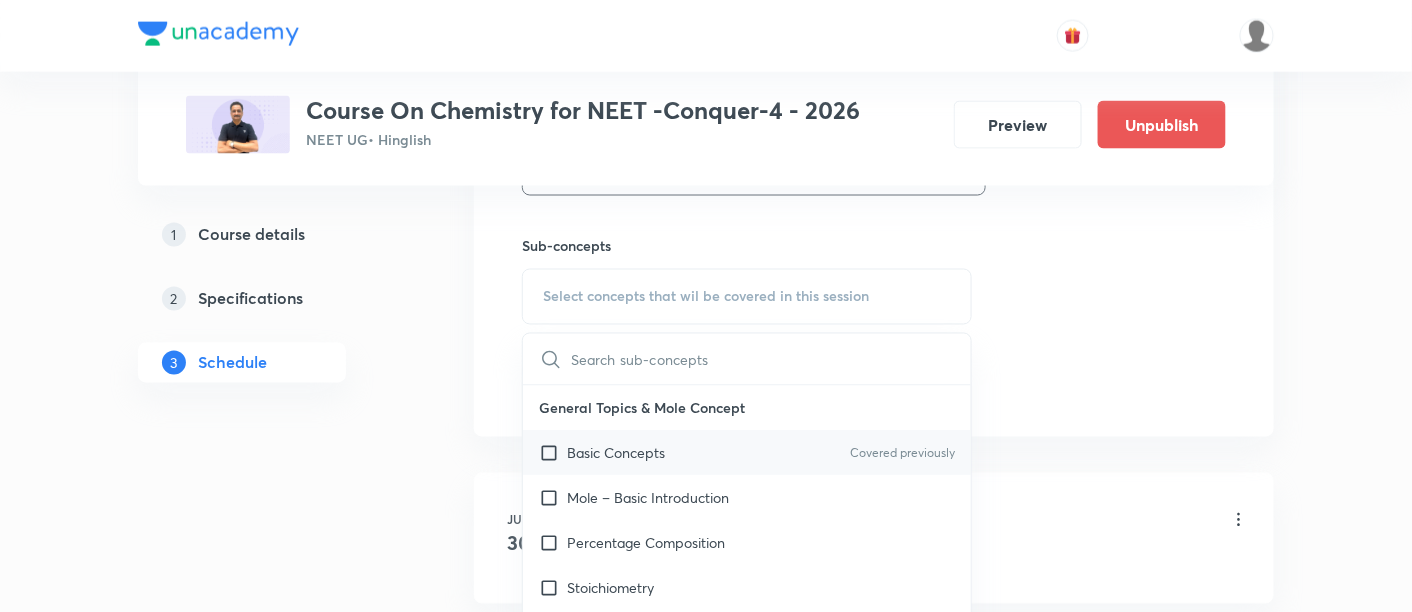 click on "Basic Concepts" at bounding box center [616, 453] 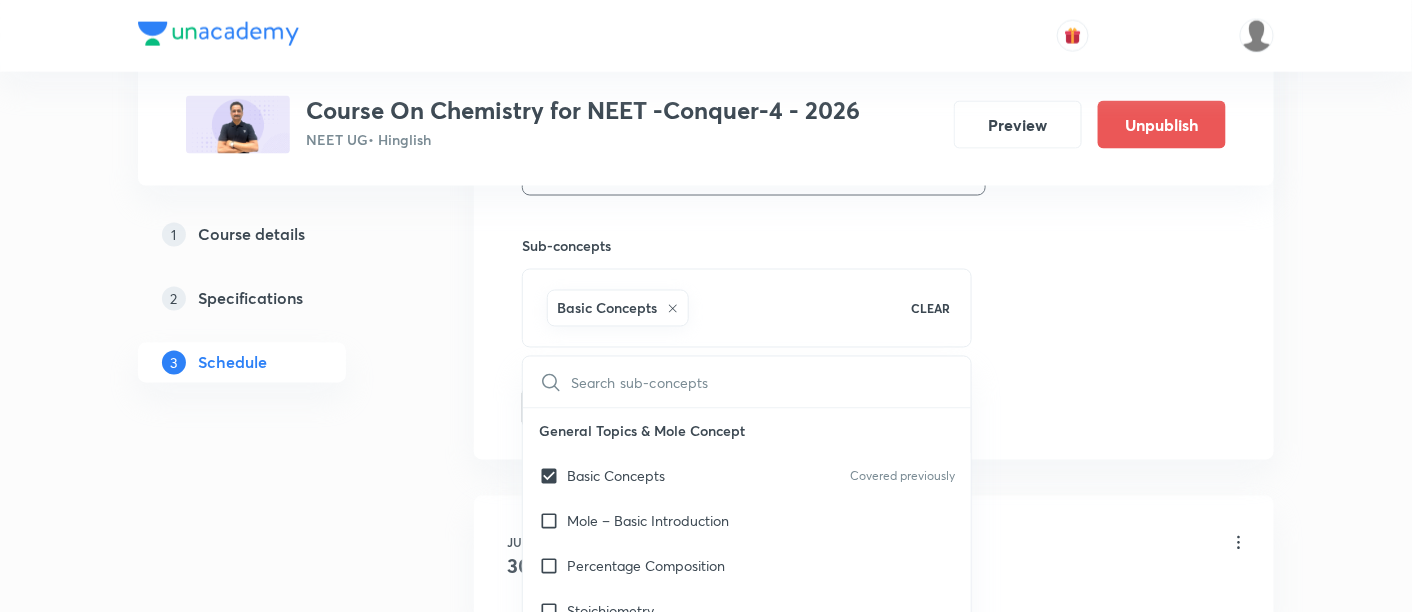 click on "Session  15 Live class Session title 40/99 Mole Concept and Concentration Terms -11 ​ Schedule for Jul 18, 2025, 8:45 AM ​ Duration (in minutes) 90 ​   Session type Online Offline Room 306 Sub-concepts Basic Concepts CLEAR ​ General Topics & Mole Concept Basic Concepts Covered previously Mole – Basic Introduction Percentage Composition Stoichiometry Principle of Atom Conservation (POAC) Relation between Stoichiometric Quantities Application of Mole Concept: Gravimetric Analysis Electronic Configuration Of Atoms (Hund's rule)  Quantum Numbers (Magnetic Quantum no.) Quantum Numbers(Pauli's Exclusion law) Mean Molar Mass or Molecular Mass Variation of Conductivity with Concentration Mechanism of Corrosion Atomic Structure Discovery Of Electron Some Prerequisites of Physics Discovery Of Protons And Neutrons Atomic Models Representation Of Atom With Electrons And Neutrons Nature of Waves Nature Of Electromagnetic Radiation Planck’S Quantum Theory Spectra-Continuous and Discontinuous Spectrum Spectrum" at bounding box center [874, -53] 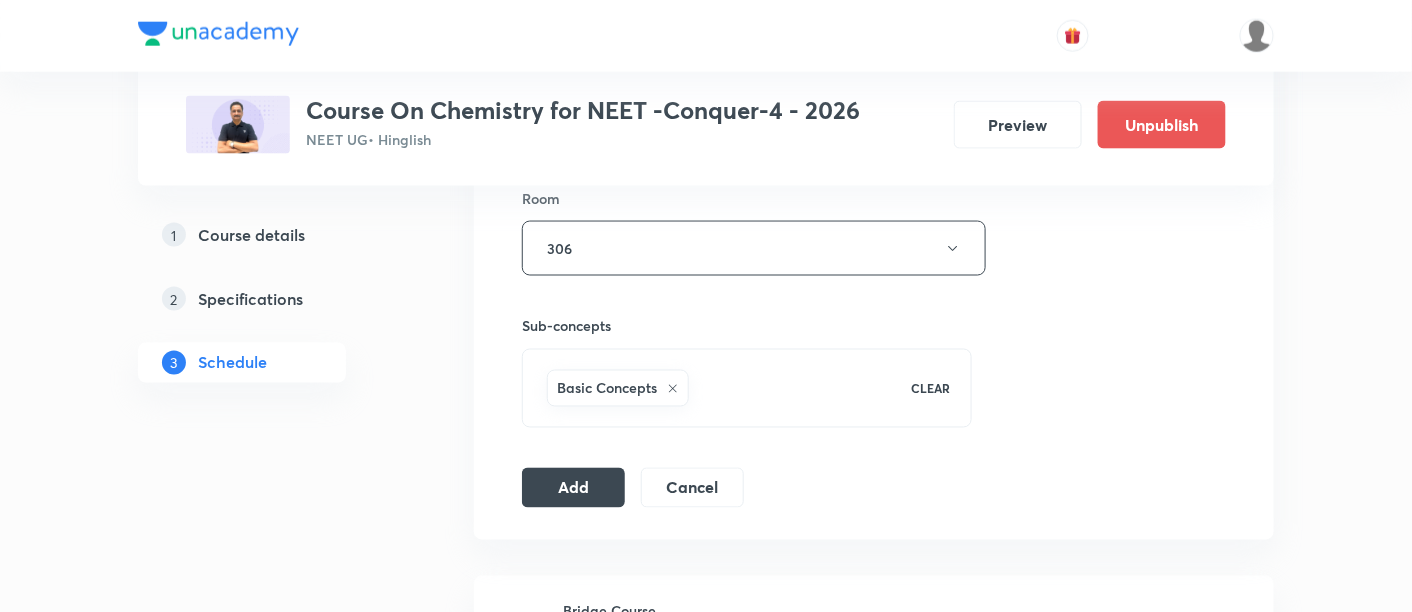 scroll, scrollTop: 955, scrollLeft: 0, axis: vertical 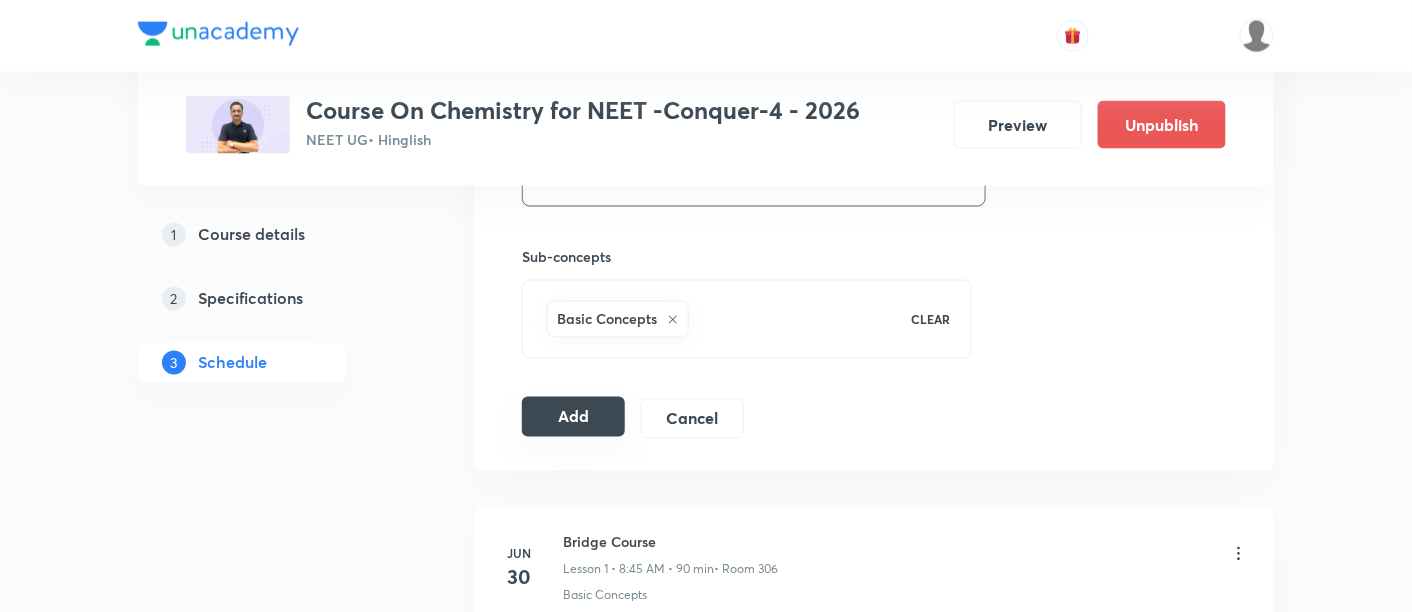 click on "Add" at bounding box center [573, 417] 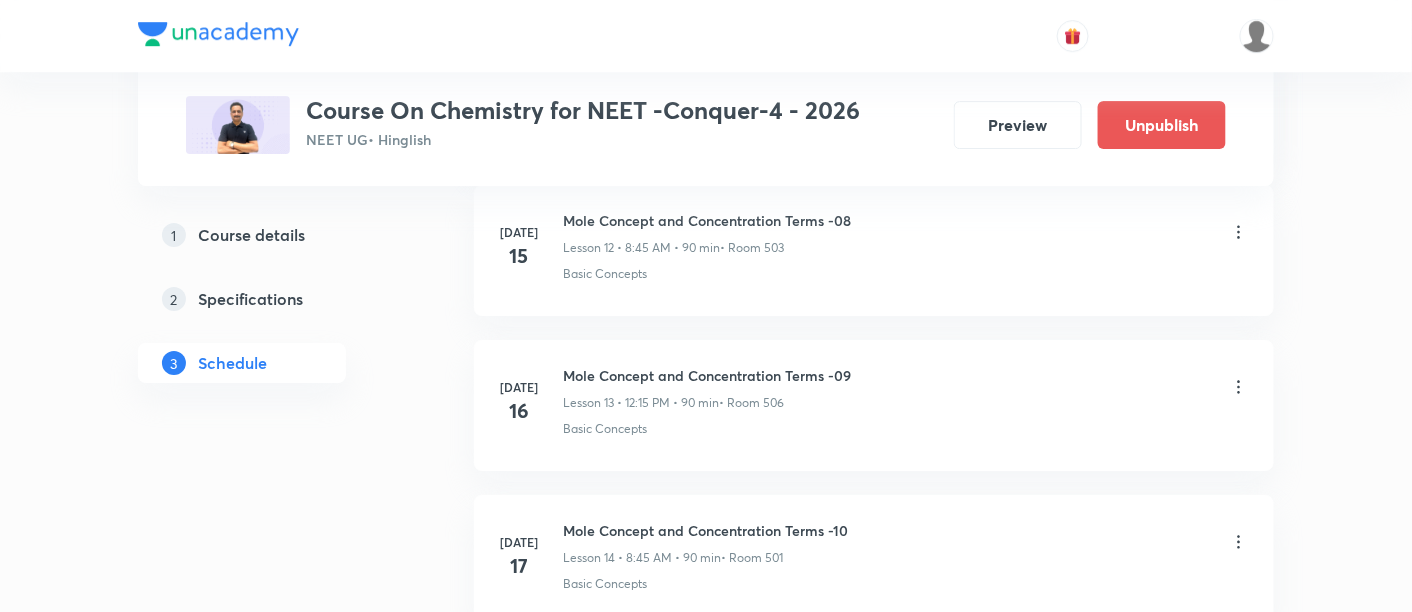 scroll, scrollTop: 2388, scrollLeft: 0, axis: vertical 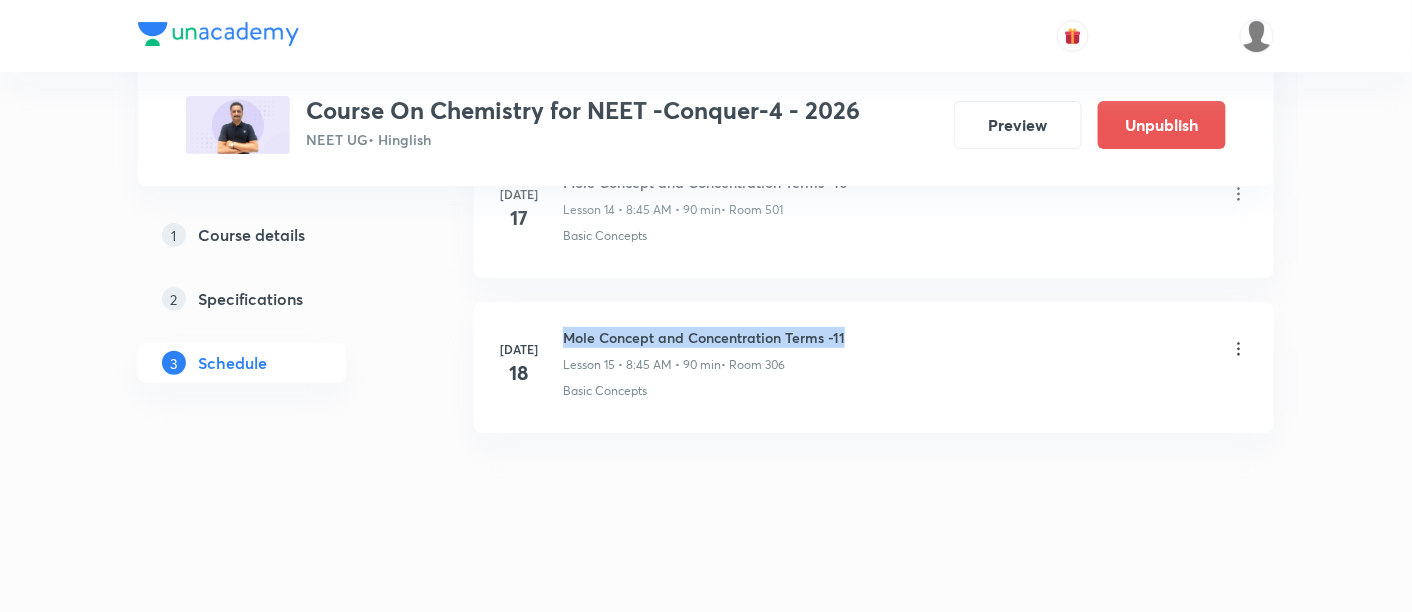 drag, startPoint x: 561, startPoint y: 324, endPoint x: 857, endPoint y: 328, distance: 296.02704 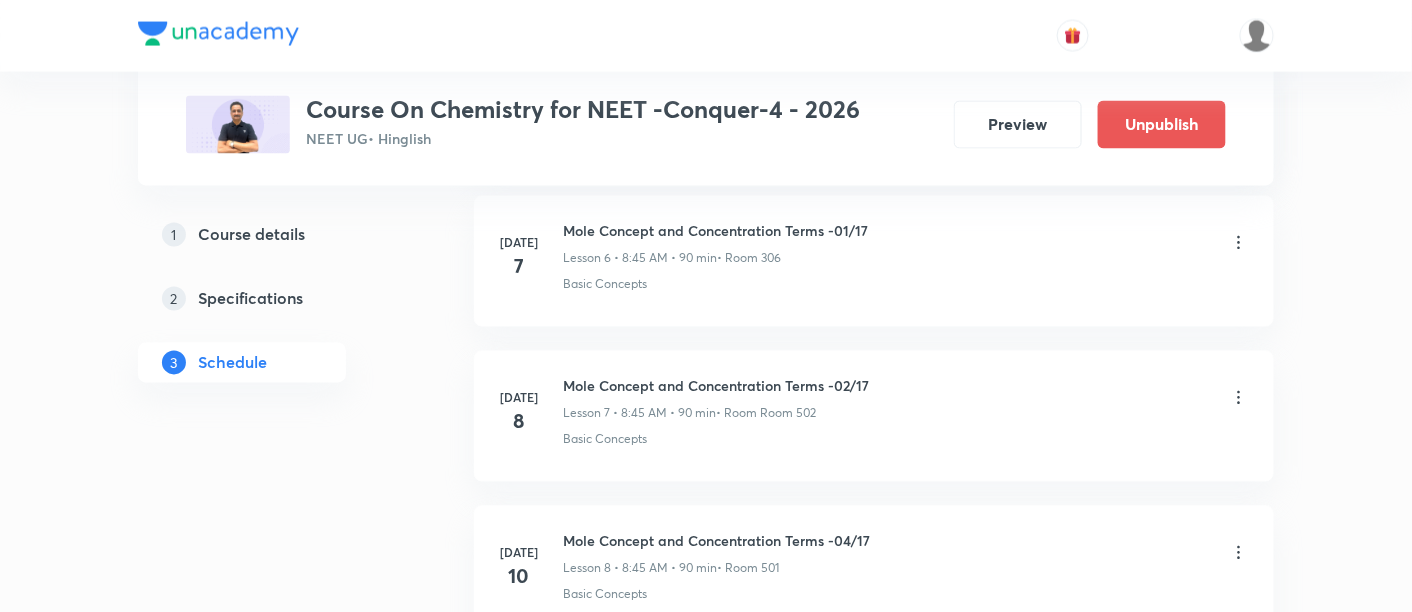 scroll, scrollTop: 0, scrollLeft: 0, axis: both 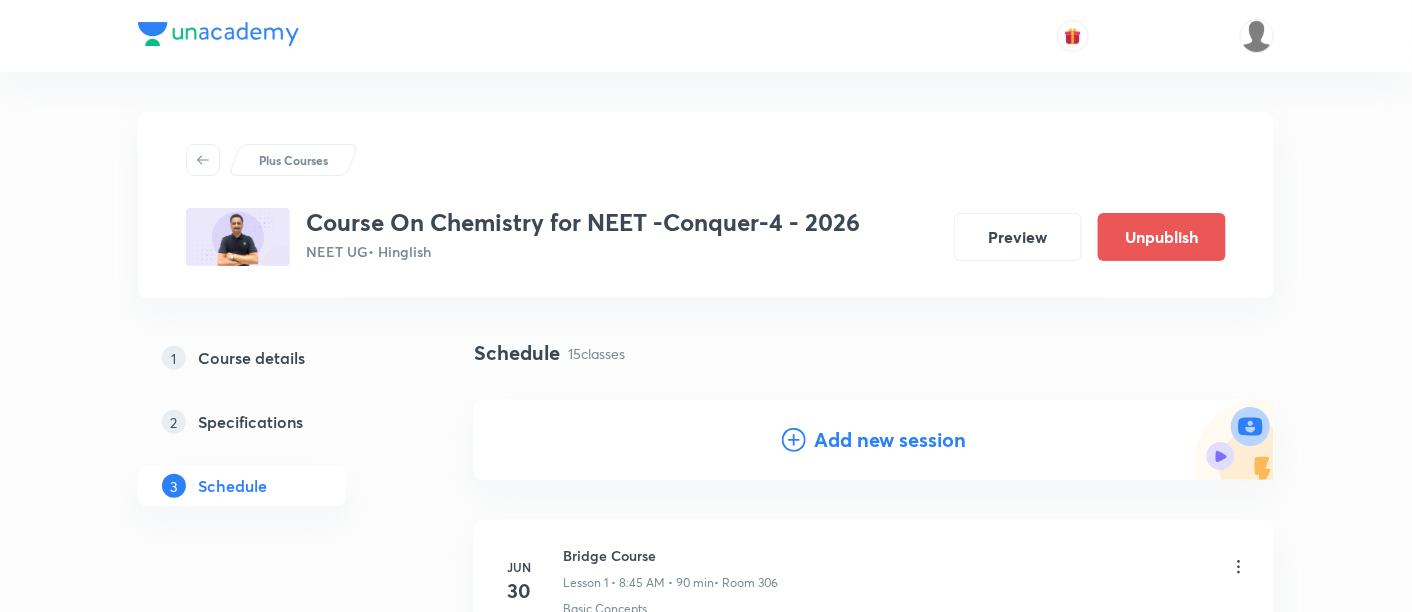 click on "Add new session" at bounding box center (890, 440) 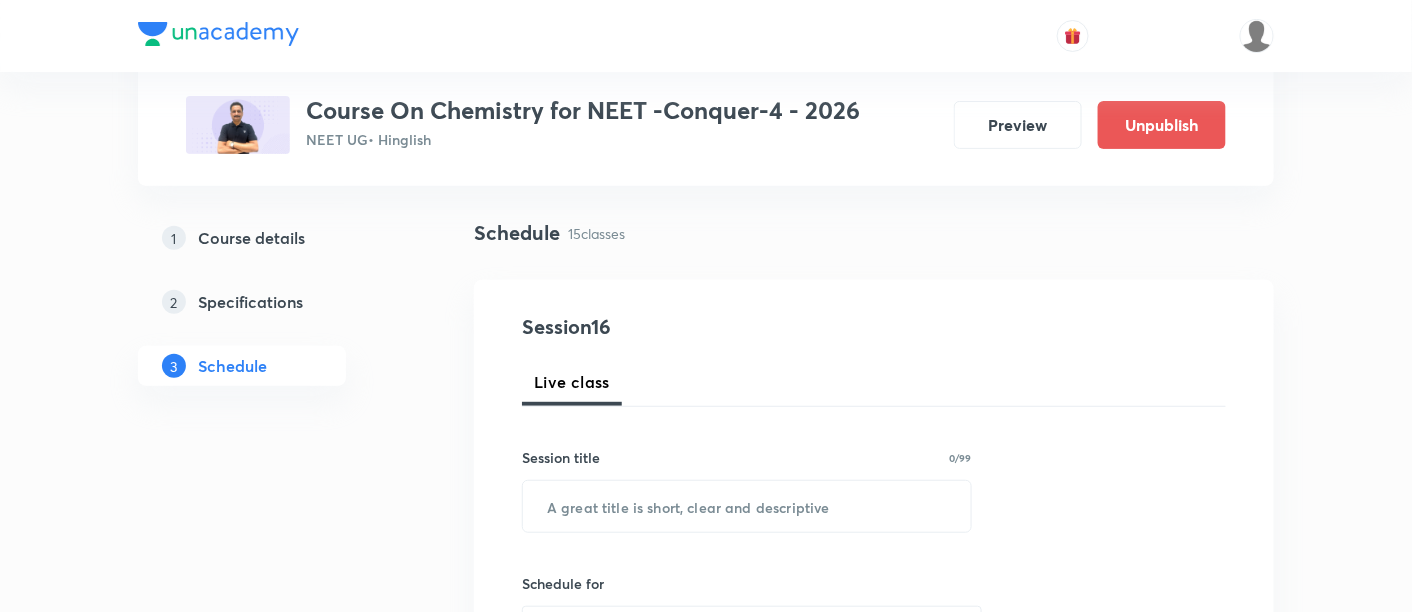 scroll, scrollTop: 188, scrollLeft: 0, axis: vertical 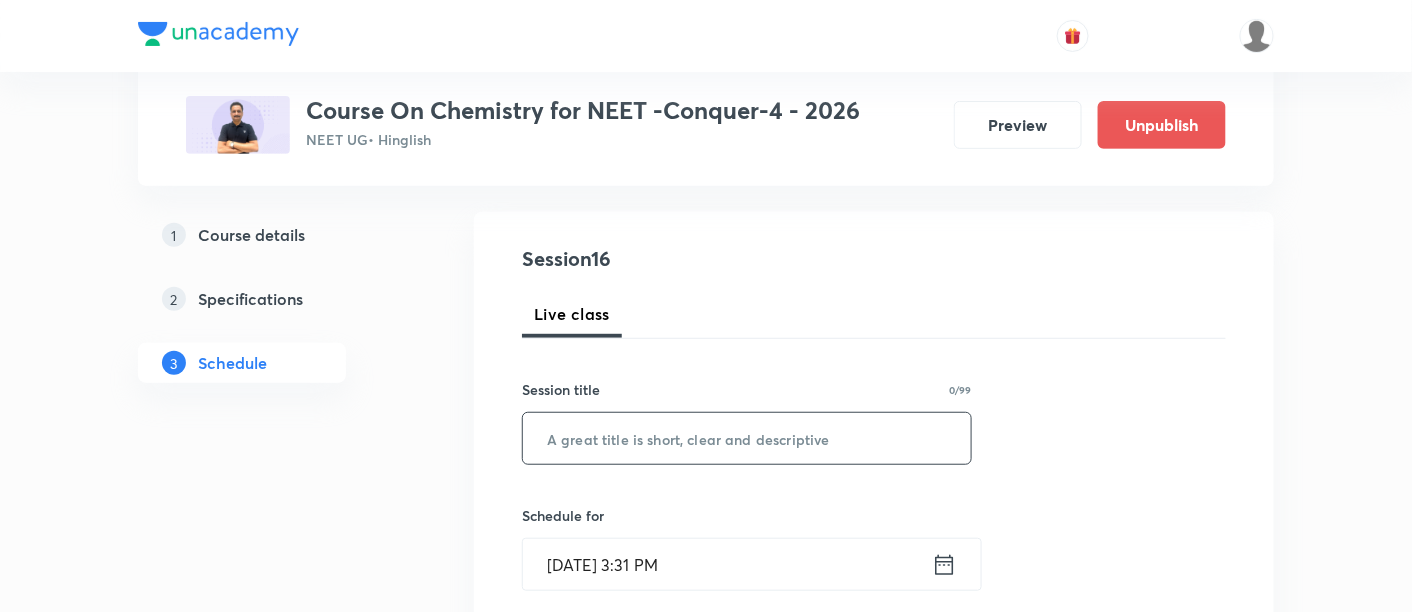 click at bounding box center [747, 438] 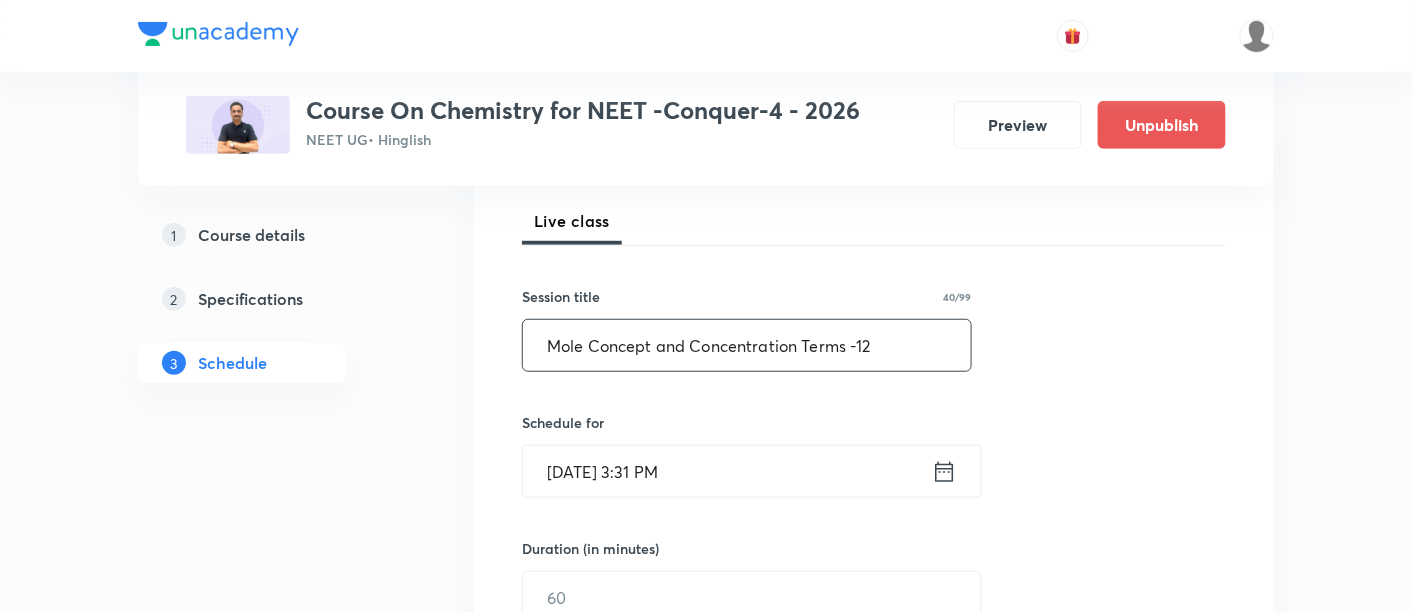 scroll, scrollTop: 288, scrollLeft: 0, axis: vertical 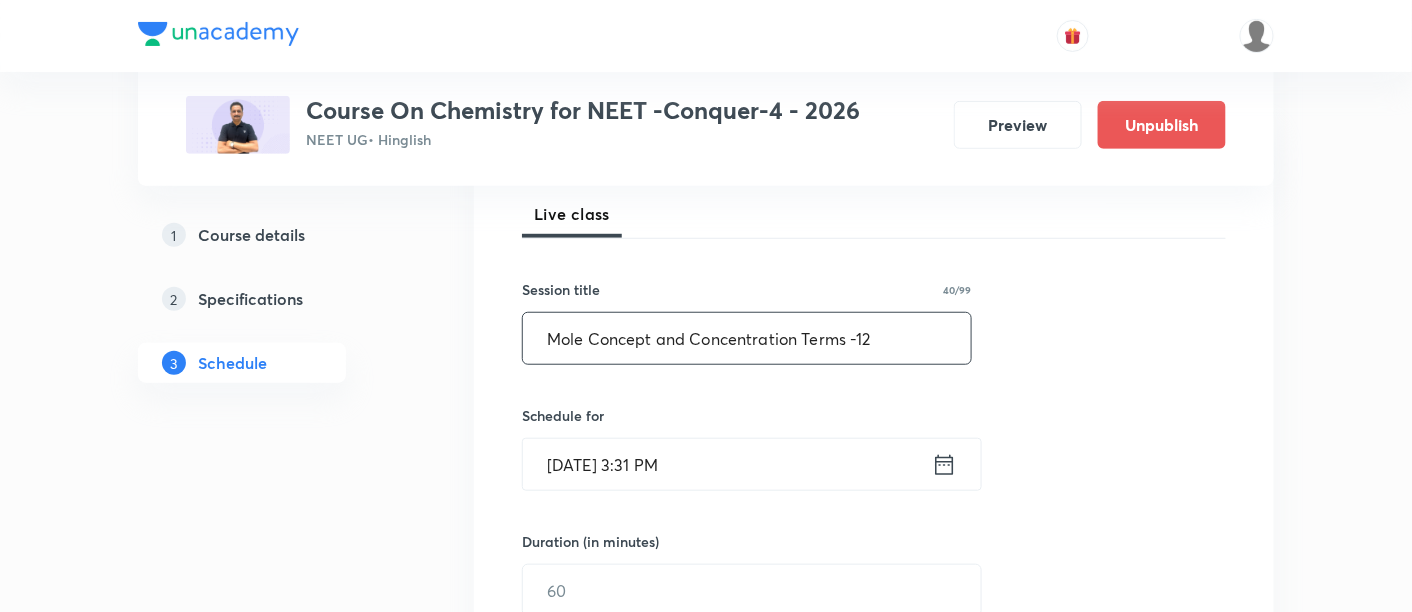 type on "Mole Concept and Concentration Terms -12" 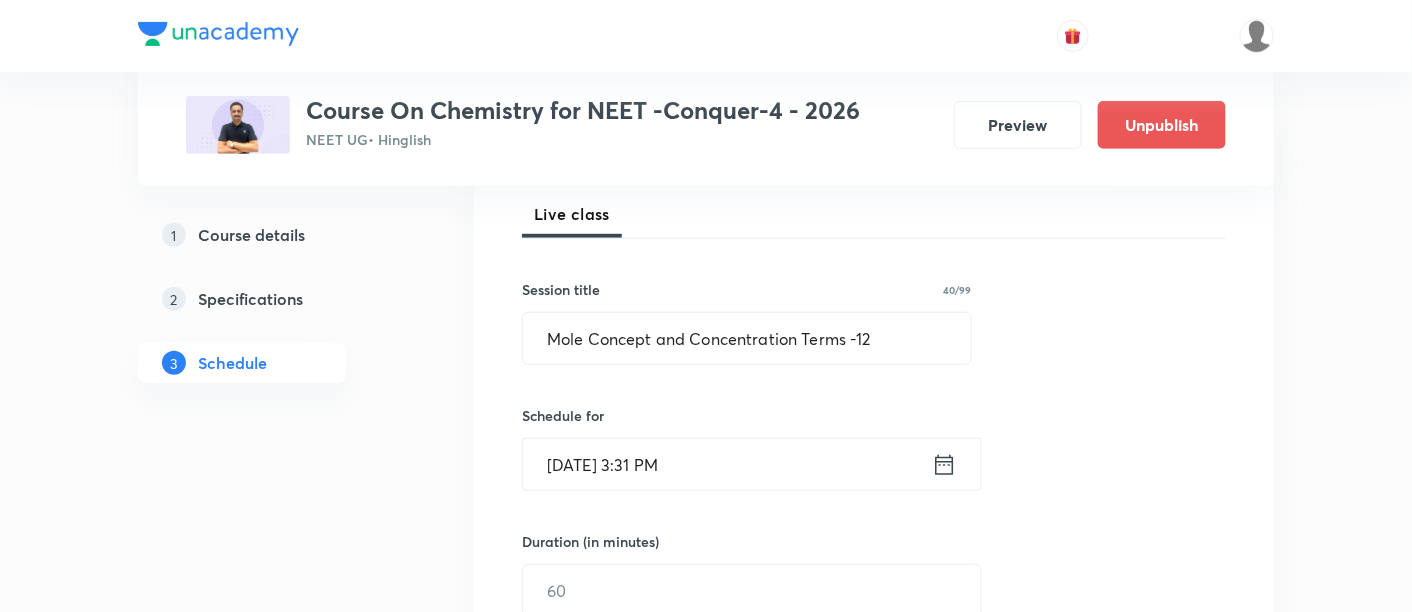 click 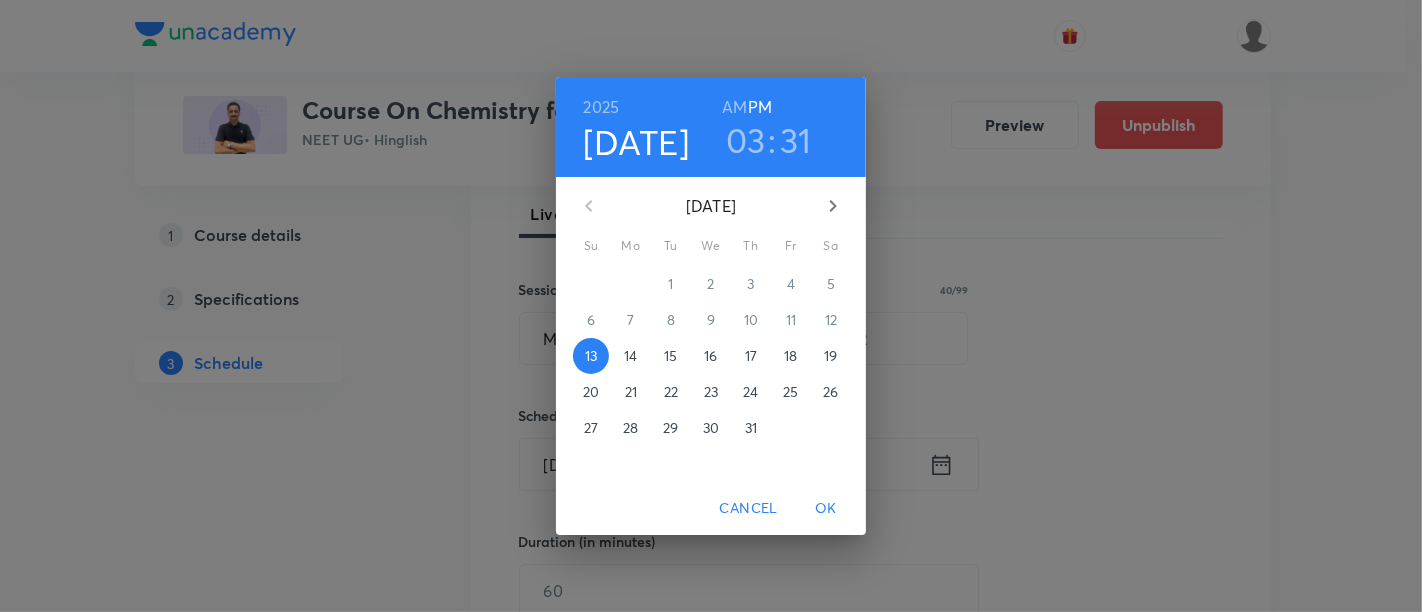 click on "19" at bounding box center (830, 356) 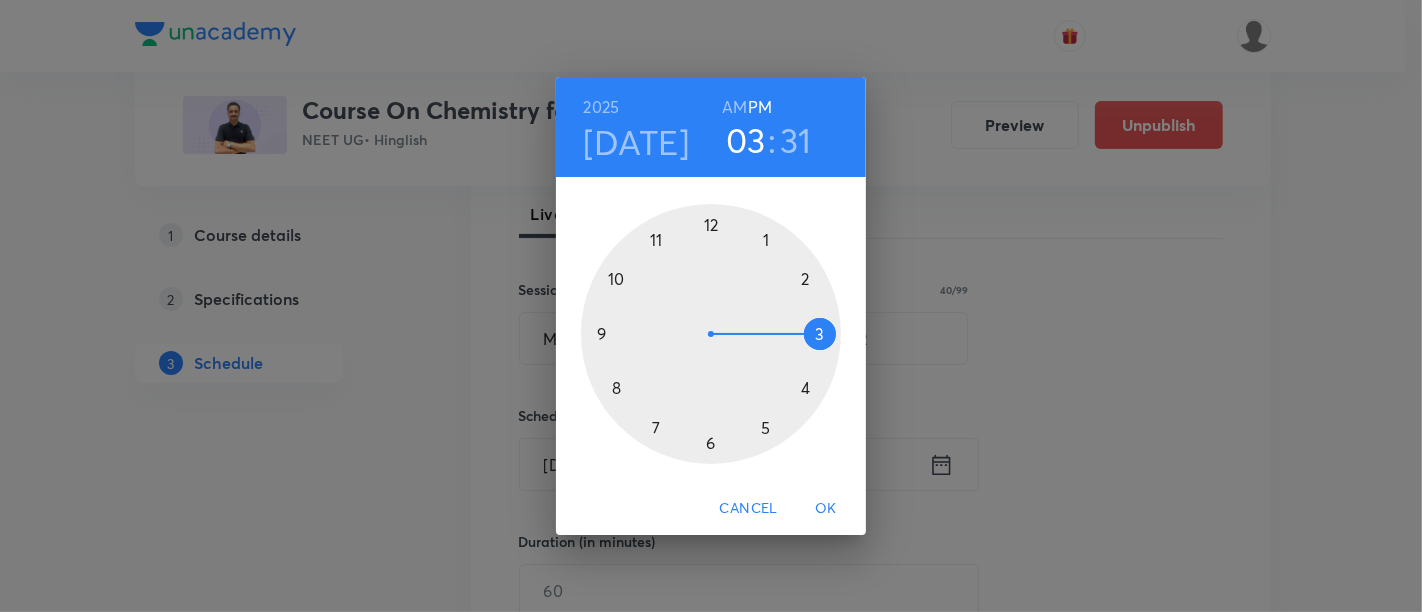 click on "AM" at bounding box center (734, 107) 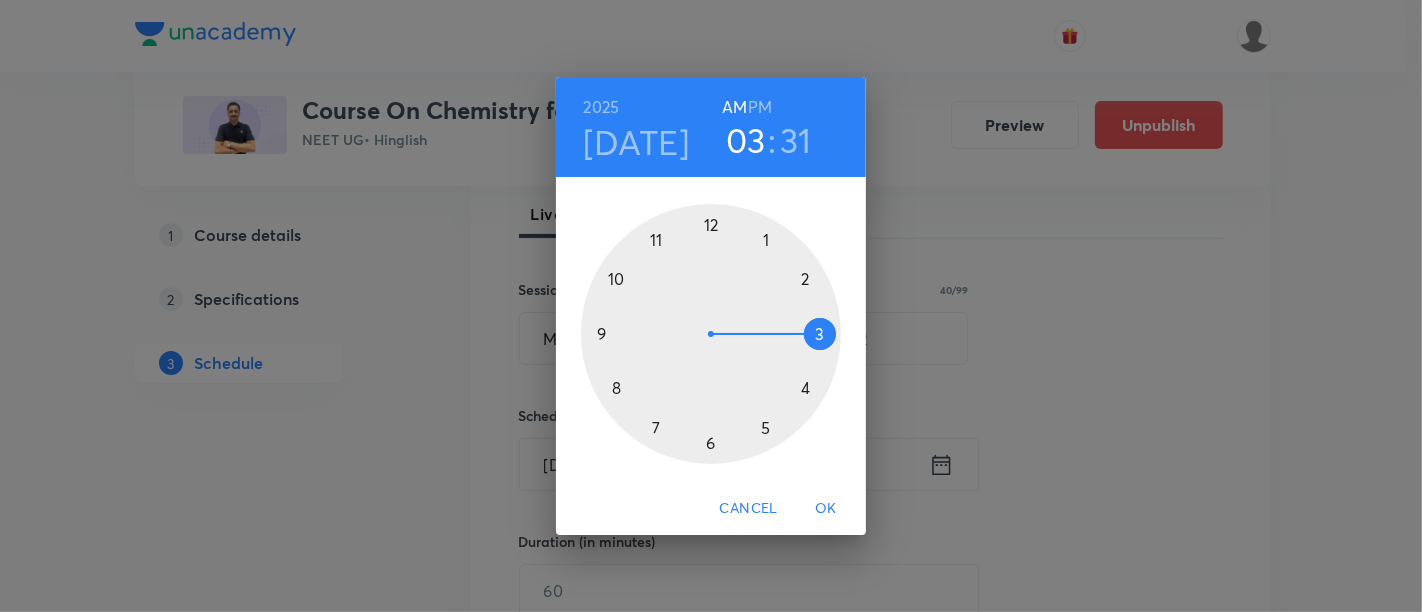 click at bounding box center [711, 334] 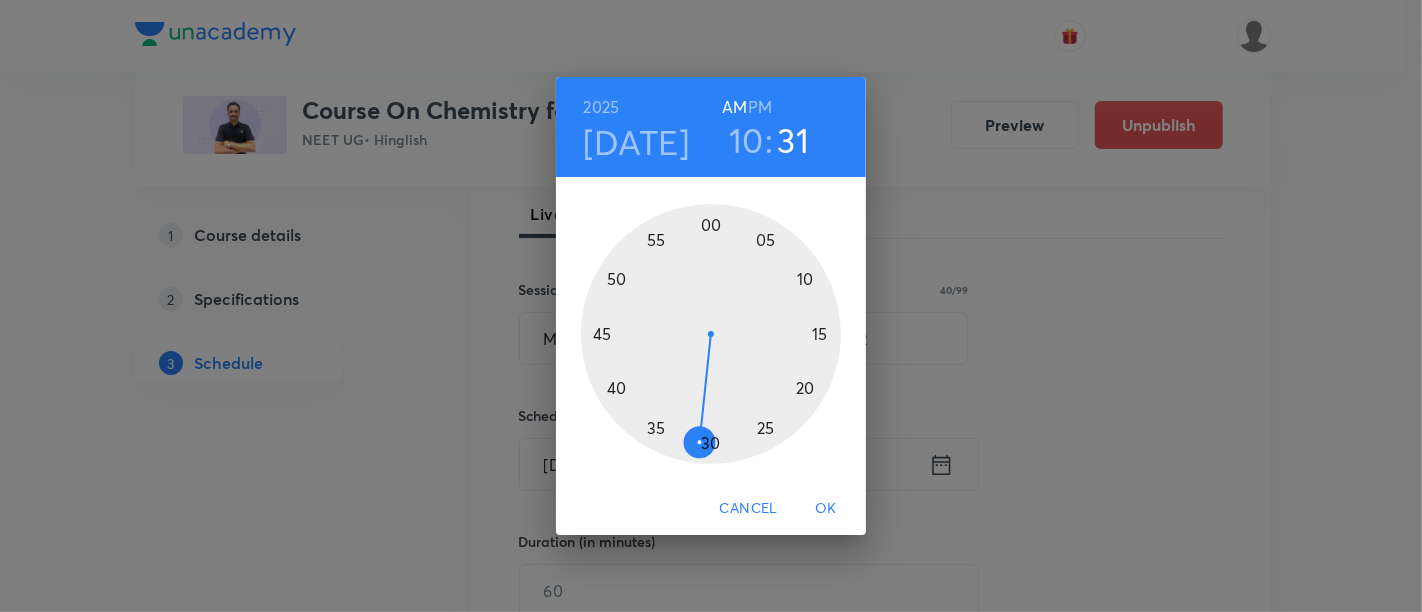 click at bounding box center [711, 334] 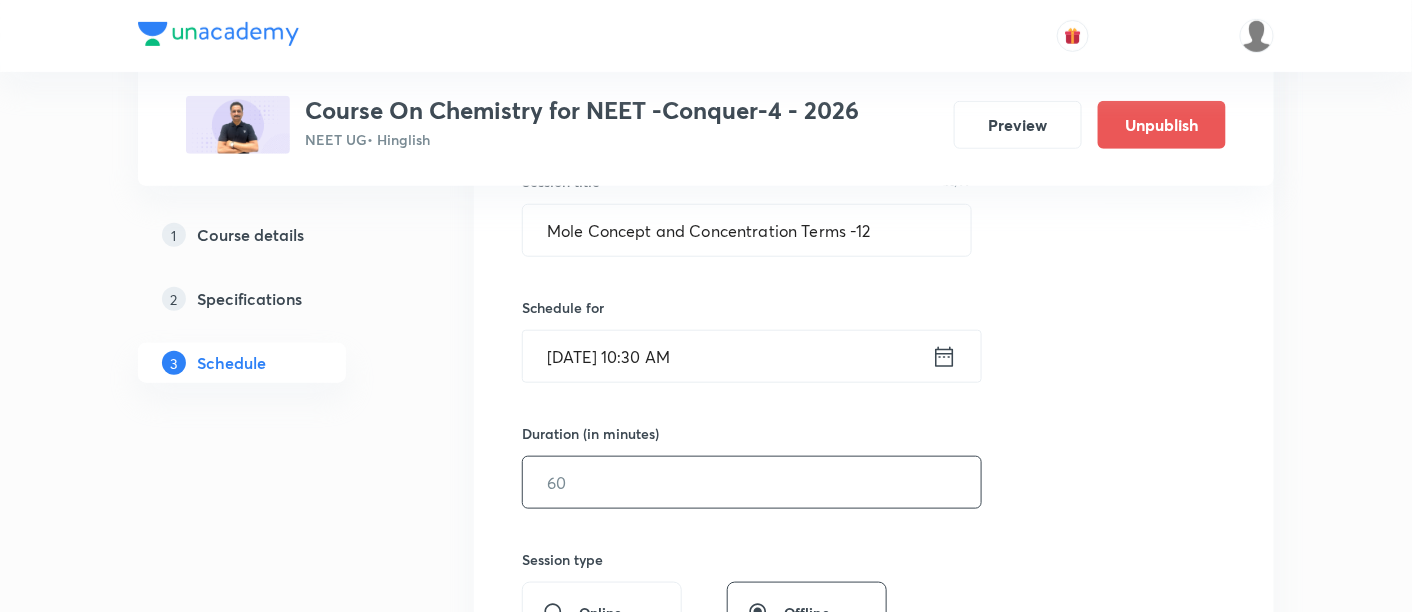 scroll, scrollTop: 407, scrollLeft: 0, axis: vertical 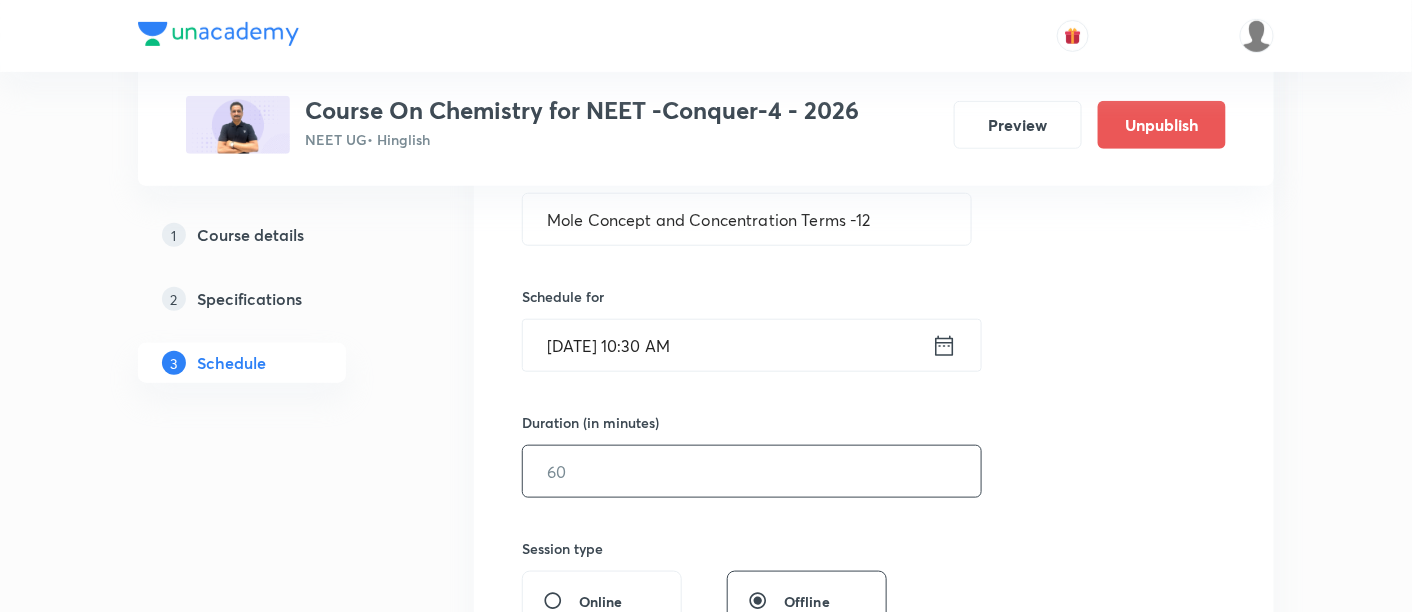 click at bounding box center (752, 471) 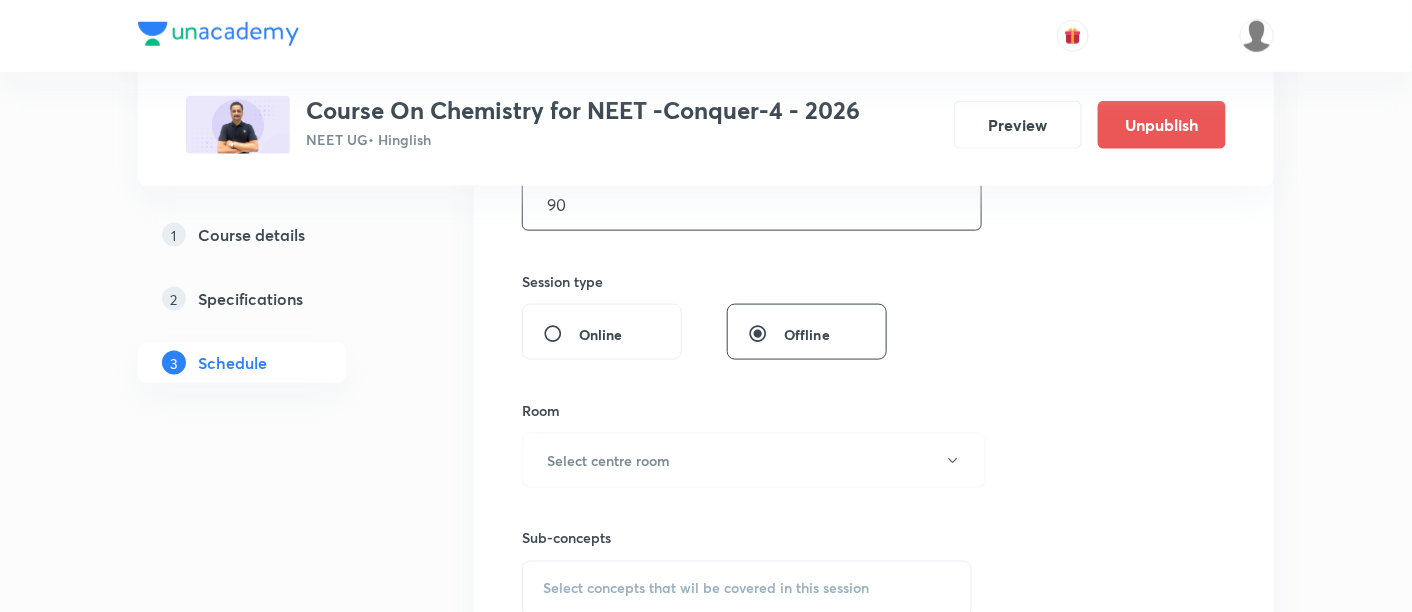 scroll, scrollTop: 685, scrollLeft: 0, axis: vertical 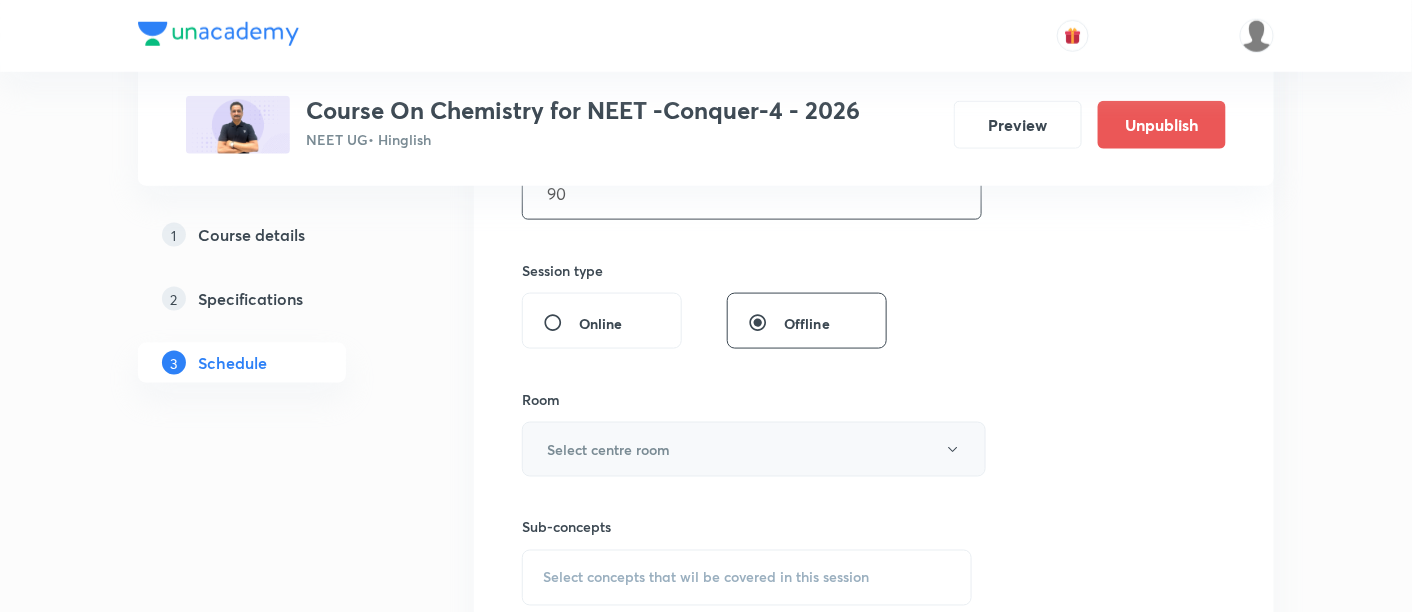 type on "90" 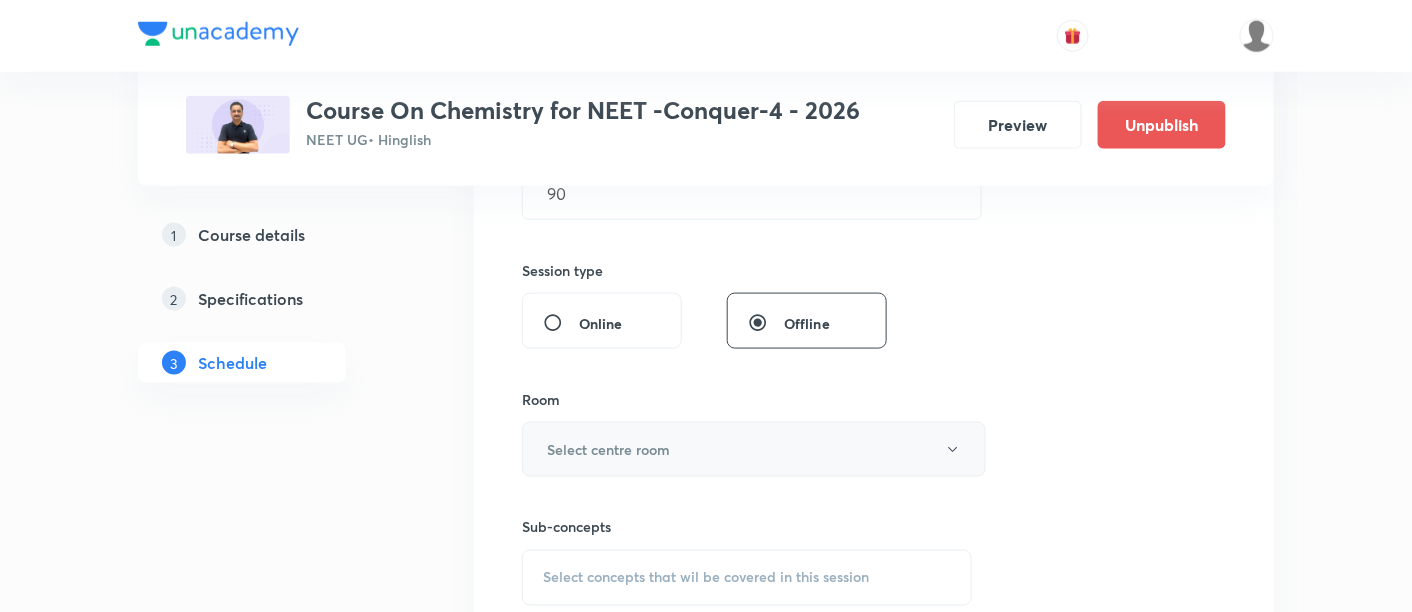 click on "Select centre room" at bounding box center [754, 449] 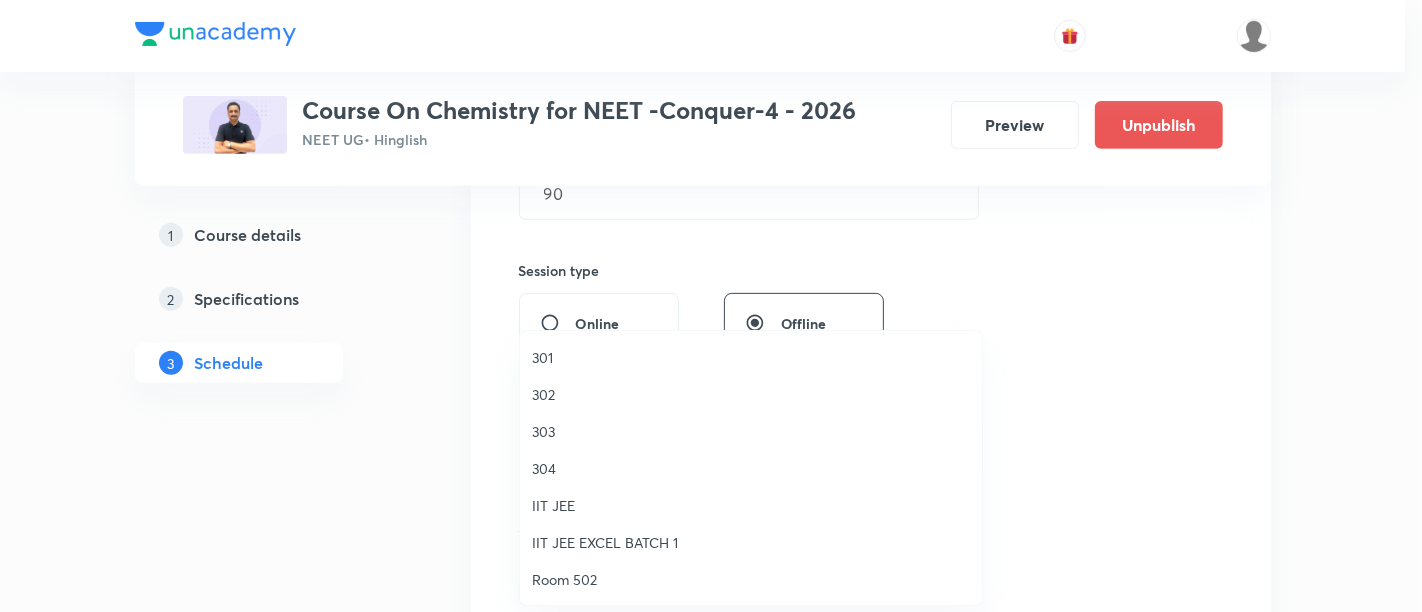 click at bounding box center [711, 306] 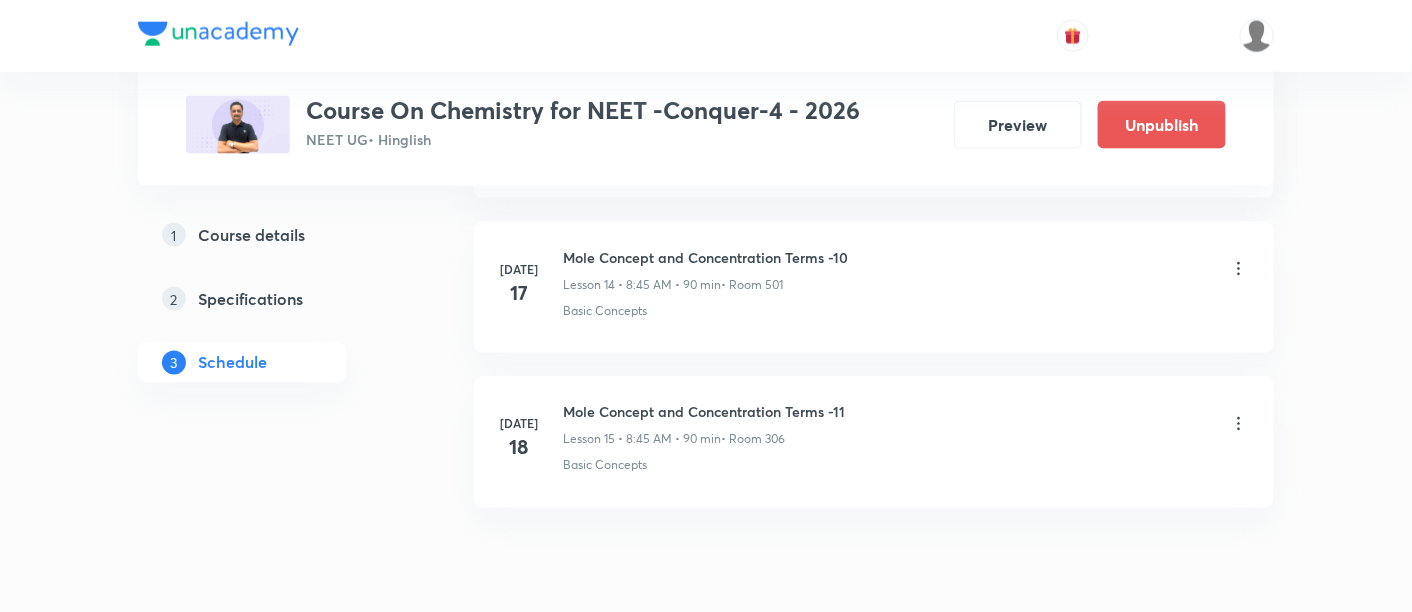 scroll, scrollTop: 3304, scrollLeft: 0, axis: vertical 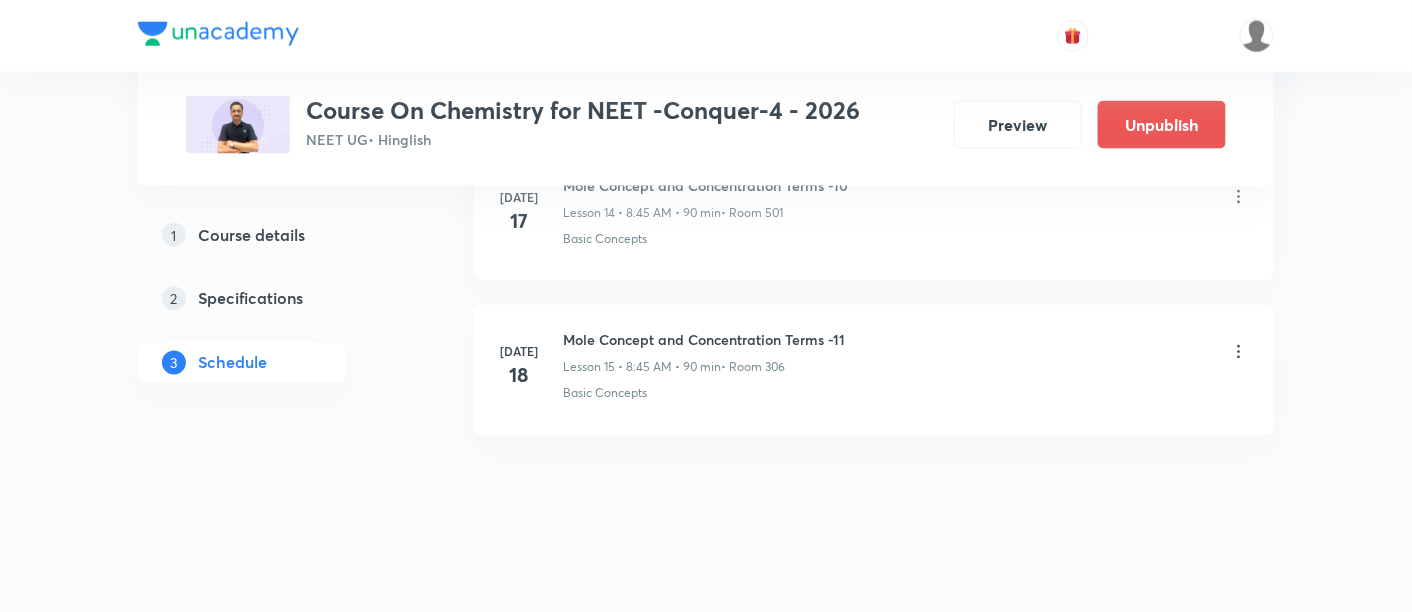 click on "Mole Concept and Concentration Terms -11" at bounding box center (704, 340) 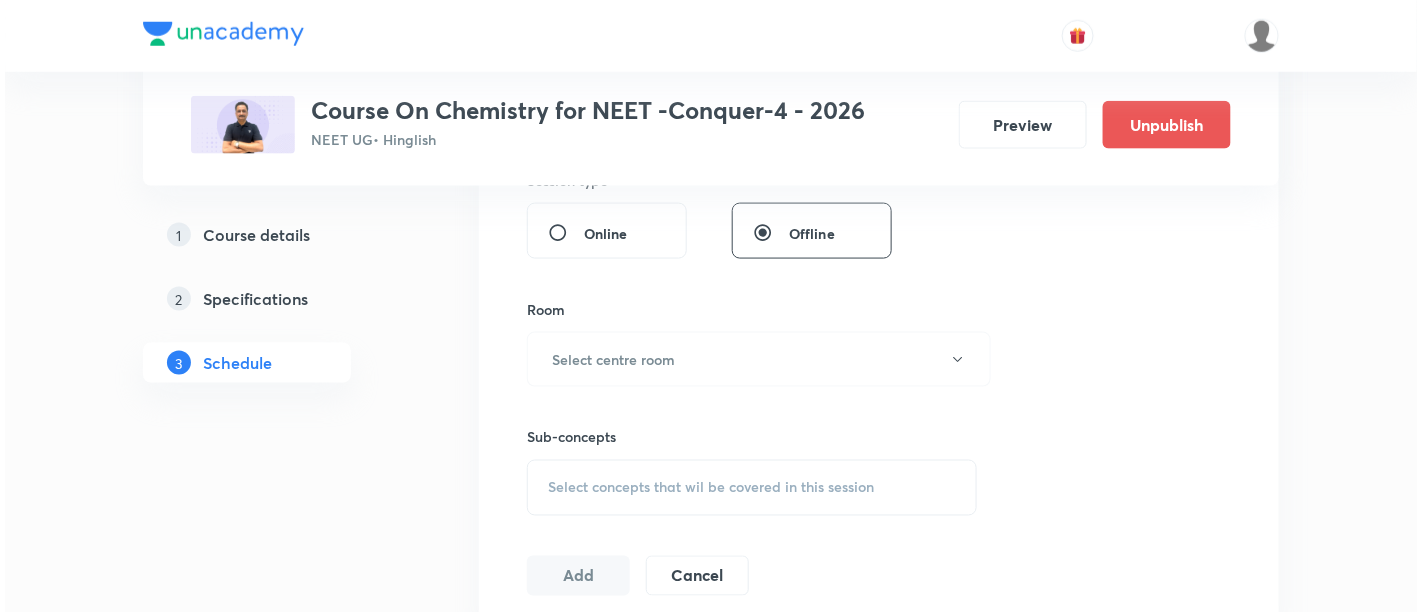 scroll, scrollTop: 777, scrollLeft: 0, axis: vertical 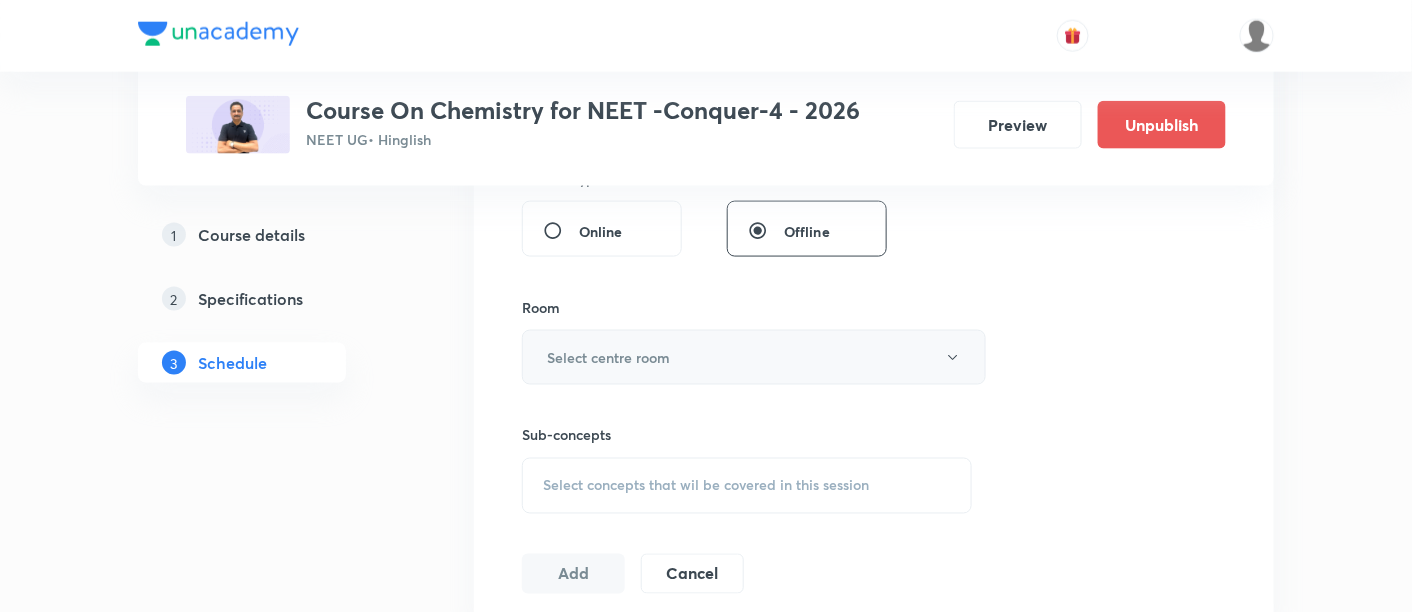 click on "Select centre room" at bounding box center [754, 357] 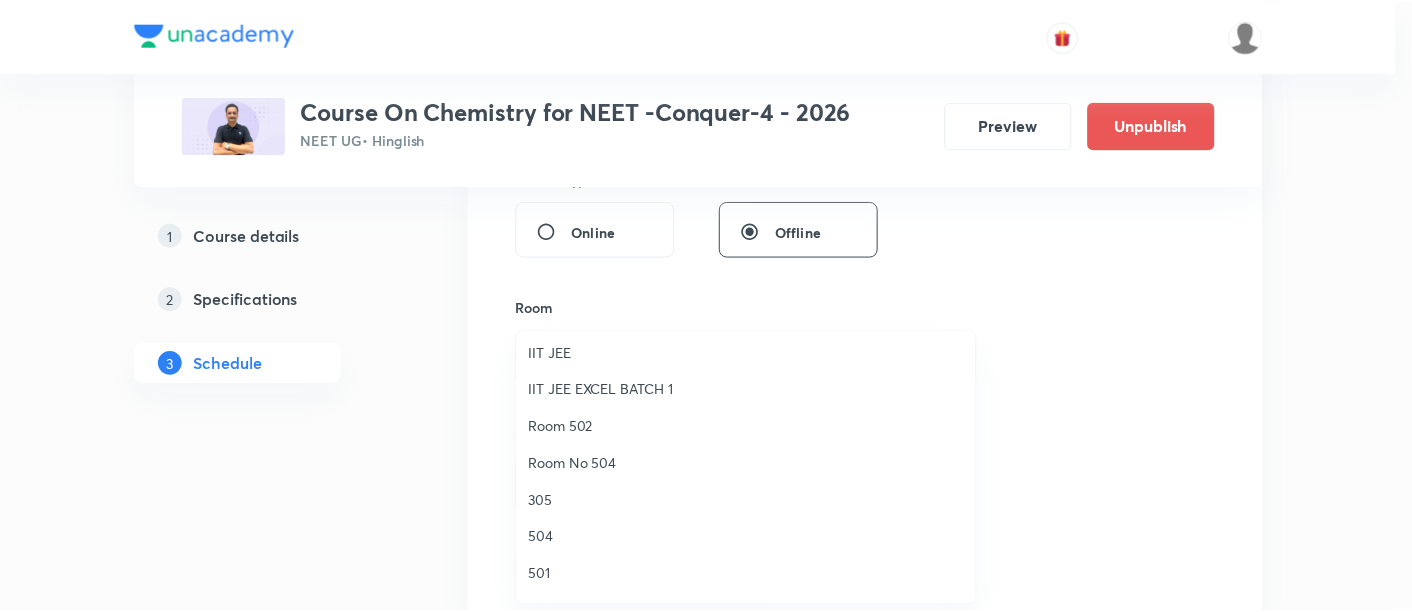 scroll, scrollTop: 155, scrollLeft: 0, axis: vertical 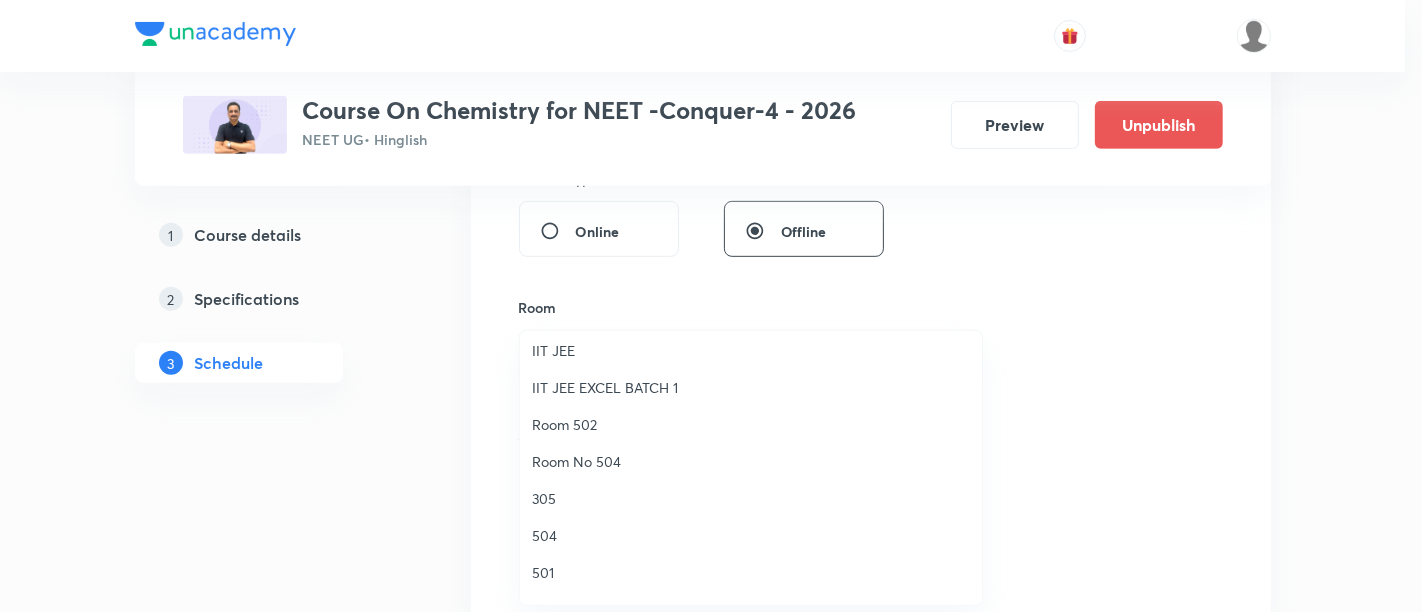 click on "Room 502" at bounding box center [751, 424] 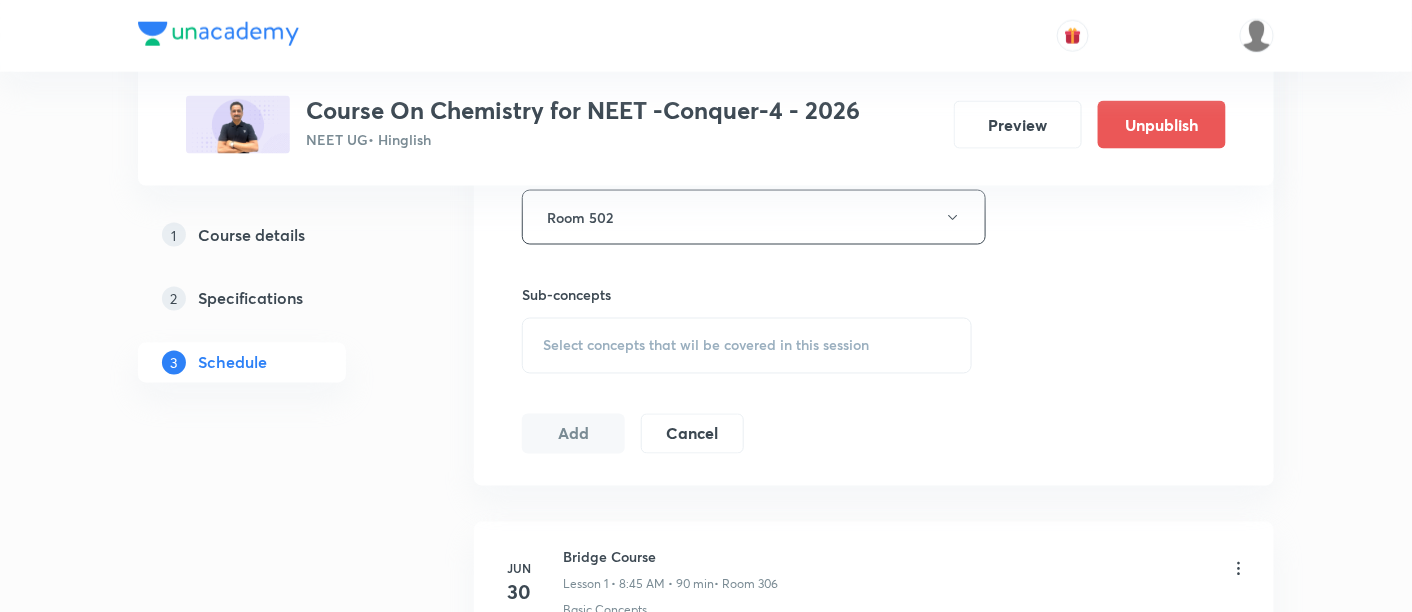 scroll, scrollTop: 919, scrollLeft: 0, axis: vertical 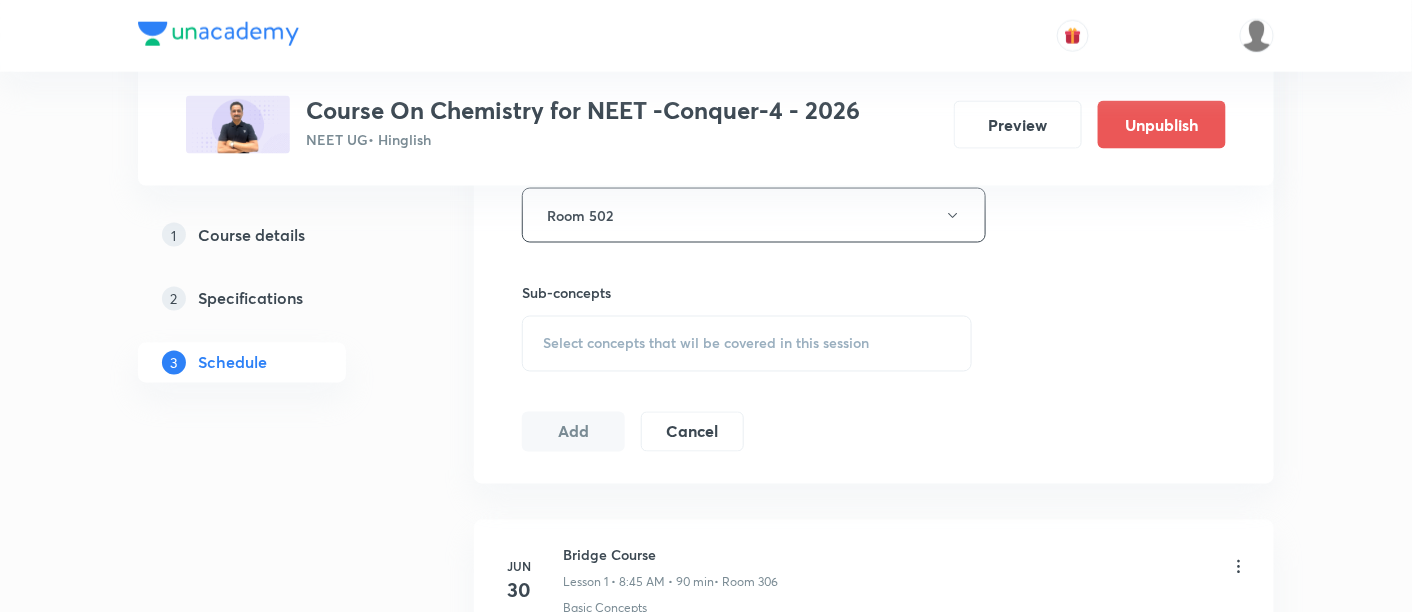 click on "Select concepts that wil be covered in this session" at bounding box center [706, 344] 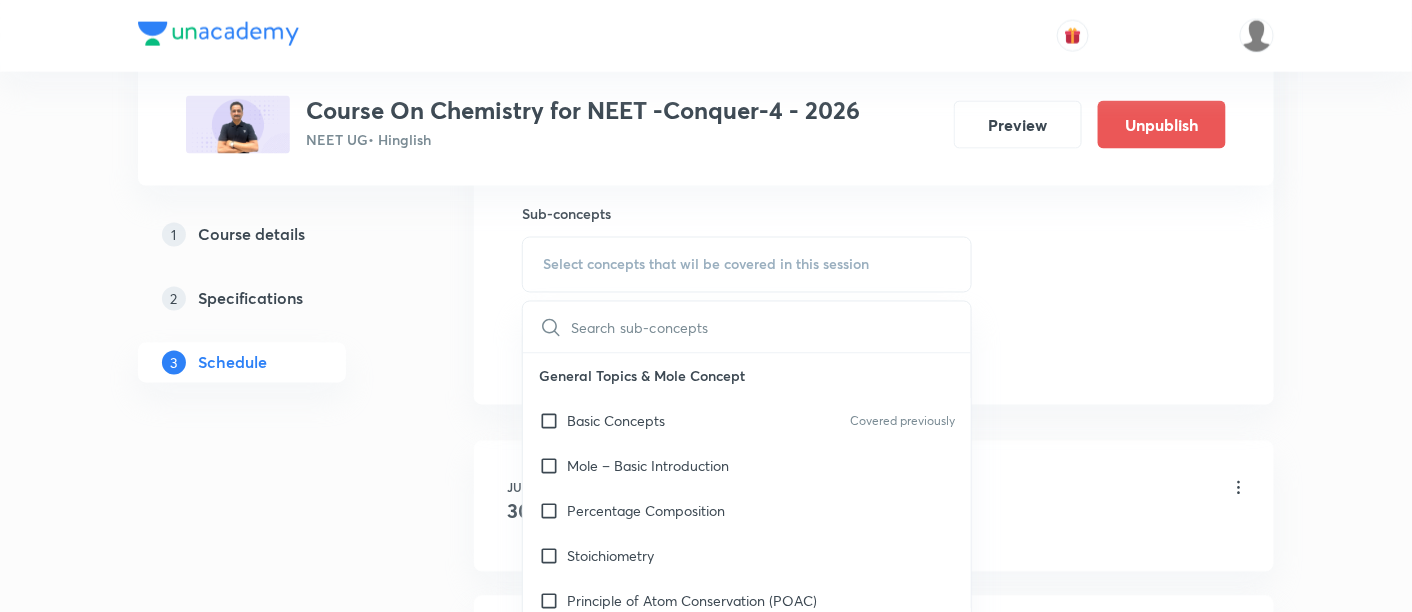 scroll, scrollTop: 1011, scrollLeft: 0, axis: vertical 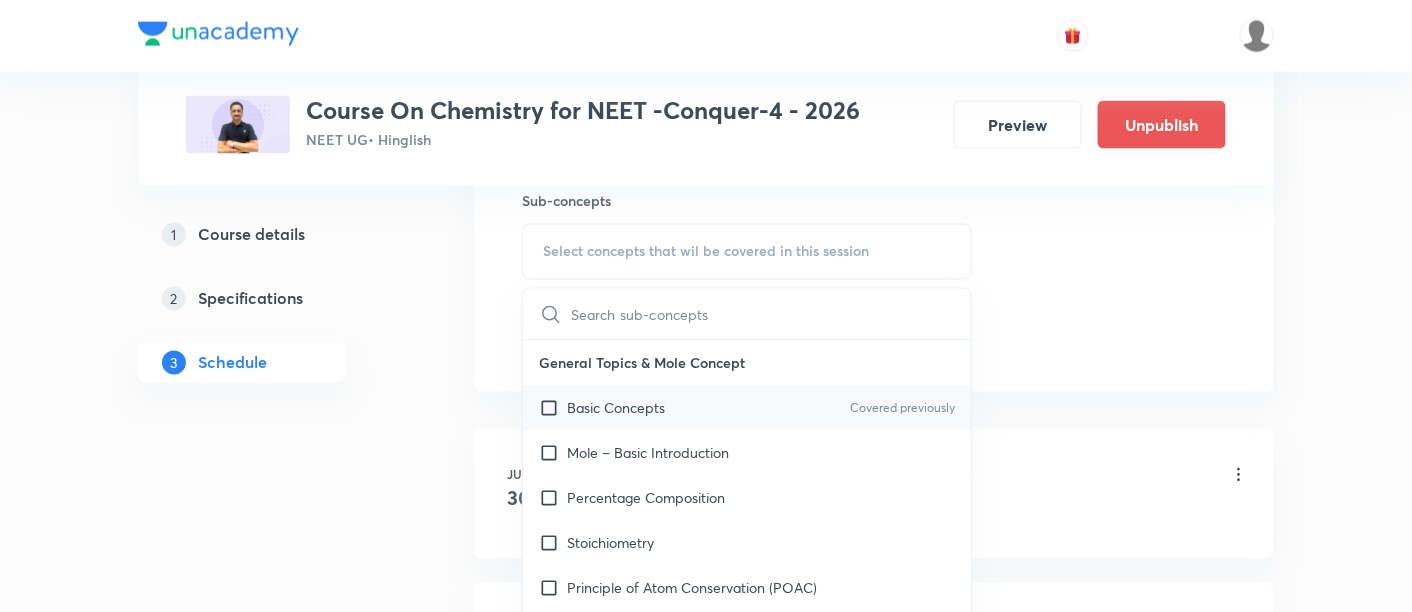 click on "Basic Concepts" at bounding box center [616, 408] 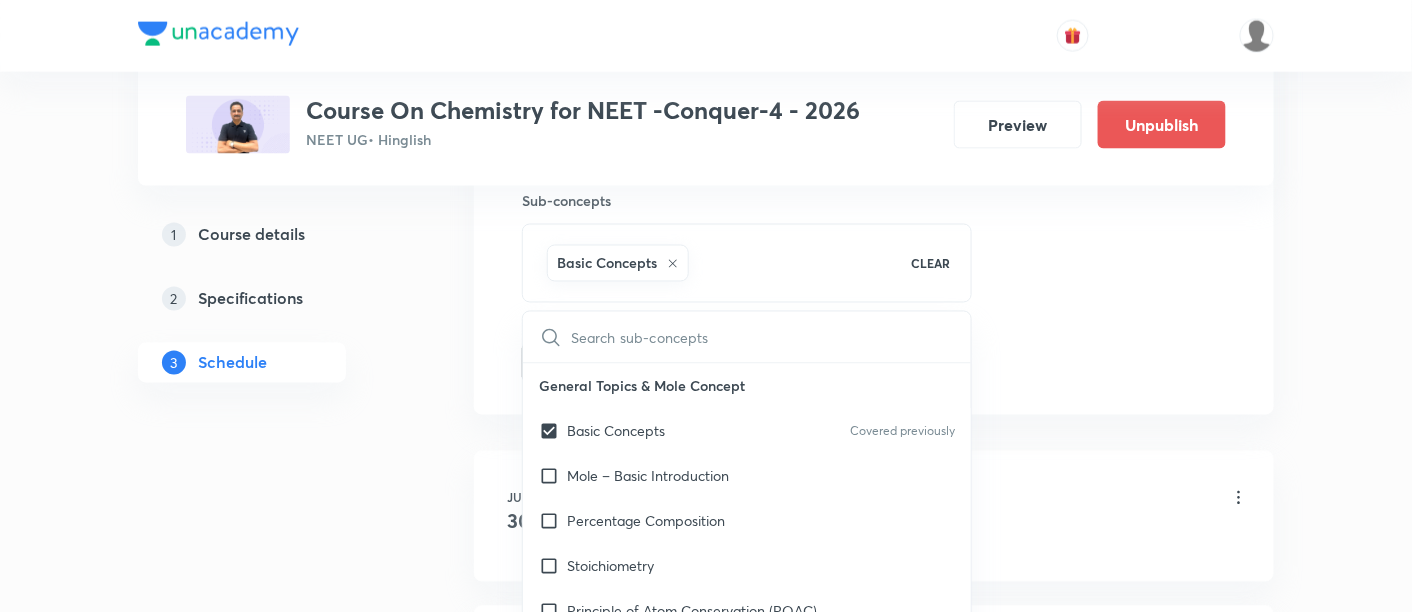 click on "Session  16 Live class Session title 40/99 Mole Concept and Concentration Terms -12 ​ Schedule for Jul 19, 2025, 10:30 AM ​ Duration (in minutes) 90 ​   Session type Online Offline Room Room 502 Sub-concepts Basic Concepts CLEAR ​ General Topics & Mole Concept Basic Concepts Covered previously Mole – Basic Introduction Percentage Composition Stoichiometry Principle of Atom Conservation (POAC) Relation between Stoichiometric Quantities Application of Mole Concept: Gravimetric Analysis Electronic Configuration Of Atoms (Hund's rule)  Quantum Numbers (Magnetic Quantum no.) Quantum Numbers(Pauli's Exclusion law) Mean Molar Mass or Molecular Mass Variation of Conductivity with Concentration Mechanism of Corrosion Atomic Structure Discovery Of Electron Some Prerequisites of Physics Discovery Of Protons And Neutrons Atomic Models Representation Of Atom With Electrons And Neutrons Nature of Waves Nature Of Electromagnetic Radiation Planck’S Quantum Theory Spectra-Continuous and Discontinuous Spectrum Wave" at bounding box center (874, -98) 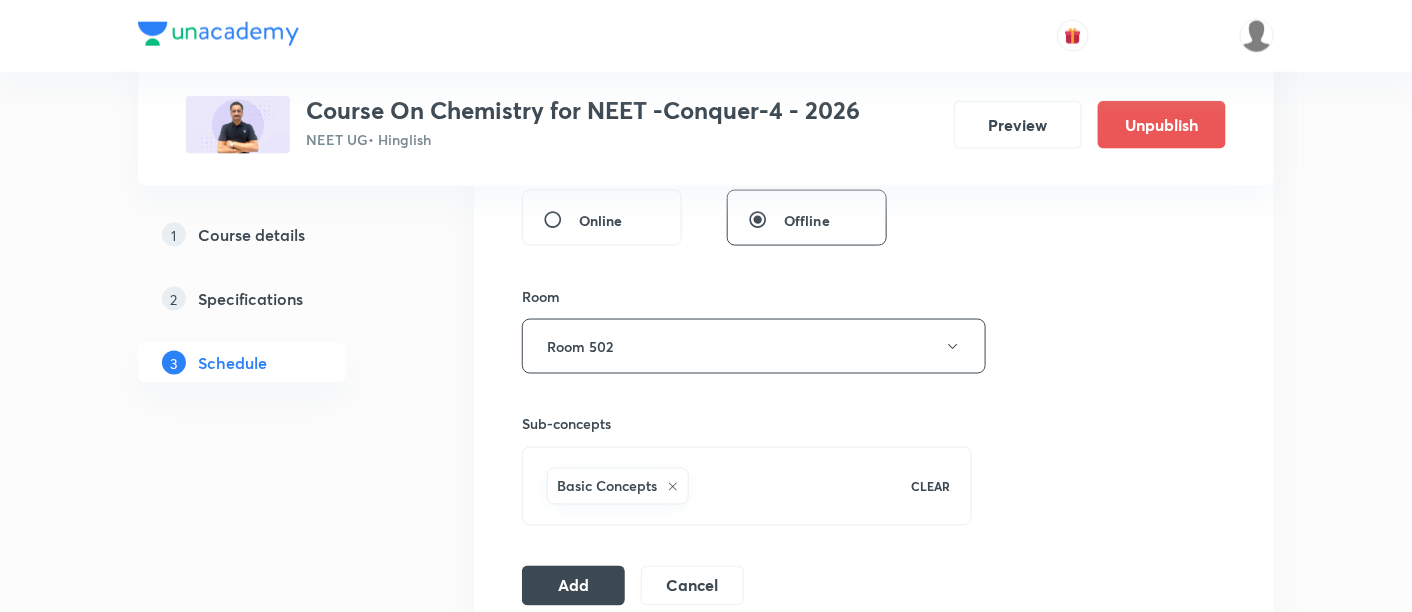 scroll, scrollTop: 789, scrollLeft: 0, axis: vertical 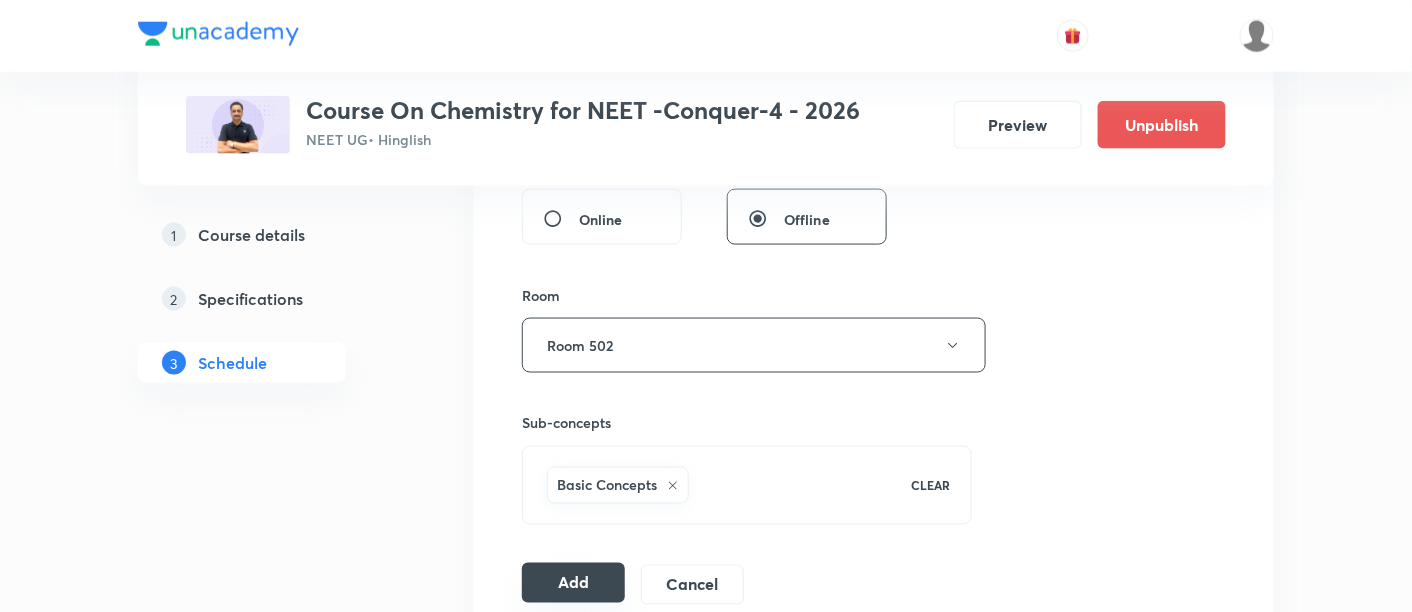 click on "Add" at bounding box center [573, 583] 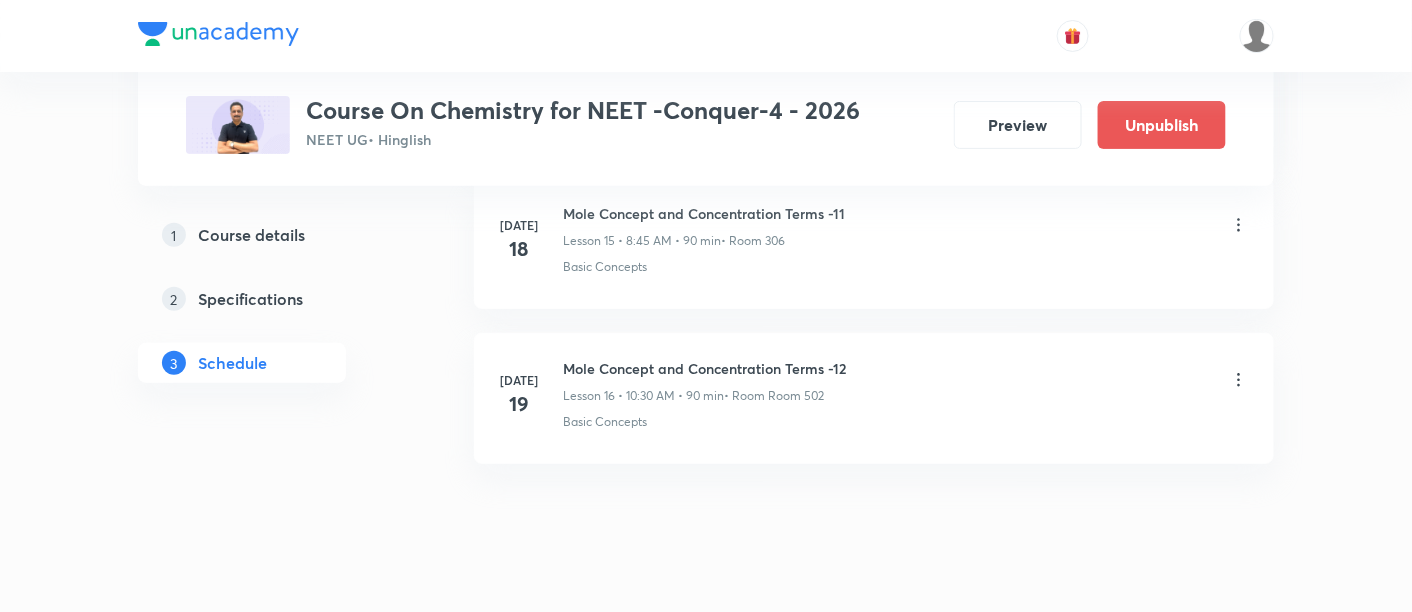 scroll, scrollTop: 2542, scrollLeft: 0, axis: vertical 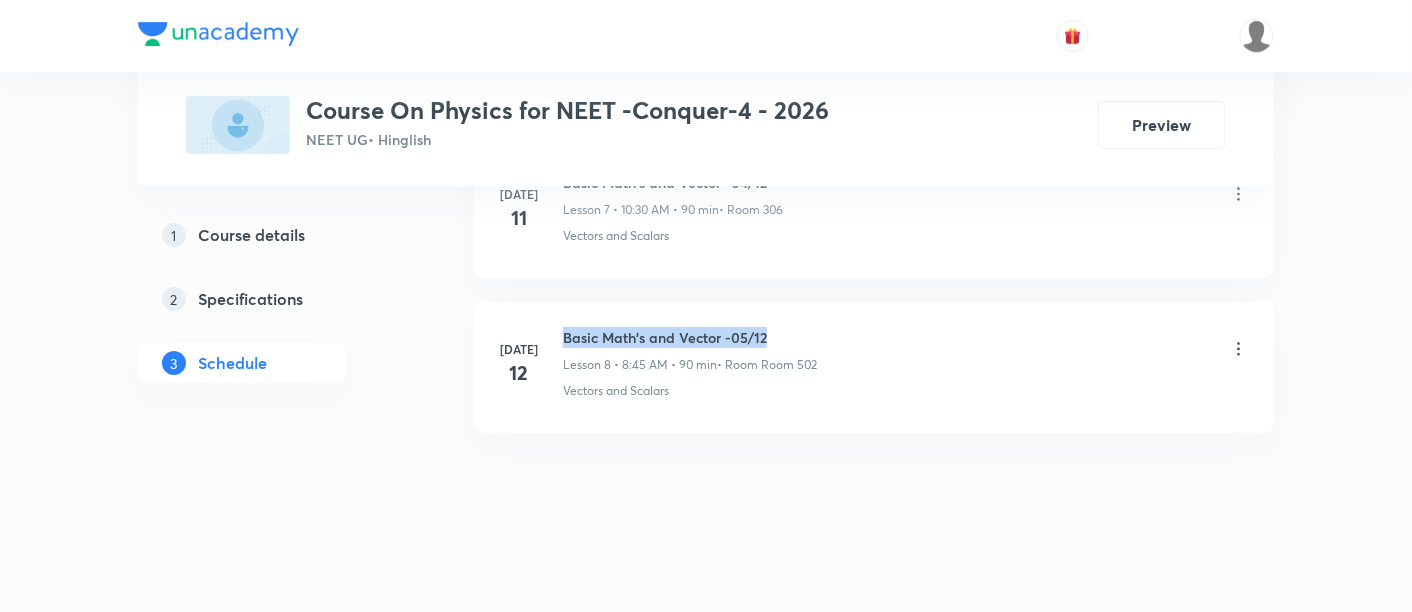 drag, startPoint x: 566, startPoint y: 324, endPoint x: 778, endPoint y: 319, distance: 212.05896 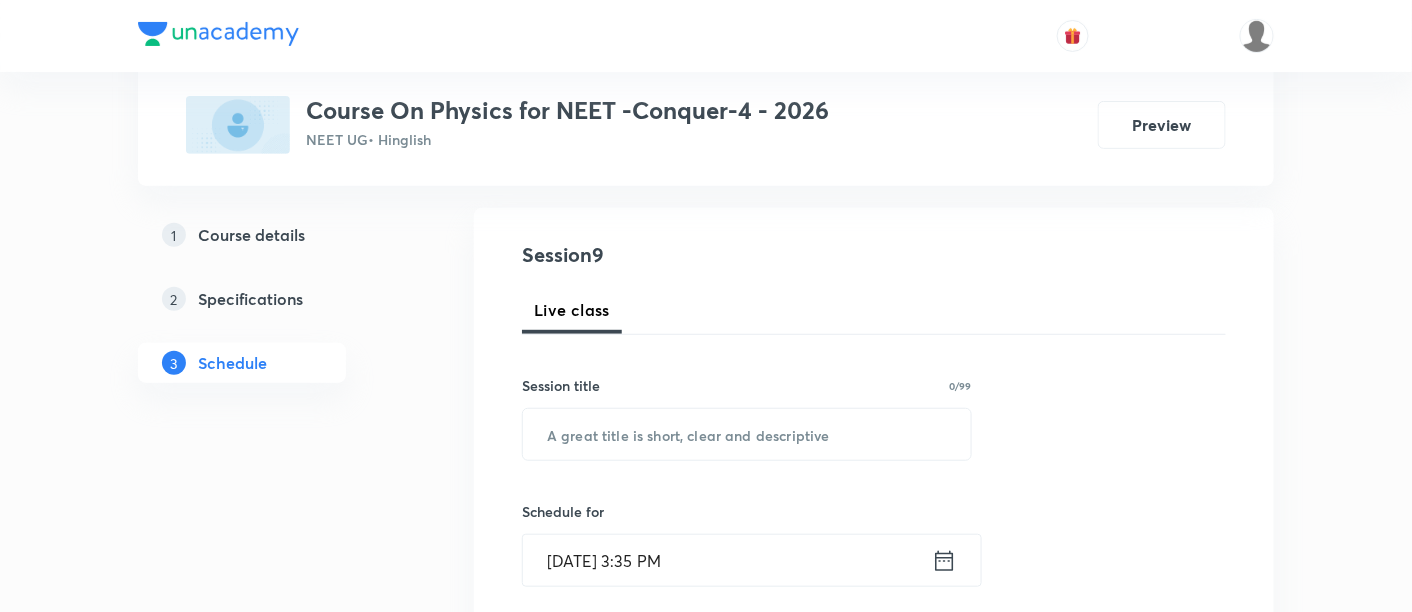 scroll, scrollTop: 218, scrollLeft: 0, axis: vertical 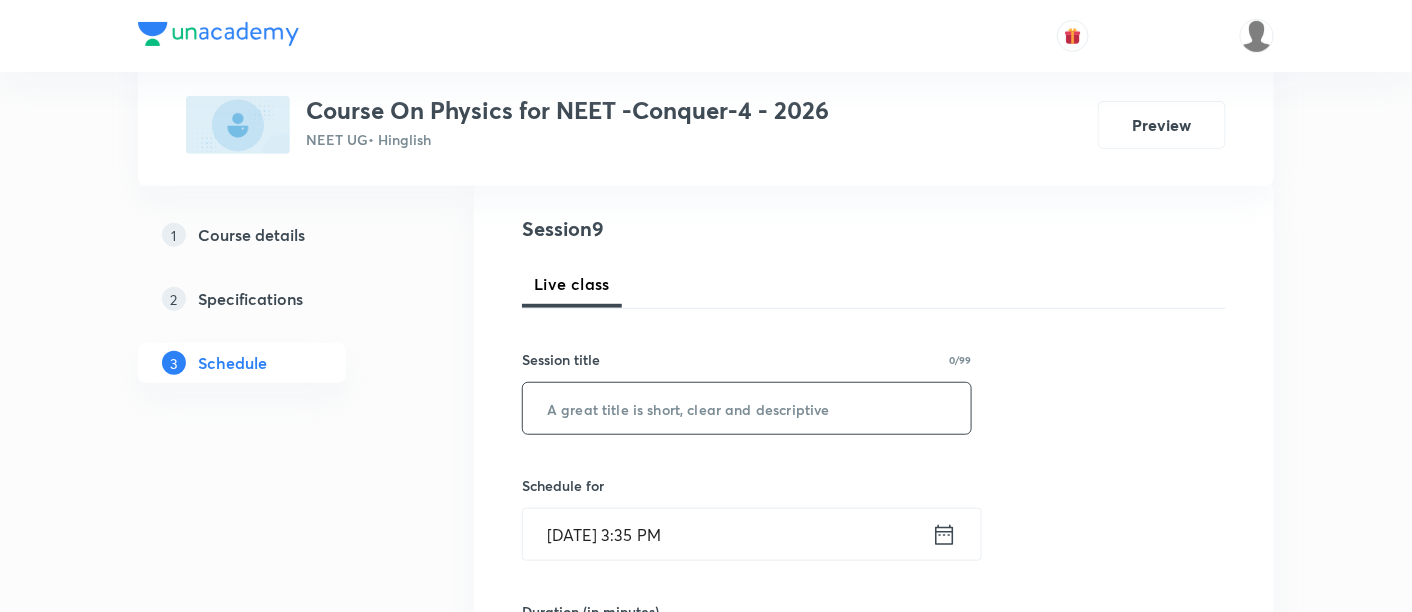 click at bounding box center (747, 408) 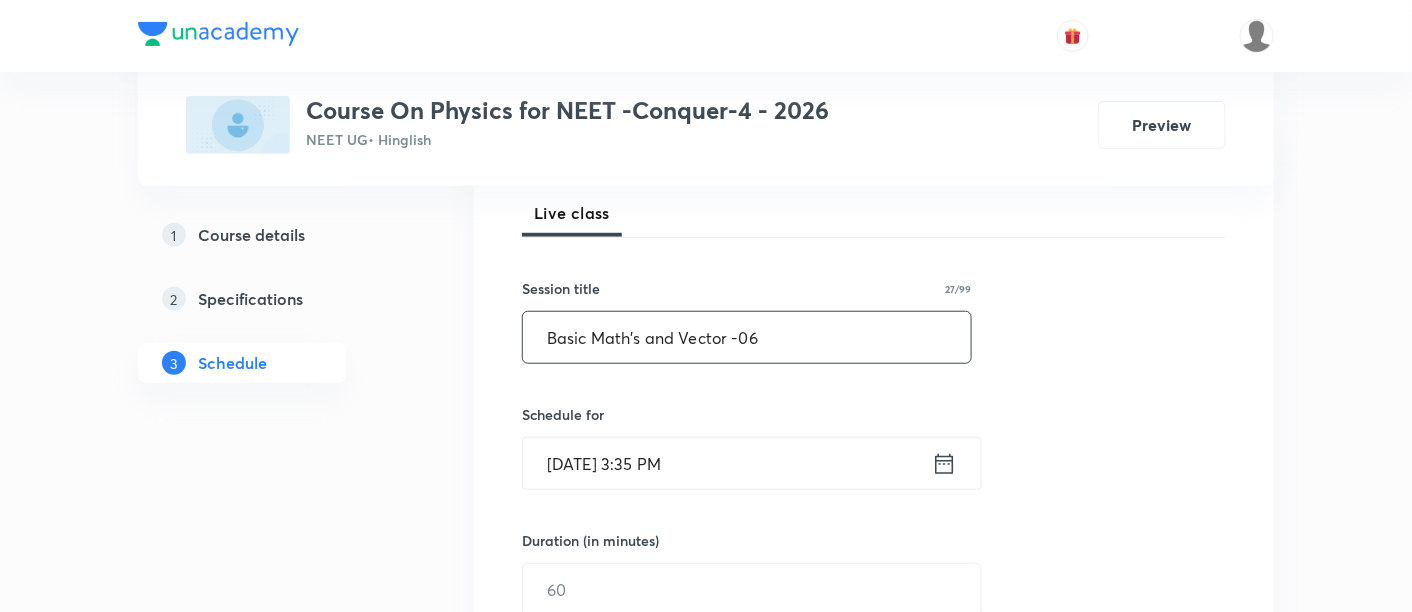 scroll, scrollTop: 300, scrollLeft: 0, axis: vertical 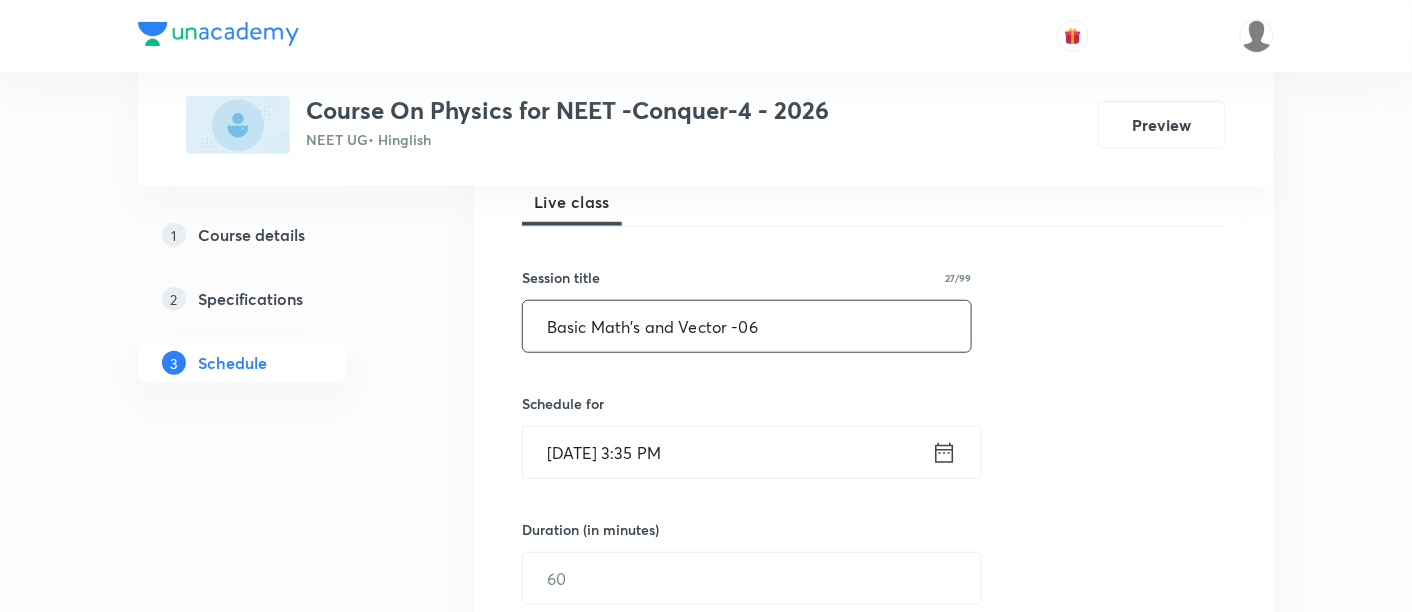 type on "Basic Math's and Vector -06" 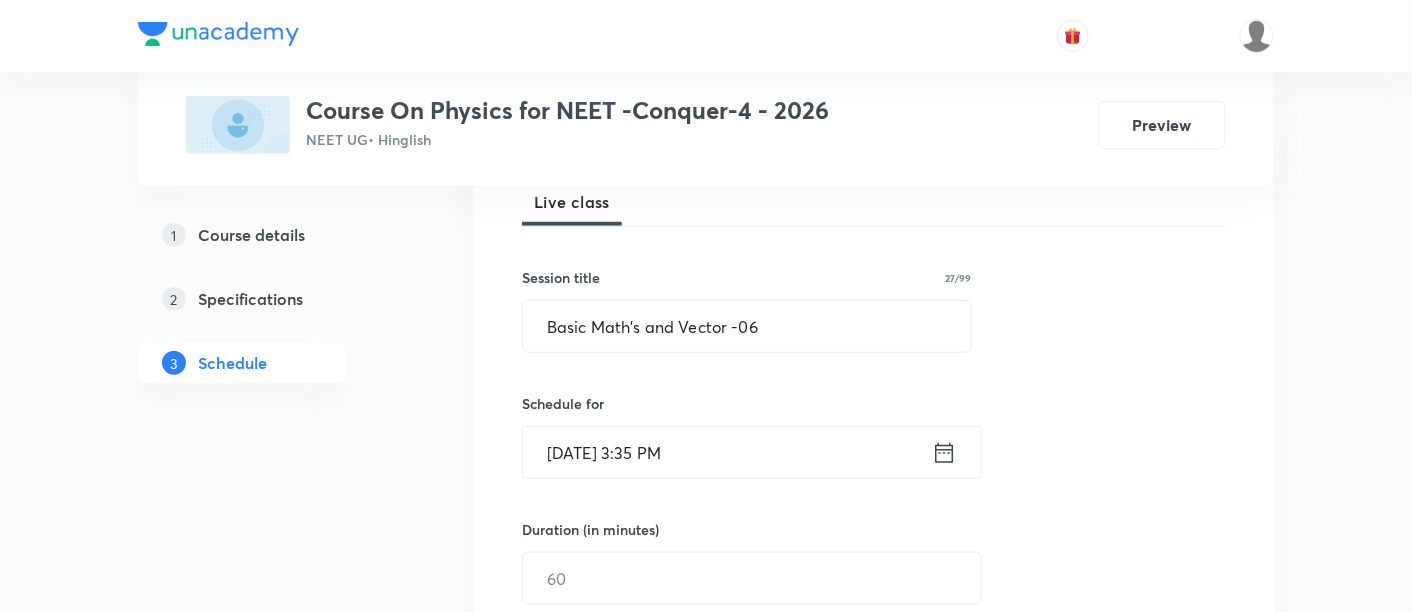 click 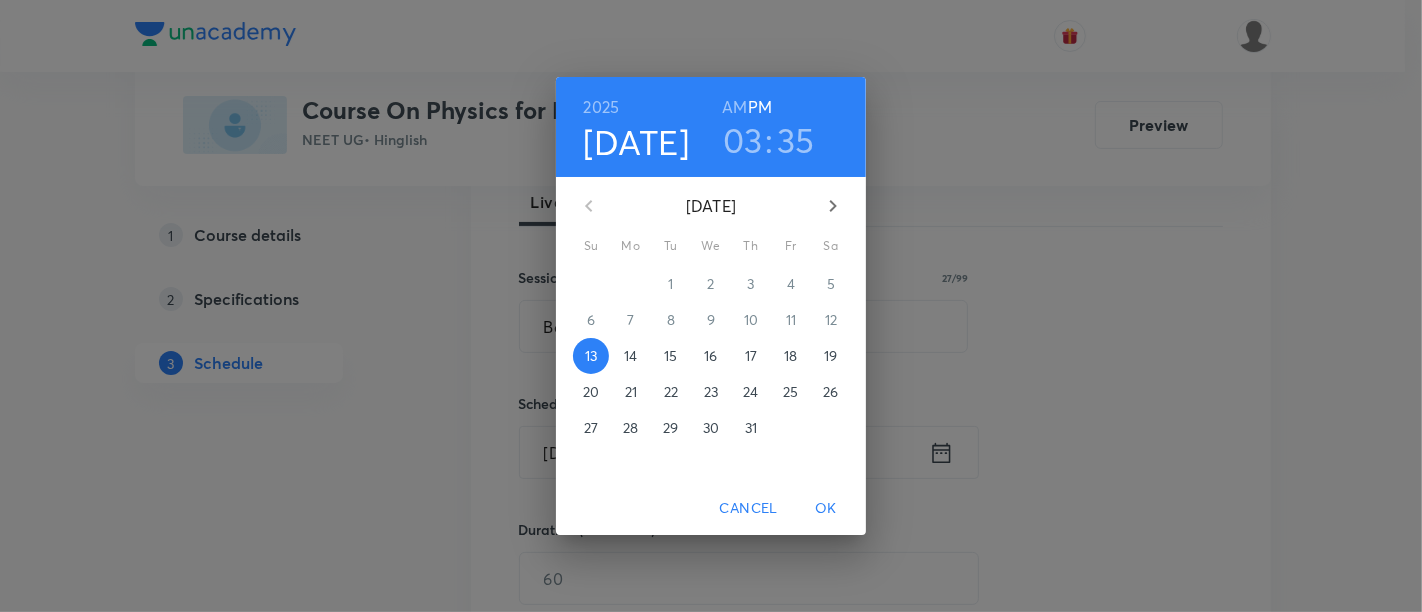 click on "14" at bounding box center [630, 356] 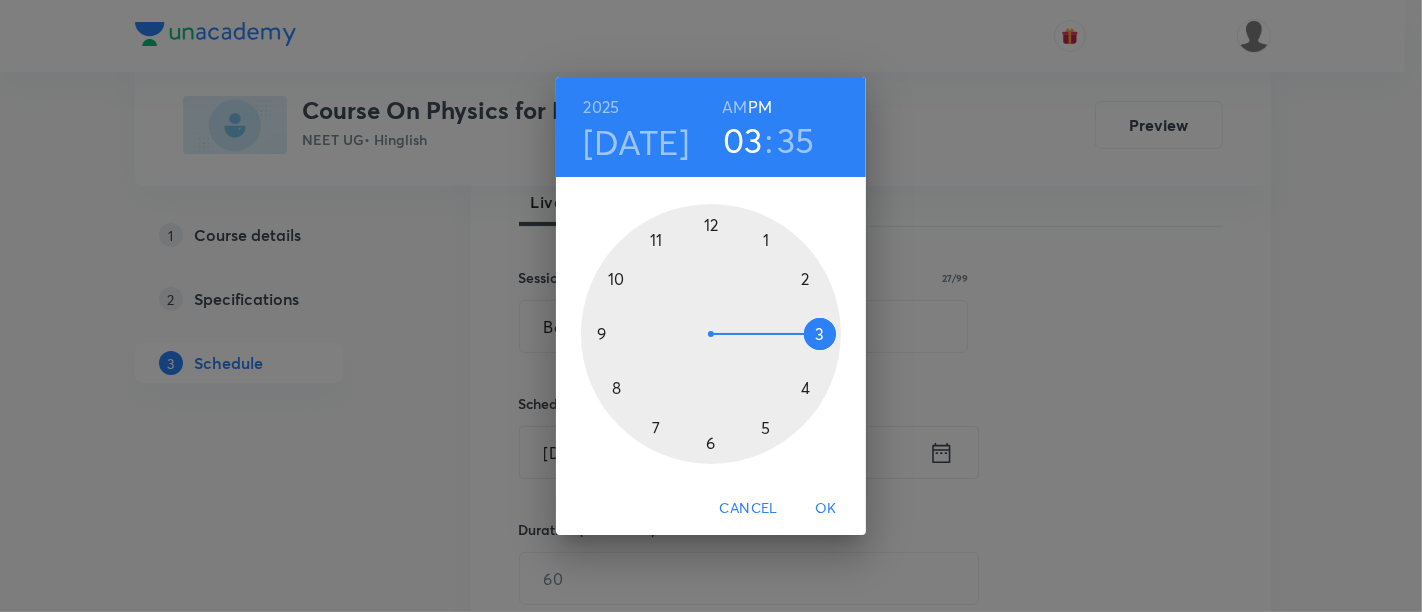 click on "AM" at bounding box center [734, 107] 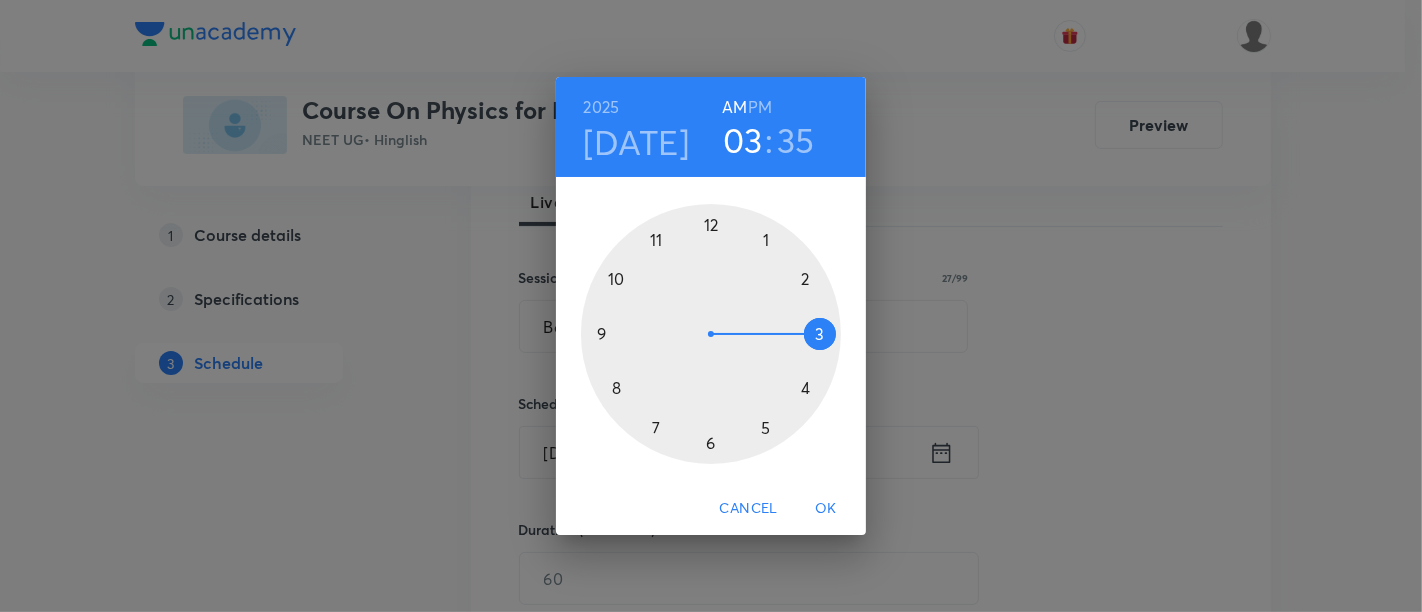 click at bounding box center (711, 334) 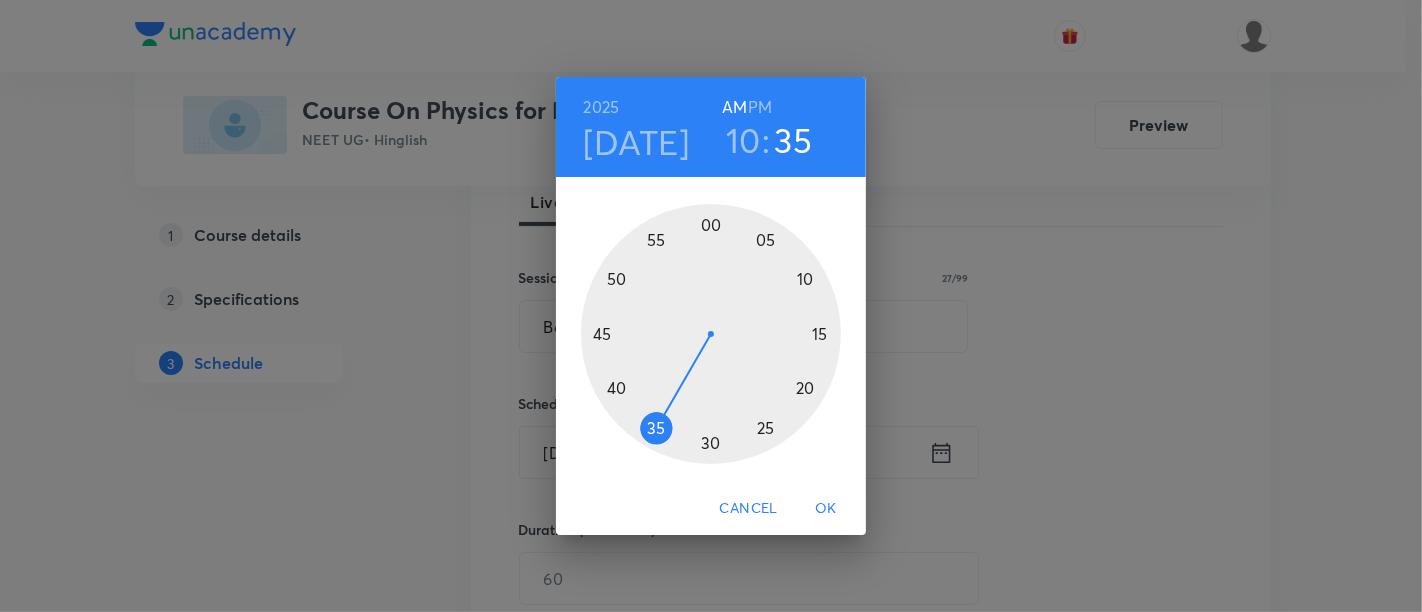click at bounding box center (711, 334) 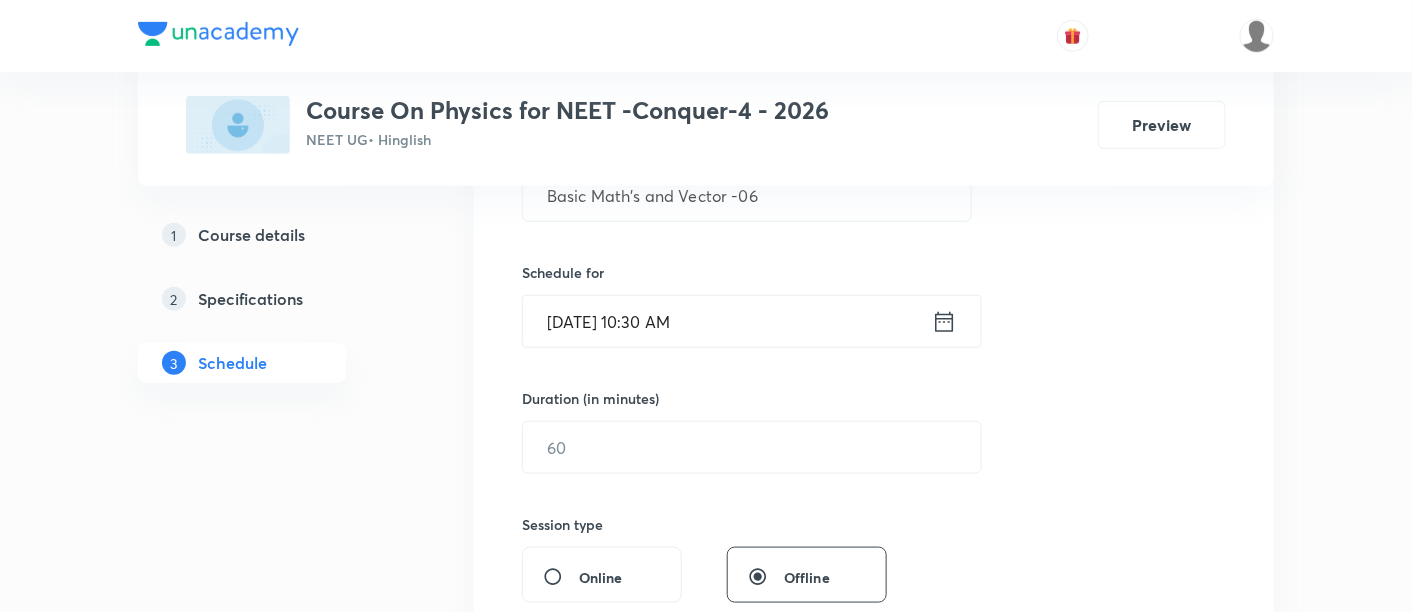 scroll, scrollTop: 435, scrollLeft: 0, axis: vertical 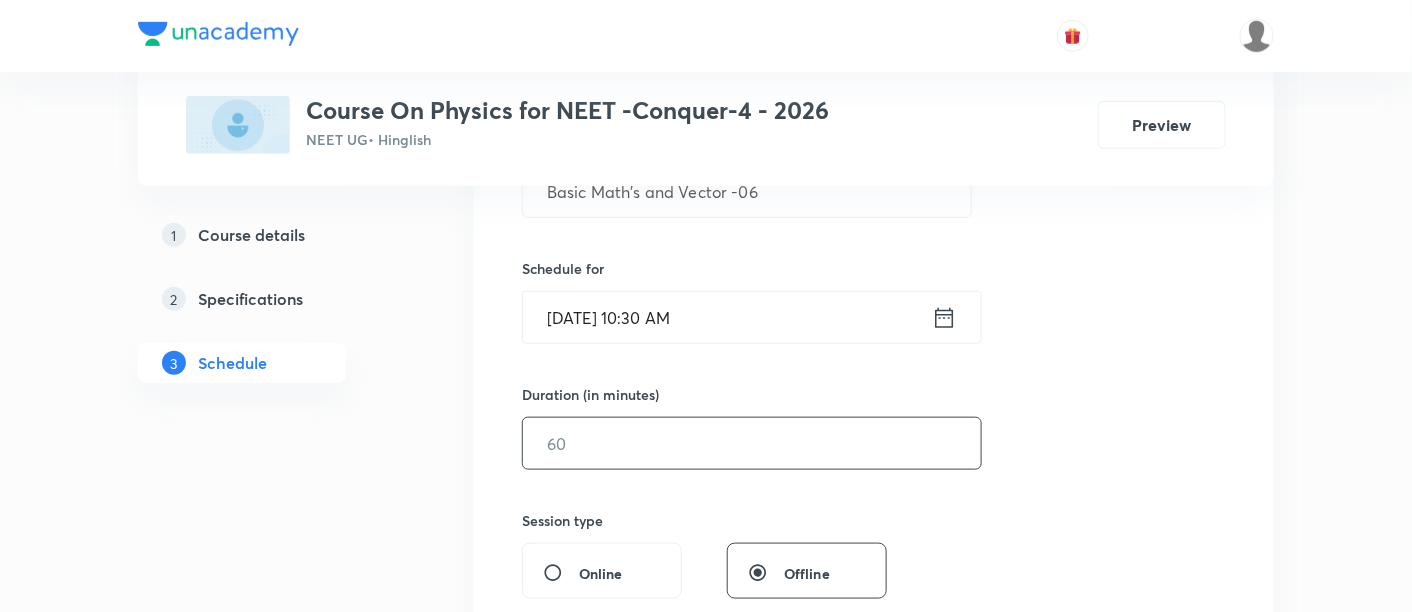 click at bounding box center (752, 443) 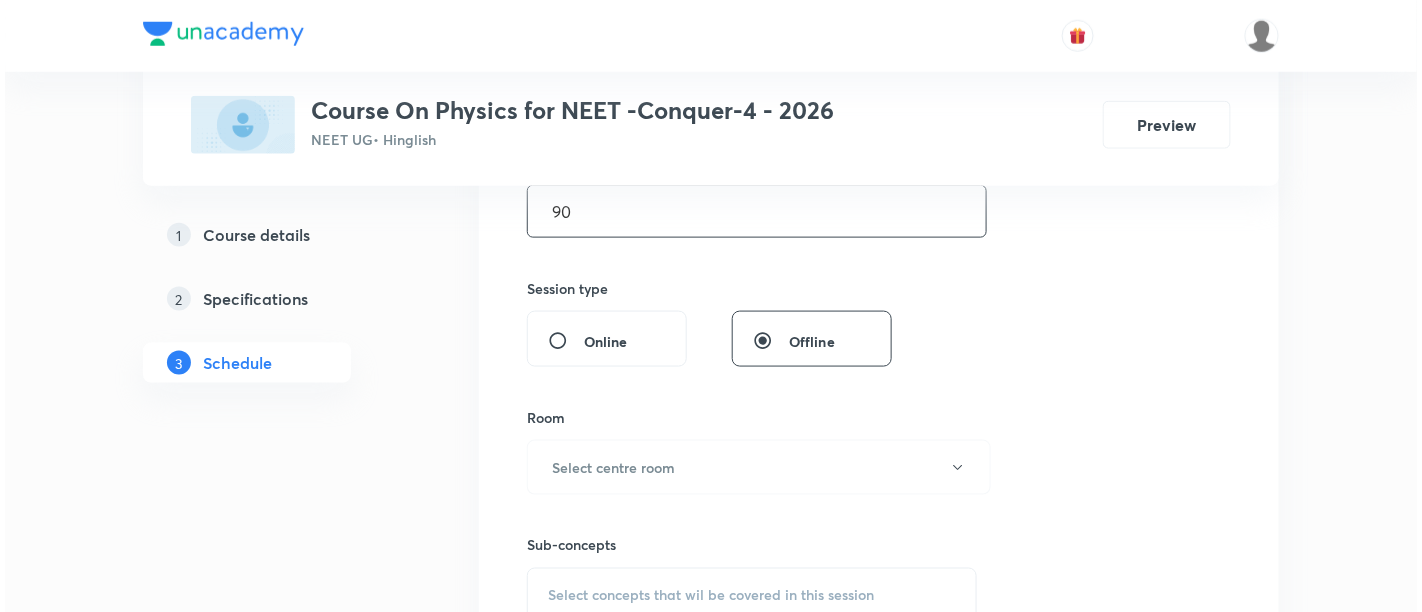 scroll, scrollTop: 709, scrollLeft: 0, axis: vertical 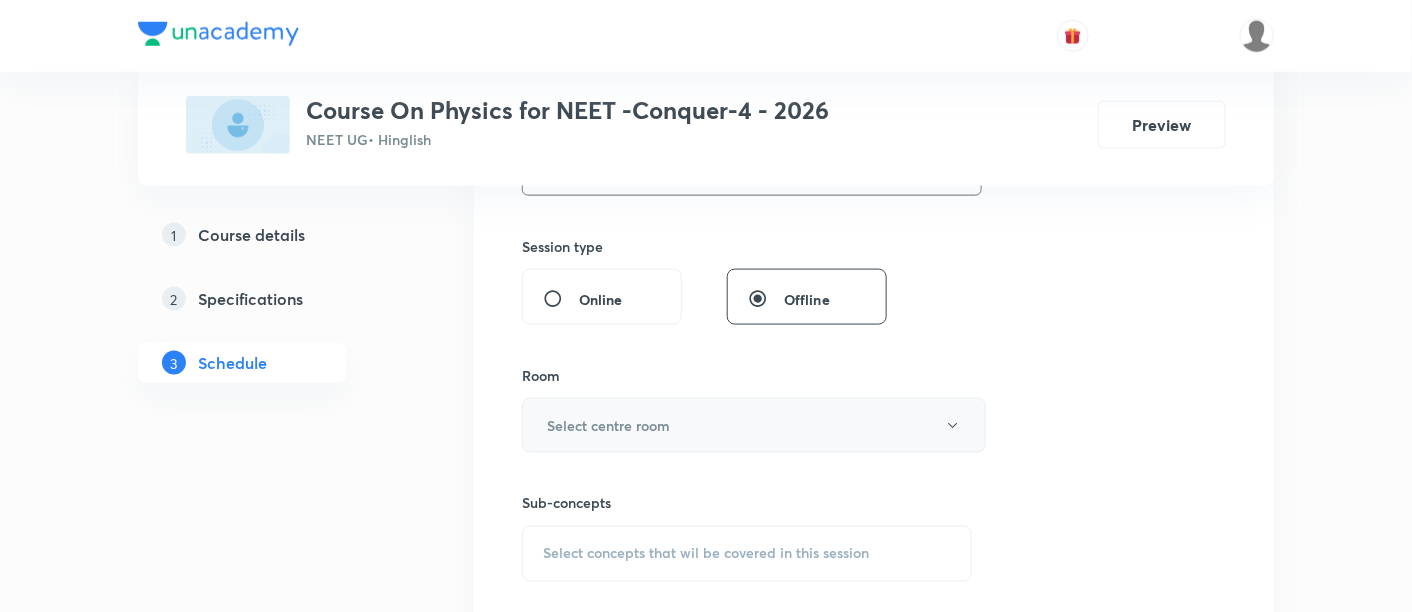 type on "90" 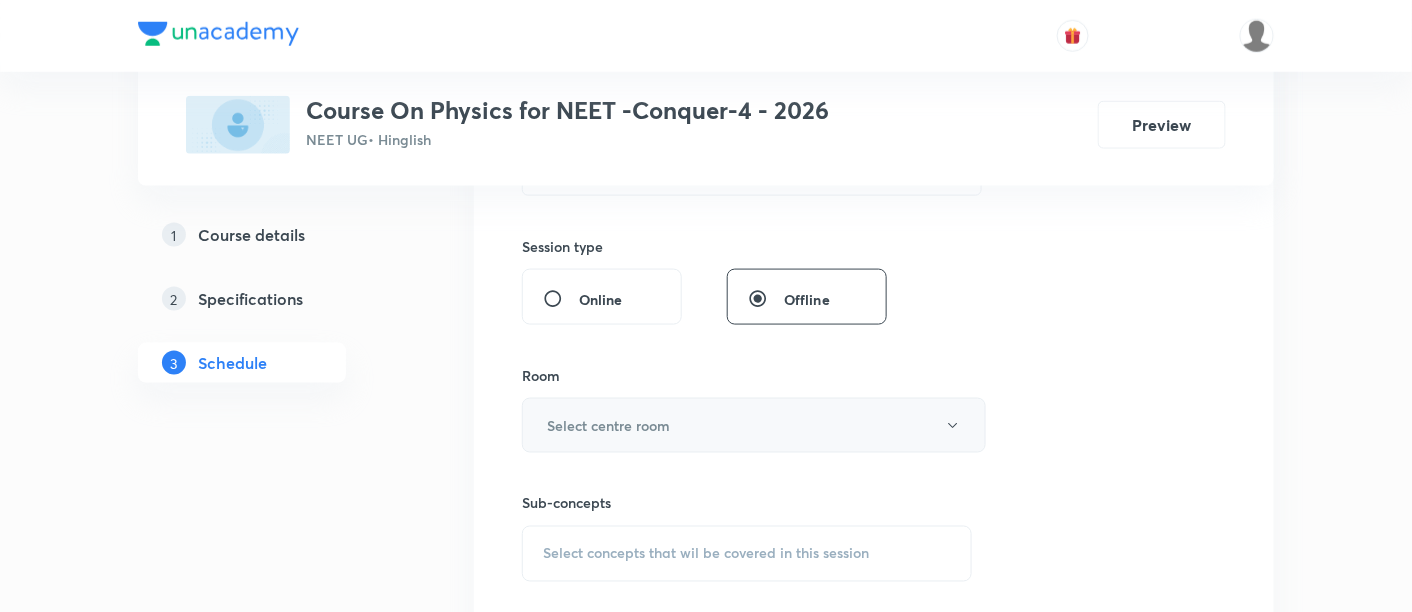 click on "Select centre room" at bounding box center (754, 425) 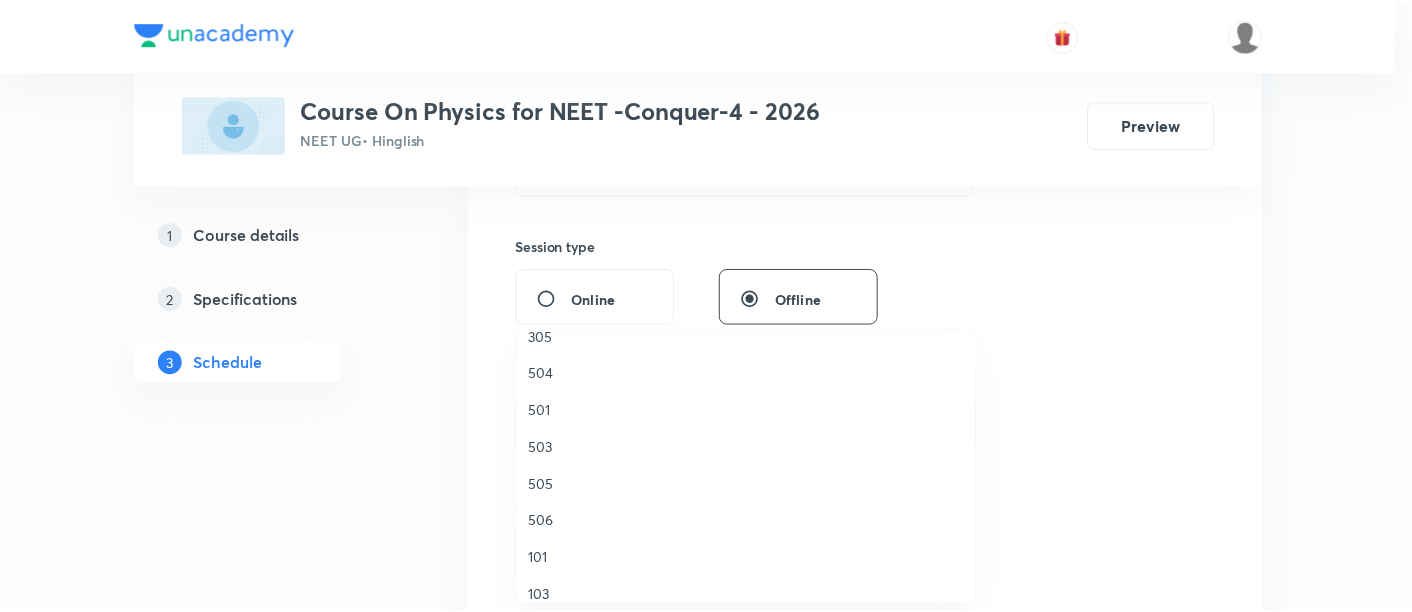 scroll, scrollTop: 665, scrollLeft: 0, axis: vertical 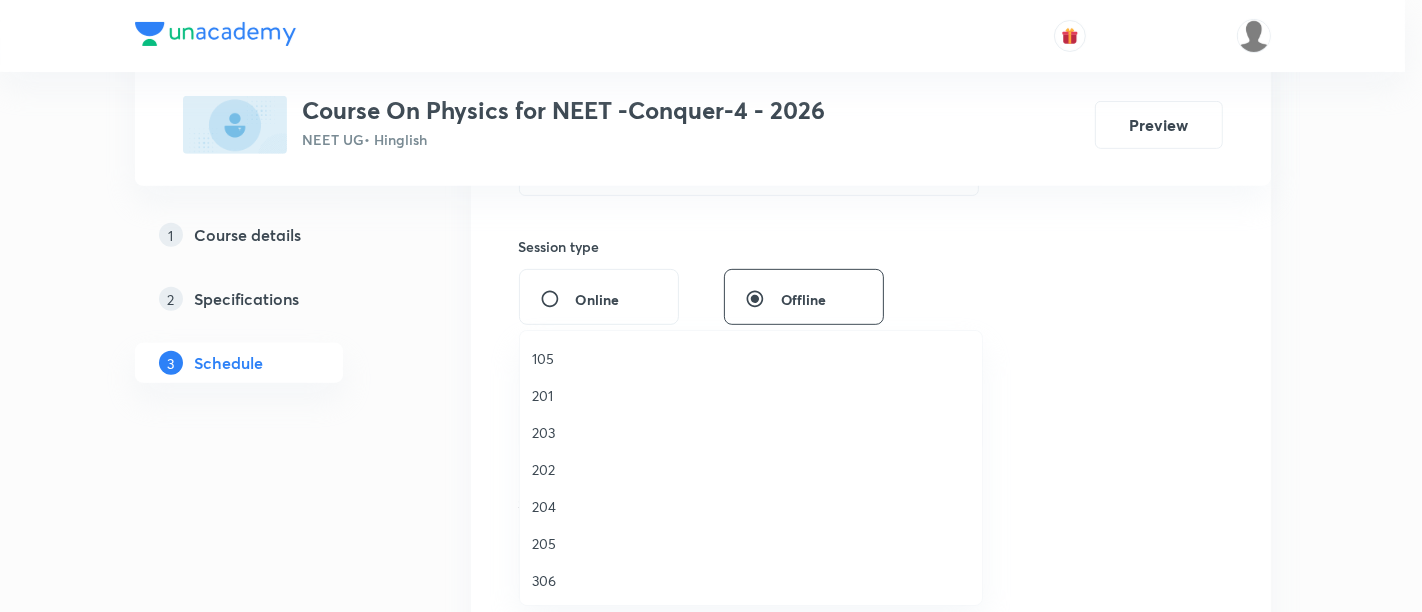 click on "306" at bounding box center (751, 580) 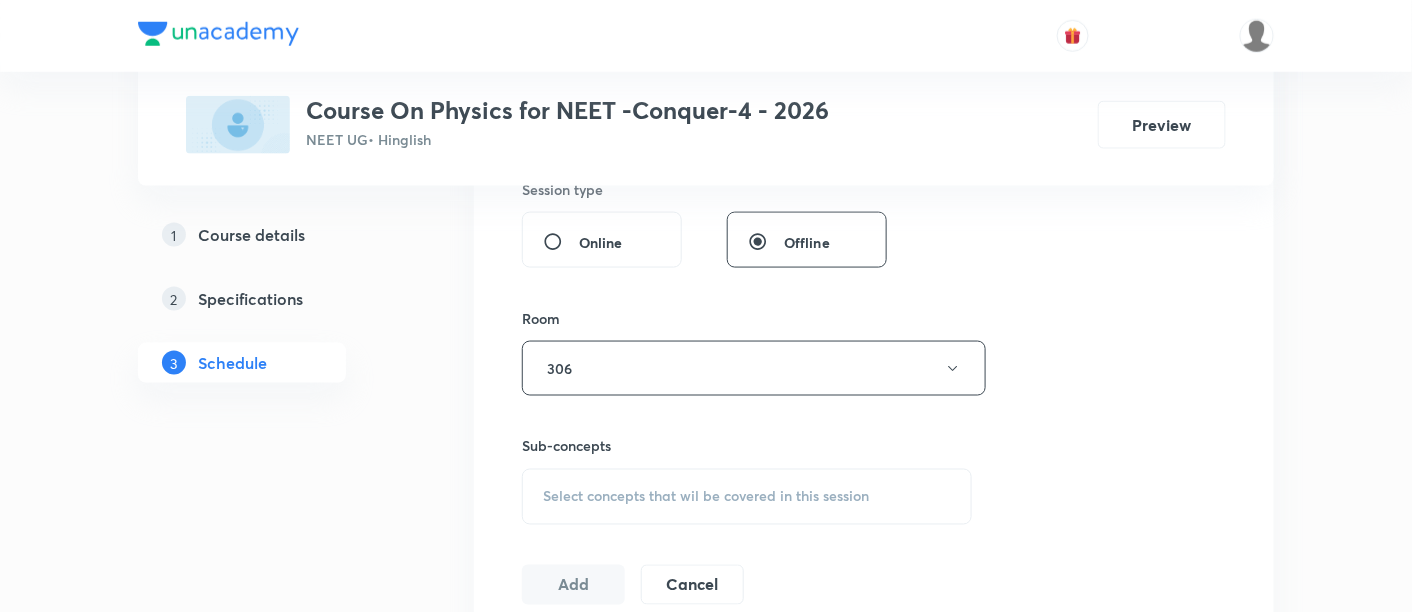 scroll, scrollTop: 794, scrollLeft: 0, axis: vertical 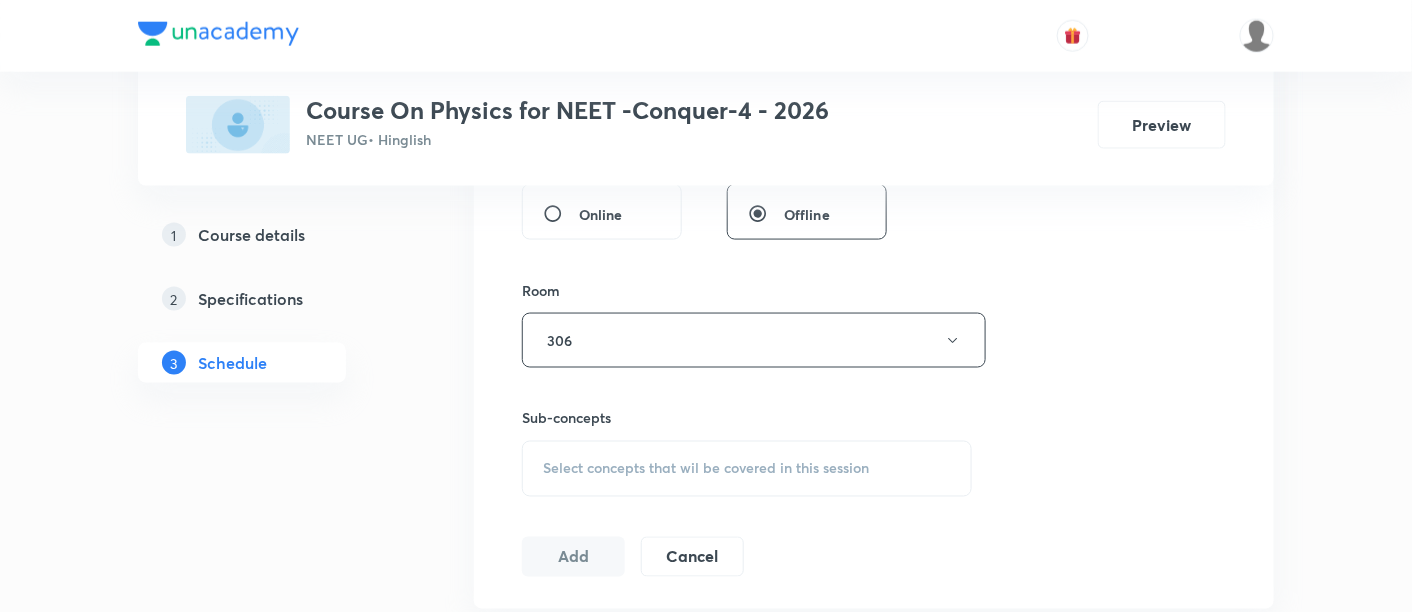 click on "Select concepts that wil be covered in this session" at bounding box center (747, 469) 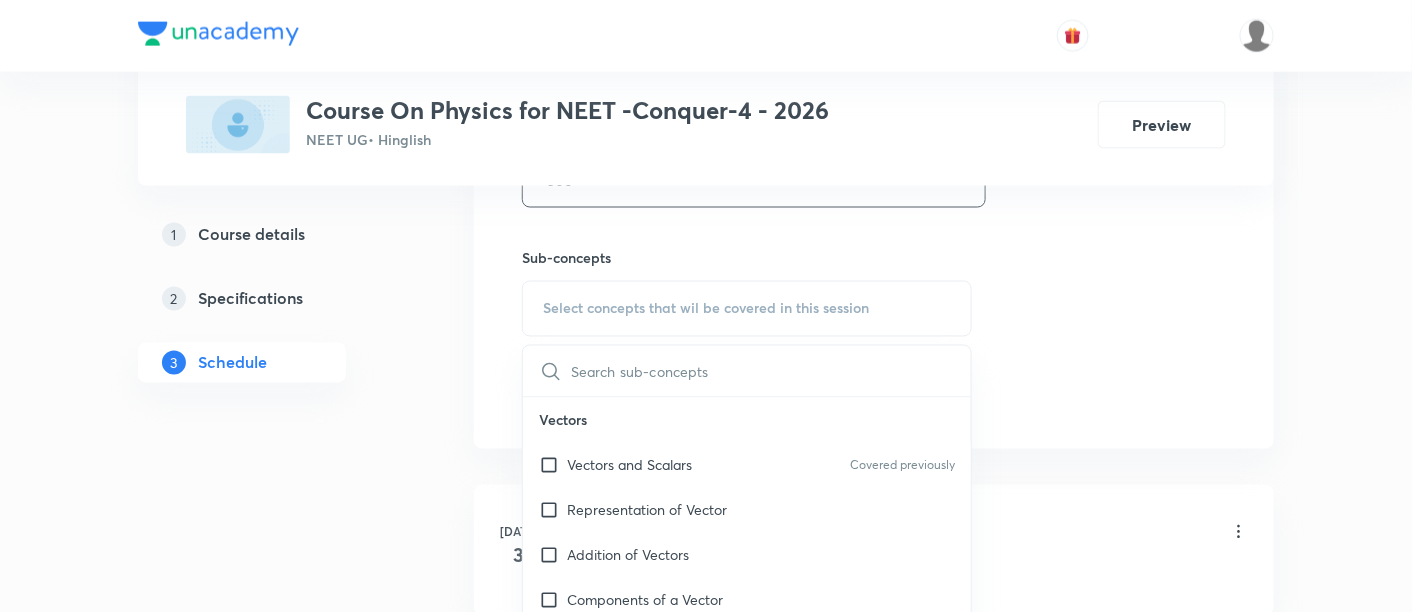 scroll, scrollTop: 961, scrollLeft: 0, axis: vertical 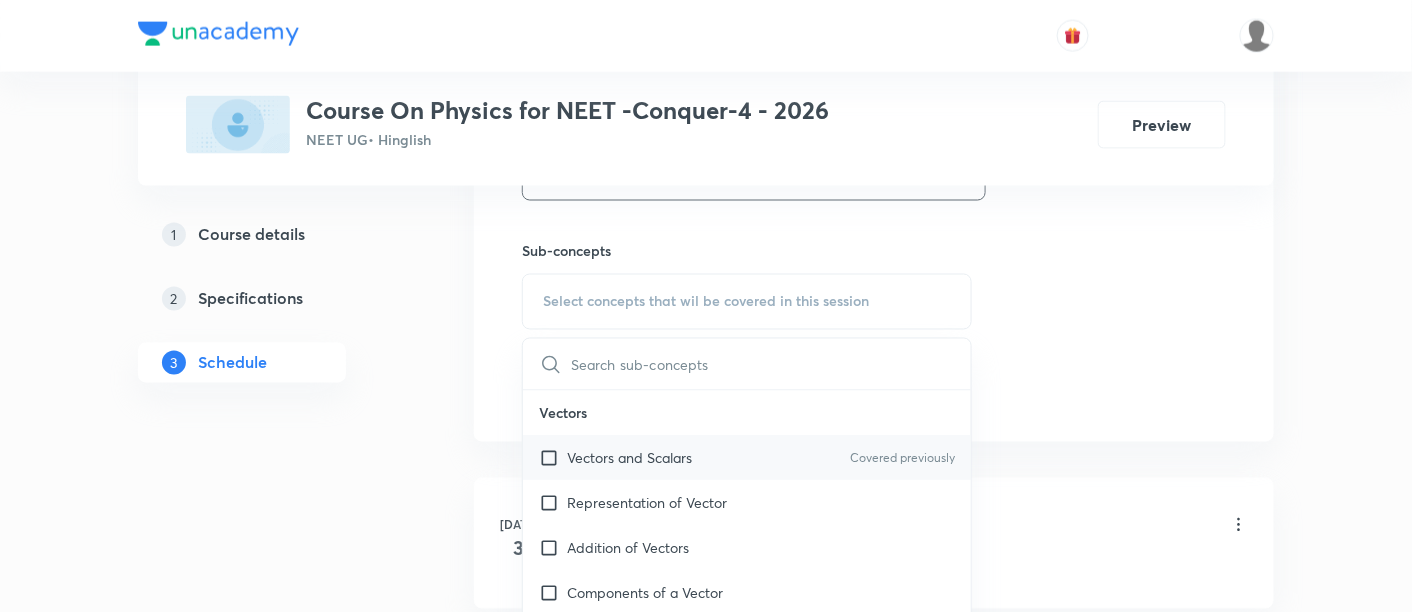 click on "Vectors and Scalars  Covered previously" at bounding box center [747, 458] 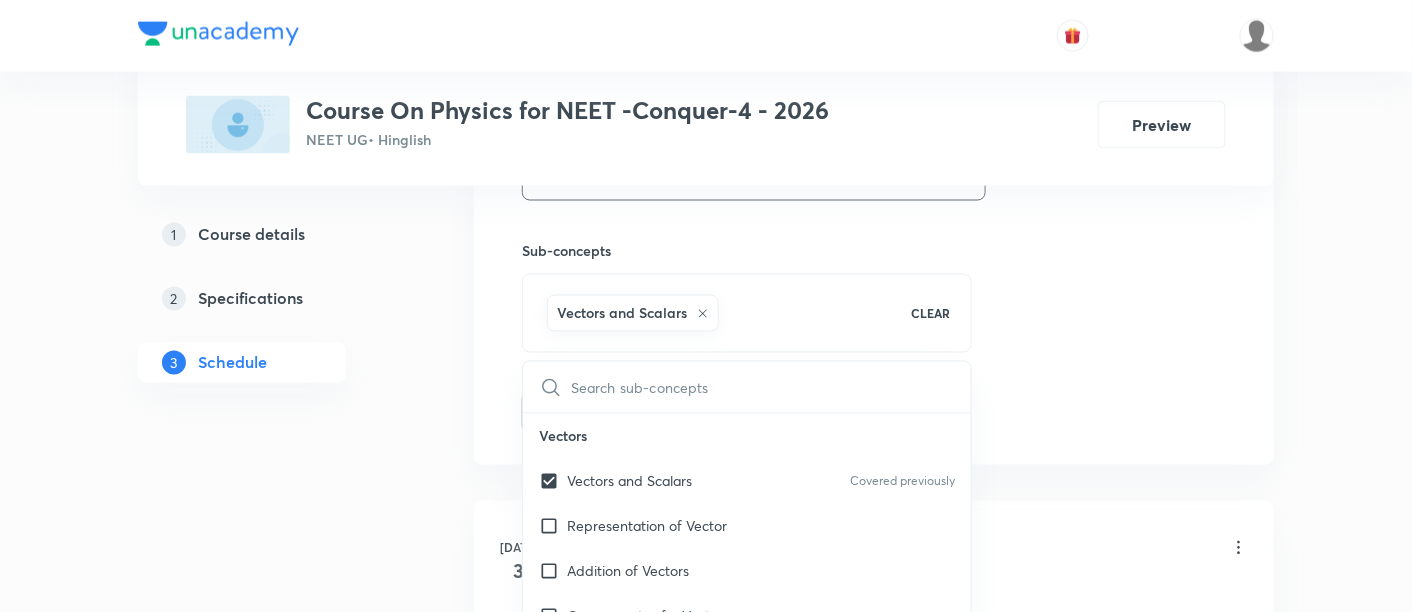 click on "Session  9 Live class Session title 27/99 Basic Math's and Vector -06 ​ Schedule for Jul 14, 2025, 10:30 AM ​ Duration (in minutes) 90 ​   Session type Online Offline Room 306 Sub-concepts Vectors and Scalars  CLEAR ​ Vectors Vectors and Scalars  Covered previously Representation of Vector  Addition of Vectors Components of a Vector Unit Vectors Rectangular Components of a Vector in Three Dimensions  Position Vector Displacement Vector Product of Two Vectors Change in Velocity Projectile Motion Minimum Velocity & Angle to Hit a Given Point Motion in a Straight Line Translatory Motion  Frame of Reference  Trajectory  Displacement and Distance  Velocity and Speed  Acceleration  Motion in a Straight Line  One- Dimensional Motion in a Vertical Line  Motion Upon an Inclined Plane  Relative Motion in One dimension Graphs in Motion in One Dimension Newtons Equation Of Motion Graphs In Motion In One-D One Dimensional Motion In Vertical Line Horizontal Range And Maximum Height Trajectory Equation Impulse Waves" at bounding box center (874, -48) 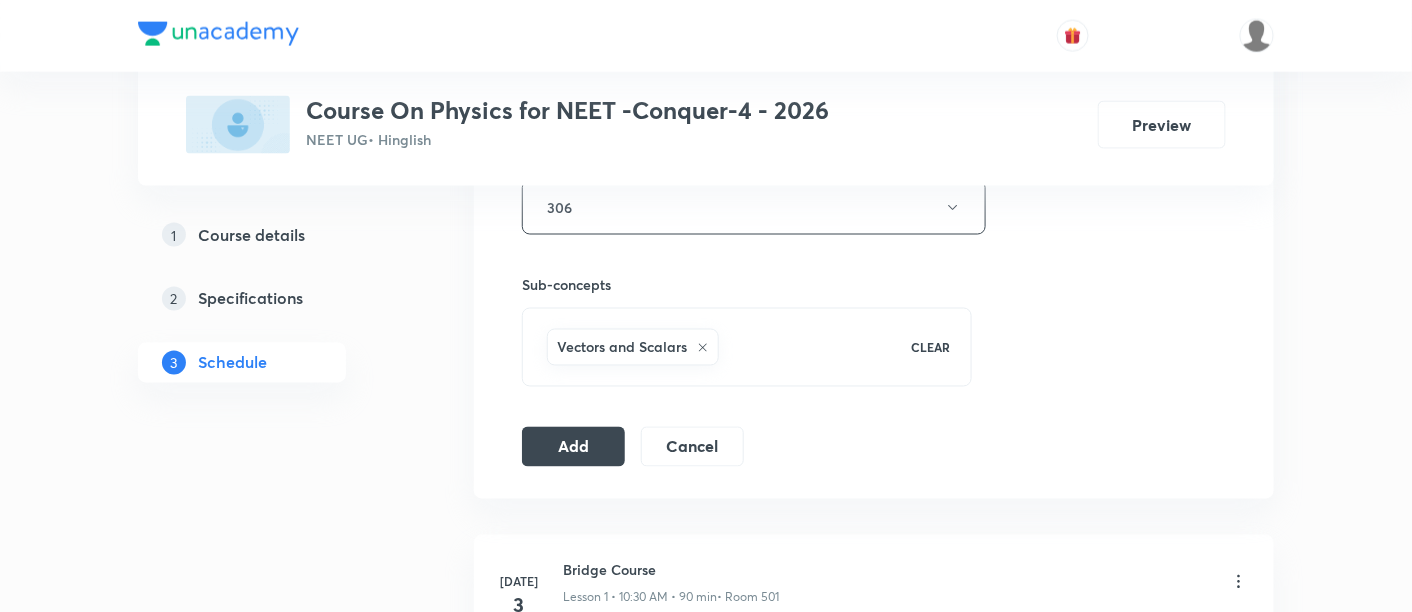 scroll, scrollTop: 928, scrollLeft: 0, axis: vertical 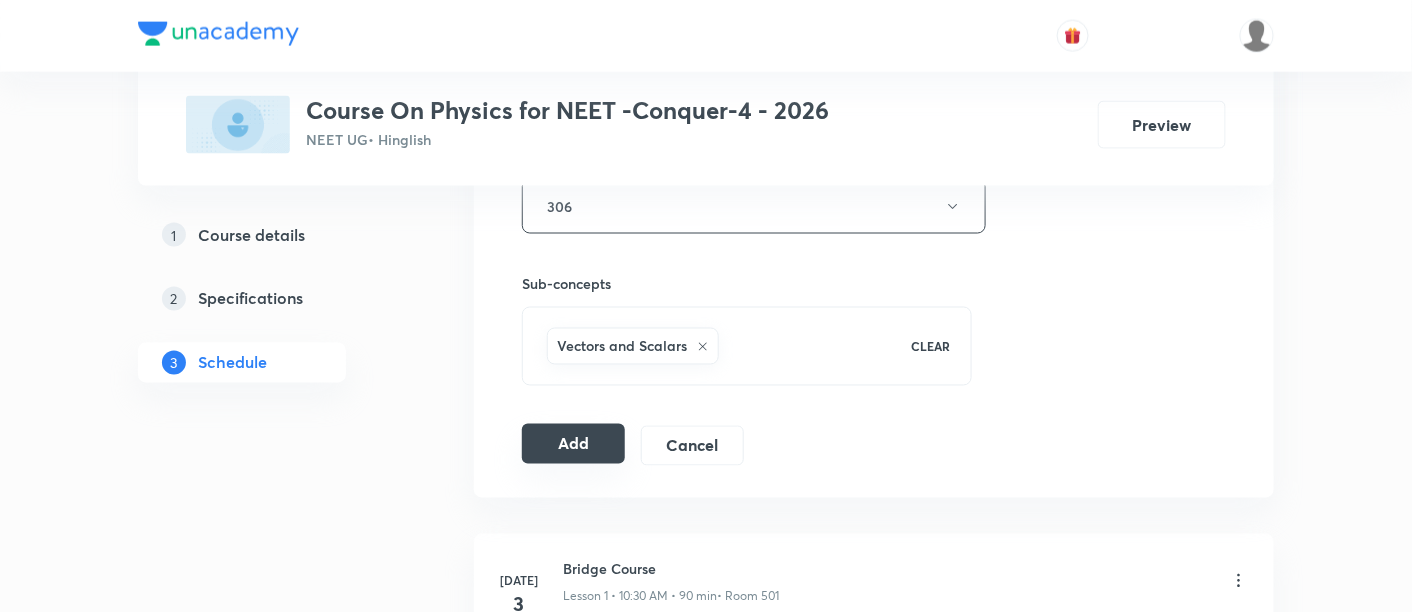 click on "Add" at bounding box center (573, 444) 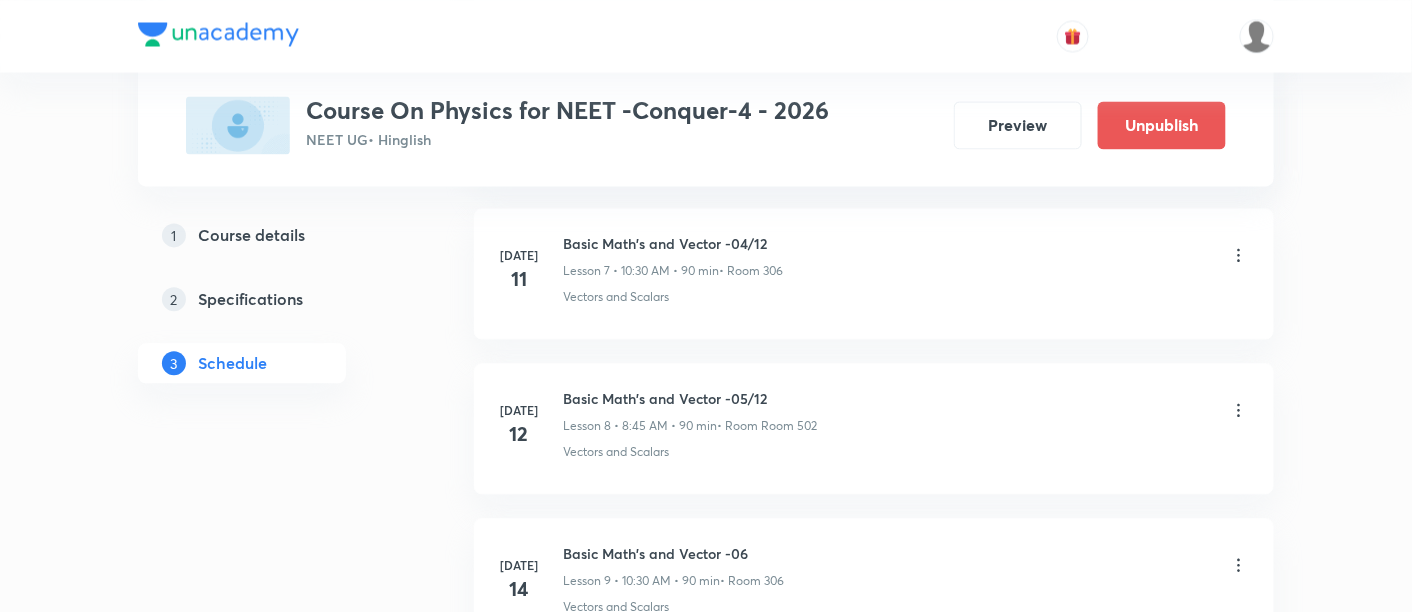 scroll, scrollTop: 1461, scrollLeft: 0, axis: vertical 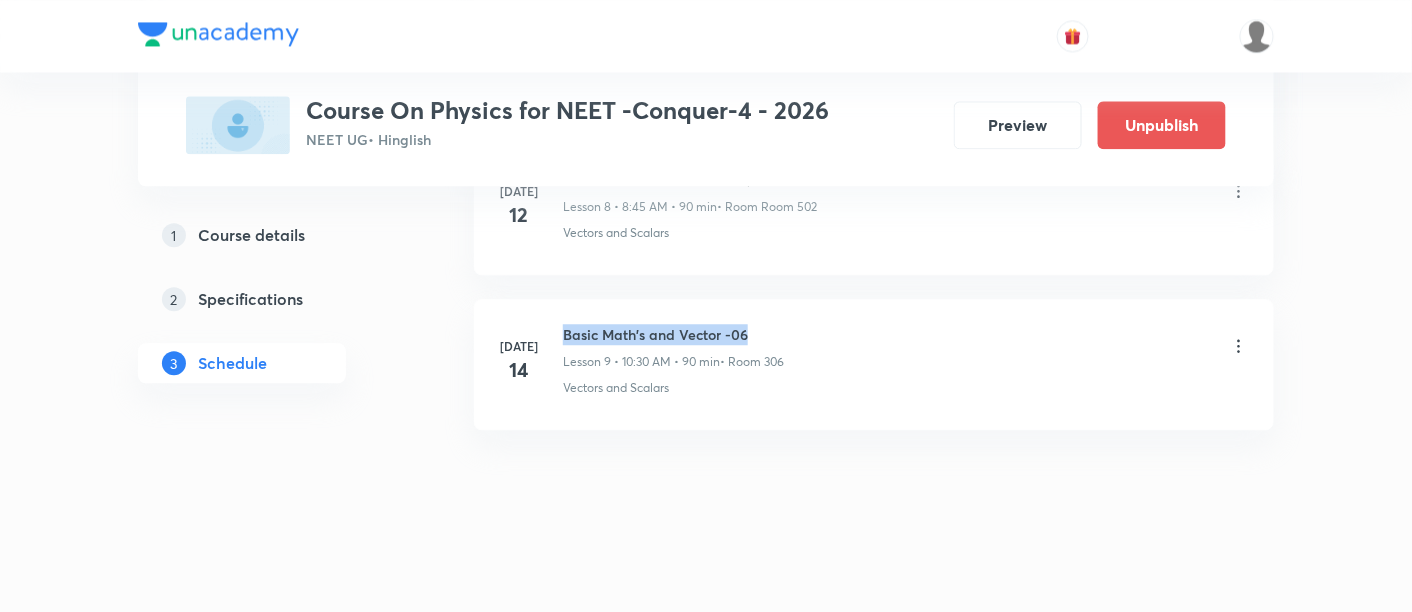 drag, startPoint x: 565, startPoint y: 328, endPoint x: 759, endPoint y: 327, distance: 194.00258 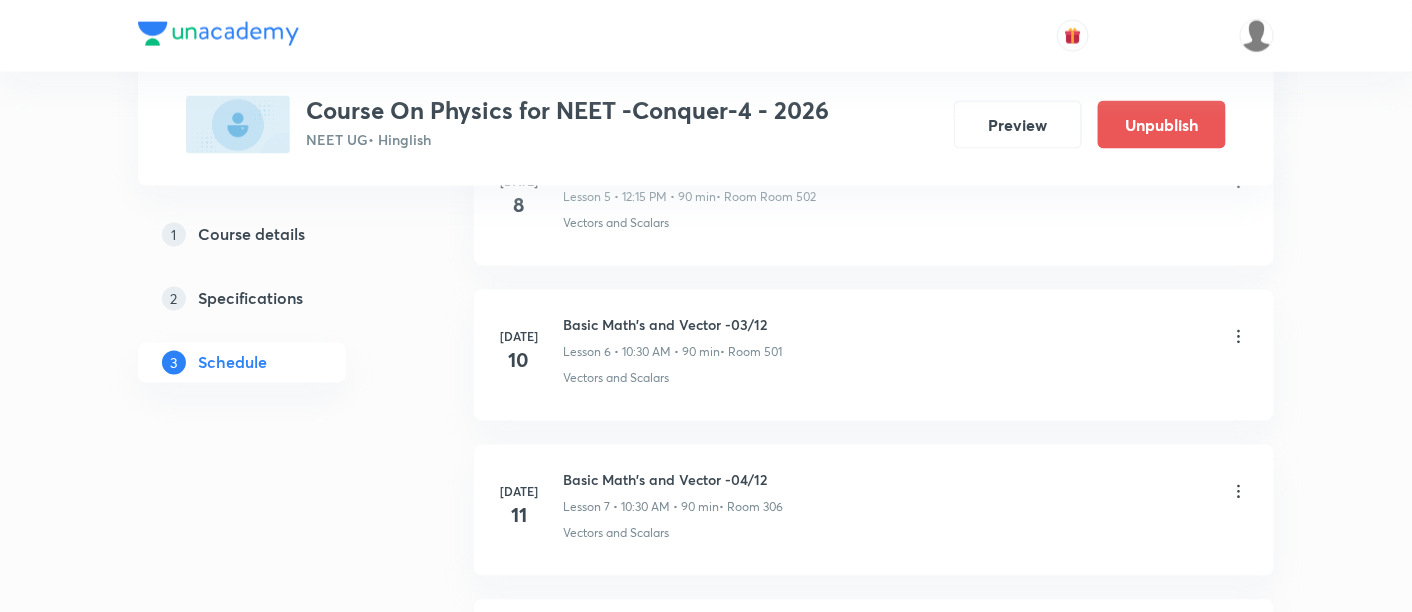 scroll, scrollTop: 0, scrollLeft: 0, axis: both 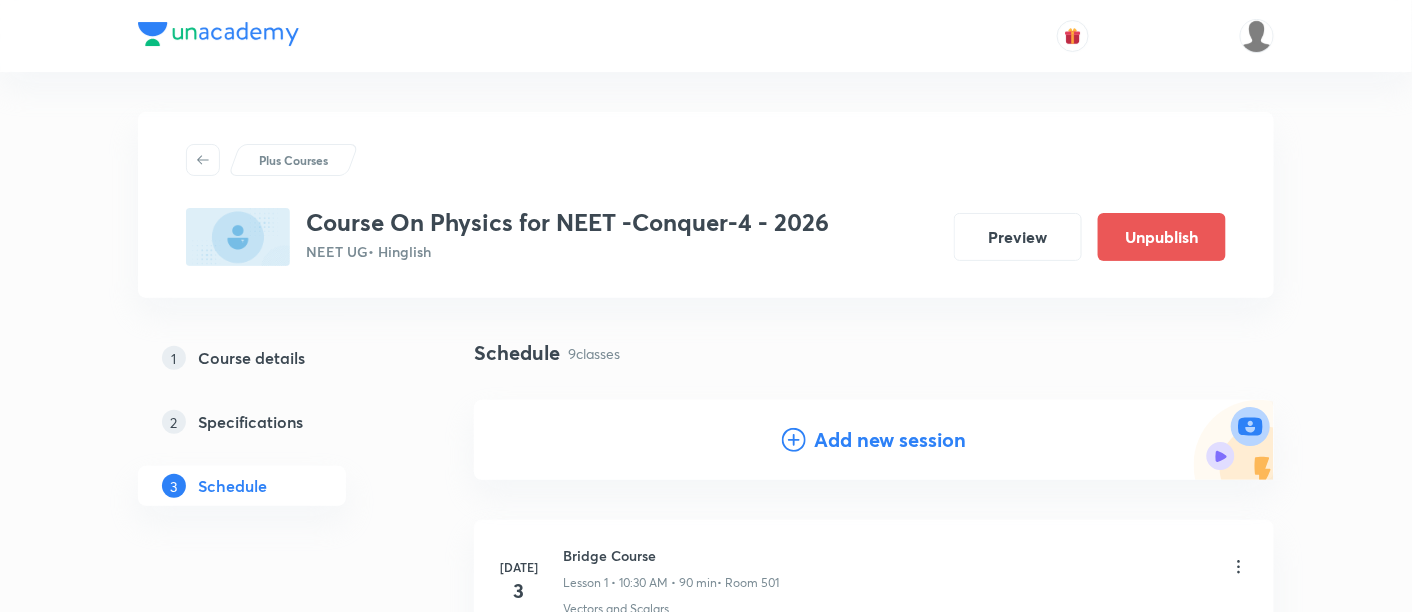 click on "Add new session" at bounding box center [890, 440] 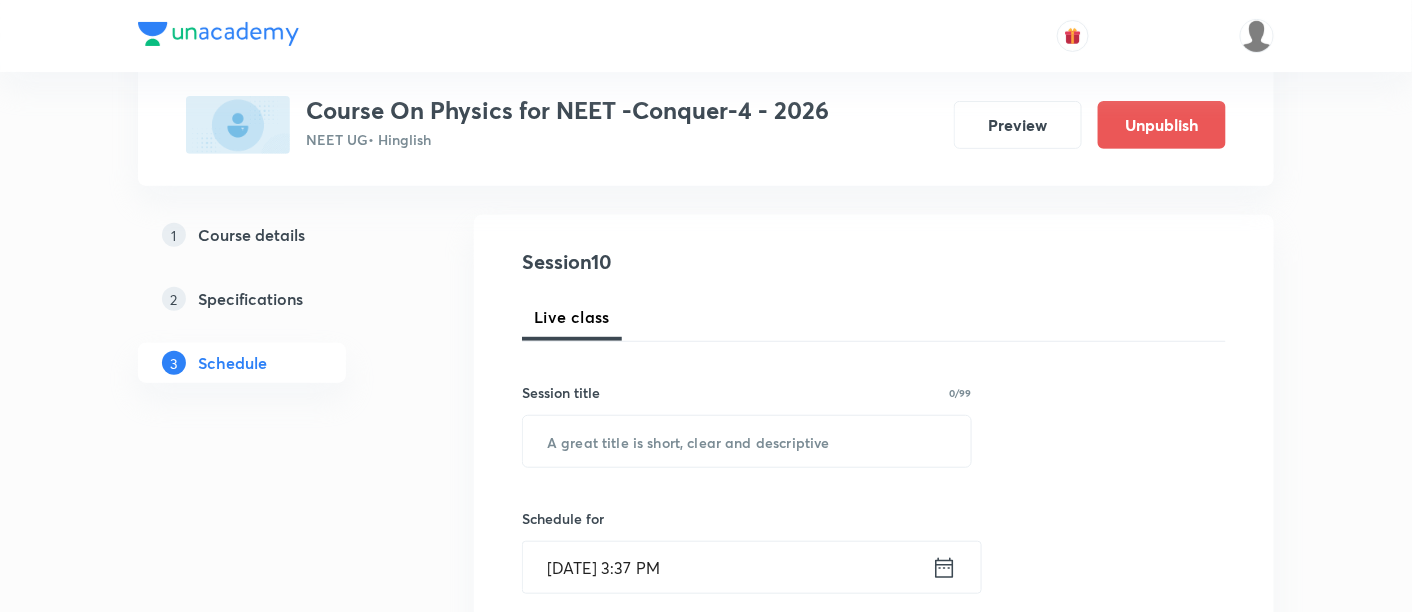 scroll, scrollTop: 207, scrollLeft: 0, axis: vertical 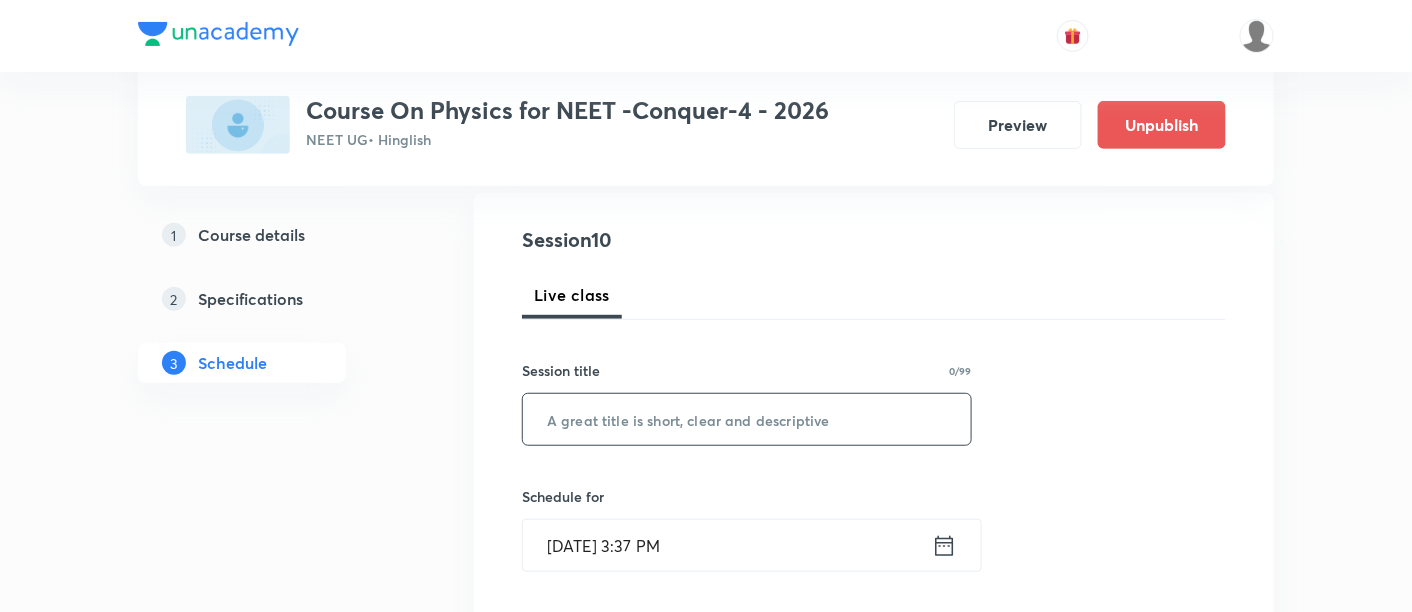 click at bounding box center [747, 419] 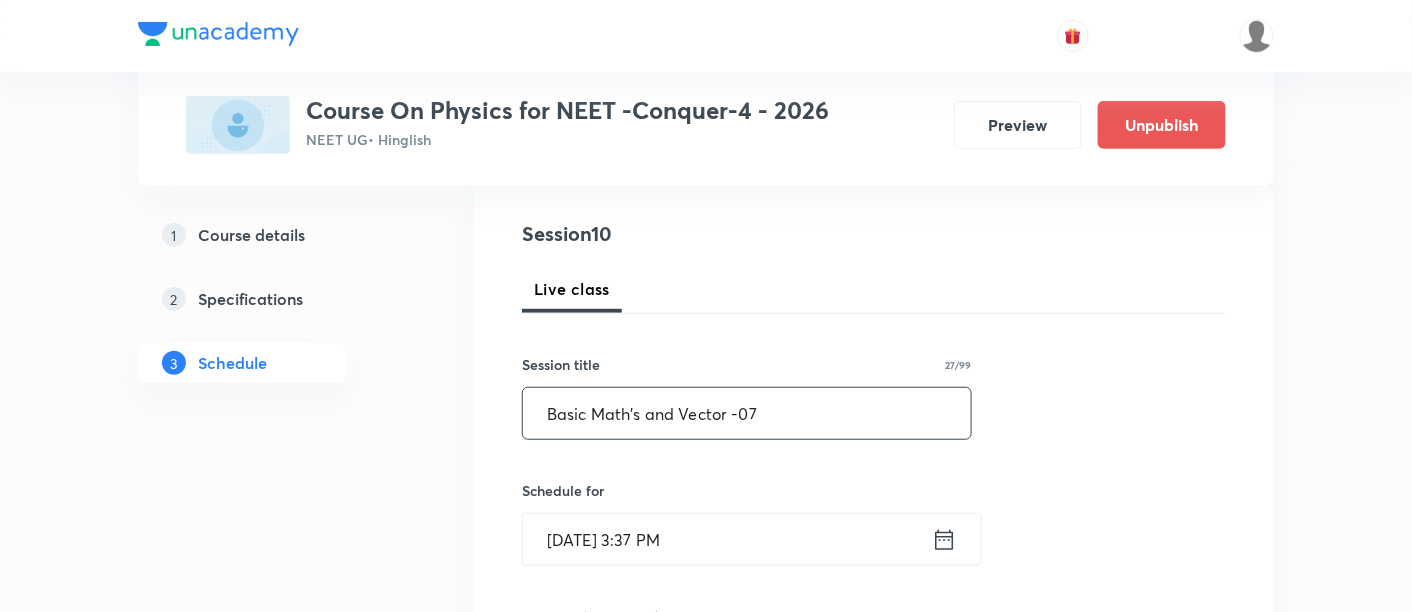scroll, scrollTop: 214, scrollLeft: 0, axis: vertical 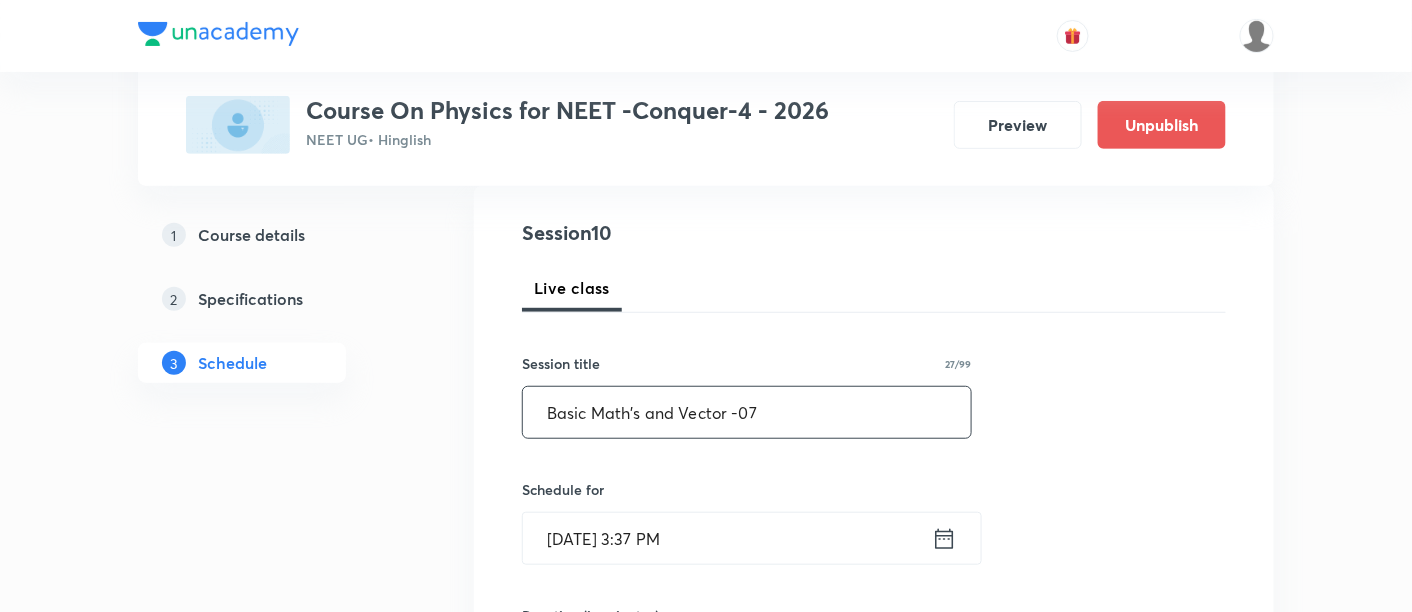 type on "Basic Math's and Vector -07" 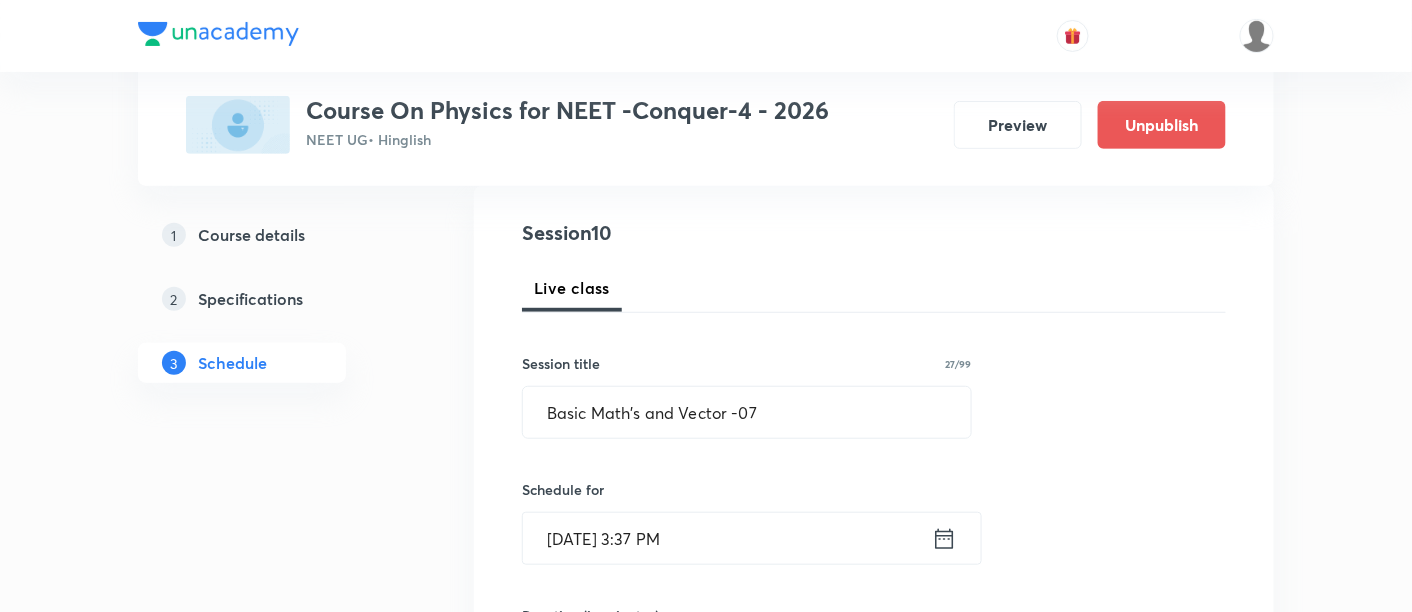 click 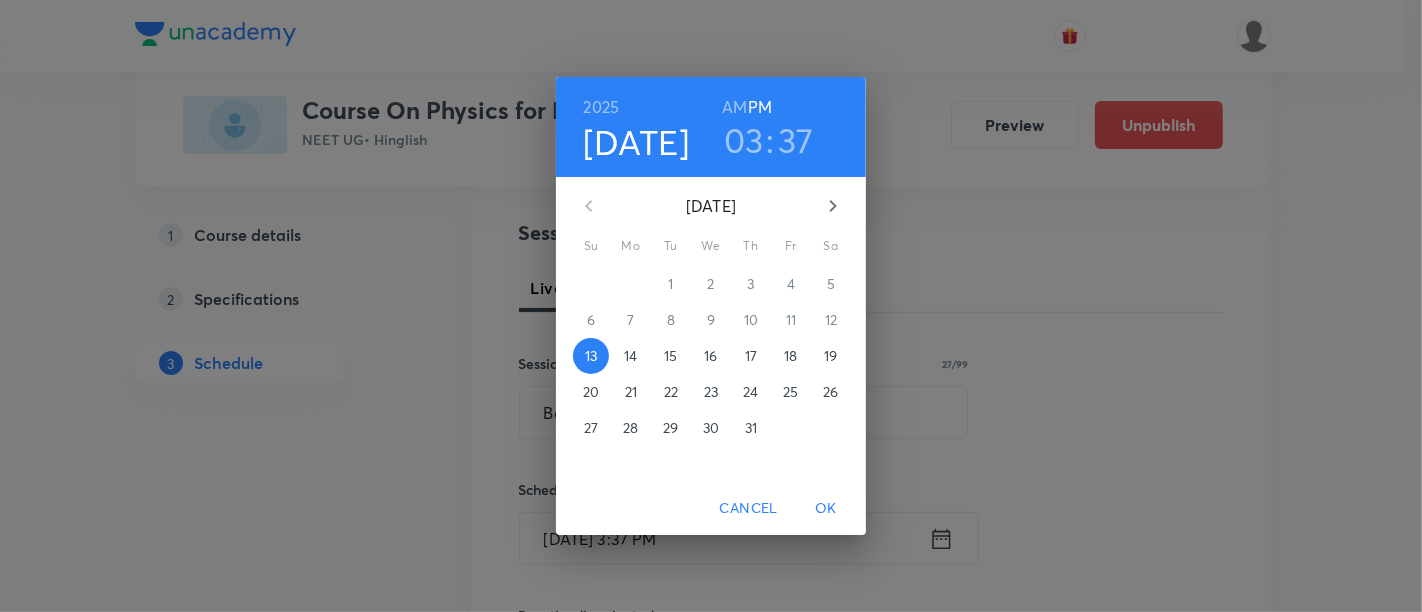 click on "15" at bounding box center (670, 356) 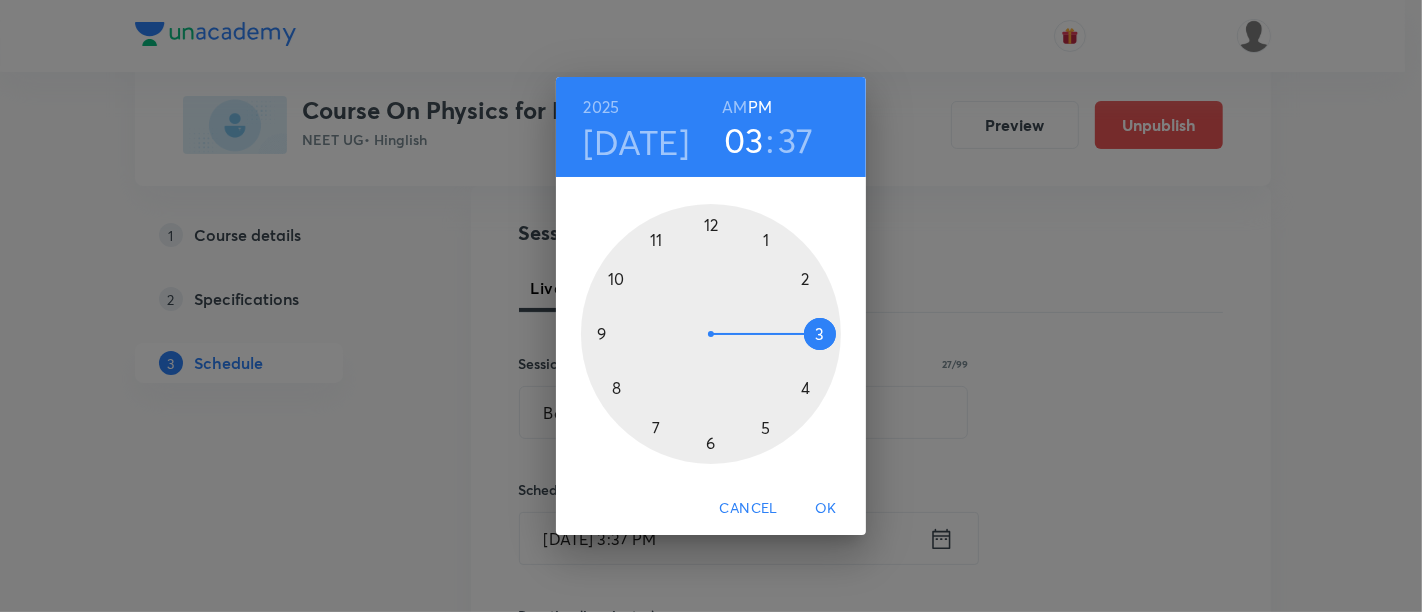 click at bounding box center (711, 334) 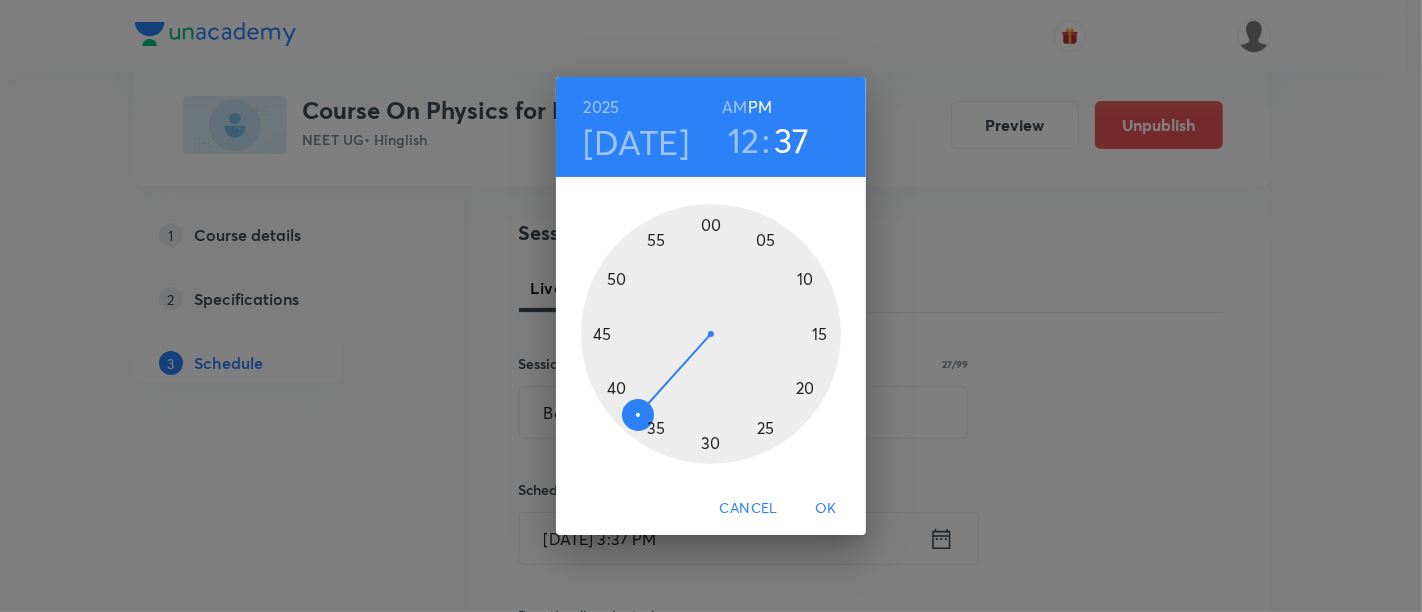 click at bounding box center [711, 334] 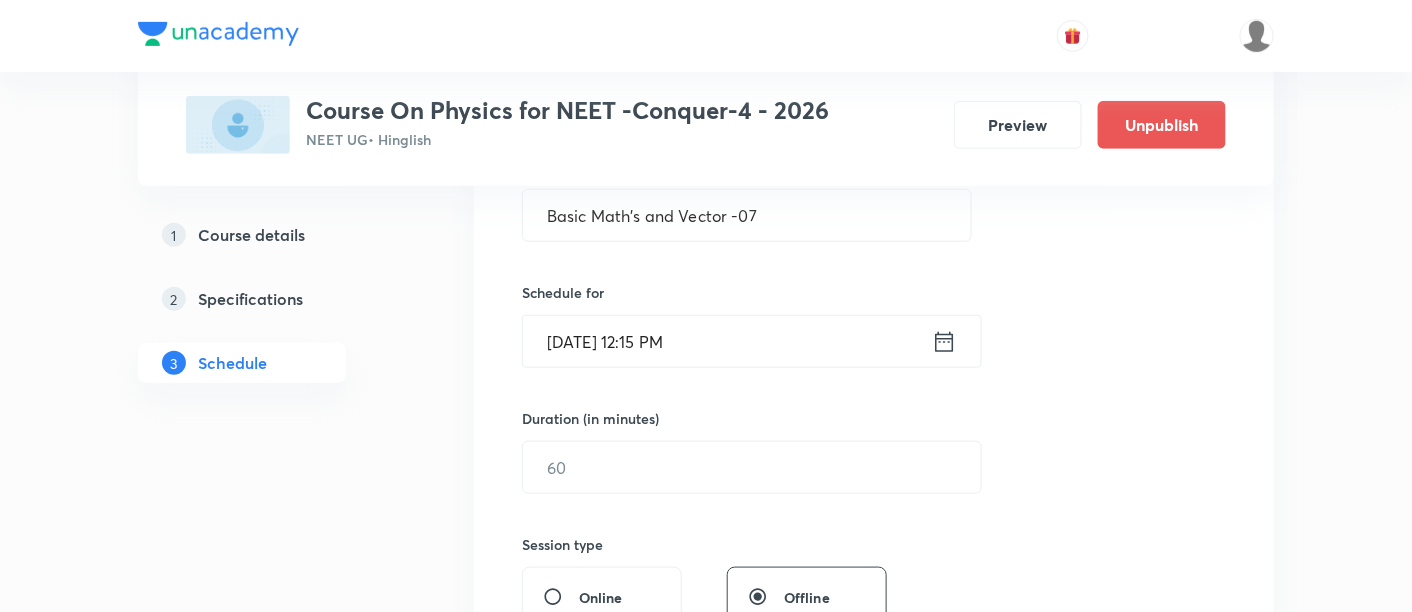 scroll, scrollTop: 414, scrollLeft: 0, axis: vertical 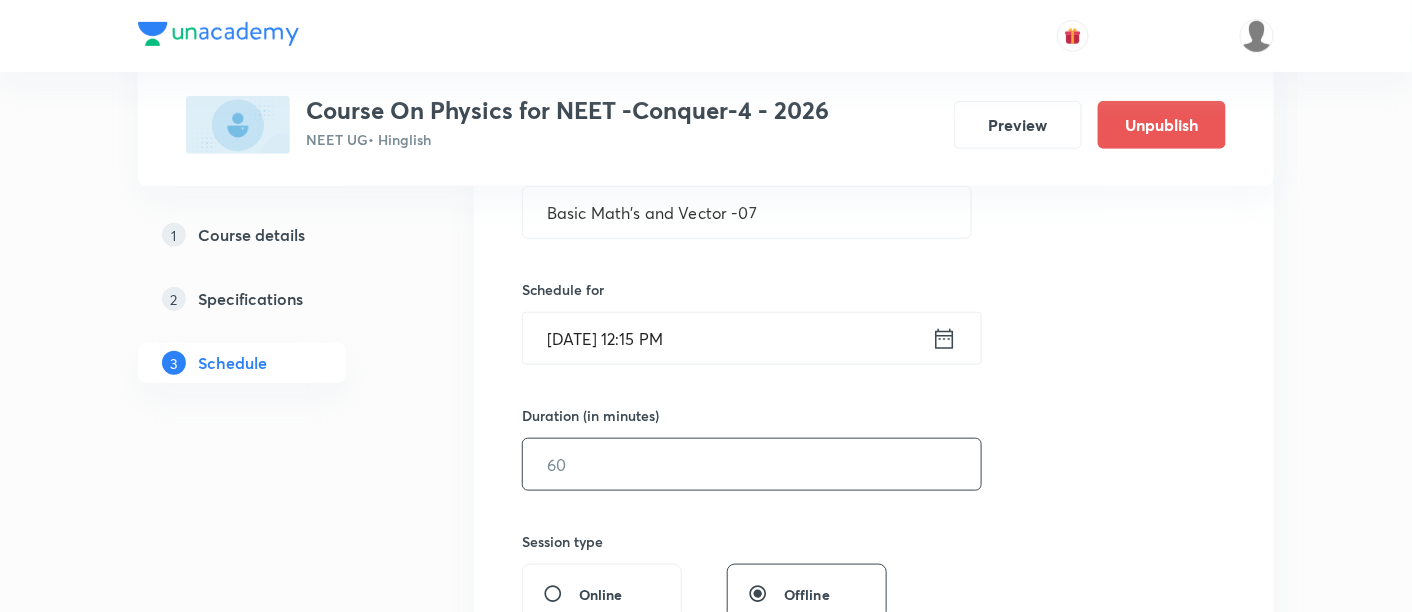 click at bounding box center [752, 464] 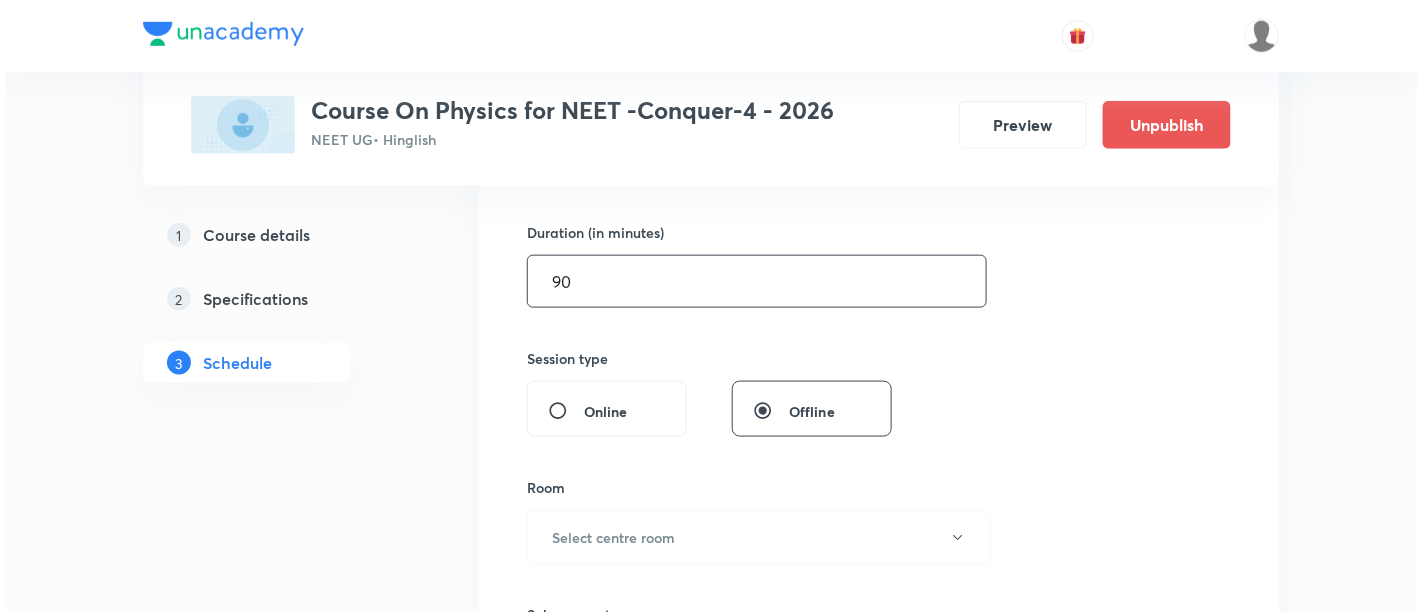scroll, scrollTop: 607, scrollLeft: 0, axis: vertical 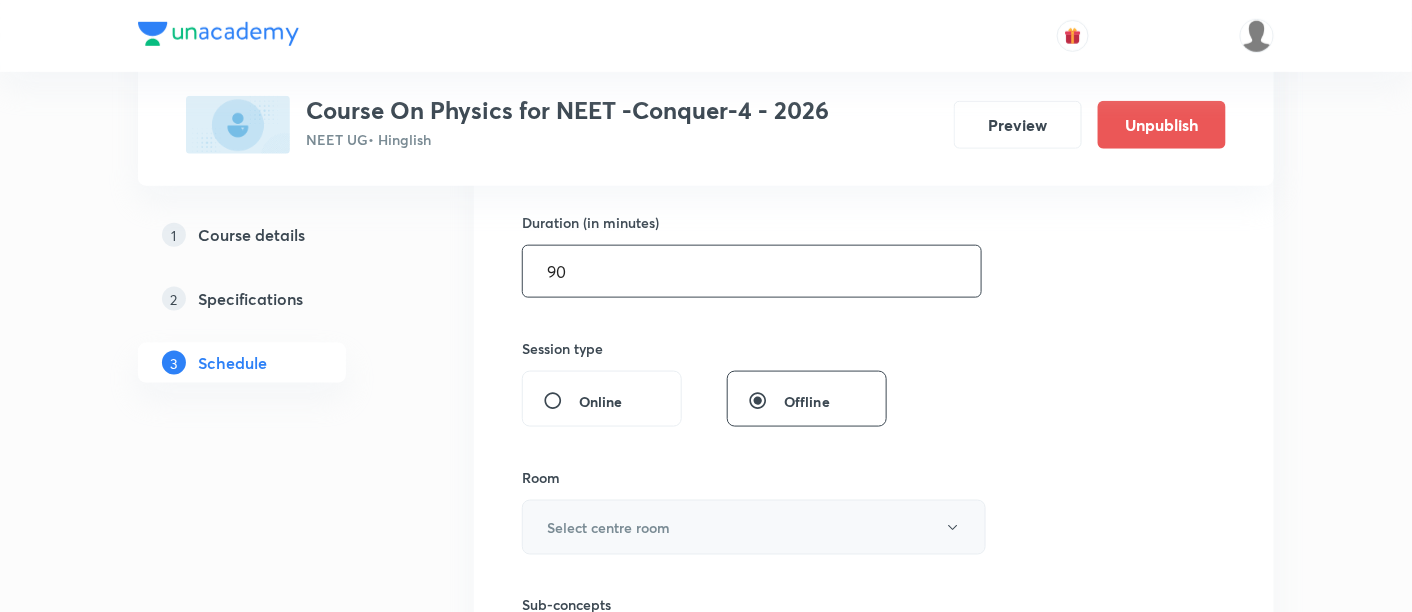 type on "90" 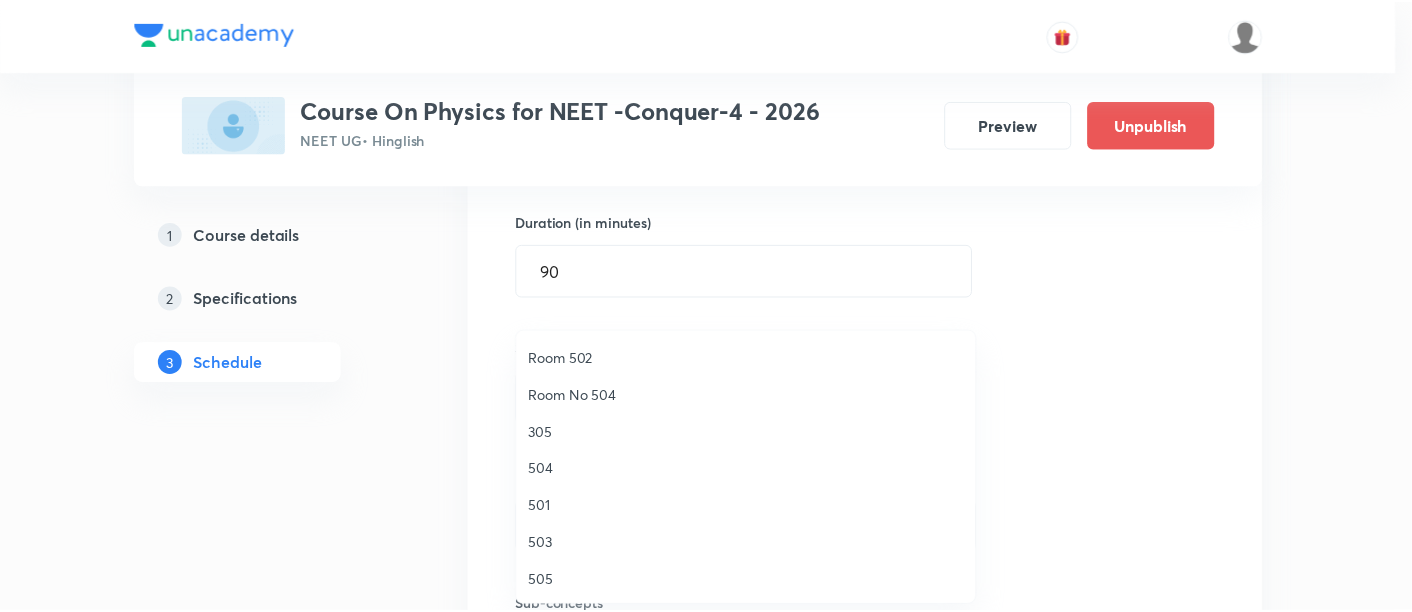 scroll, scrollTop: 225, scrollLeft: 0, axis: vertical 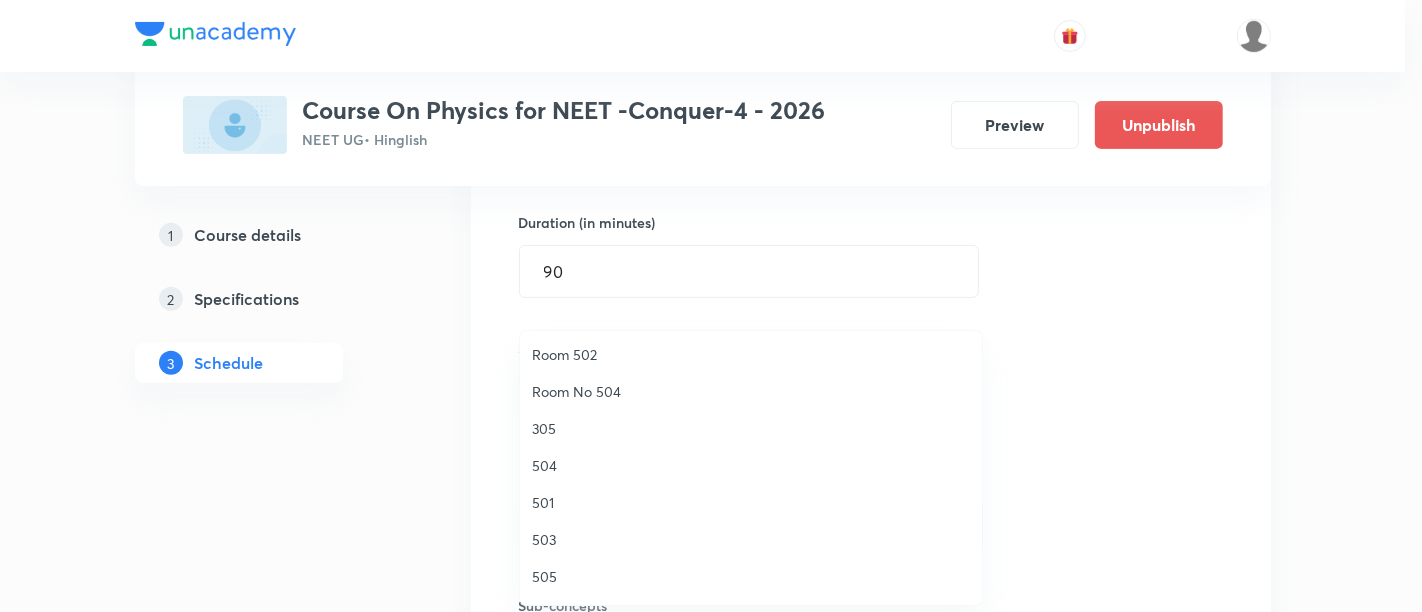 click on "503" at bounding box center [751, 539] 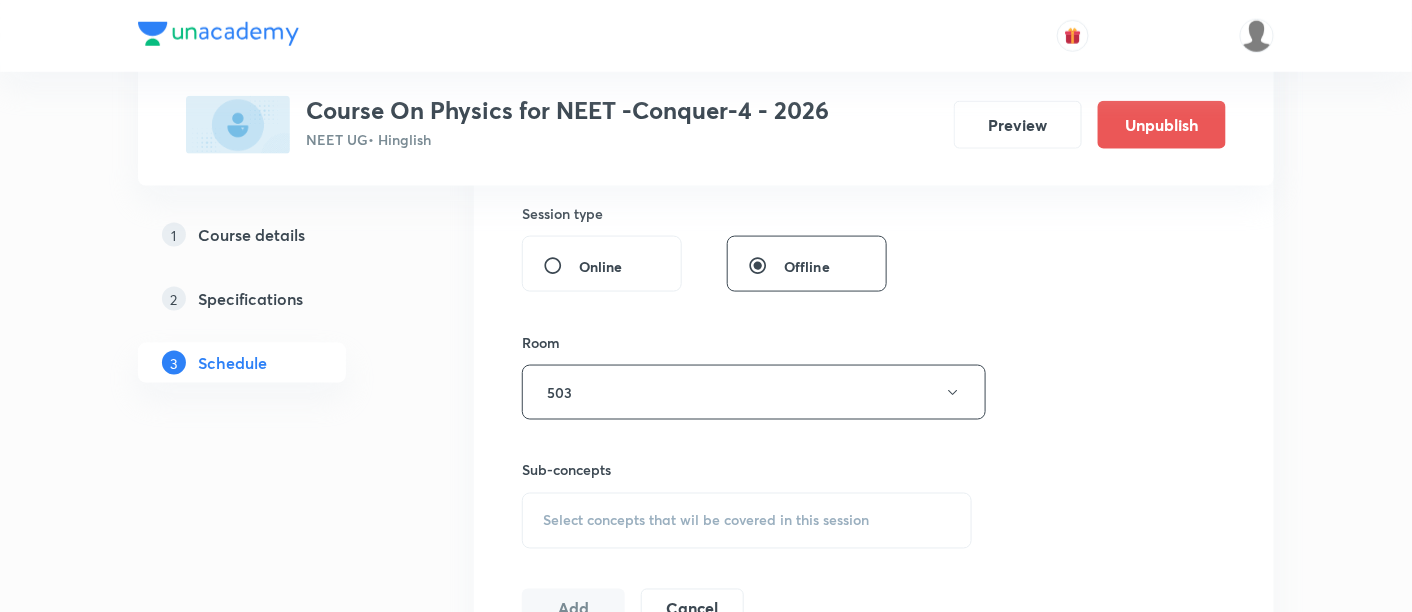 scroll, scrollTop: 748, scrollLeft: 0, axis: vertical 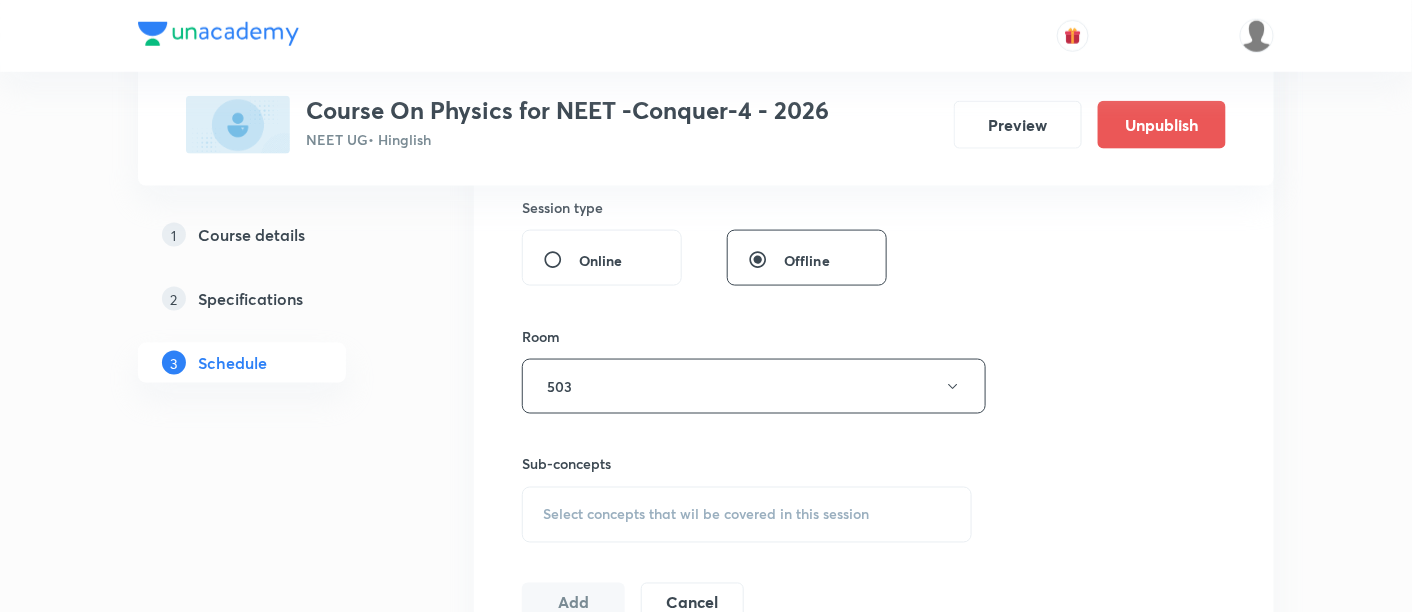 click on "Select concepts that wil be covered in this session" at bounding box center (706, 515) 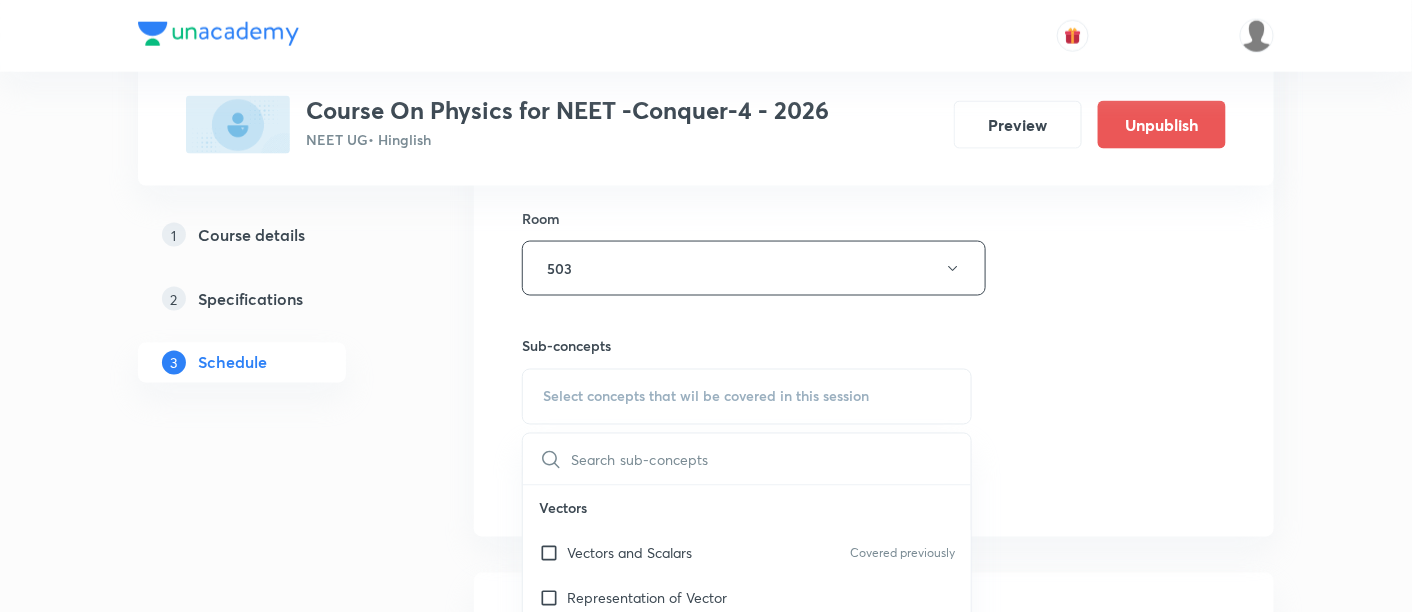 scroll, scrollTop: 944, scrollLeft: 0, axis: vertical 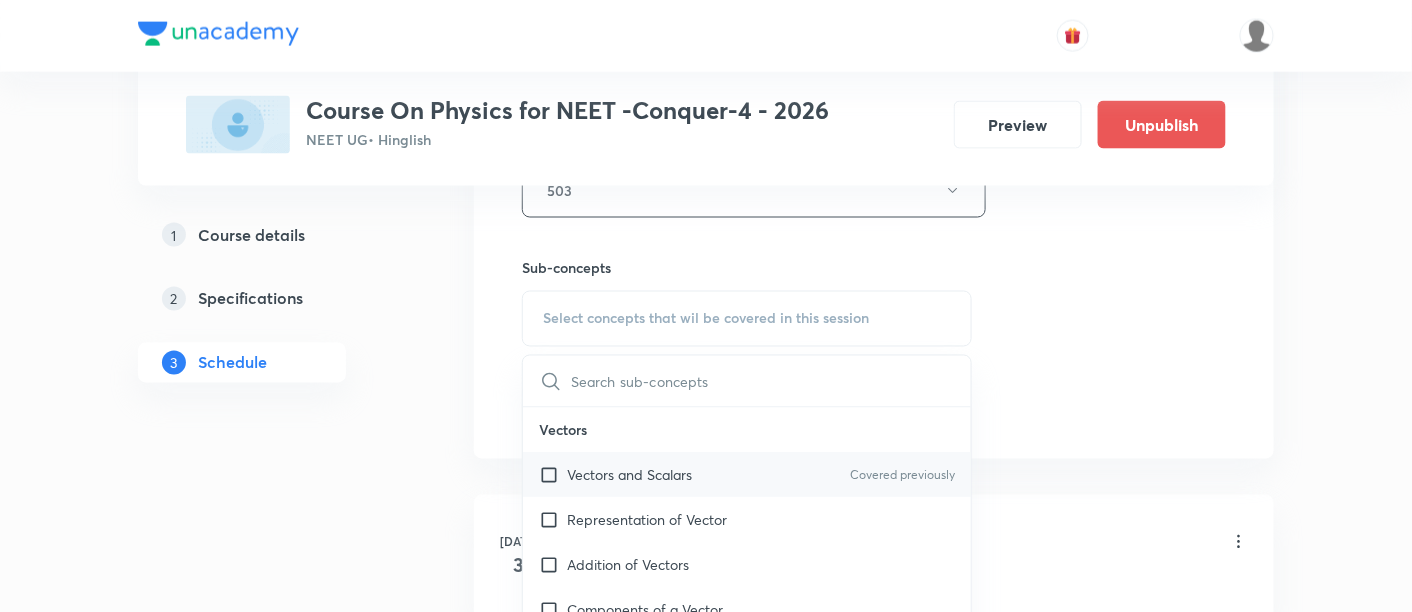 click on "Vectors and Scalars" at bounding box center (629, 475) 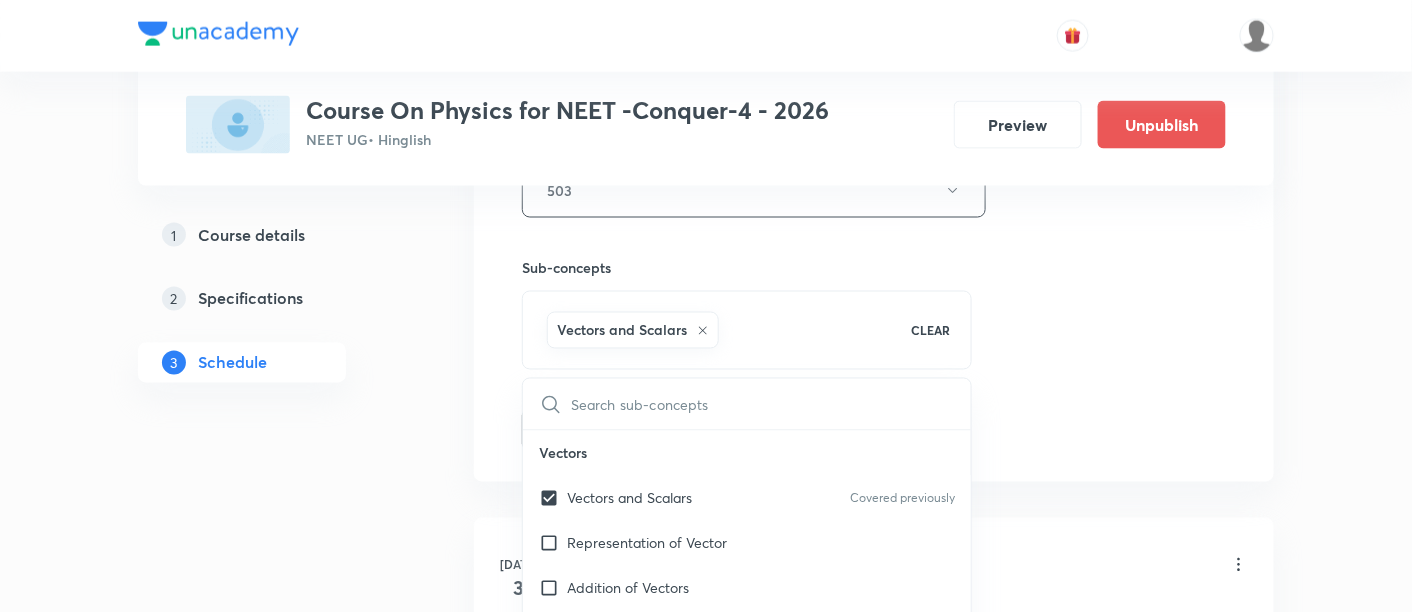 click on "Session  10 Live class Session title 27/99 Basic Math's and Vector -07 ​ Schedule for Jul 15, 2025, 12:15 PM ​ Duration (in minutes) 90 ​   Session type Online Offline Room 503 Sub-concepts Vectors and Scalars  CLEAR ​ Vectors Vectors and Scalars  Covered previously Representation of Vector  Addition of Vectors Components of a Vector Unit Vectors Rectangular Components of a Vector in Three Dimensions  Position Vector Displacement Vector Product of Two Vectors Change in Velocity Projectile Motion Minimum Velocity & Angle to Hit a Given Point Motion in a Straight Line Translatory Motion  Frame of Reference  Trajectory  Displacement and Distance  Velocity and Speed  Acceleration  Motion in a Straight Line  One- Dimensional Motion in a Vertical Line  Motion Upon an Inclined Plane  Relative Motion in One dimension Graphs in Motion in One Dimension Newtons Equation Of Motion Graphs In Motion In One-D One Dimensional Motion In Vertical Line Horizontal Range And Maximum Height Trajectory Equation Impulse Heat" at bounding box center (874, -31) 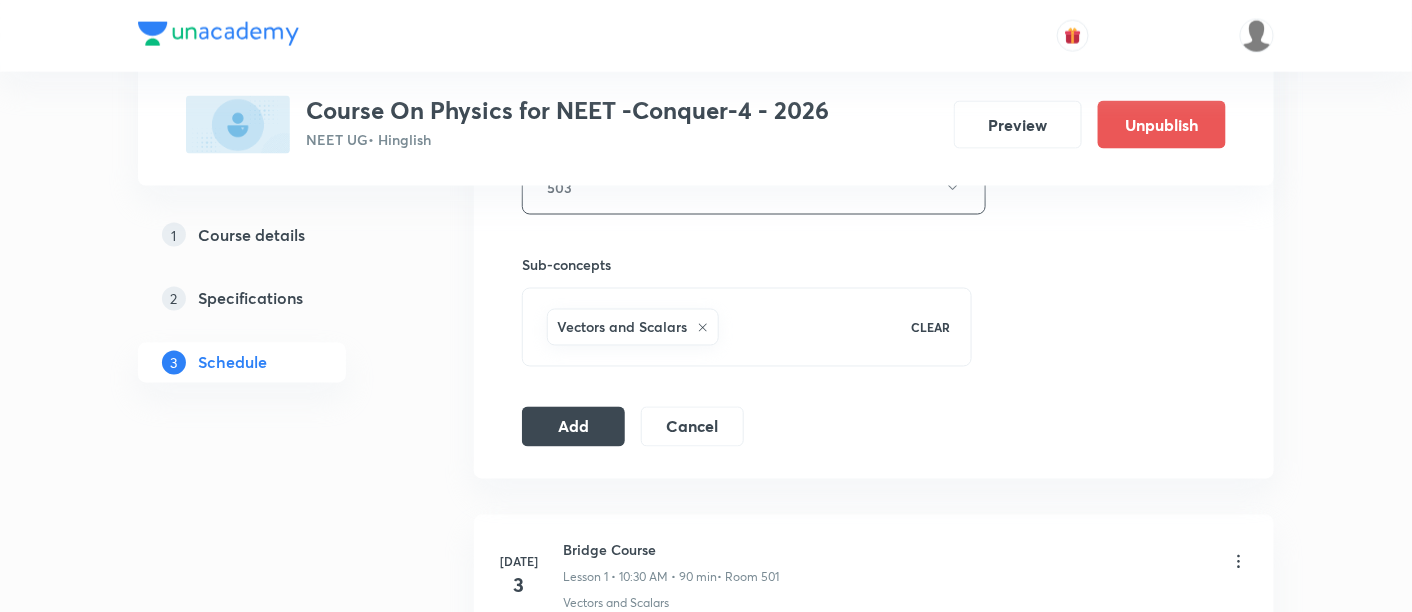 scroll, scrollTop: 948, scrollLeft: 0, axis: vertical 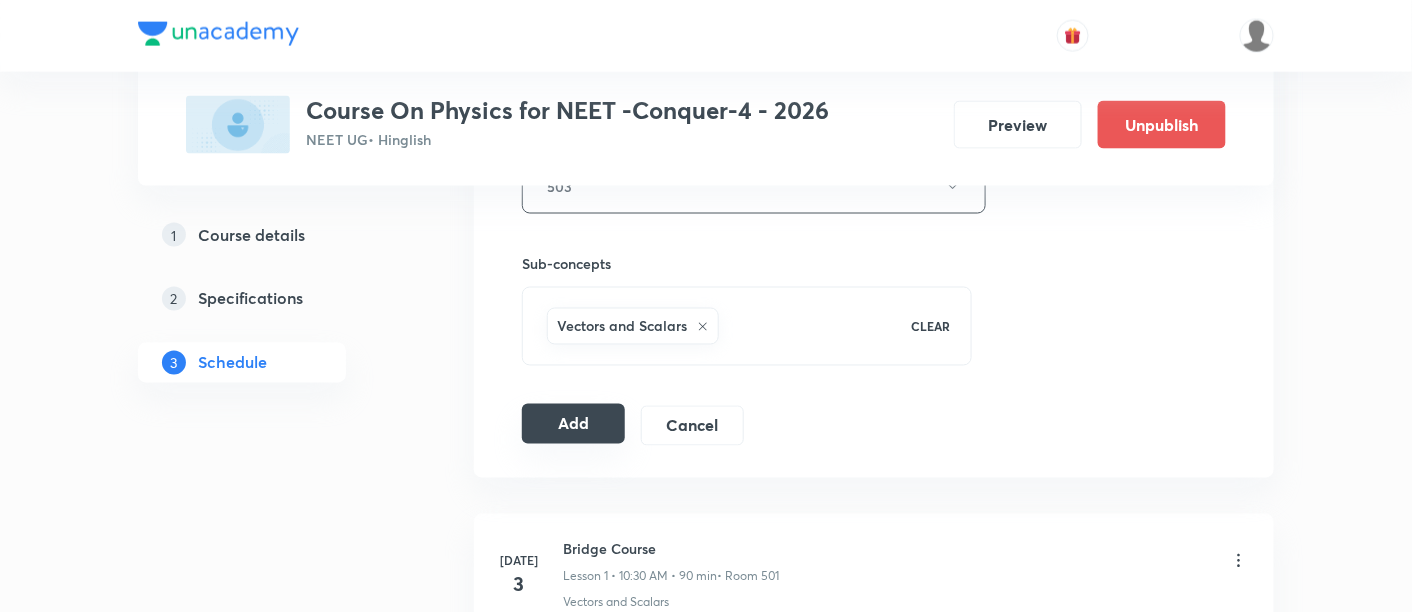 click on "Add" at bounding box center [573, 424] 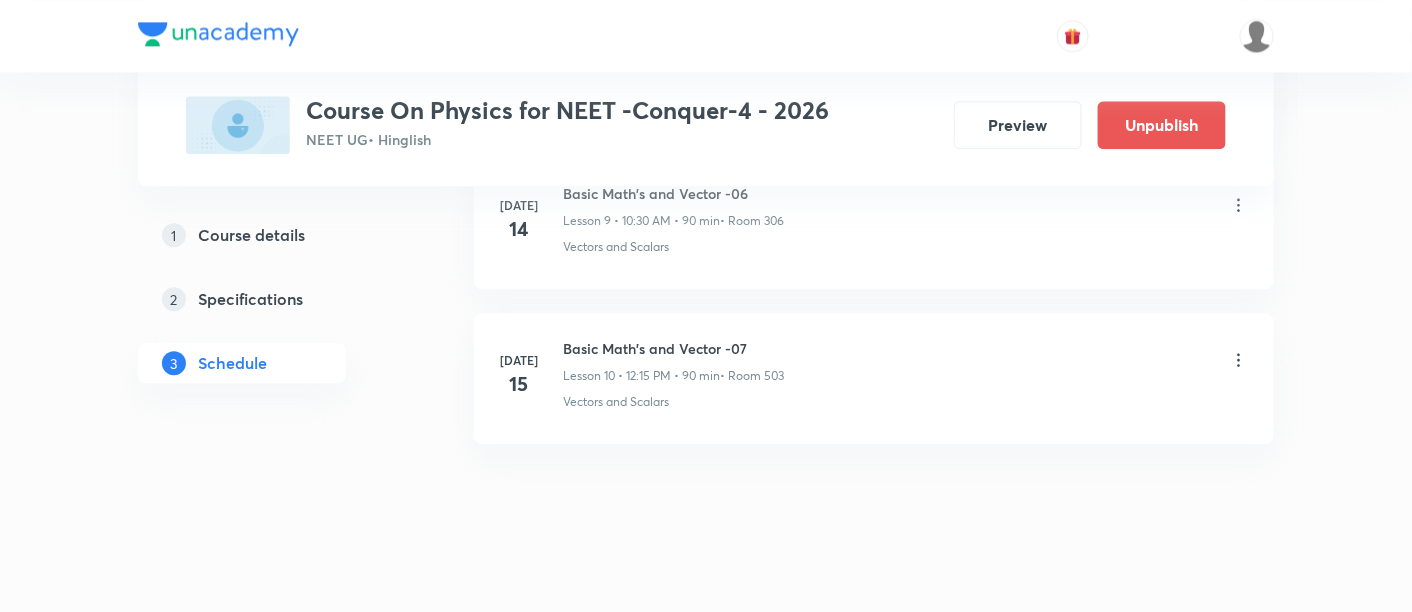scroll, scrollTop: 1615, scrollLeft: 0, axis: vertical 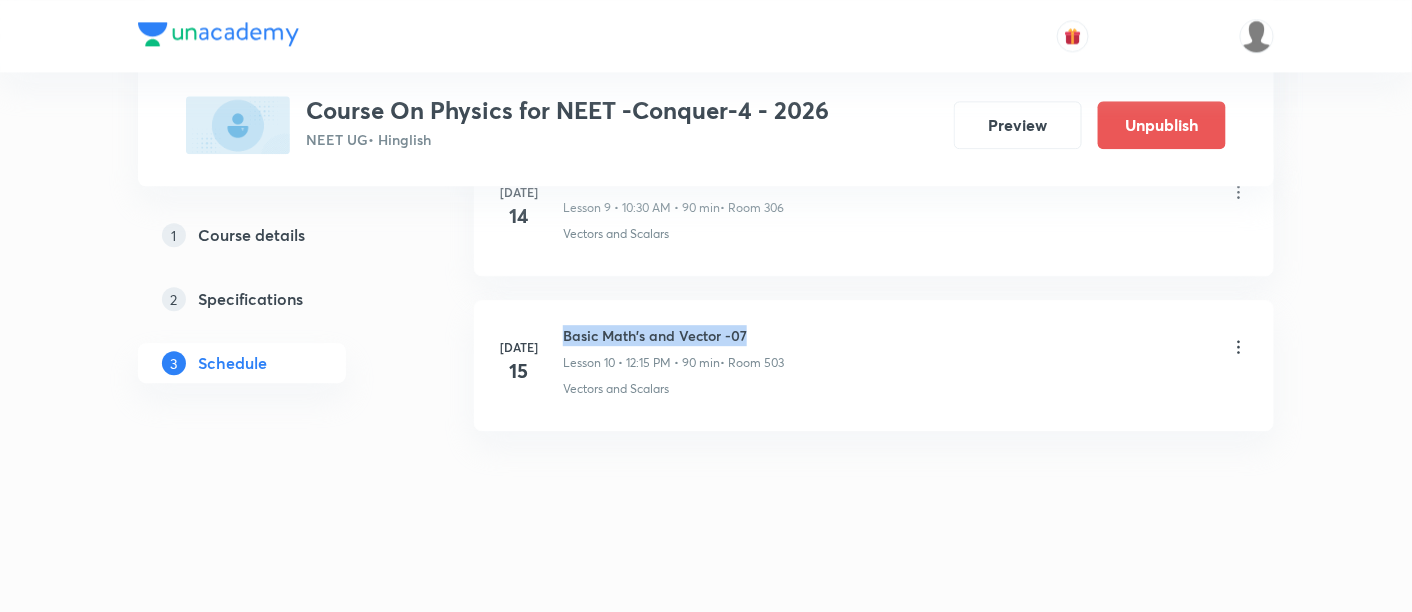 drag, startPoint x: 565, startPoint y: 324, endPoint x: 780, endPoint y: 315, distance: 215.1883 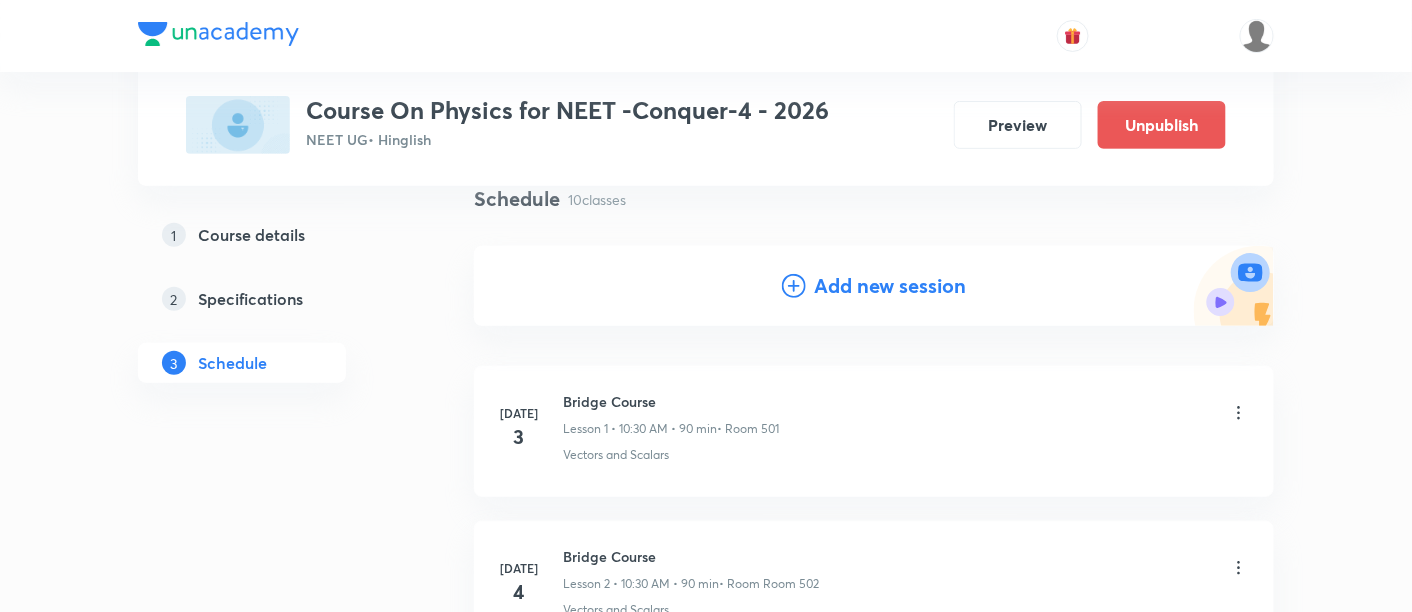 scroll, scrollTop: 0, scrollLeft: 0, axis: both 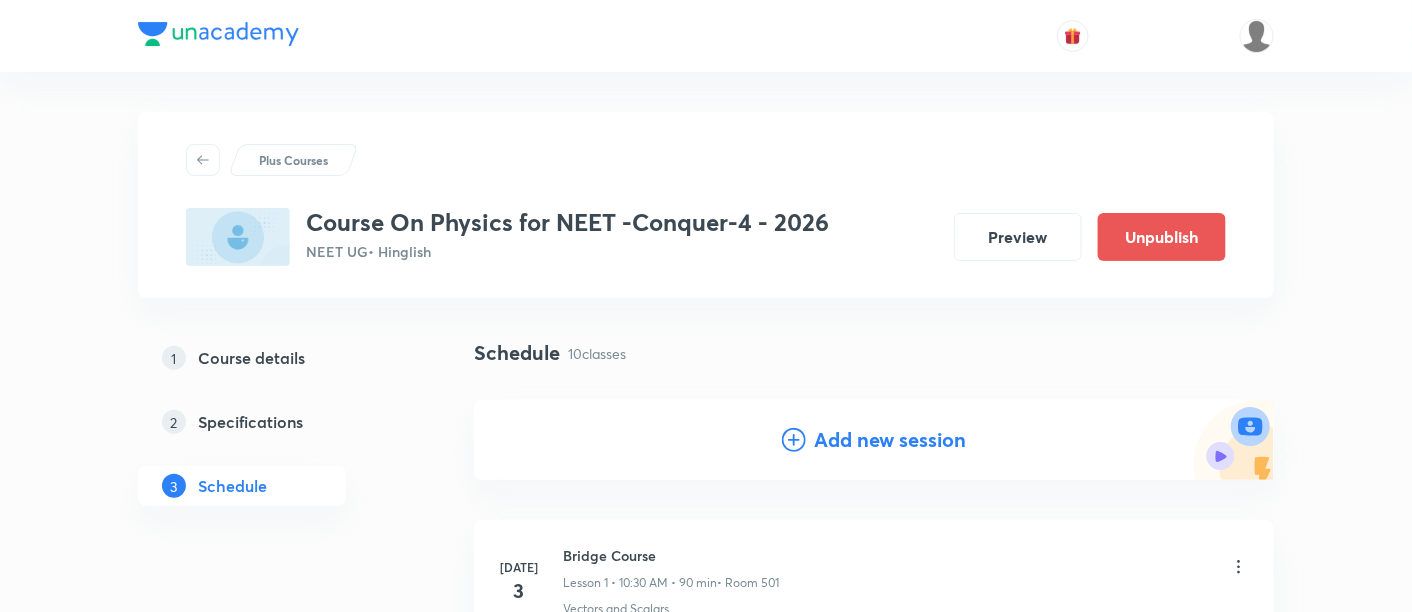 click on "Add new session" at bounding box center (890, 440) 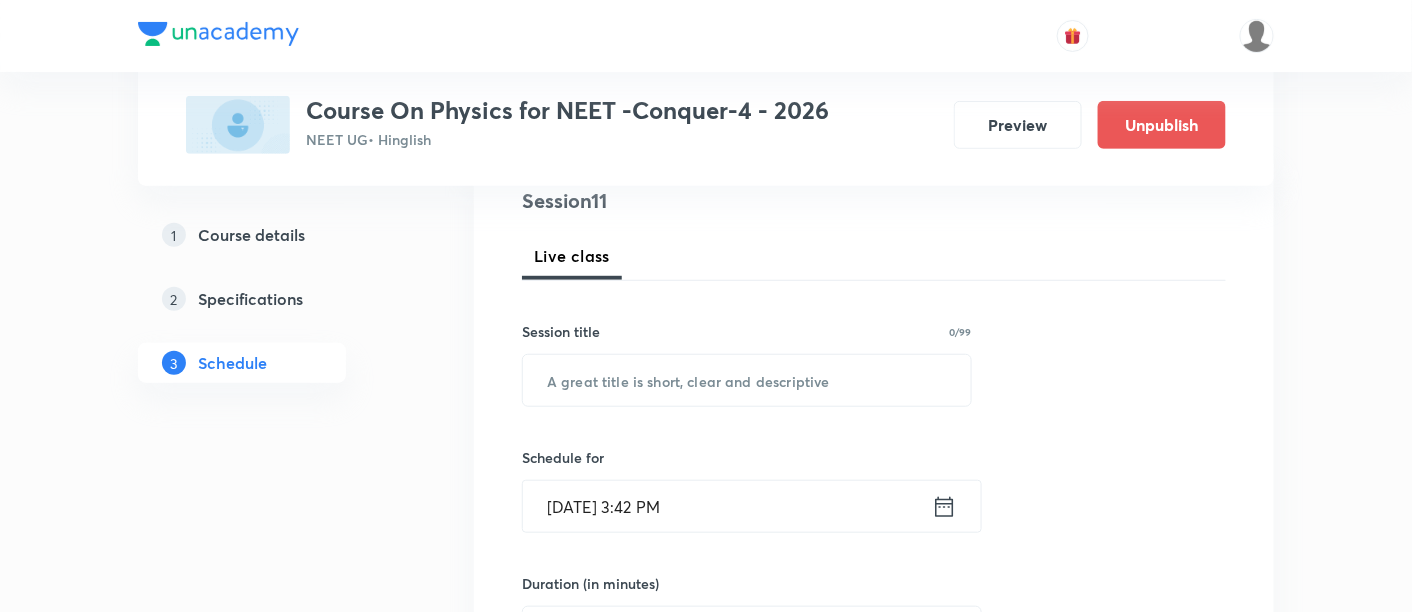 scroll, scrollTop: 288, scrollLeft: 0, axis: vertical 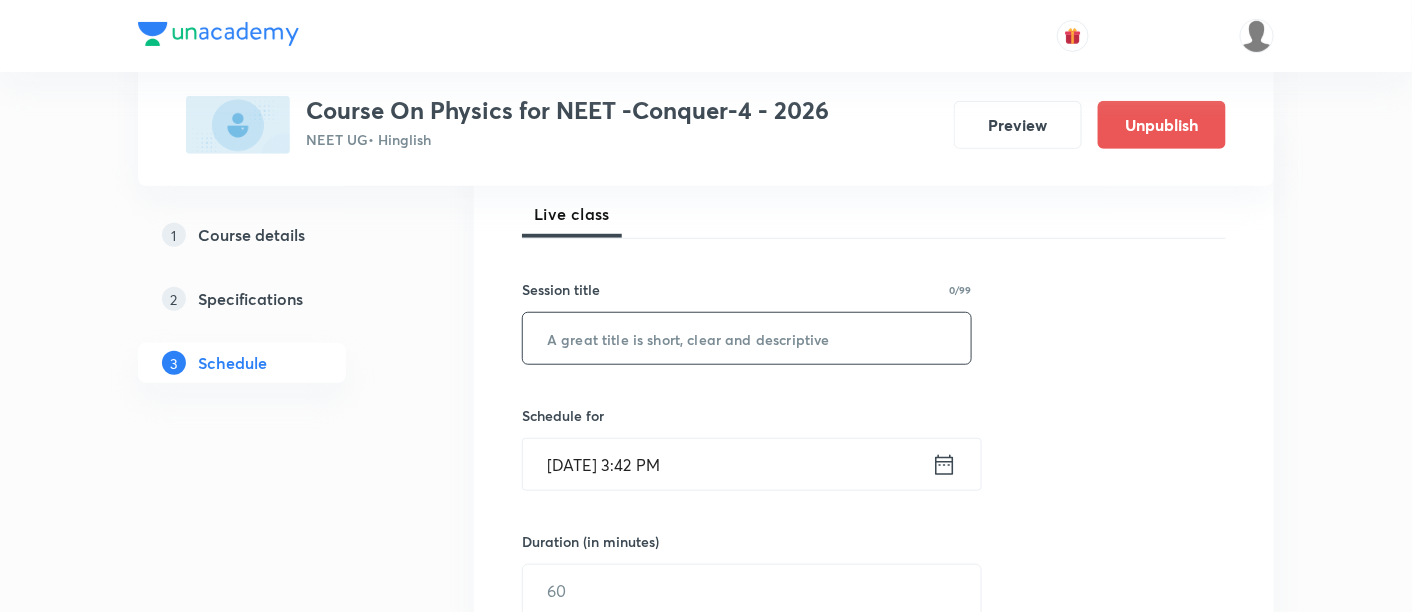 click at bounding box center (747, 338) 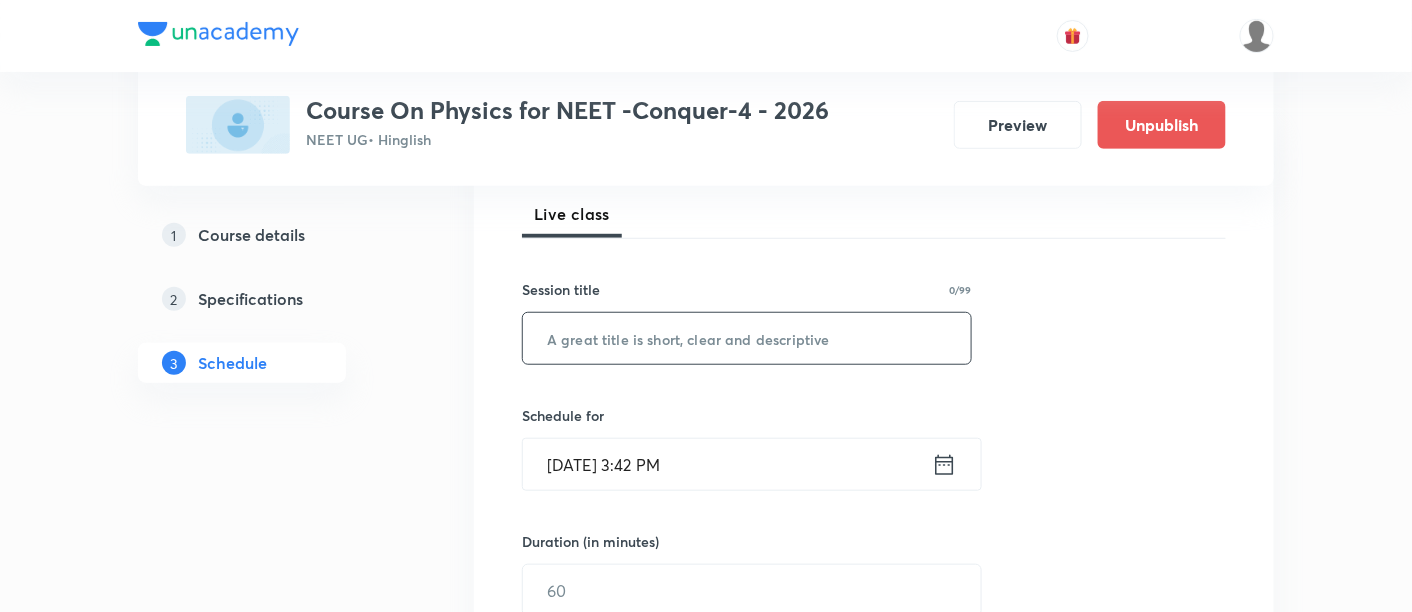paste on "Basic Math's and Vector -07" 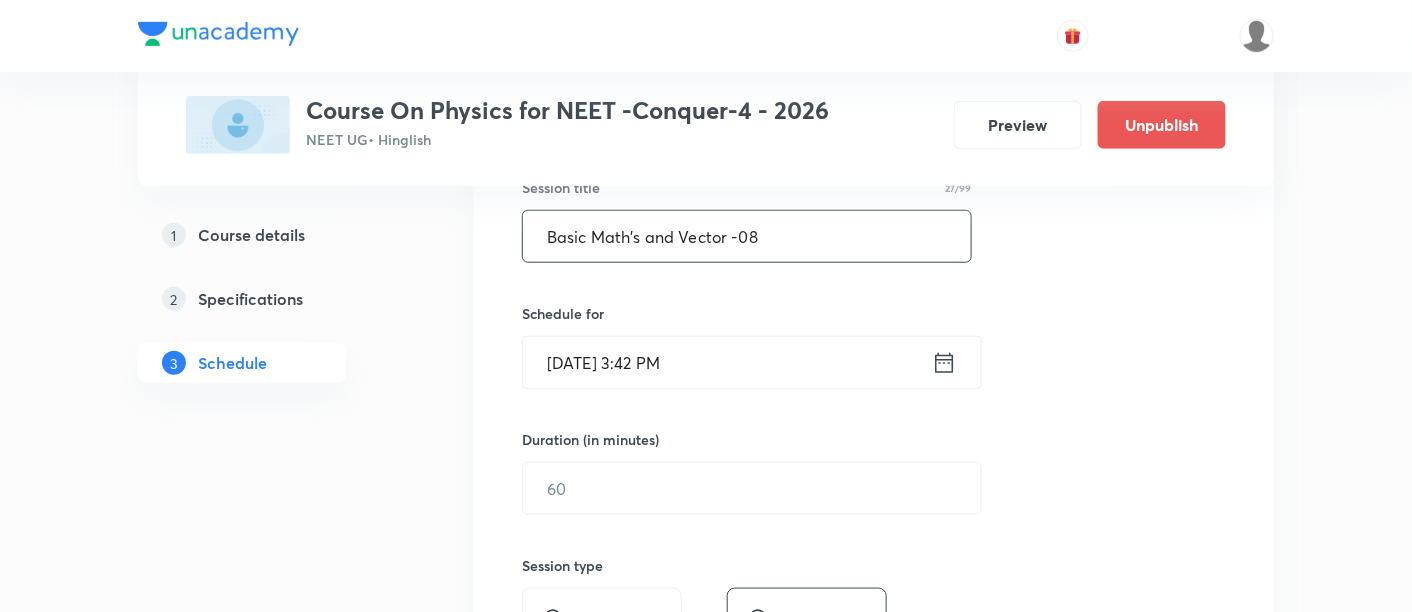 scroll, scrollTop: 396, scrollLeft: 0, axis: vertical 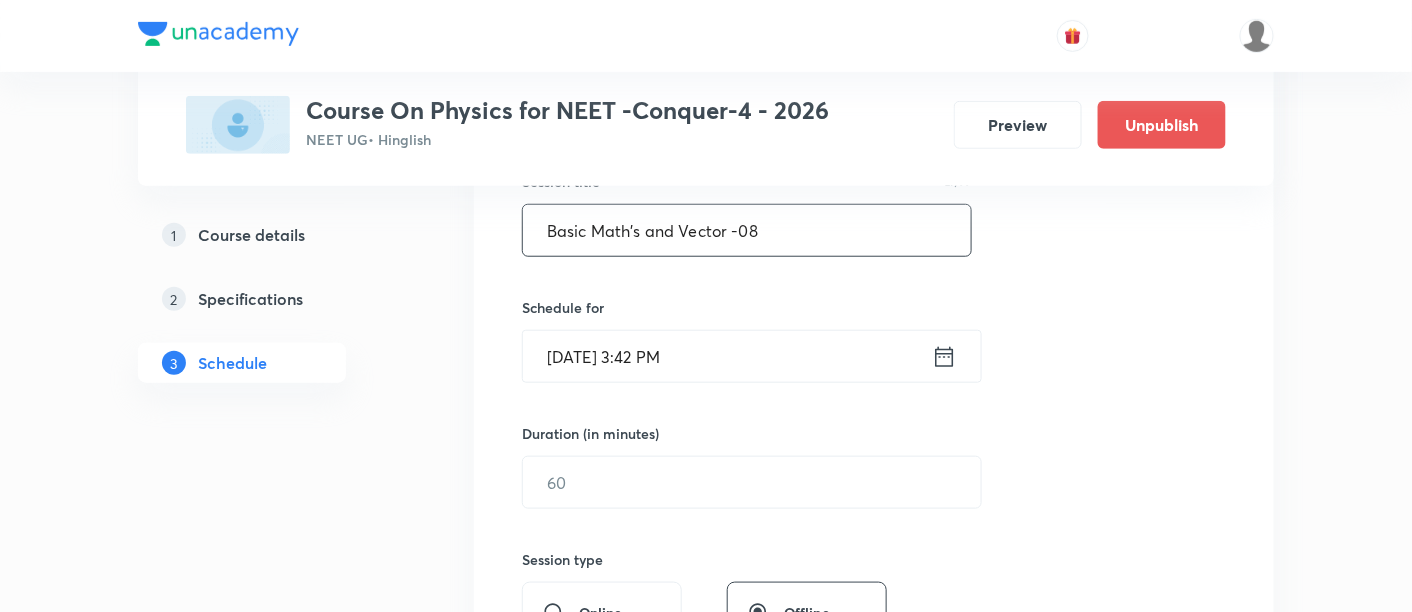 type on "Basic Math's and Vector -08" 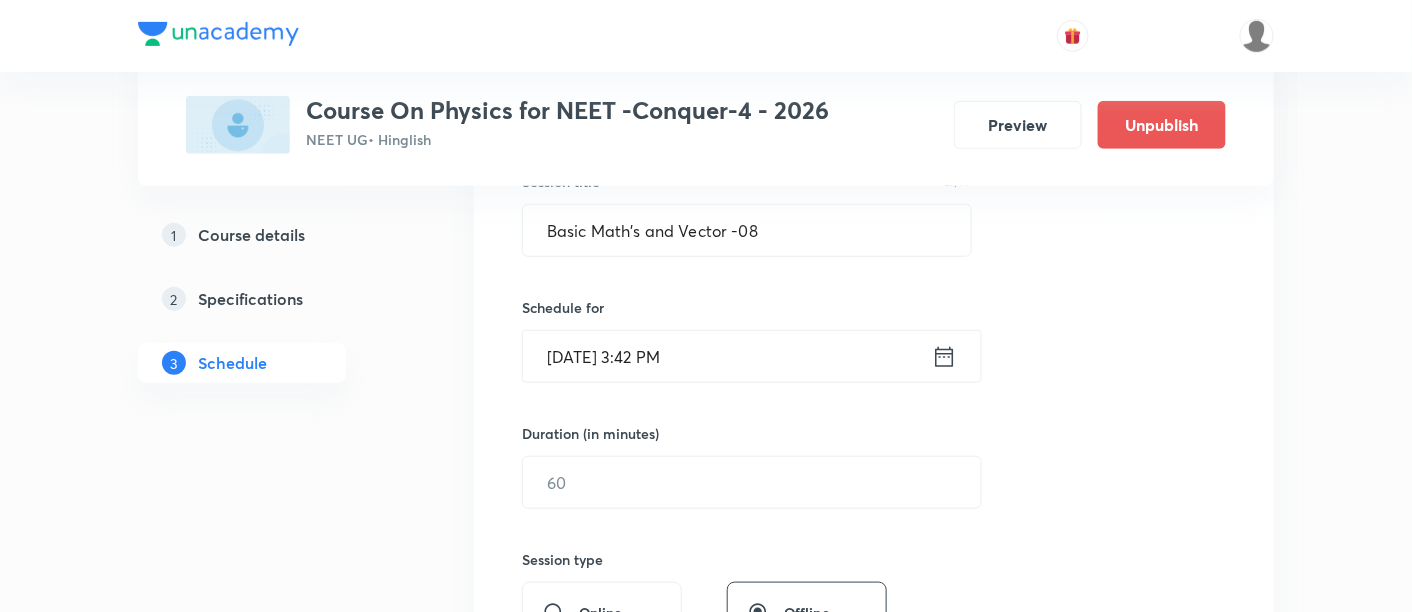 click 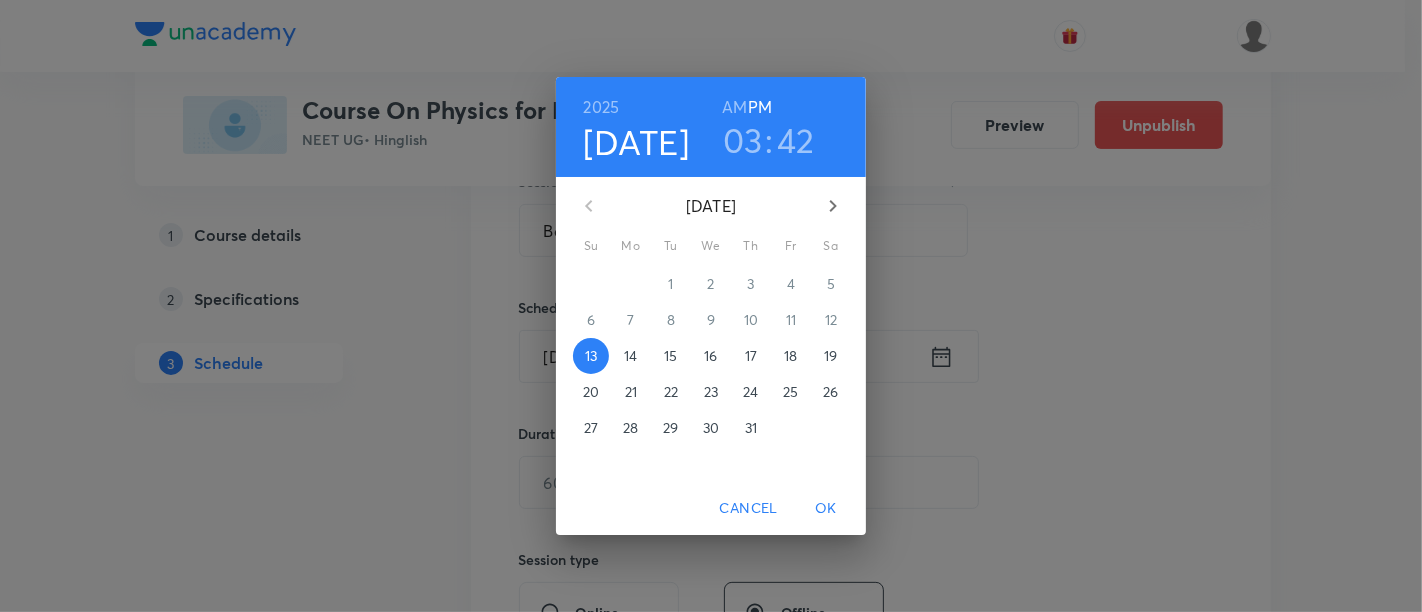 click on "16" at bounding box center (710, 356) 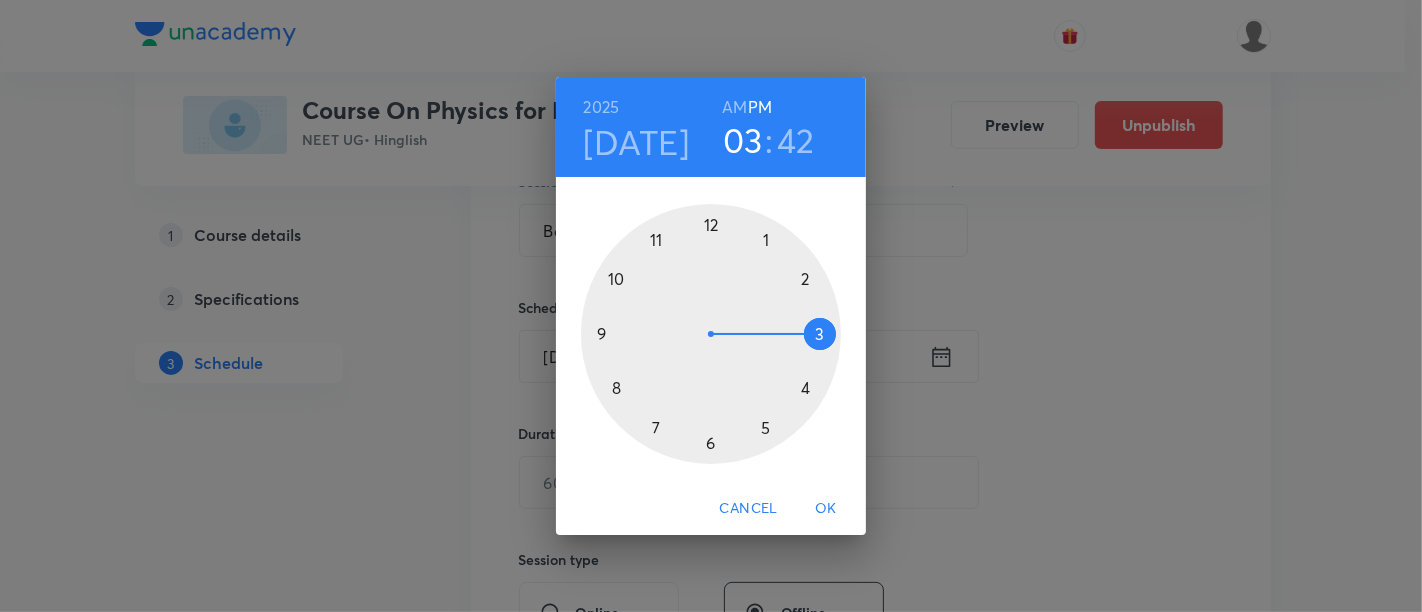 click on "AM" at bounding box center [734, 107] 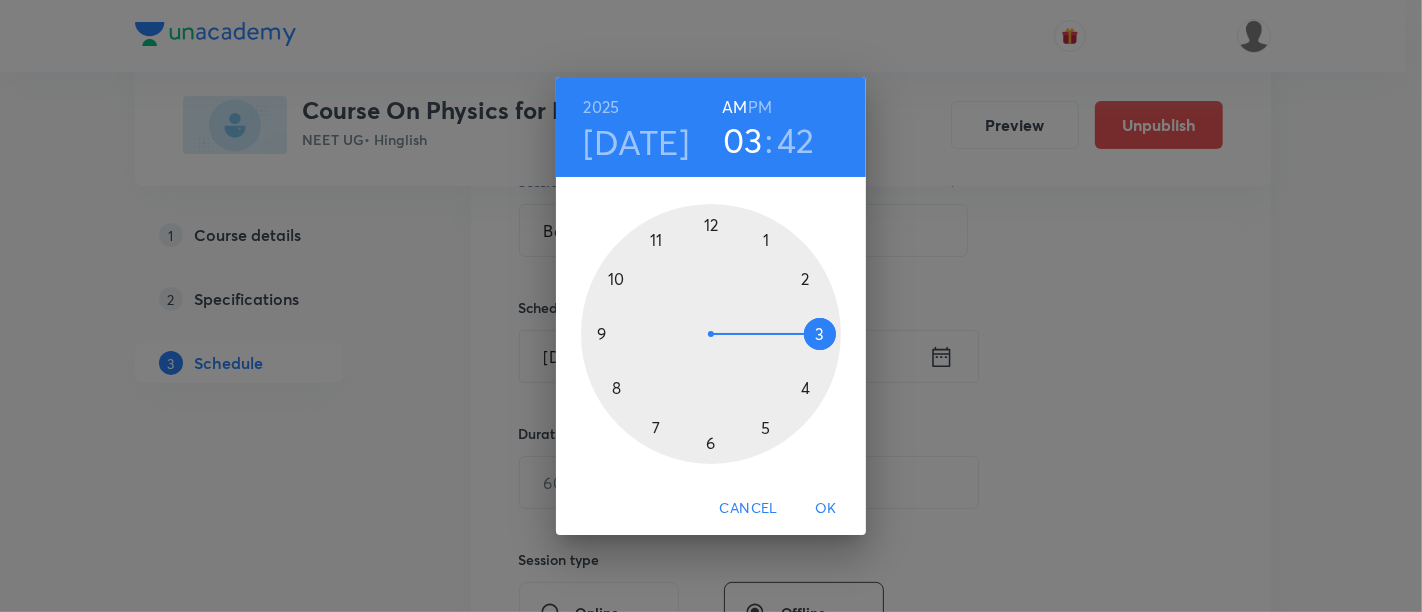 click at bounding box center [711, 334] 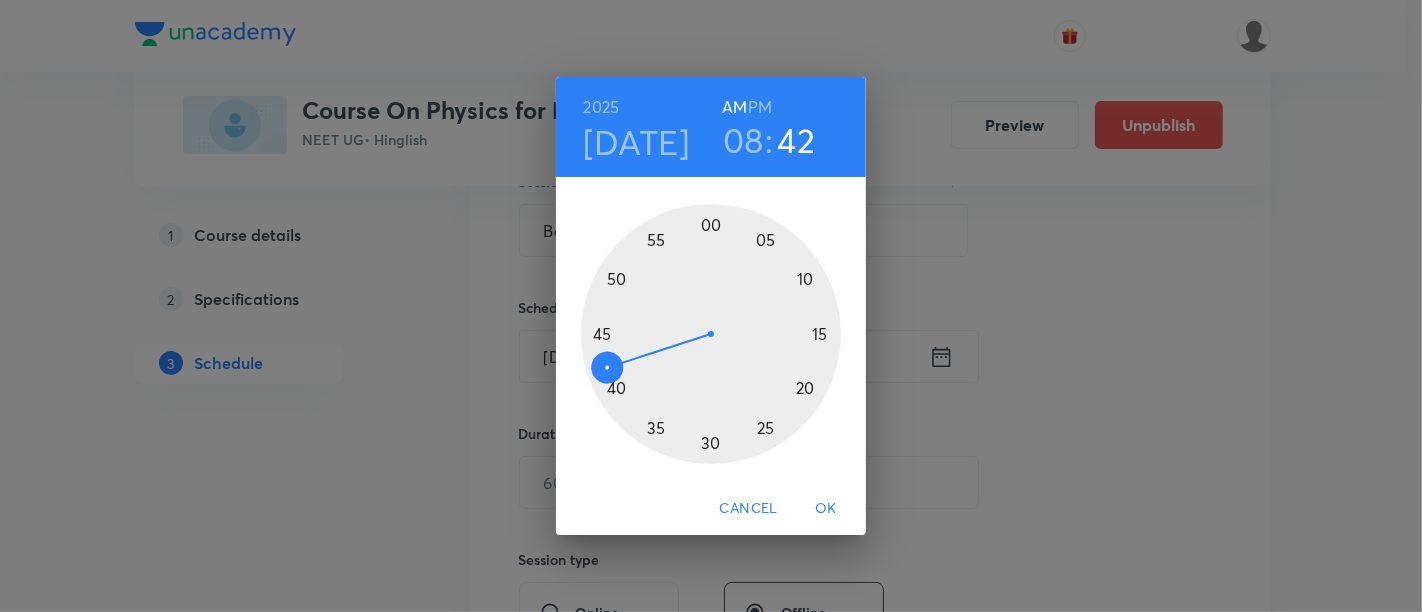 click at bounding box center [711, 334] 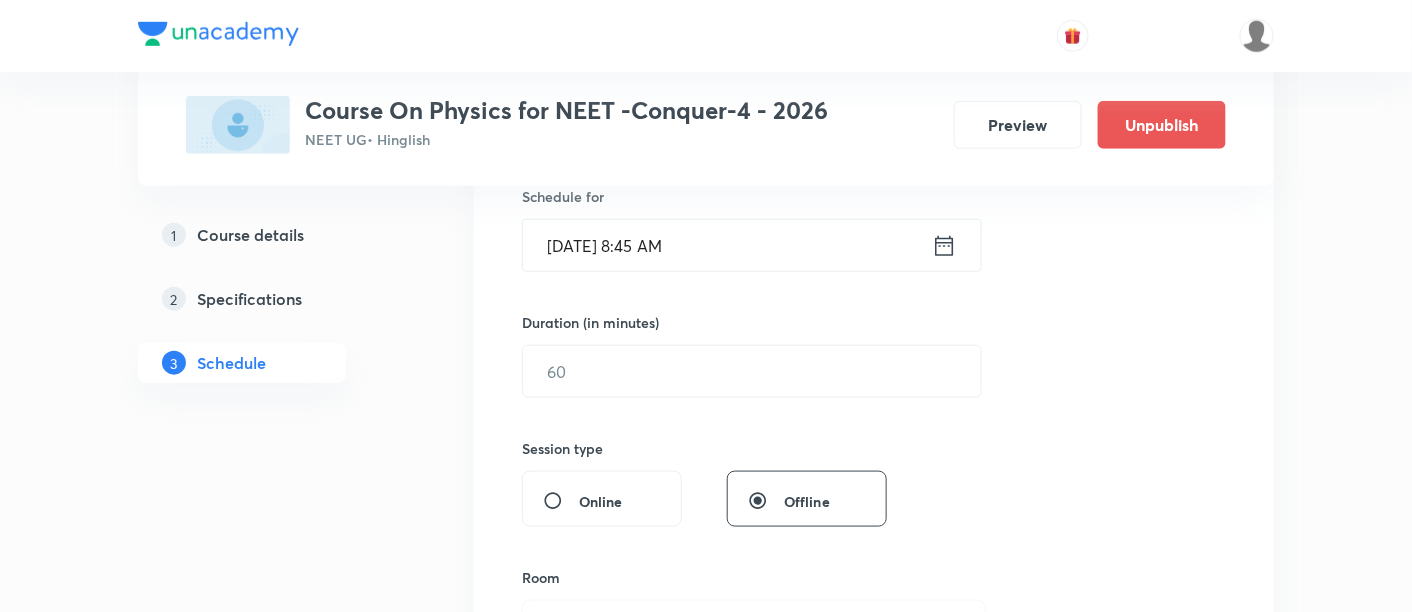 scroll, scrollTop: 514, scrollLeft: 0, axis: vertical 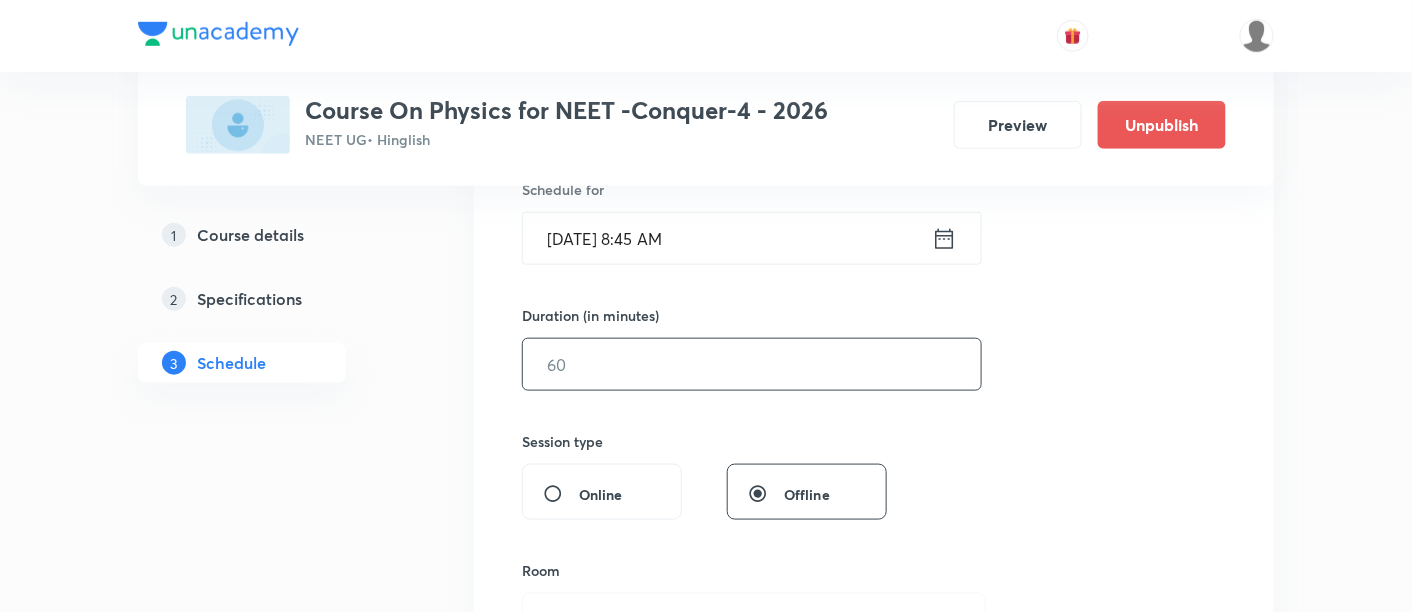 click at bounding box center [752, 364] 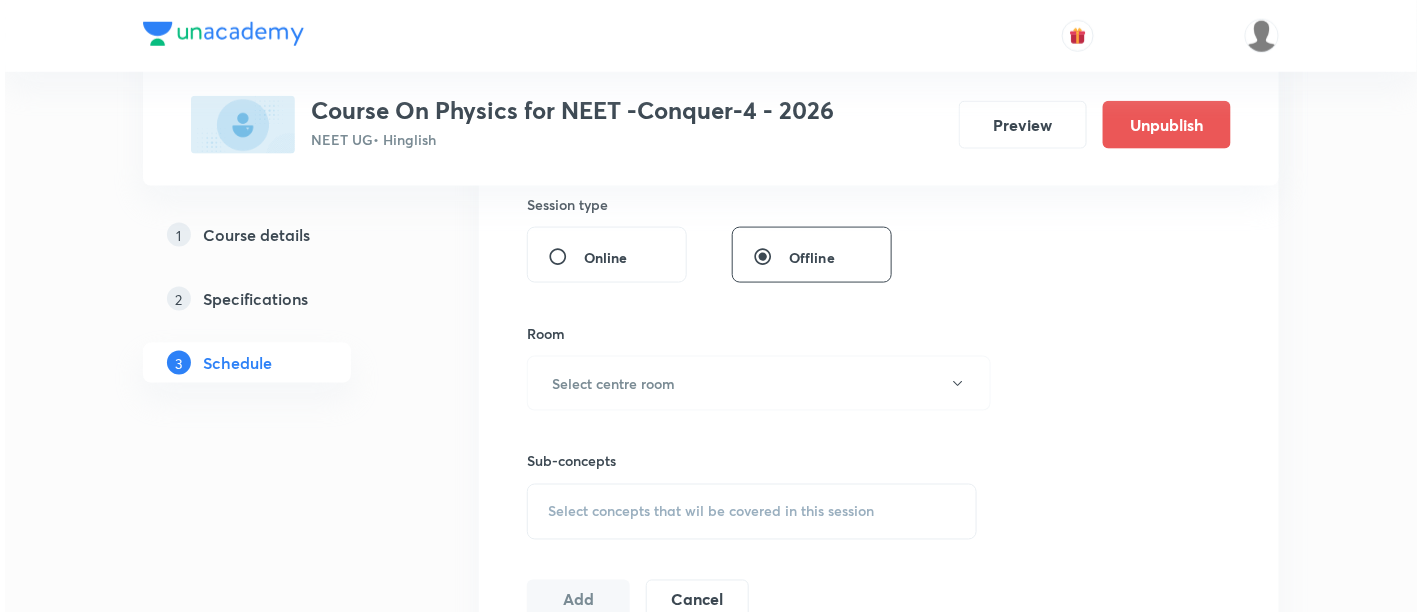 scroll, scrollTop: 751, scrollLeft: 0, axis: vertical 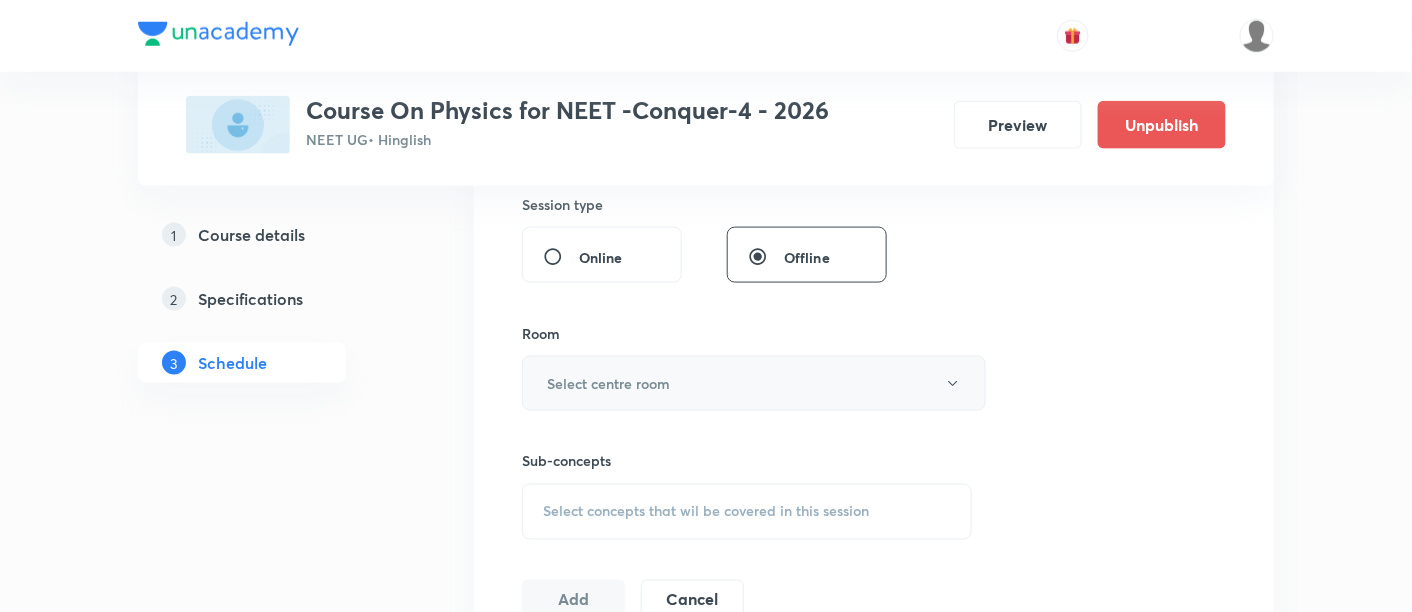 type on "90" 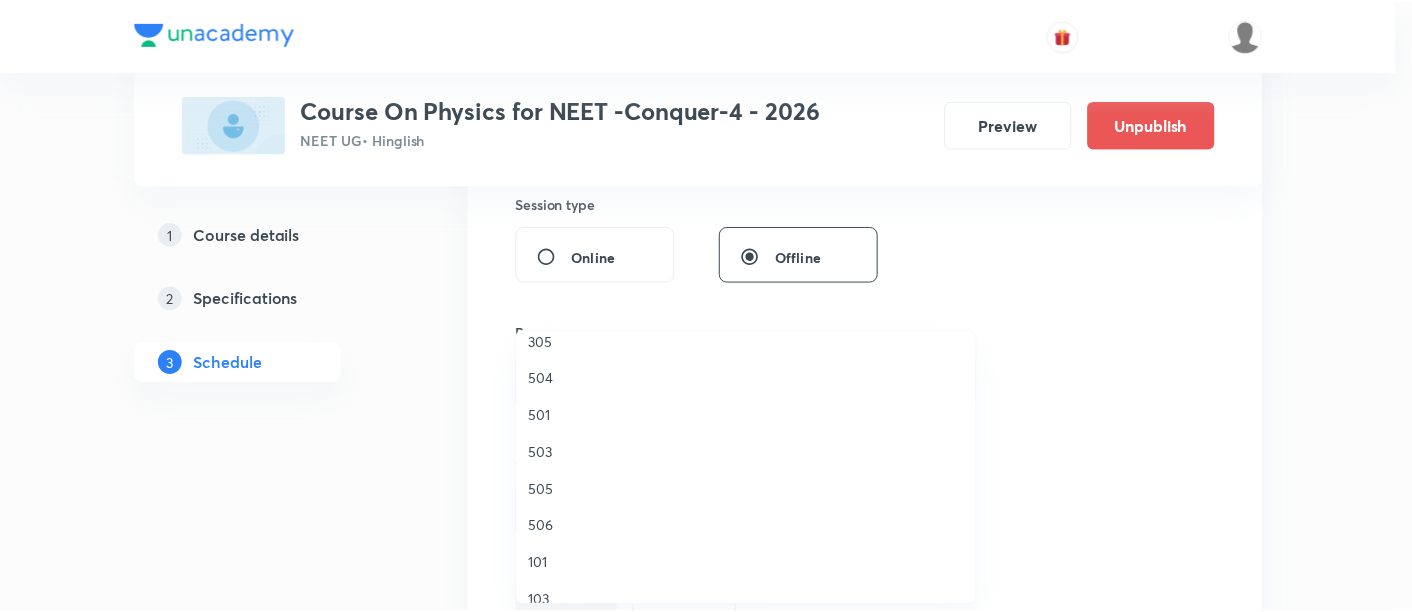 scroll, scrollTop: 314, scrollLeft: 0, axis: vertical 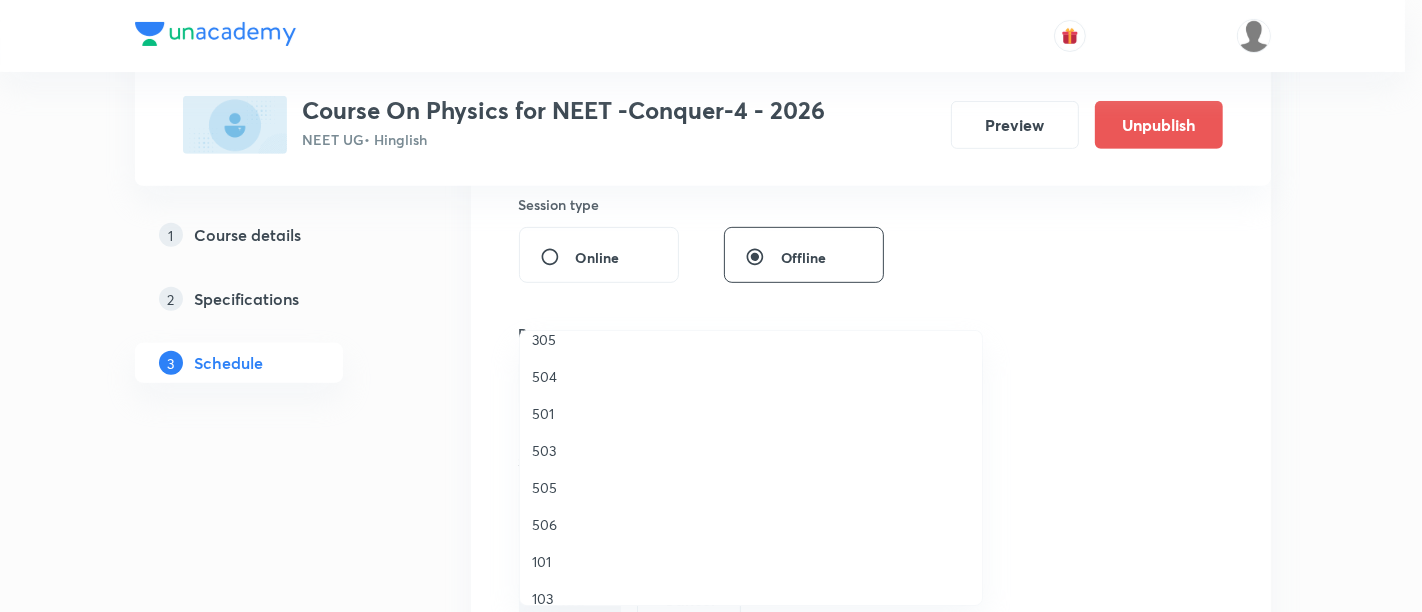 click on "506" at bounding box center (751, 524) 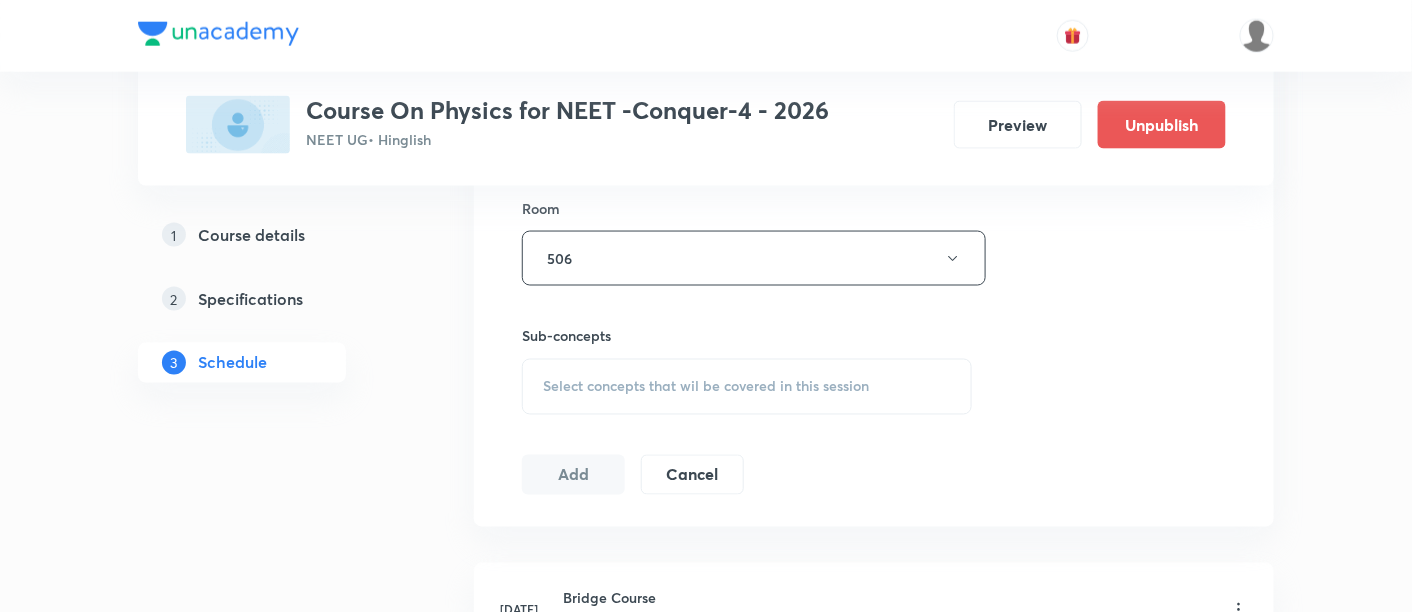 scroll, scrollTop: 877, scrollLeft: 0, axis: vertical 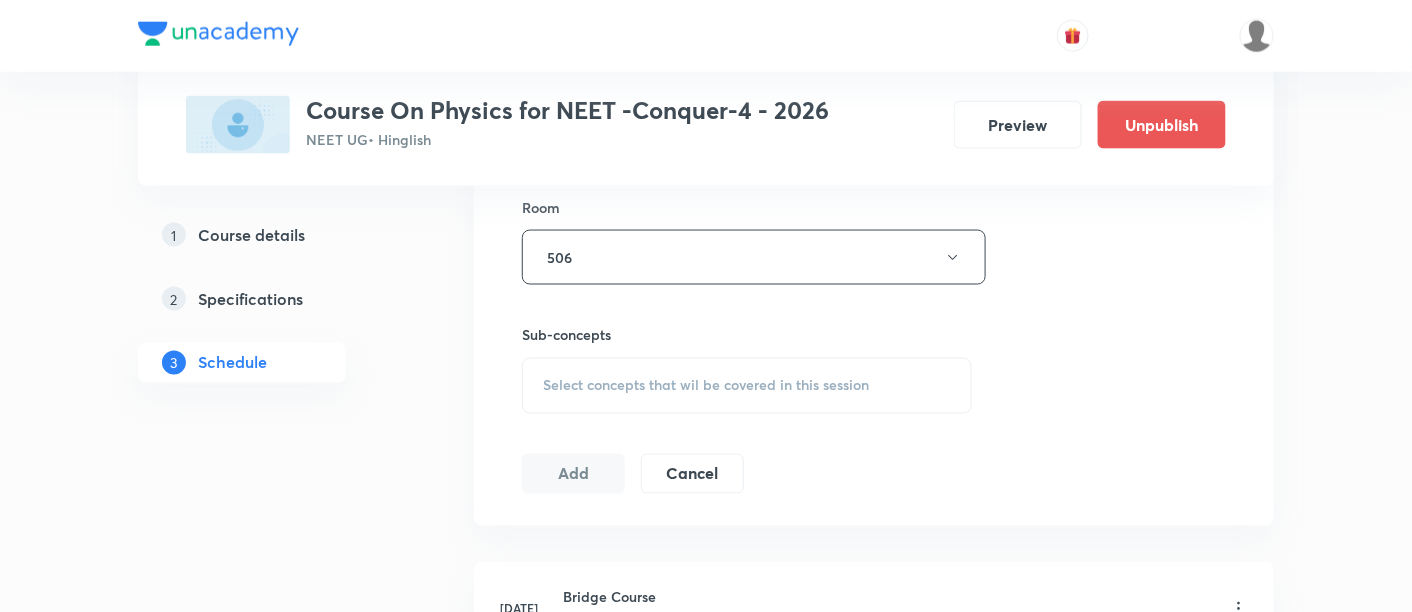 click on "Select concepts that wil be covered in this session" at bounding box center (706, 386) 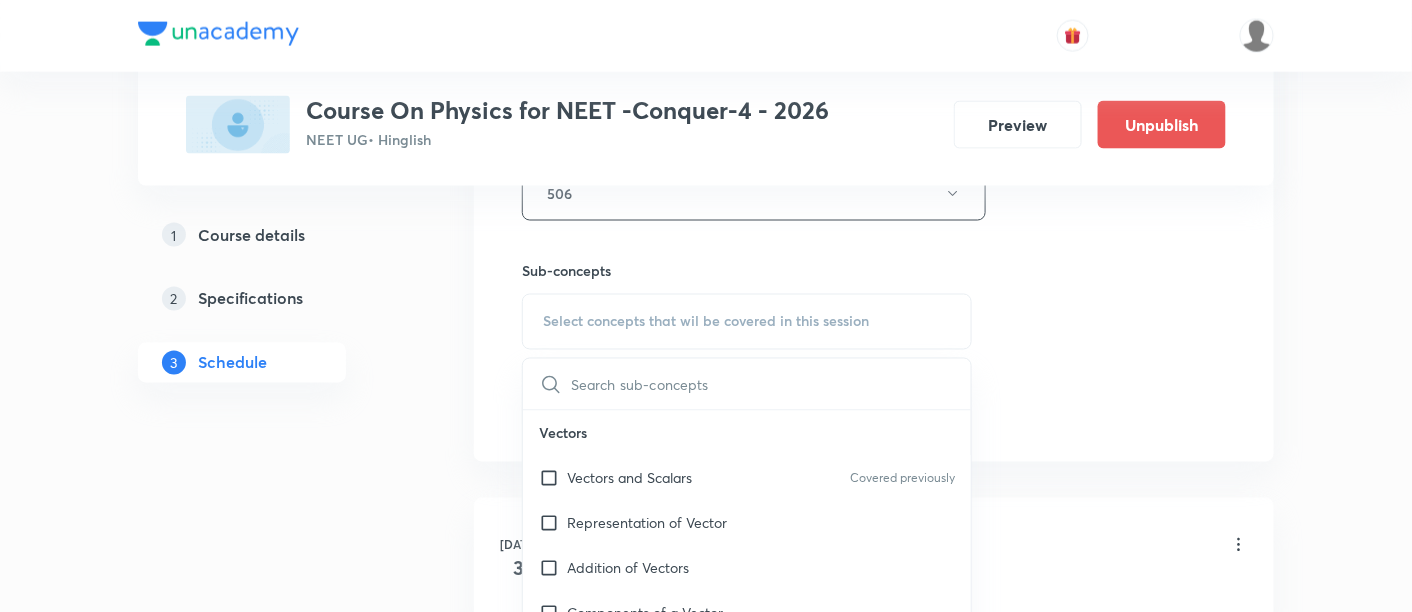 scroll, scrollTop: 943, scrollLeft: 0, axis: vertical 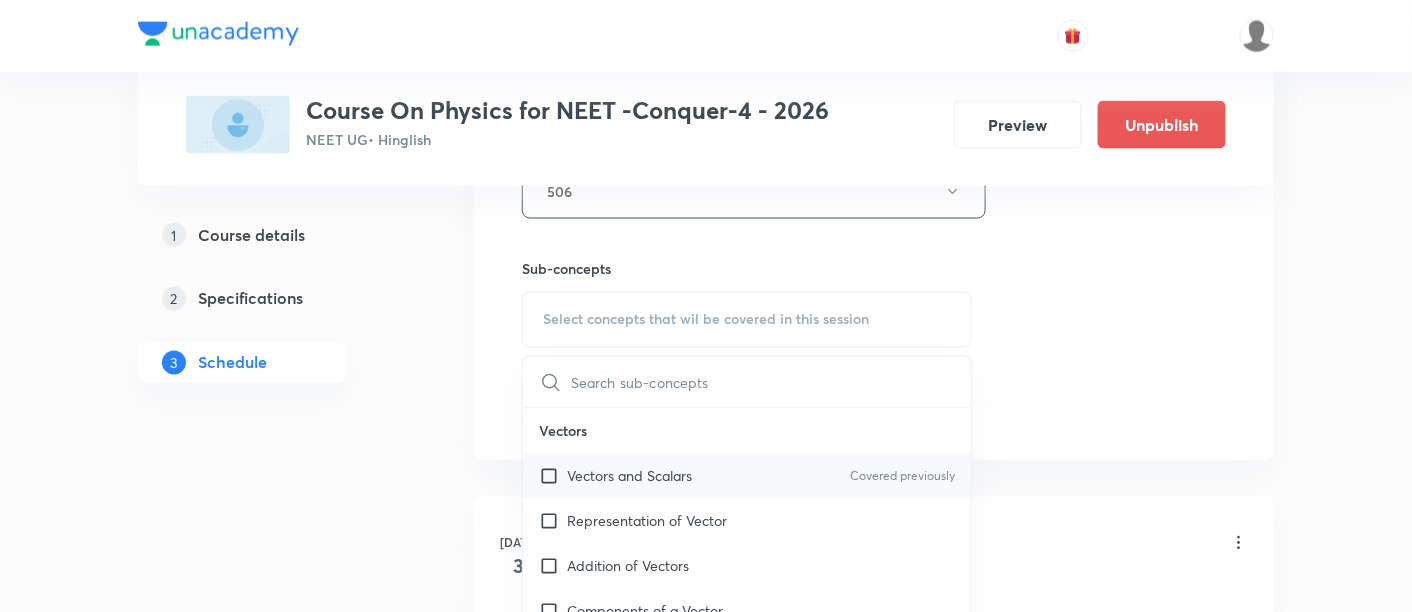 click on "Vectors and Scalars" at bounding box center (629, 476) 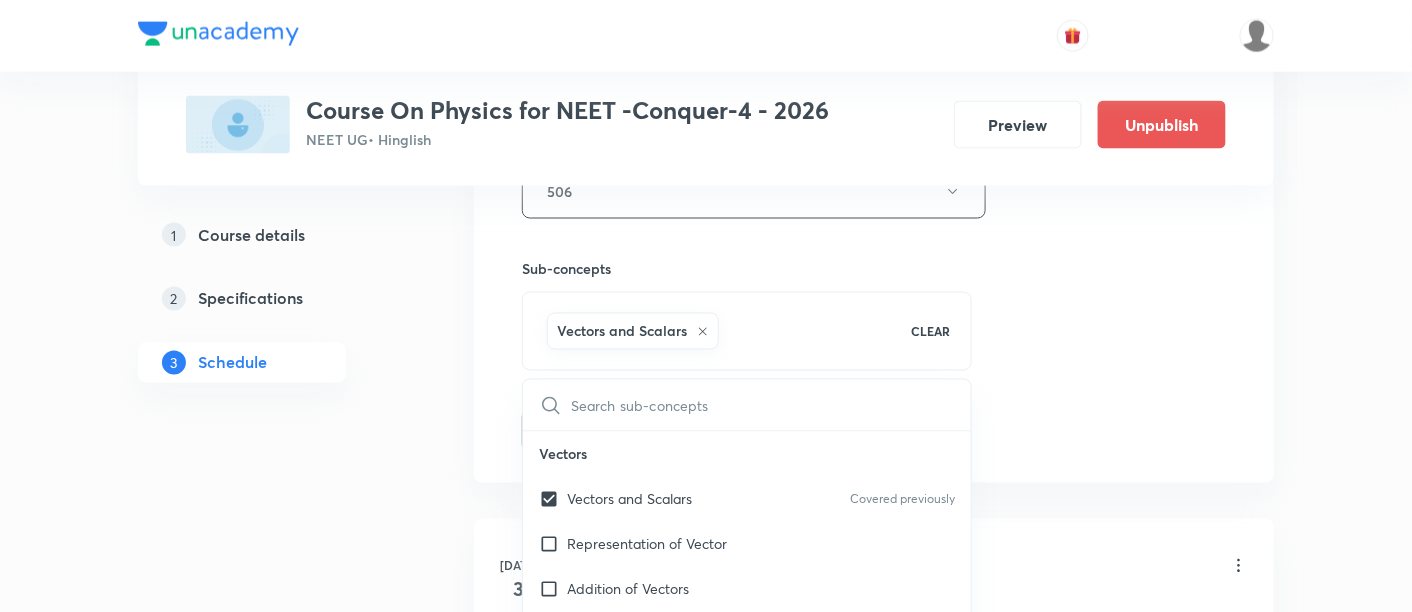 click on "Session  11 Live class Session title 27/99 Basic Math's and Vector -08 ​ Schedule for Jul 16, 2025, 8:45 AM ​ Duration (in minutes) 90 ​   Session type Online Offline Room 506 Sub-concepts Vectors and Scalars  CLEAR ​ Vectors Vectors and Scalars  Covered previously Representation of Vector  Addition of Vectors Components of a Vector Unit Vectors Rectangular Components of a Vector in Three Dimensions  Position Vector Displacement Vector Product of Two Vectors Change in Velocity Projectile Motion Minimum Velocity & Angle to Hit a Given Point Motion in a Straight Line Translatory Motion  Frame of Reference  Trajectory  Displacement and Distance  Velocity and Speed  Acceleration  Motion in a Straight Line  One- Dimensional Motion in a Vertical Line  Motion Upon an Inclined Plane  Relative Motion in One dimension Graphs in Motion in One Dimension Newtons Equation Of Motion Graphs In Motion In One-D One Dimensional Motion In Vertical Line Horizontal Range And Maximum Height Trajectory Equation Impulse Waves" at bounding box center [874, -30] 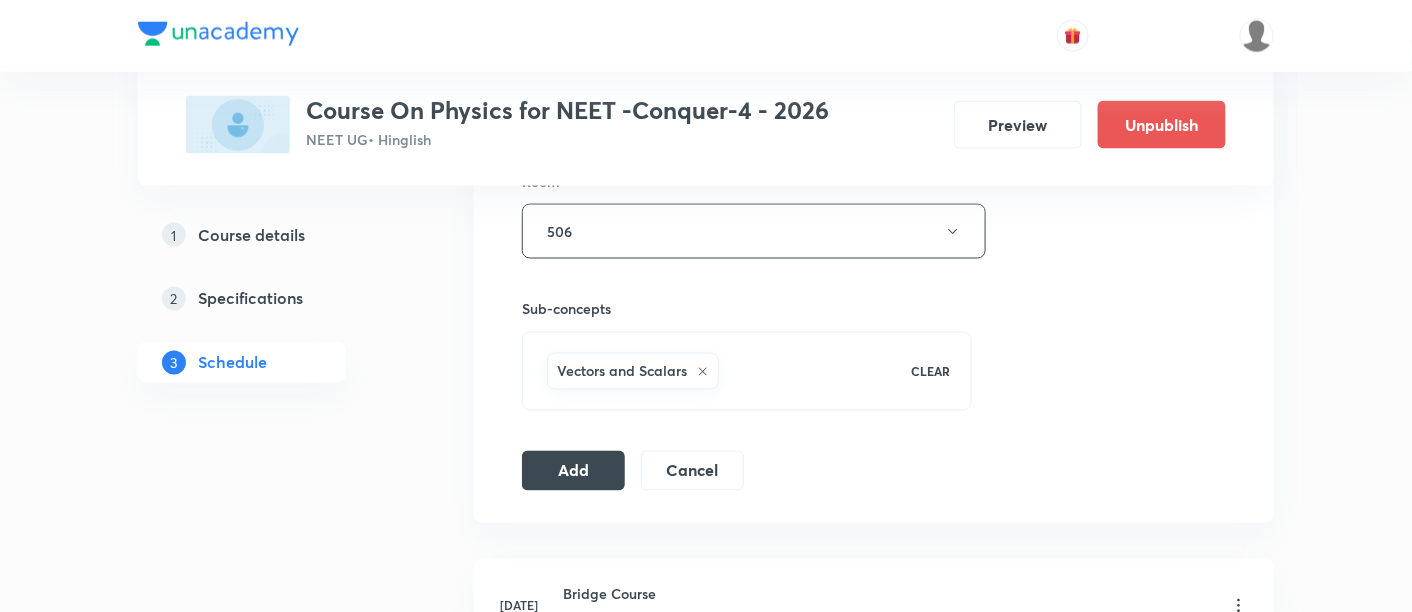 scroll, scrollTop: 909, scrollLeft: 0, axis: vertical 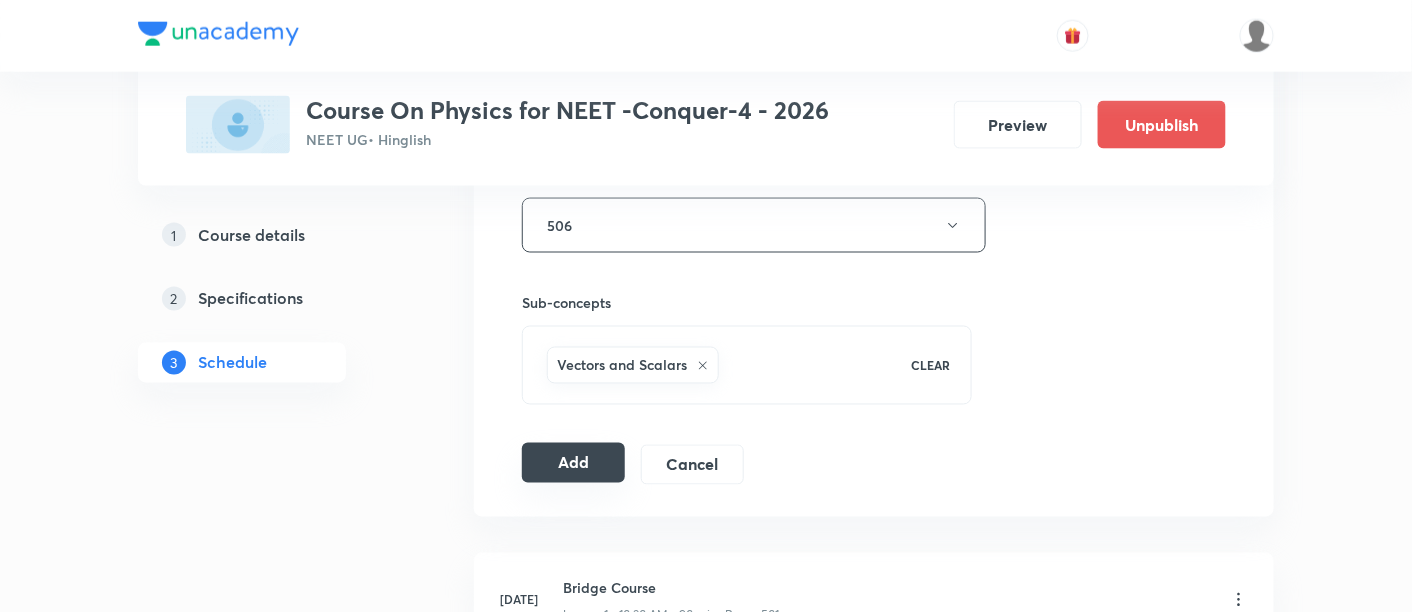 click on "Add" at bounding box center (573, 463) 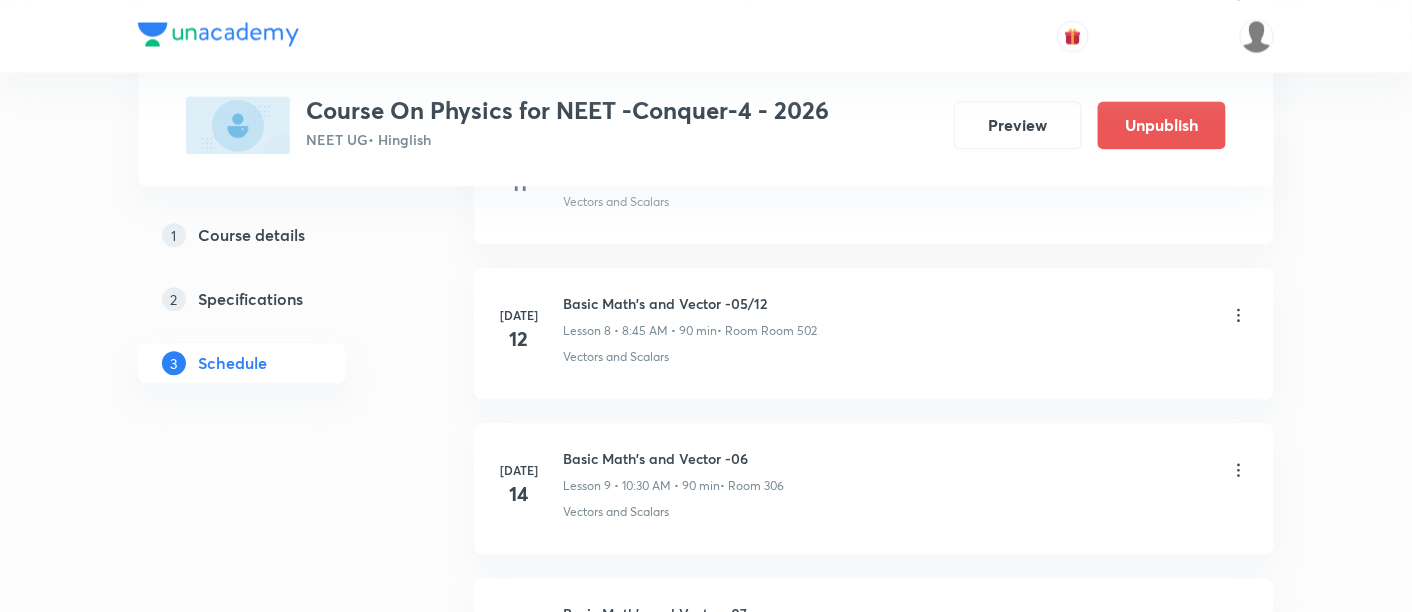 scroll, scrollTop: 1770, scrollLeft: 0, axis: vertical 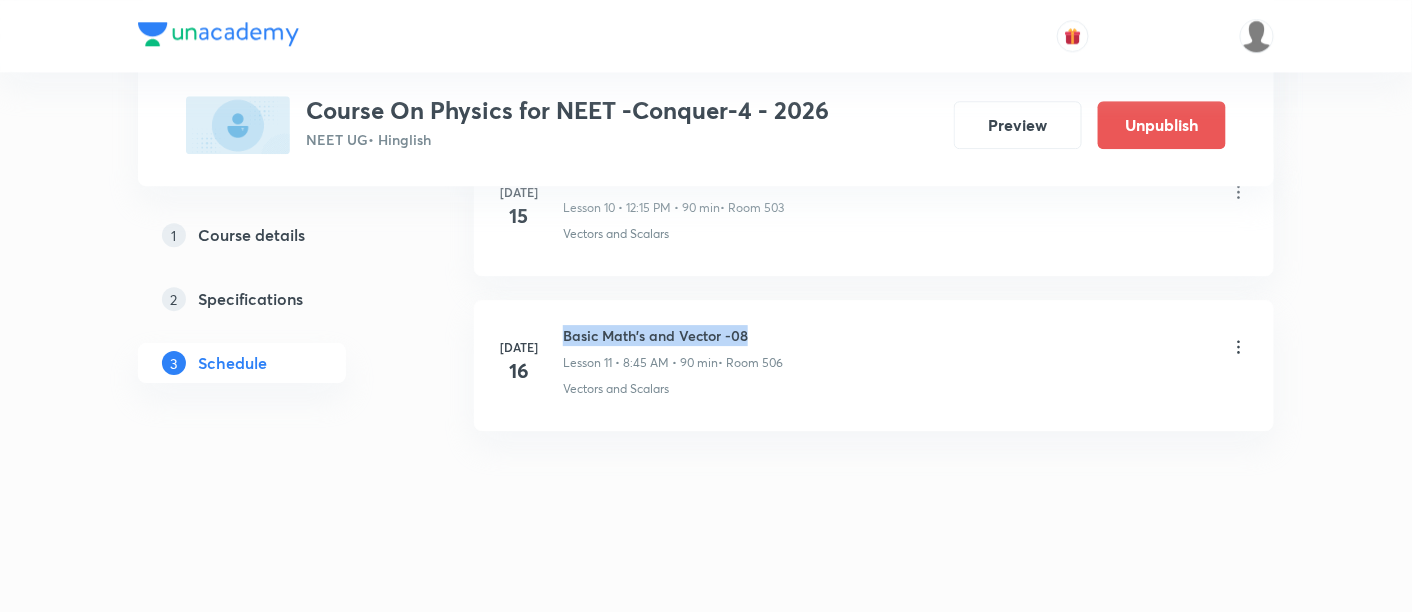 drag, startPoint x: 562, startPoint y: 326, endPoint x: 794, endPoint y: 331, distance: 232.05388 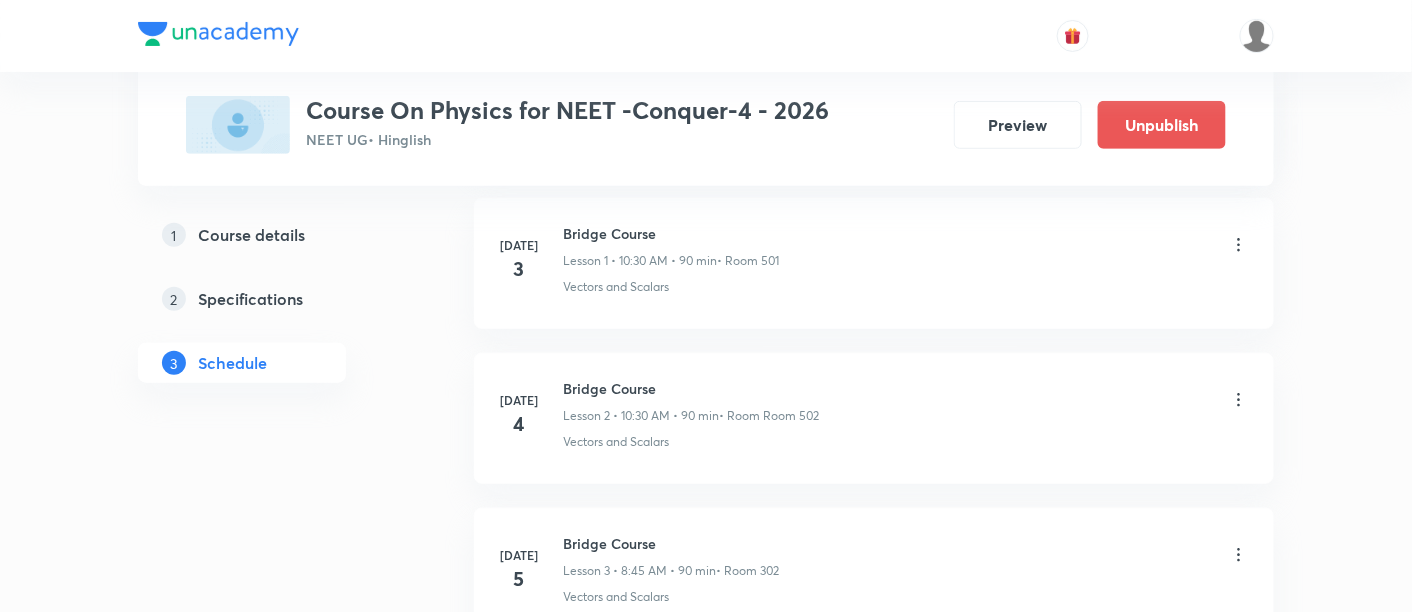 scroll, scrollTop: 0, scrollLeft: 0, axis: both 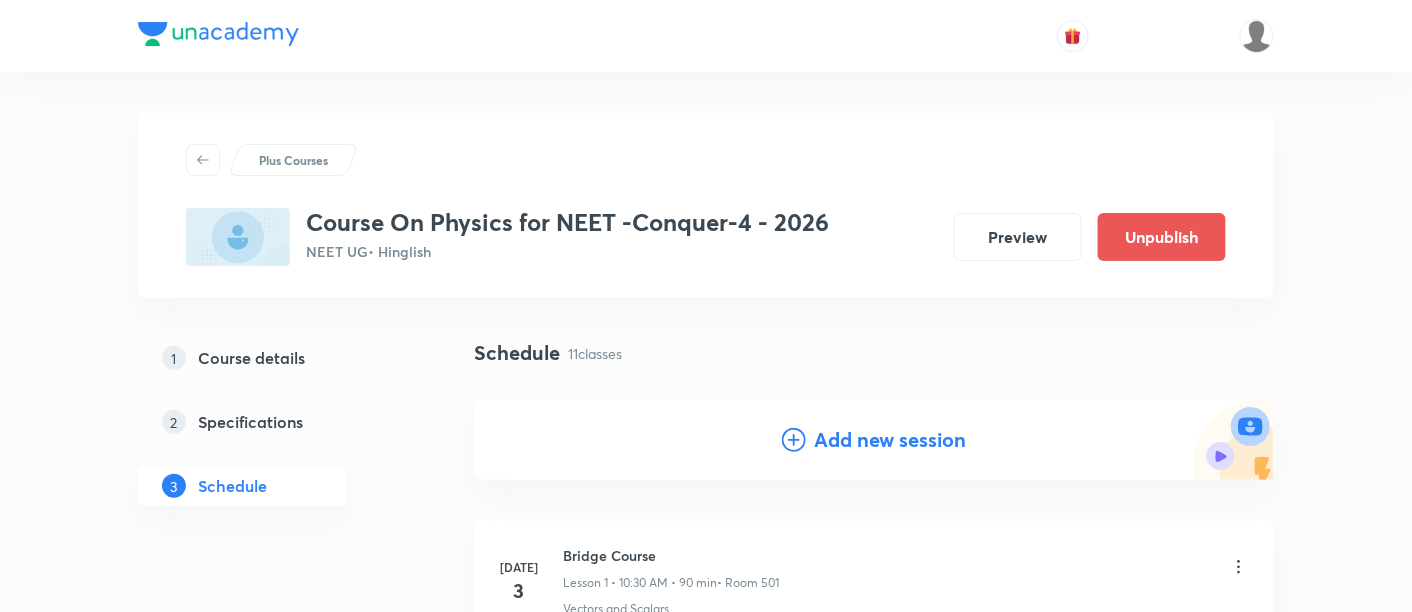 click on "Add new session" at bounding box center [890, 440] 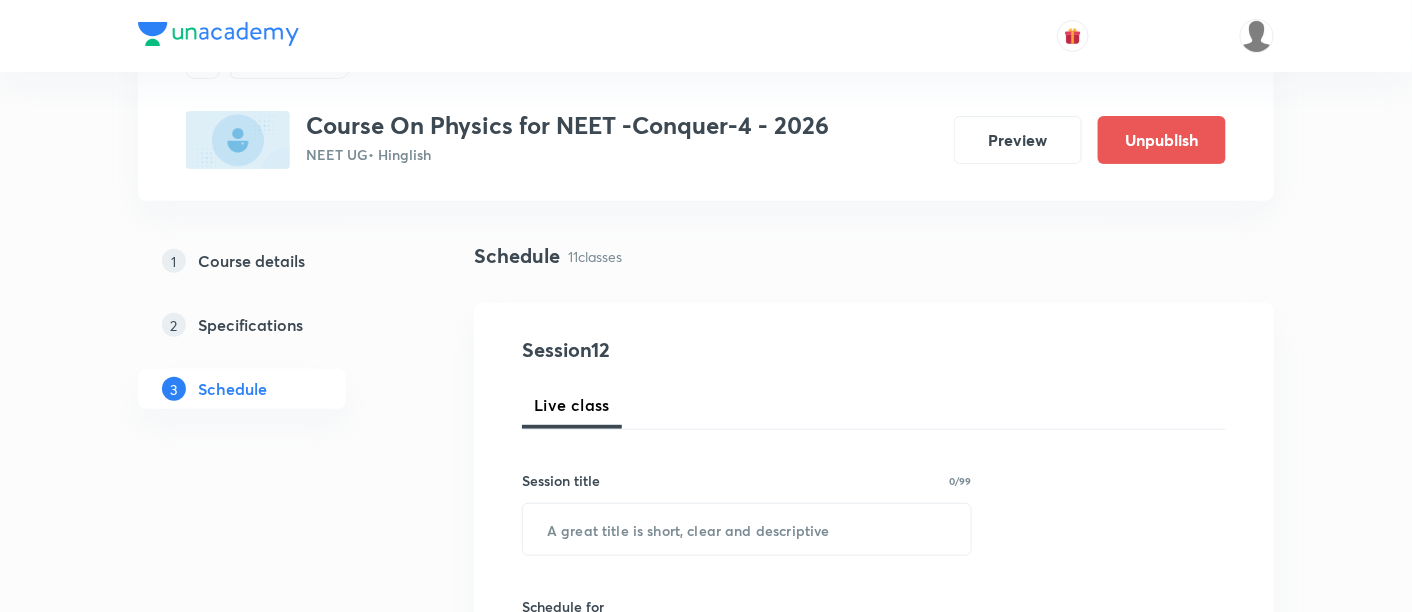 scroll, scrollTop: 133, scrollLeft: 0, axis: vertical 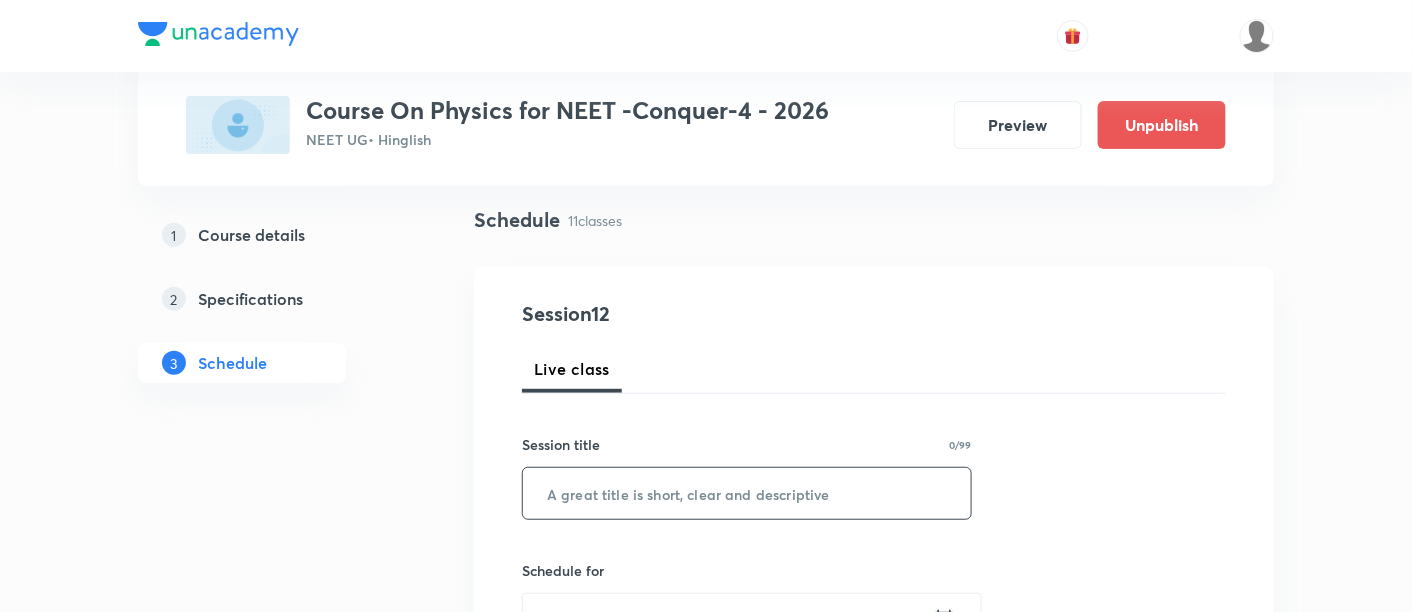 click at bounding box center [747, 493] 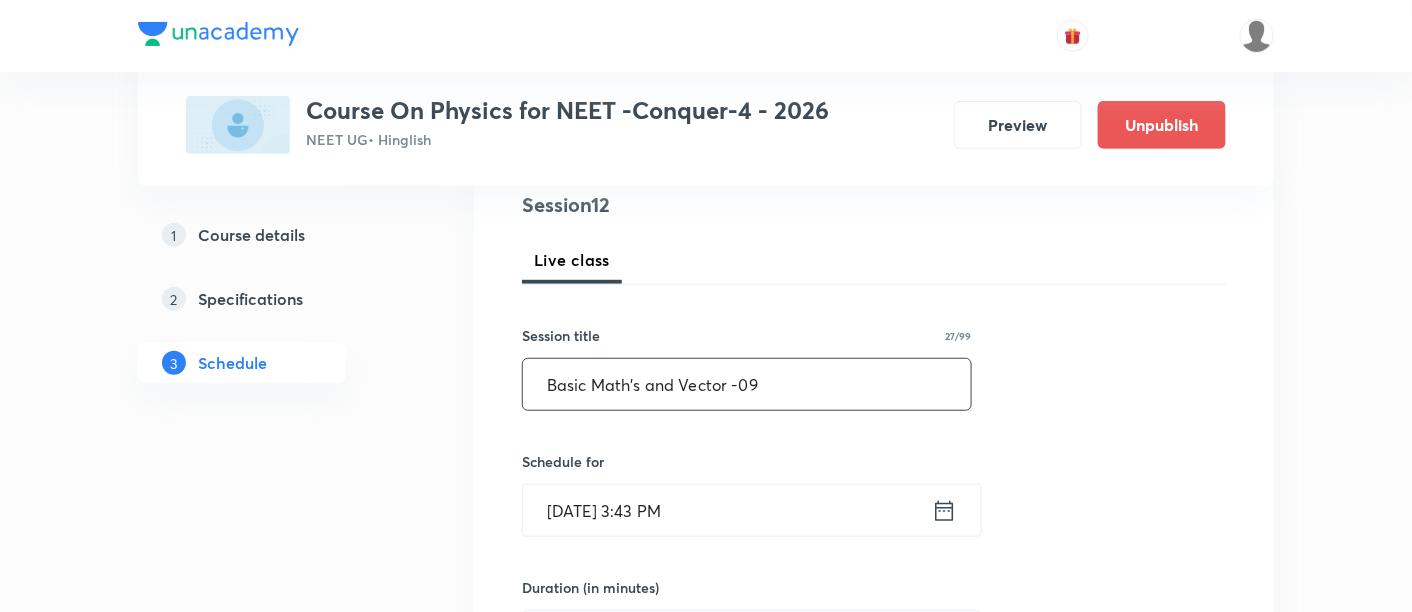 scroll, scrollTop: 244, scrollLeft: 0, axis: vertical 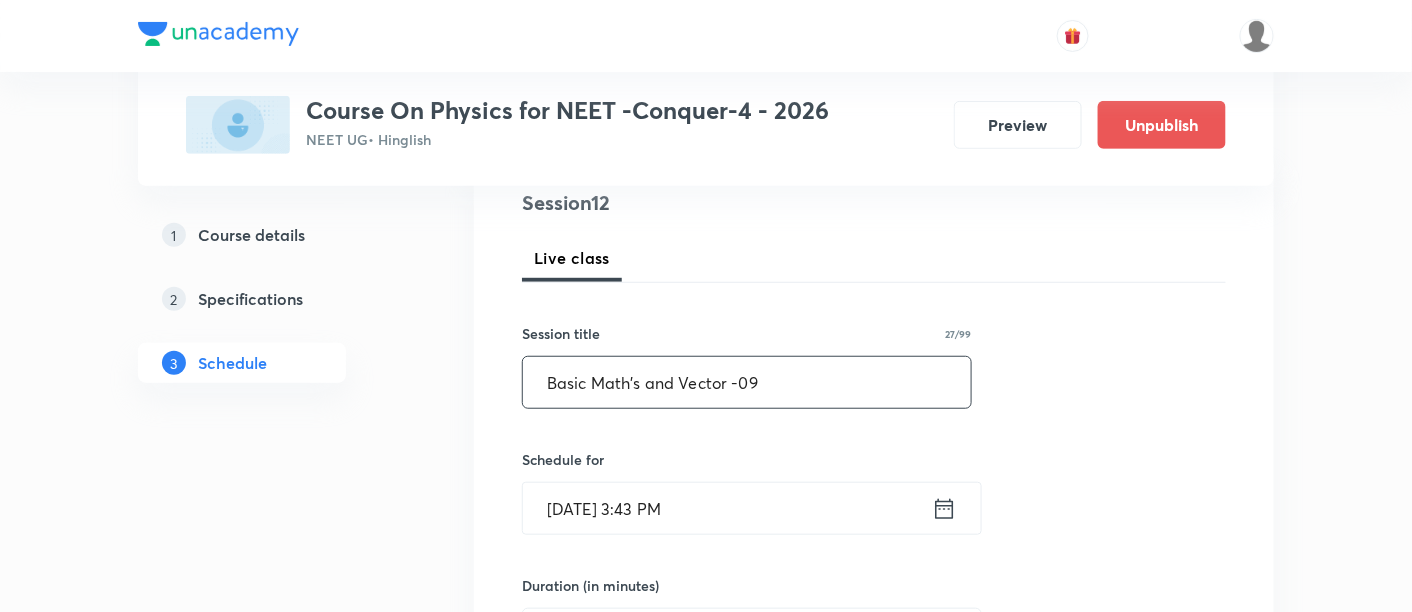 type on "Basic Math's and Vector -09" 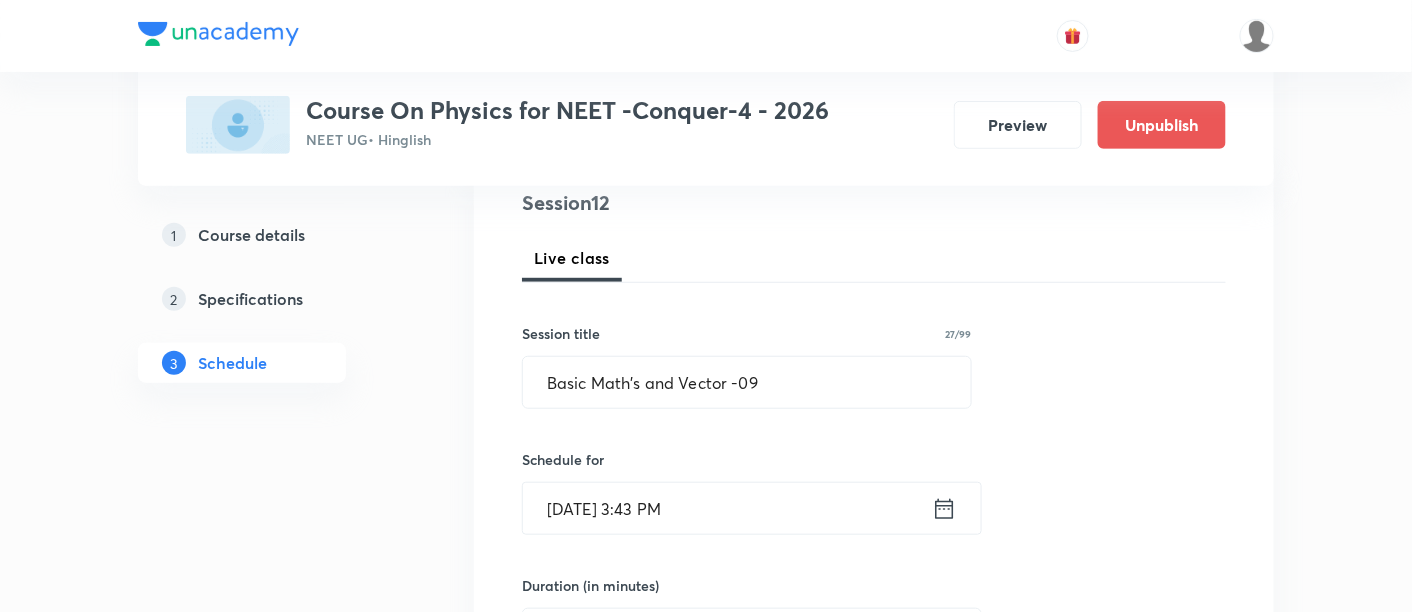 click 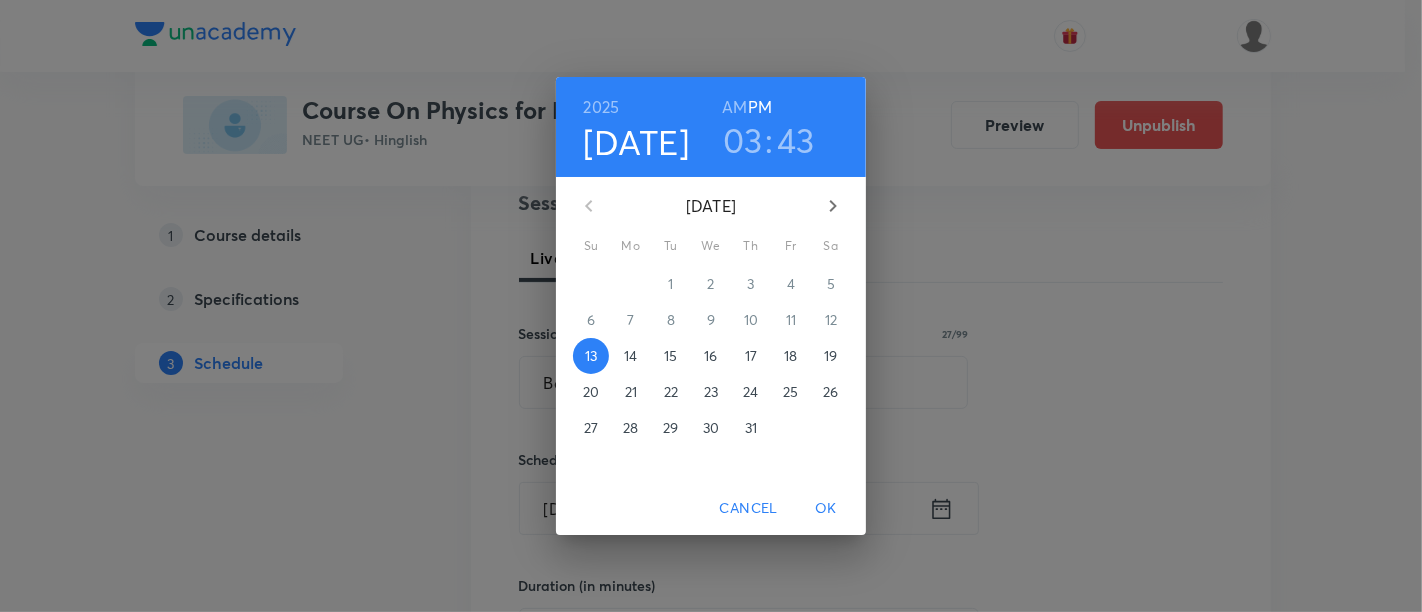 click on "17" at bounding box center (751, 356) 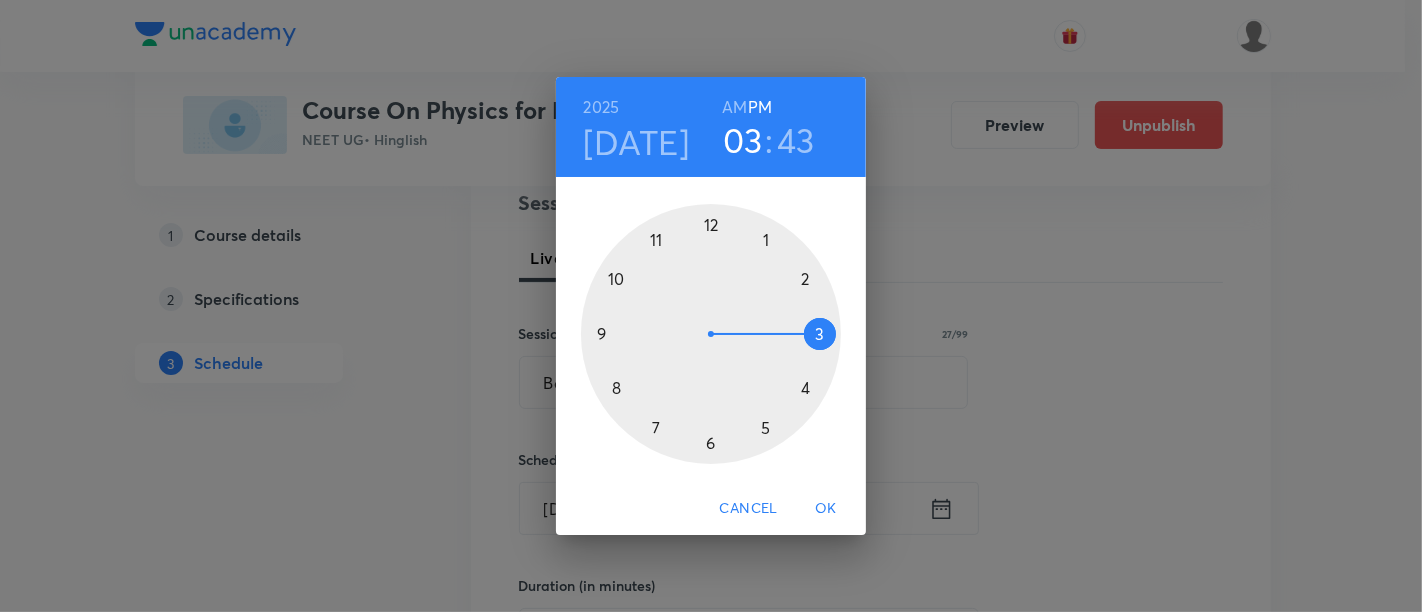 click on "AM" at bounding box center [734, 107] 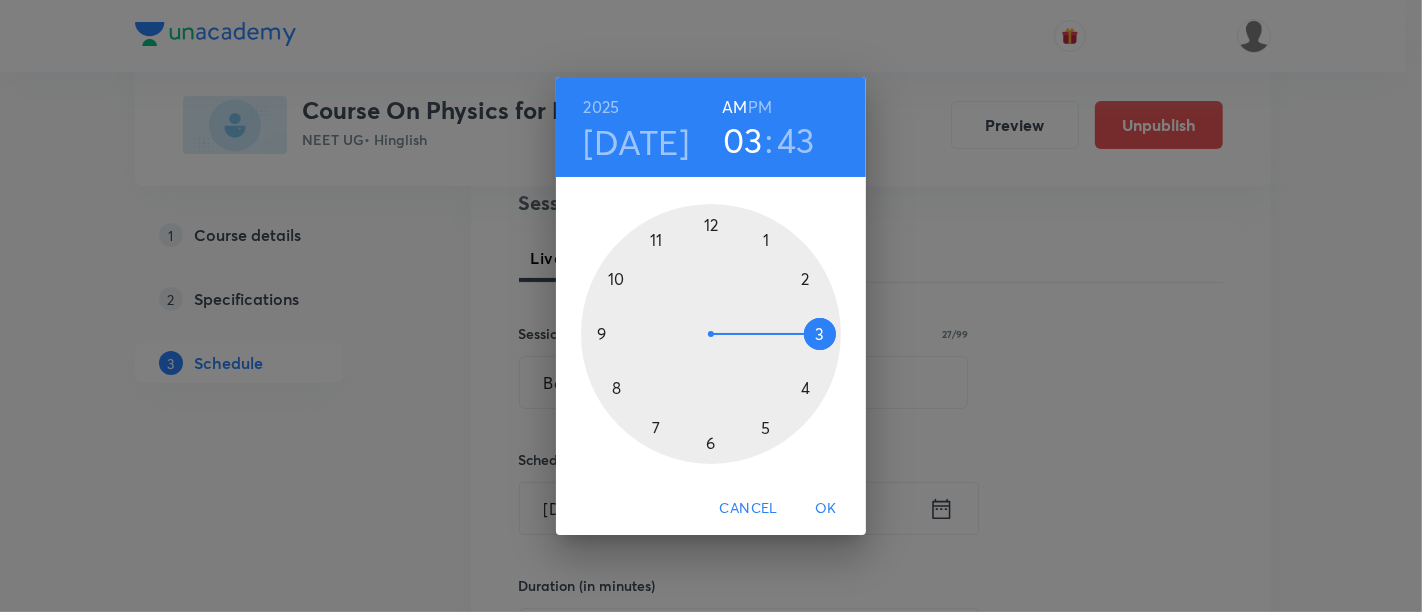 click at bounding box center (711, 334) 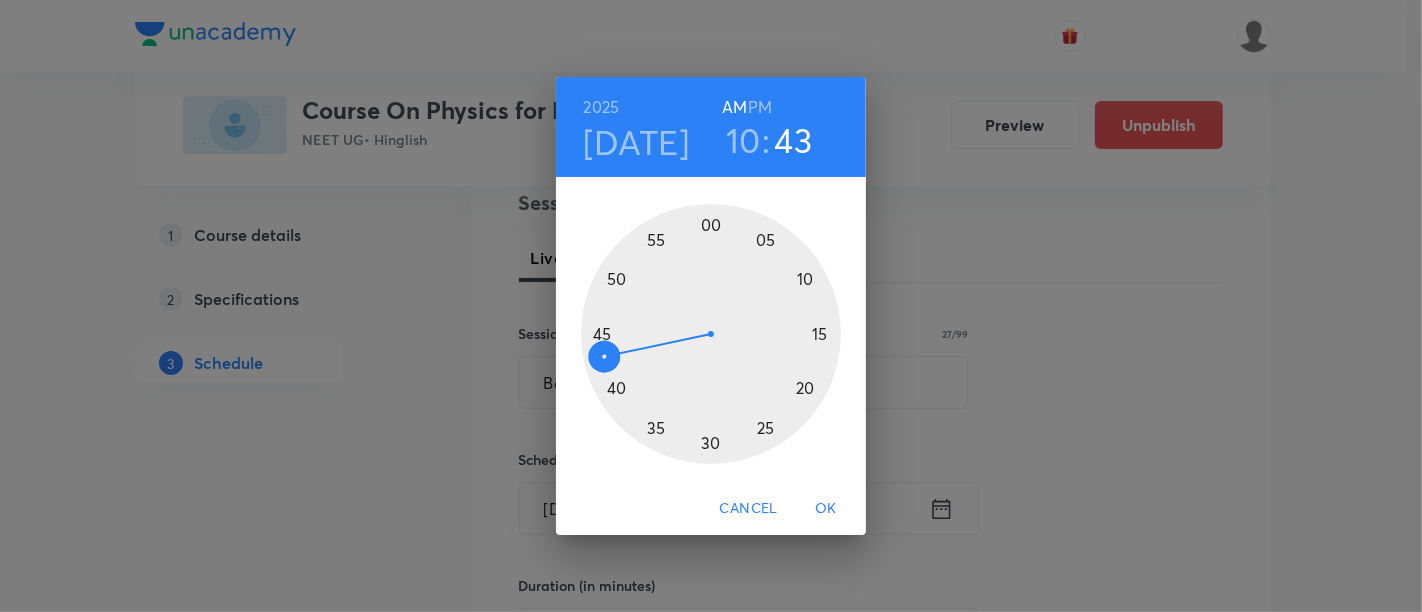 click at bounding box center (711, 334) 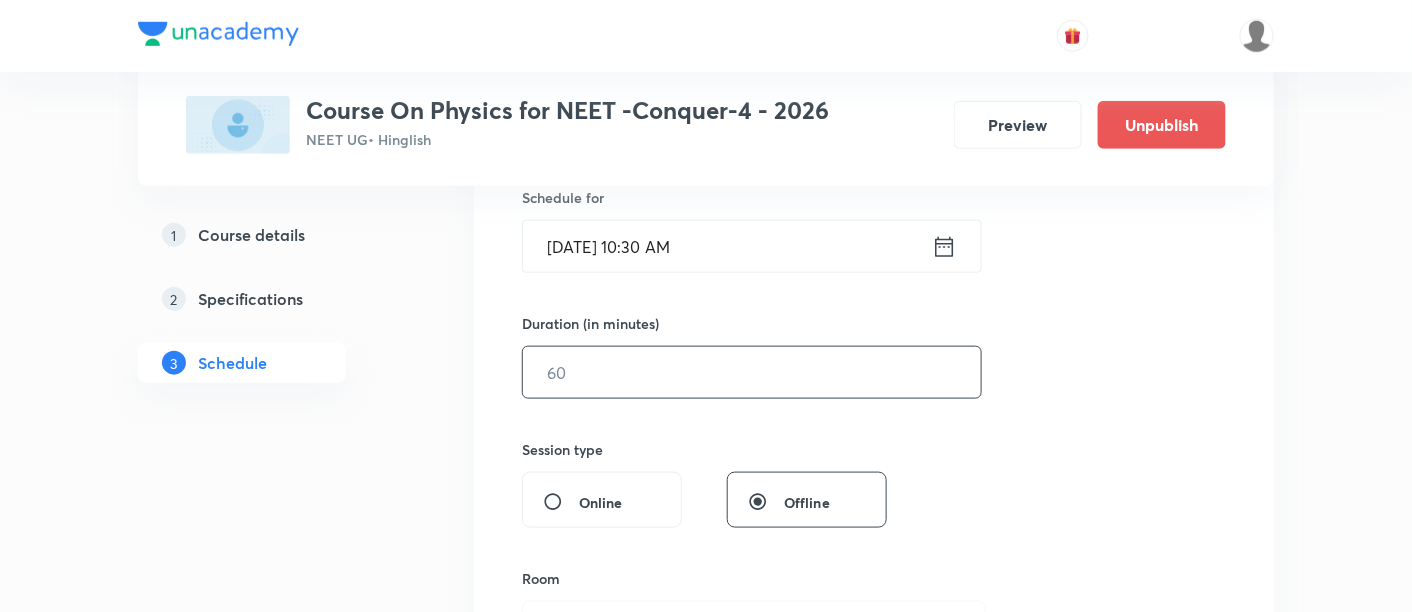 scroll, scrollTop: 511, scrollLeft: 0, axis: vertical 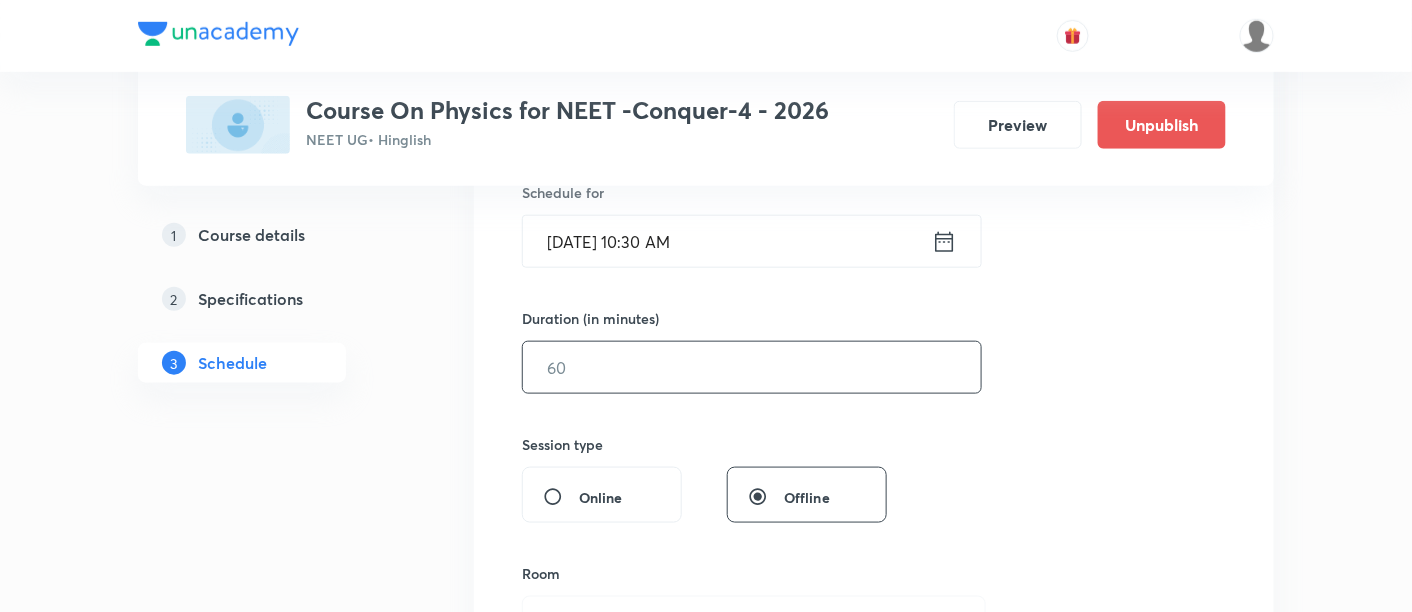 click at bounding box center (752, 367) 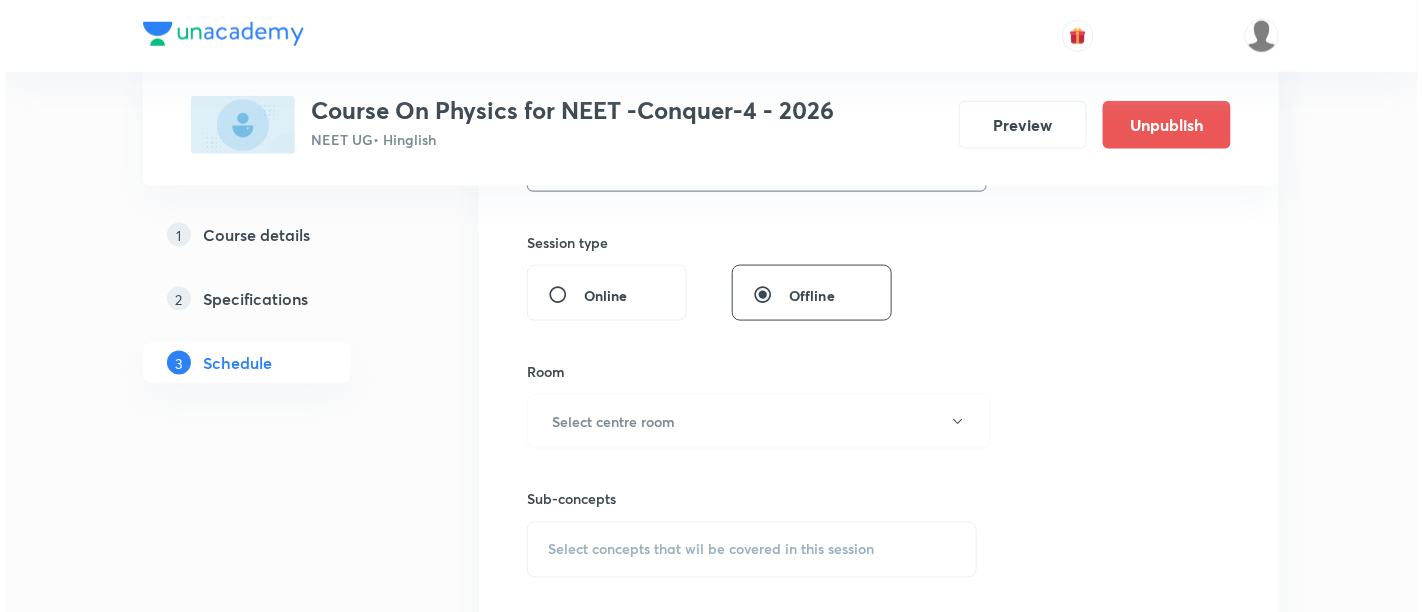 scroll, scrollTop: 725, scrollLeft: 0, axis: vertical 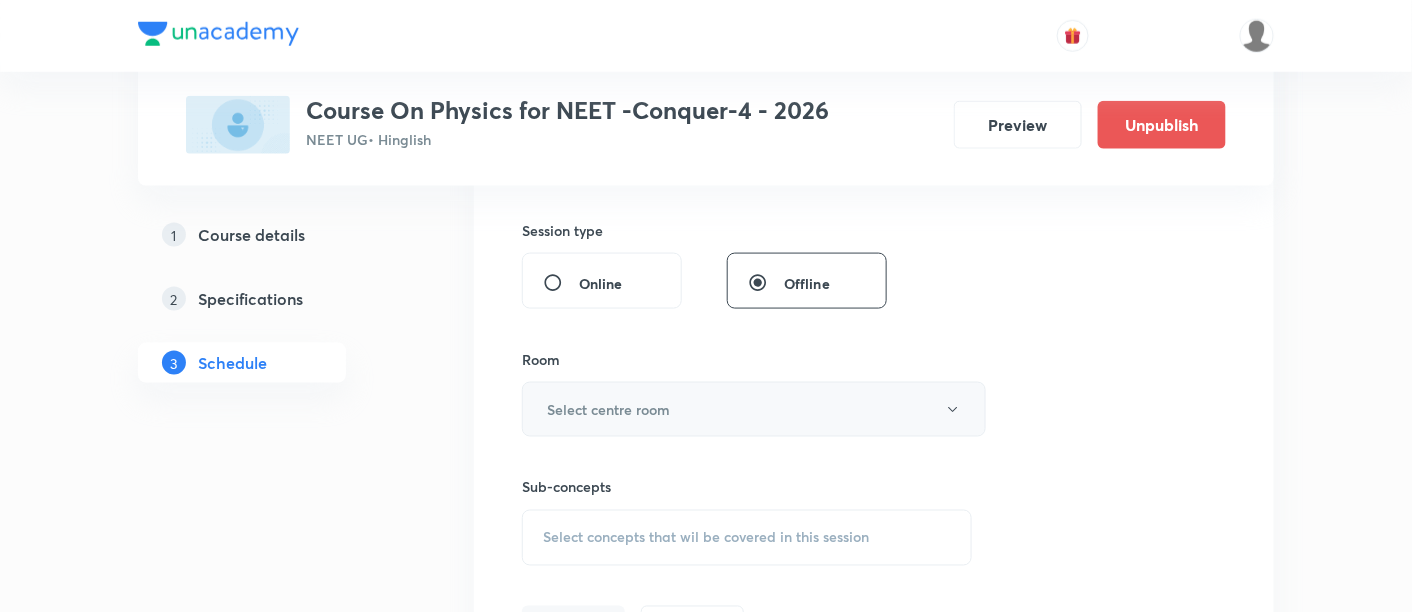 type on "90" 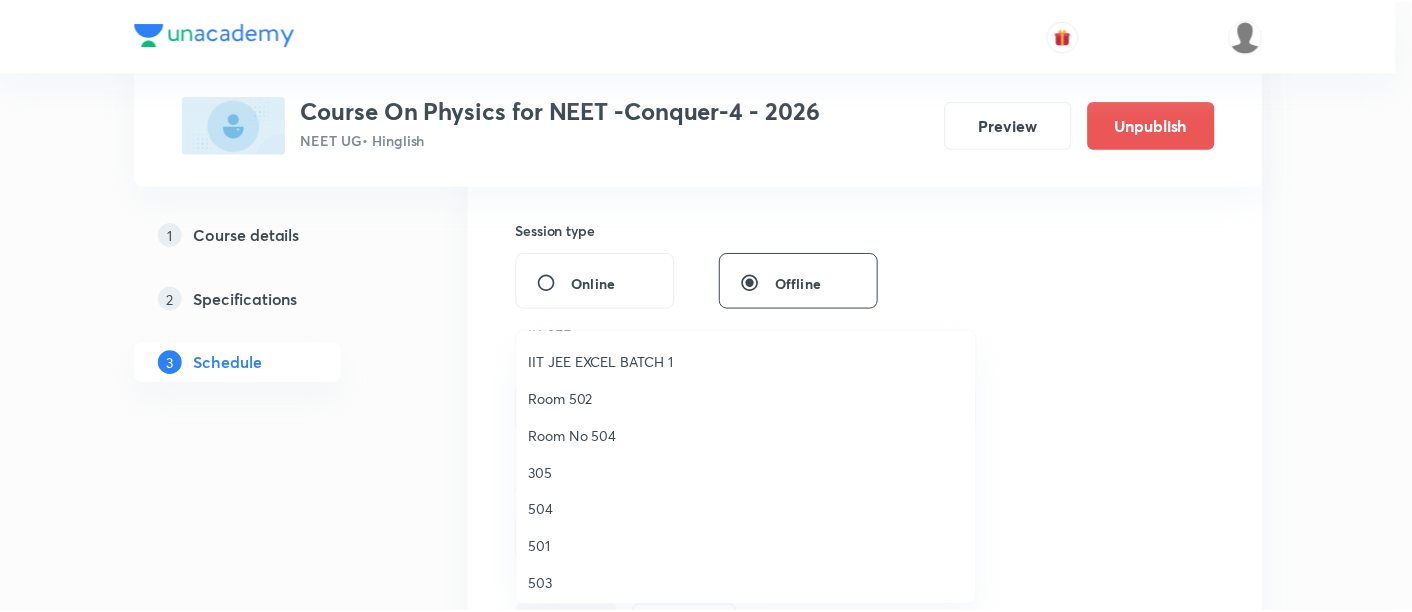scroll, scrollTop: 196, scrollLeft: 0, axis: vertical 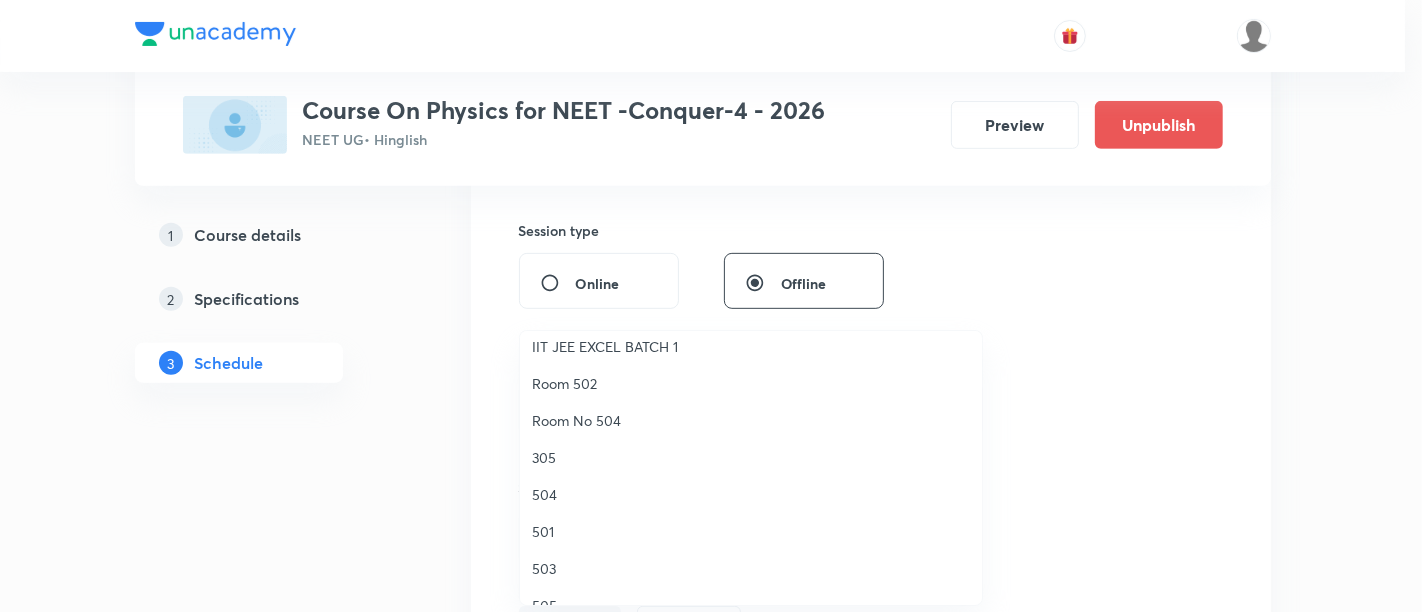 click on "501" at bounding box center (751, 531) 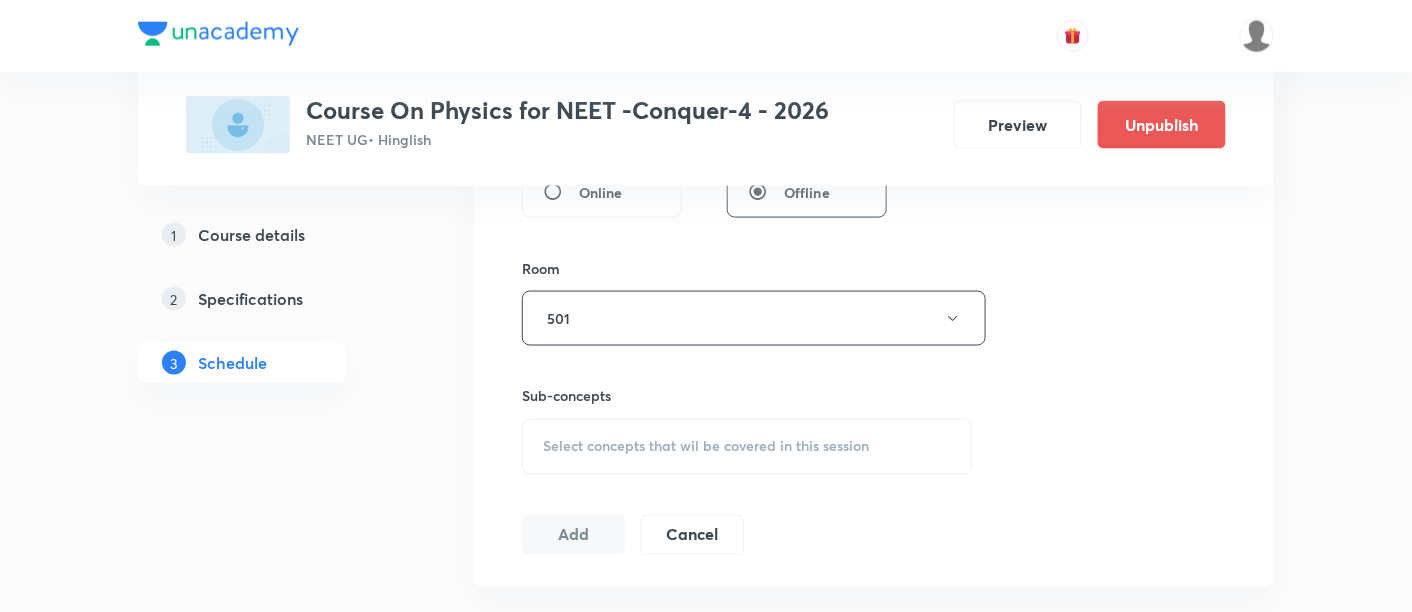scroll, scrollTop: 822, scrollLeft: 0, axis: vertical 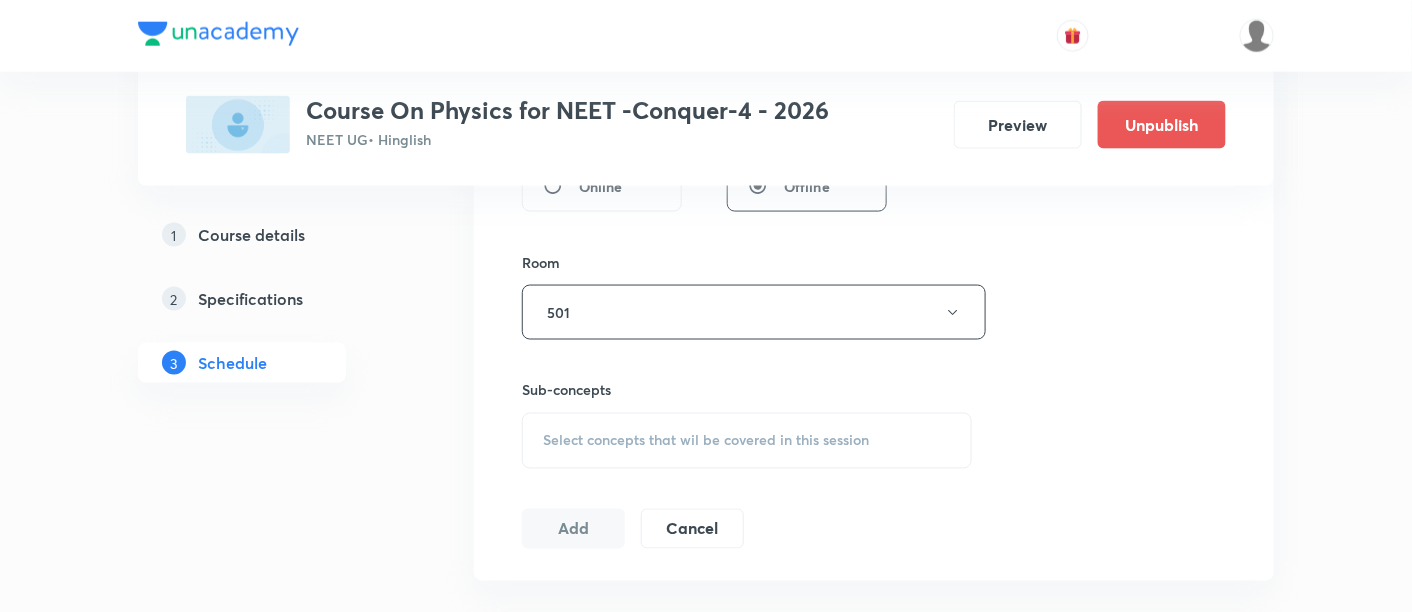 click on "Select concepts that wil be covered in this session" at bounding box center [706, 441] 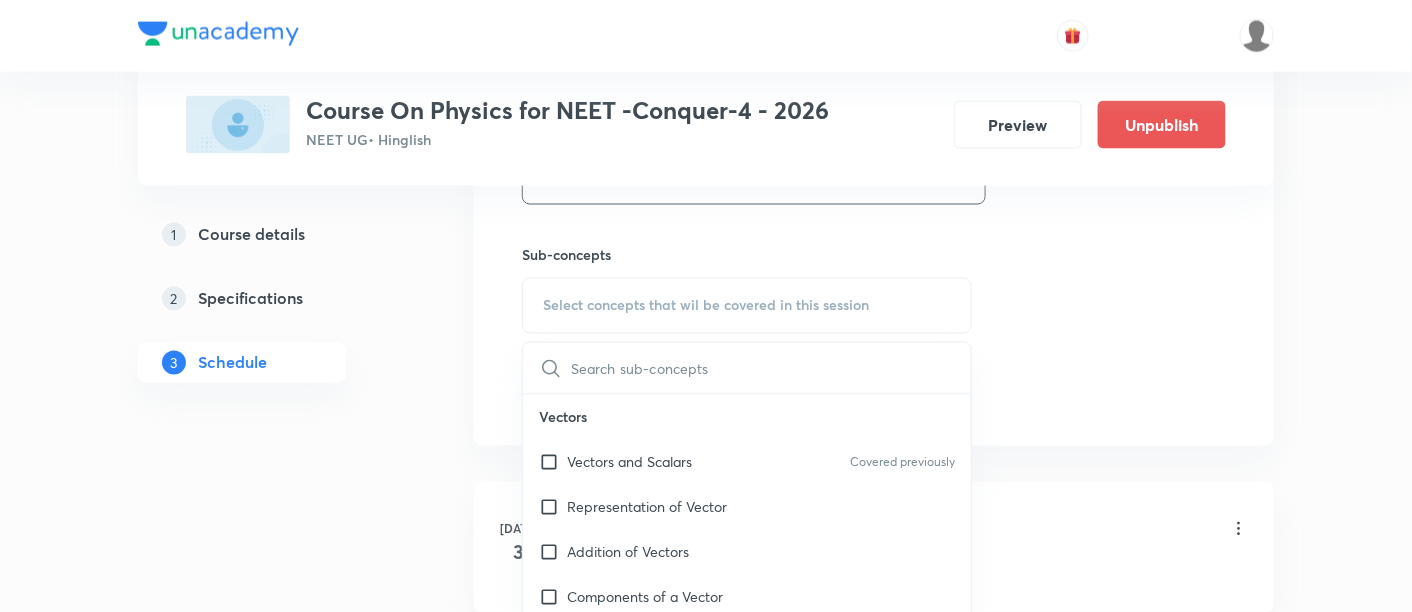 scroll, scrollTop: 970, scrollLeft: 0, axis: vertical 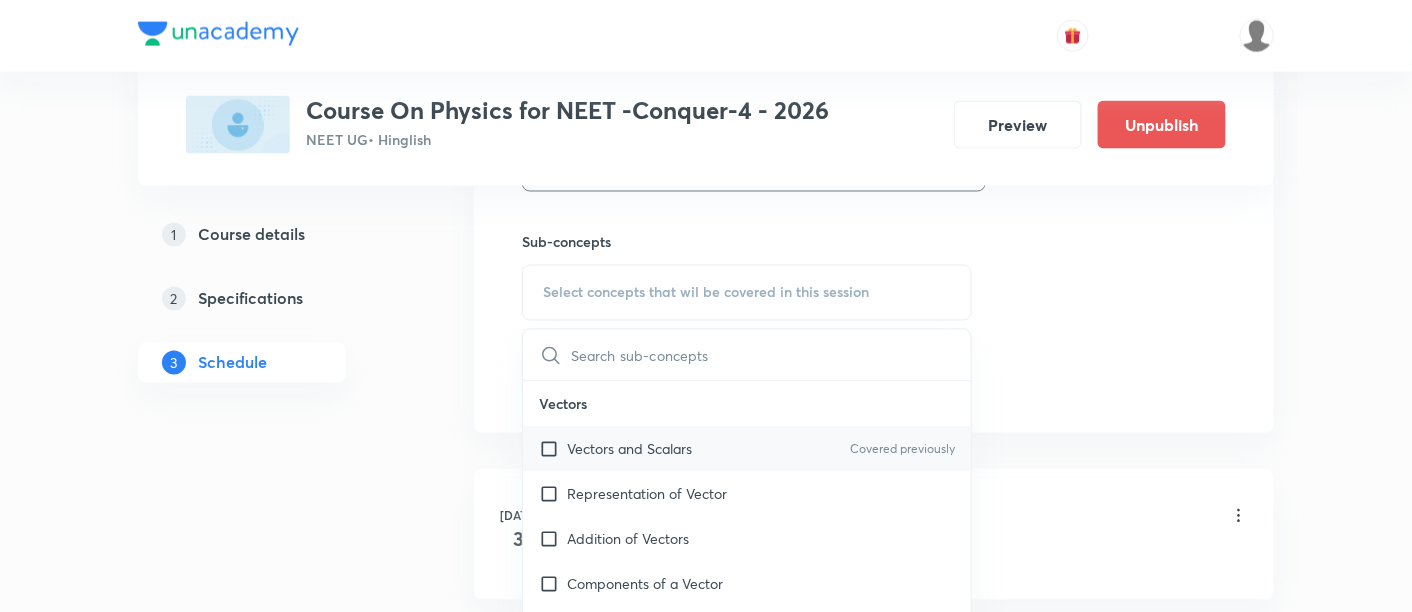 click on "Vectors and Scalars  Covered previously" at bounding box center (747, 449) 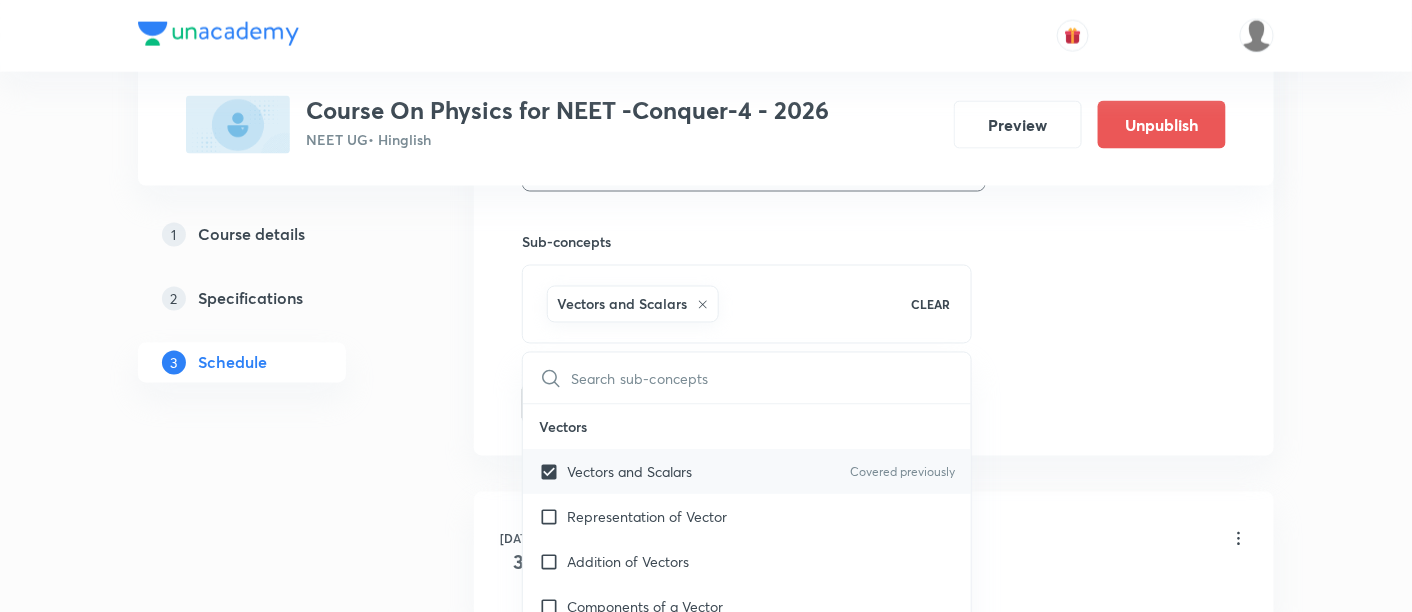 checkbox on "true" 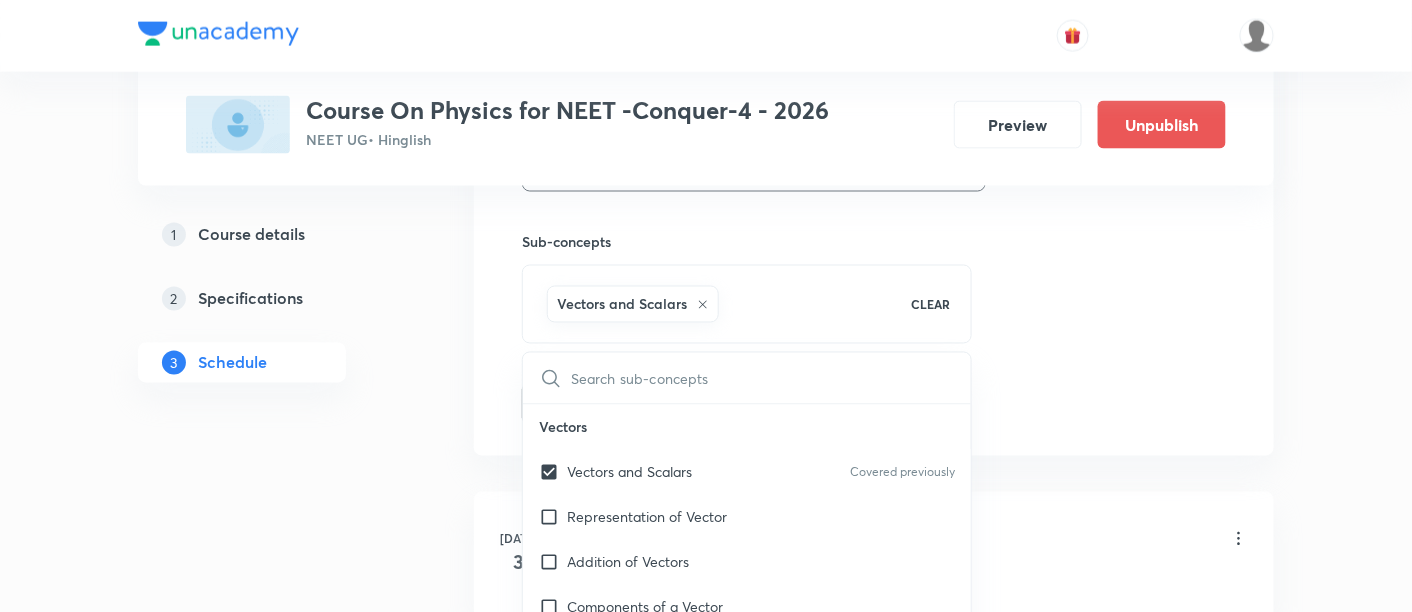 click on "Session  12 Live class Session title 27/99 Basic Math's and Vector -09 ​ Schedule for Jul 17, 2025, 10:30 AM ​ Duration (in minutes) 90 ​   Session type Online Offline Room 501 Sub-concepts Vectors and Scalars  CLEAR ​ Vectors Vectors and Scalars  Covered previously Representation of Vector  Addition of Vectors Components of a Vector Unit Vectors Rectangular Components of a Vector in Three Dimensions  Position Vector Displacement Vector Product of Two Vectors Change in Velocity Projectile Motion Minimum Velocity & Angle to Hit a Given Point Motion in a Straight Line Translatory Motion  Frame of Reference  Trajectory  Displacement and Distance  Velocity and Speed  Acceleration  Motion in a Straight Line  One- Dimensional Motion in a Vertical Line  Motion Upon an Inclined Plane  Relative Motion in One dimension Graphs in Motion in One Dimension Newtons Equation Of Motion Graphs In Motion In One-D One Dimensional Motion In Vertical Line Horizontal Range And Maximum Height Trajectory Equation Impulse Heat" at bounding box center (874, -57) 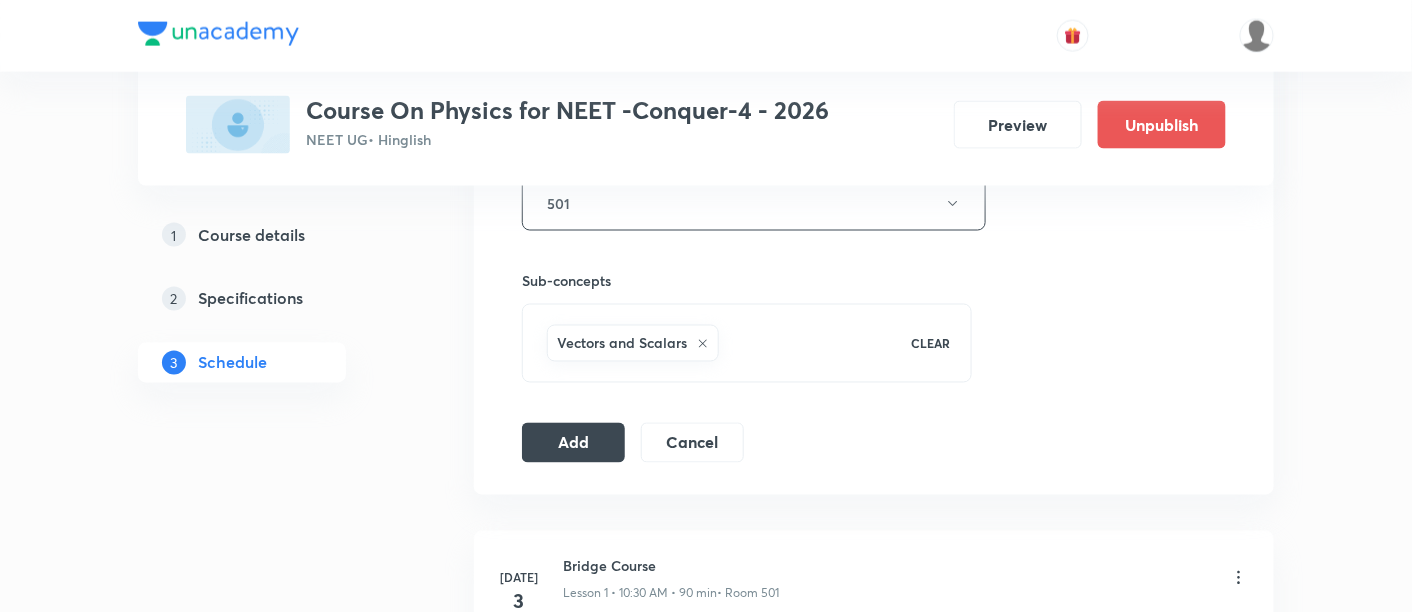 scroll, scrollTop: 936, scrollLeft: 0, axis: vertical 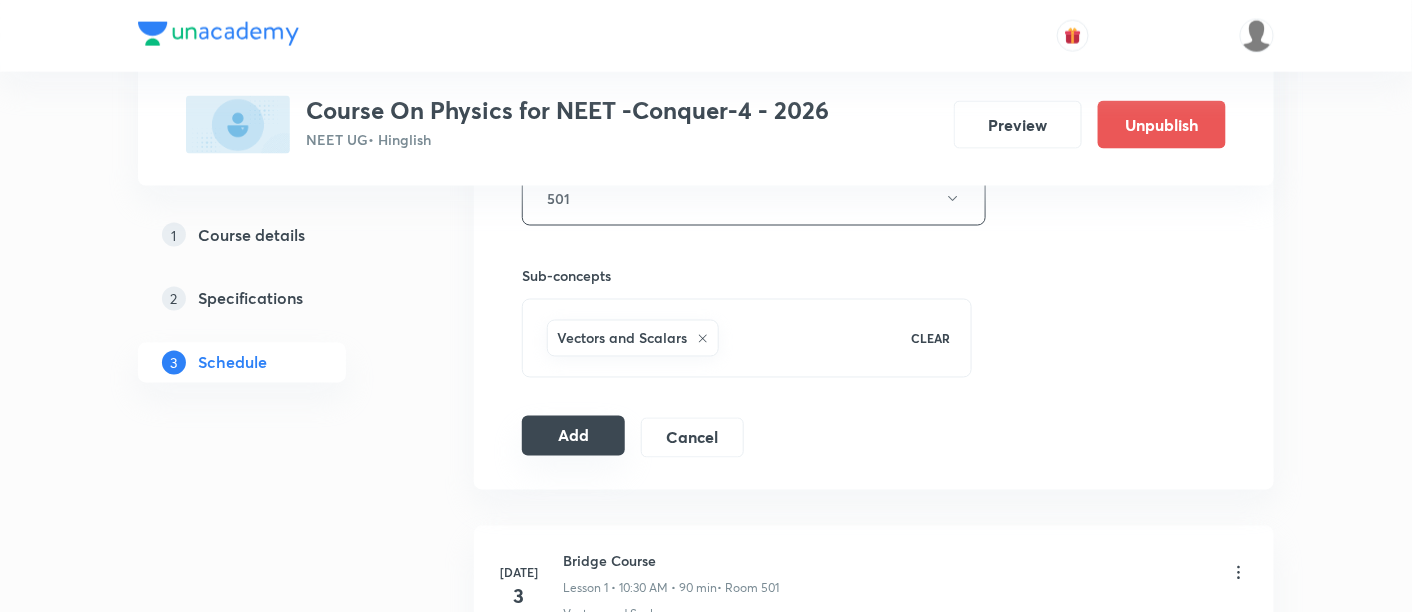 click on "Add" at bounding box center (573, 436) 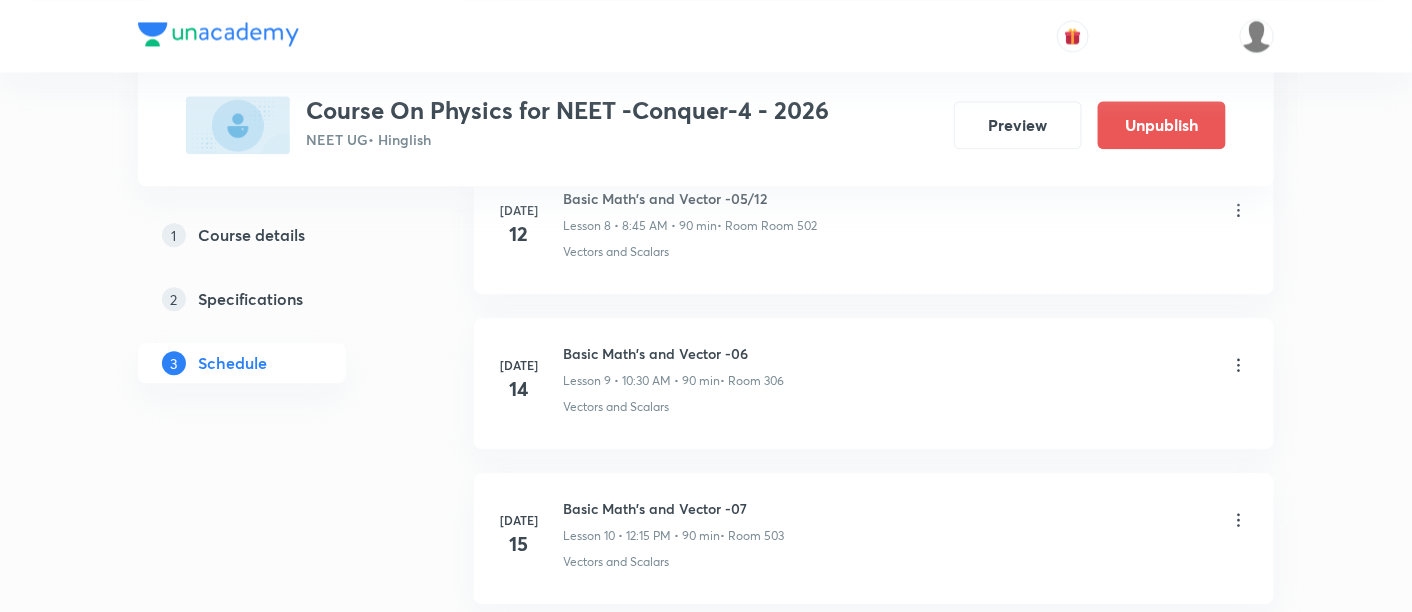 scroll, scrollTop: 1924, scrollLeft: 0, axis: vertical 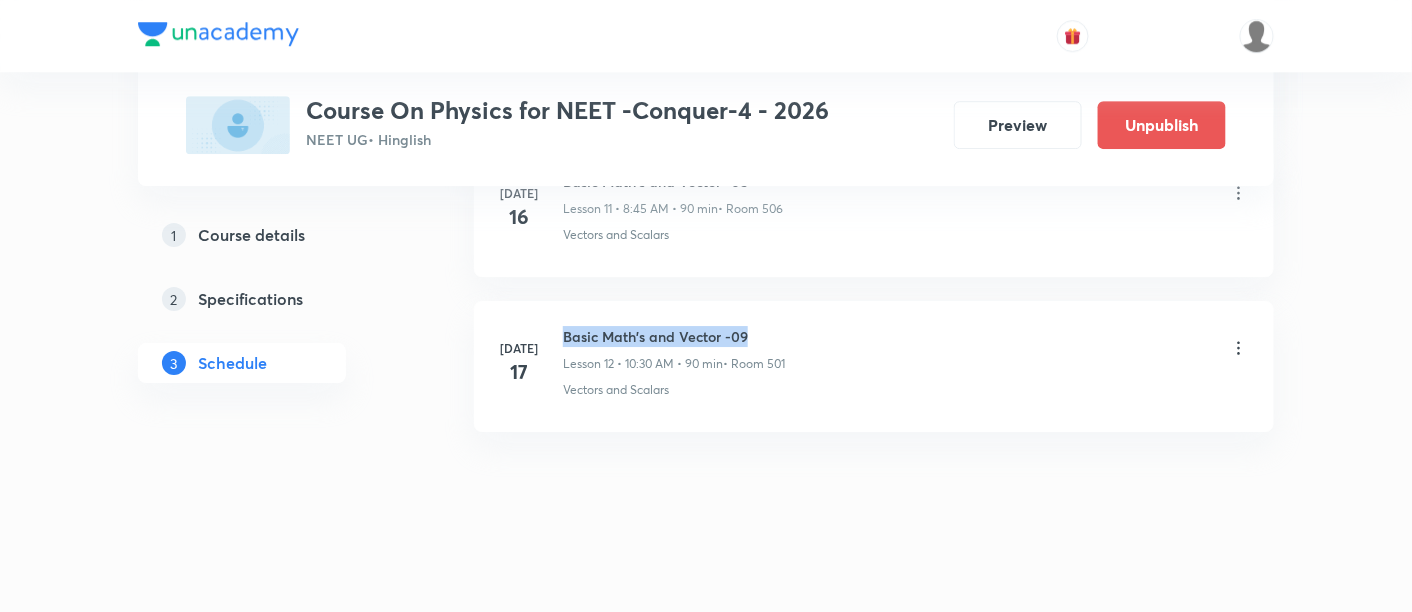 drag, startPoint x: 563, startPoint y: 324, endPoint x: 782, endPoint y: 324, distance: 219 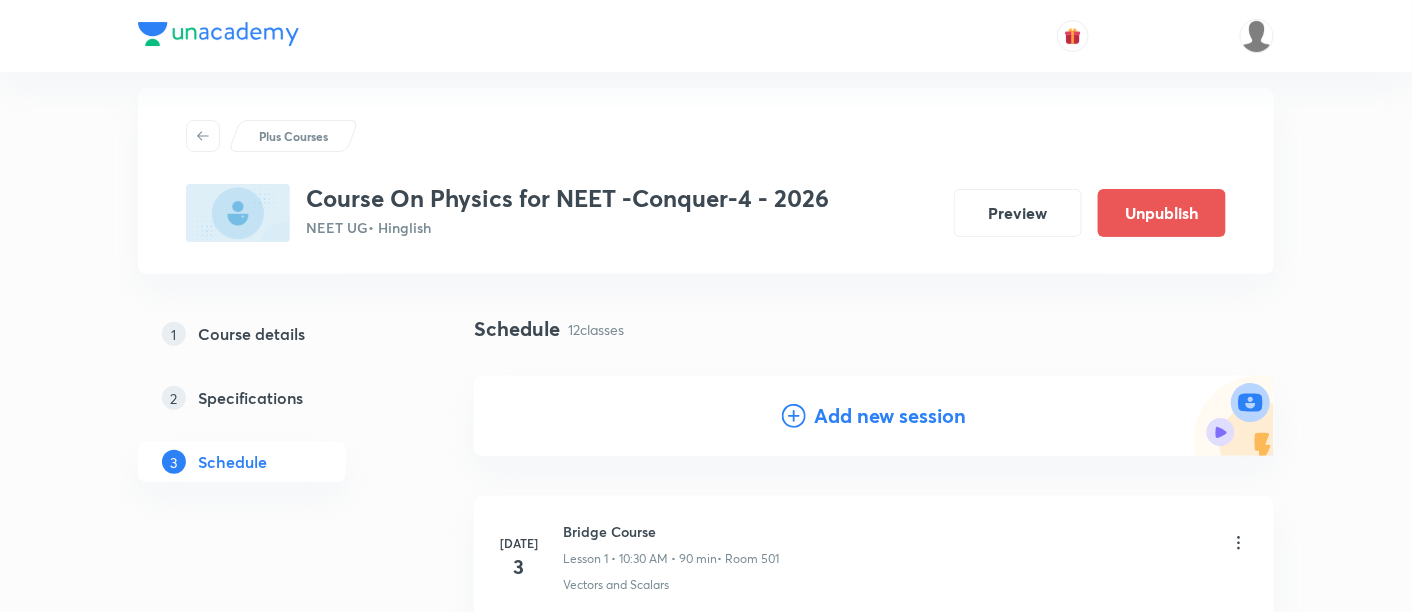 scroll, scrollTop: 0, scrollLeft: 0, axis: both 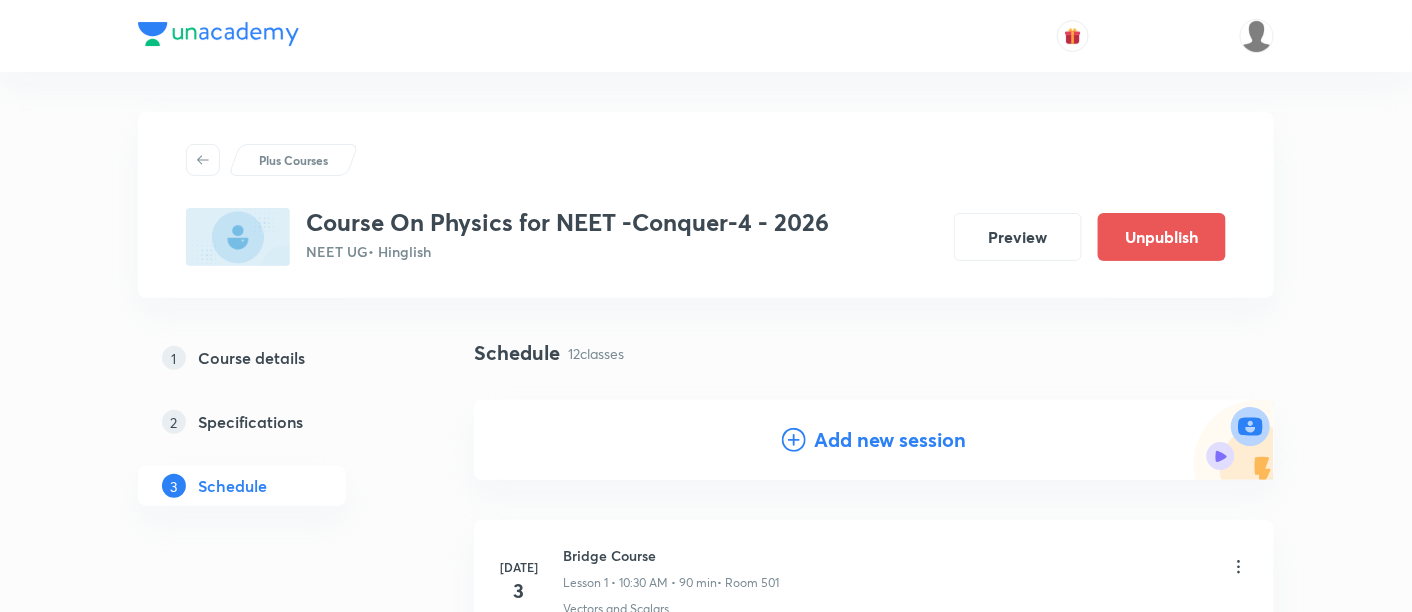 click on "Add new session" at bounding box center (890, 440) 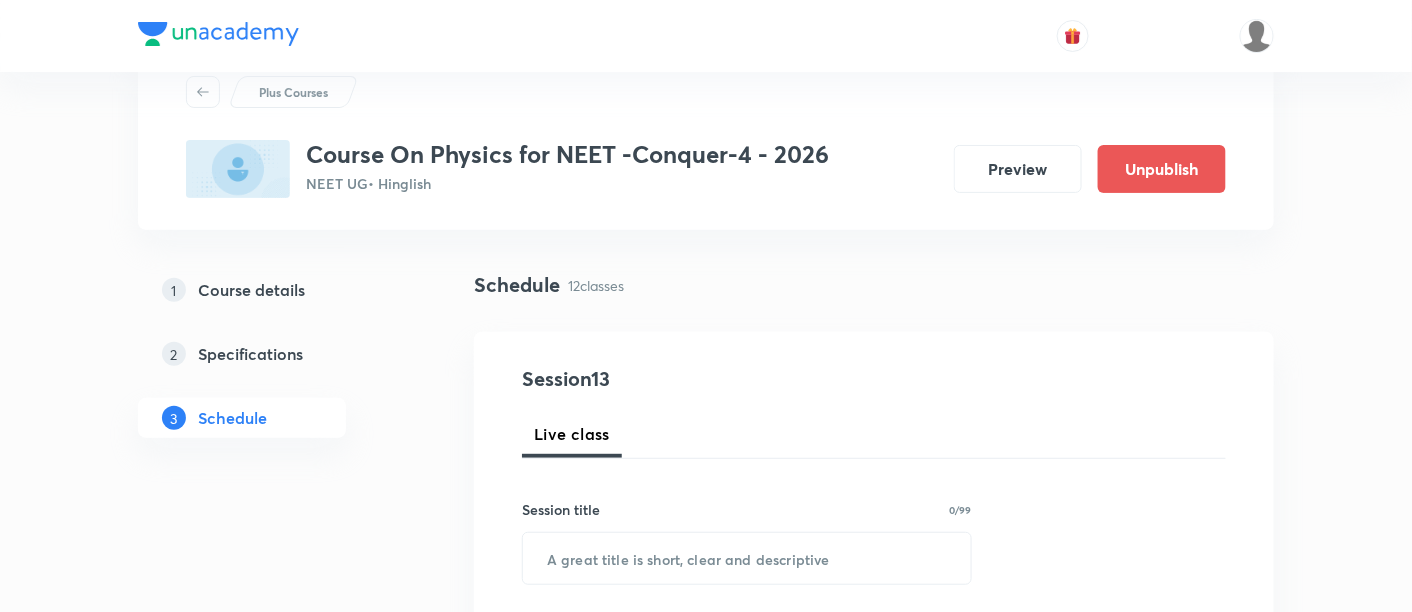 scroll, scrollTop: 218, scrollLeft: 0, axis: vertical 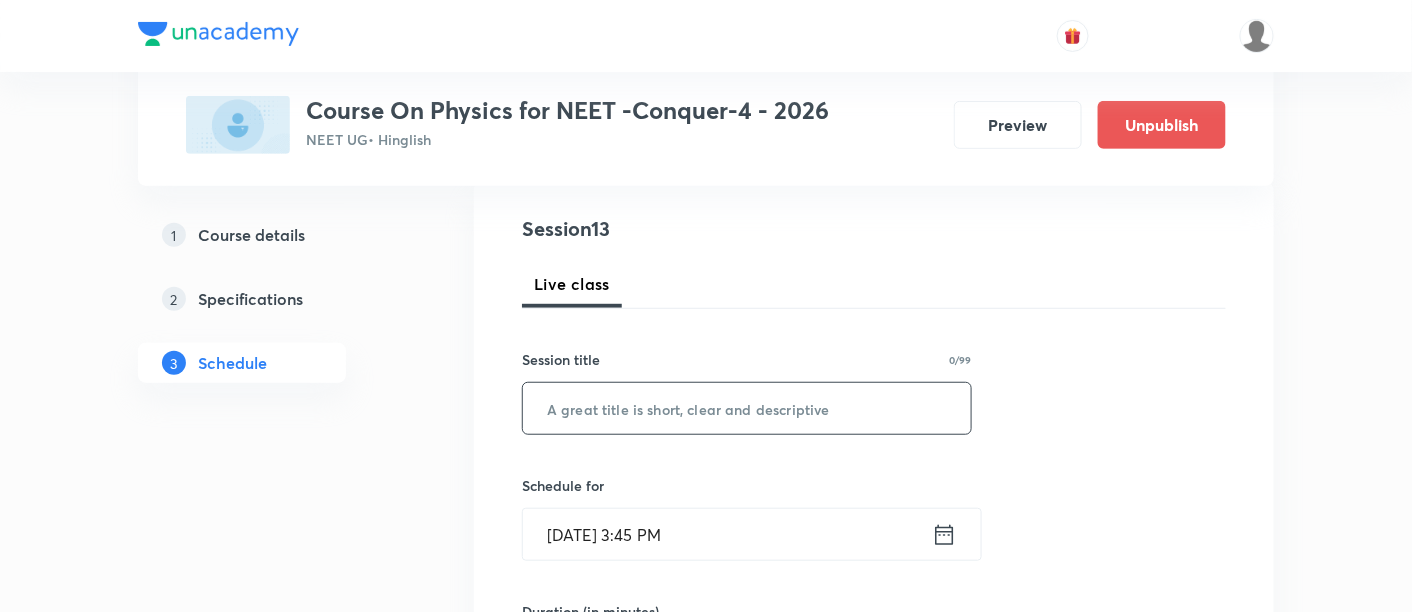 click at bounding box center (747, 408) 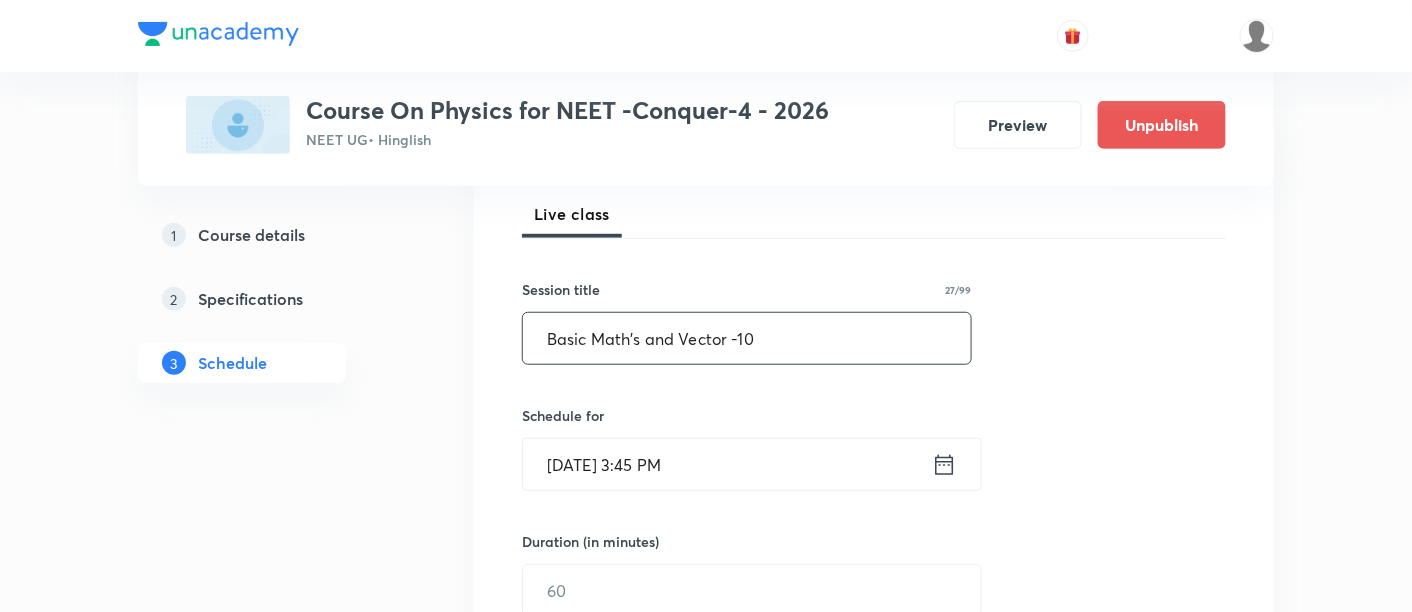 scroll, scrollTop: 296, scrollLeft: 0, axis: vertical 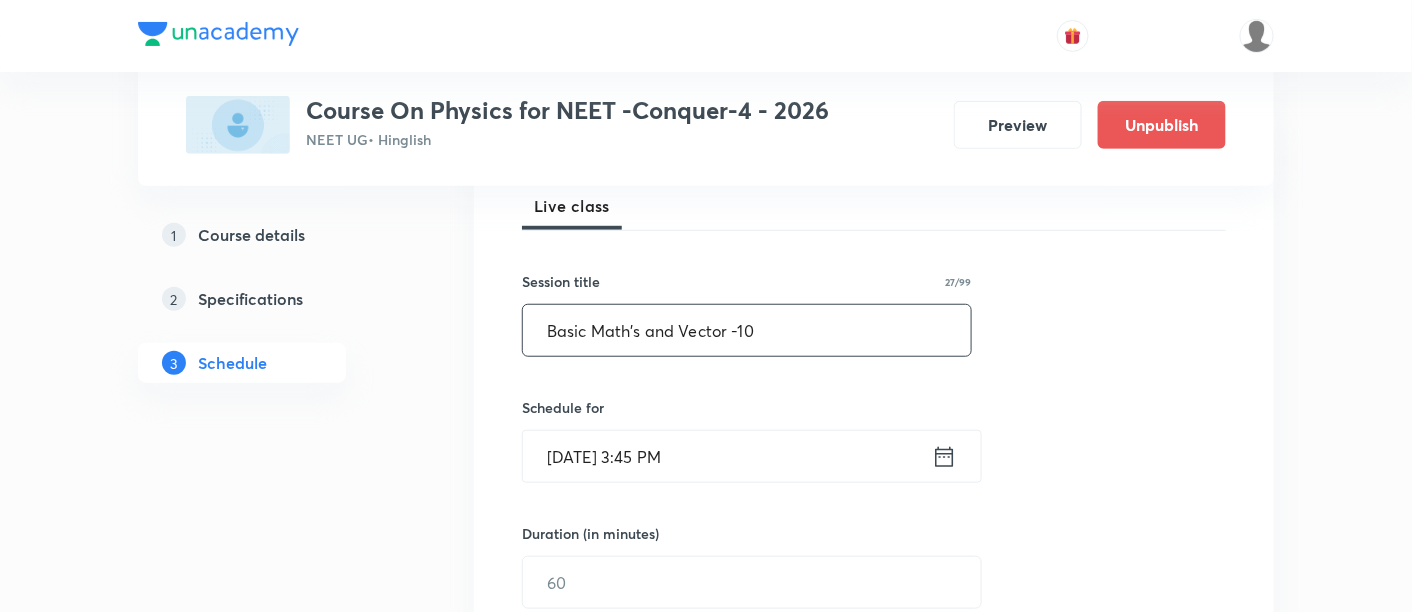 type on "Basic Math's and Vector -10" 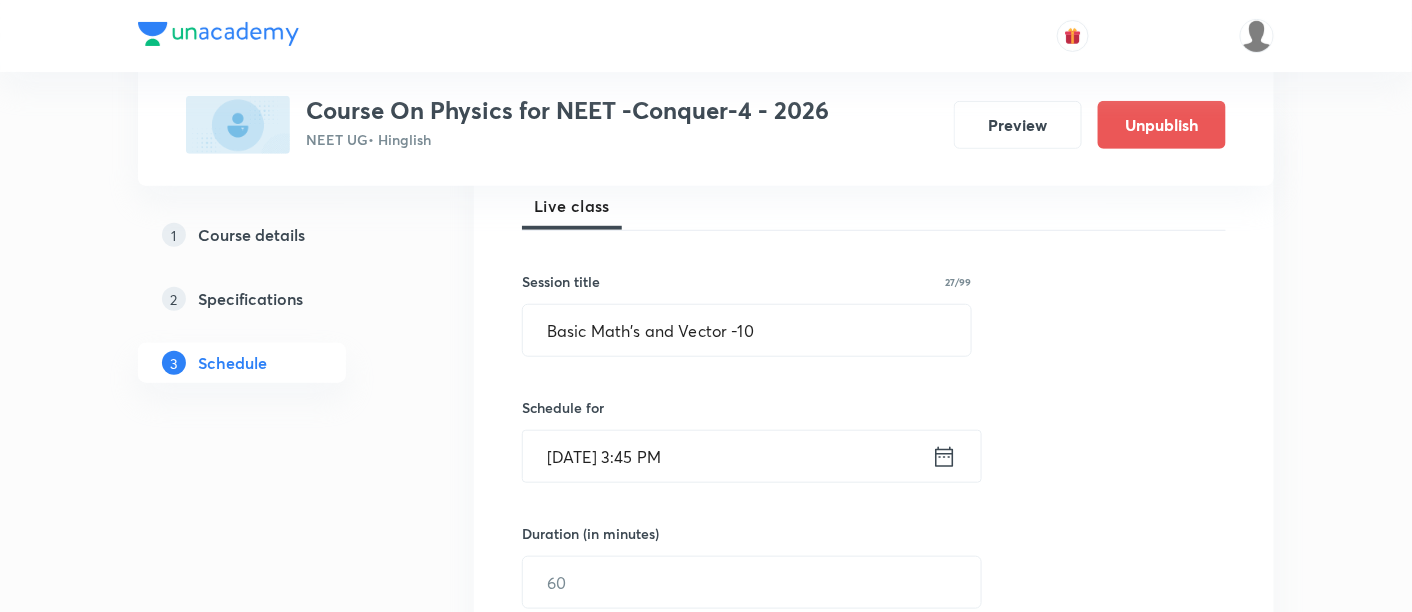 click 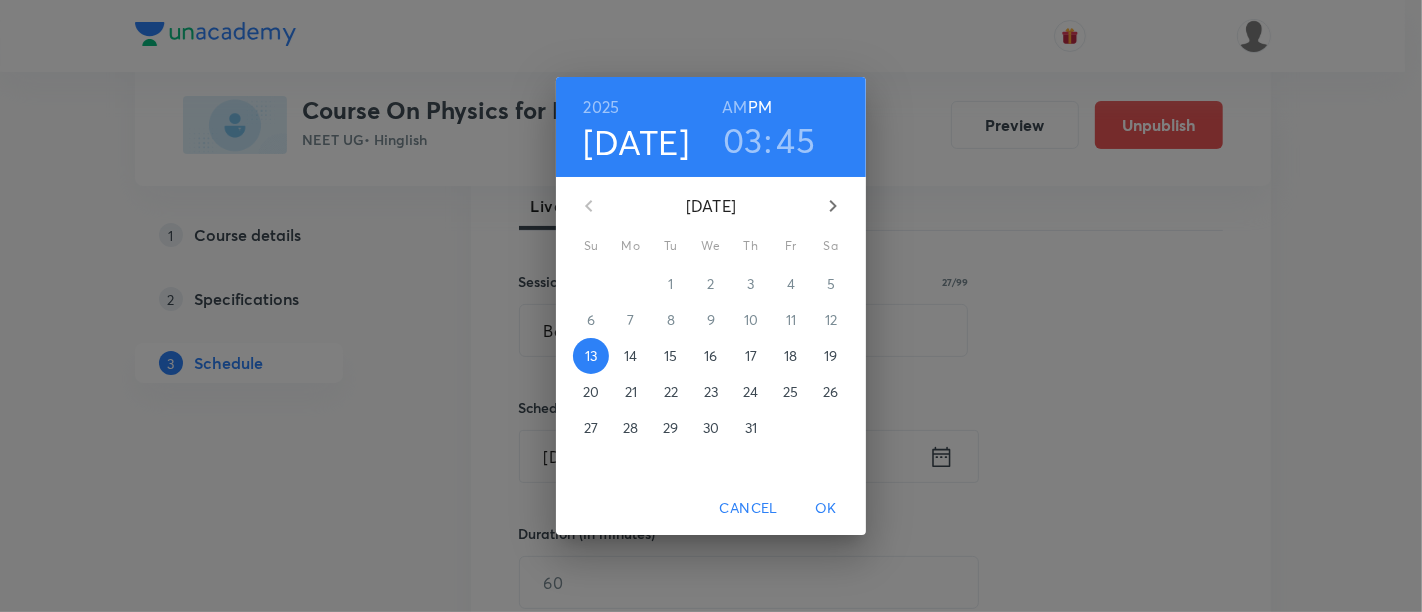 click on "18" at bounding box center (790, 356) 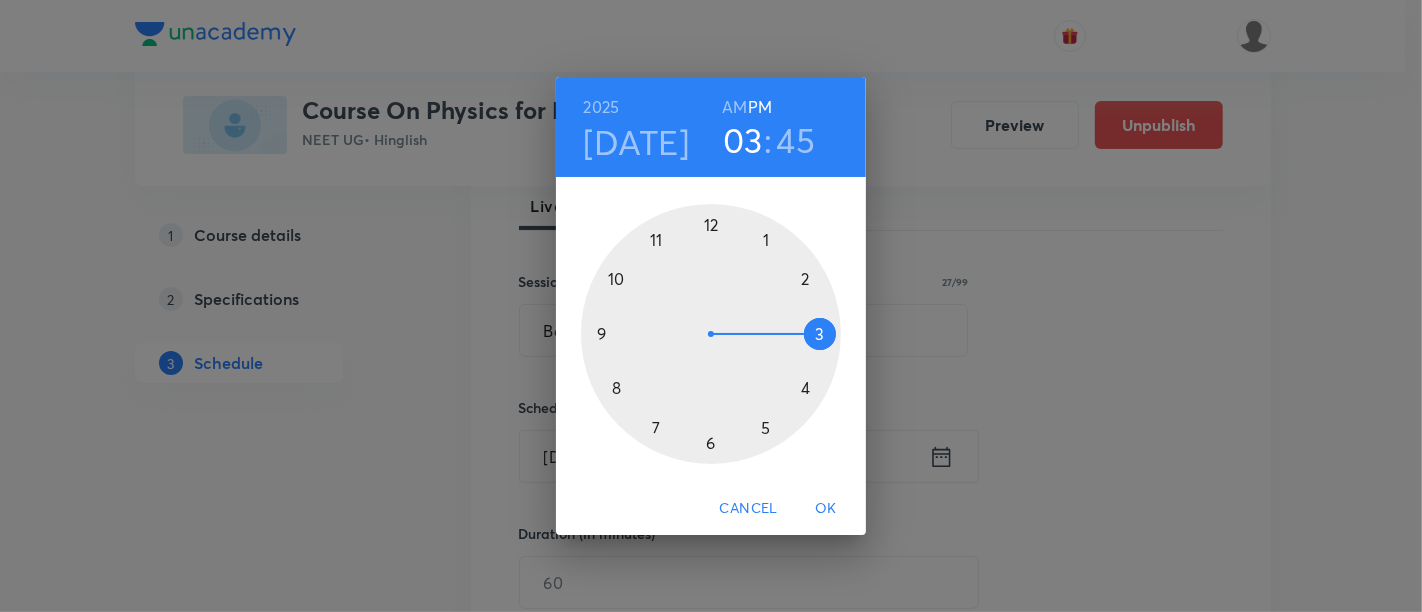 click on "AM" at bounding box center (734, 107) 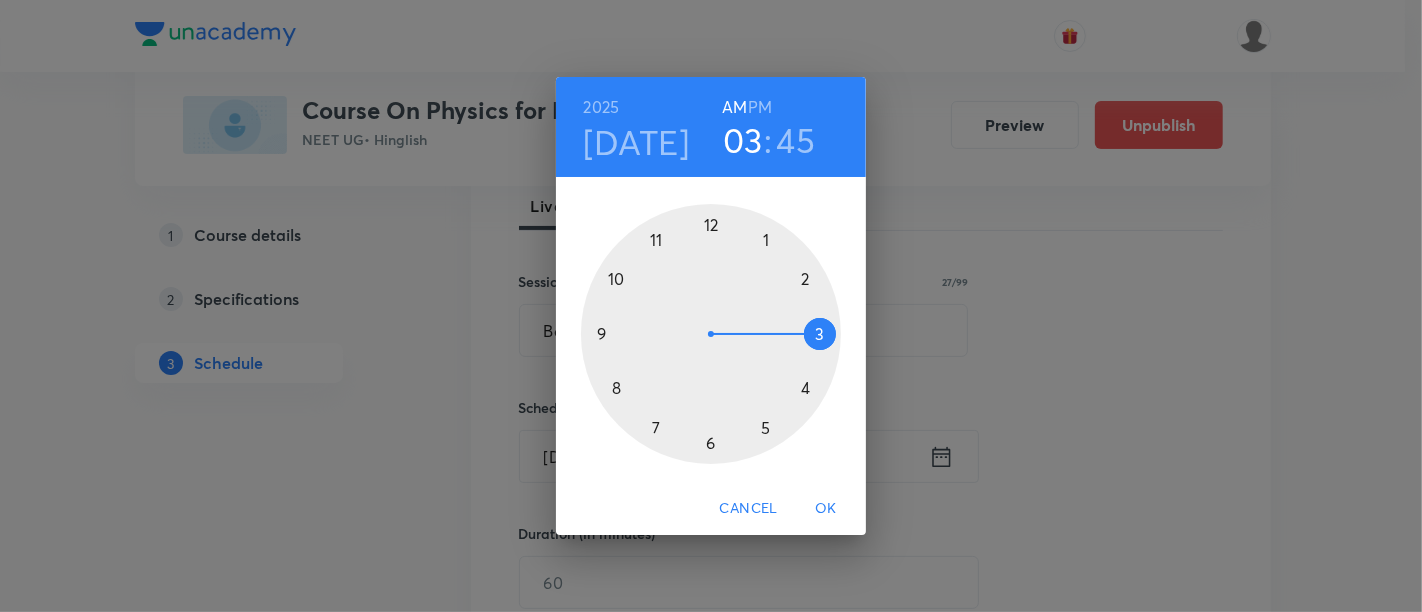 click at bounding box center [711, 334] 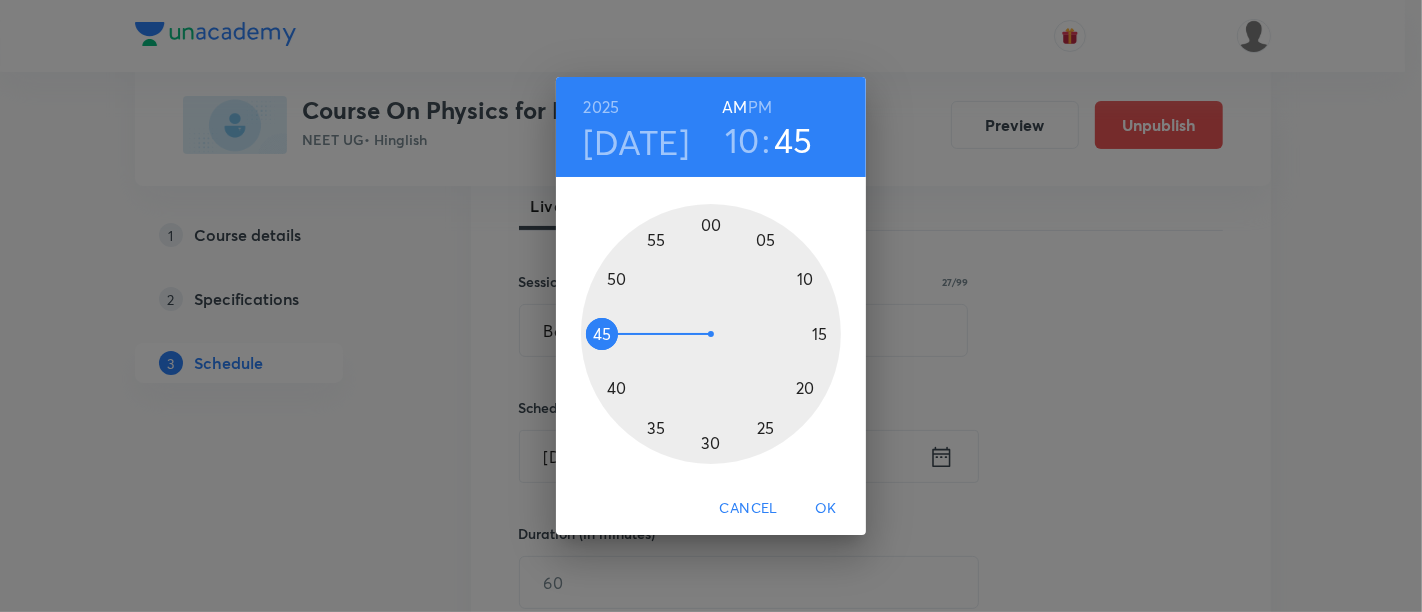 click at bounding box center (711, 334) 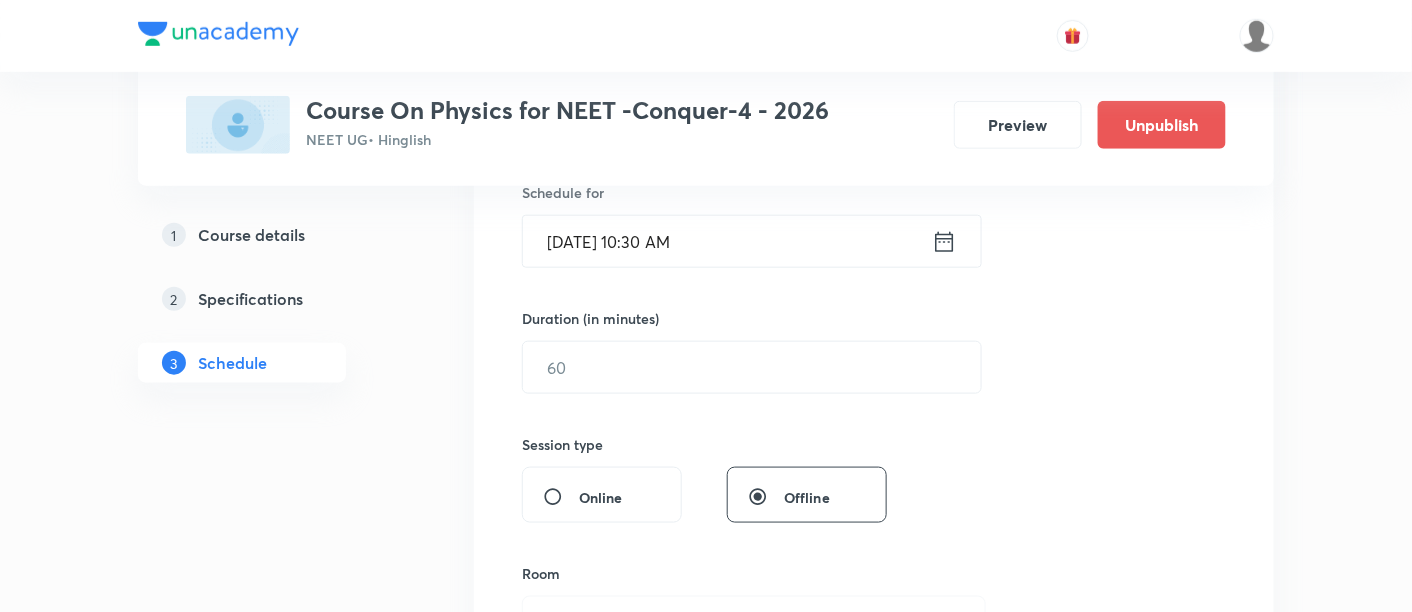 scroll, scrollTop: 514, scrollLeft: 0, axis: vertical 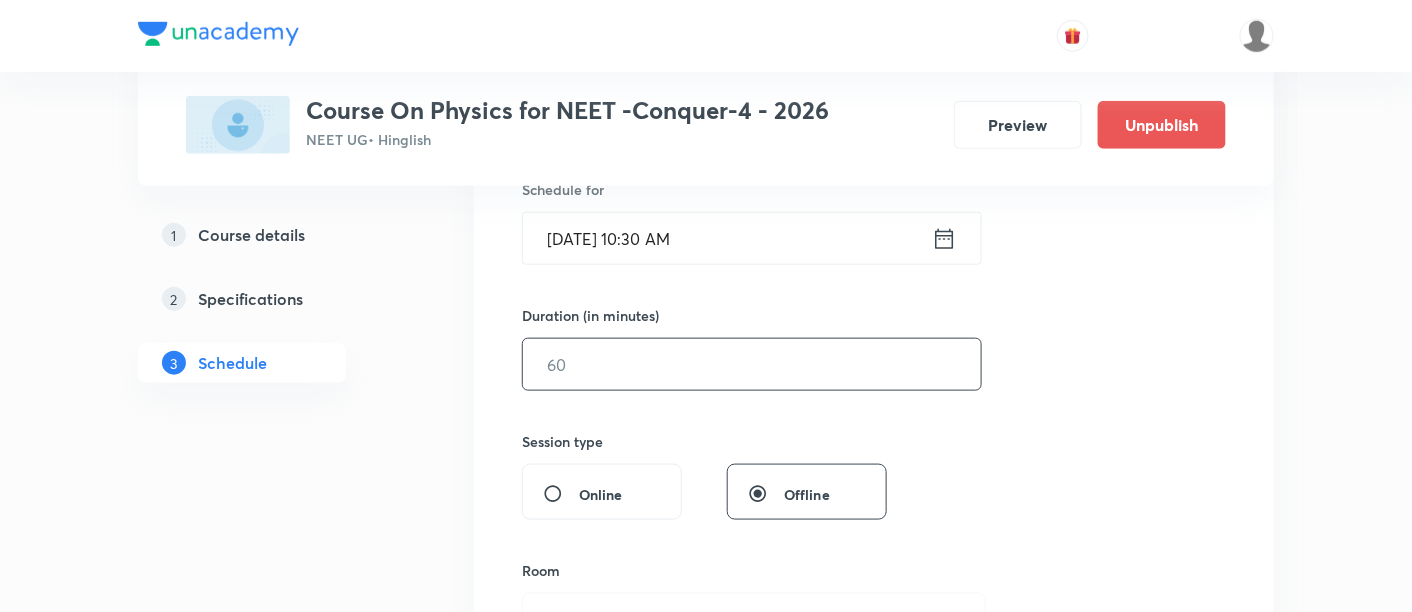click at bounding box center [752, 364] 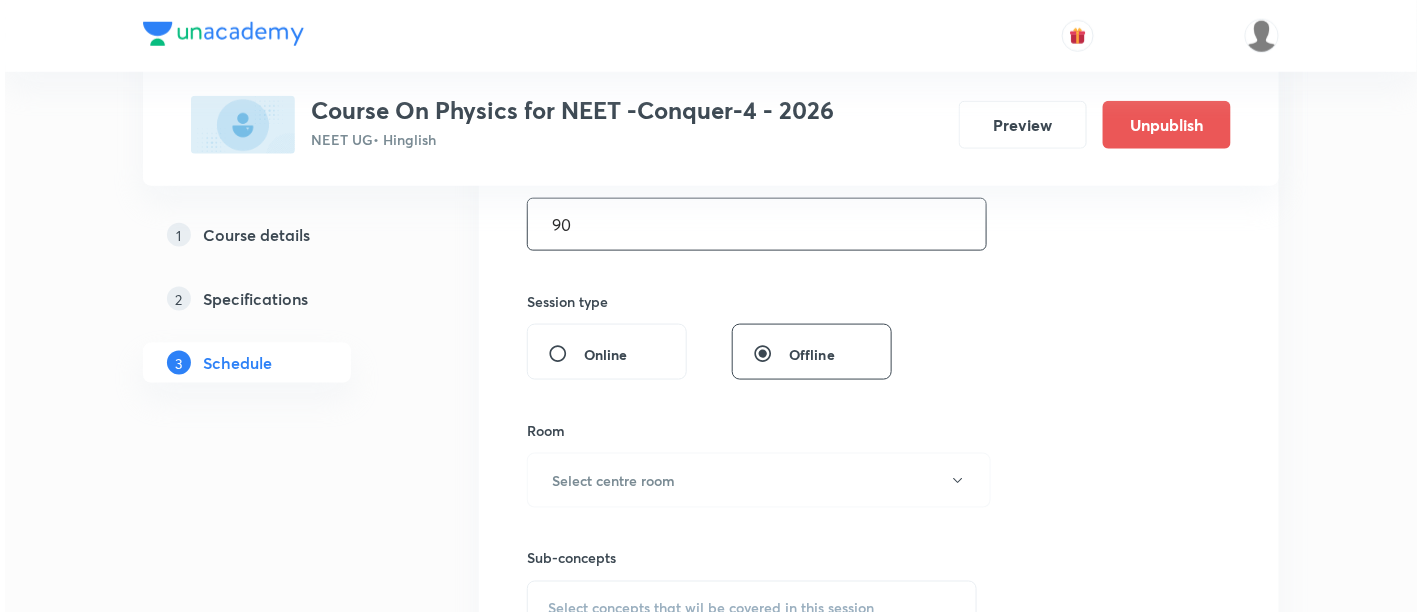 scroll, scrollTop: 696, scrollLeft: 0, axis: vertical 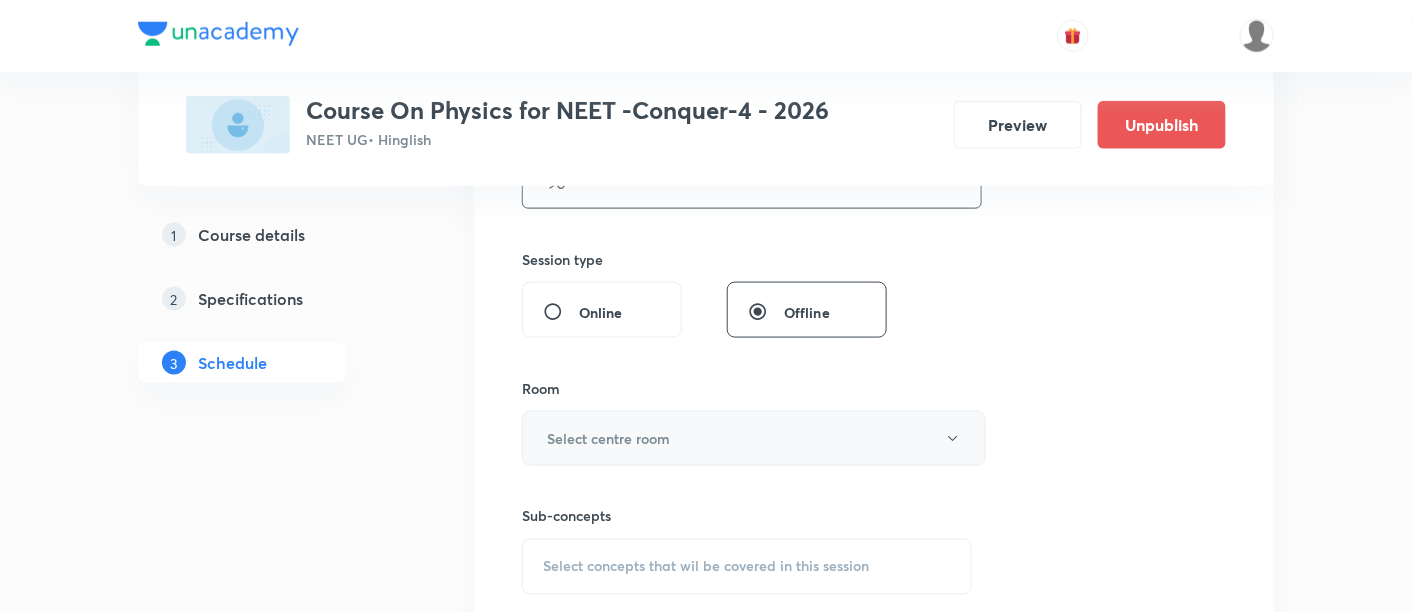 type on "90" 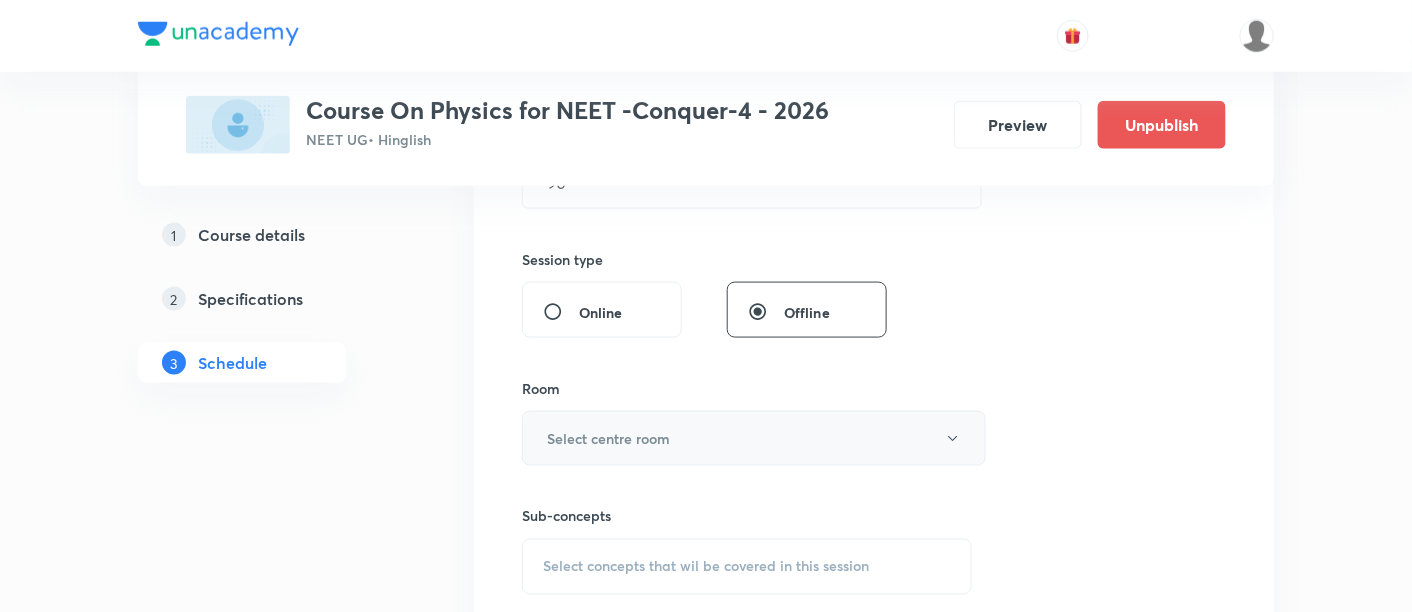 click on "Select centre room" at bounding box center [608, 438] 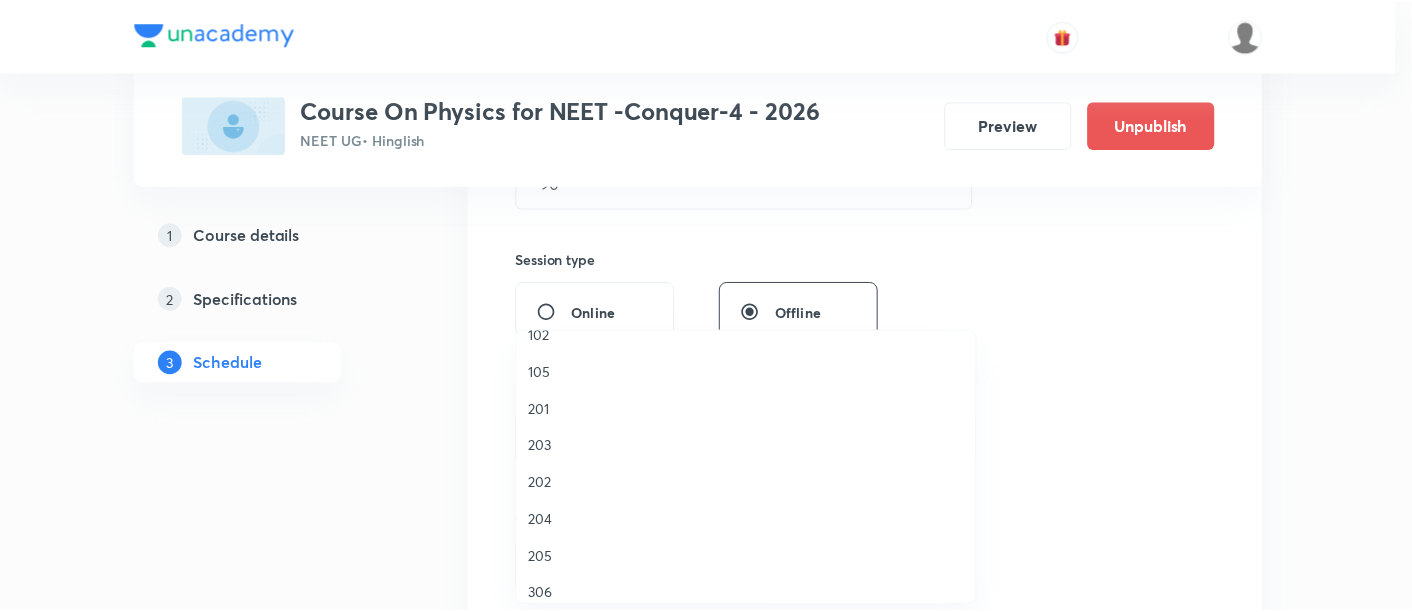 scroll, scrollTop: 665, scrollLeft: 0, axis: vertical 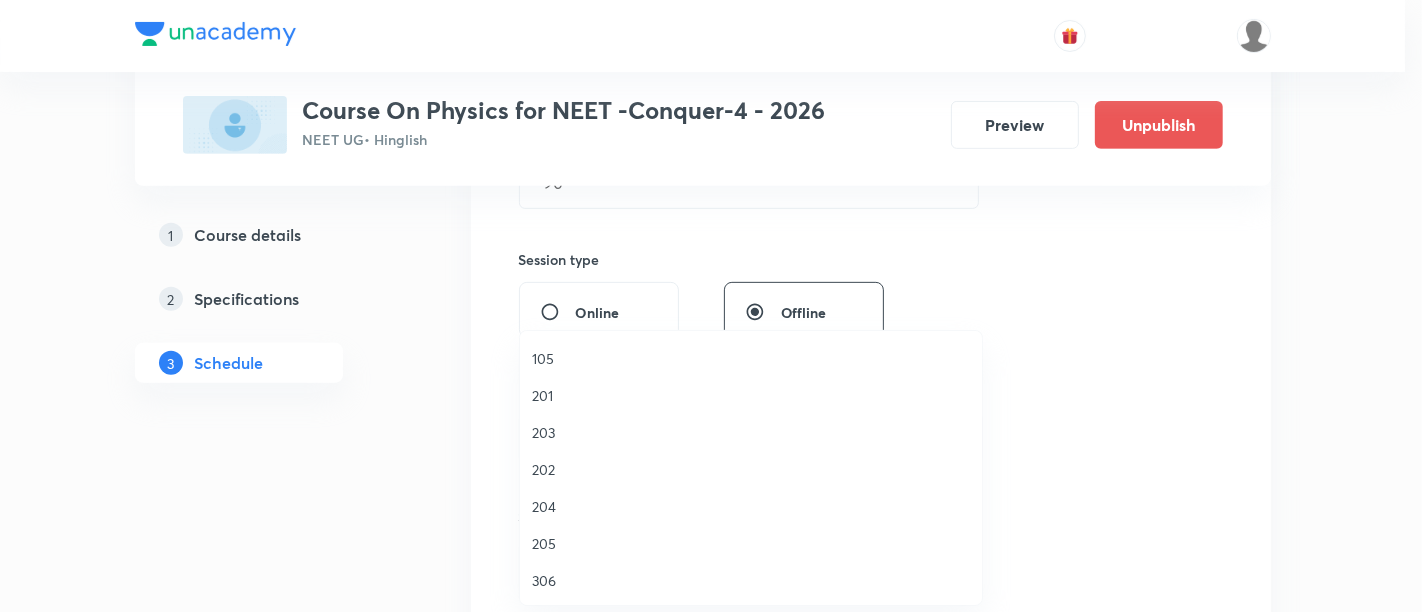 click on "306" at bounding box center (751, 580) 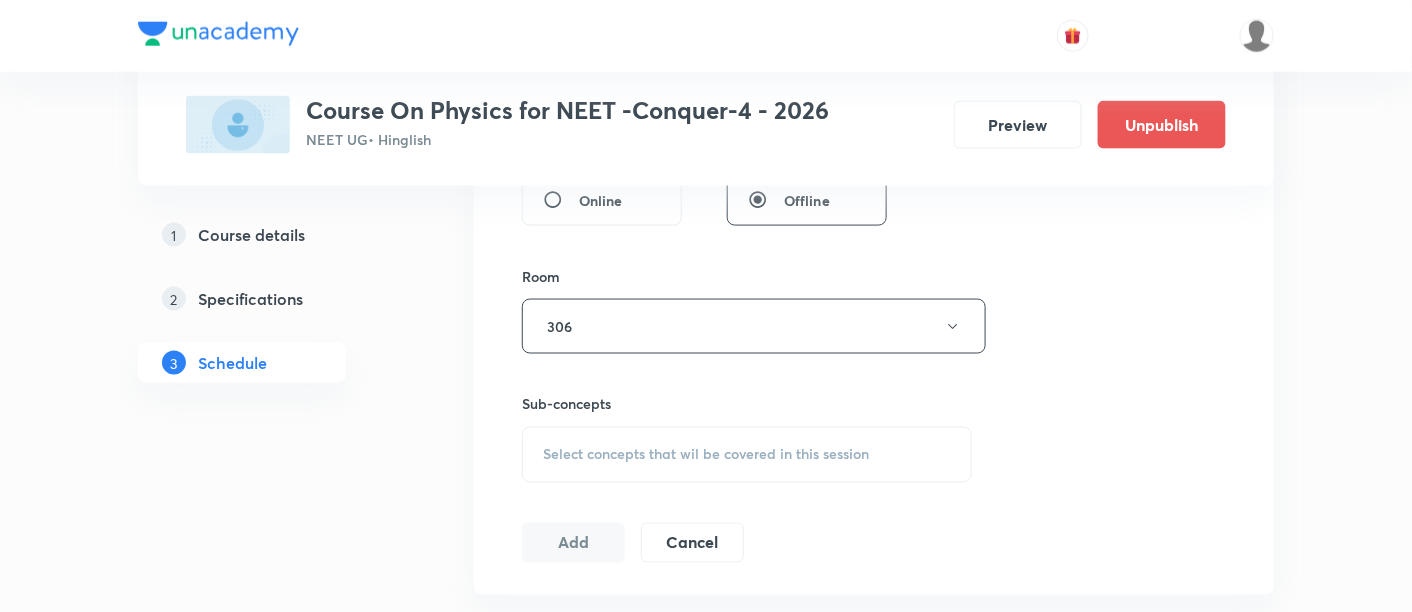 scroll, scrollTop: 825, scrollLeft: 0, axis: vertical 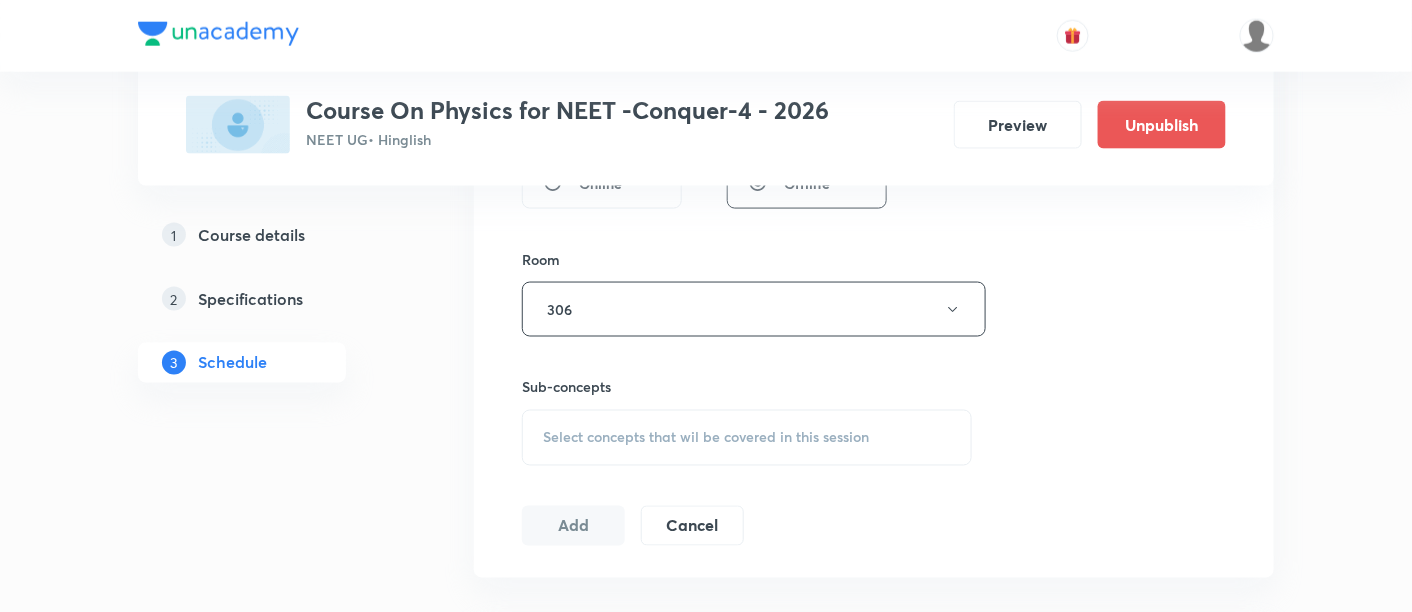 click on "Select concepts that wil be covered in this session" at bounding box center (706, 438) 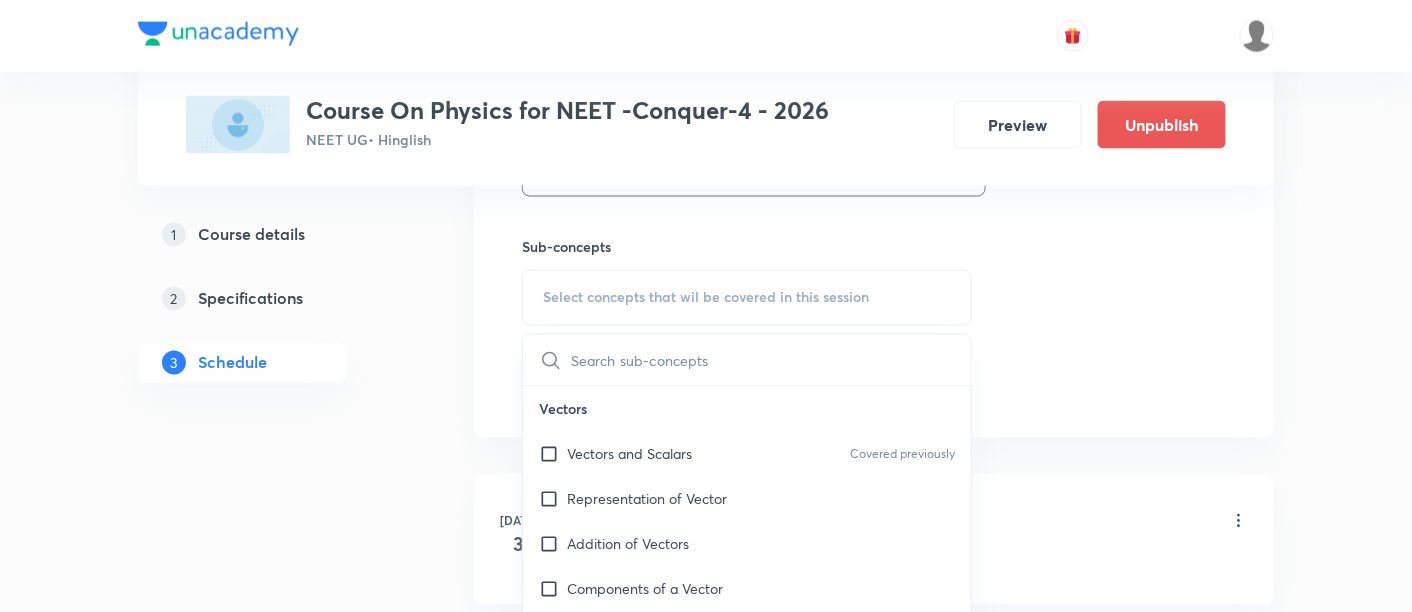 scroll, scrollTop: 966, scrollLeft: 0, axis: vertical 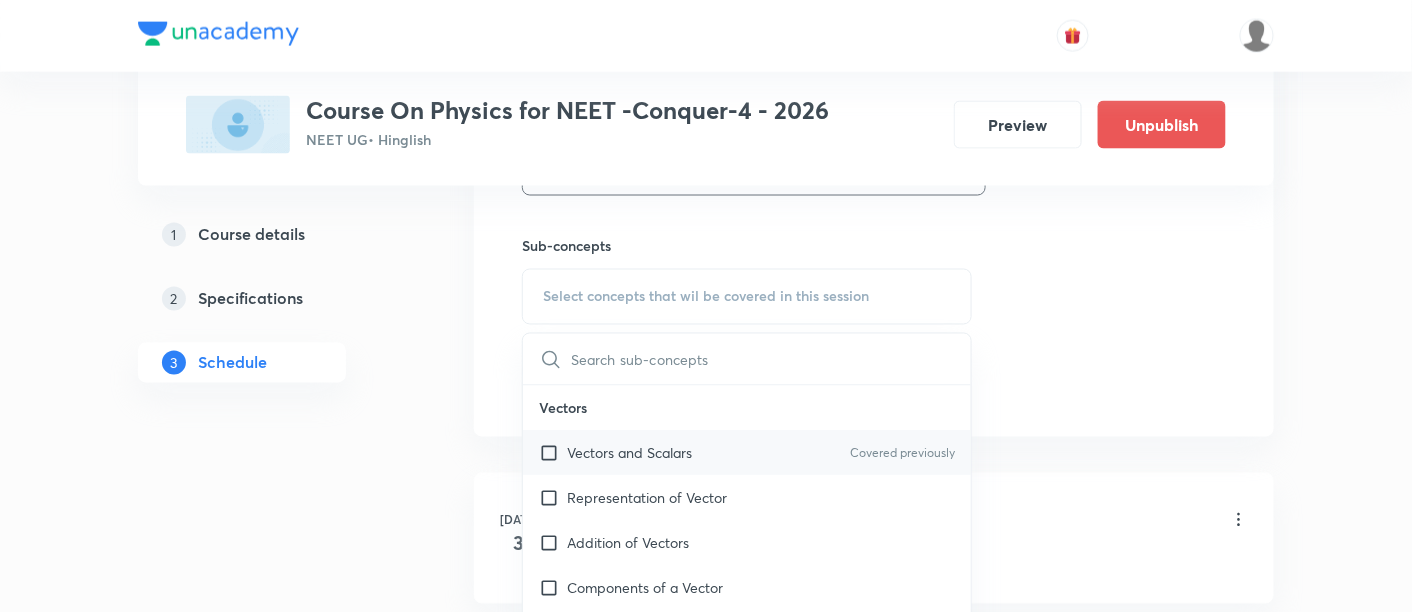 click on "Vectors and Scalars" at bounding box center [629, 453] 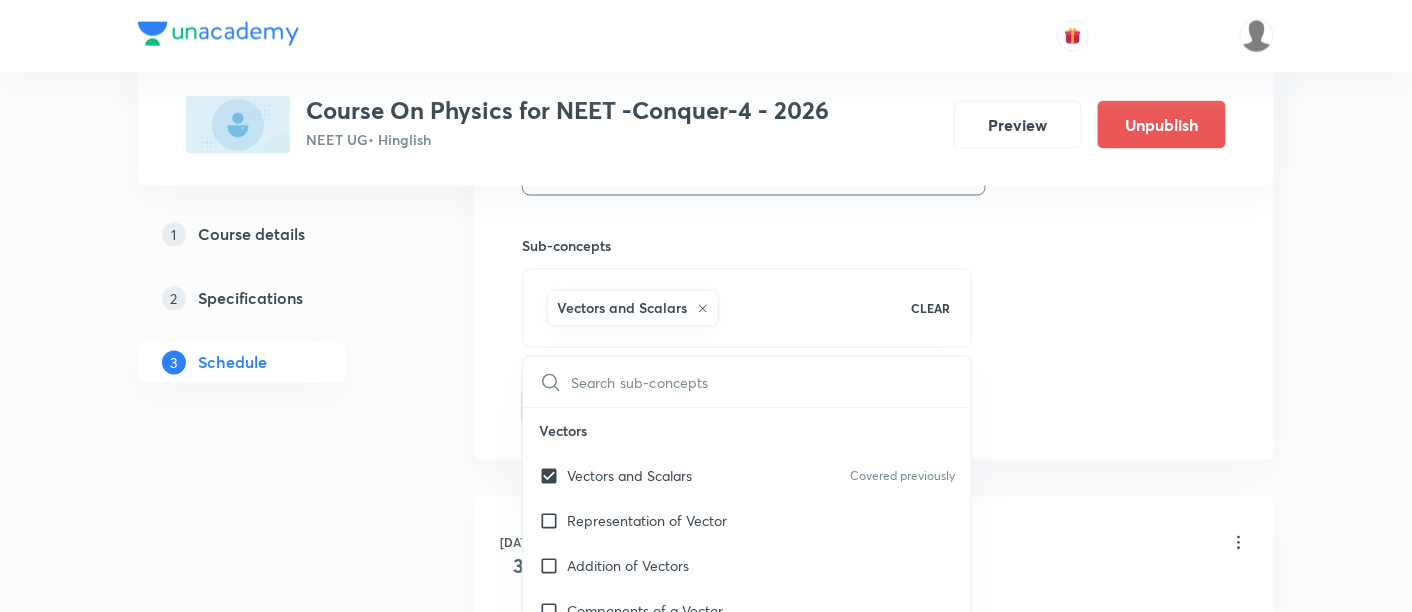 click on "Session  13 Live class Session title 27/99 Basic Math's and Vector -10 ​ Schedule for Jul 18, 2025, 10:30 AM ​ Duration (in minutes) 90 ​   Session type Online Offline Room 306 Sub-concepts Vectors and Scalars  CLEAR ​ Vectors Vectors and Scalars  Covered previously Representation of Vector  Addition of Vectors Components of a Vector Unit Vectors Rectangular Components of a Vector in Three Dimensions  Position Vector Displacement Vector Product of Two Vectors Change in Velocity Projectile Motion Minimum Velocity & Angle to Hit a Given Point Motion in a Straight Line Translatory Motion  Frame of Reference  Trajectory  Displacement and Distance  Velocity and Speed  Acceleration  Motion in a Straight Line  One- Dimensional Motion in a Vertical Line  Motion Upon an Inclined Plane  Relative Motion in One dimension Graphs in Motion in One Dimension Newtons Equation Of Motion Graphs In Motion In One-D One Dimensional Motion In Vertical Line Horizontal Range And Maximum Height Trajectory Equation Impulse Heat" at bounding box center (874, -53) 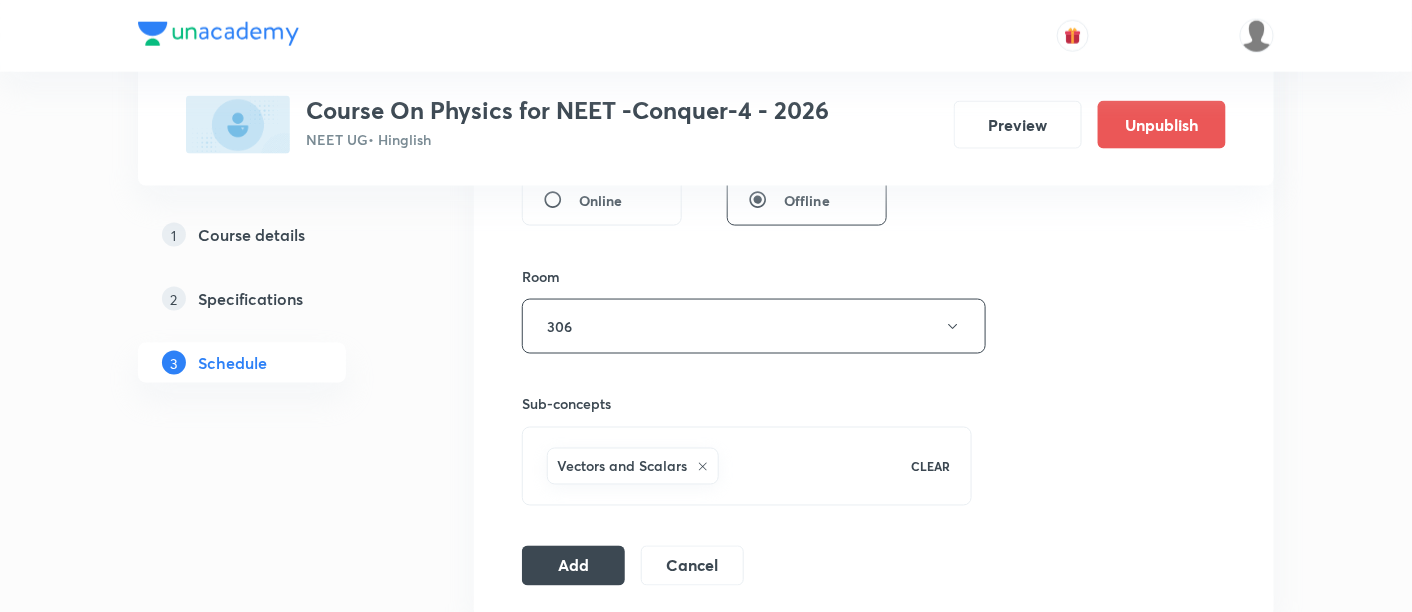 scroll, scrollTop: 814, scrollLeft: 0, axis: vertical 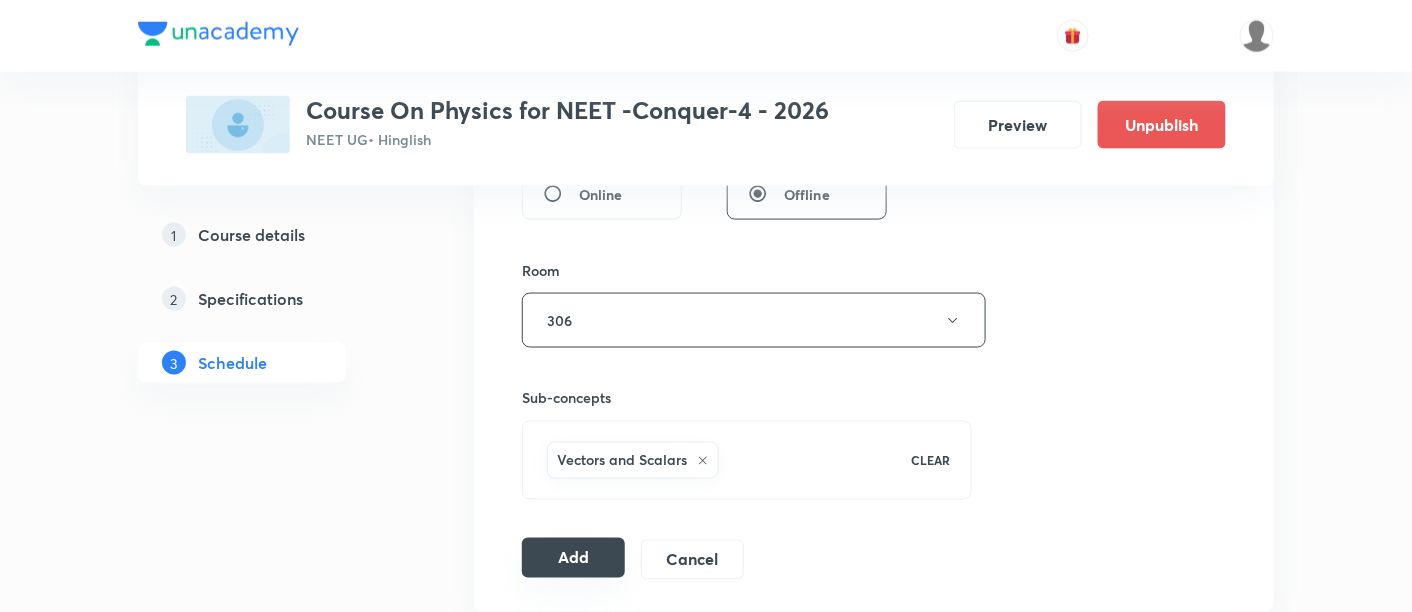 click on "Add" at bounding box center [573, 558] 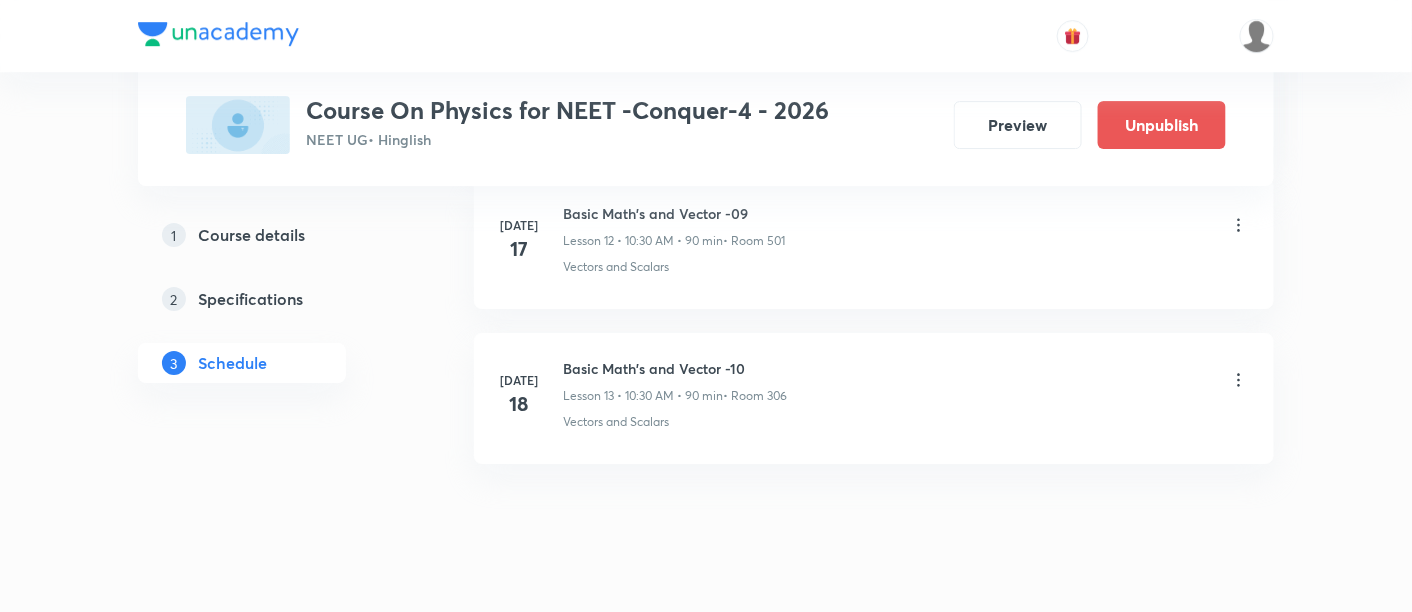 scroll, scrollTop: 2079, scrollLeft: 0, axis: vertical 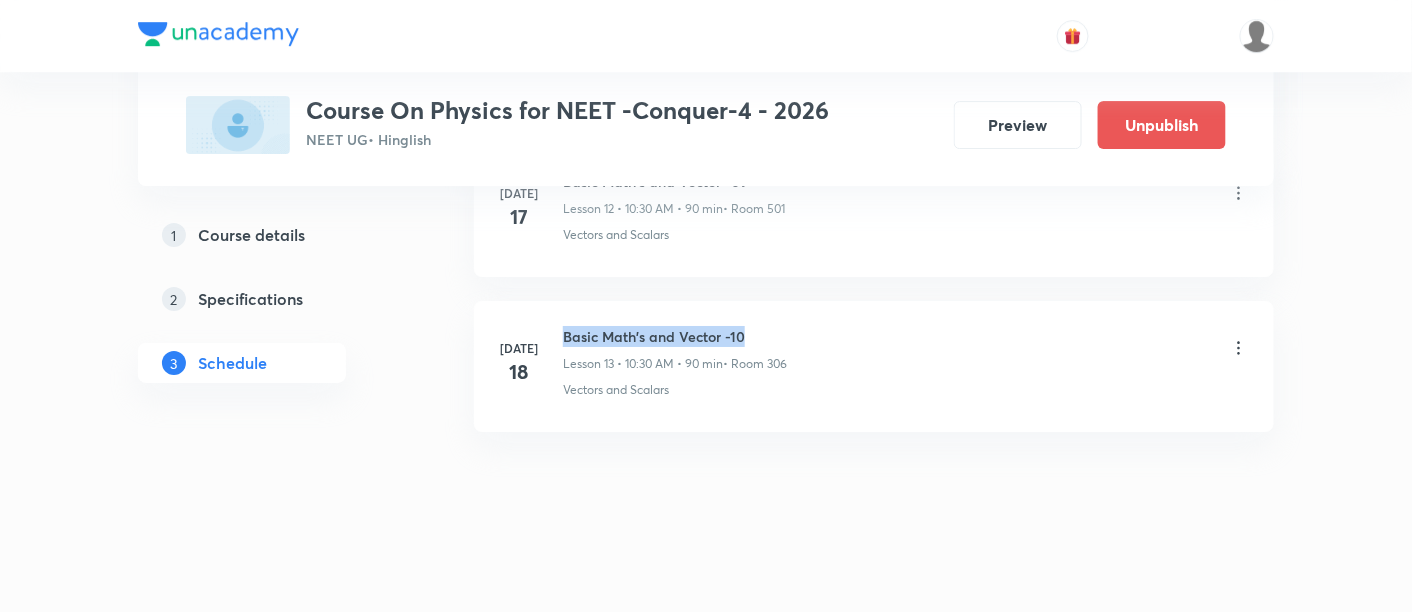 drag, startPoint x: 562, startPoint y: 324, endPoint x: 810, endPoint y: 324, distance: 248 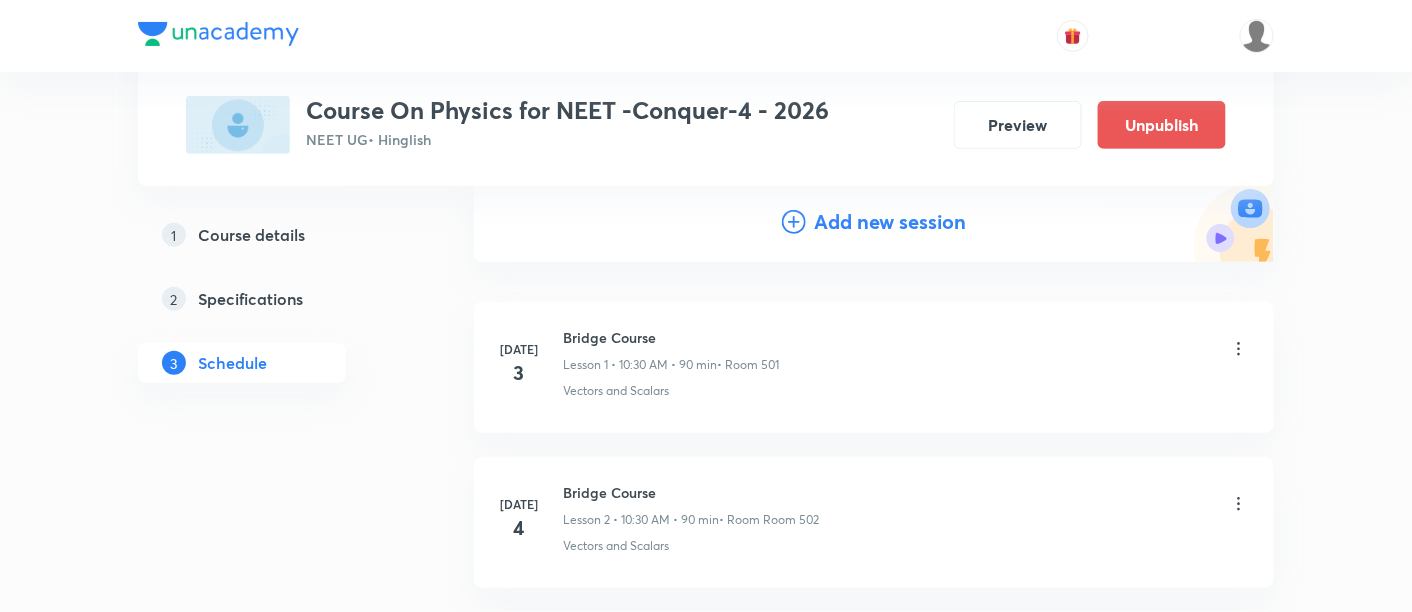 scroll, scrollTop: 0, scrollLeft: 0, axis: both 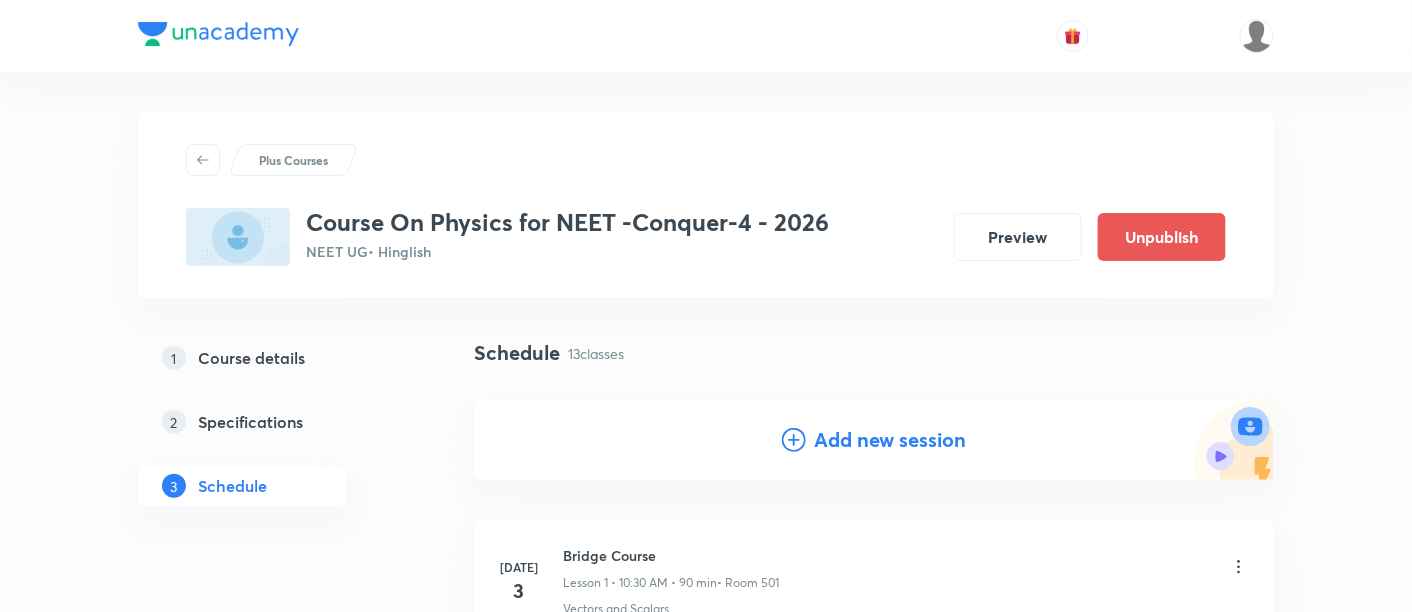 click on "Add new session" at bounding box center (890, 440) 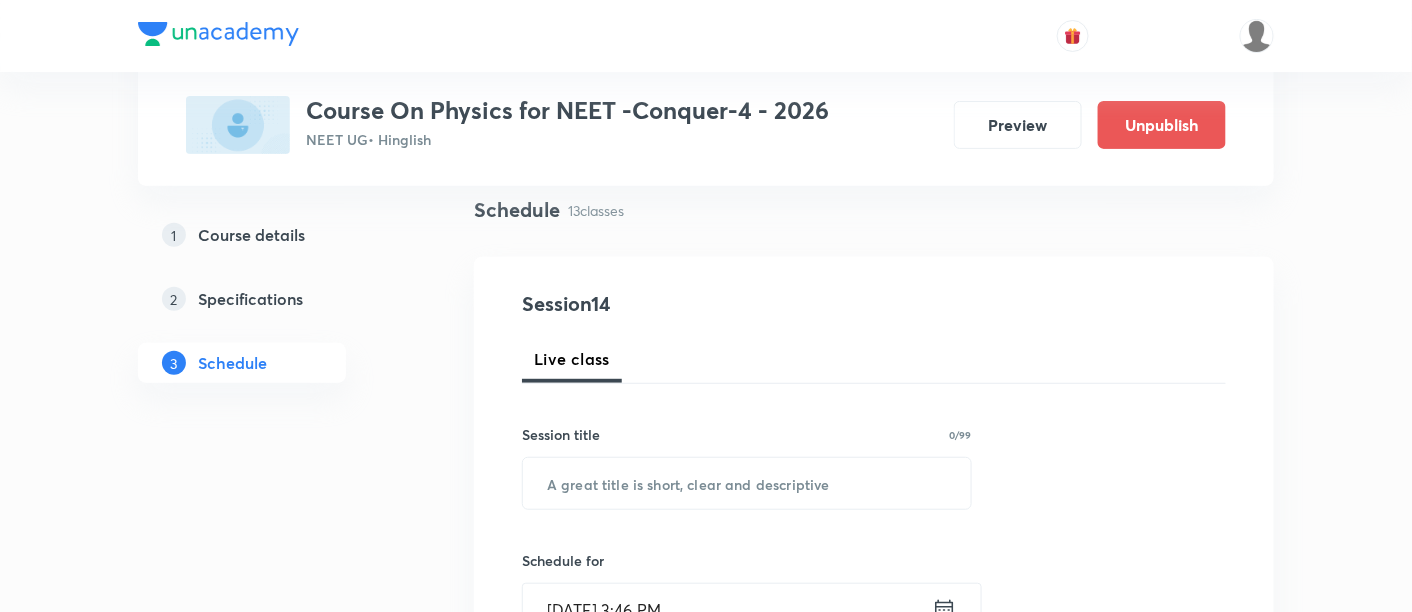 scroll, scrollTop: 162, scrollLeft: 0, axis: vertical 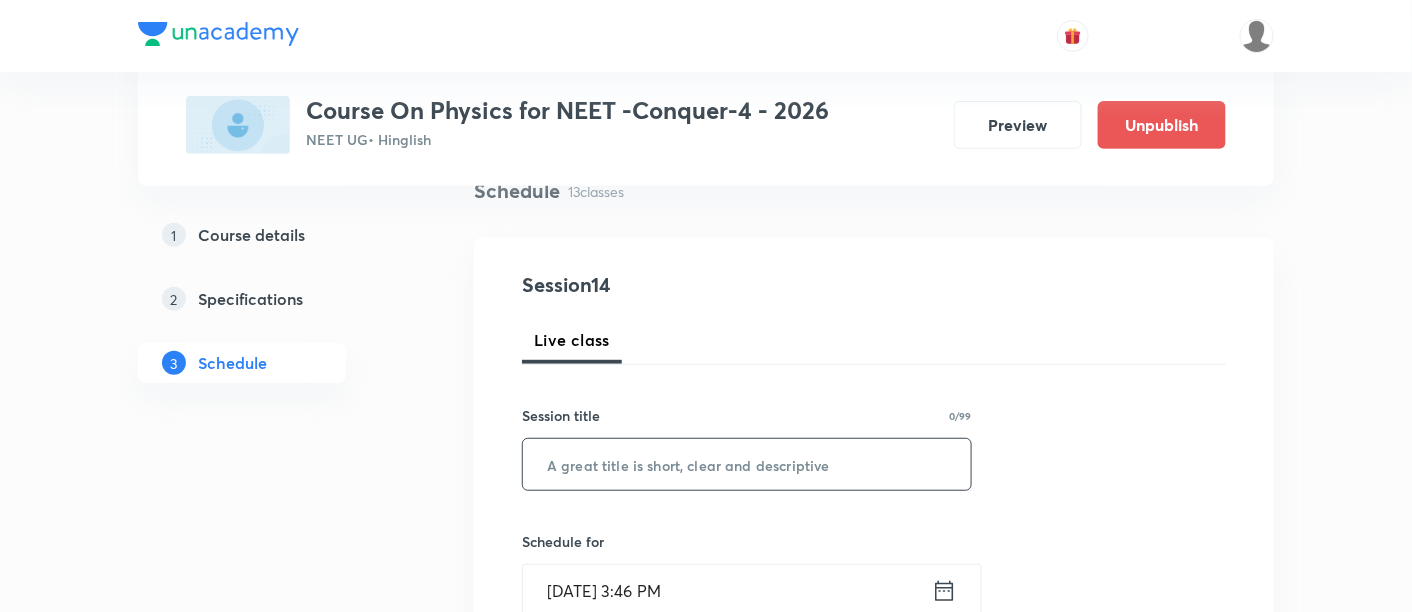 click at bounding box center [747, 464] 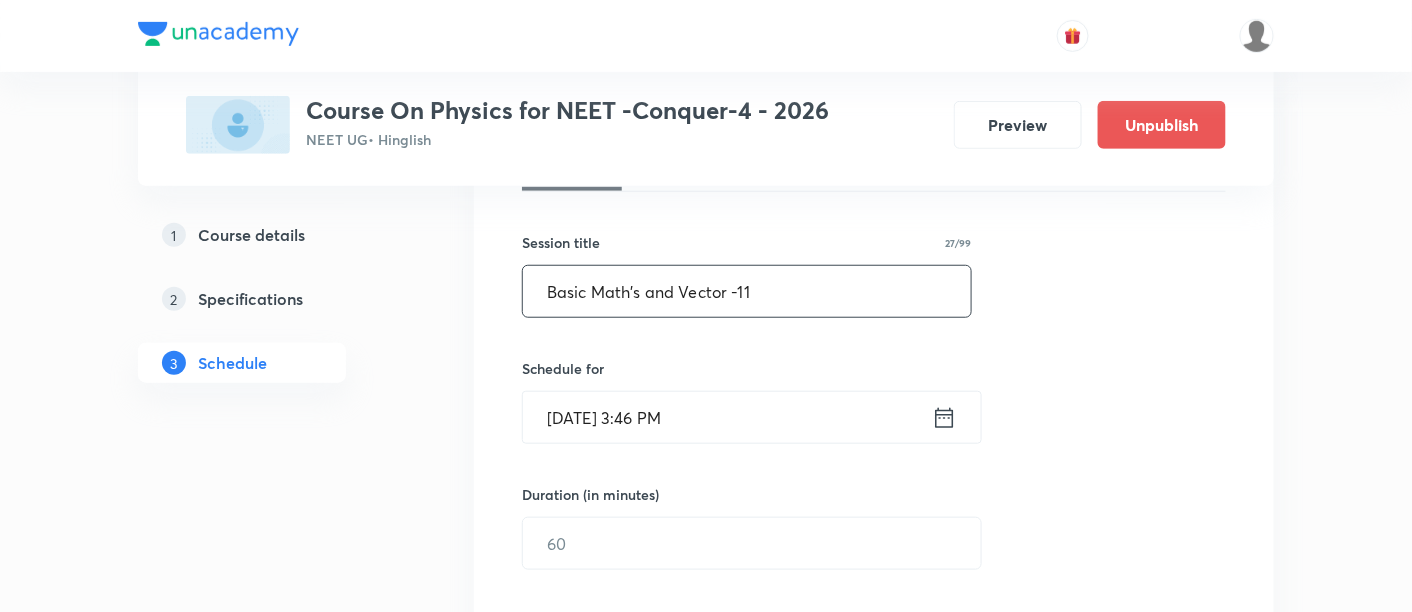 scroll, scrollTop: 337, scrollLeft: 0, axis: vertical 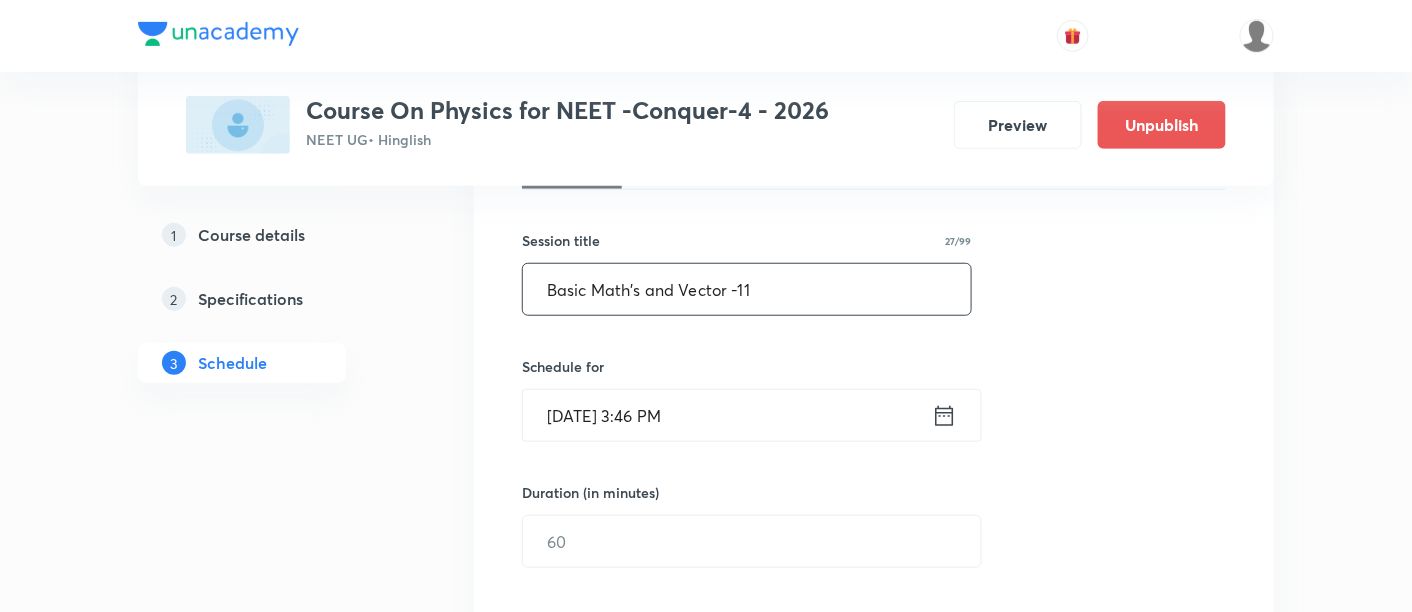 type on "Basic Math's and Vector -11" 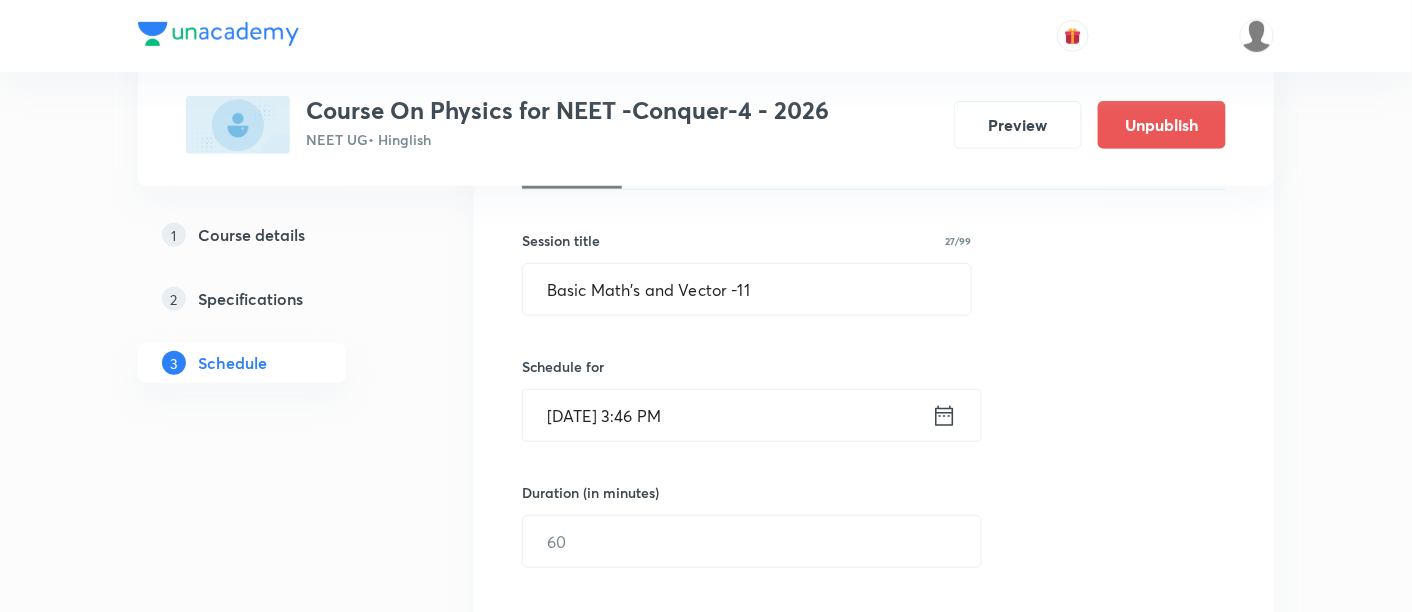 click 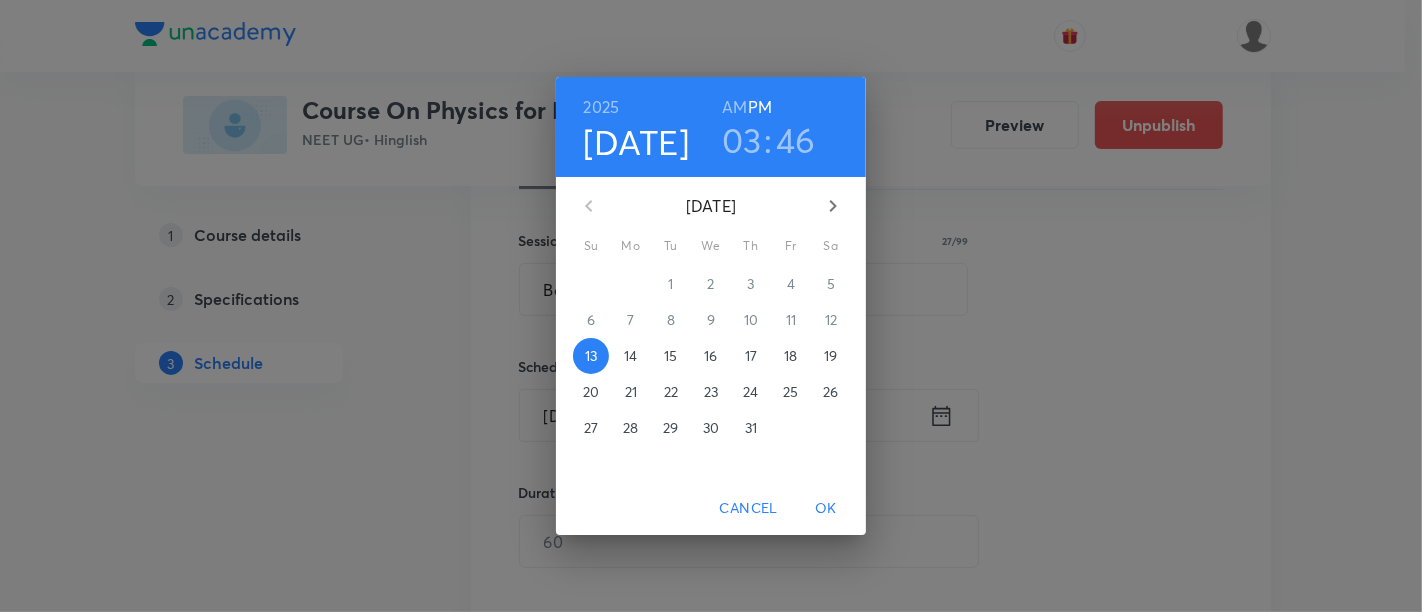 click on "19" at bounding box center (830, 356) 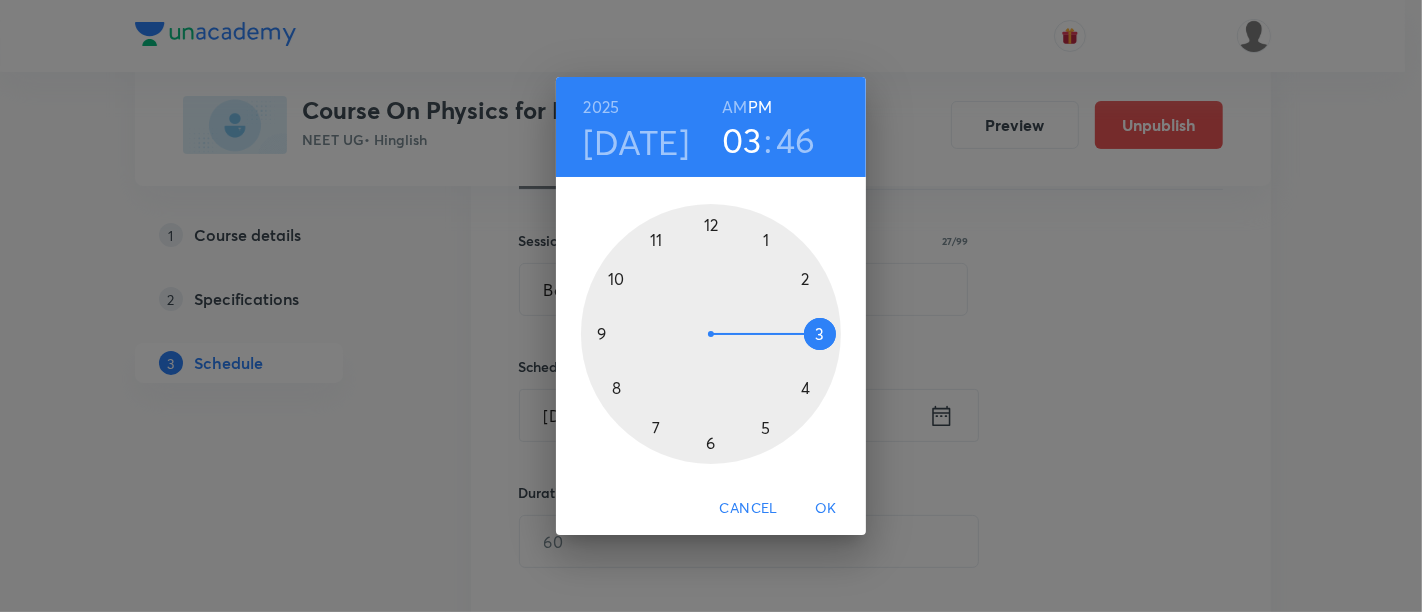 click at bounding box center [711, 334] 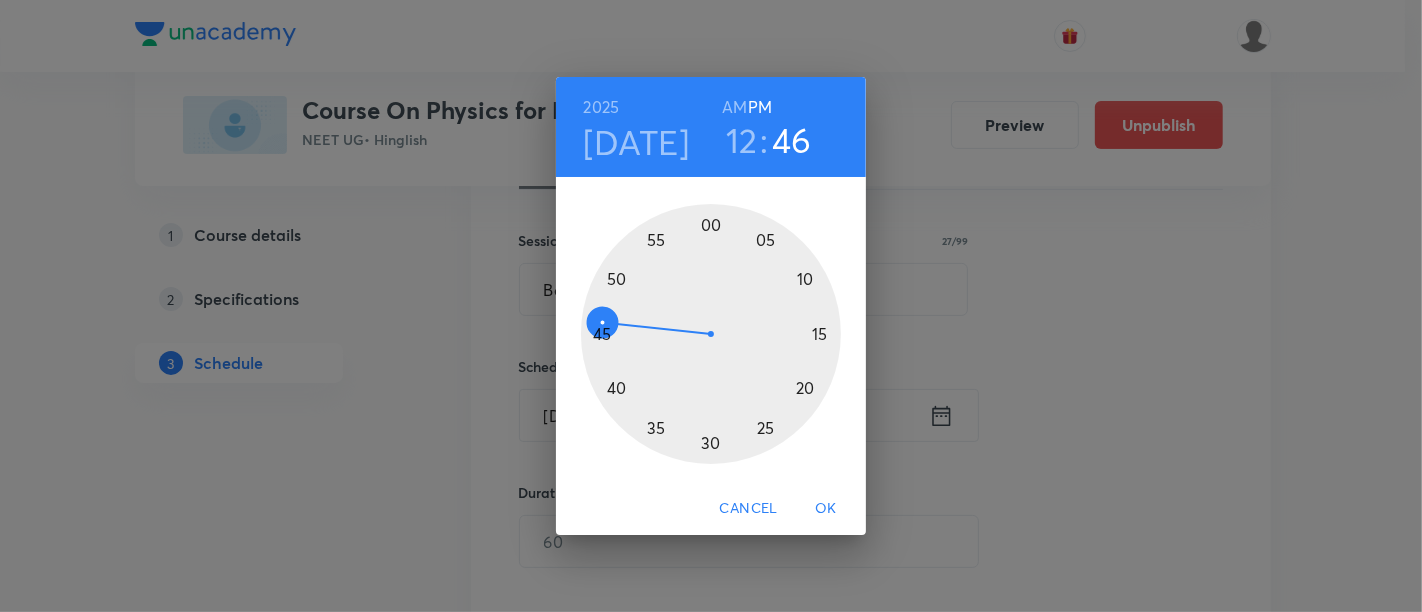 click at bounding box center (711, 334) 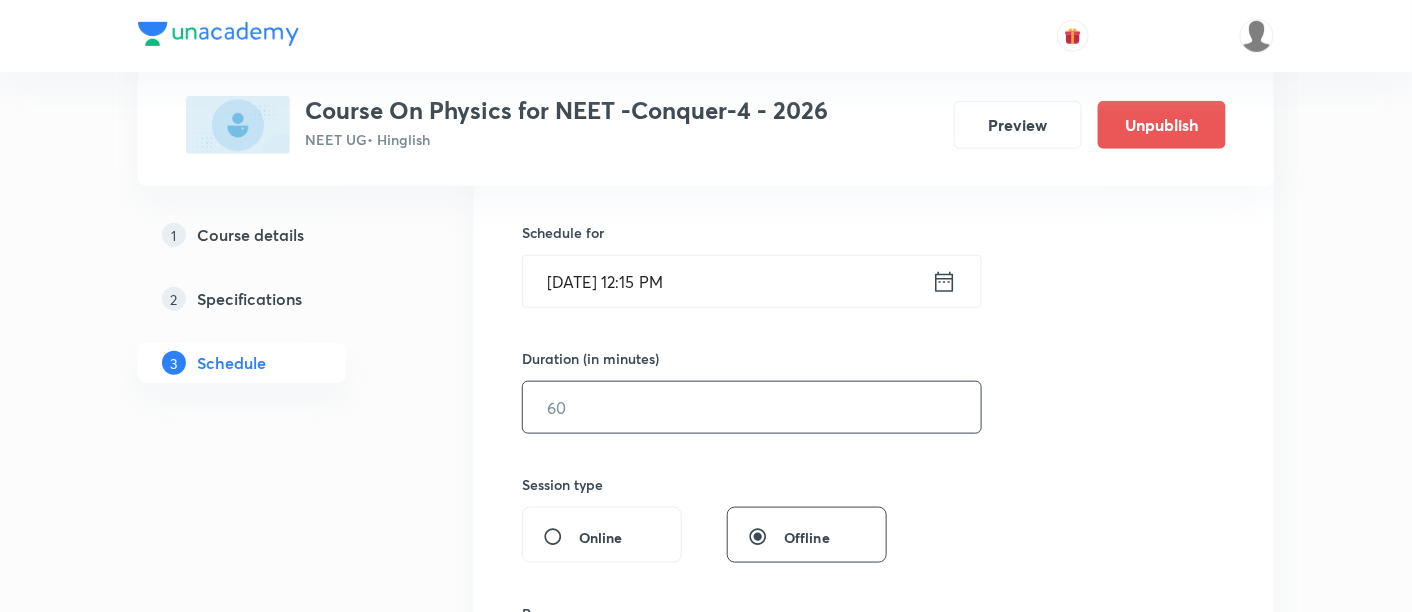 scroll, scrollTop: 481, scrollLeft: 0, axis: vertical 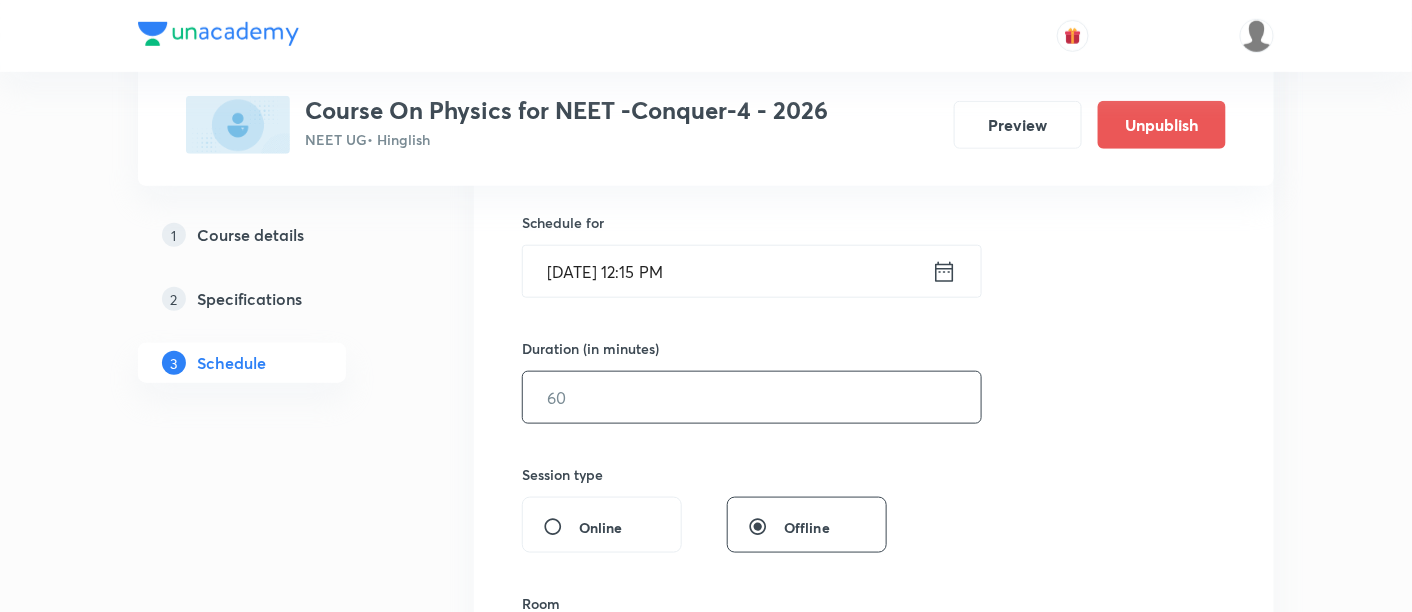 click at bounding box center (752, 397) 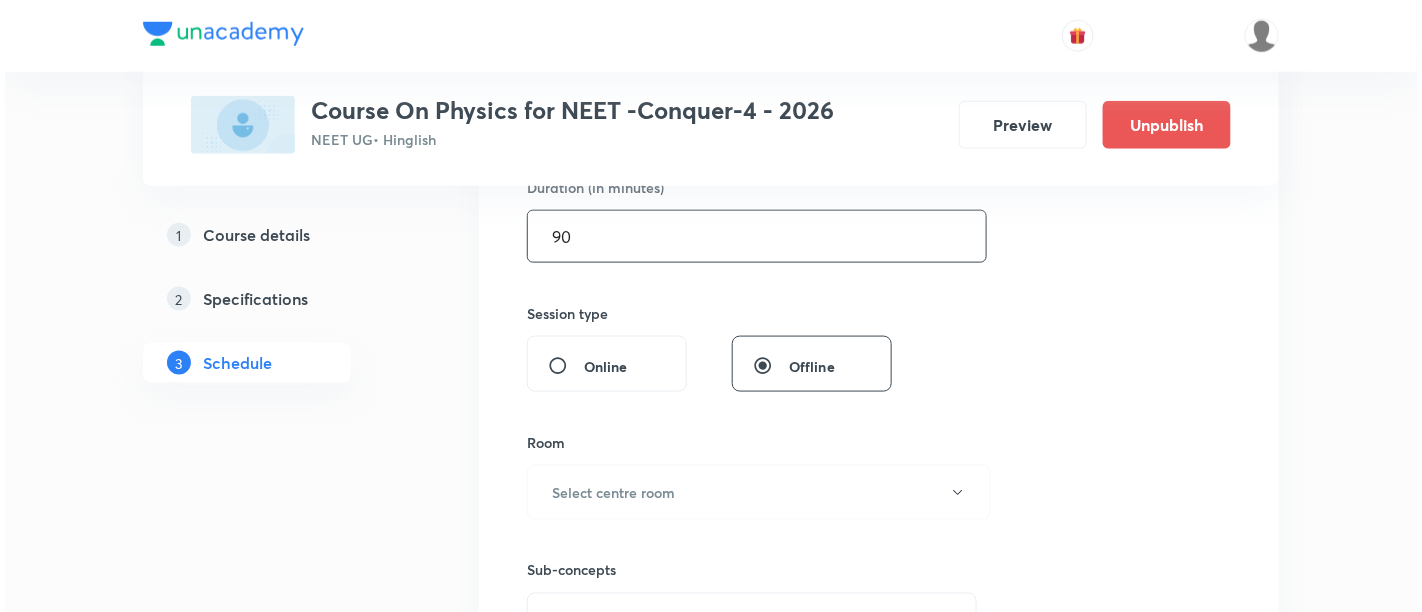 scroll, scrollTop: 651, scrollLeft: 0, axis: vertical 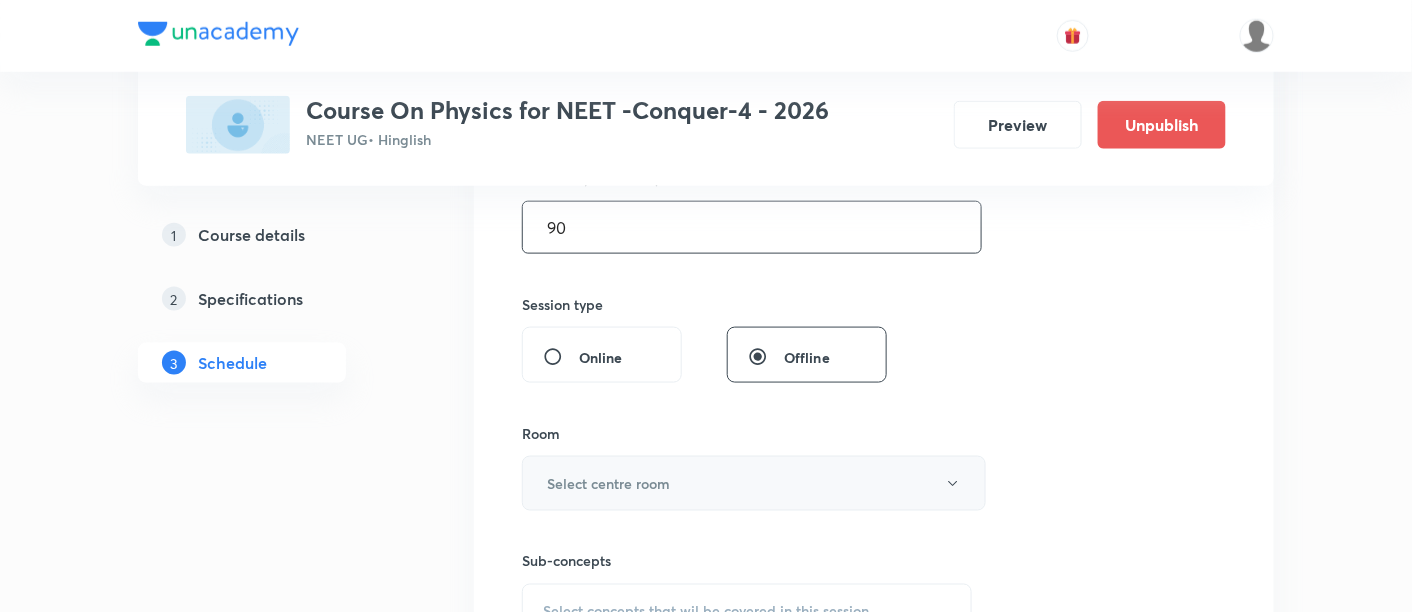 type on "90" 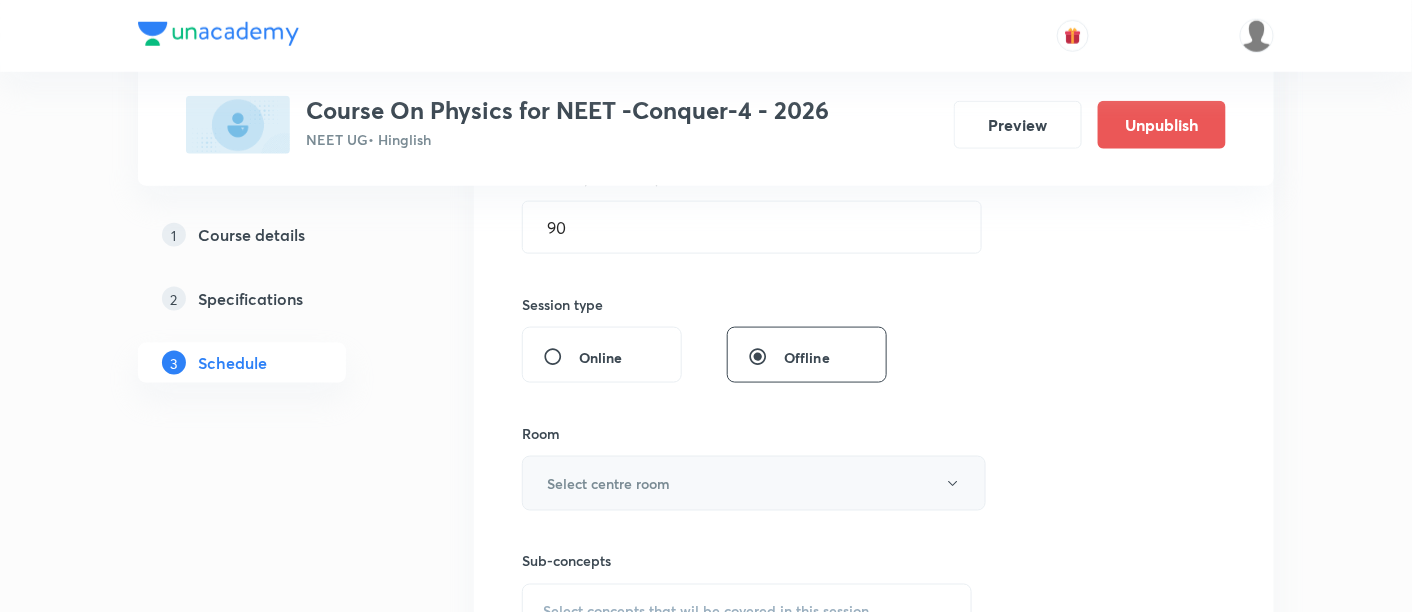 click on "Select centre room" at bounding box center [608, 483] 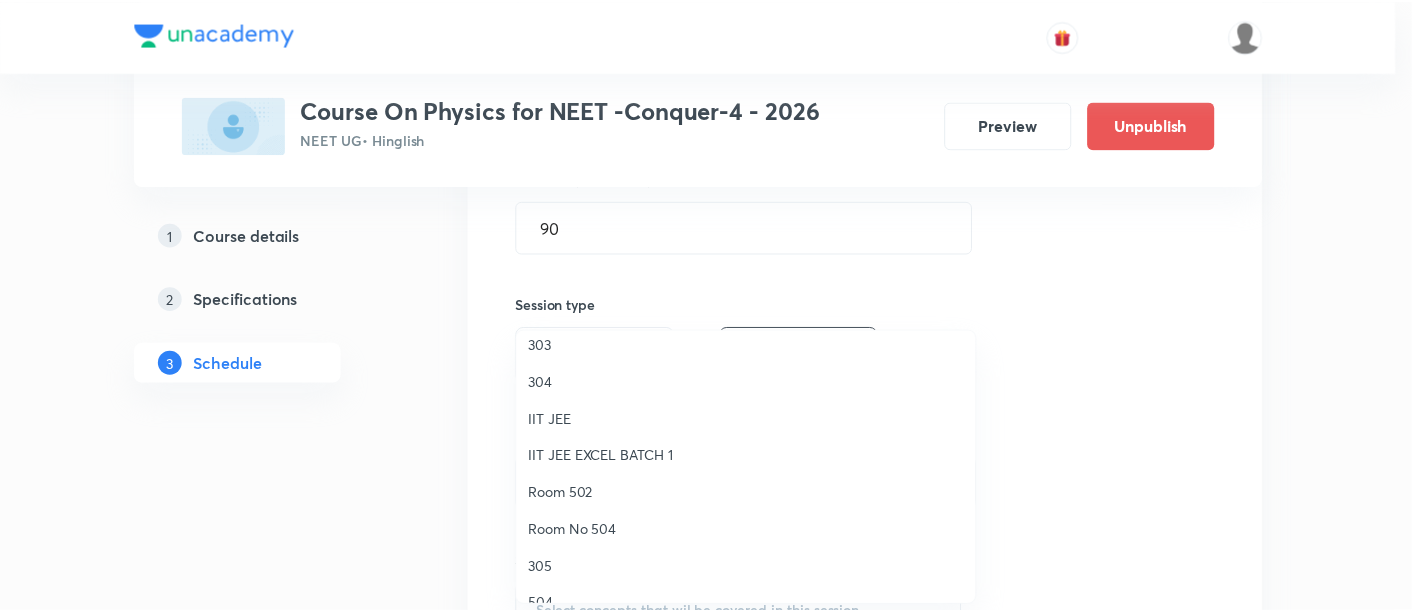 scroll, scrollTop: 88, scrollLeft: 0, axis: vertical 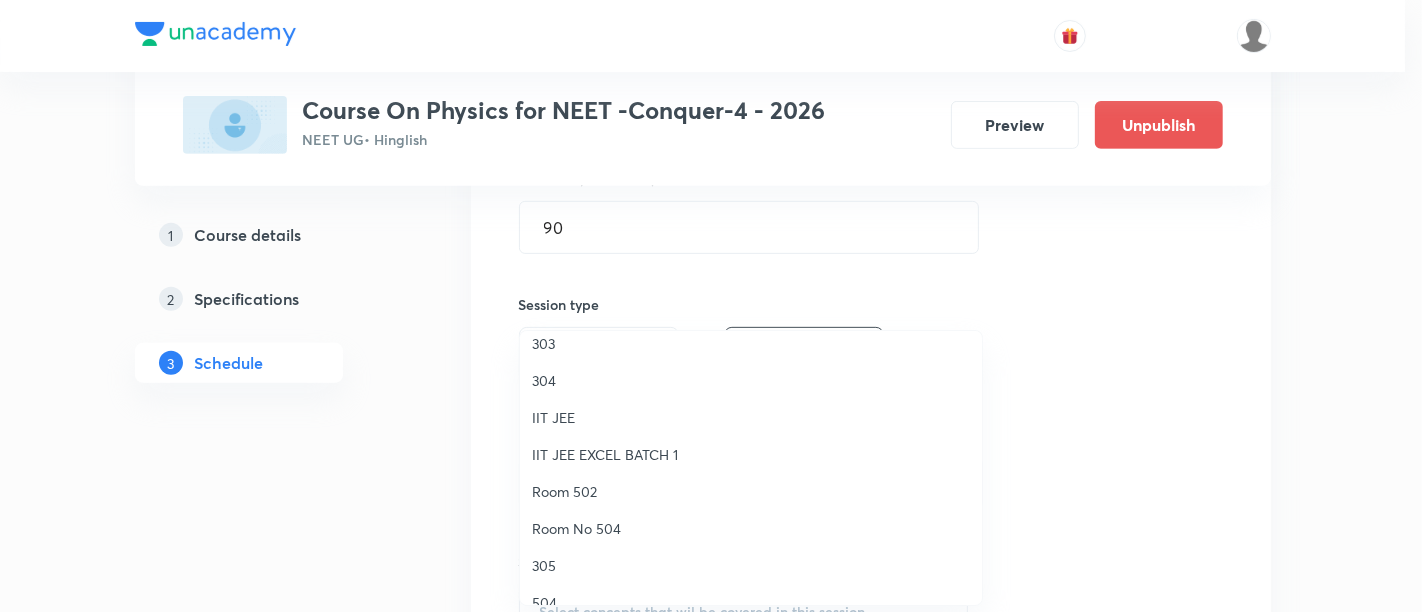 click on "Room 502" at bounding box center (751, 491) 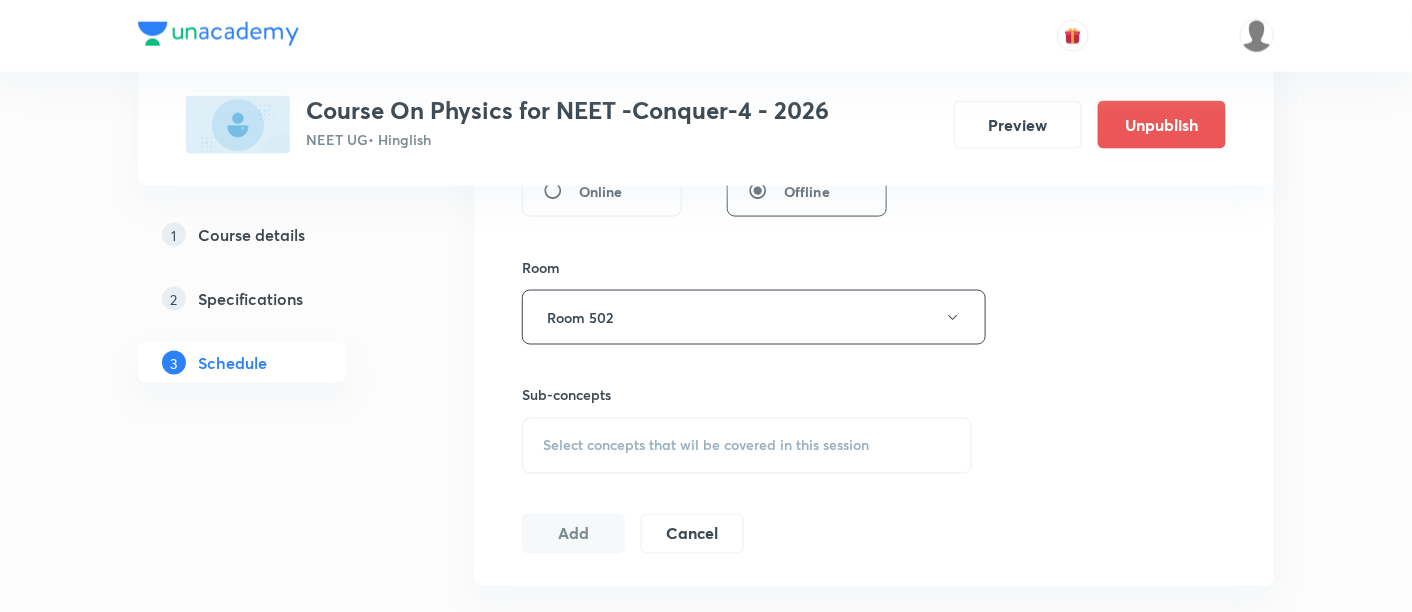 scroll, scrollTop: 825, scrollLeft: 0, axis: vertical 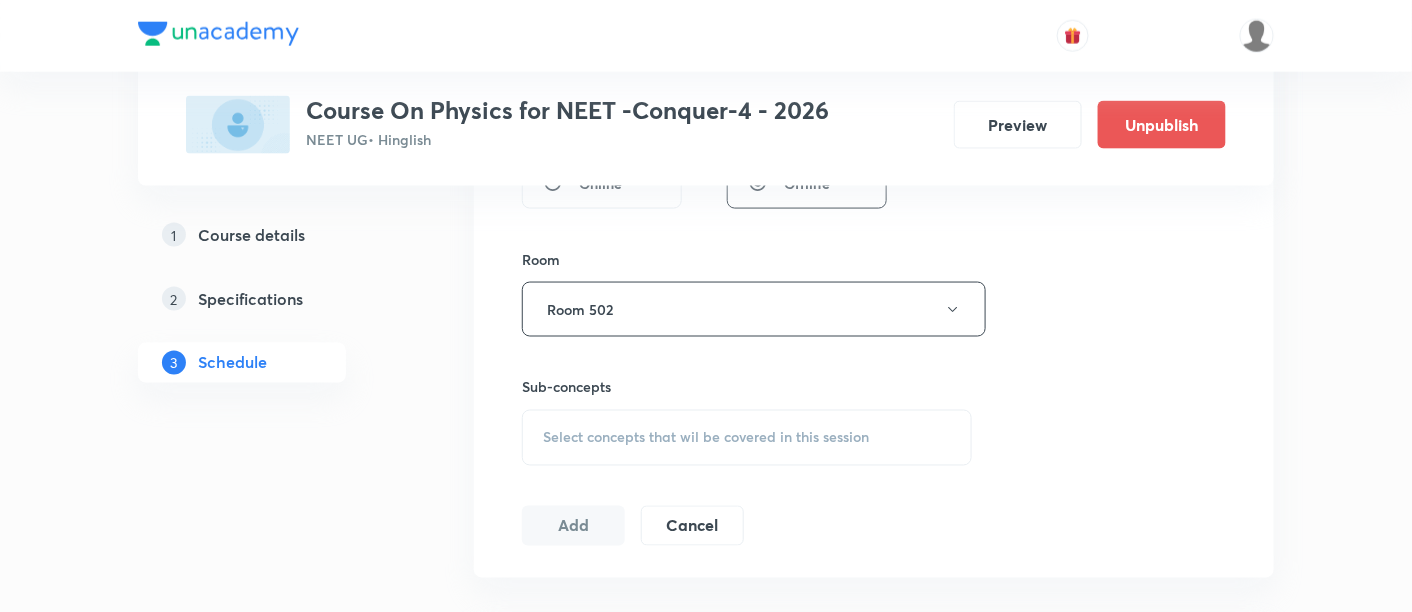 click on "Select concepts that wil be covered in this session" at bounding box center [706, 438] 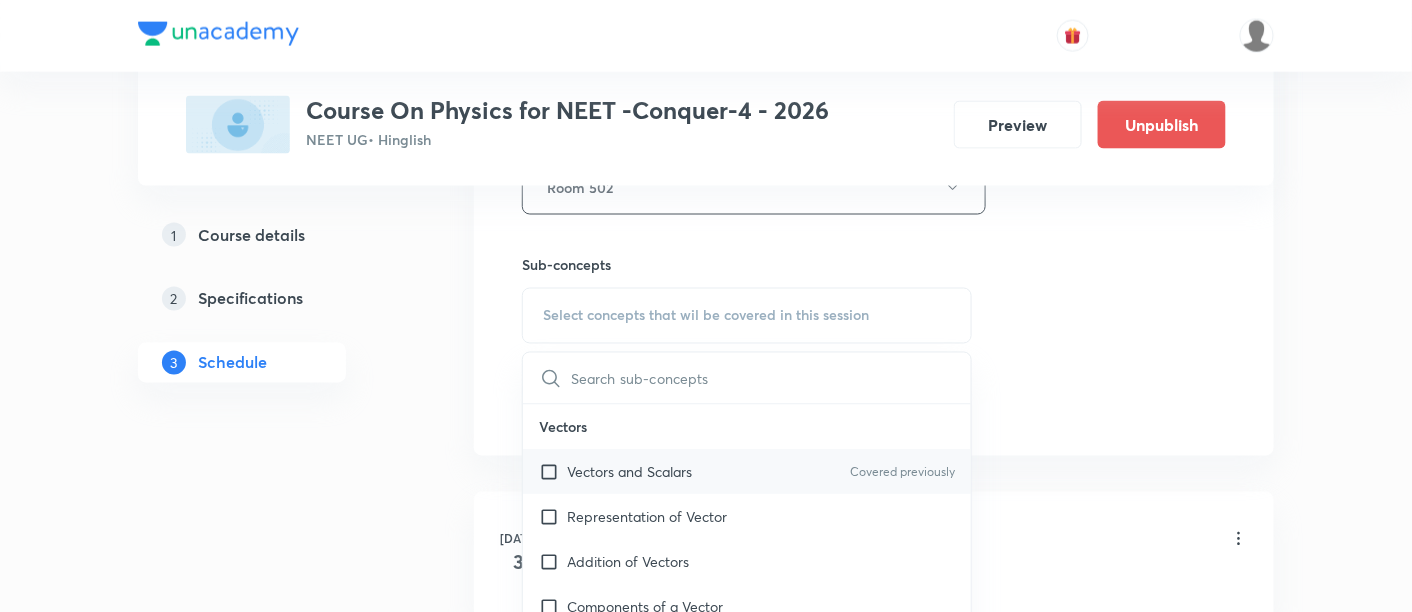 scroll, scrollTop: 948, scrollLeft: 0, axis: vertical 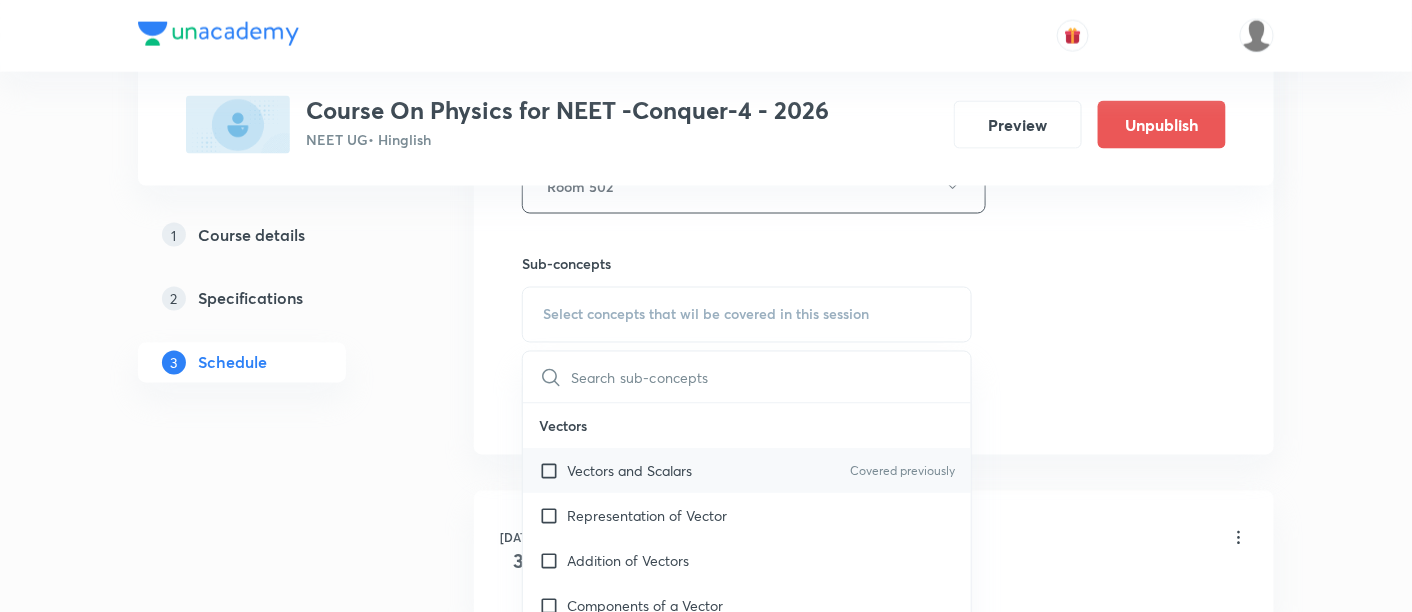 click on "Vectors and Scalars" at bounding box center [629, 471] 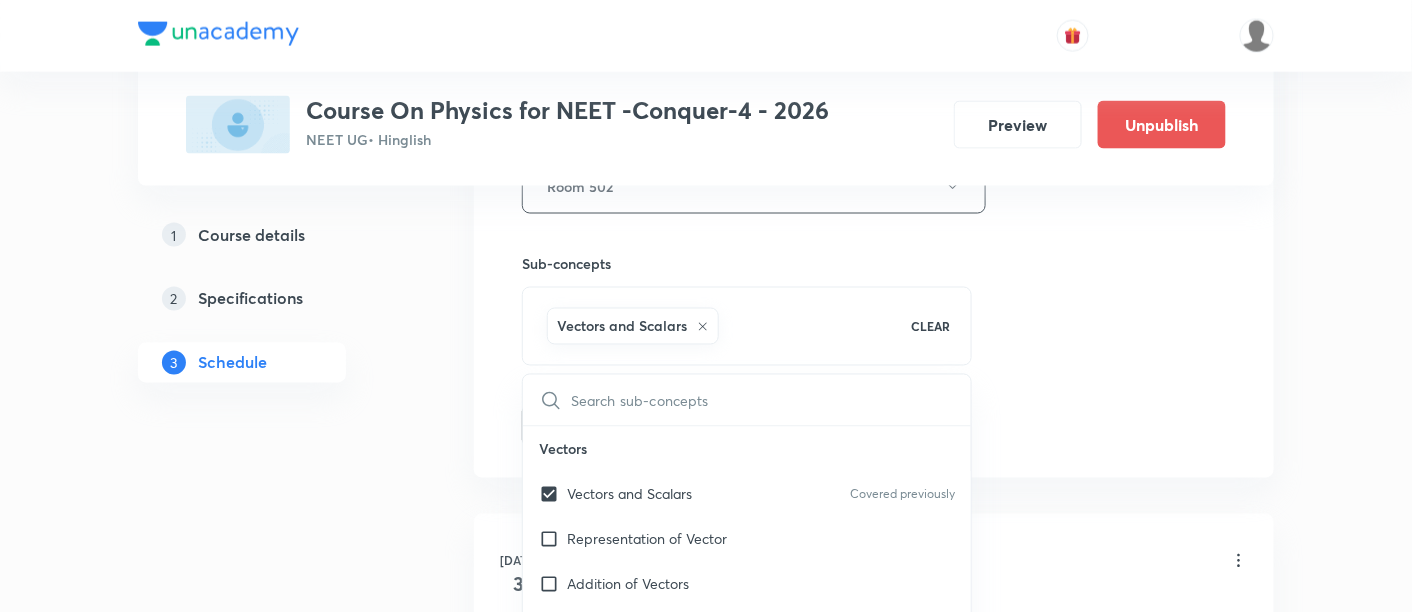 click on "Session  14 Live class Session title 27/99 Basic Math's and Vector -11 ​ Schedule for Jul 19, 2025, 12:15 PM ​ Duration (in minutes) 90 ​   Session type Online Offline Room Room 502 Sub-concepts Vectors and Scalars  CLEAR ​ Vectors Vectors and Scalars  Covered previously Representation of Vector  Addition of Vectors Components of a Vector Unit Vectors Rectangular Components of a Vector in Three Dimensions  Position Vector Displacement Vector Product of Two Vectors Change in Velocity Projectile Motion Minimum Velocity & Angle to Hit a Given Point Motion in a Straight Line Translatory Motion  Frame of Reference  Trajectory  Displacement and Distance  Velocity and Speed  Acceleration  Motion in a Straight Line  One- Dimensional Motion in a Vertical Line  Motion Upon an Inclined Plane  Relative Motion in One dimension Graphs in Motion in One Dimension Newtons Equation Of Motion Graphs In Motion In One-D One Dimensional Motion In Vertical Line Horizontal Range And Maximum Height Trajectory Equation Impulse" at bounding box center (874, -35) 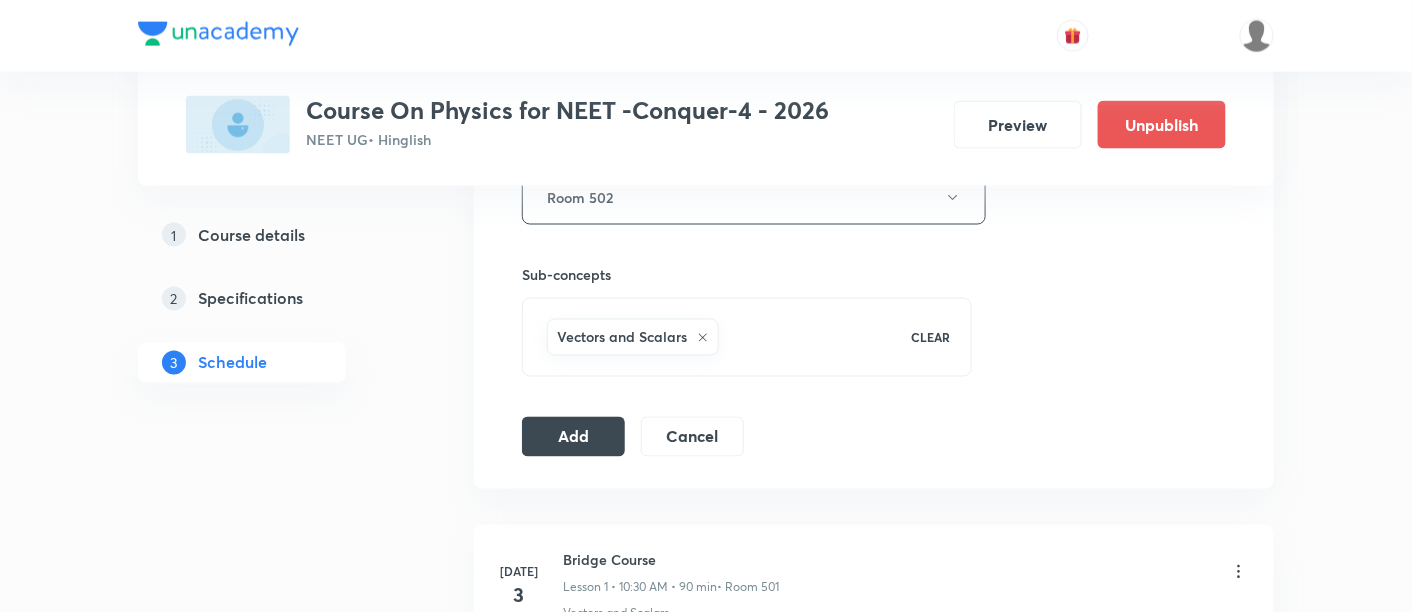 scroll, scrollTop: 940, scrollLeft: 0, axis: vertical 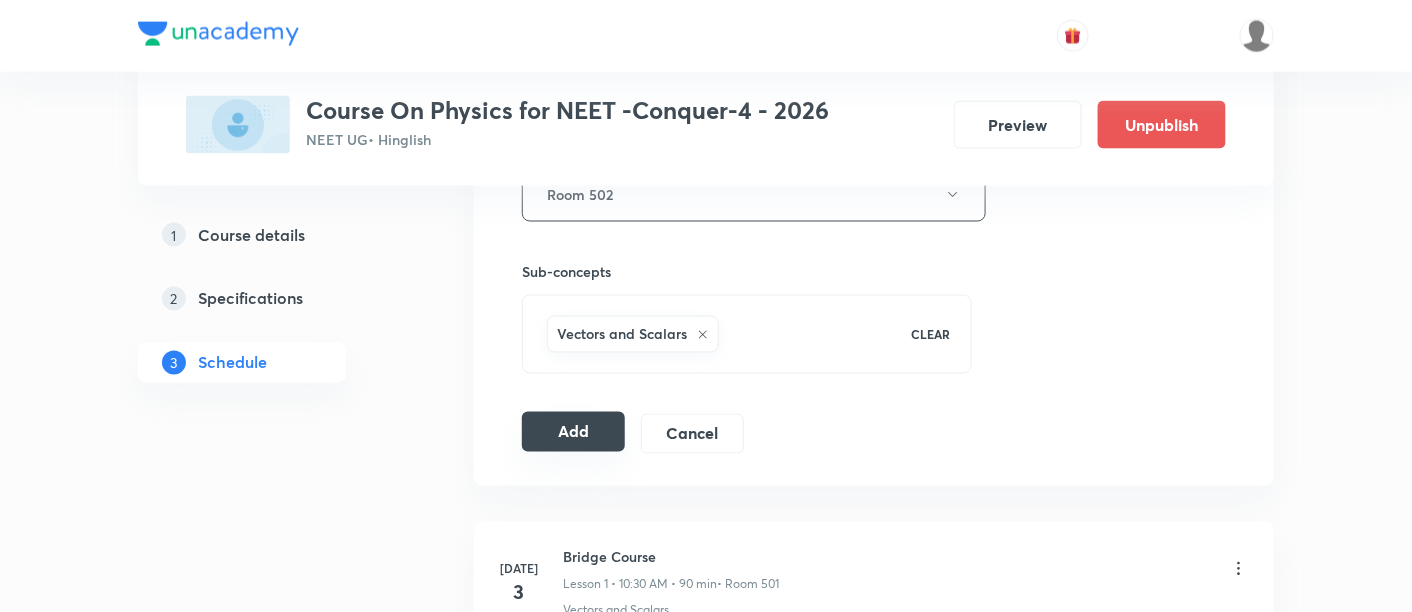 click on "Add" at bounding box center [573, 432] 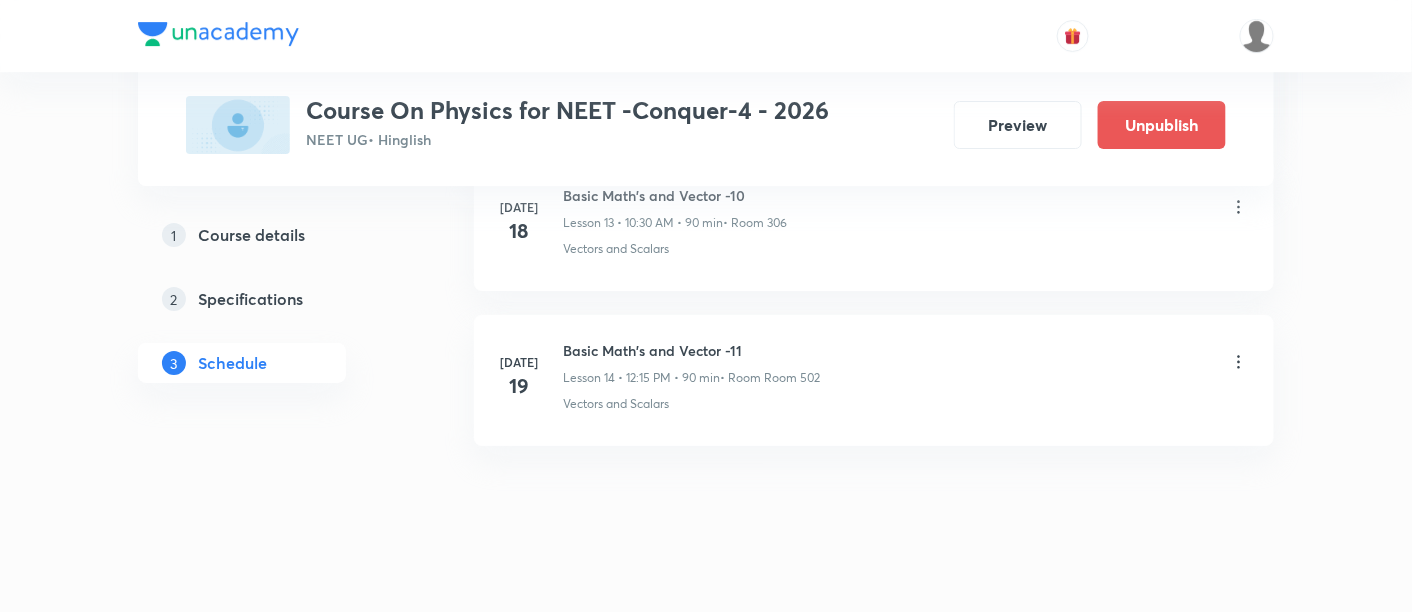 scroll, scrollTop: 2233, scrollLeft: 0, axis: vertical 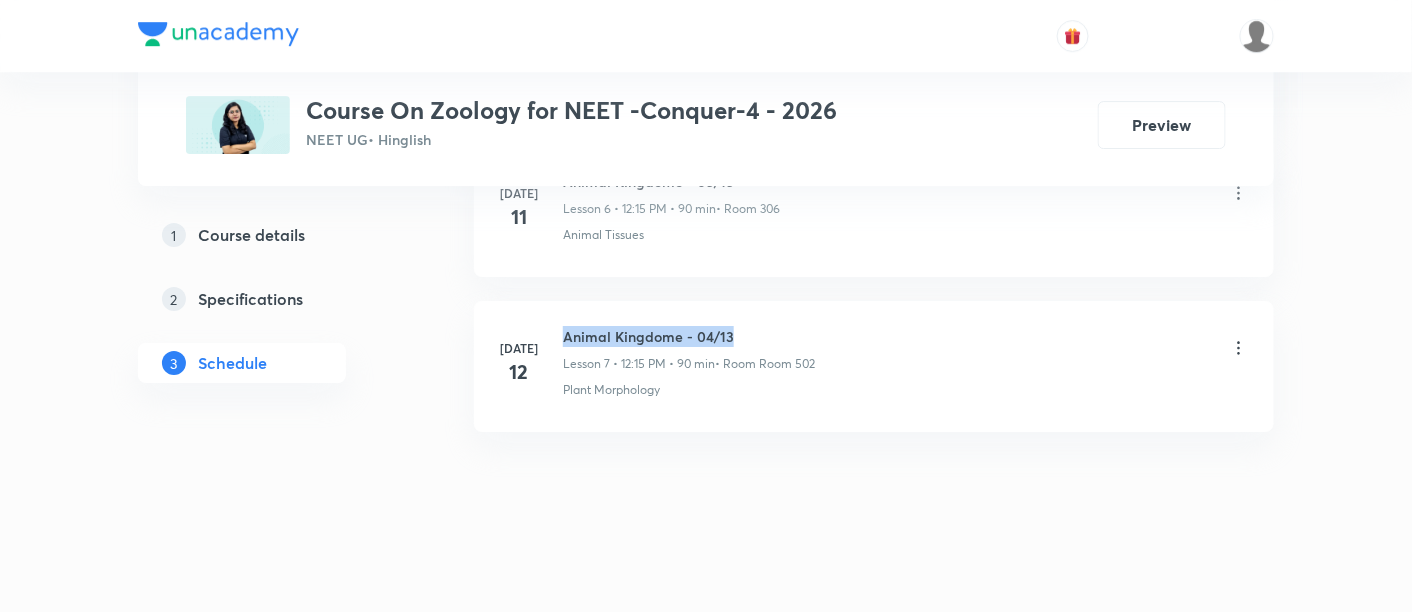 drag, startPoint x: 565, startPoint y: 321, endPoint x: 757, endPoint y: 323, distance: 192.01042 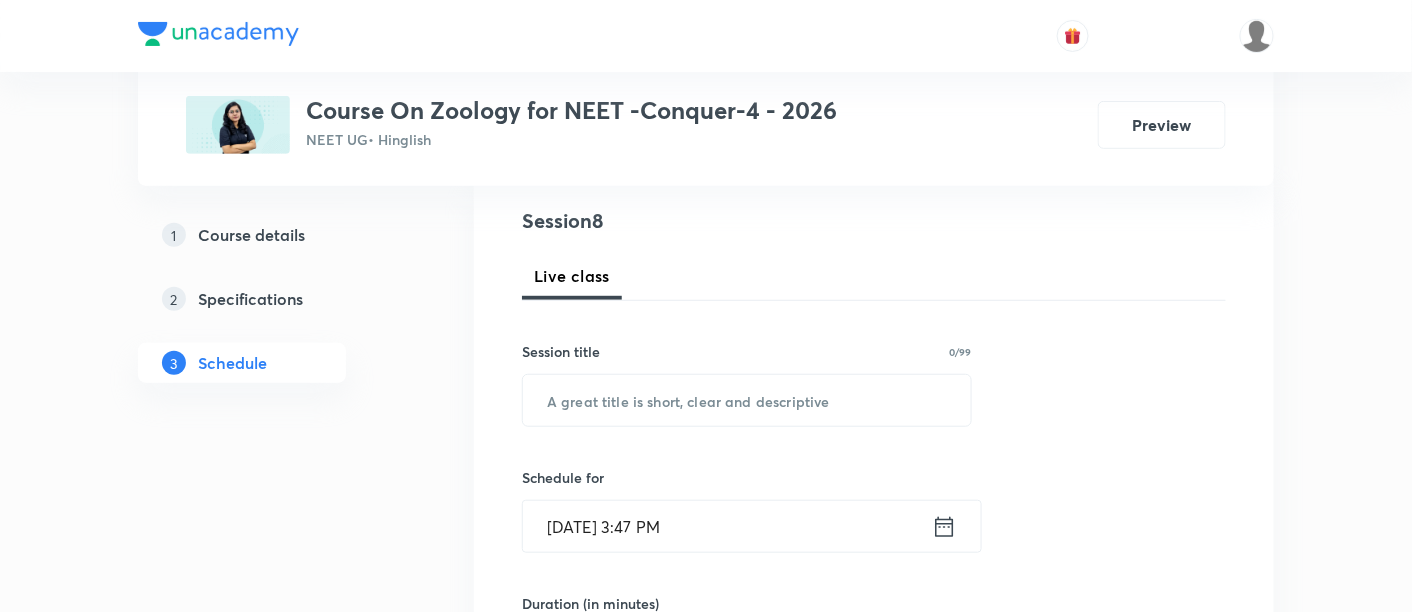 scroll, scrollTop: 229, scrollLeft: 0, axis: vertical 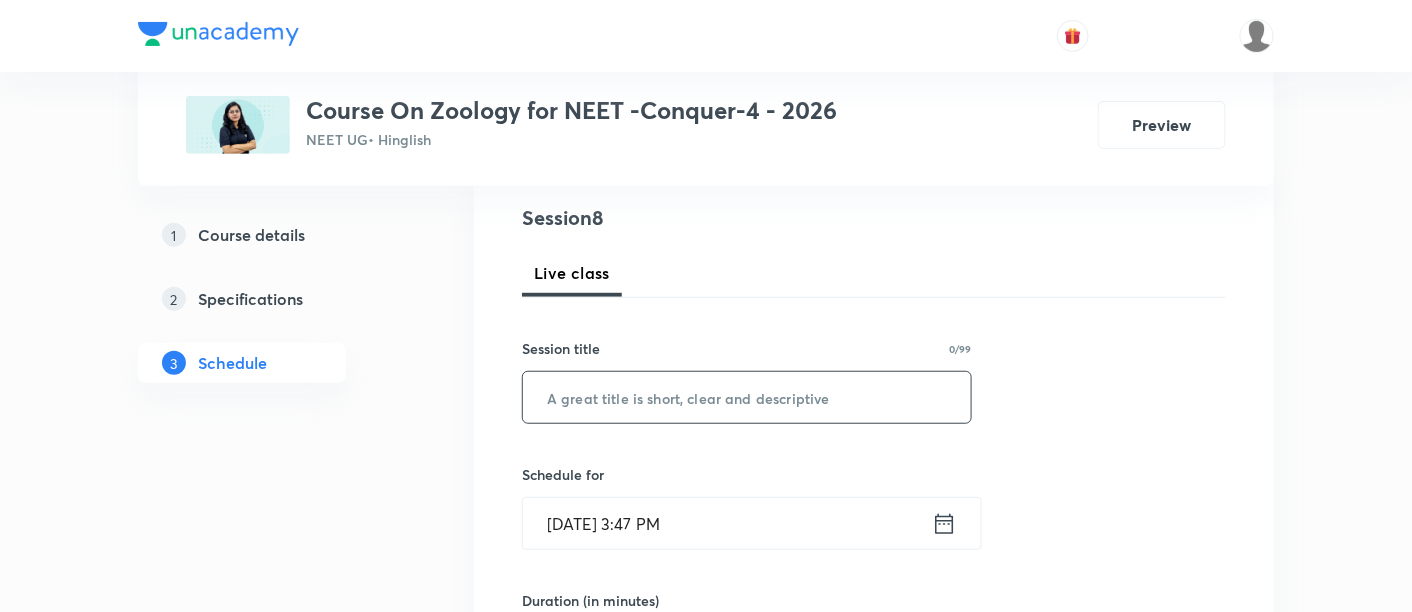 click at bounding box center (747, 397) 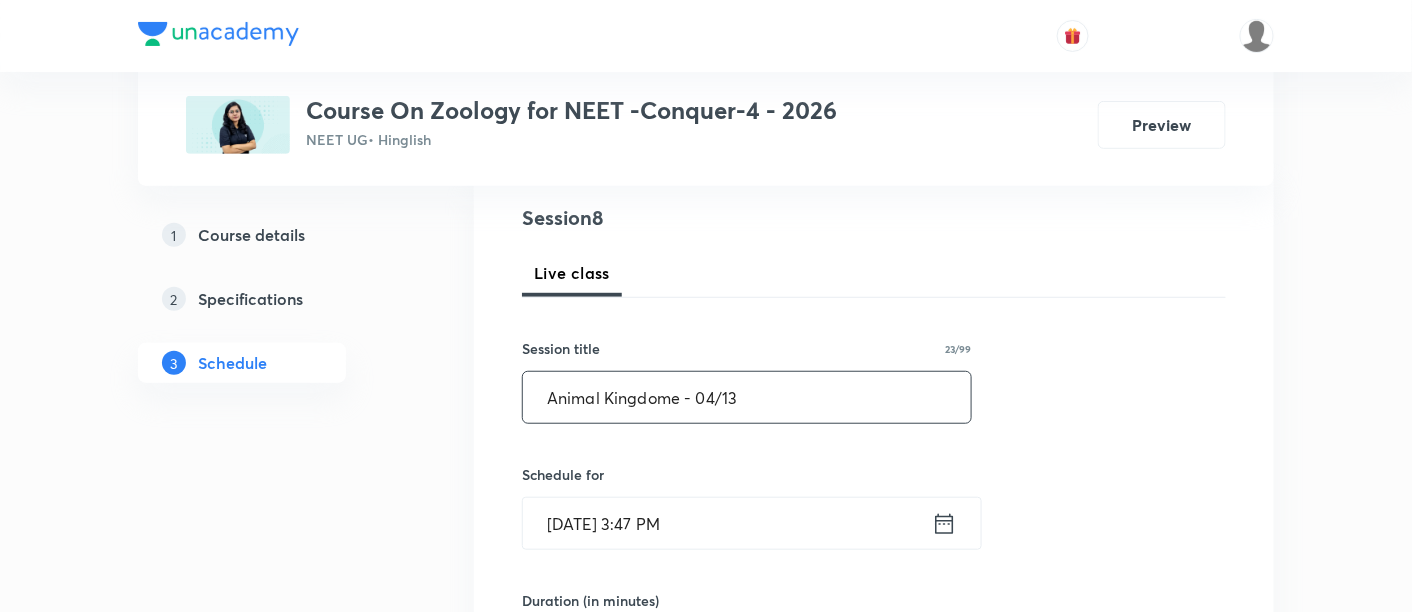 click on "Animal Kingdome - 04/13" at bounding box center [747, 397] 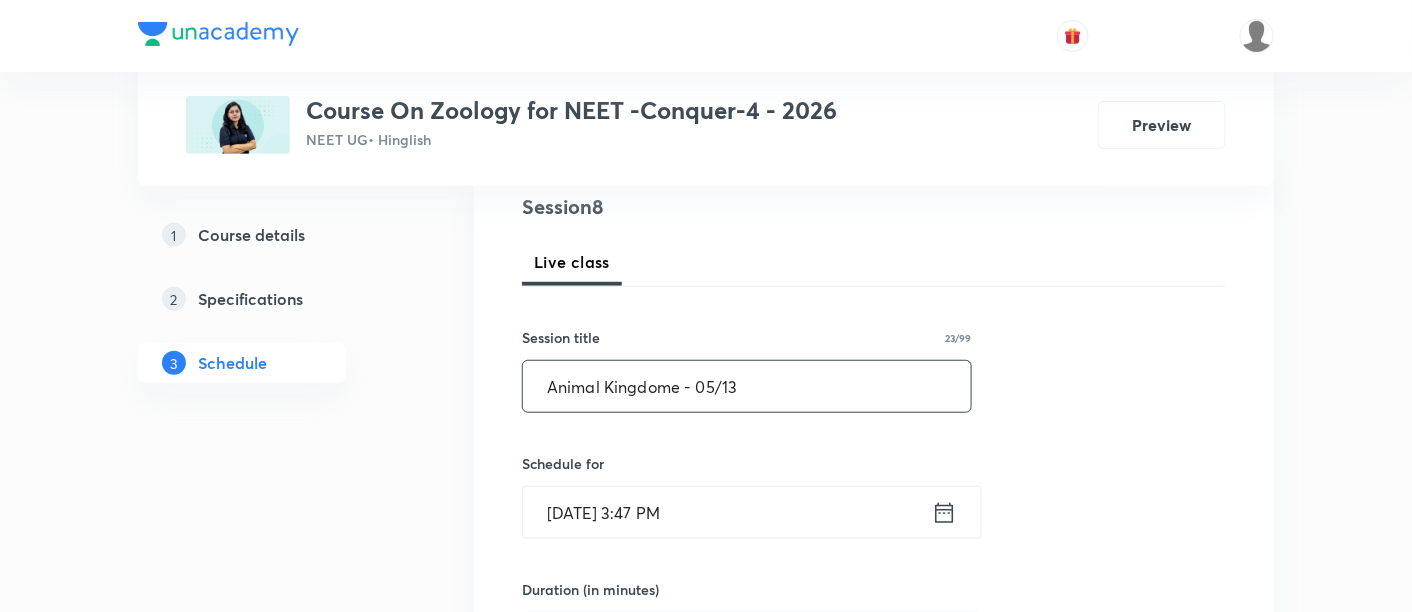 scroll, scrollTop: 251, scrollLeft: 0, axis: vertical 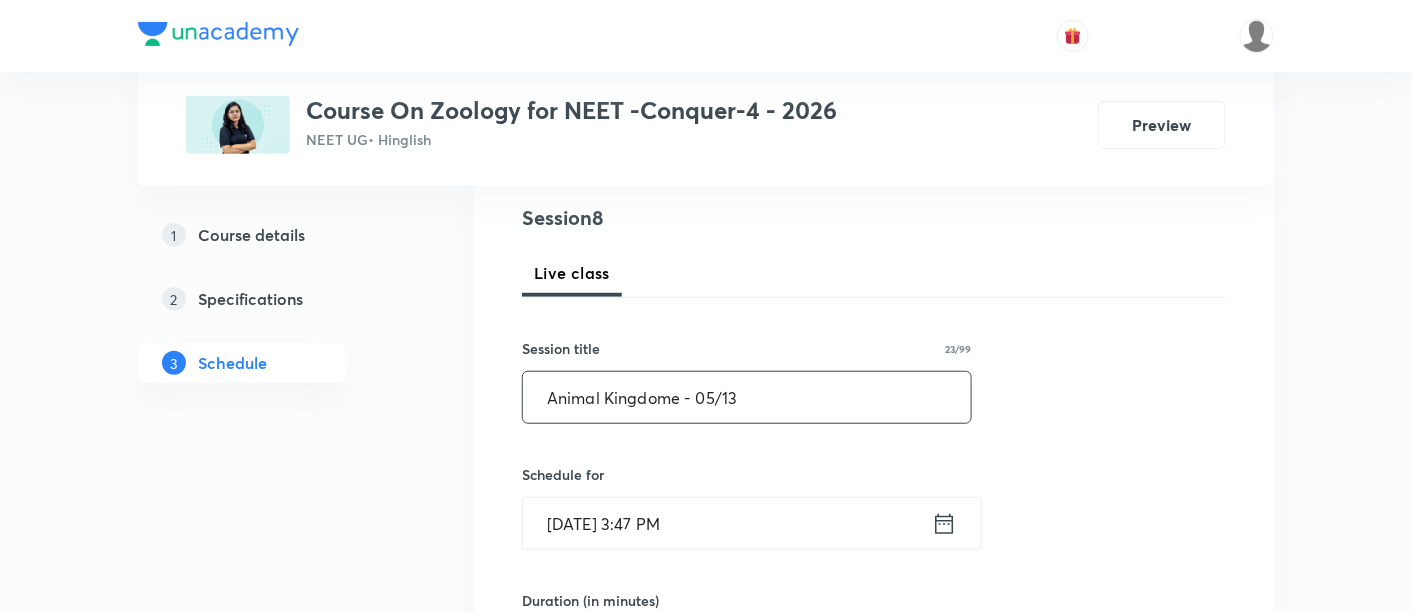 click on "Animal Kingdome - 05/13" at bounding box center (747, 397) 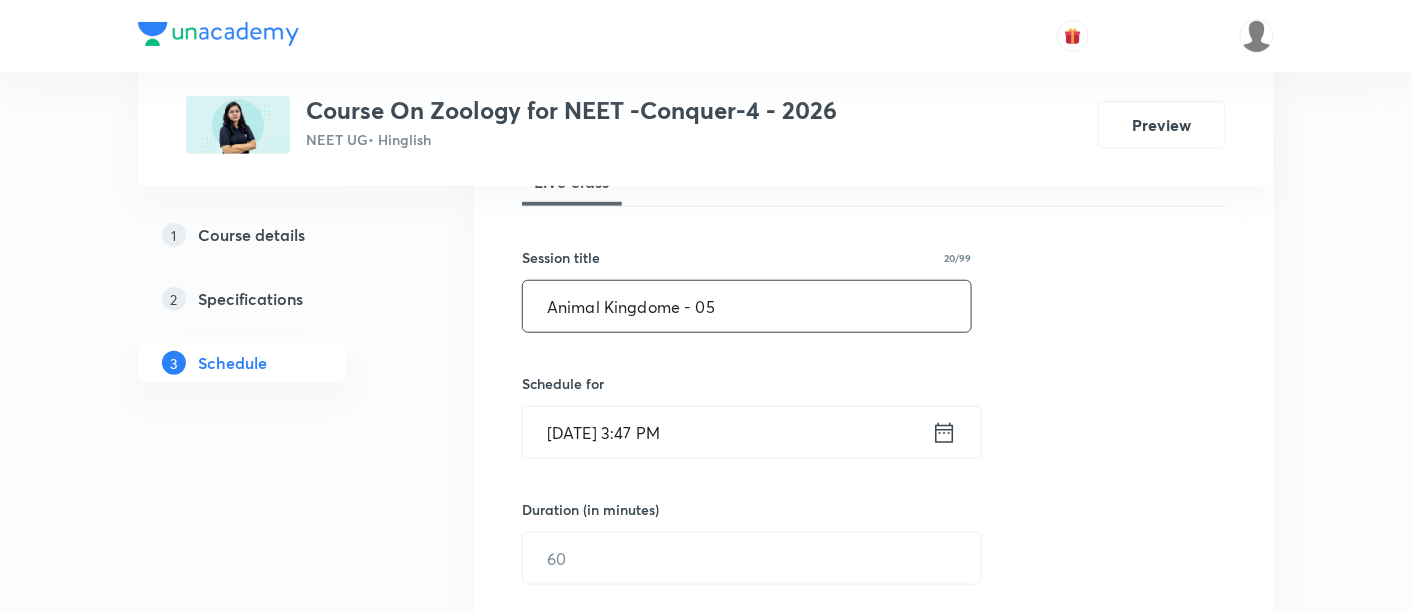 scroll, scrollTop: 351, scrollLeft: 0, axis: vertical 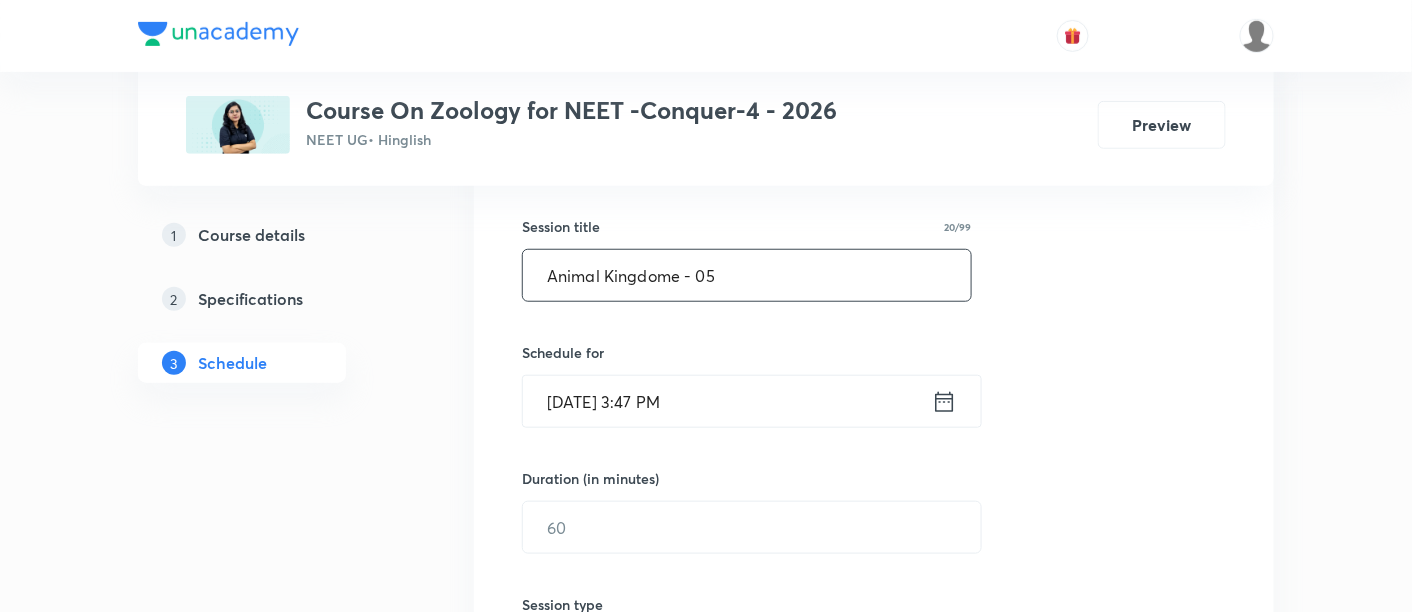 type on "Animal Kingdome - 05" 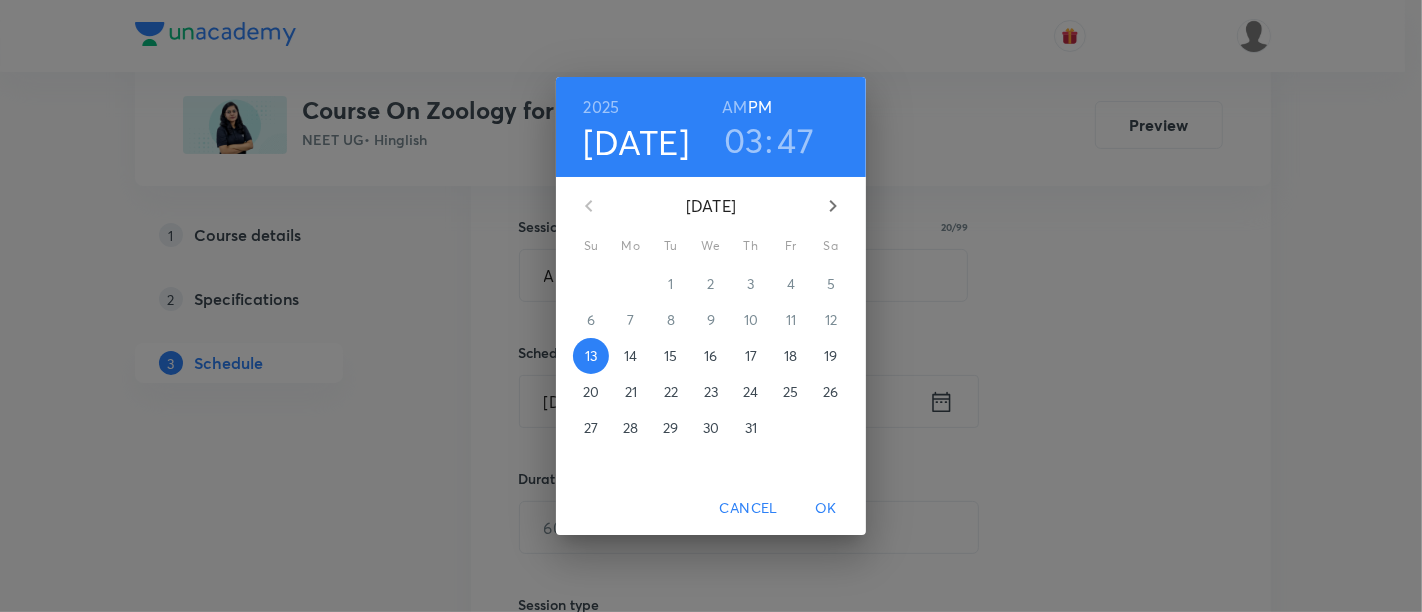 click on "14" at bounding box center [630, 356] 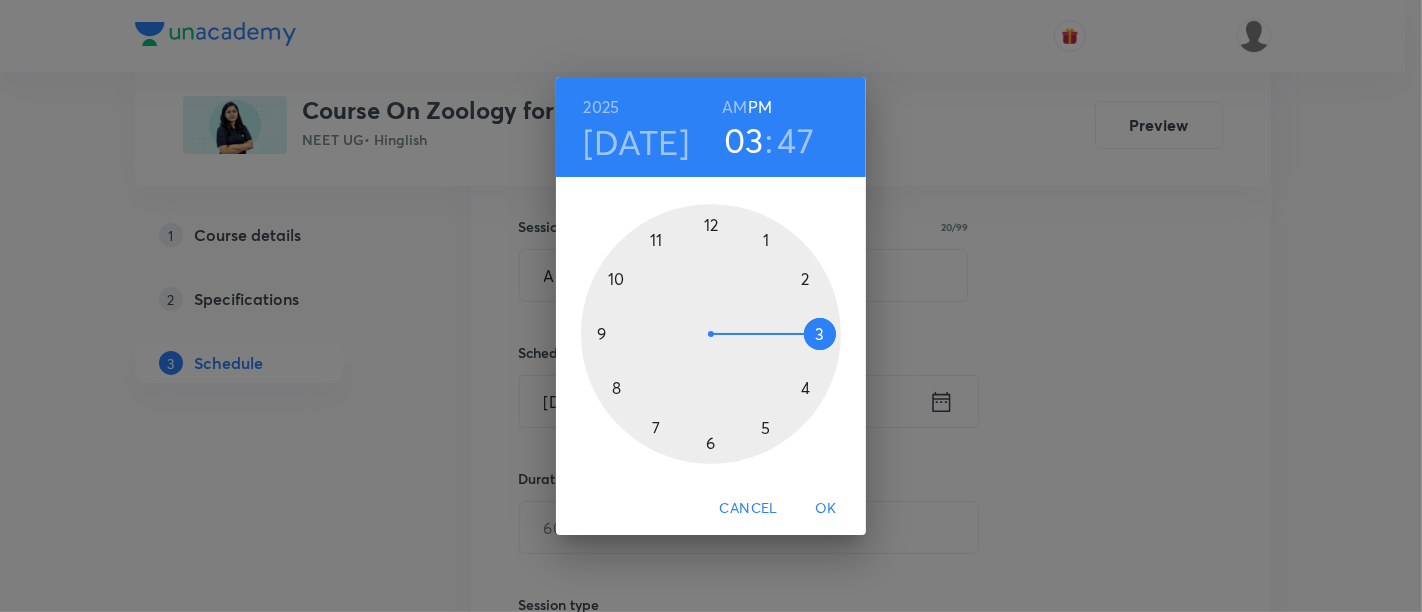 click at bounding box center [711, 334] 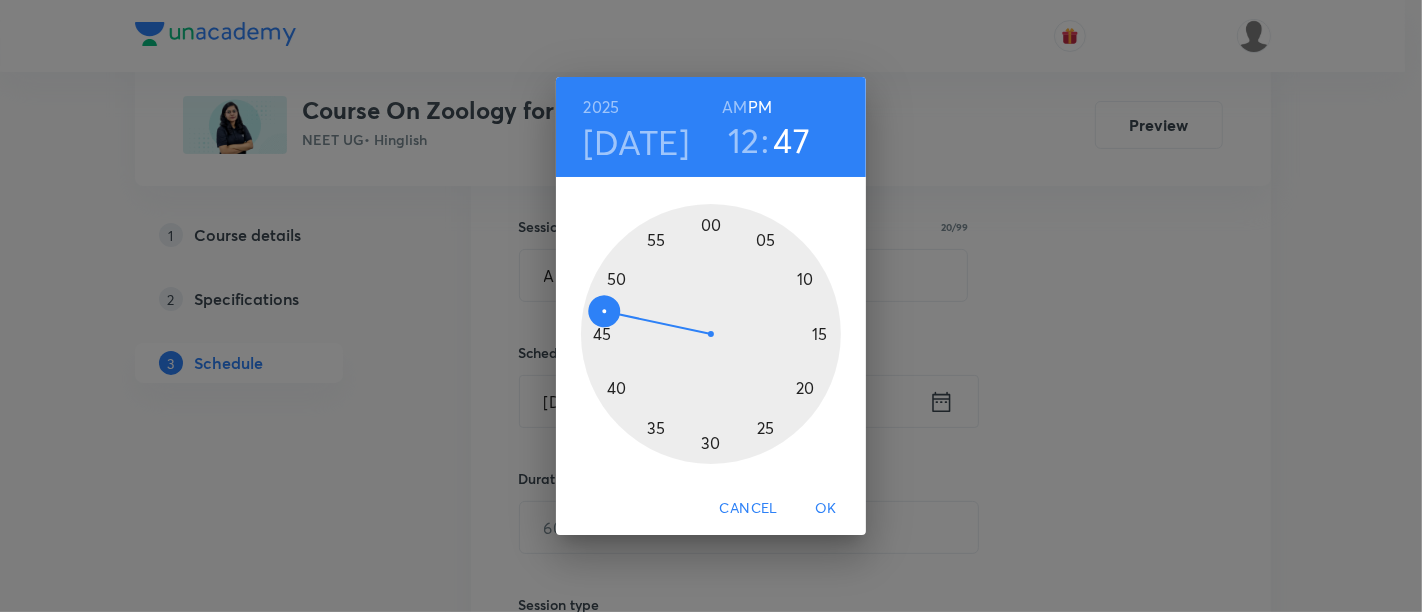 click at bounding box center (711, 334) 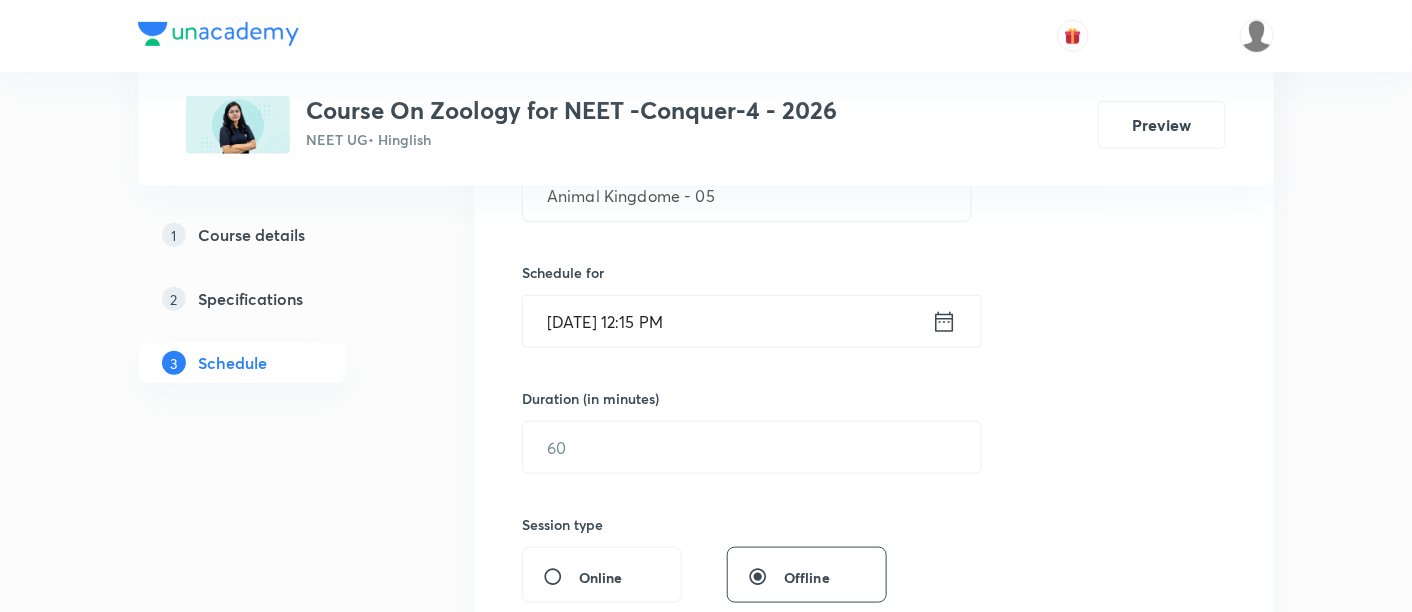 scroll, scrollTop: 466, scrollLeft: 0, axis: vertical 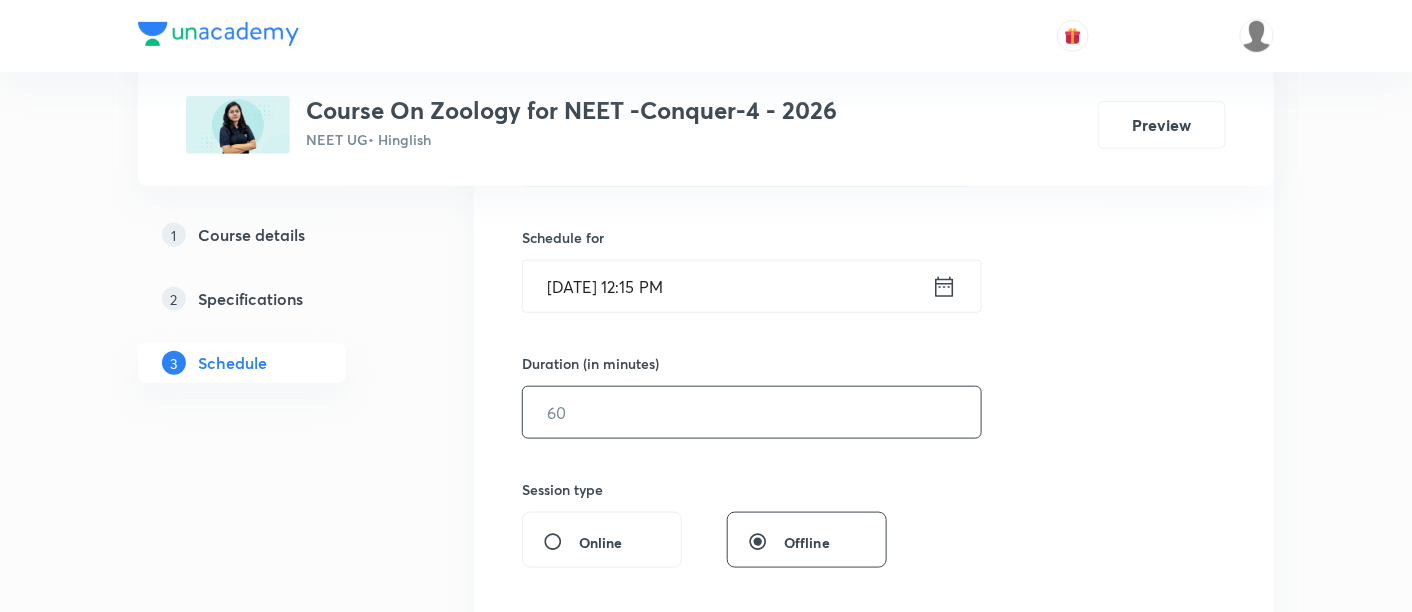 click at bounding box center [752, 412] 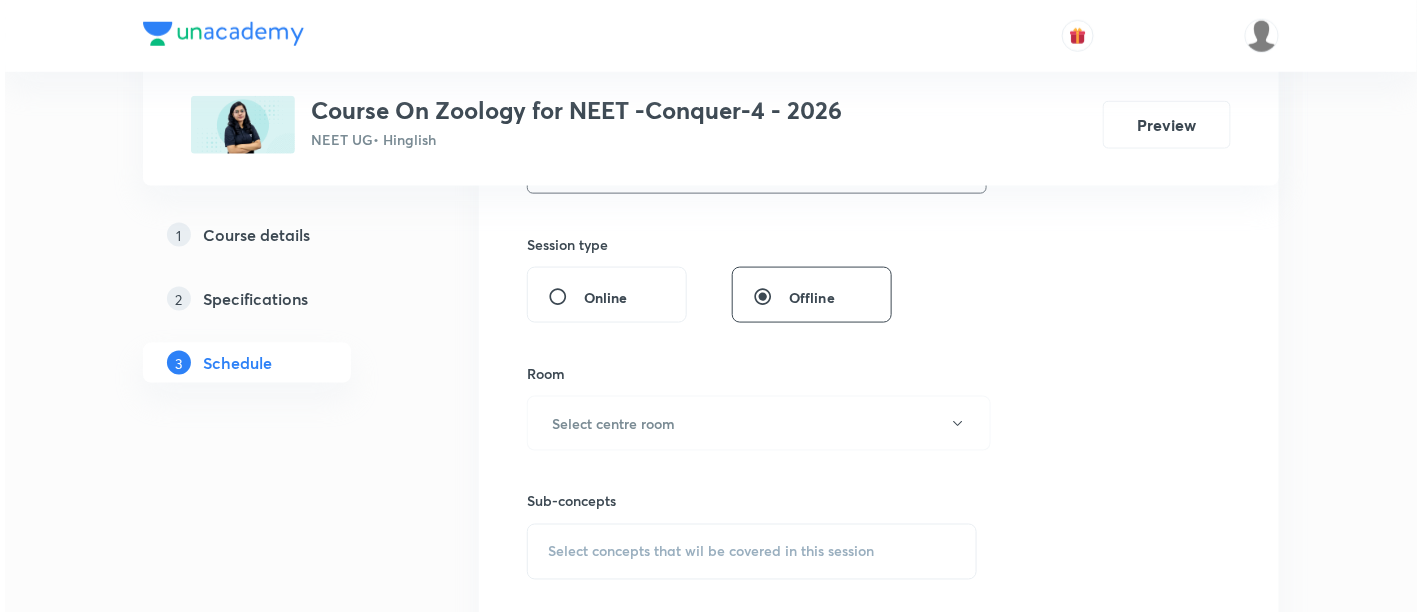 scroll, scrollTop: 722, scrollLeft: 0, axis: vertical 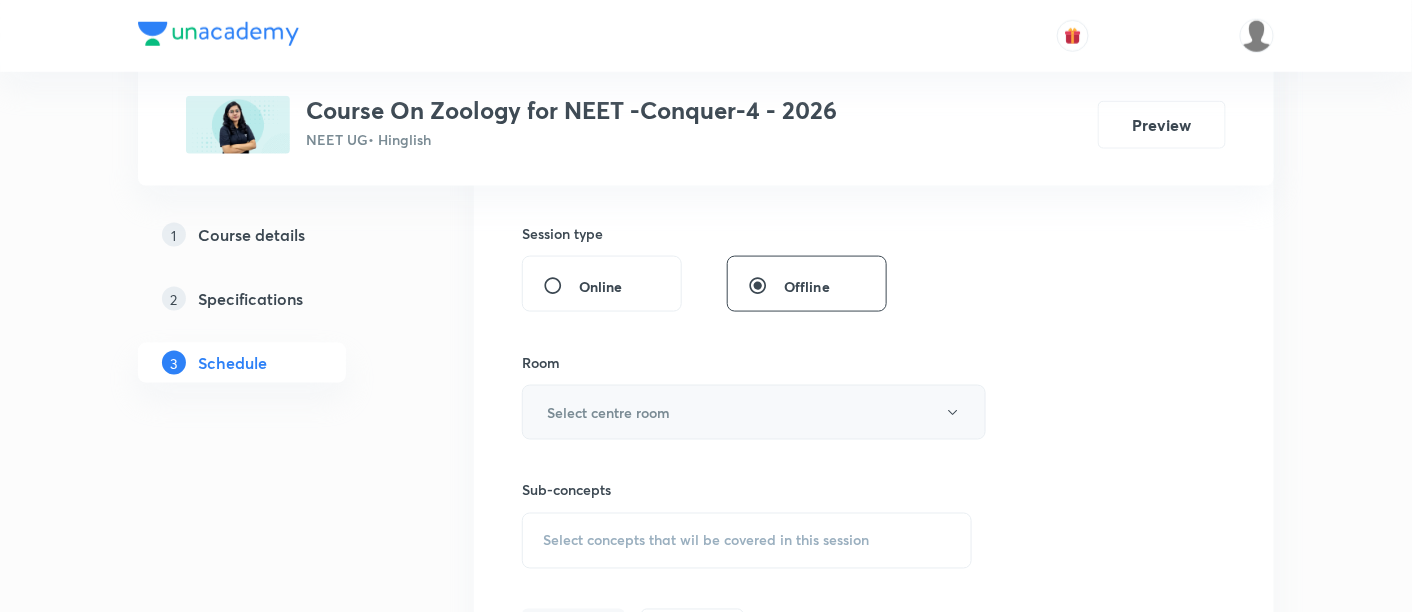 type on "90" 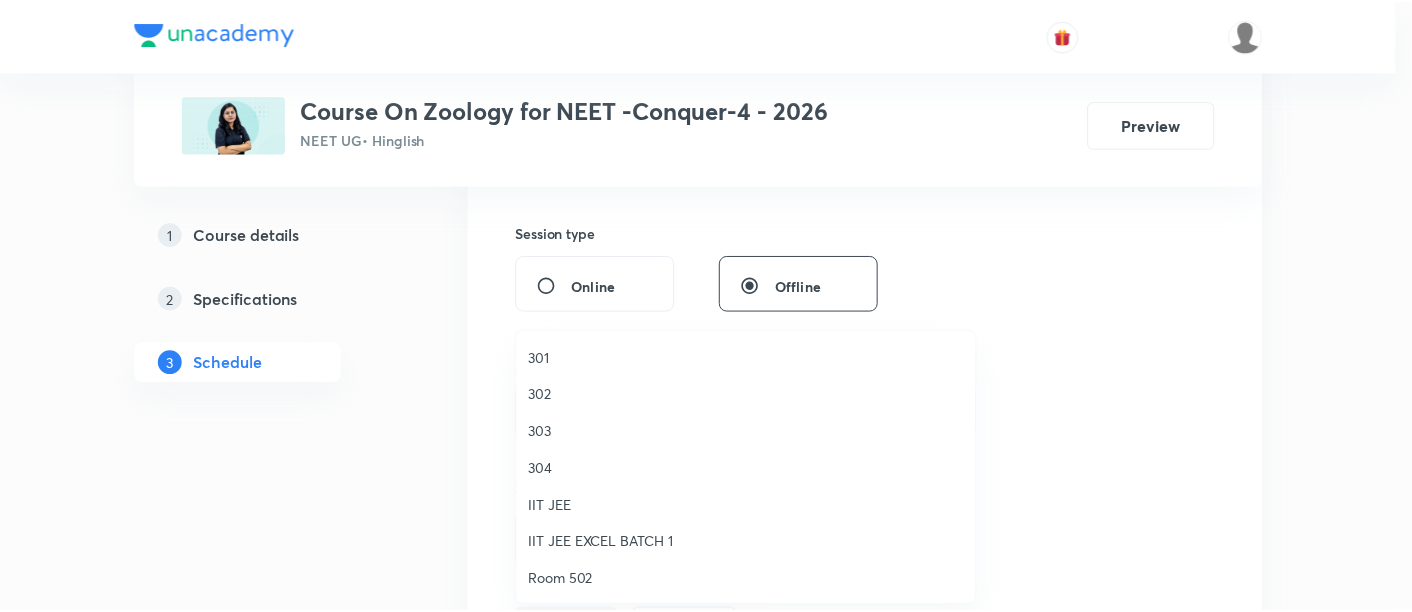 scroll, scrollTop: 665, scrollLeft: 0, axis: vertical 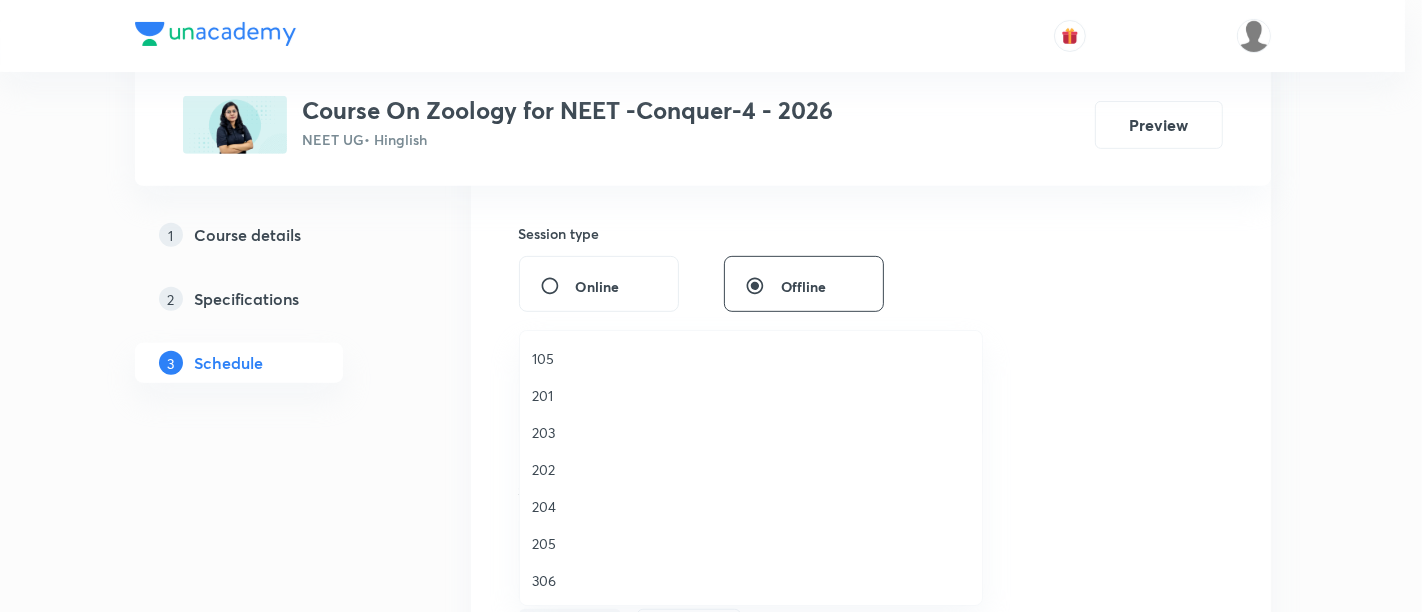 click on "306" at bounding box center [751, 580] 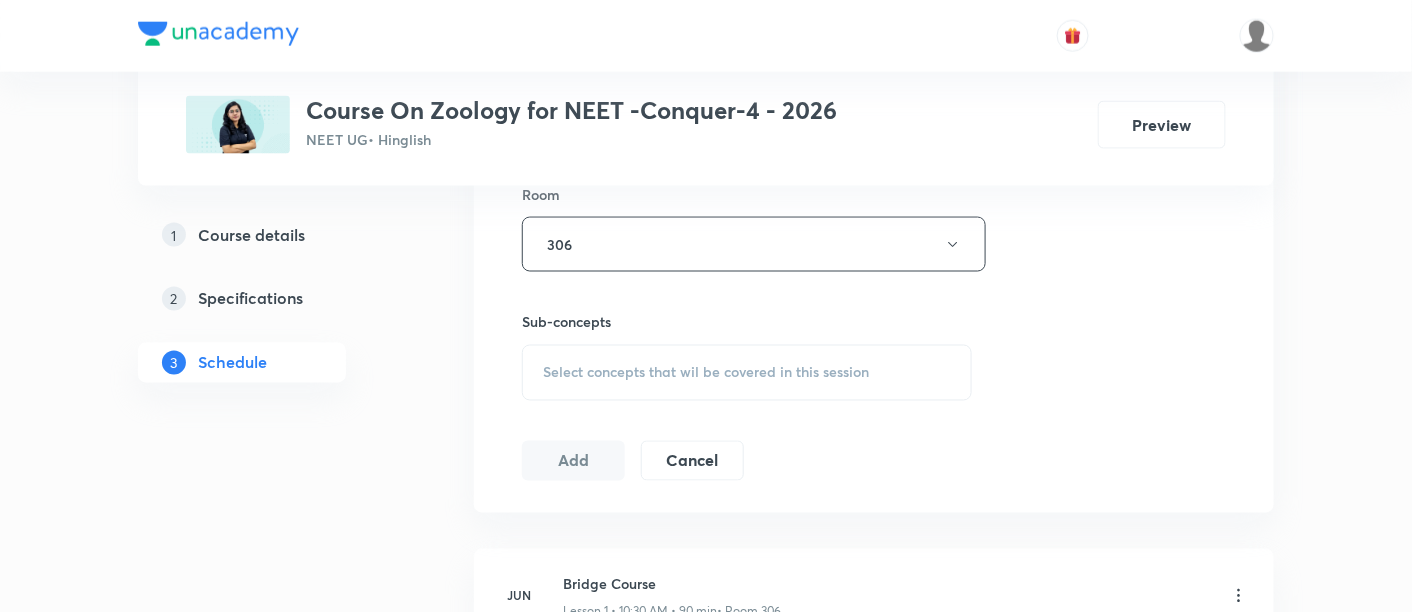scroll, scrollTop: 892, scrollLeft: 0, axis: vertical 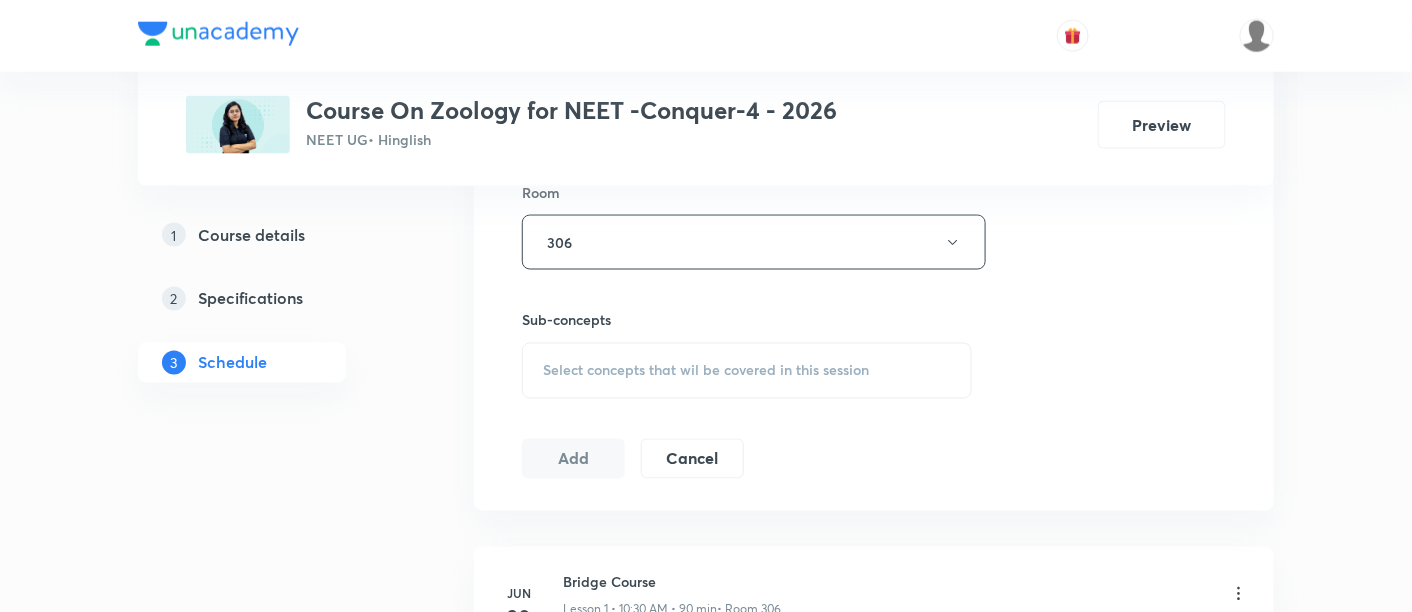 click on "Select concepts that wil be covered in this session" at bounding box center [706, 371] 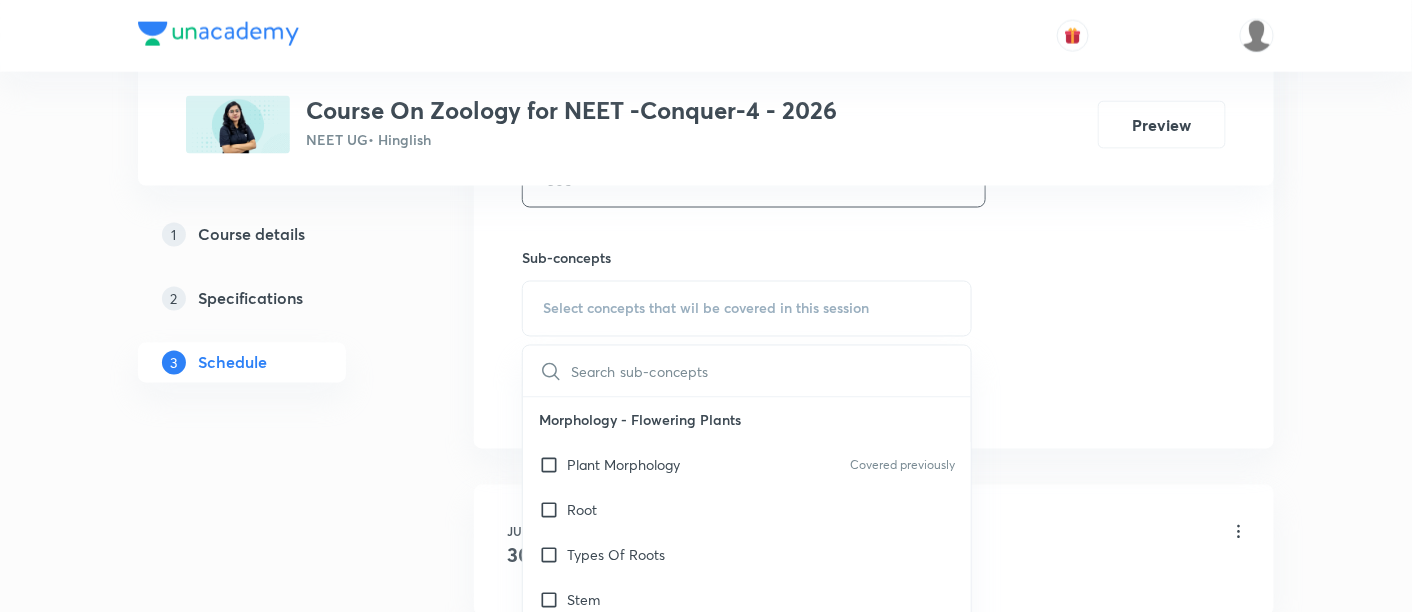 scroll, scrollTop: 955, scrollLeft: 0, axis: vertical 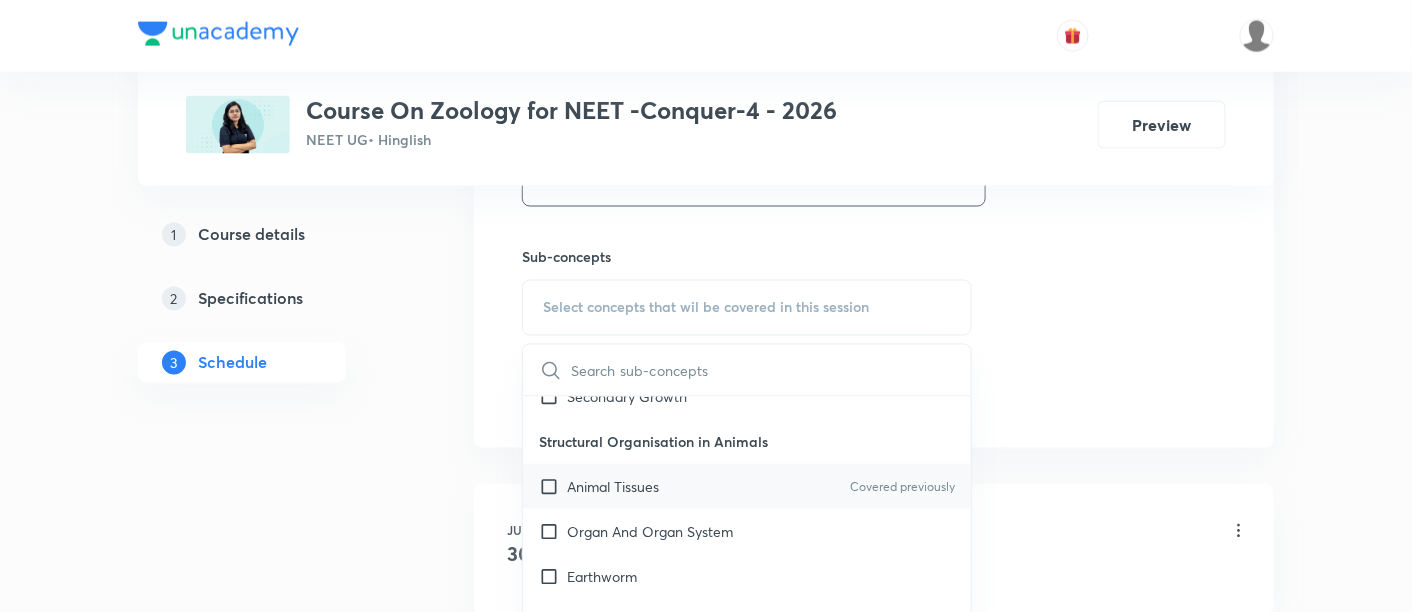 click on "Animal Tissues" at bounding box center (613, 486) 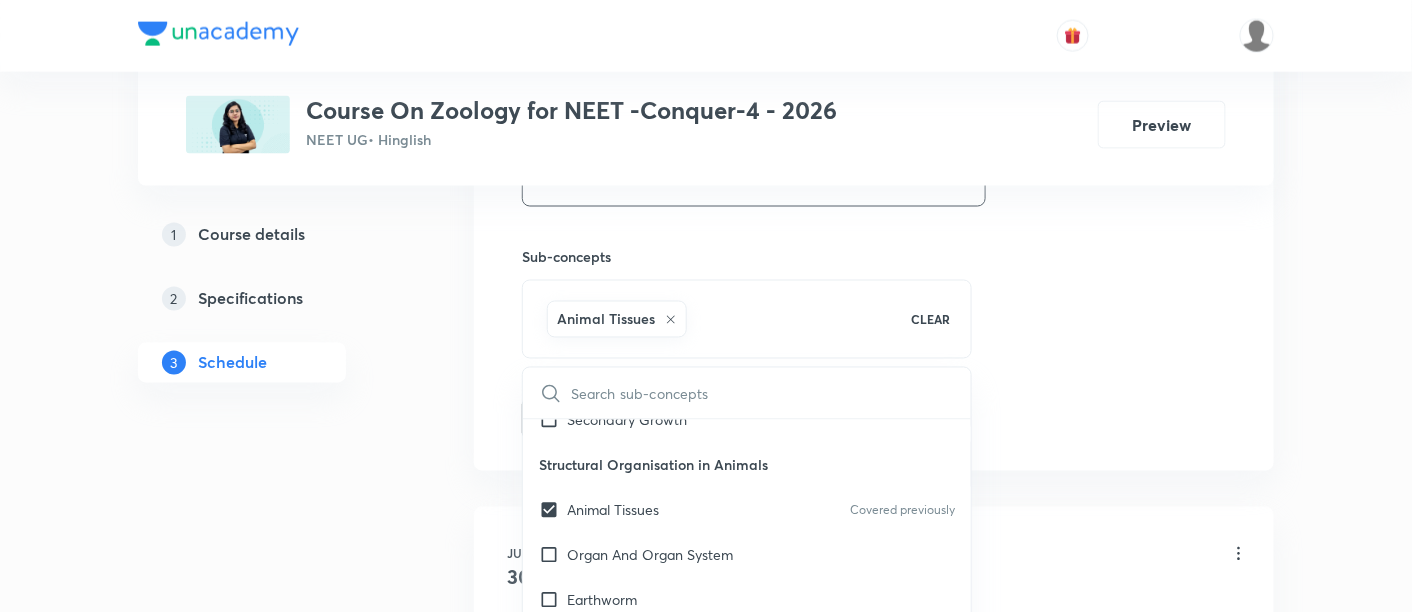 click on "Session  8 Live class Session title 20/99 Animal Kingdome - 05 ​ Schedule for Jul 14, 2025, 12:15 PM ​ Duration (in minutes) 90 ​   Session type Online Offline Room 306 Sub-concepts Animal Tissues CLEAR ​ Morphology - Flowering Plants Plant Morphology Covered previously Root Types Of Roots Stem Types Of Stem  Leaf Inflorescence Flower Fruit Seed Semi-Technical Description Of A Typical Flowering Plant Description Of Some Important Families Anatomy - Flowering Plants The Tissues  Tissue System Anatomy Of Dicotyledonous And Monocotyledonous Plants Secondary Growth Structural Organisation in Animals Animal Tissues Covered previously Organ And Organ System Earthworm Cockroach Frogs Structural Organization in Animals Cockroach General Features  Frog General Features Cell - Unit of Life What Is A Cell? Cell Theory An Overview Of Cell Cell Shape And Size Prokaryotic Cells Eukaryotic Cells Ribosome and Inclusion Bodies Cell - Unit of Life Biomolecules How To Analyse Chemical Composition? Biomacromolecules Seed" at bounding box center [874, -42] 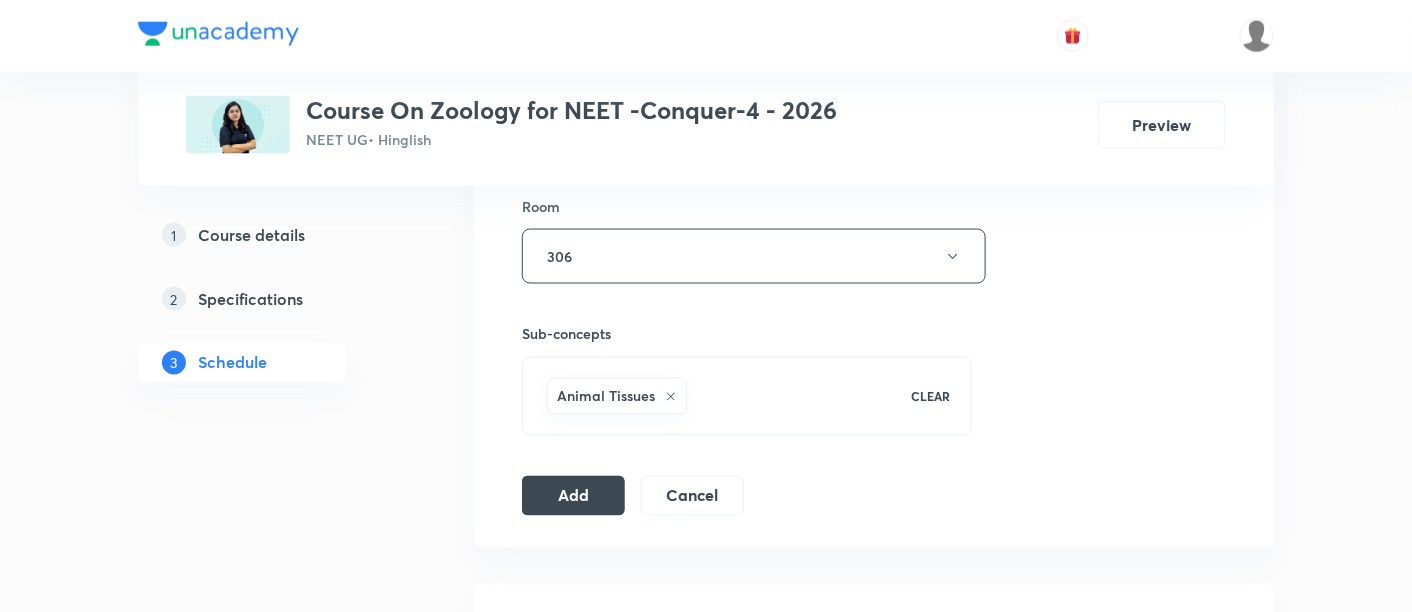 scroll, scrollTop: 885, scrollLeft: 0, axis: vertical 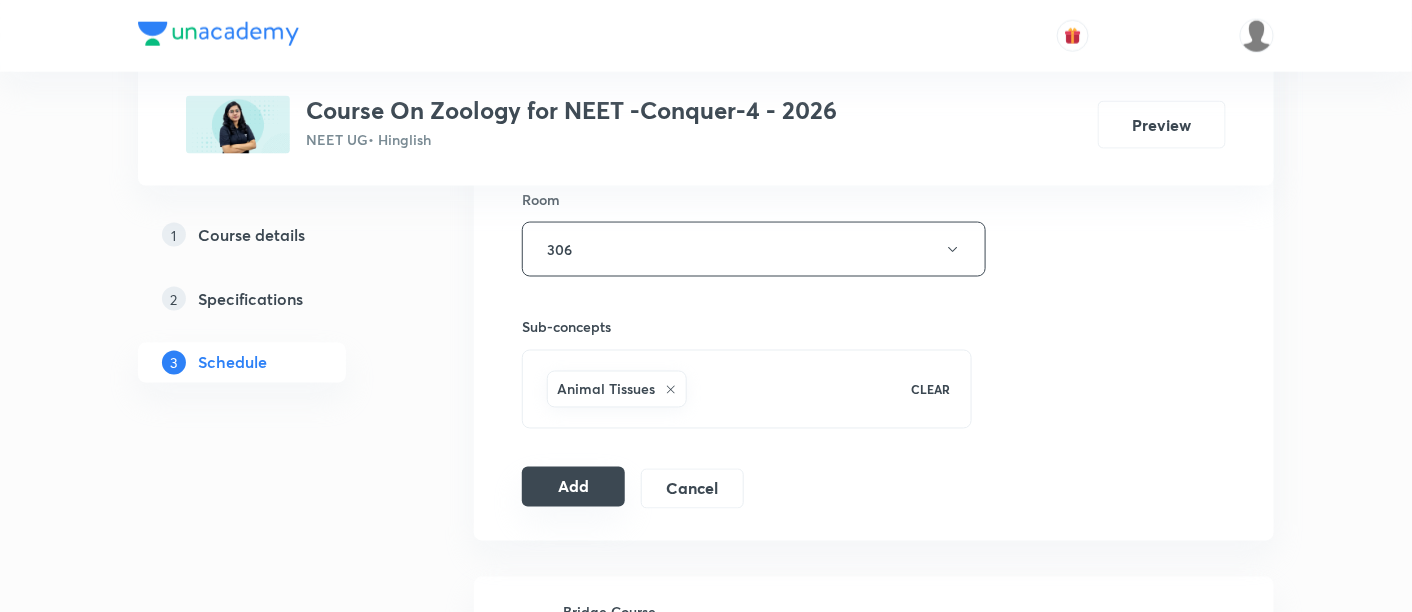 click on "Add" at bounding box center [573, 487] 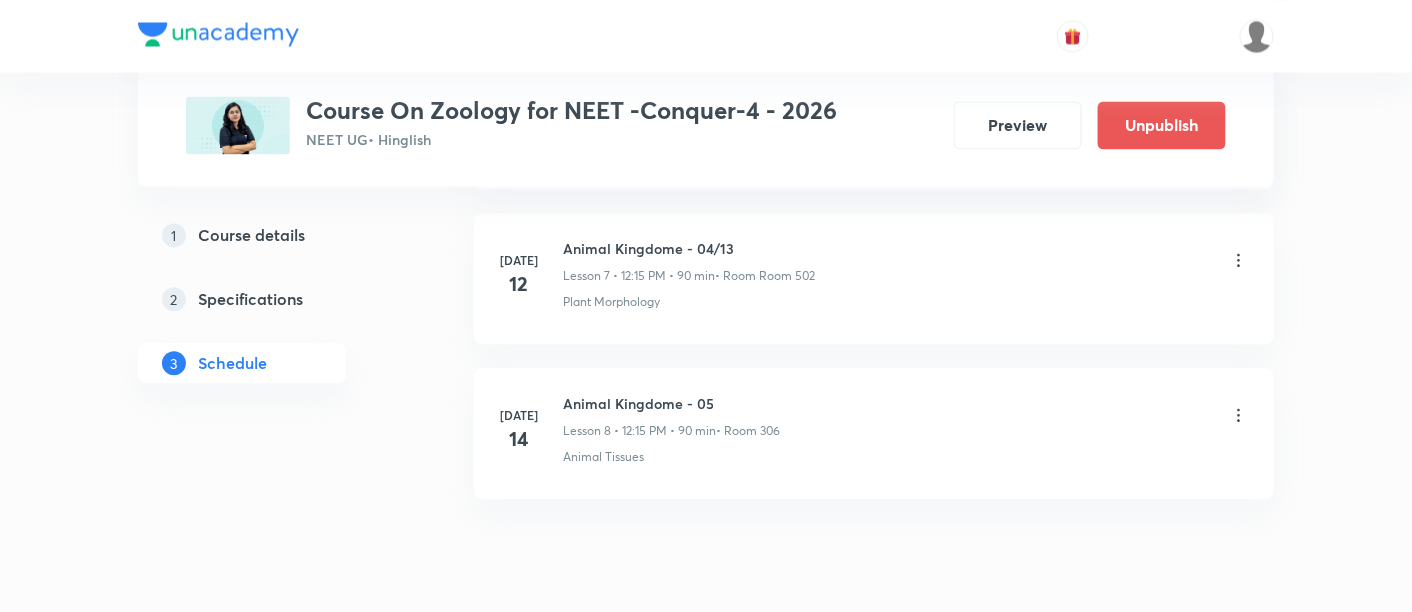 scroll, scrollTop: 1306, scrollLeft: 0, axis: vertical 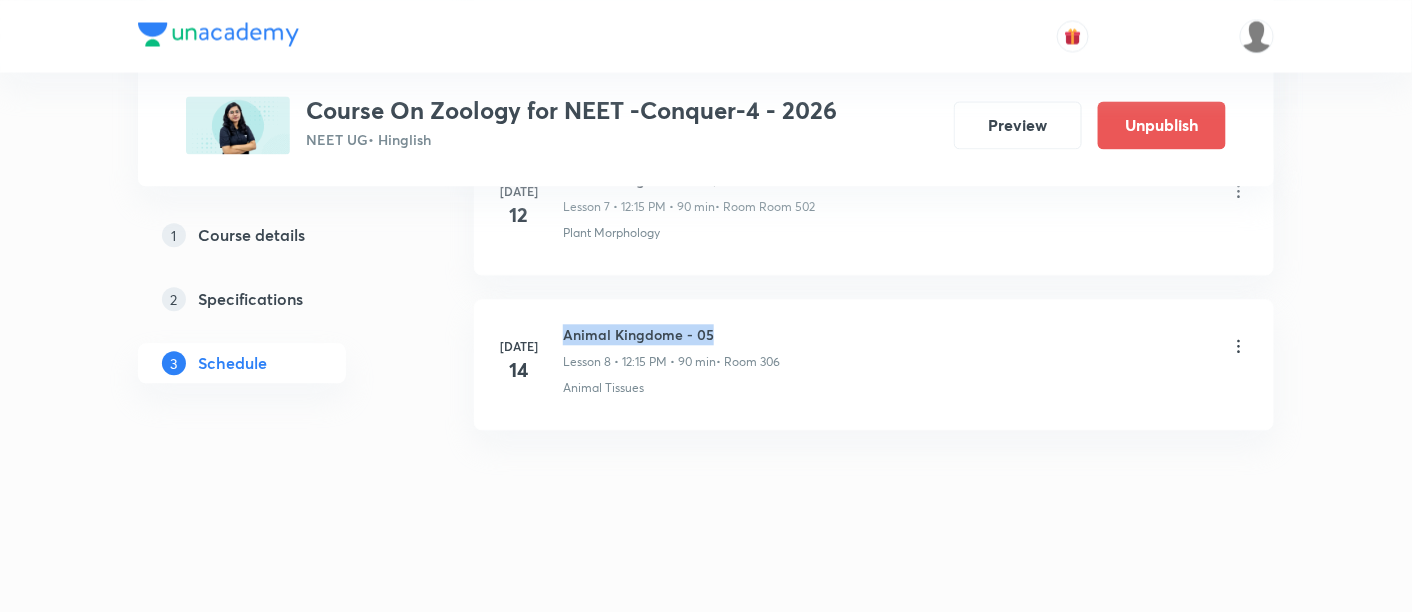 drag, startPoint x: 565, startPoint y: 328, endPoint x: 742, endPoint y: 324, distance: 177.0452 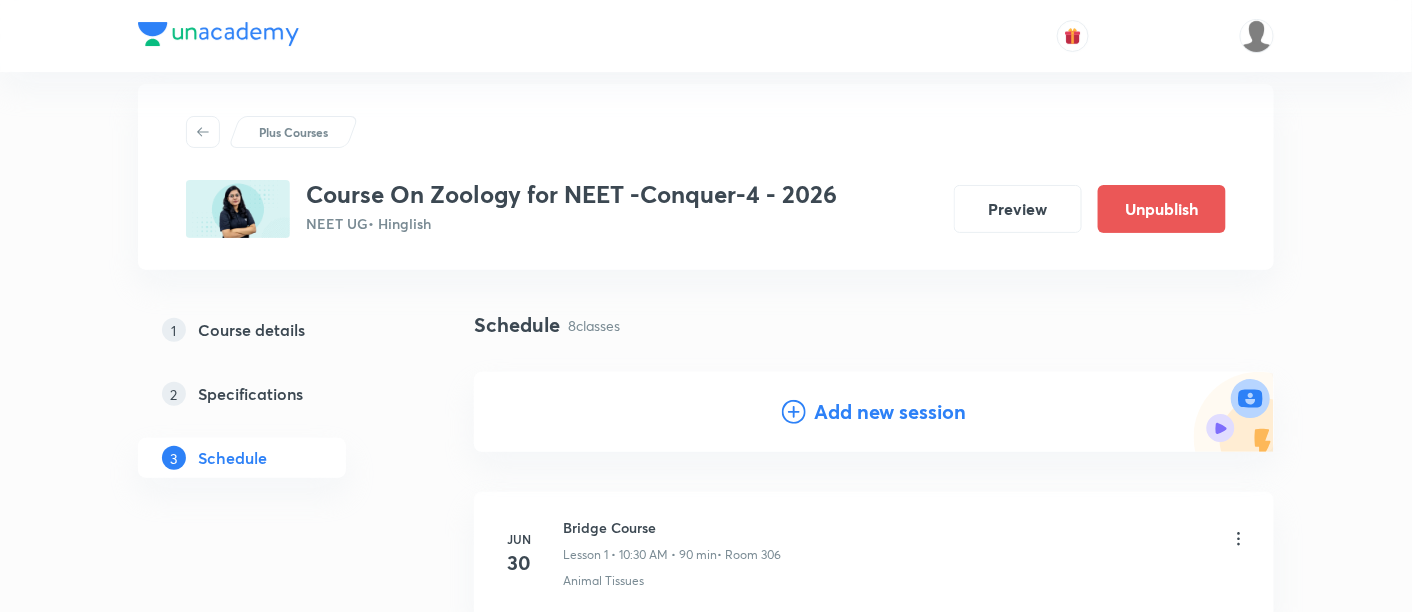 scroll, scrollTop: 0, scrollLeft: 0, axis: both 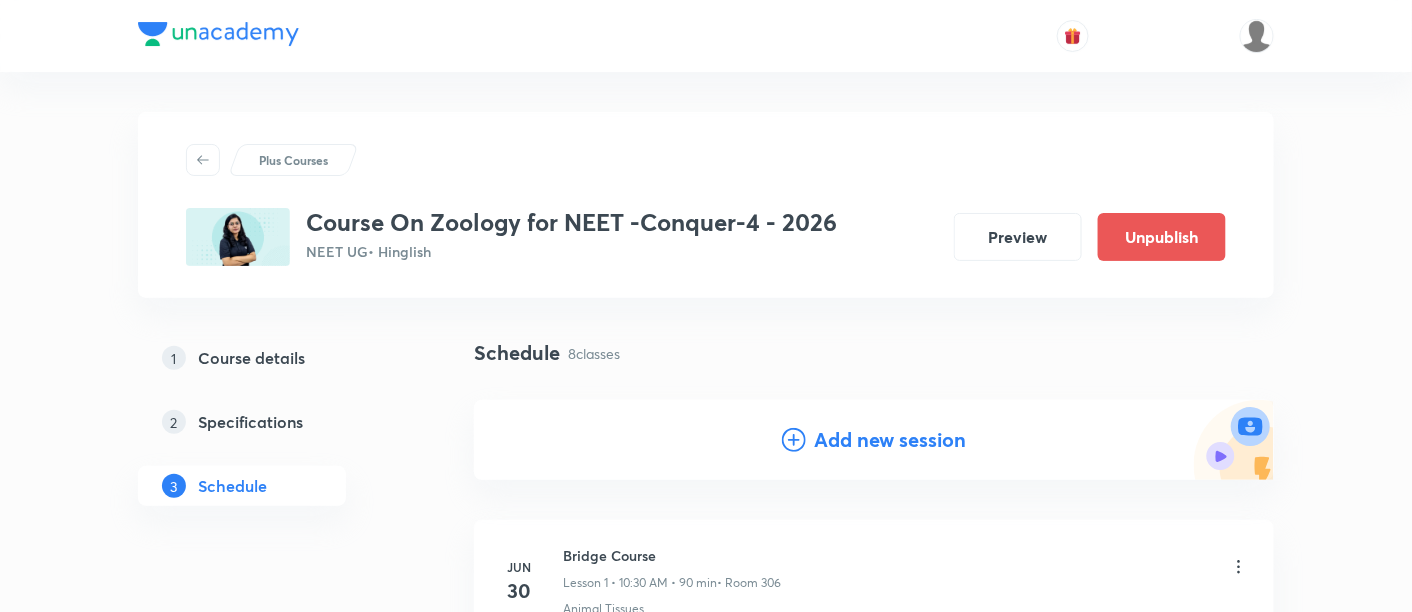 click on "Add new session" at bounding box center (890, 440) 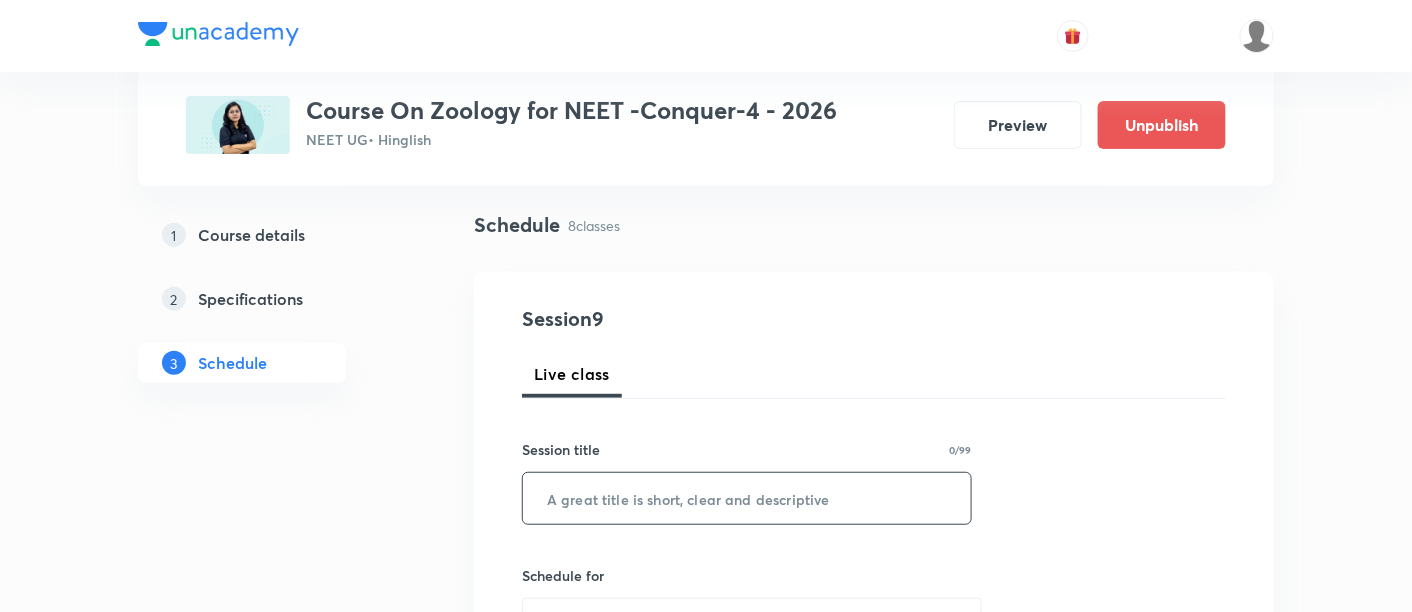 scroll, scrollTop: 144, scrollLeft: 0, axis: vertical 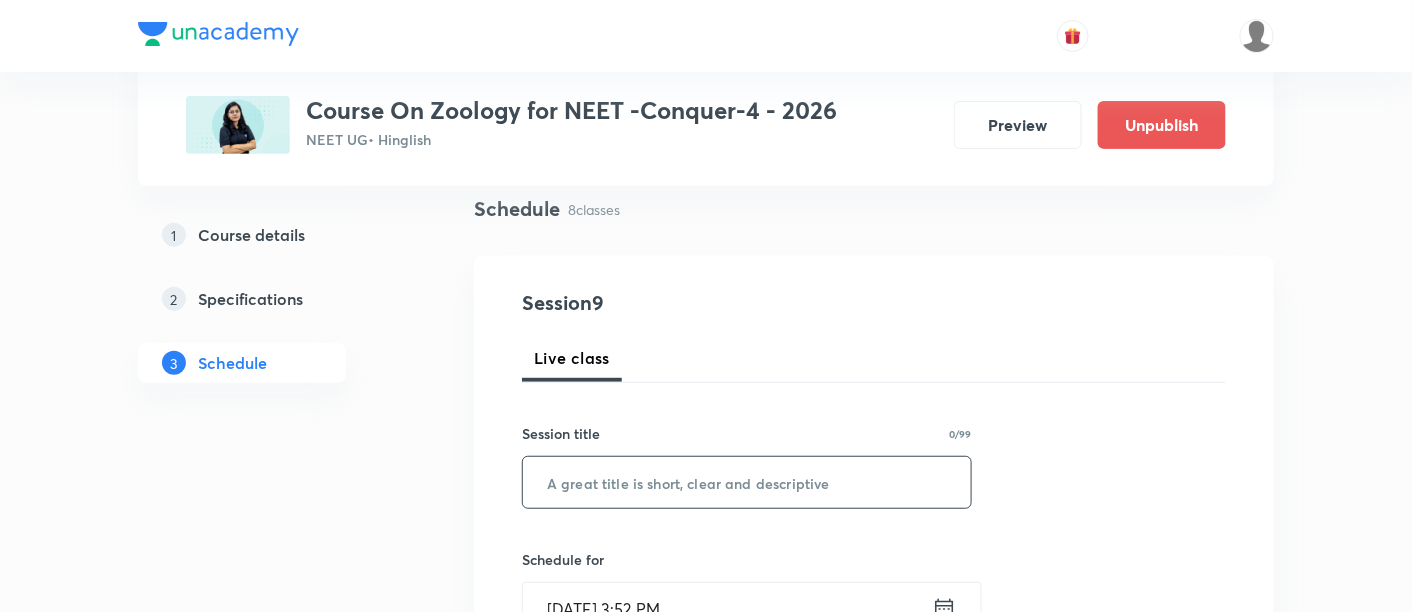 click at bounding box center (747, 482) 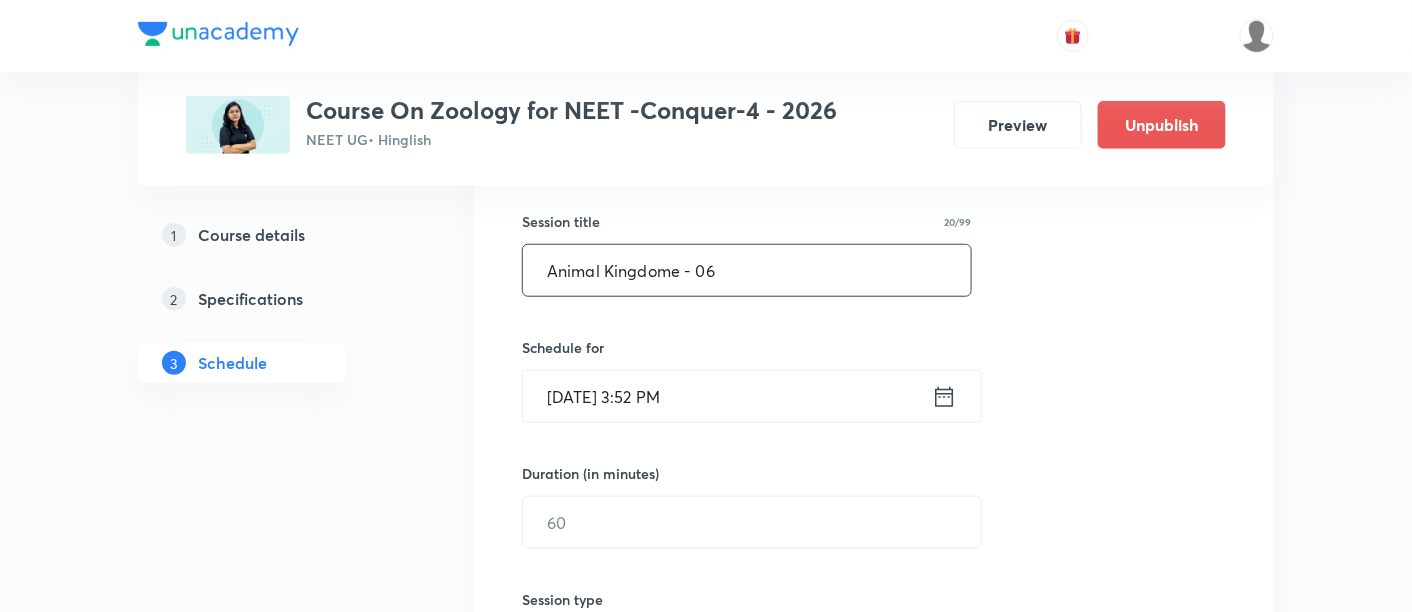 scroll, scrollTop: 403, scrollLeft: 0, axis: vertical 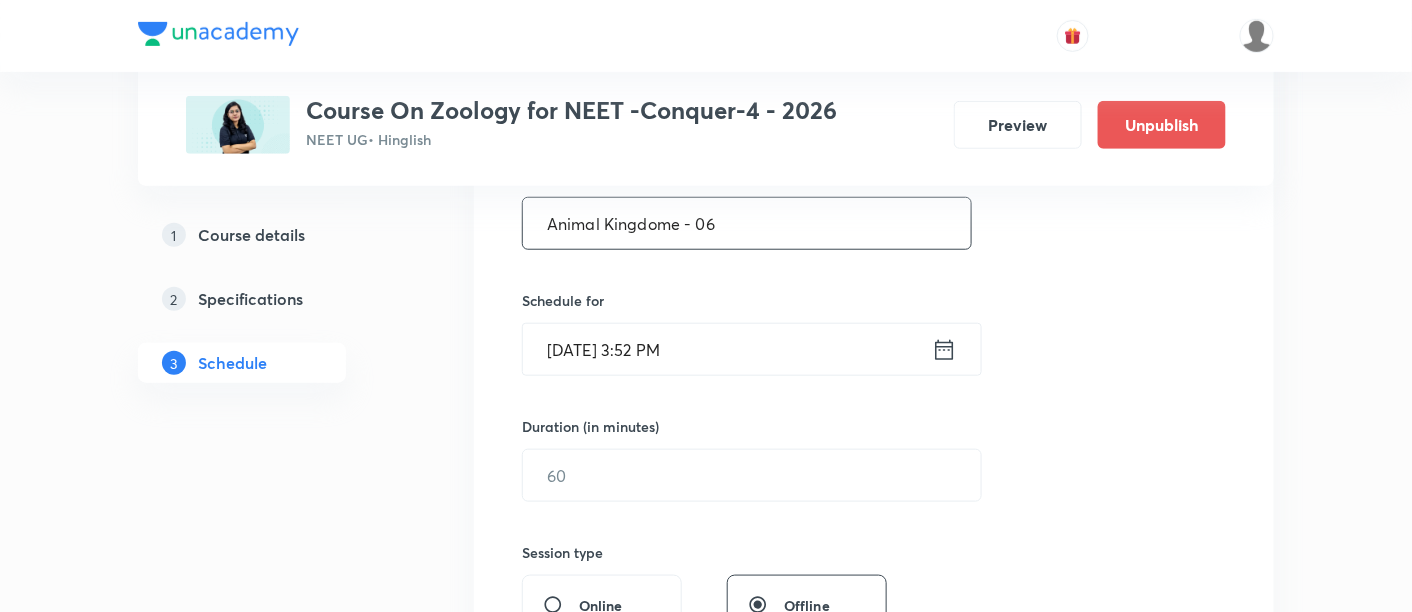 type on "Animal Kingdome - 06" 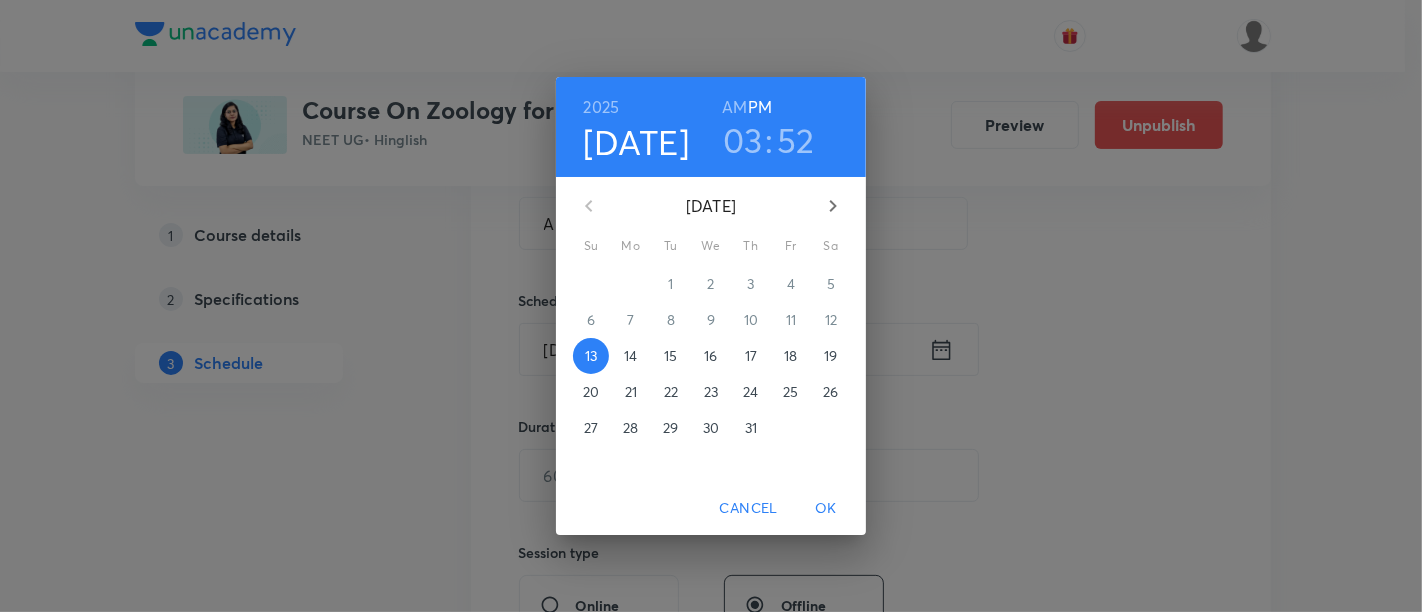 click on "17" at bounding box center (751, 356) 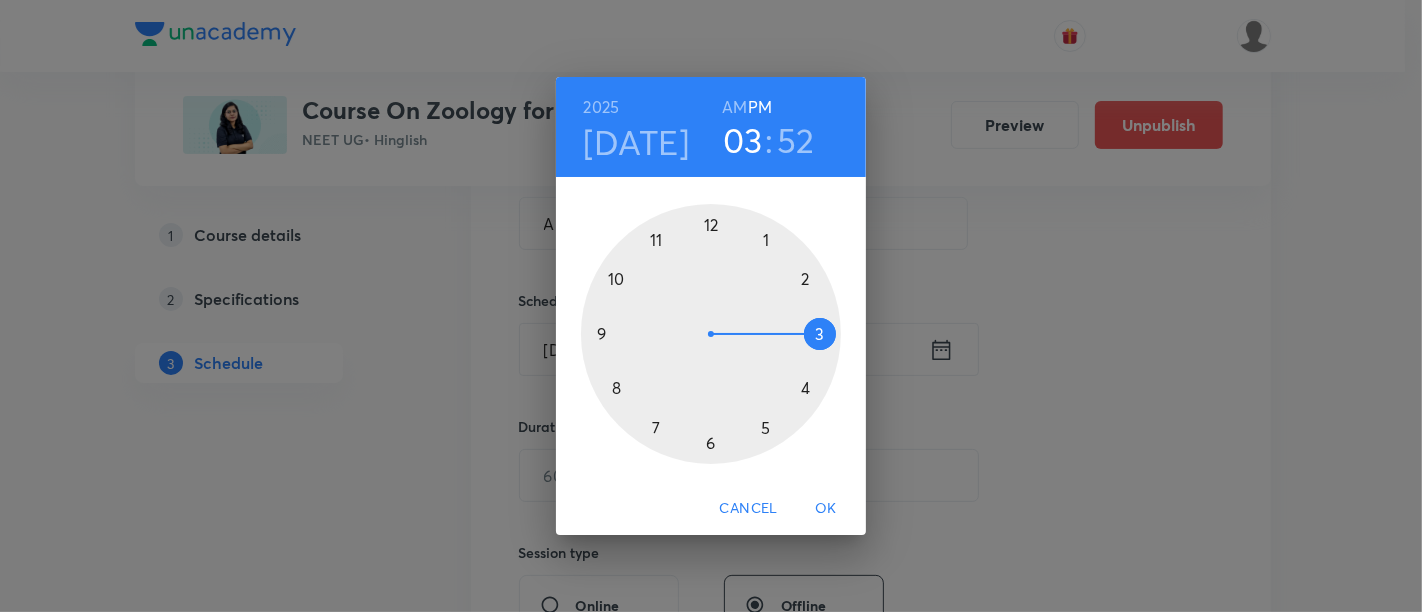 click at bounding box center (711, 334) 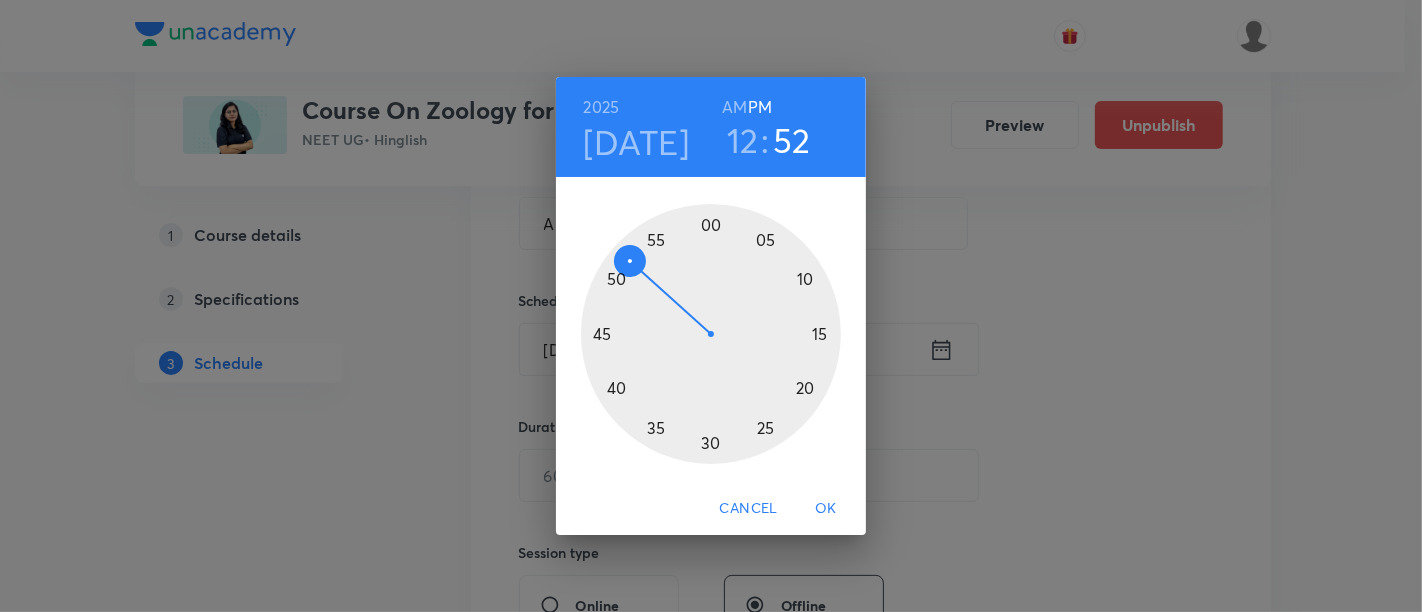 click at bounding box center [711, 334] 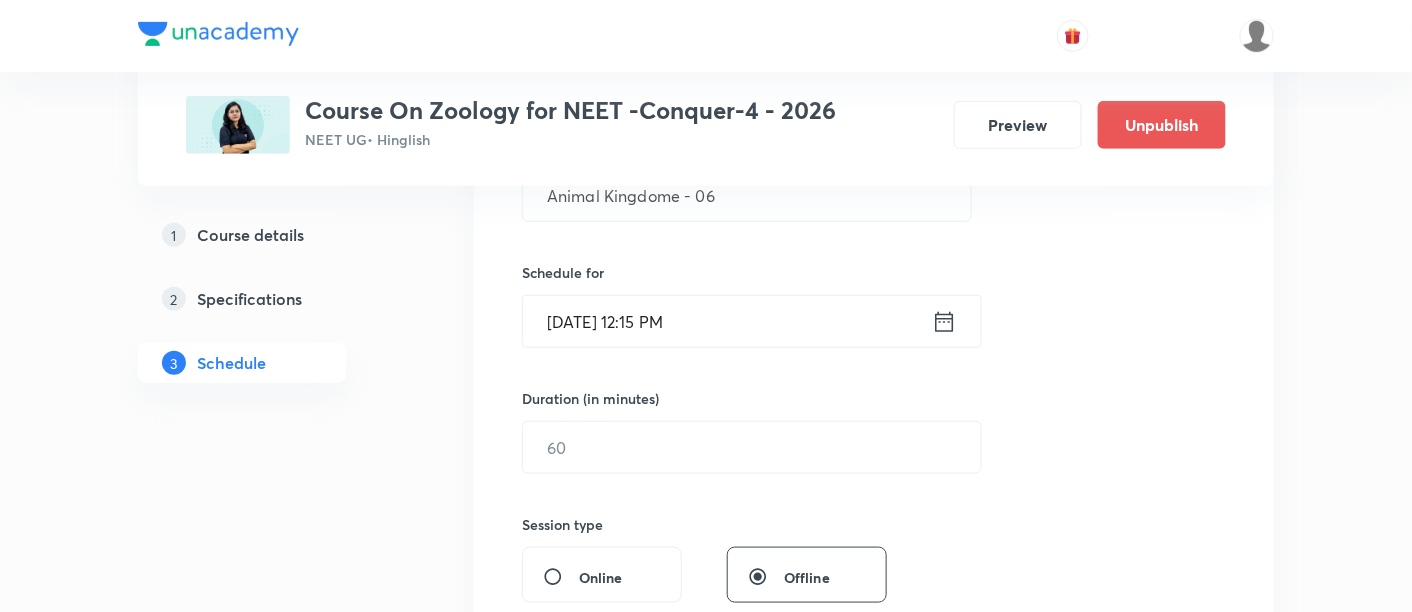 scroll, scrollTop: 503, scrollLeft: 0, axis: vertical 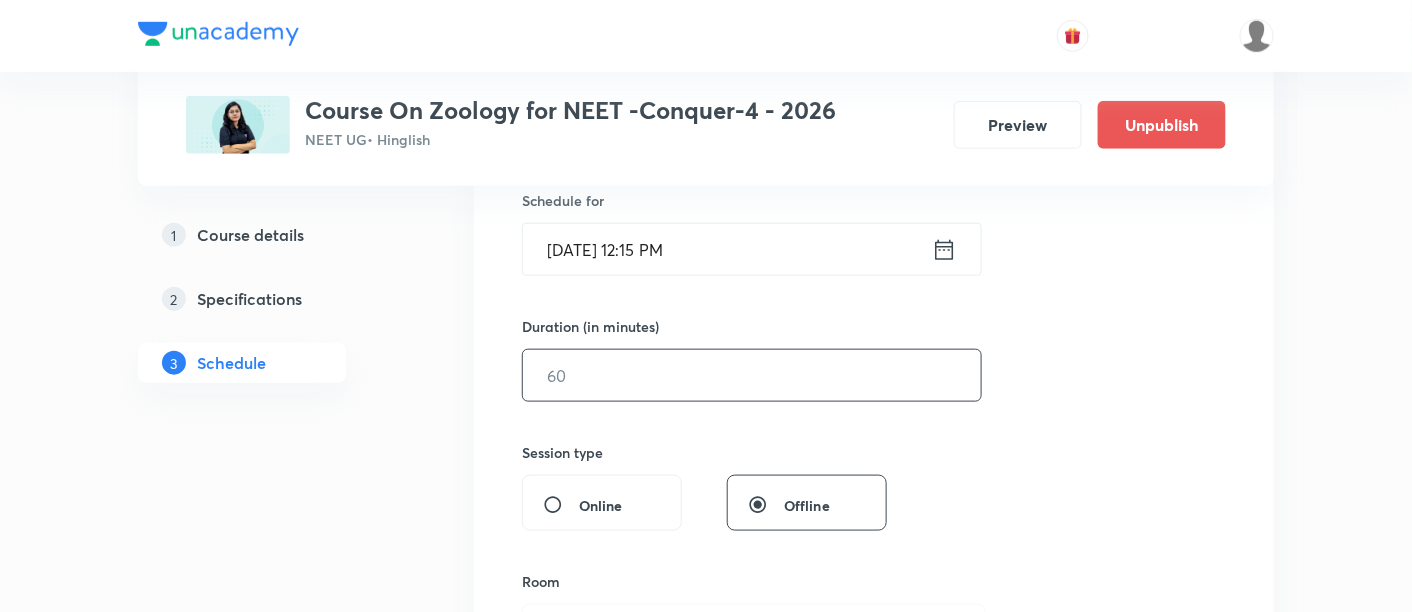 click at bounding box center (752, 375) 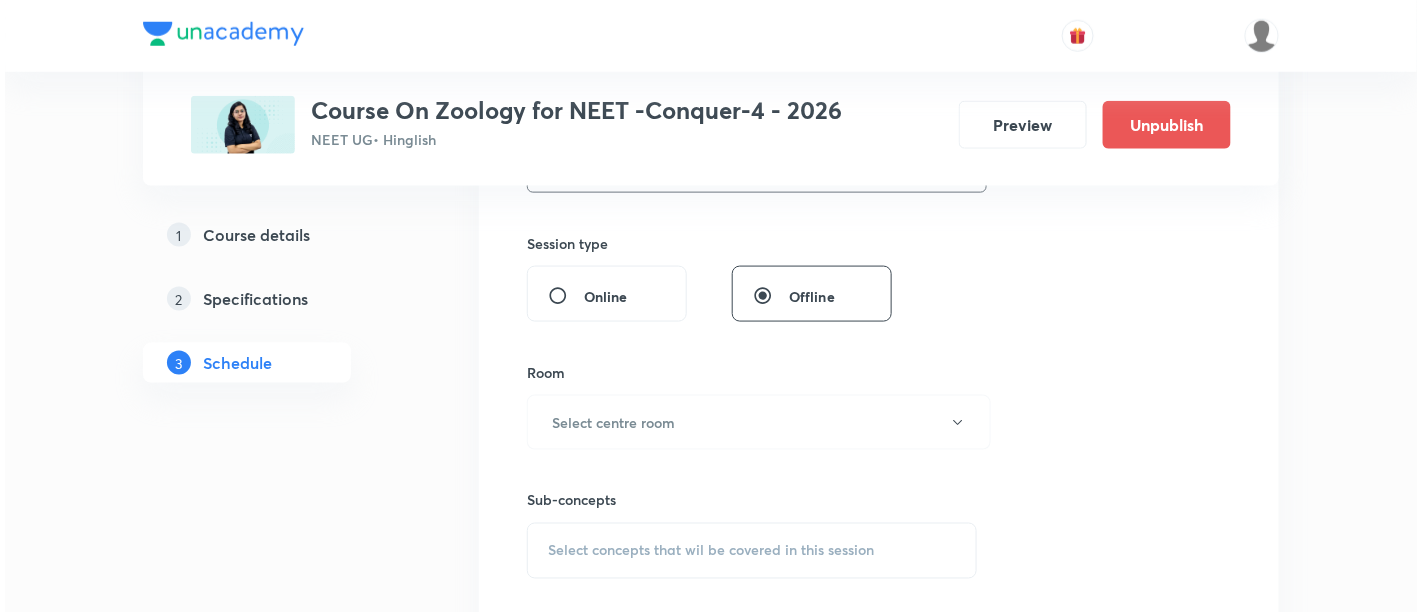 scroll, scrollTop: 725, scrollLeft: 0, axis: vertical 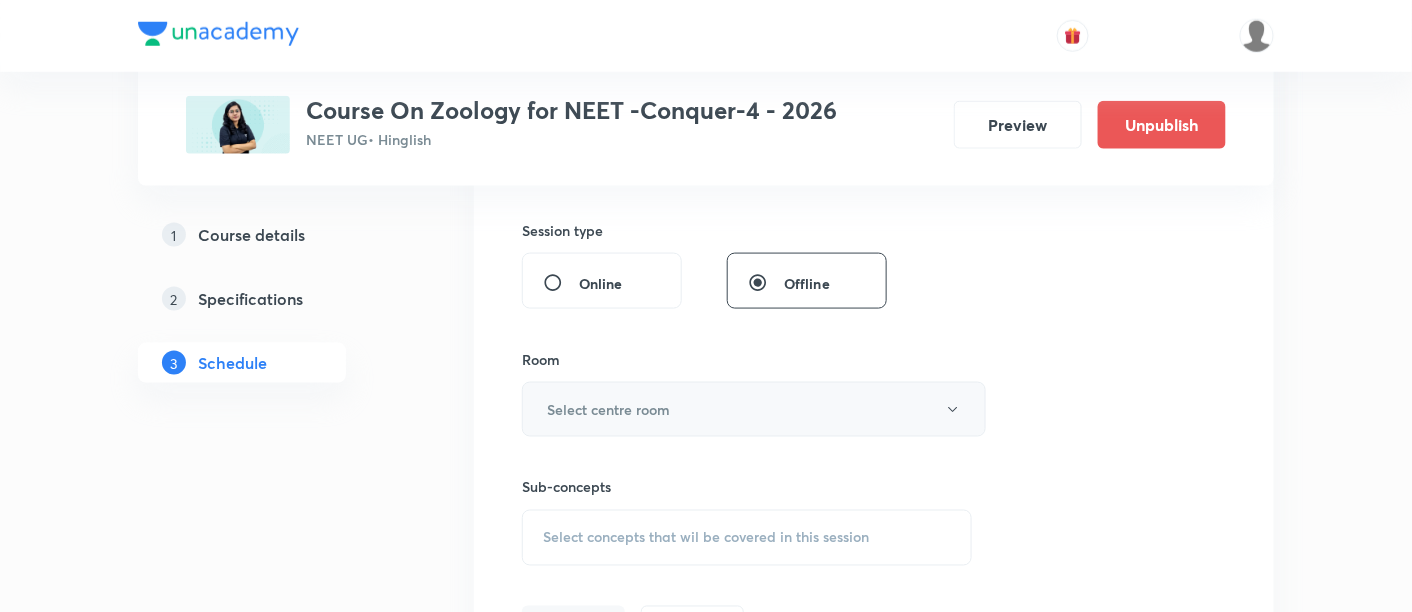 type on "90" 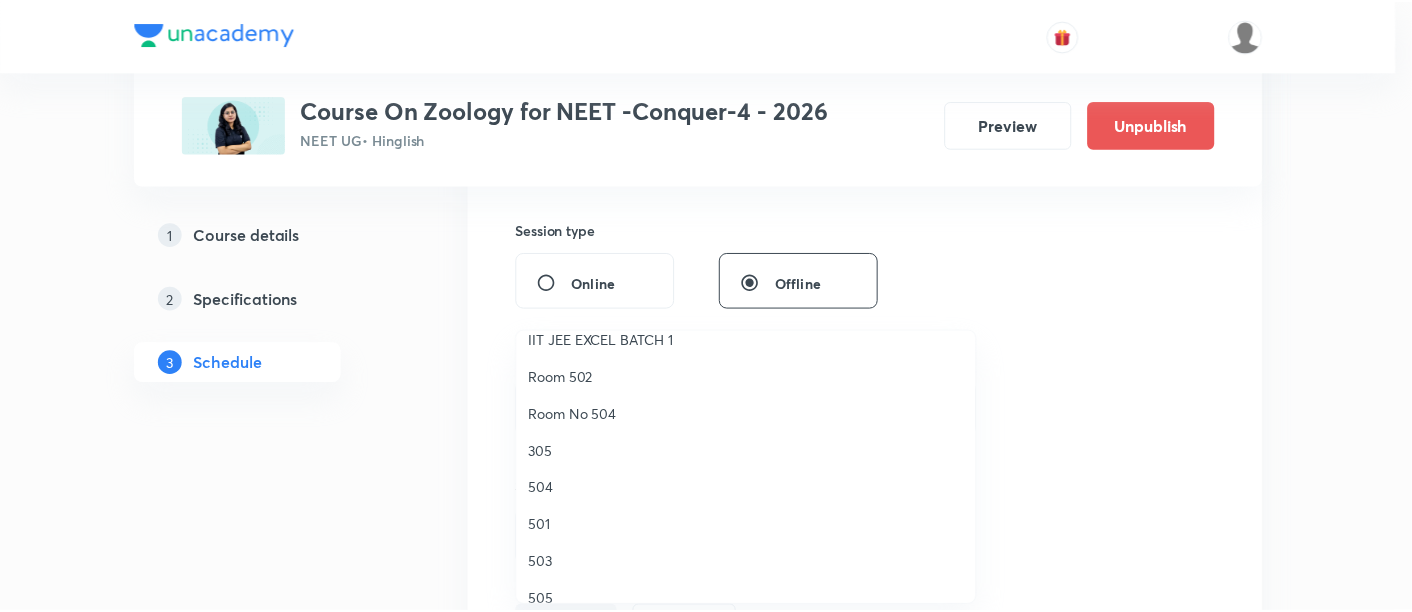 scroll, scrollTop: 229, scrollLeft: 0, axis: vertical 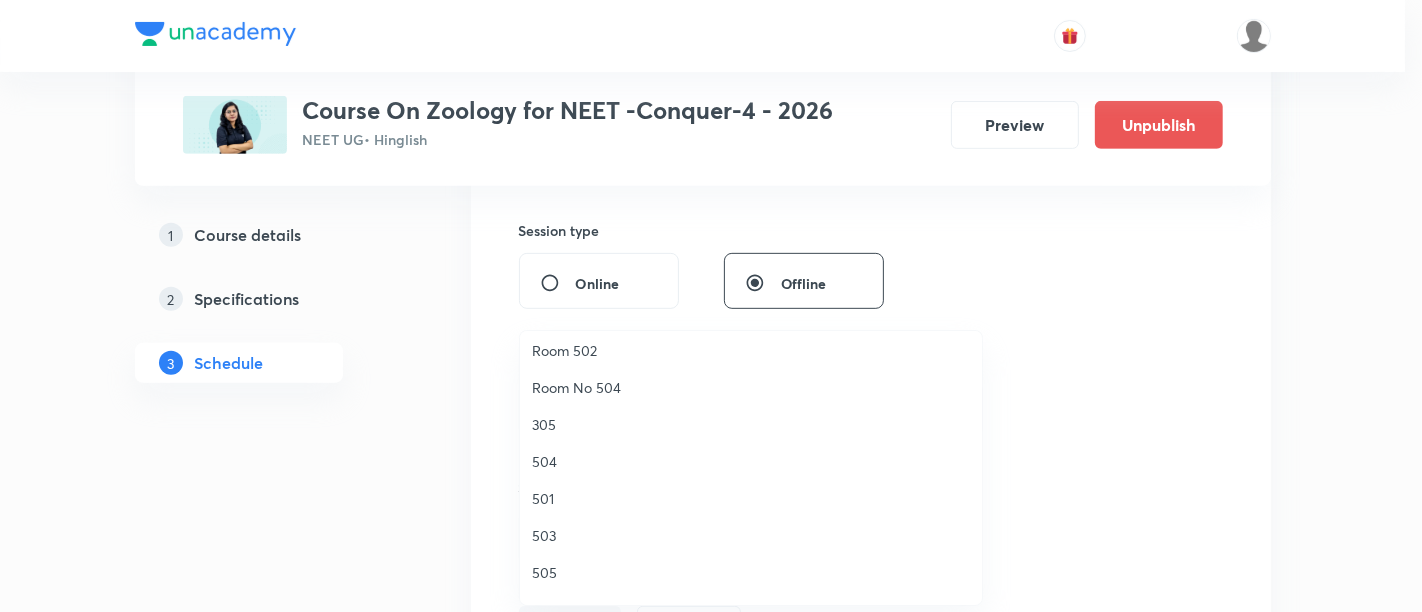 click on "501" at bounding box center [751, 498] 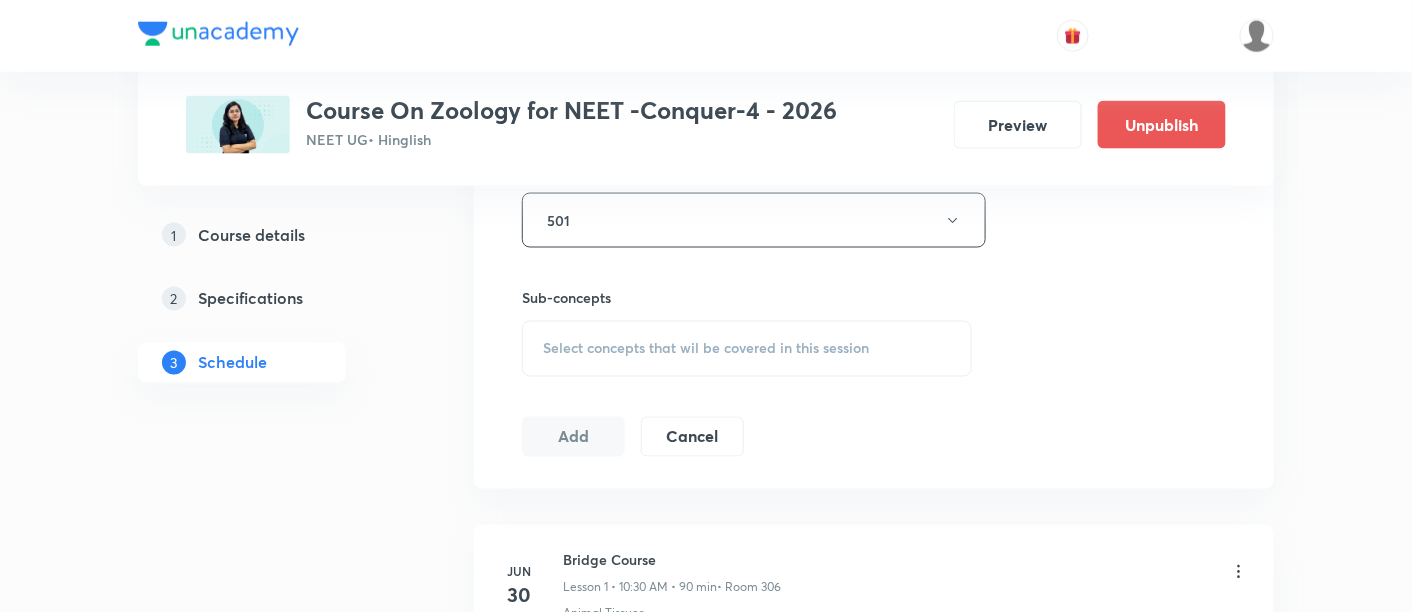 scroll, scrollTop: 948, scrollLeft: 0, axis: vertical 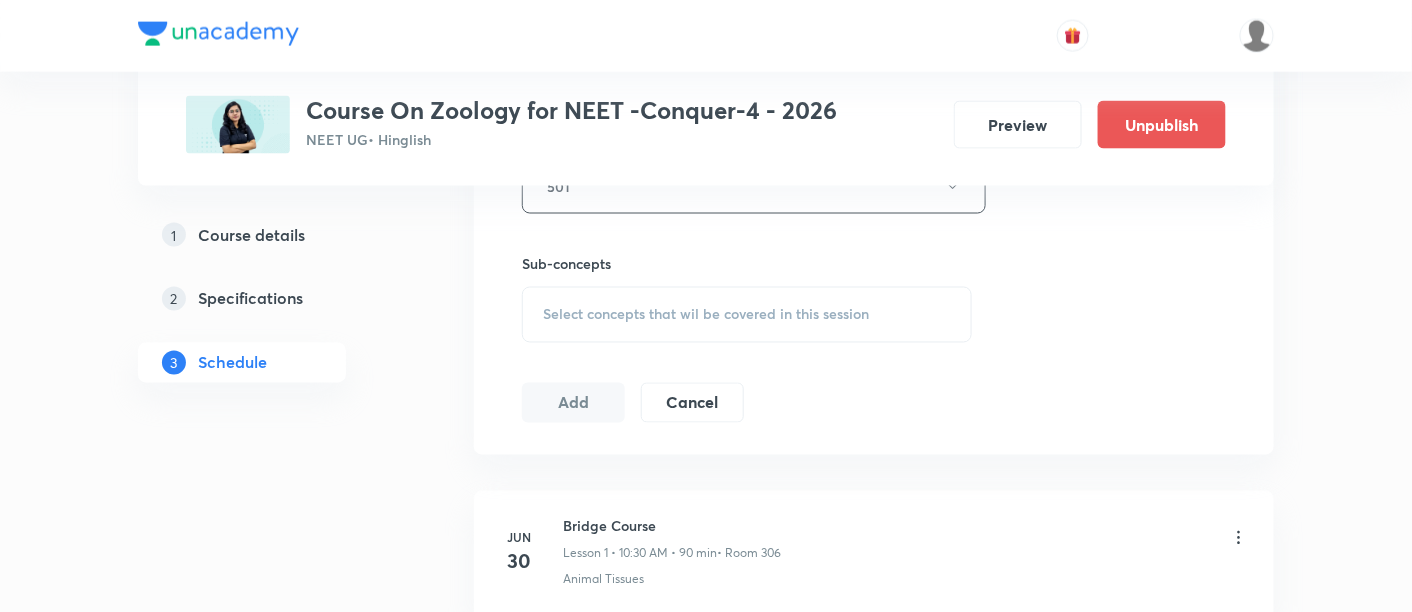 click on "Select concepts that wil be covered in this session" at bounding box center (706, 315) 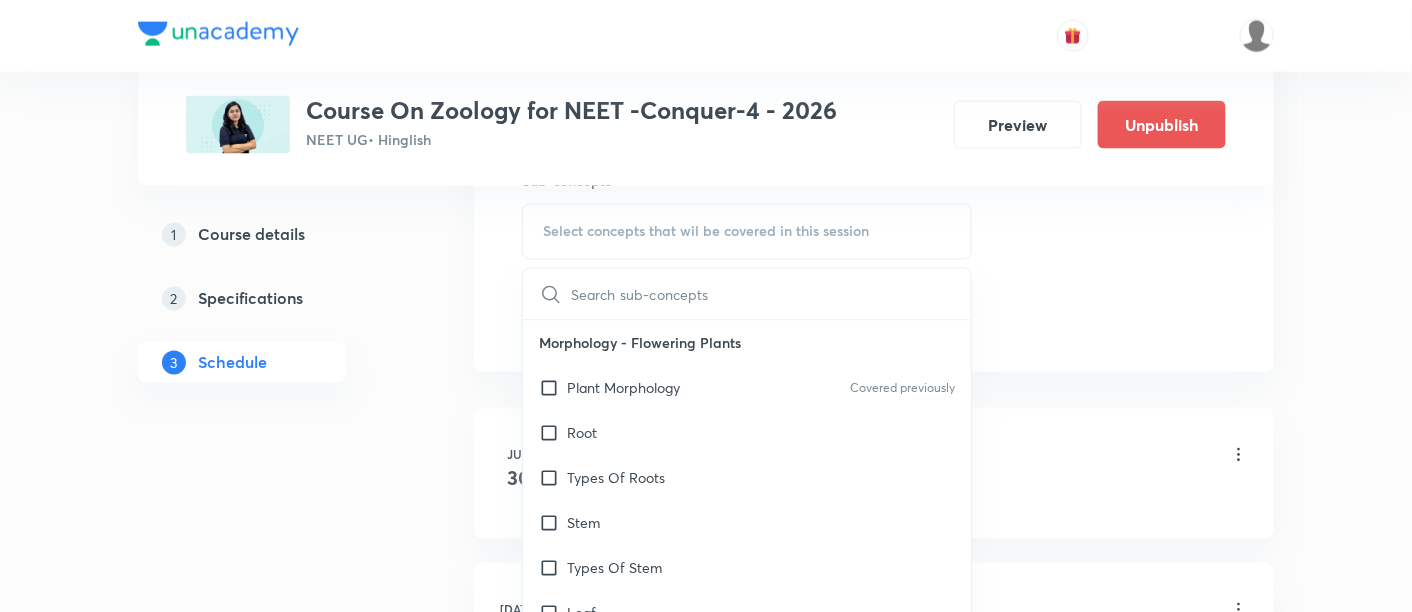 scroll, scrollTop: 1034, scrollLeft: 0, axis: vertical 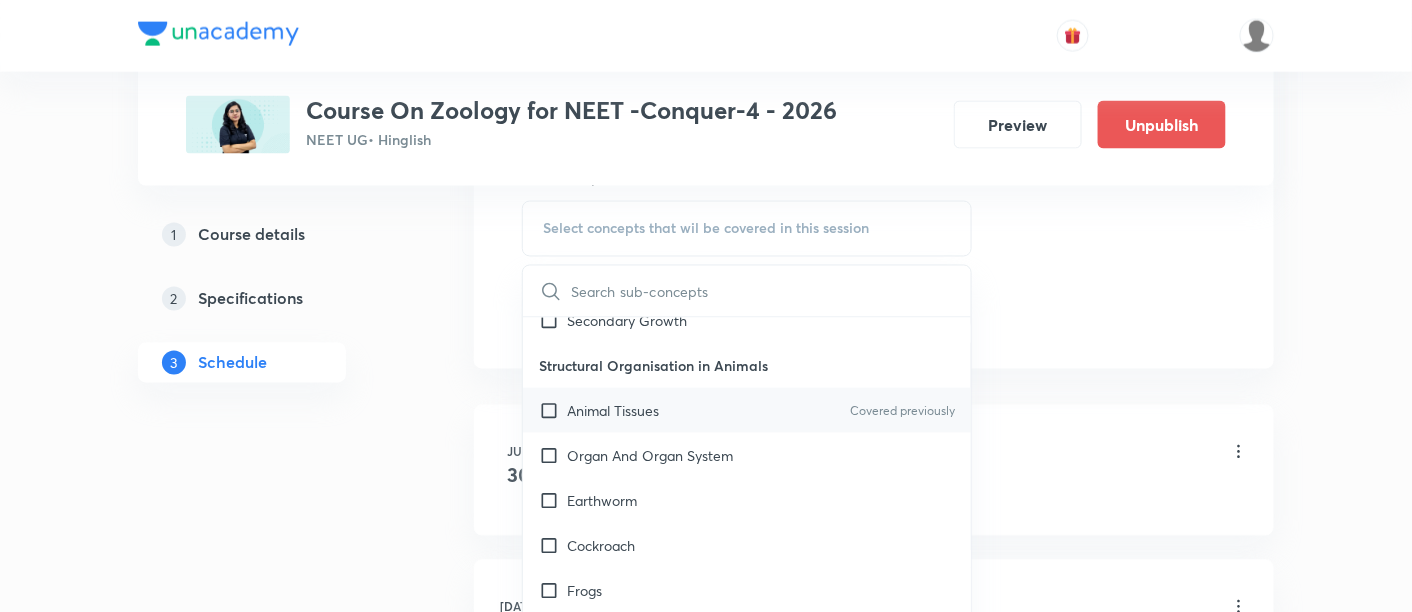 click on "Animal Tissues Covered previously" at bounding box center [747, 410] 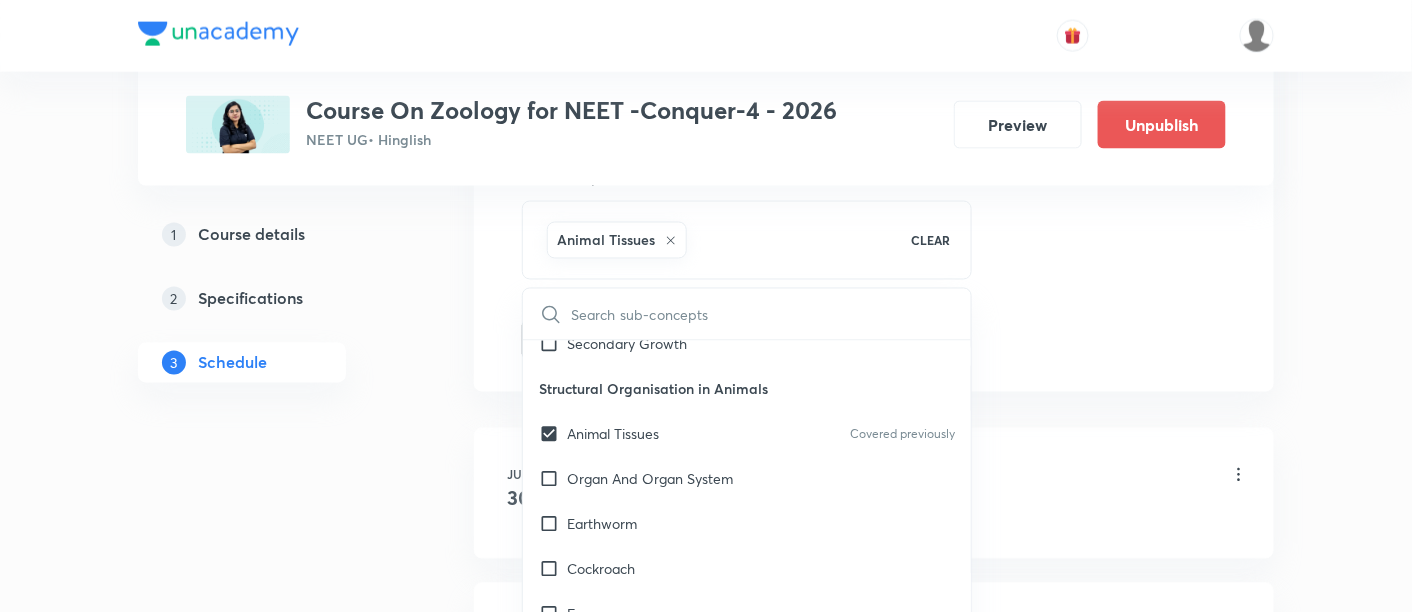 click on "Session  9 Live class Session title 20/99 Animal Kingdome - 06 ​ Schedule for Jul 17, 2025, 12:15 PM ​ Duration (in minutes) 90 ​   Session type Online Offline Room 501 Sub-concepts Animal Tissues CLEAR ​ Morphology - Flowering Plants Plant Morphology Covered previously Root Types Of Roots Stem Types Of Stem  Leaf Inflorescence Flower Fruit Seed Semi-Technical Description Of A Typical Flowering Plant Description Of Some Important Families Anatomy - Flowering Plants The Tissues  Tissue System Anatomy Of Dicotyledonous And Monocotyledonous Plants Secondary Growth Structural Organisation in Animals Animal Tissues Covered previously Organ And Organ System Earthworm Cockroach Frogs Structural Organization in Animals Cockroach General Features  Frog General Features Cell - Unit of Life What Is A Cell? Cell Theory An Overview Of Cell Cell Shape And Size Prokaryotic Cells Eukaryotic Cells Ribosome and Inclusion Bodies Cell - Unit of Life Biomolecules How To Analyse Chemical Composition? Biomacromolecules Seed" at bounding box center [874, -121] 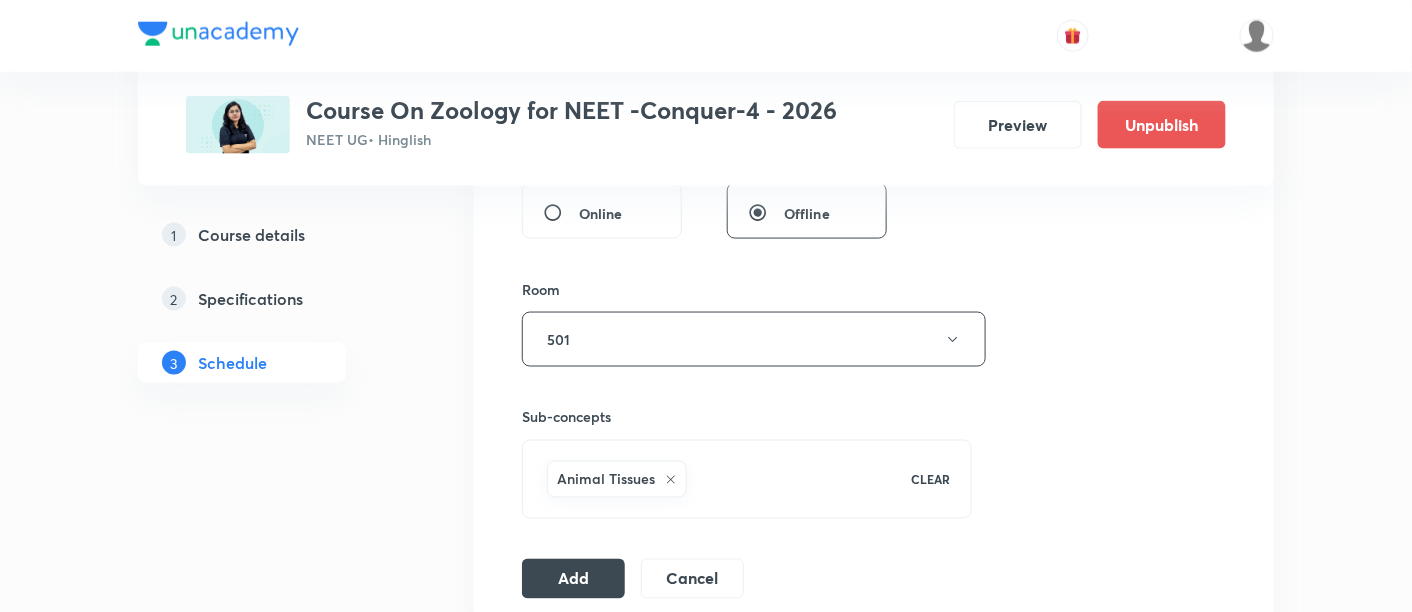 scroll, scrollTop: 800, scrollLeft: 0, axis: vertical 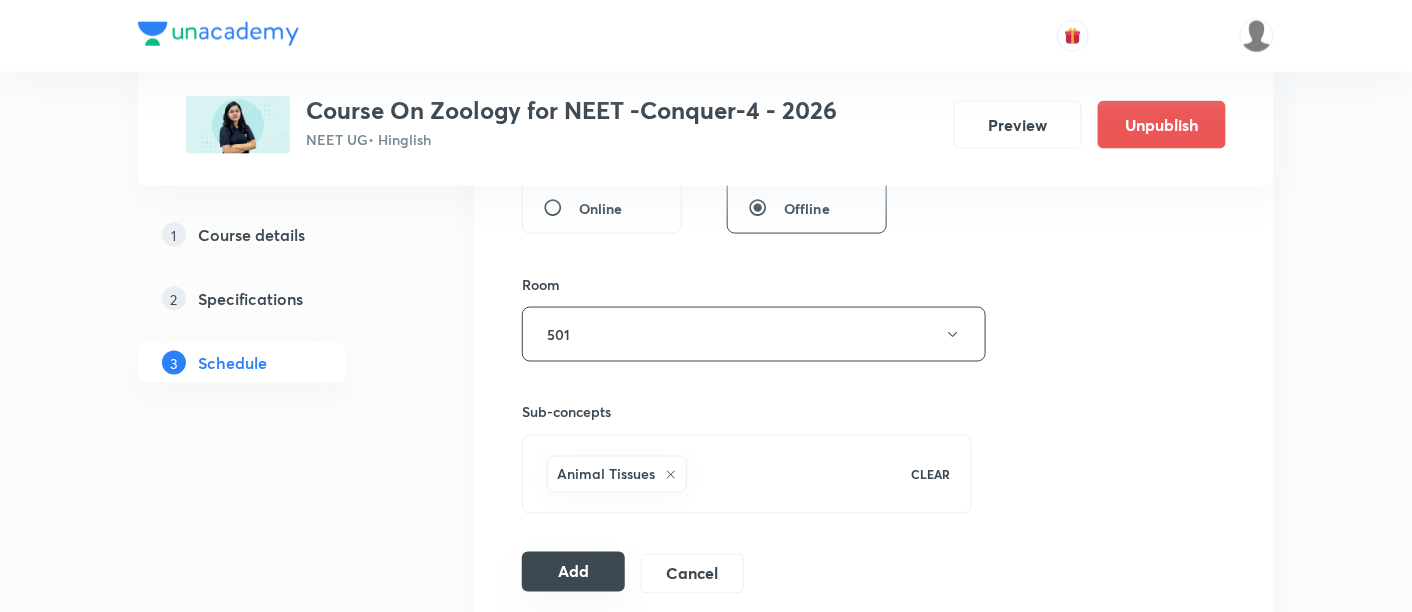 click on "Add" at bounding box center [573, 572] 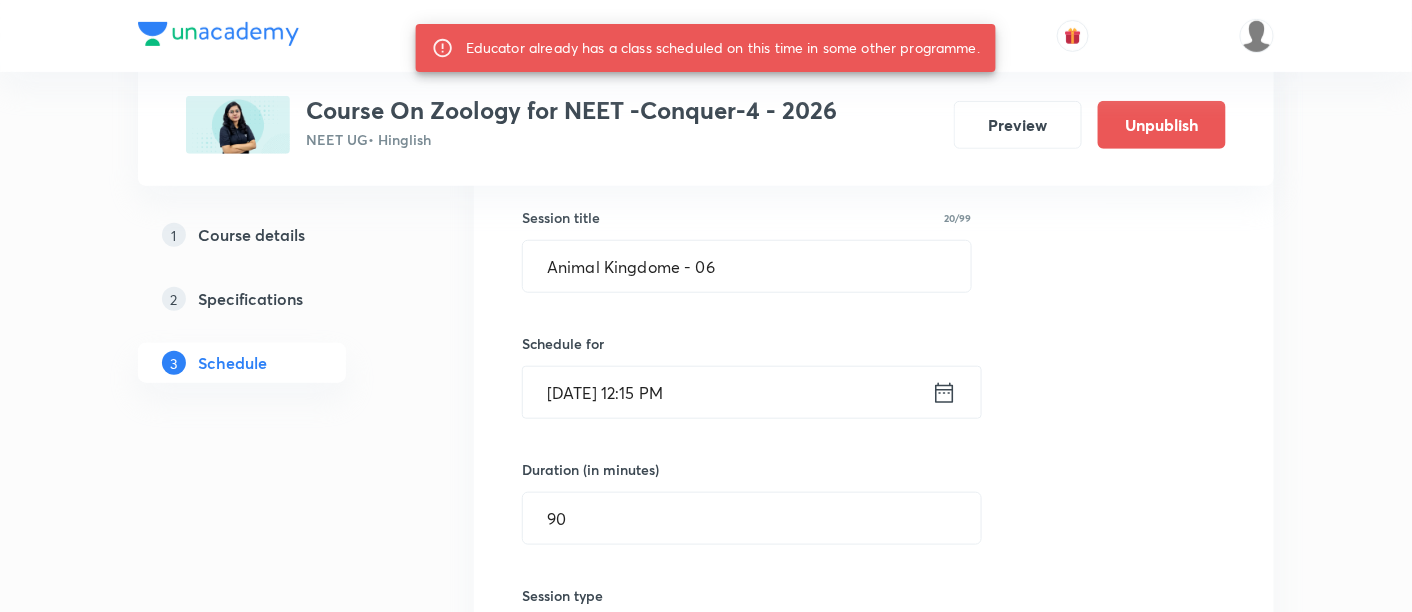 scroll, scrollTop: 356, scrollLeft: 0, axis: vertical 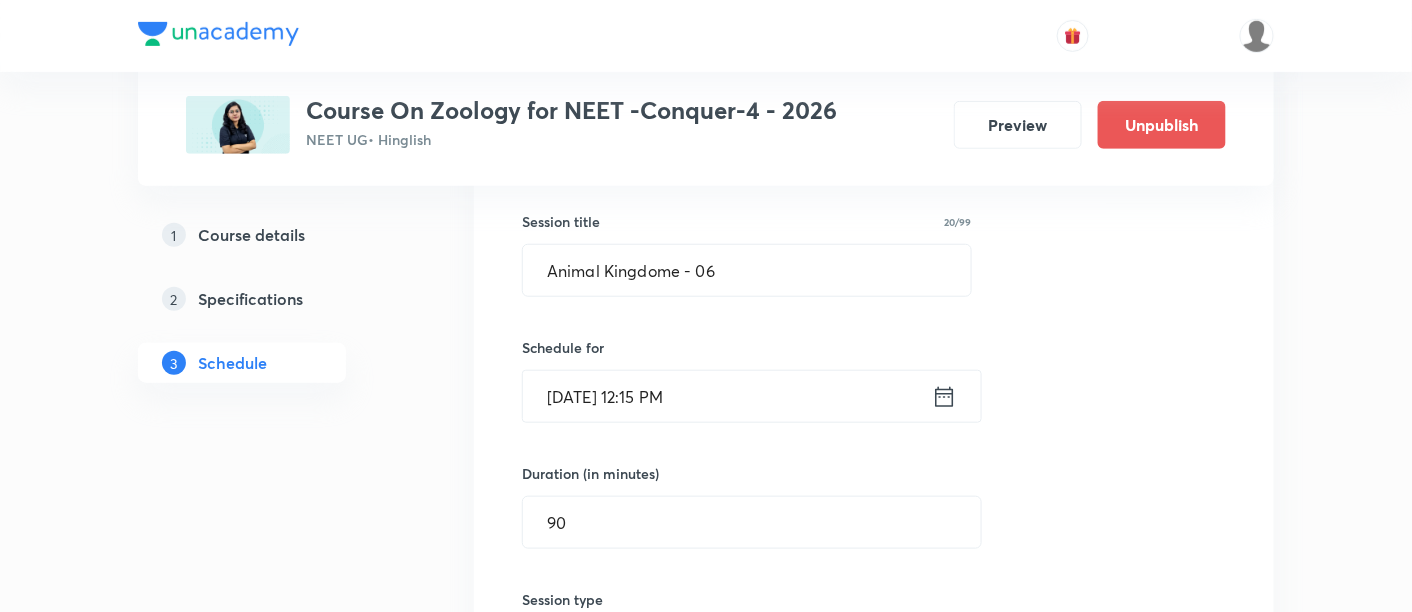 click 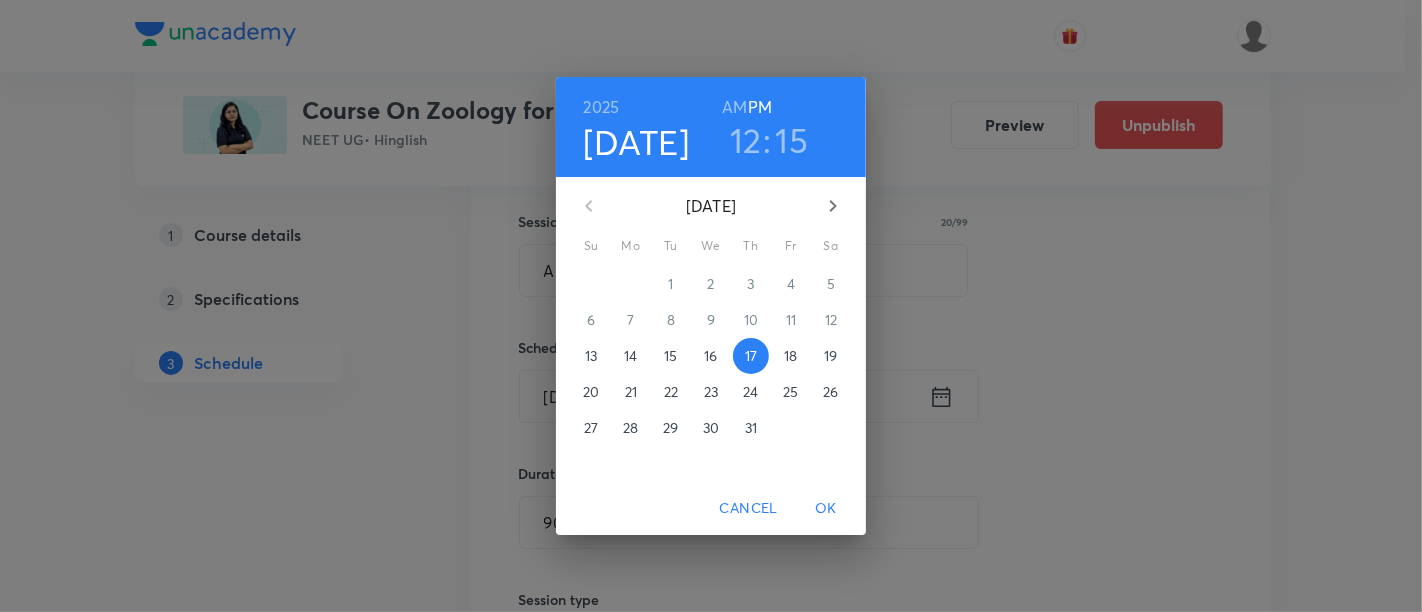 click on "AM" at bounding box center [734, 107] 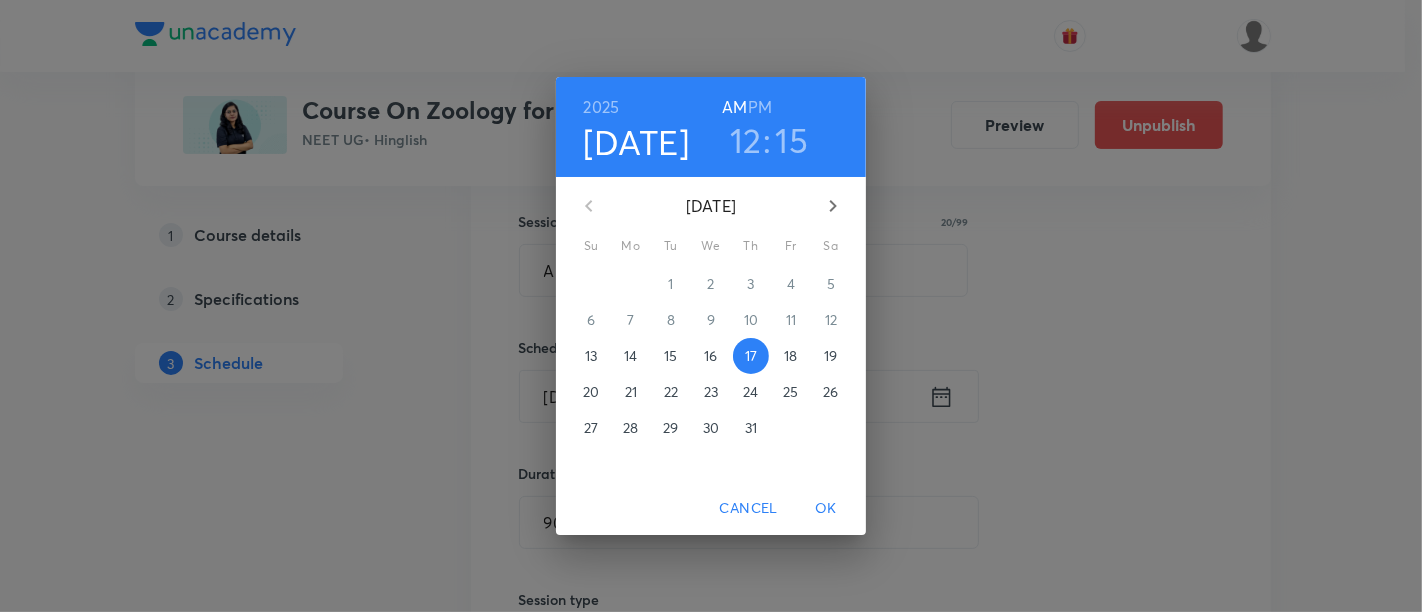 click on "12" at bounding box center (746, 140) 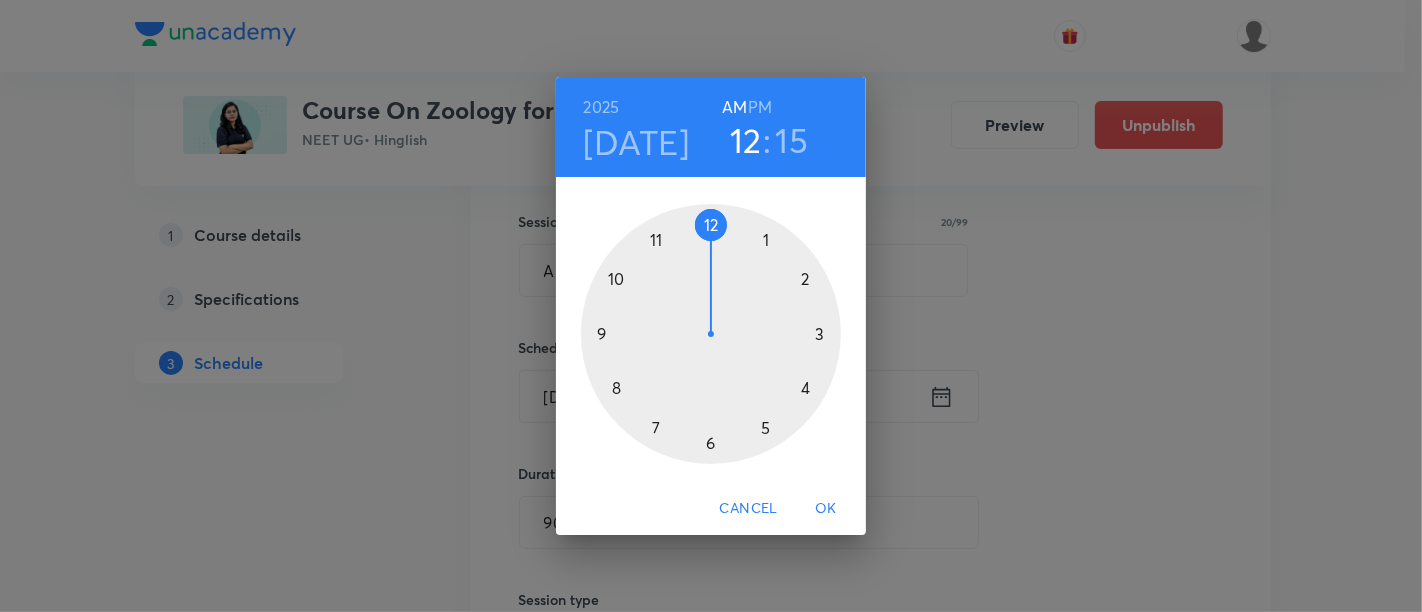 click at bounding box center (711, 334) 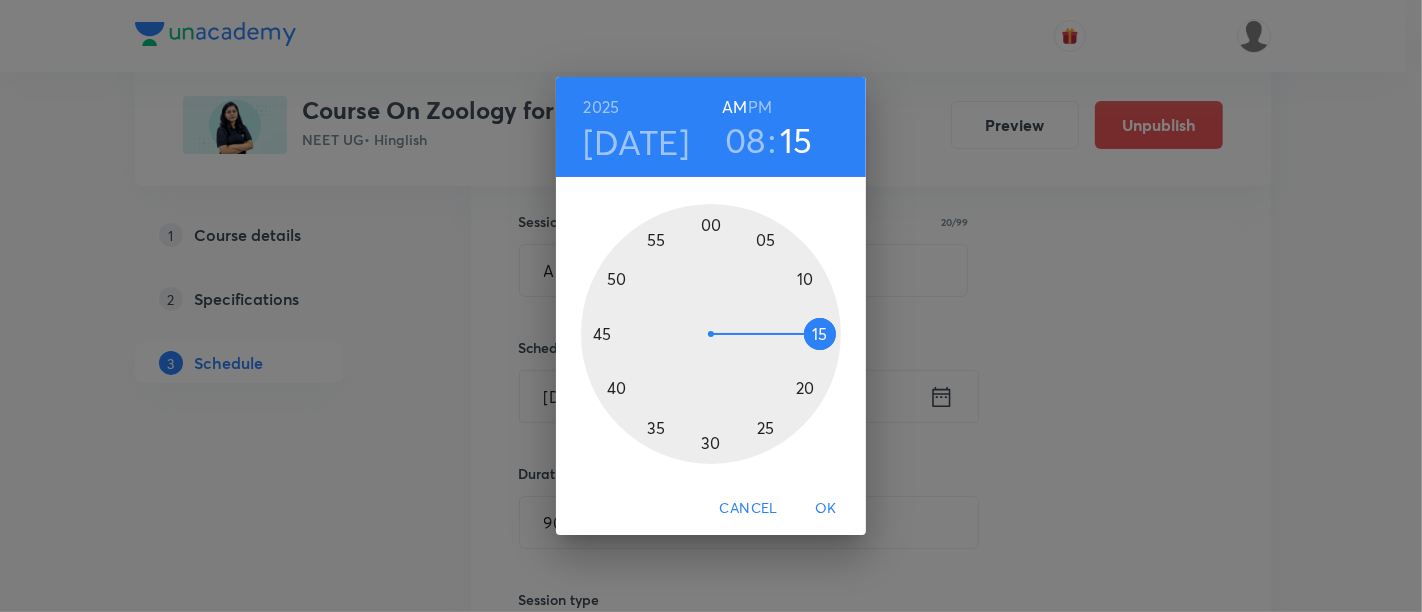 click at bounding box center [711, 334] 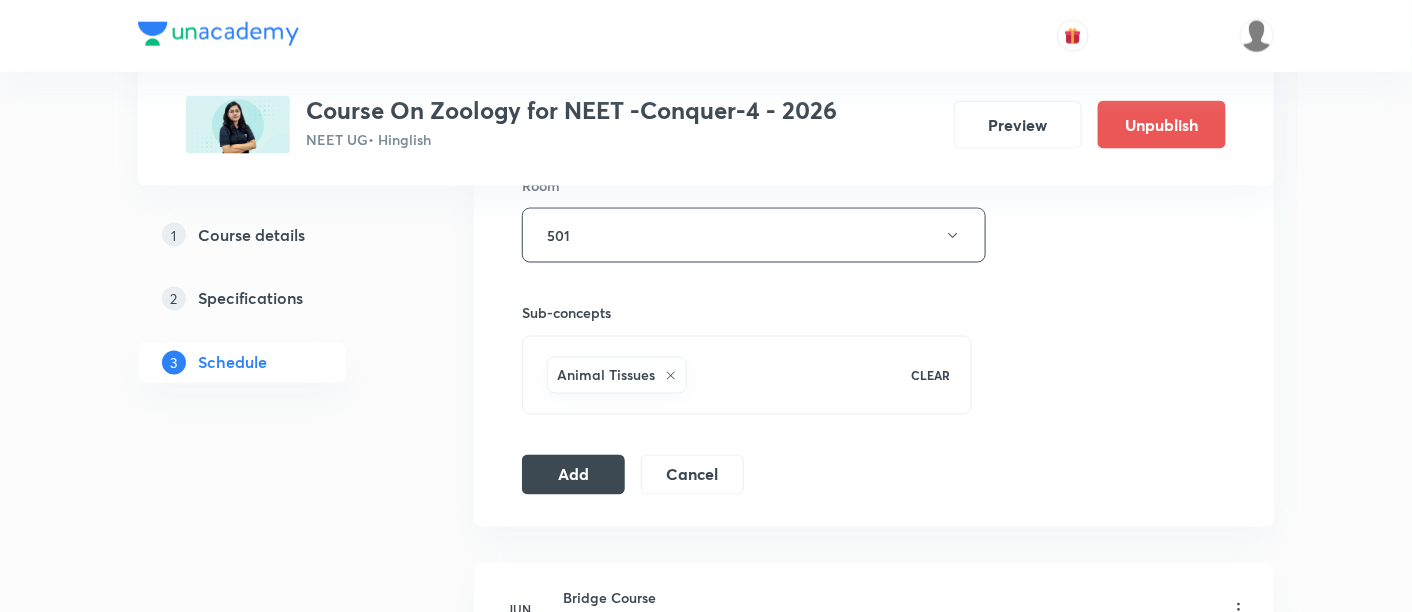 scroll, scrollTop: 900, scrollLeft: 0, axis: vertical 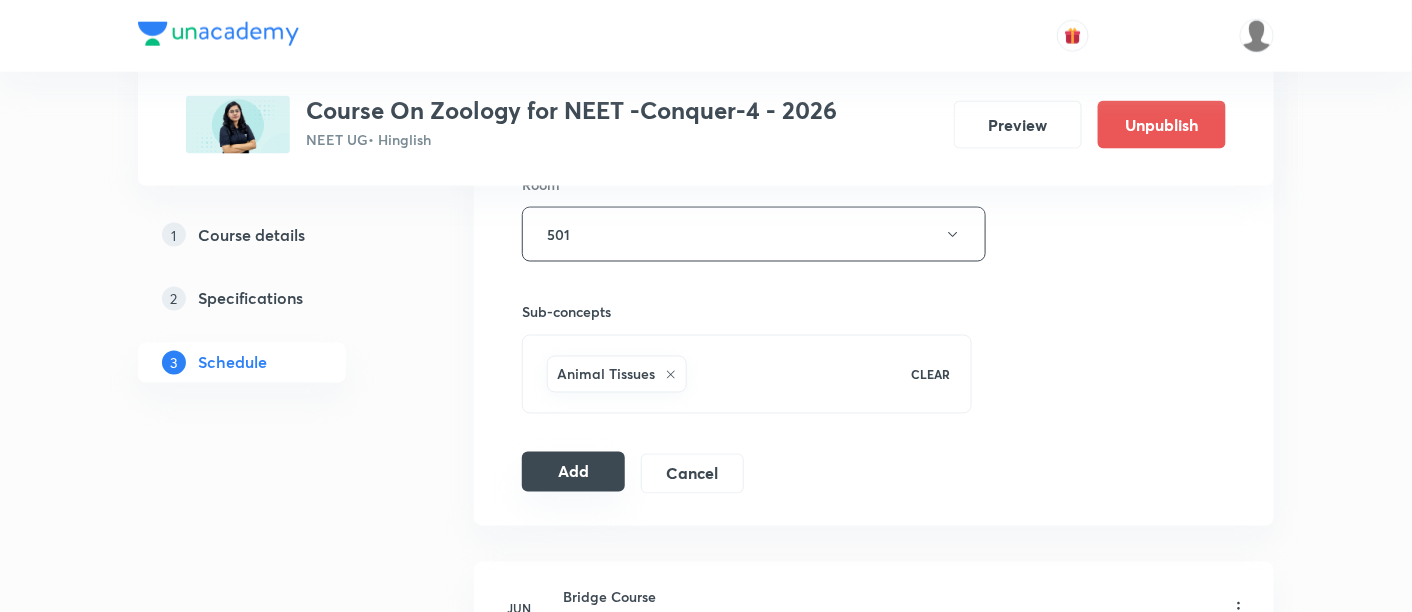 click on "Add" at bounding box center [573, 472] 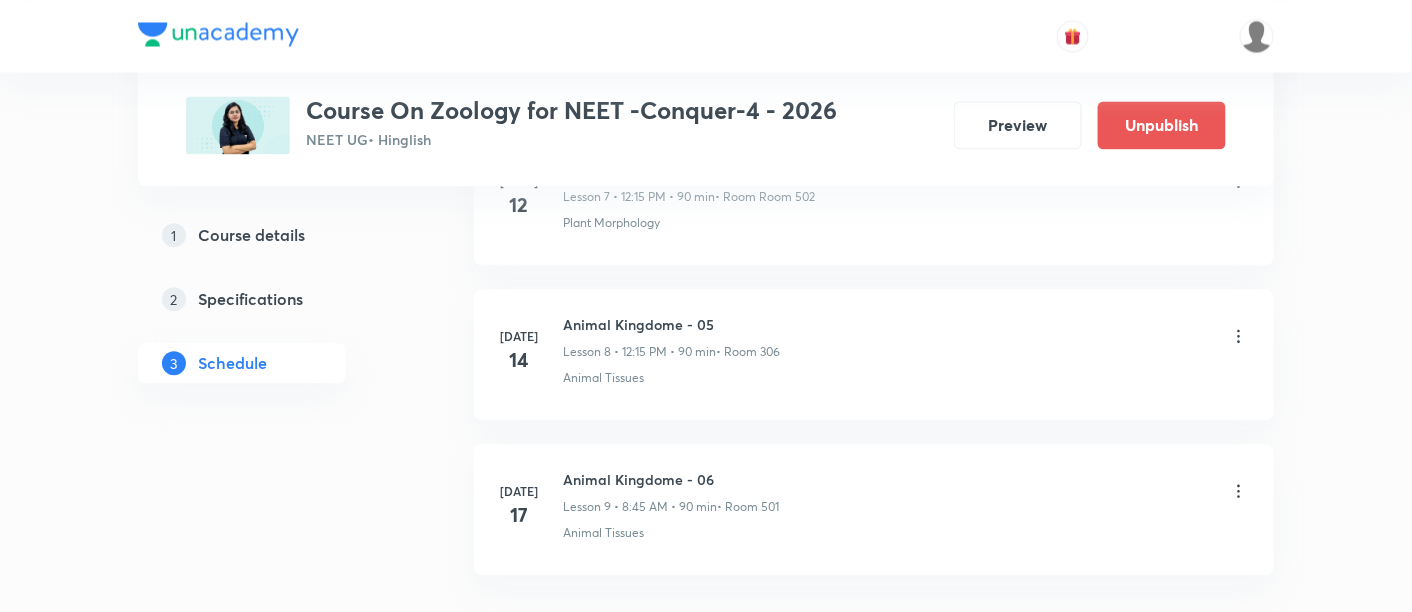 scroll, scrollTop: 1461, scrollLeft: 0, axis: vertical 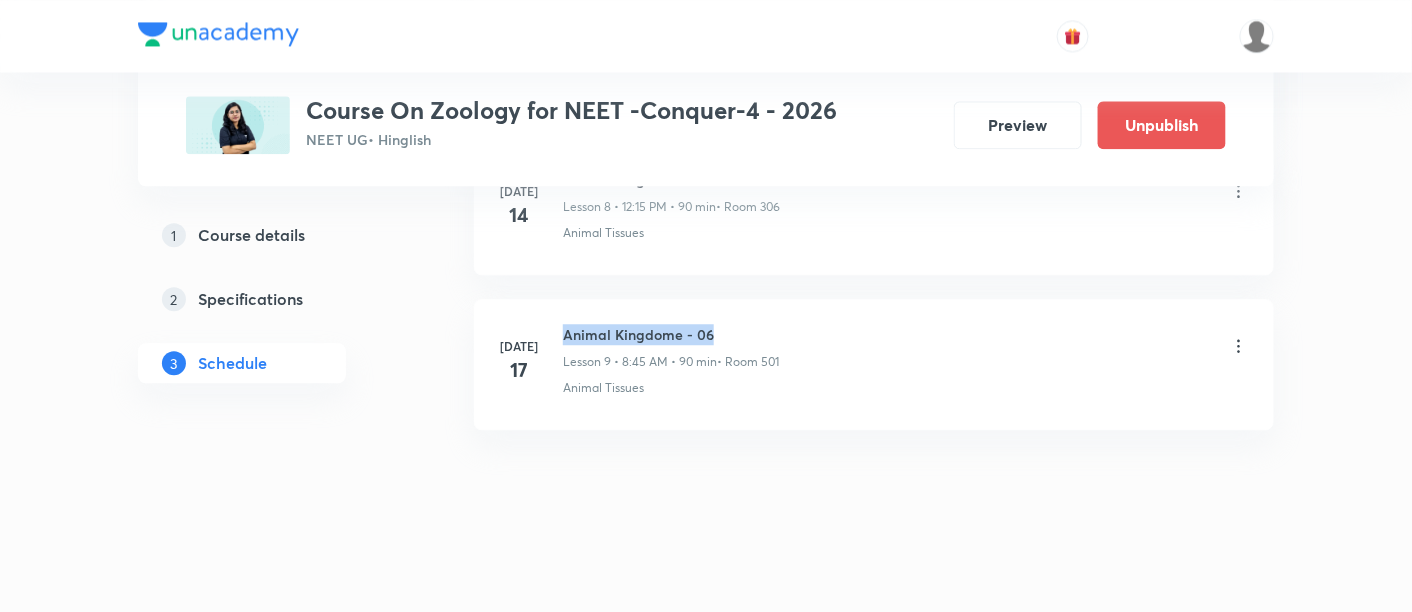 drag, startPoint x: 561, startPoint y: 322, endPoint x: 769, endPoint y: 337, distance: 208.54016 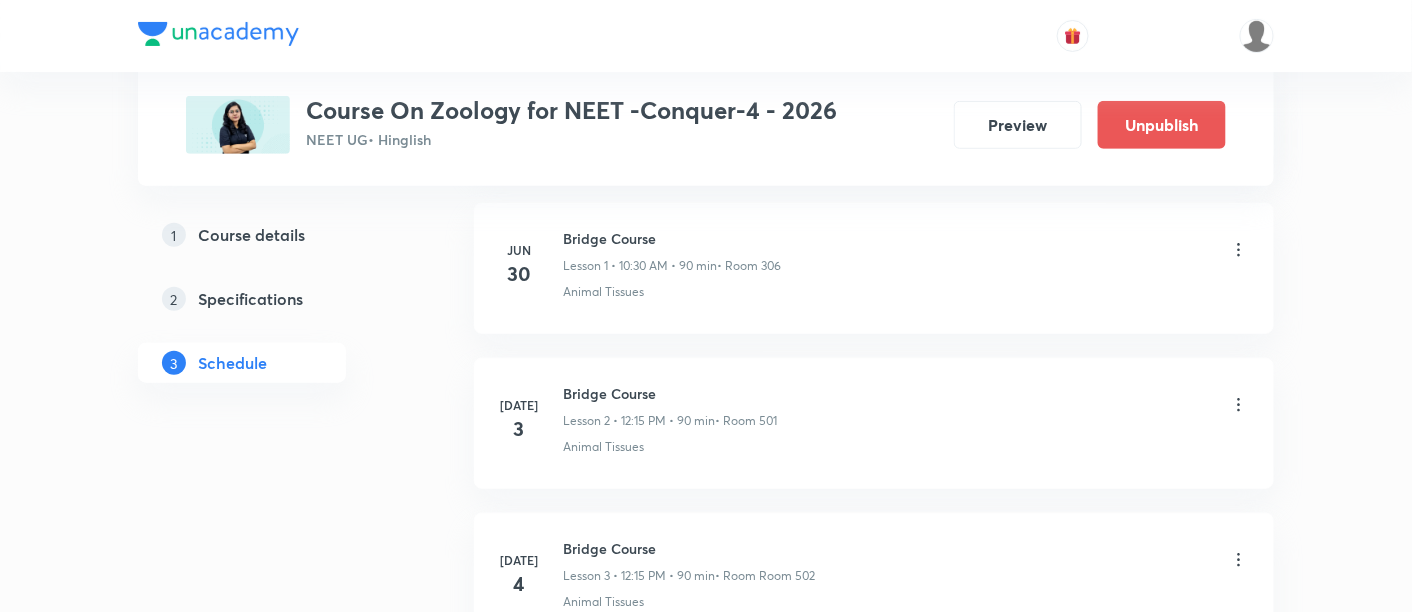 scroll, scrollTop: 0, scrollLeft: 0, axis: both 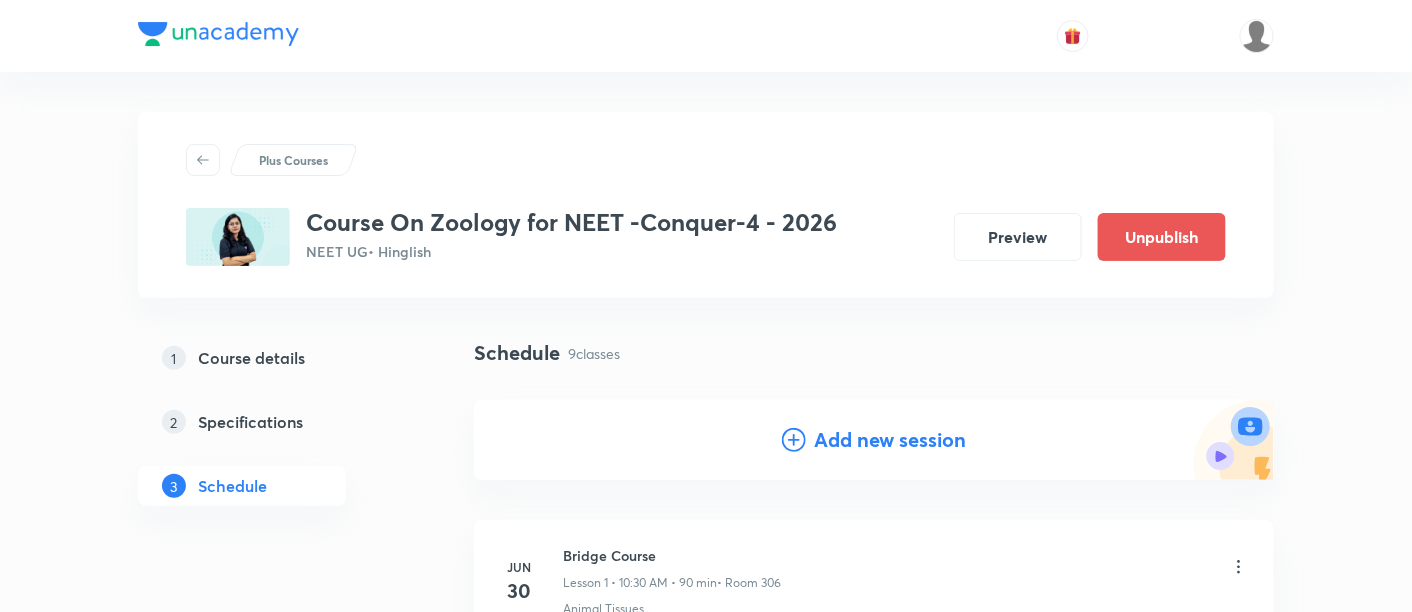 click on "Add new session" at bounding box center [890, 440] 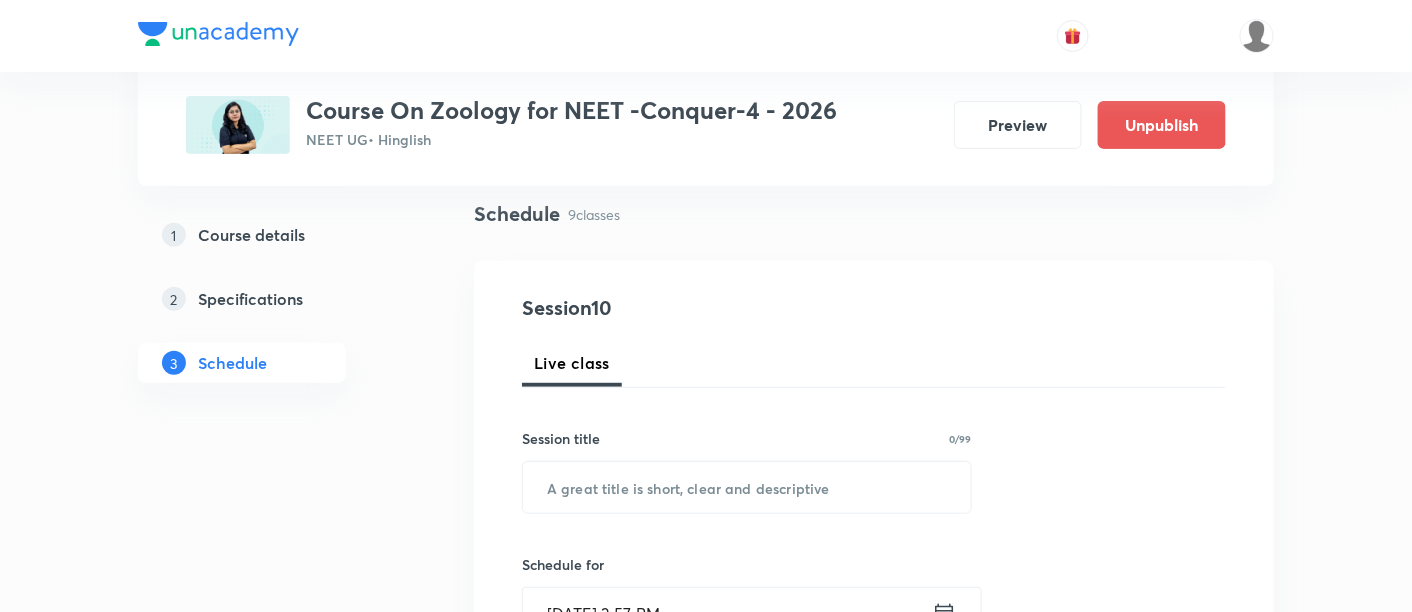 scroll, scrollTop: 148, scrollLeft: 0, axis: vertical 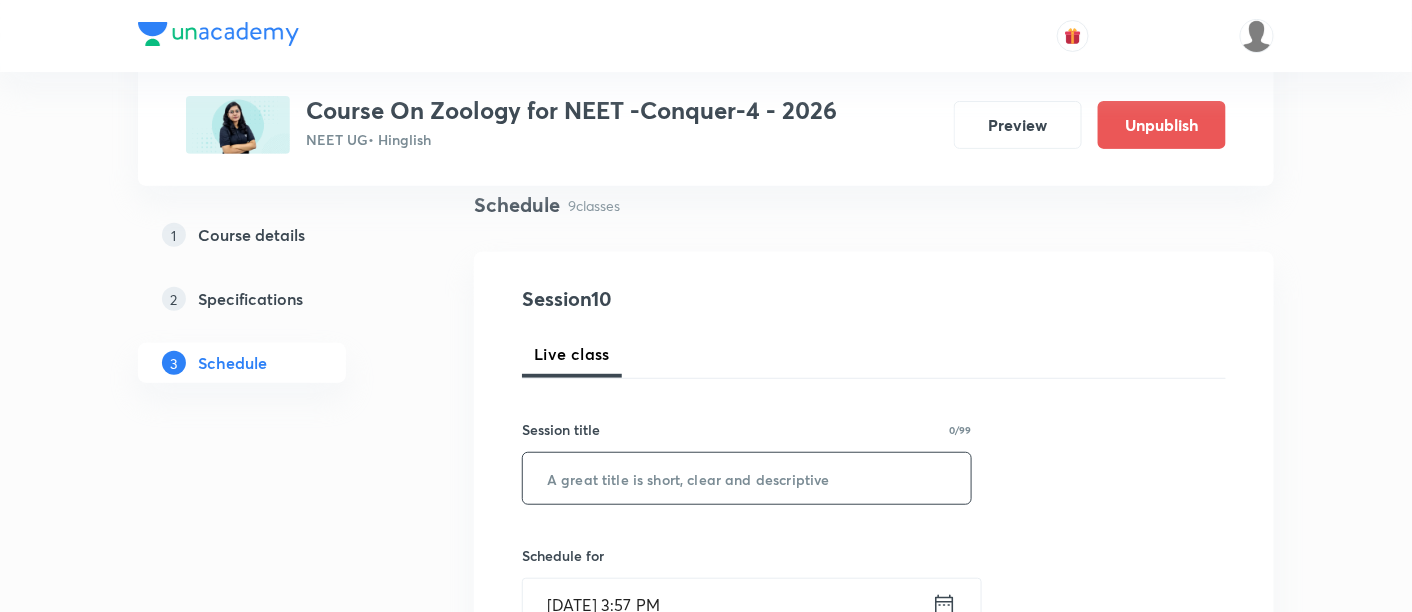 click at bounding box center [747, 478] 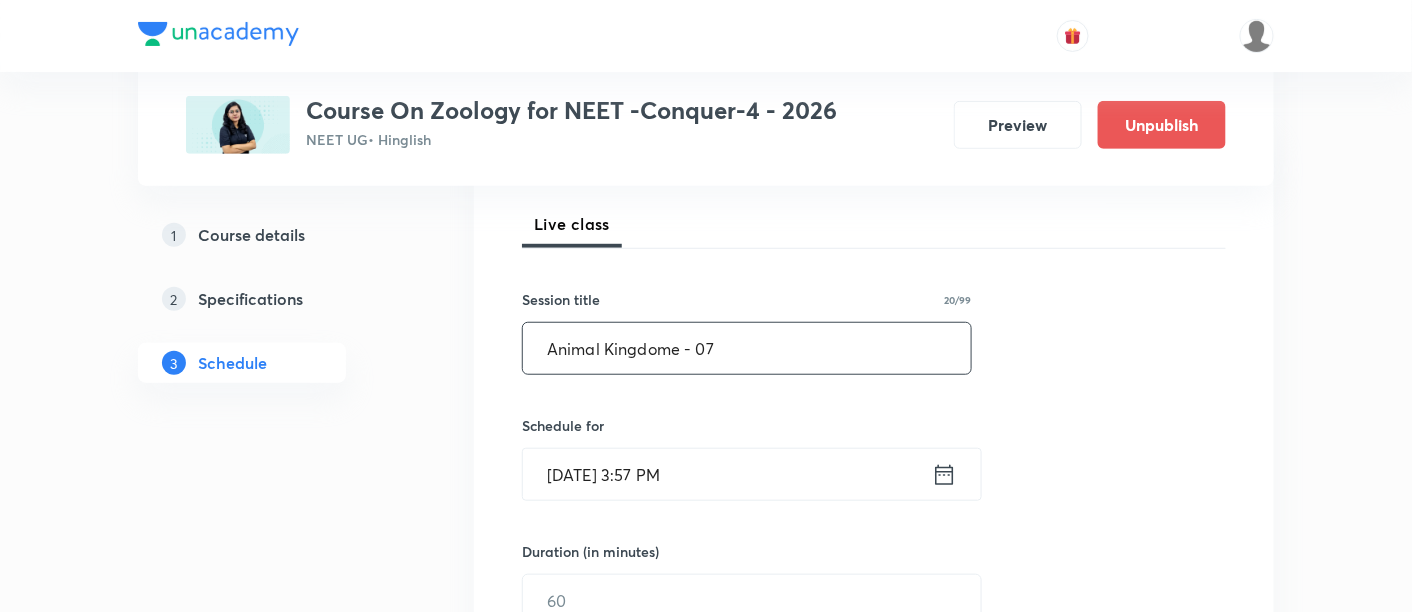 scroll, scrollTop: 351, scrollLeft: 0, axis: vertical 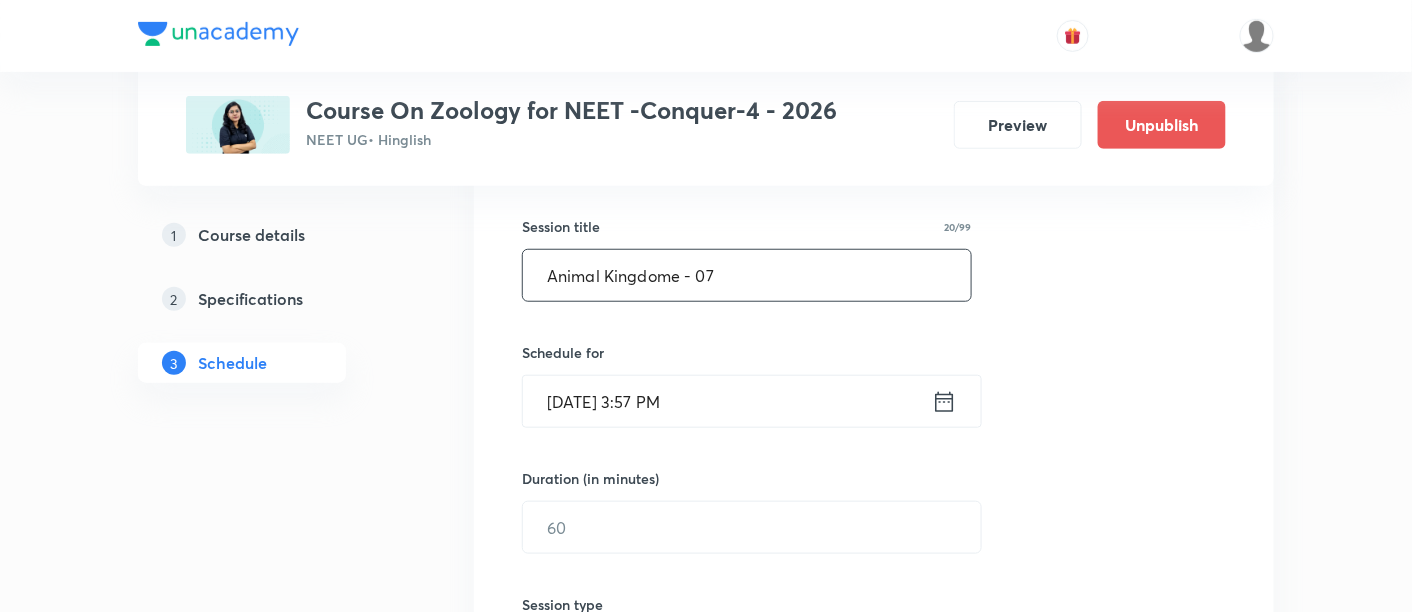 type on "Animal Kingdome - 07" 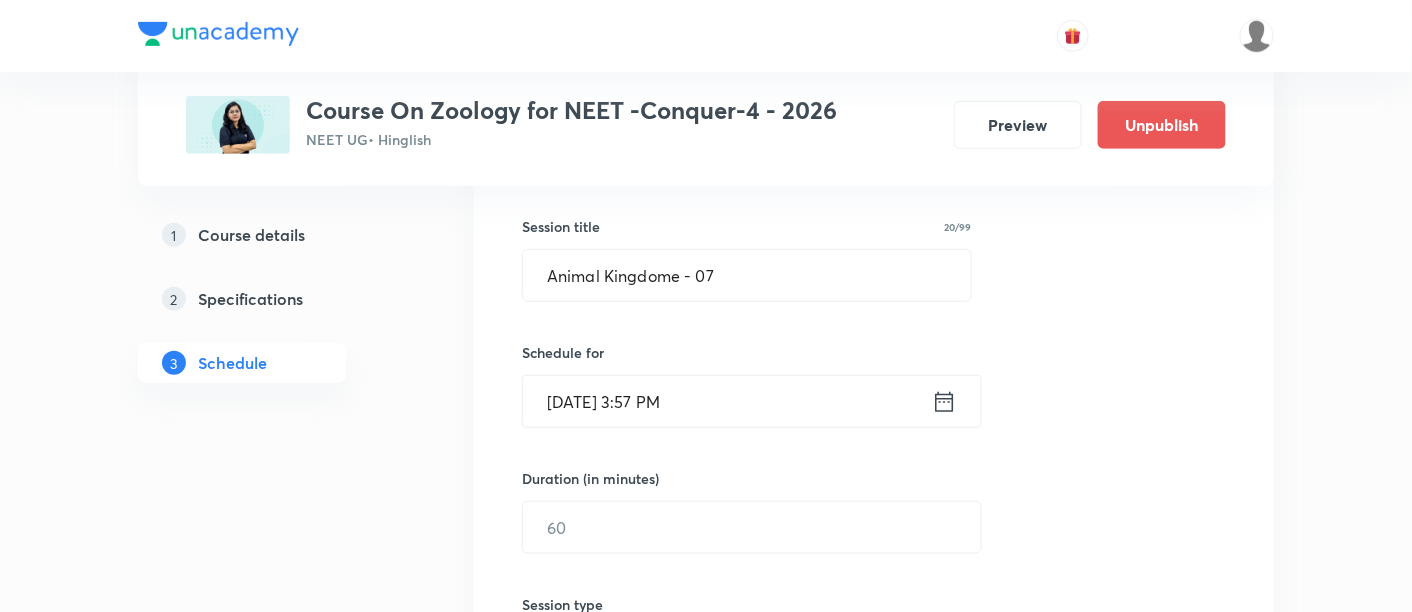click 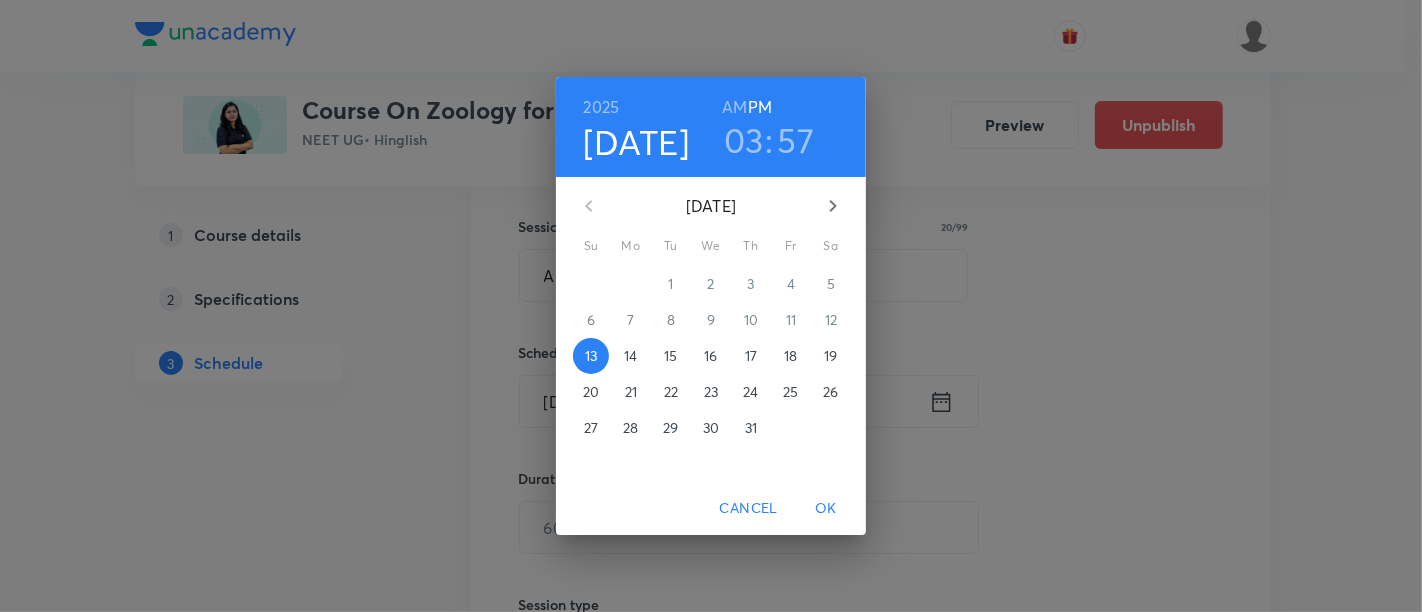 click on "18" at bounding box center [790, 356] 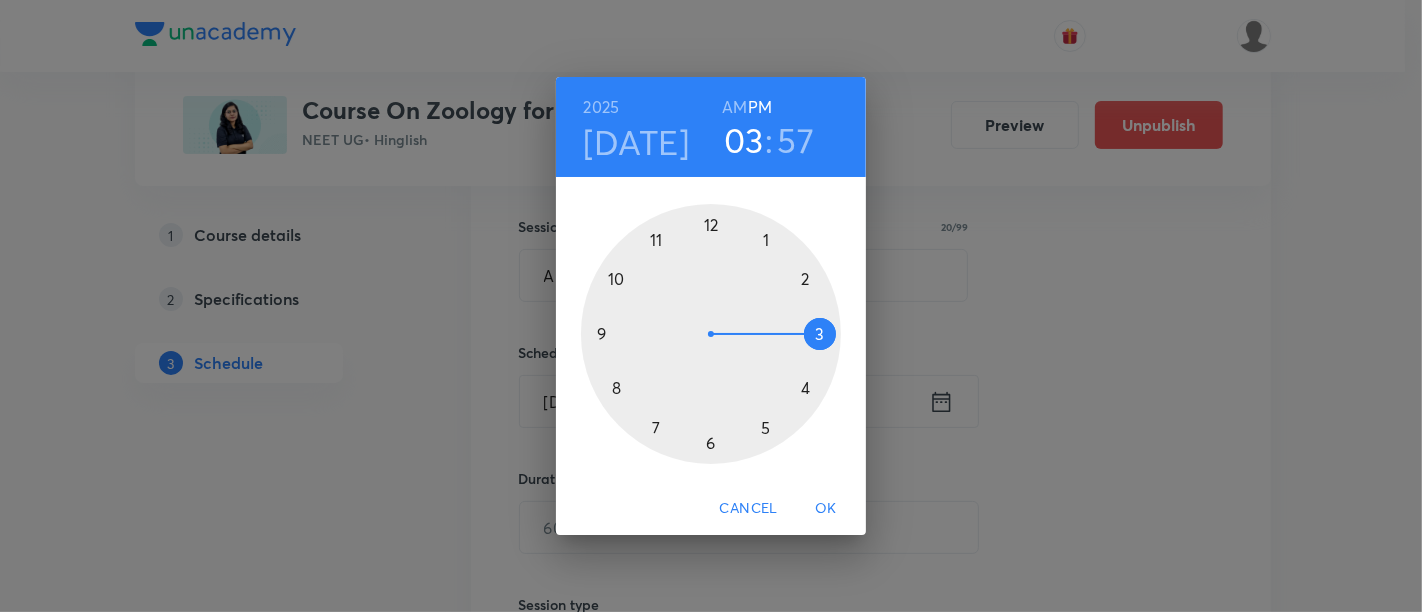 click at bounding box center (711, 334) 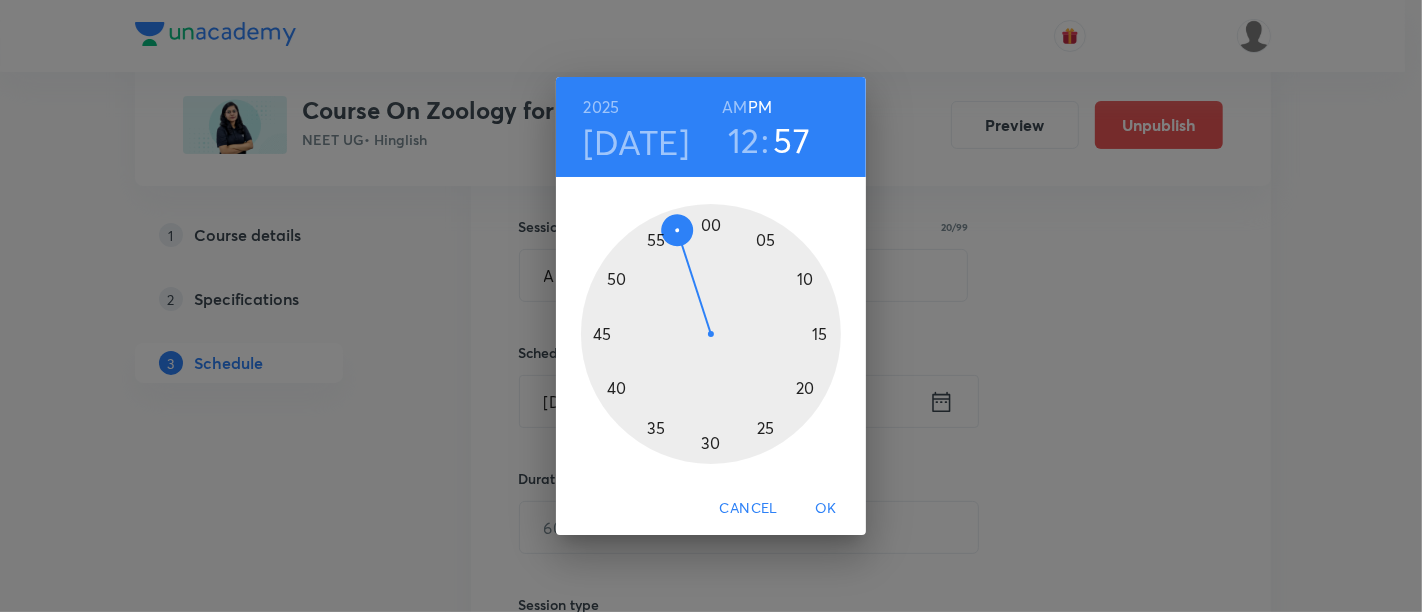click at bounding box center (711, 334) 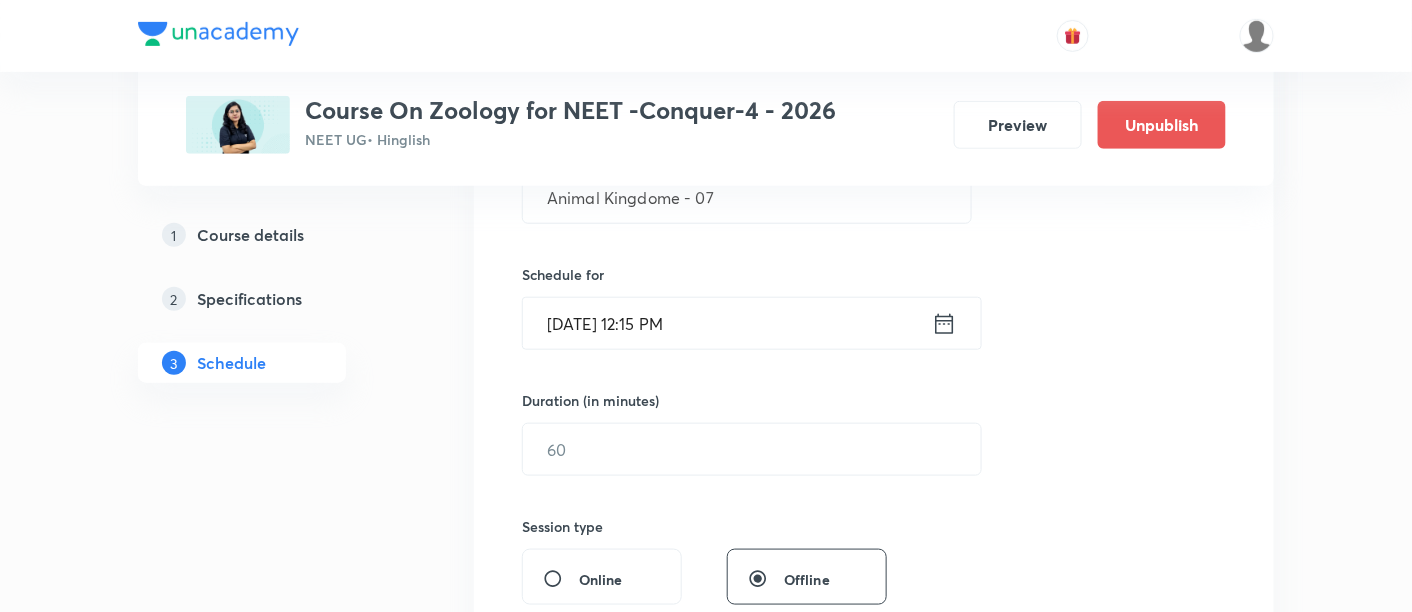 scroll, scrollTop: 433, scrollLeft: 0, axis: vertical 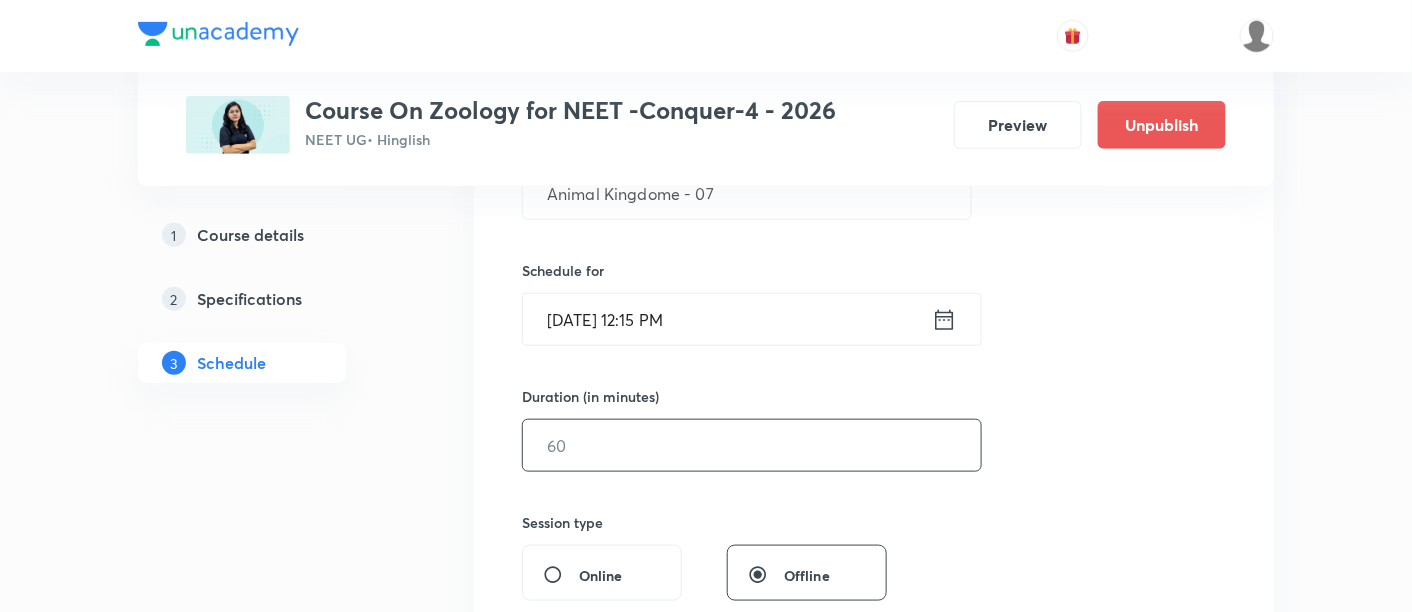 click at bounding box center (752, 445) 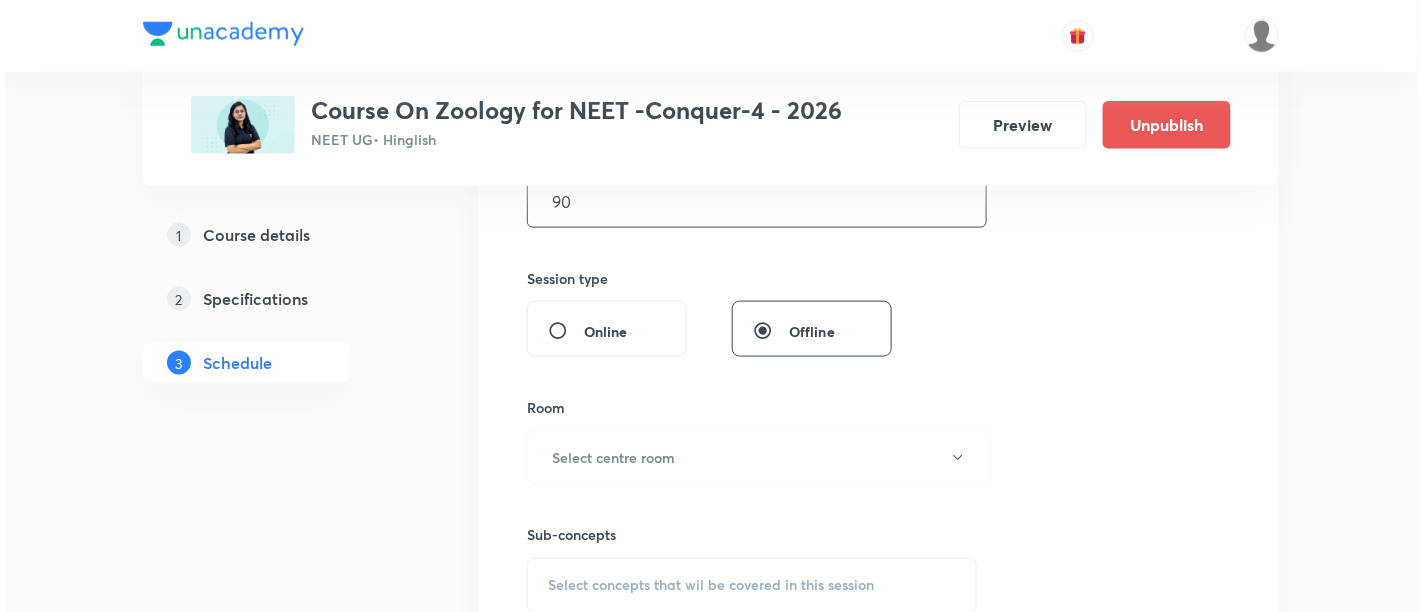 scroll, scrollTop: 748, scrollLeft: 0, axis: vertical 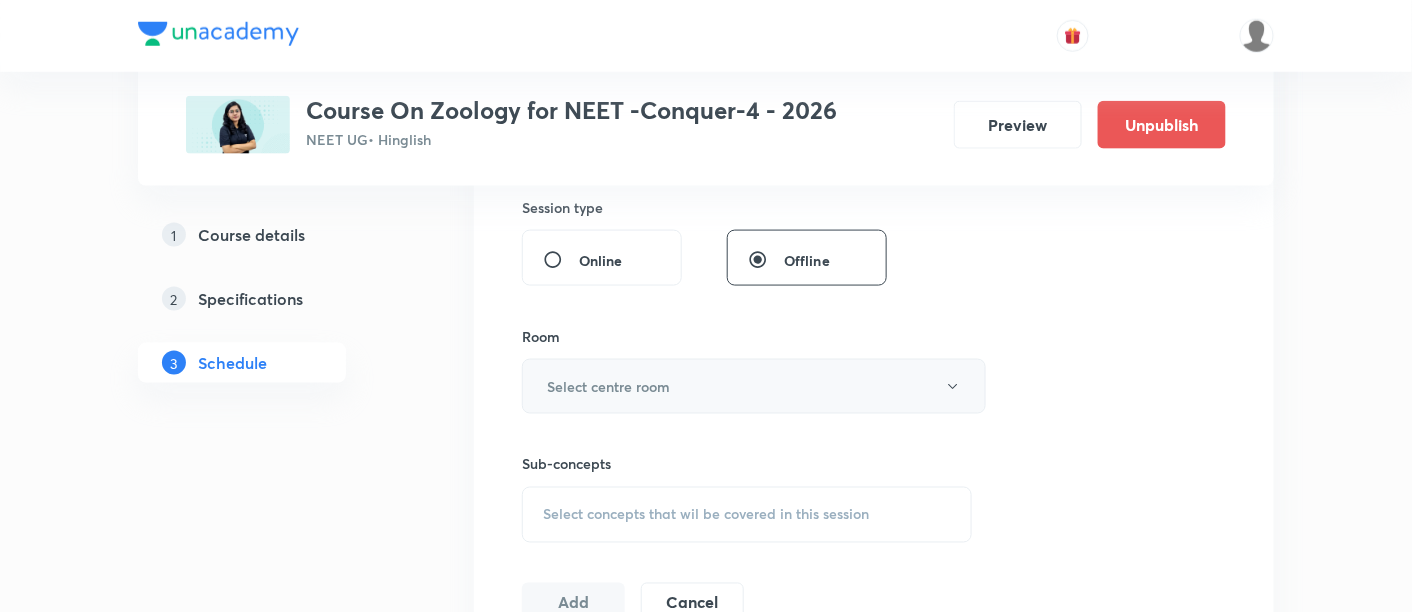 type on "90" 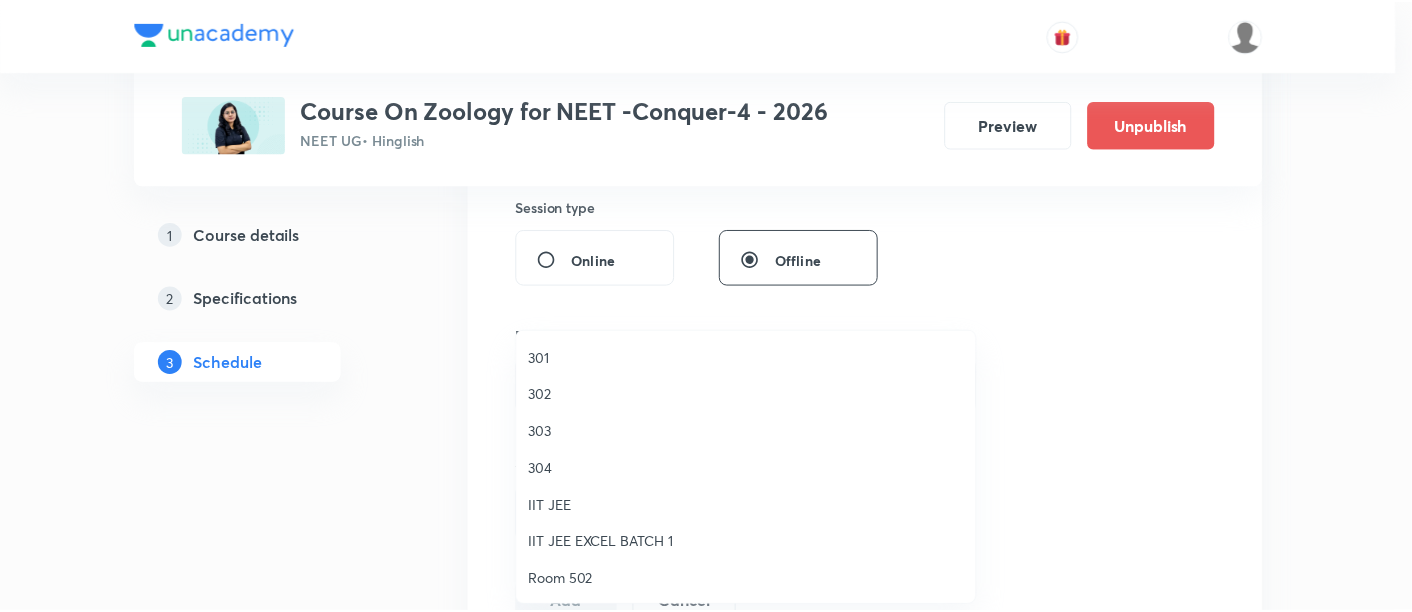 scroll, scrollTop: 665, scrollLeft: 0, axis: vertical 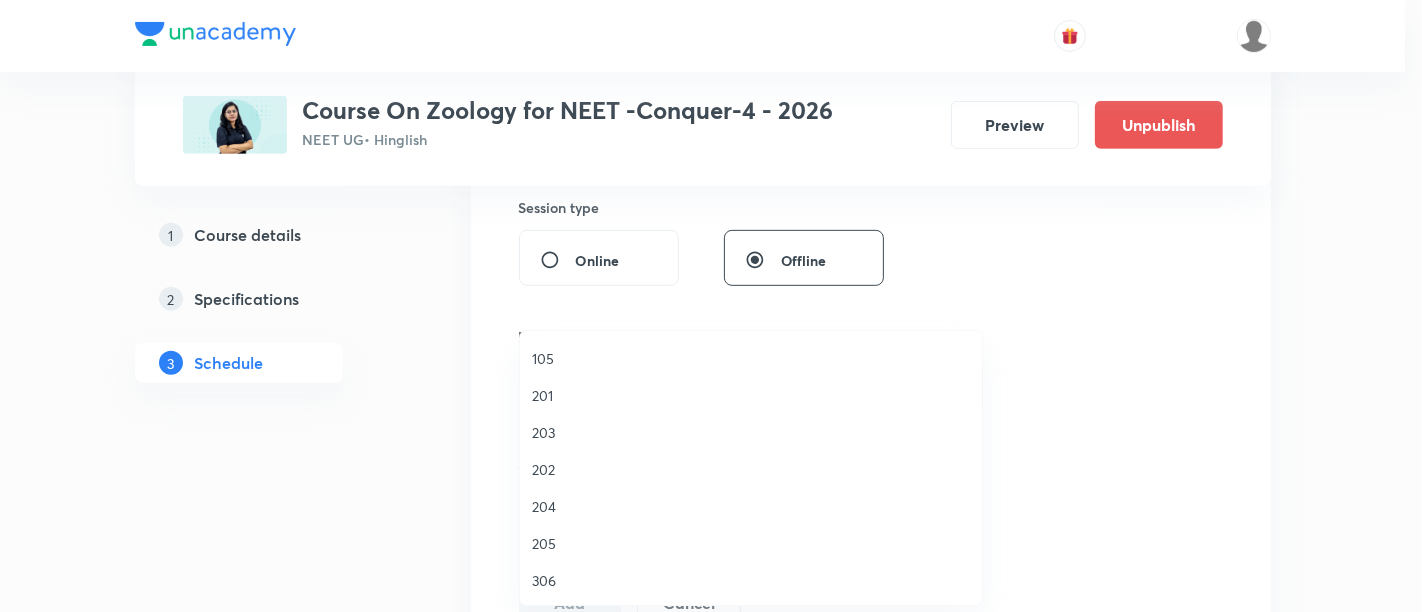 click on "306" at bounding box center (751, 580) 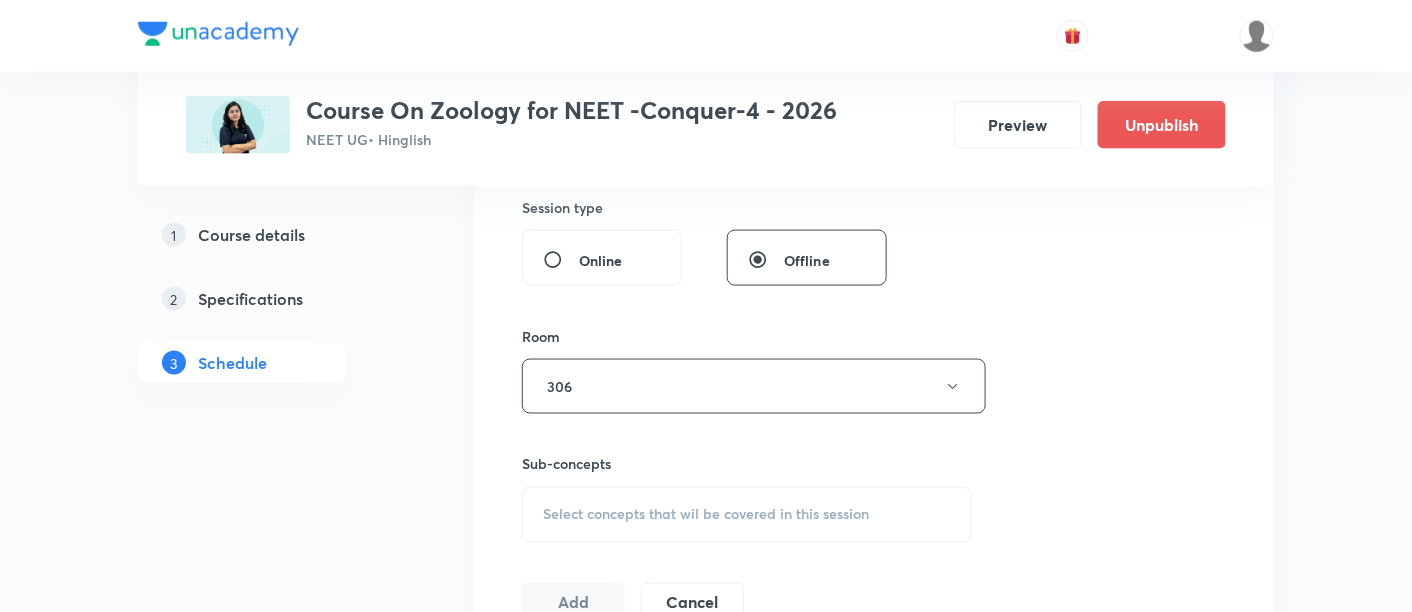 click on "Select concepts that wil be covered in this session" at bounding box center [747, 515] 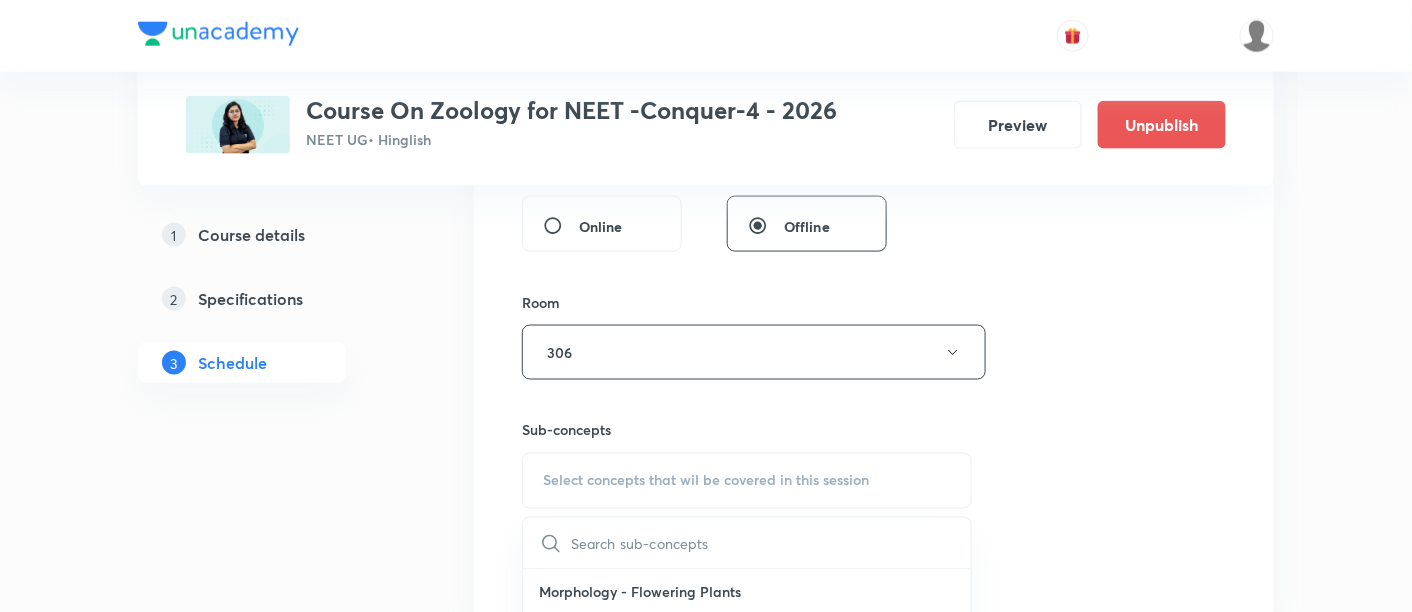 scroll, scrollTop: 874, scrollLeft: 0, axis: vertical 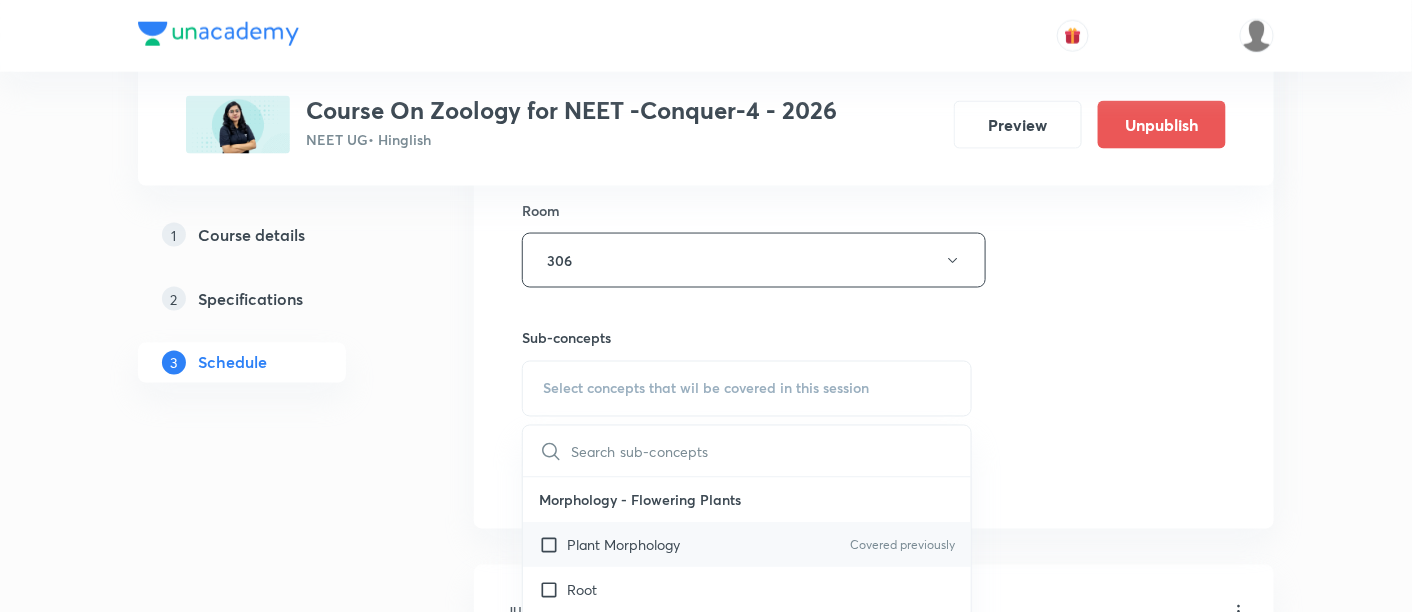 click on "Plant Morphology" at bounding box center (623, 545) 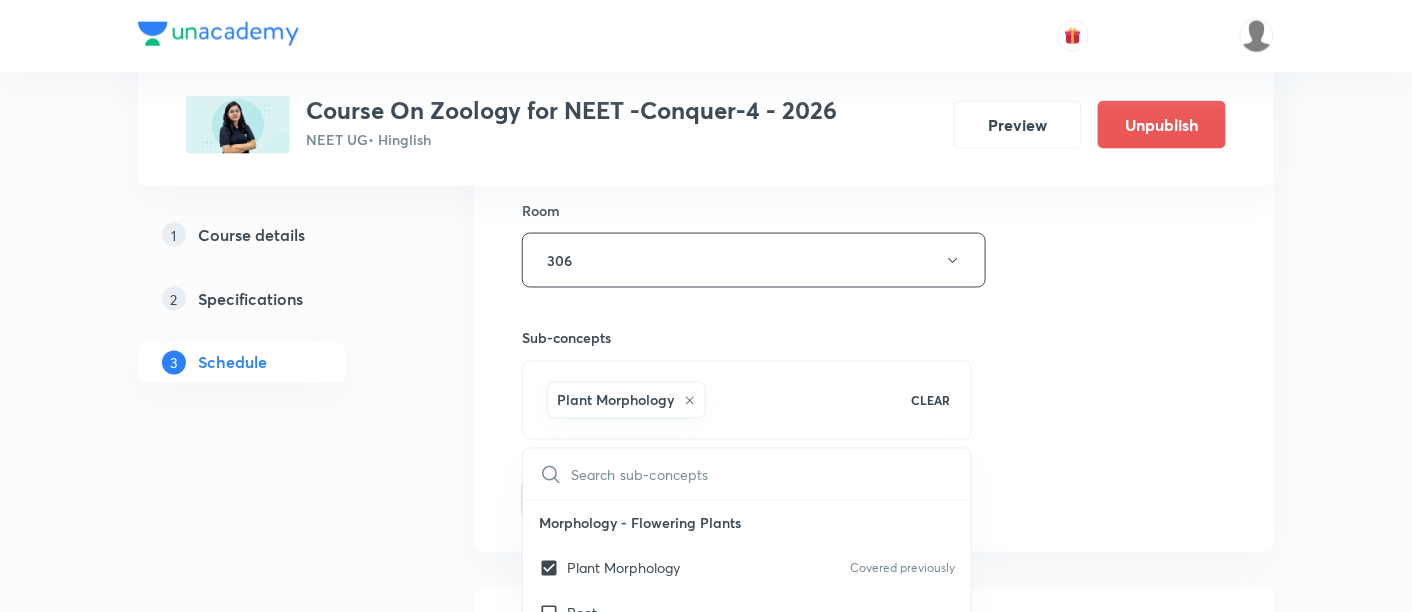 click on "Session  10 Live class Session title 20/99 Animal Kingdome - 07 ​ Schedule for Jul 18, 2025, 12:15 PM ​ Duration (in minutes) 90 ​   Session type Online Offline Room 306 Sub-concepts Plant Morphology CLEAR ​ Morphology - Flowering Plants Plant Morphology Covered previously Root Types Of Roots Stem Types Of Stem  Leaf Inflorescence Flower Fruit Seed Semi-Technical Description Of A Typical Flowering Plant Description Of Some Important Families Anatomy - Flowering Plants The Tissues  Tissue System Anatomy Of Dicotyledonous And Monocotyledonous Plants Secondary Growth Structural Organisation in Animals Animal Tissues Covered previously Organ And Organ System Earthworm Cockroach Frogs Structural Organization in Animals Cockroach General Features  Frog General Features Cell - Unit of Life What Is A Cell? Cell Theory An Overview Of Cell Cell Shape And Size Prokaryotic Cells Eukaryotic Cells Ribosome and Inclusion Bodies Cell - Unit of Life Biomolecules How To Analyse Chemical Composition? Biomacromolecules" at bounding box center [874, 39] 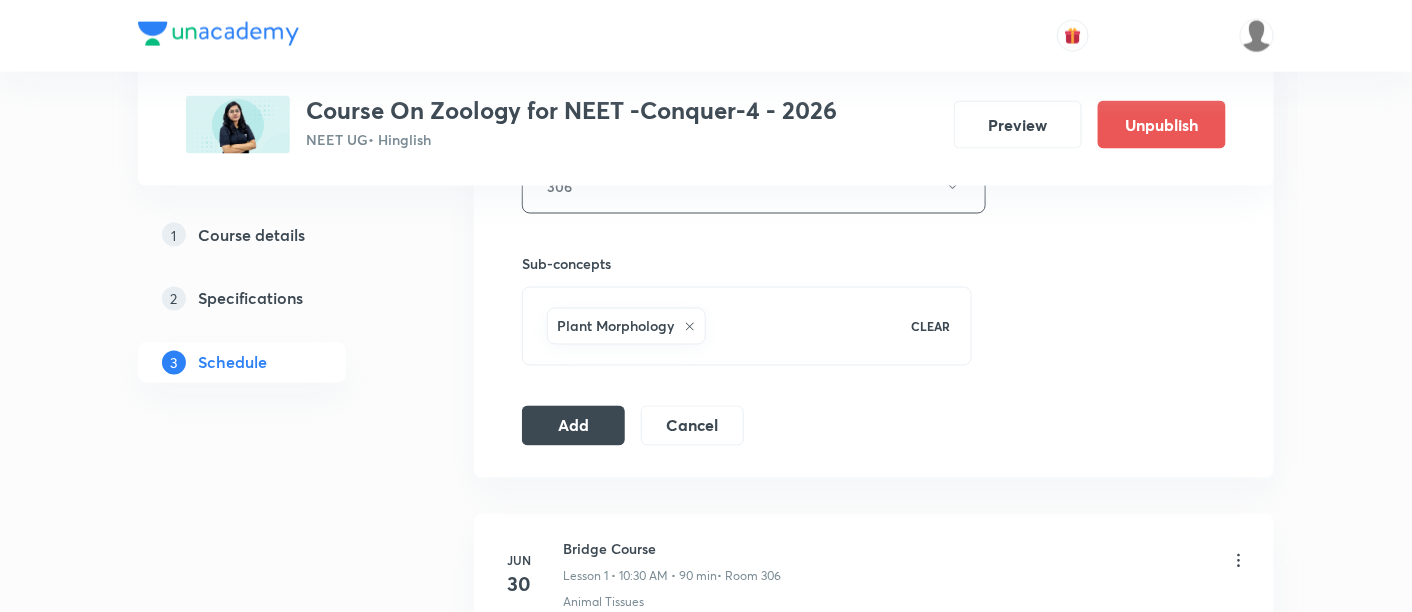 scroll, scrollTop: 988, scrollLeft: 0, axis: vertical 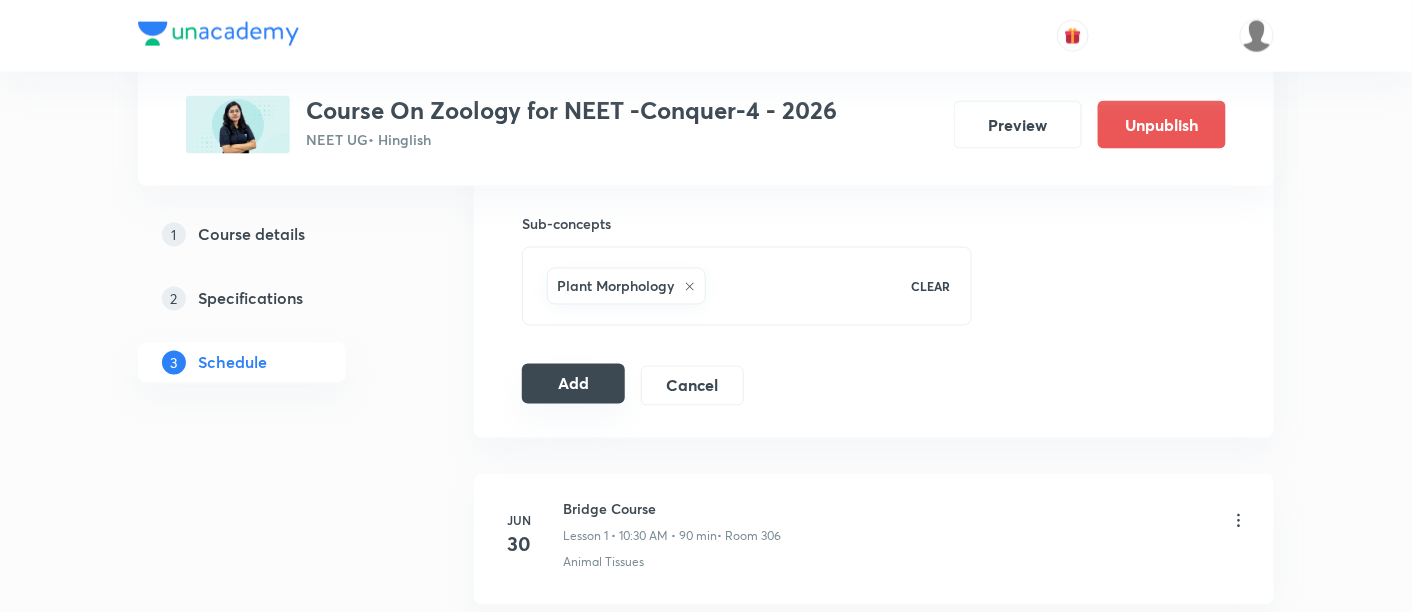 click on "Add" at bounding box center [573, 384] 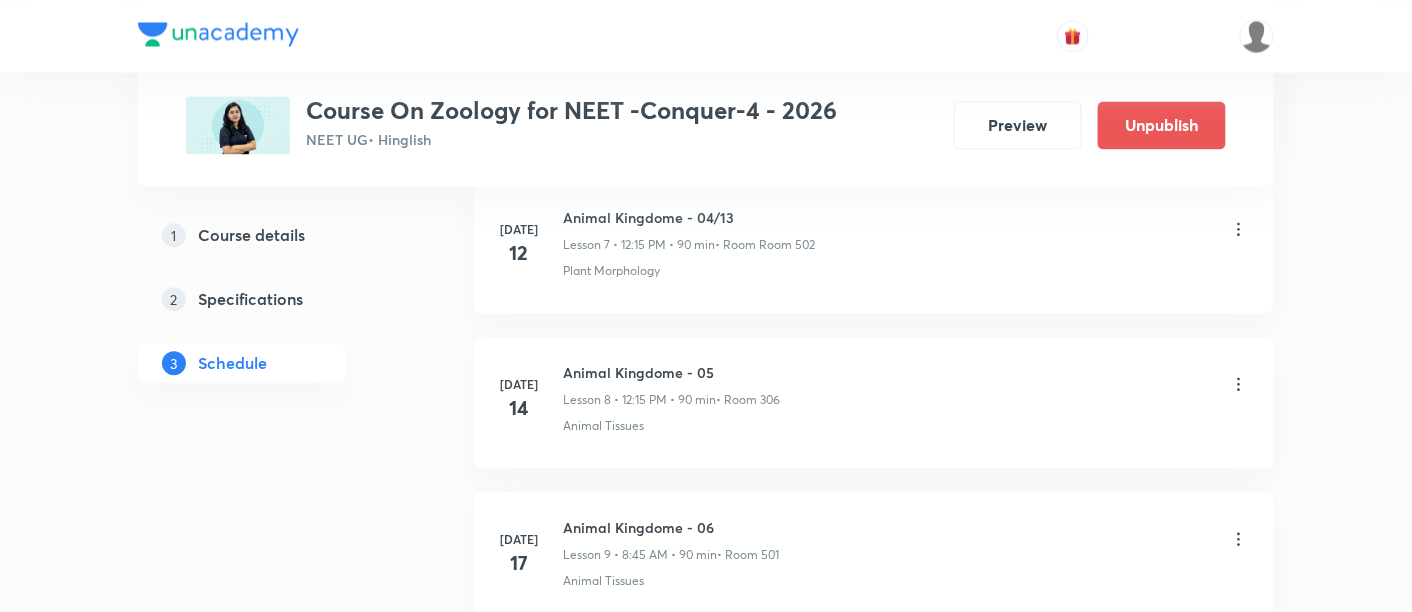 scroll, scrollTop: 1615, scrollLeft: 0, axis: vertical 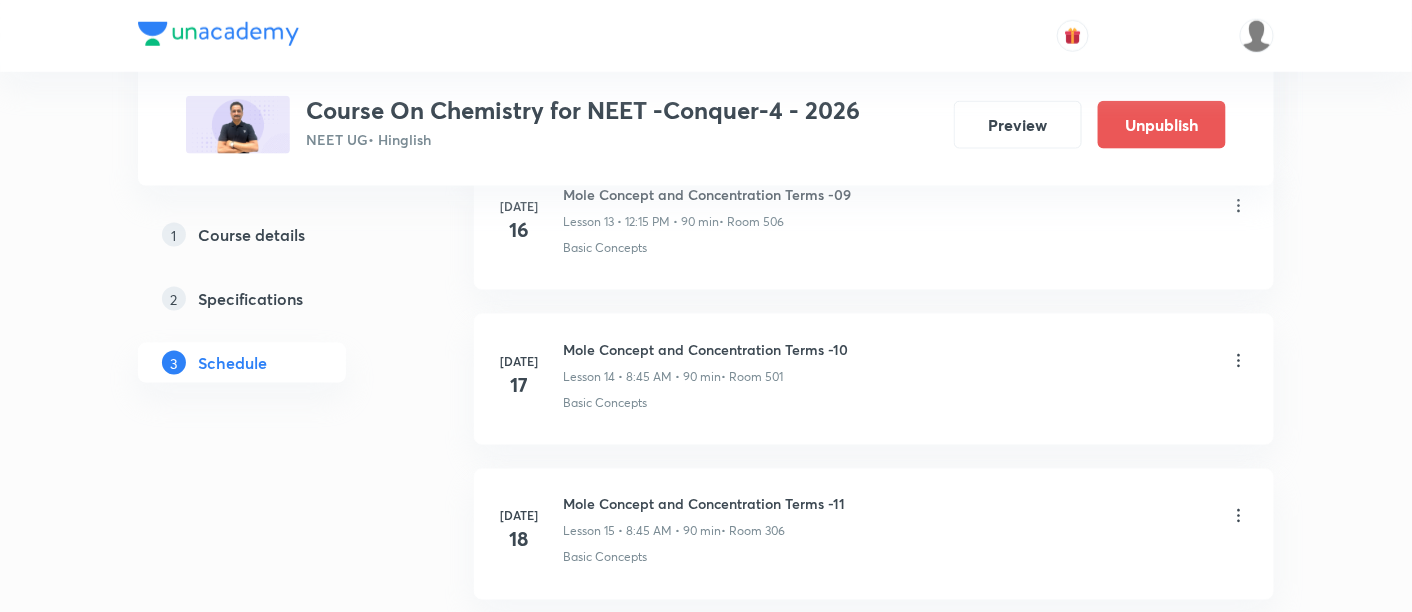 click 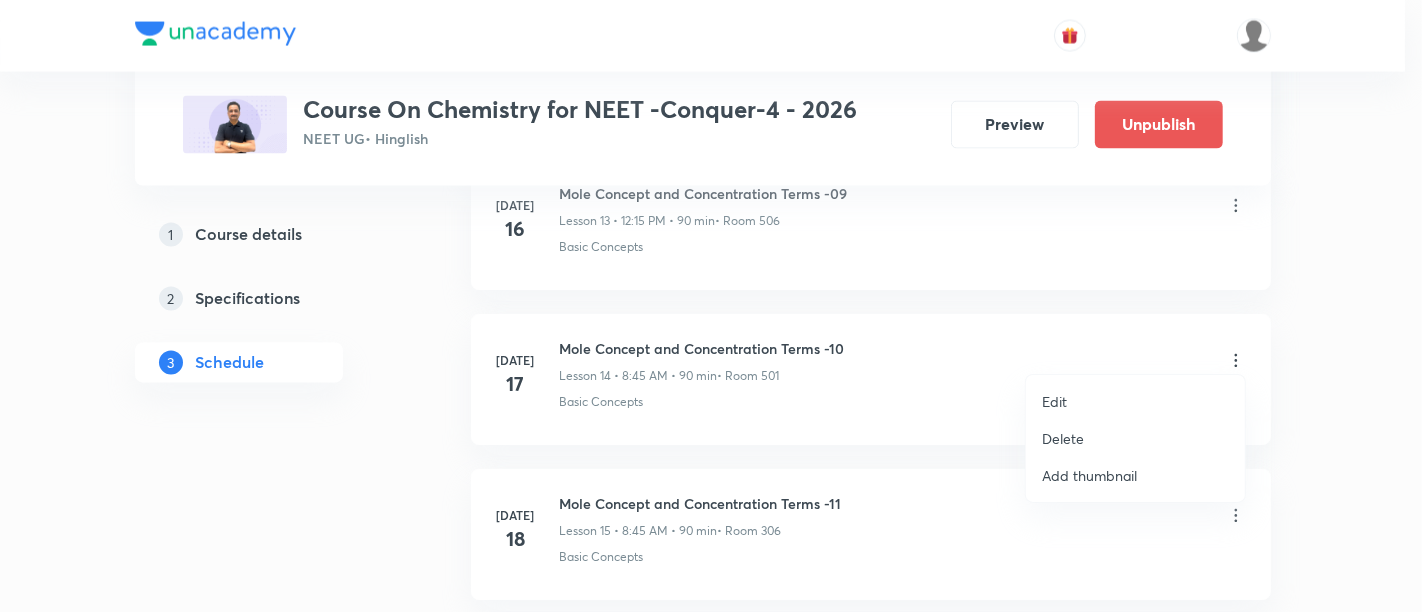 click on "Edit" at bounding box center [1054, 401] 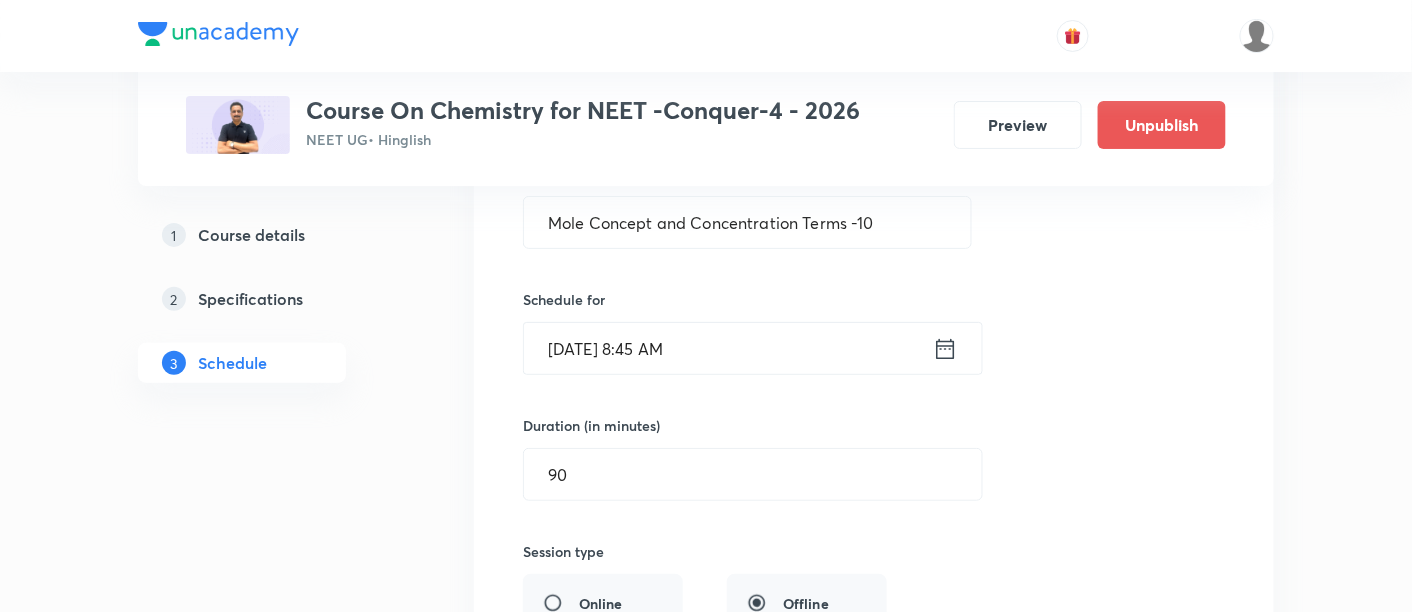 scroll, scrollTop: 2410, scrollLeft: 0, axis: vertical 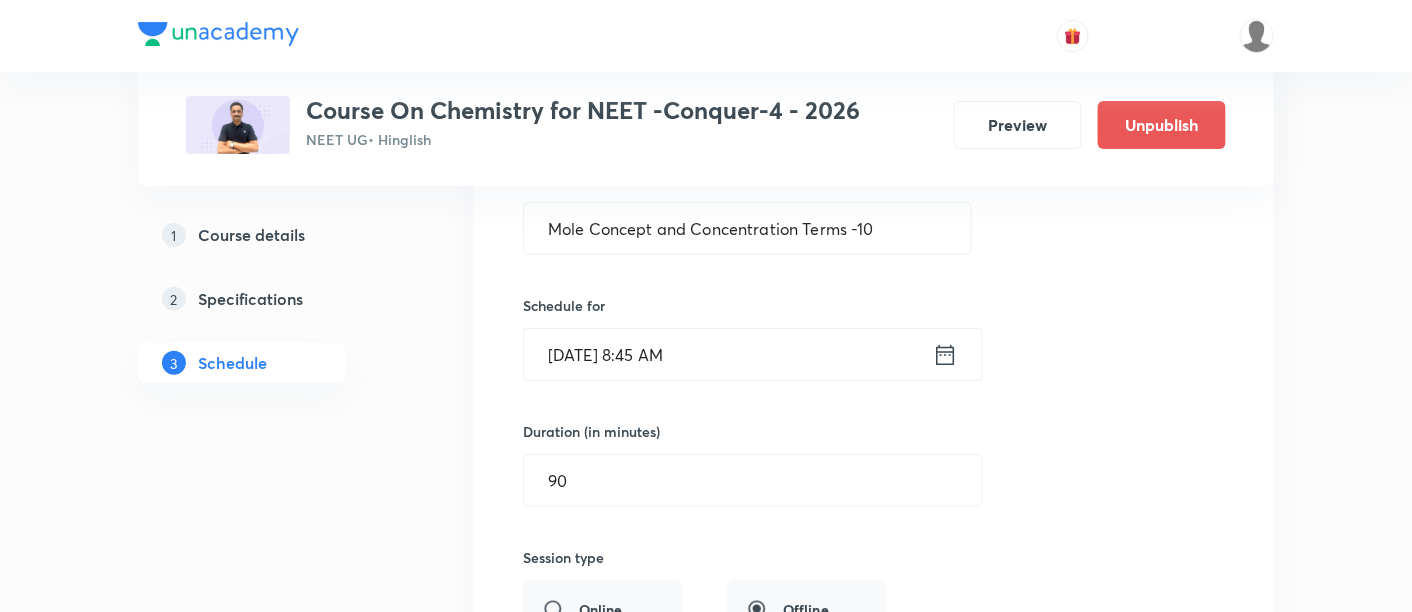 click 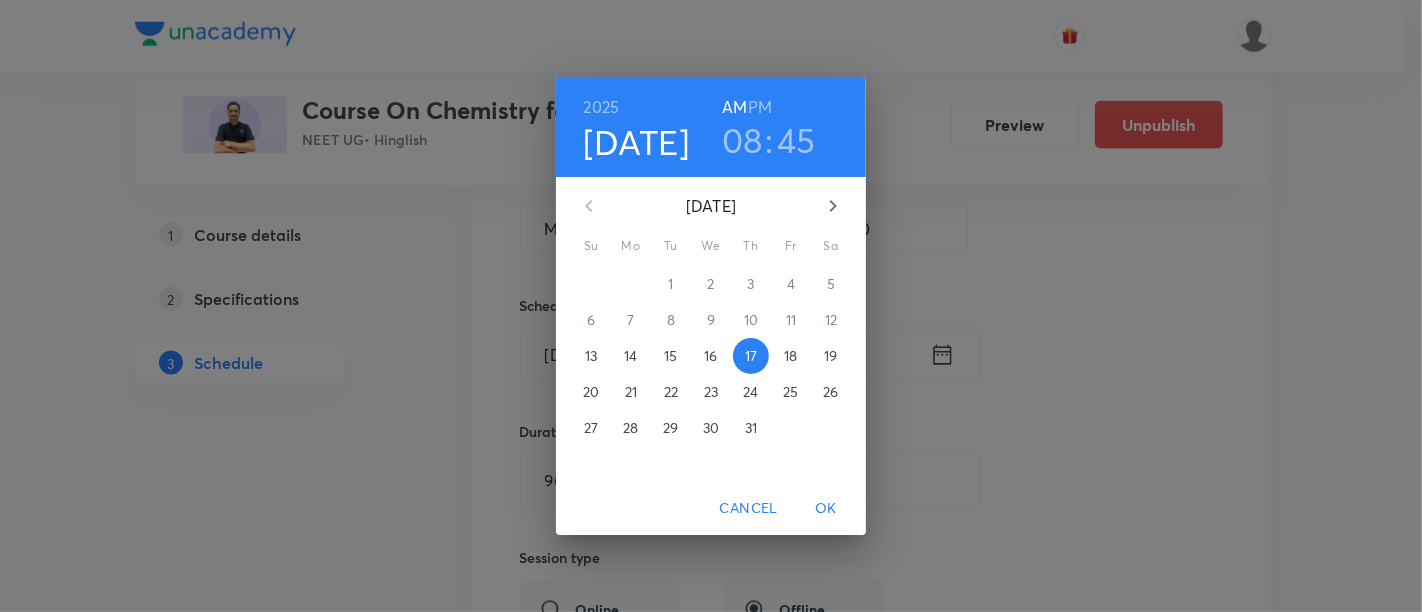click on "PM" at bounding box center (760, 107) 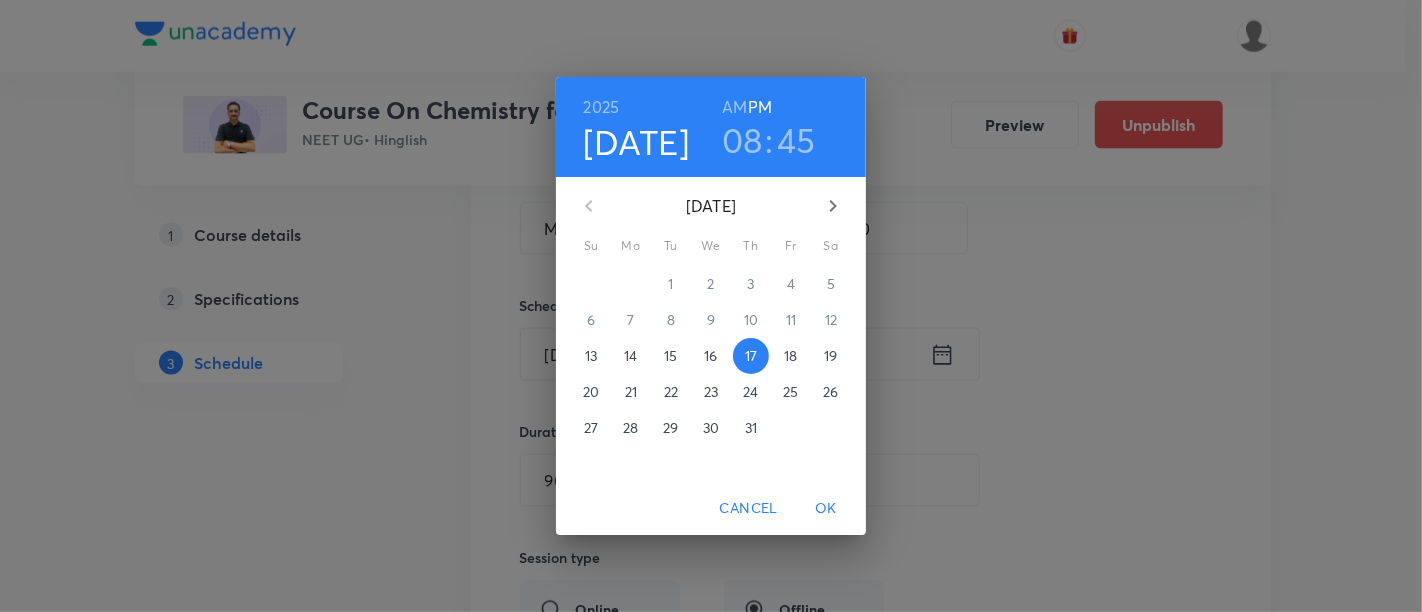 click on "08" at bounding box center (742, 140) 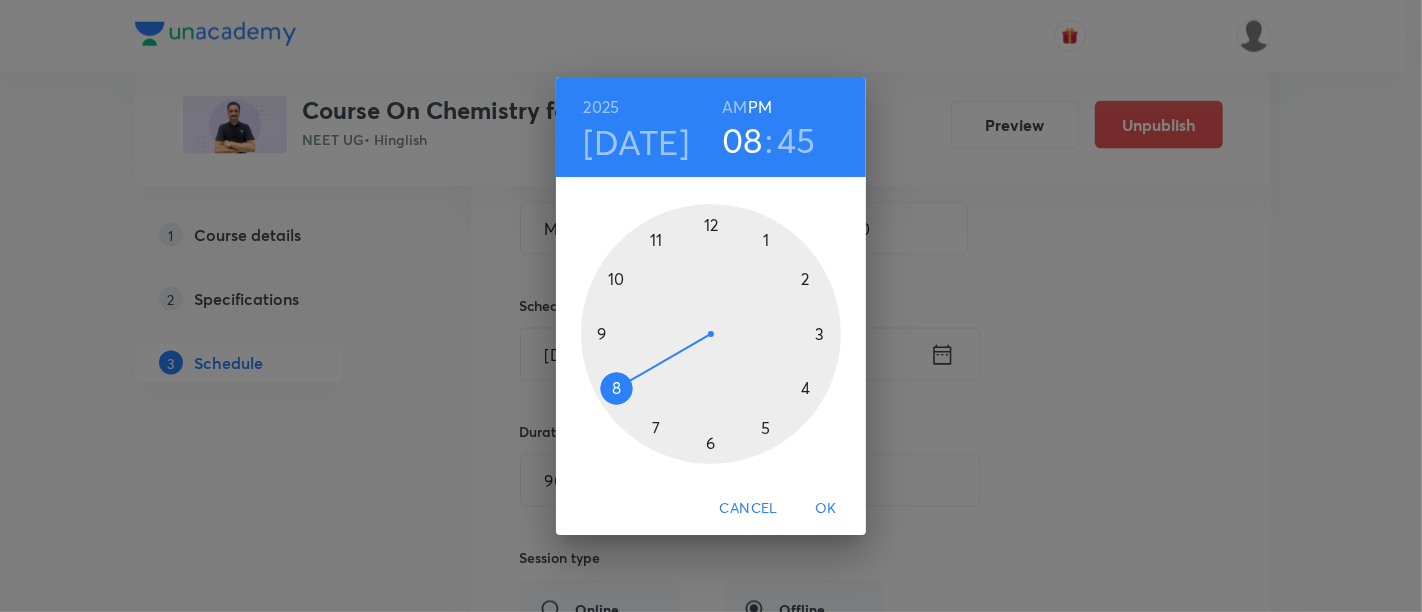 click at bounding box center [711, 334] 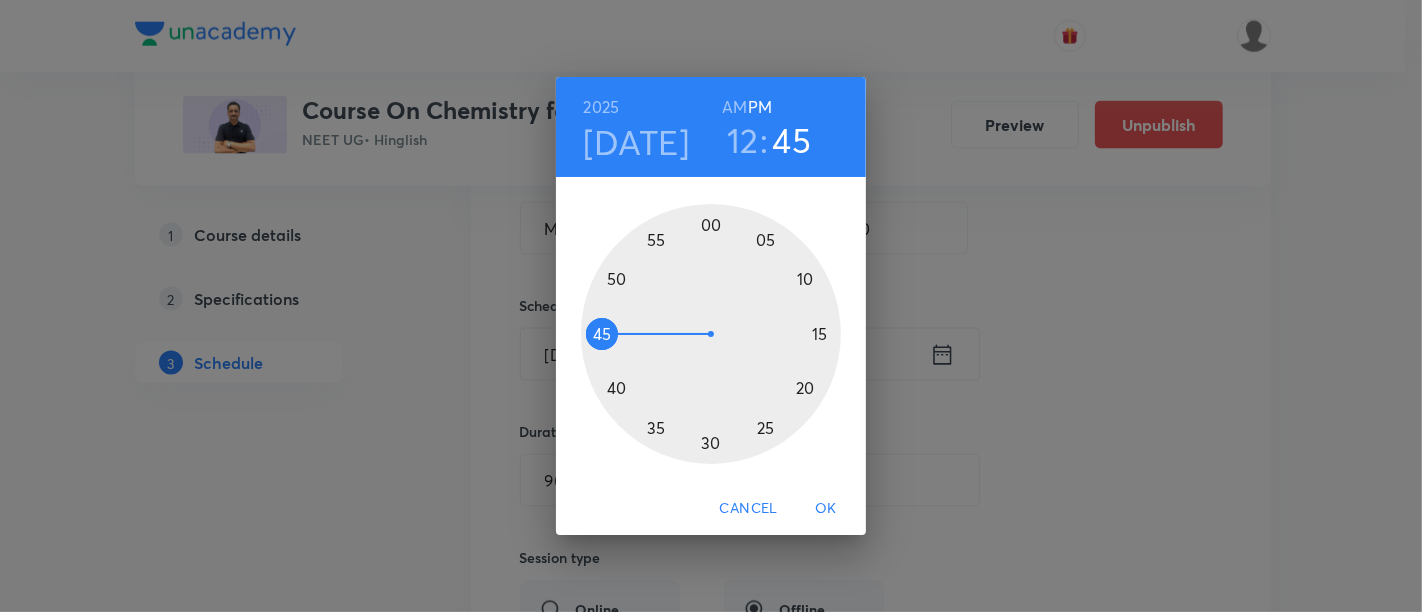 click at bounding box center [711, 334] 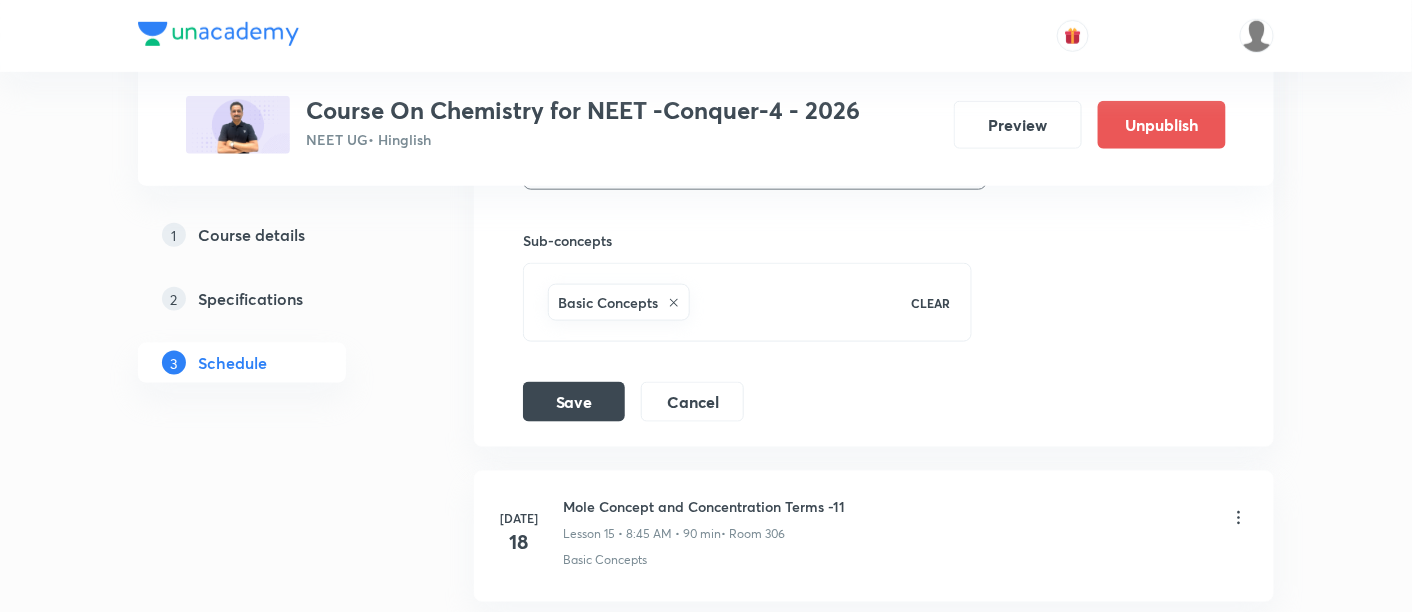 scroll, scrollTop: 2995, scrollLeft: 0, axis: vertical 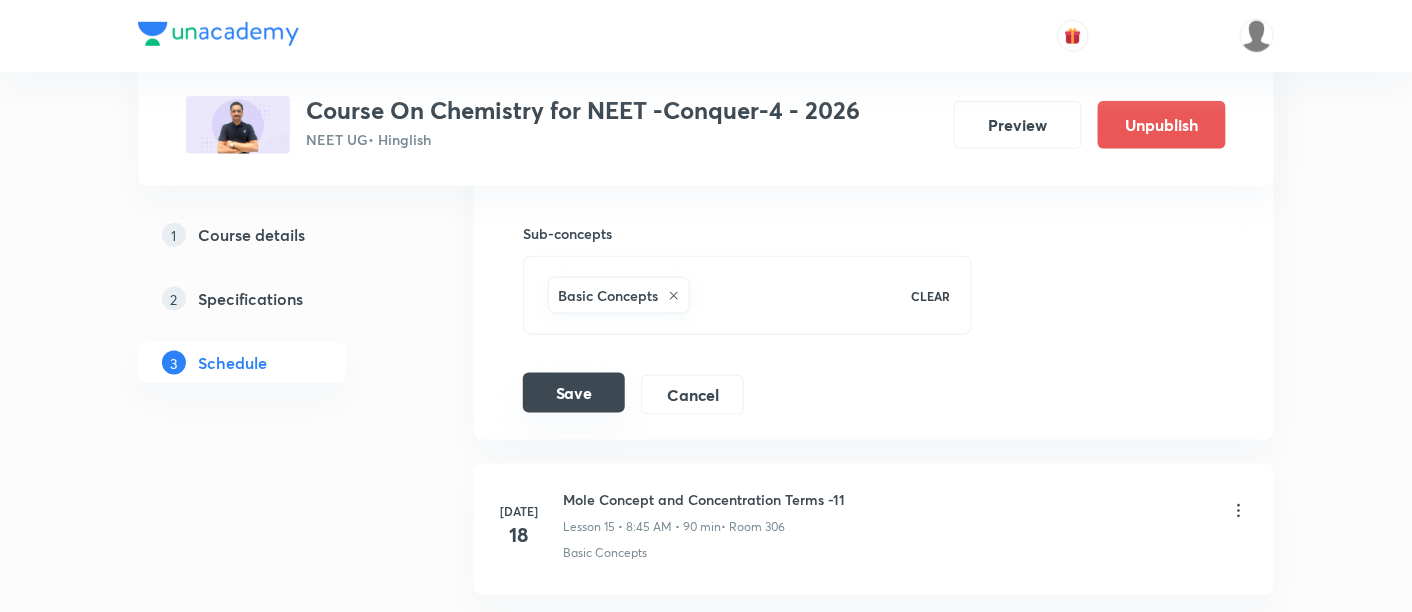 click on "Save" at bounding box center [574, 393] 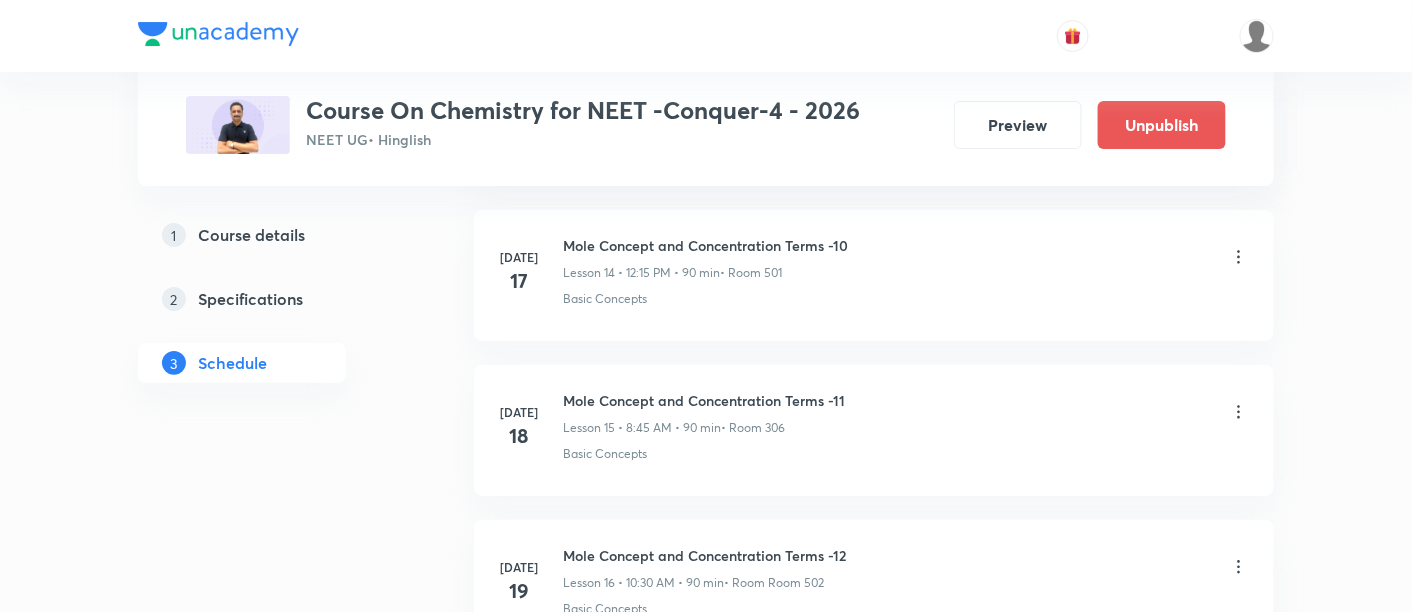 scroll, scrollTop: 2316, scrollLeft: 0, axis: vertical 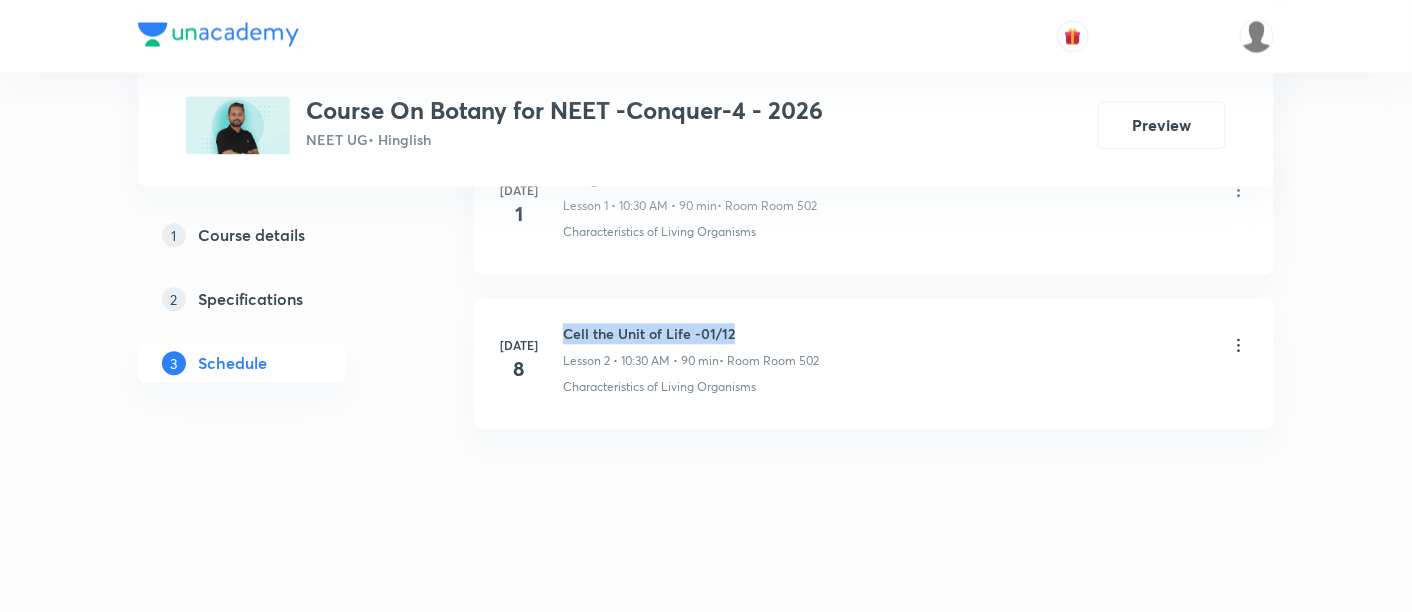drag, startPoint x: 565, startPoint y: 330, endPoint x: 748, endPoint y: 328, distance: 183.01093 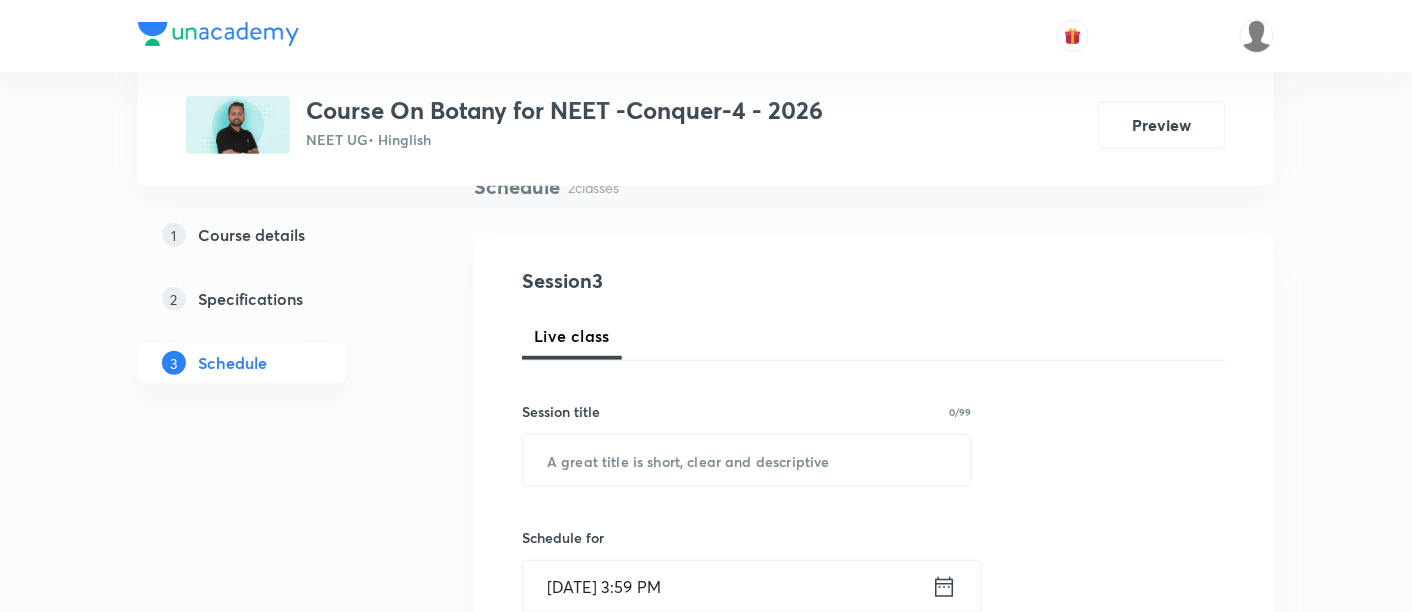 scroll, scrollTop: 170, scrollLeft: 0, axis: vertical 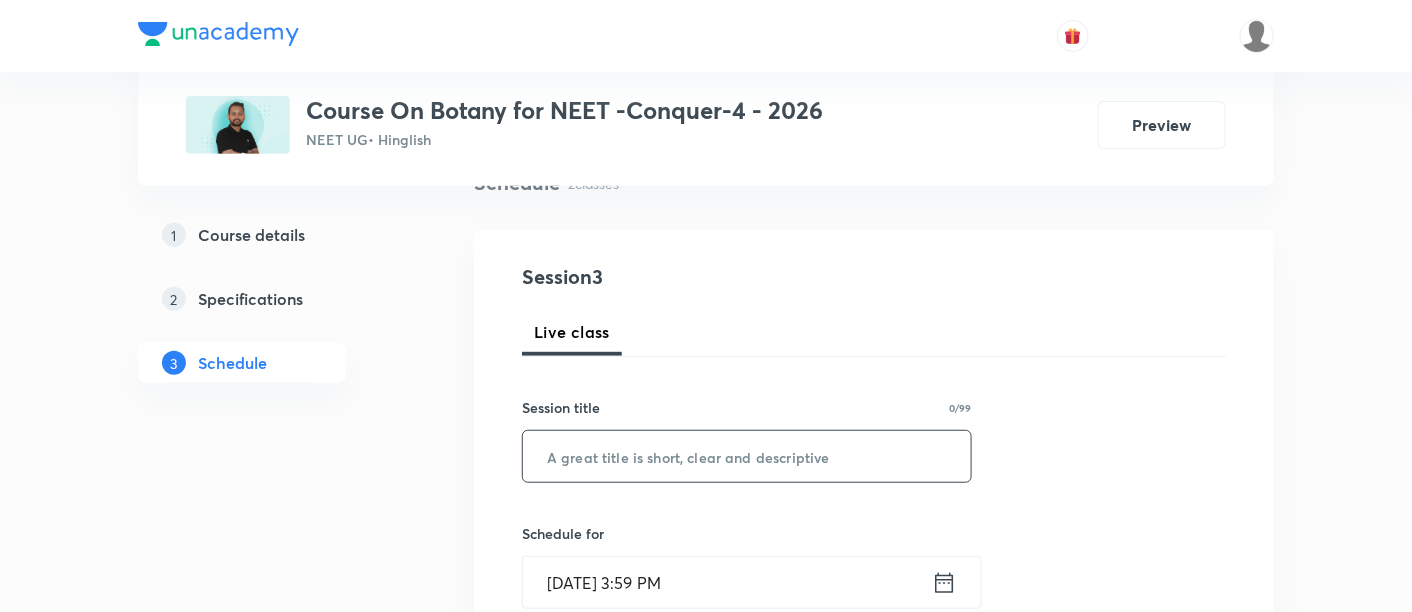 click at bounding box center [747, 456] 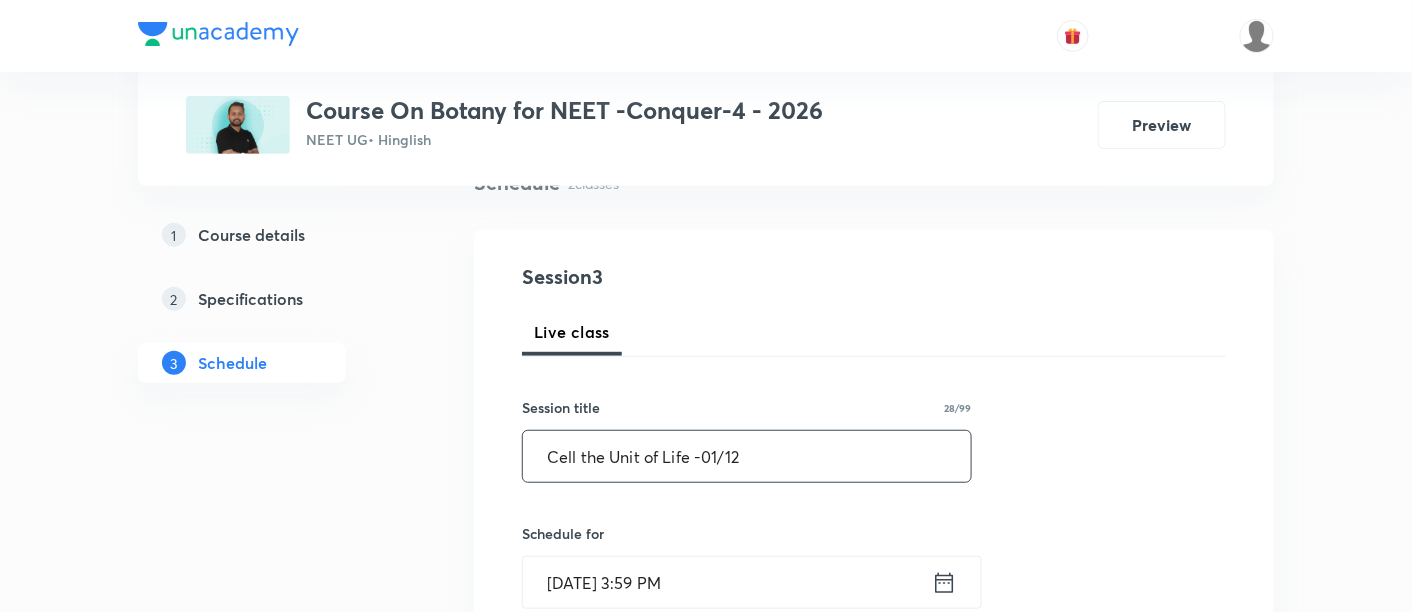 click on "Cell the Unit of Life -01/12" at bounding box center [747, 456] 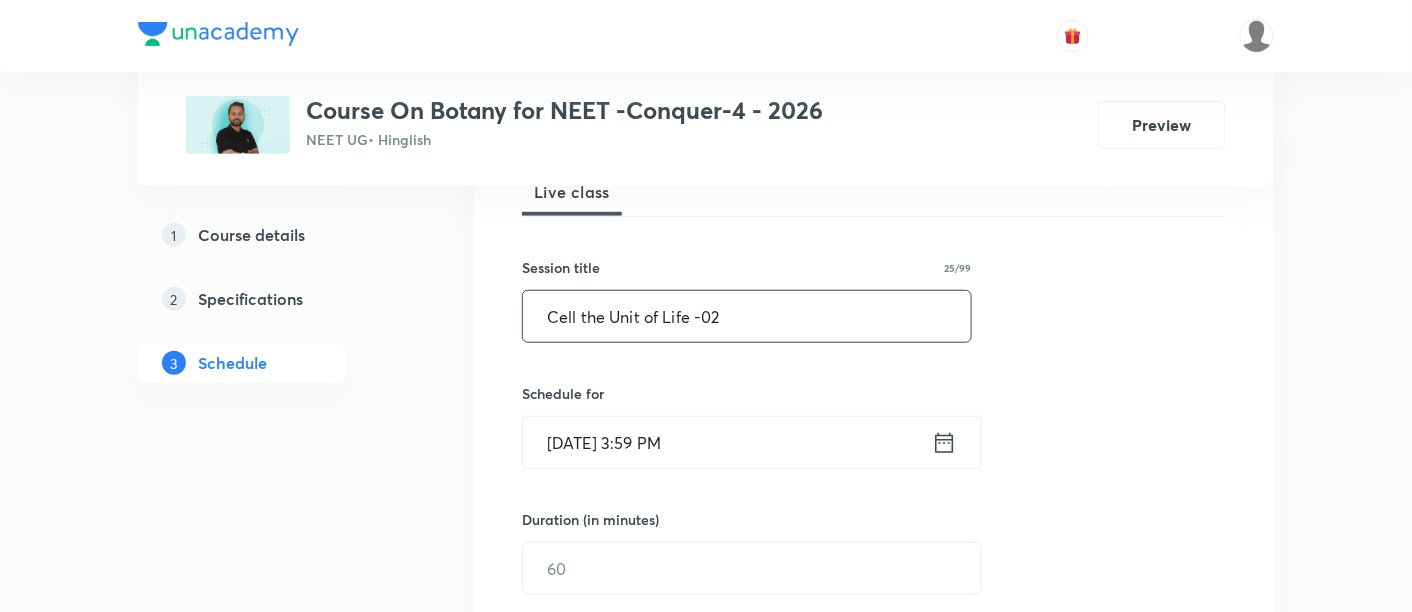 scroll, scrollTop: 325, scrollLeft: 0, axis: vertical 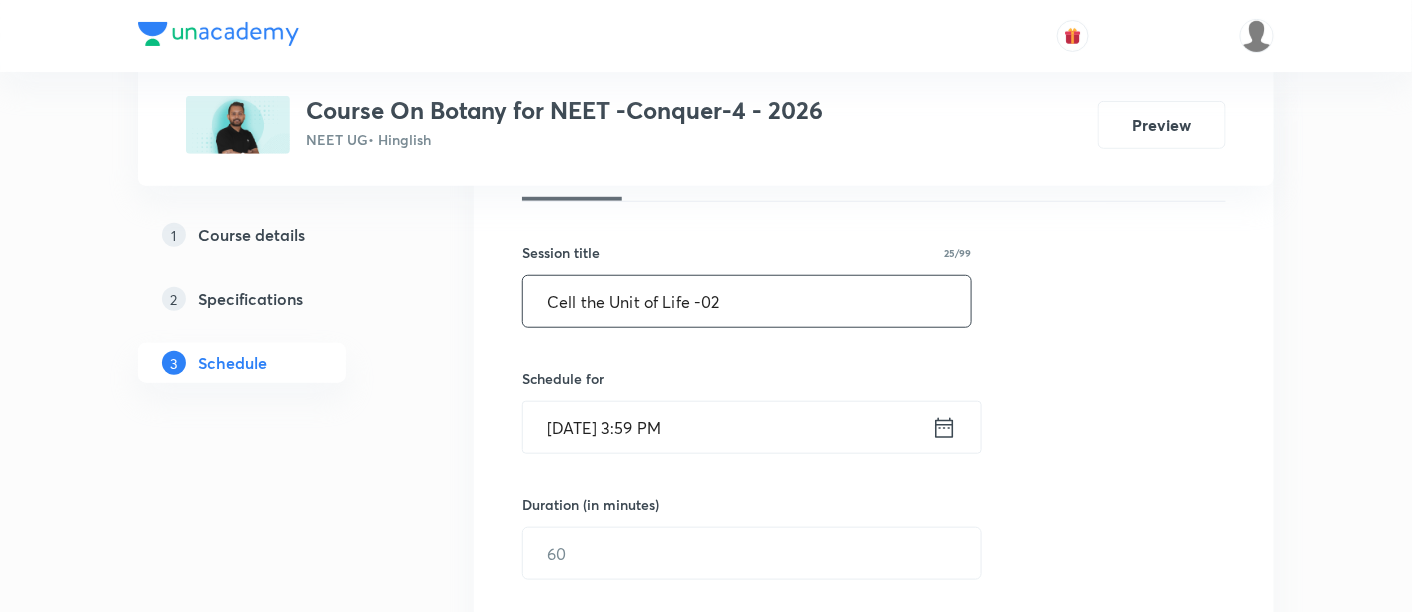 type on "Cell the Unit of Life -02" 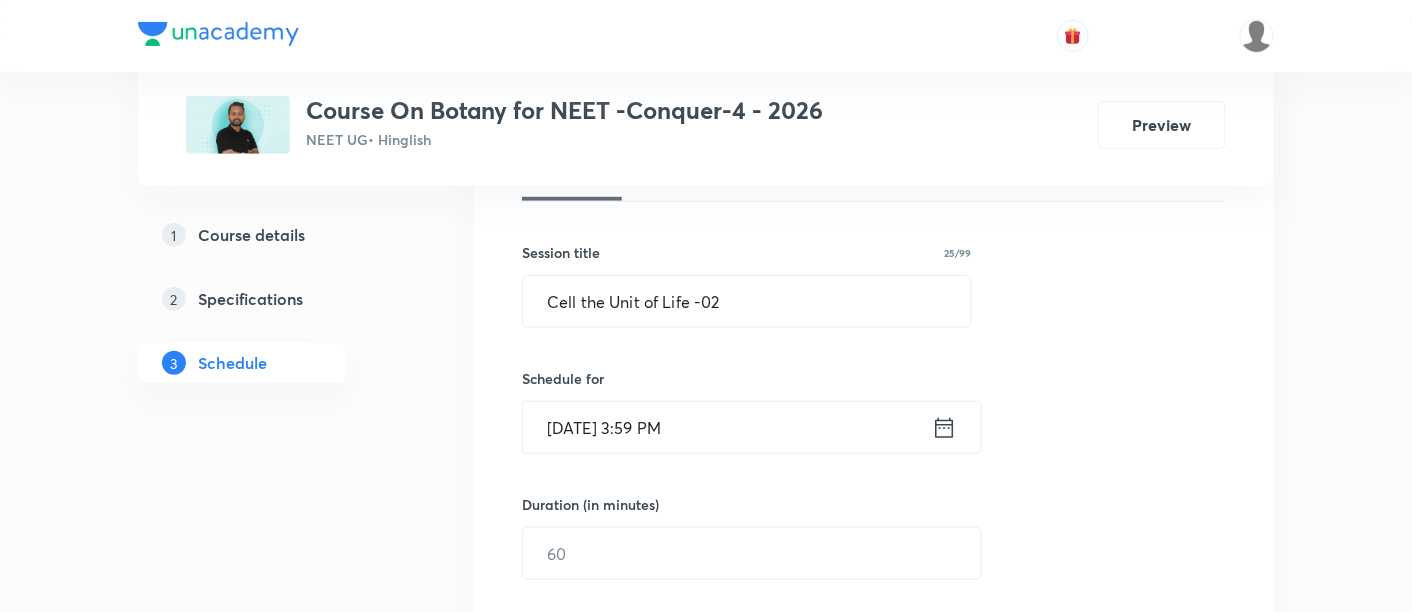 click 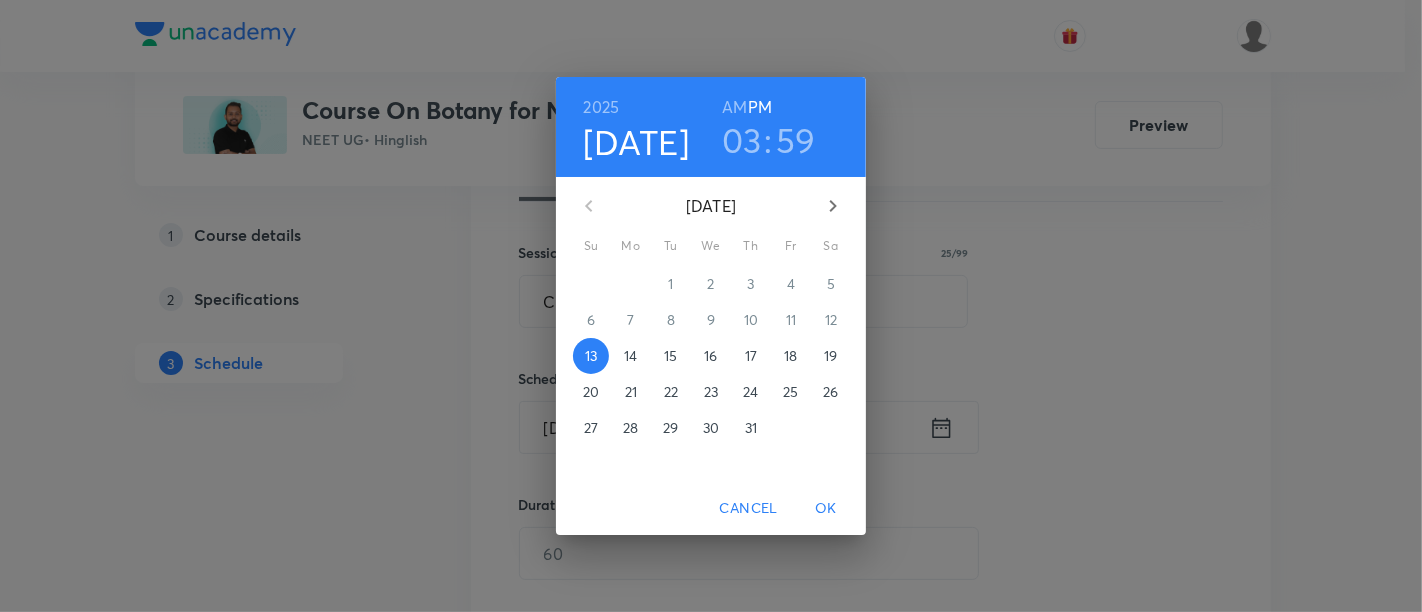 click on "15" at bounding box center [671, 356] 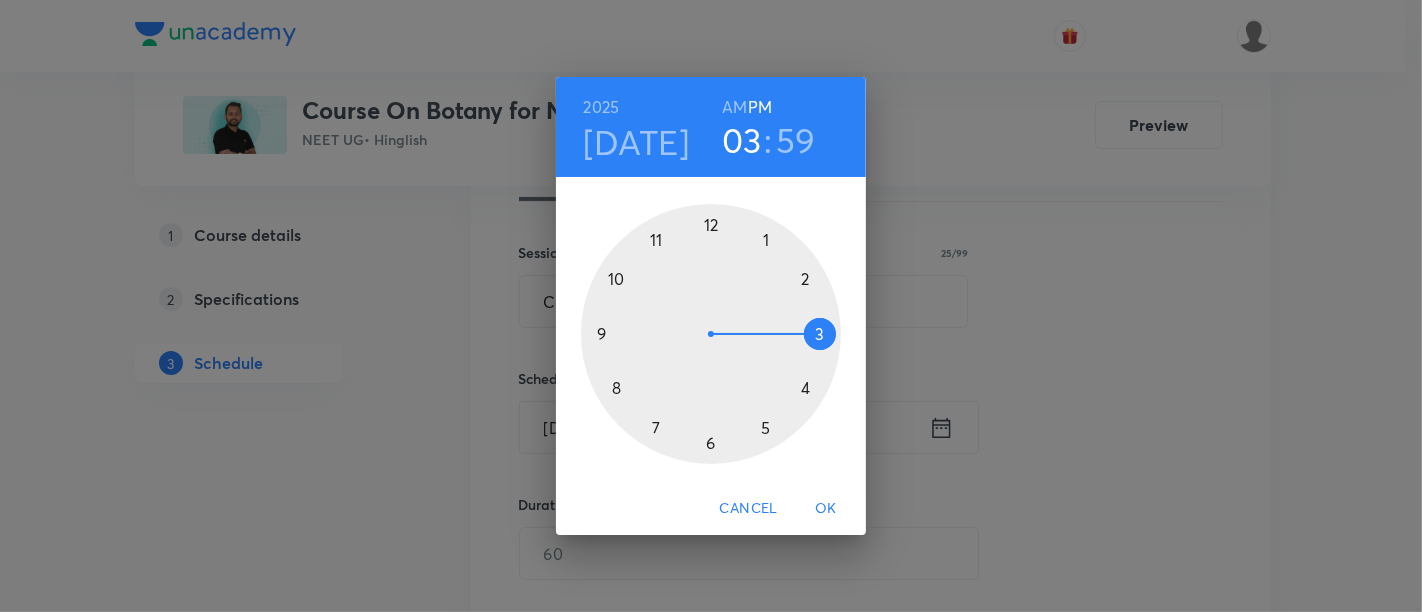 click on "AM" at bounding box center (734, 107) 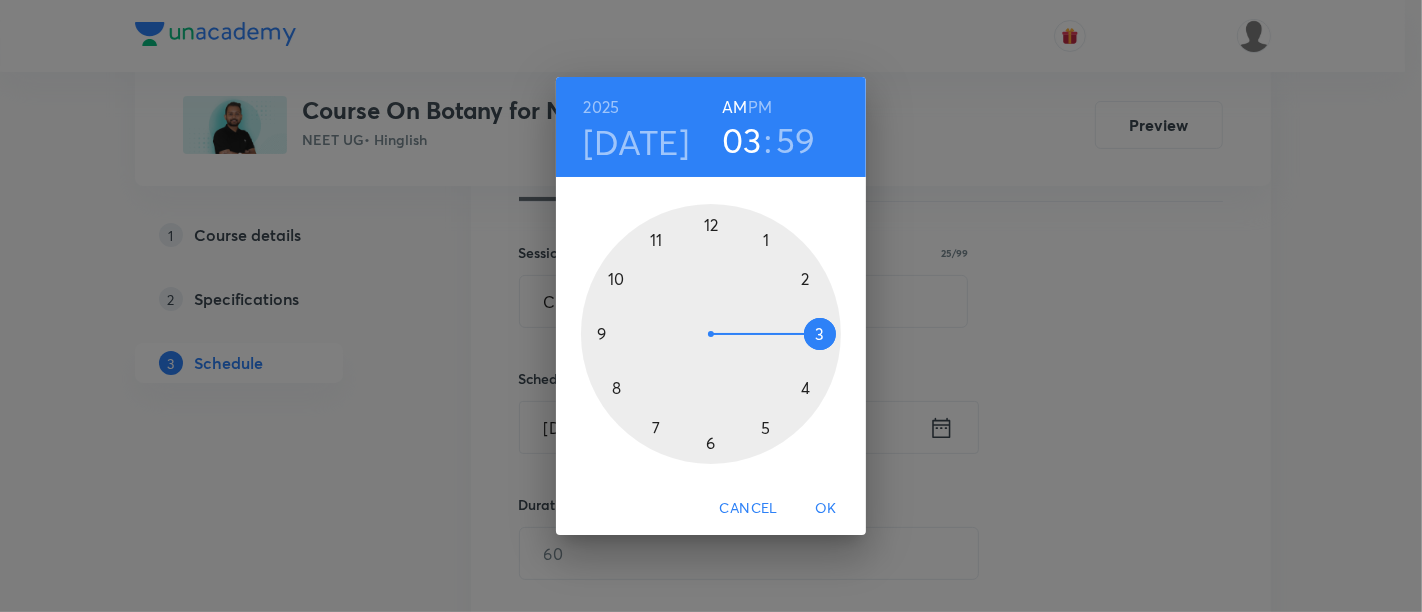 click at bounding box center (711, 334) 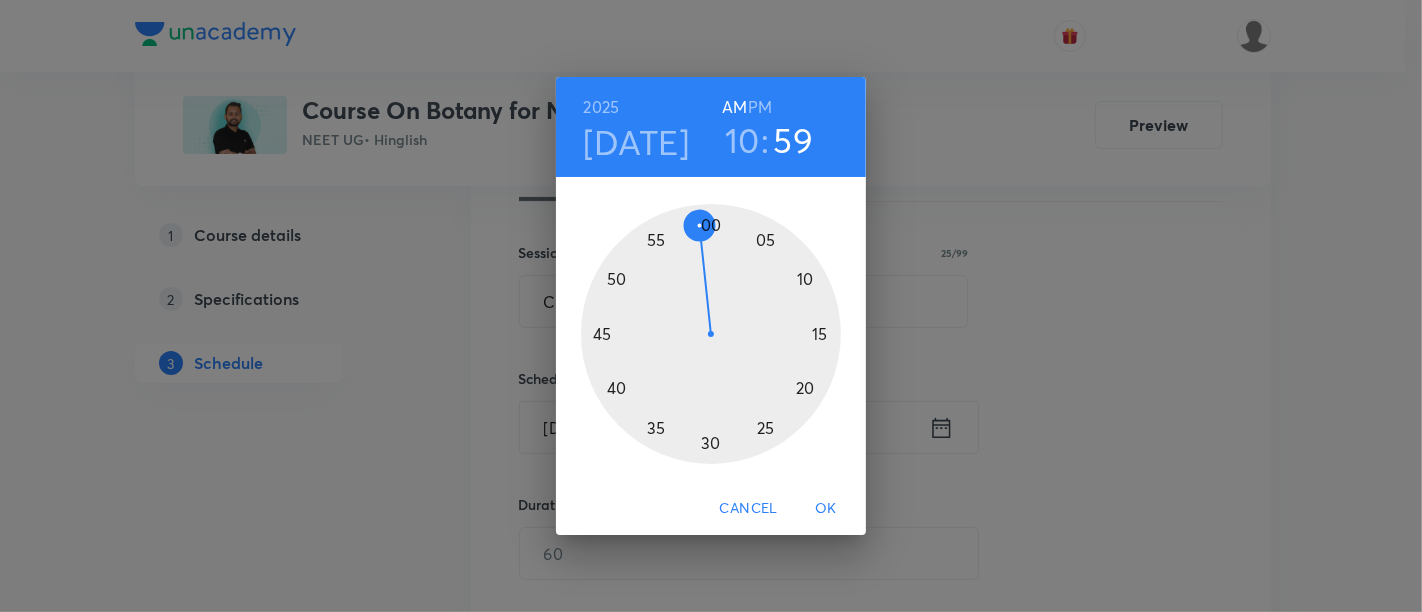 click at bounding box center (711, 334) 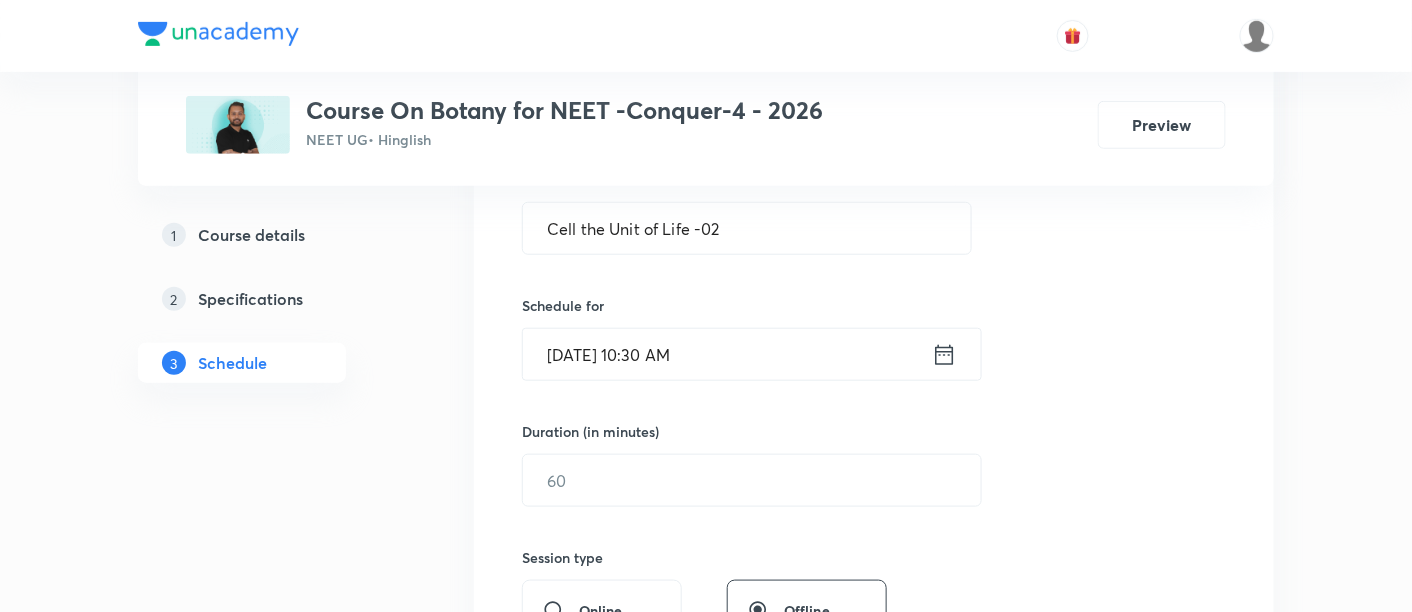 scroll, scrollTop: 411, scrollLeft: 0, axis: vertical 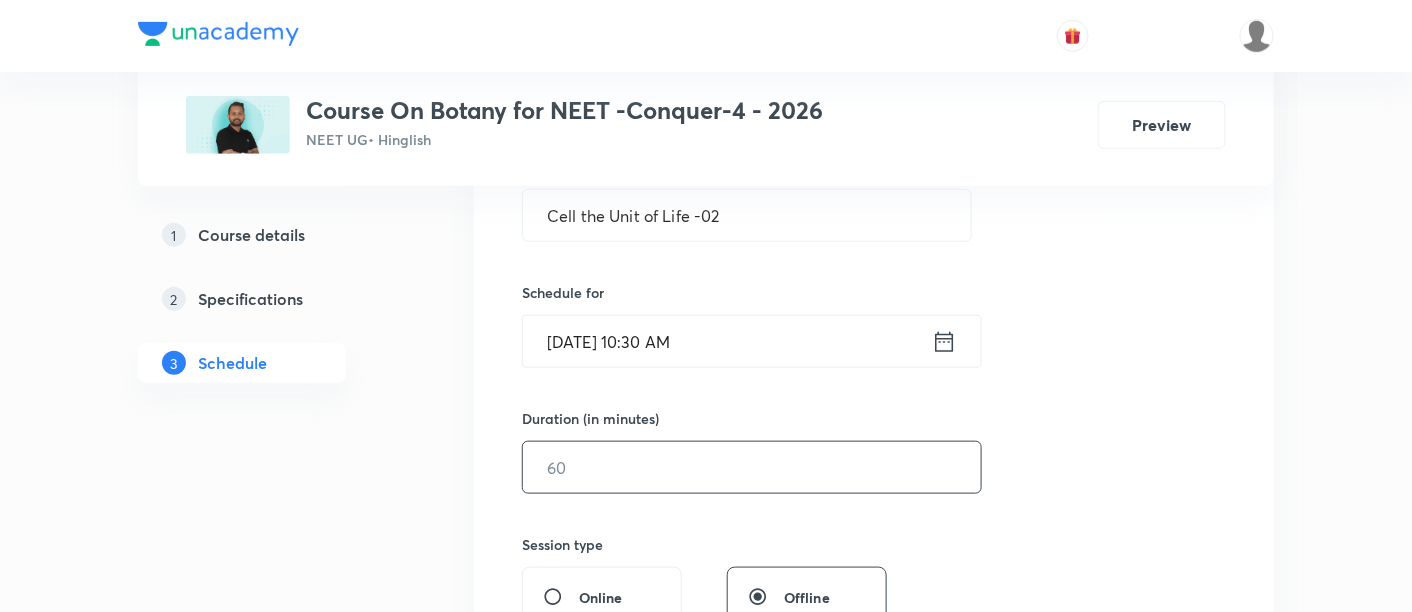 click at bounding box center [752, 467] 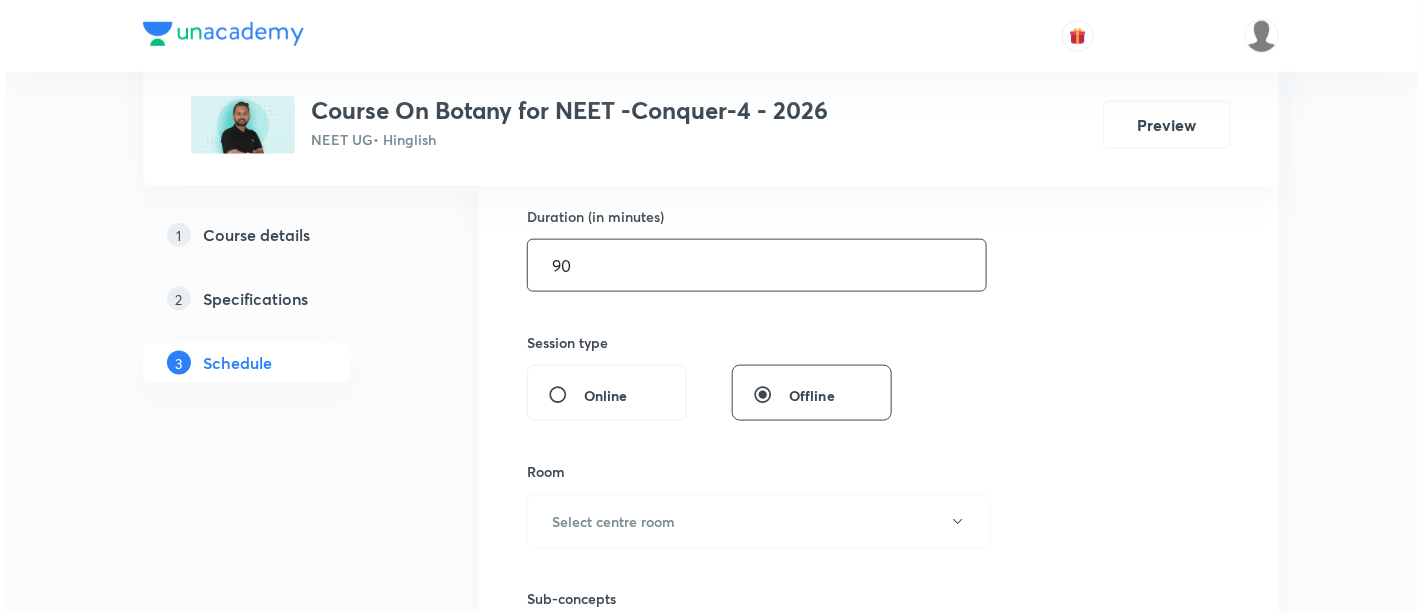 scroll, scrollTop: 659, scrollLeft: 0, axis: vertical 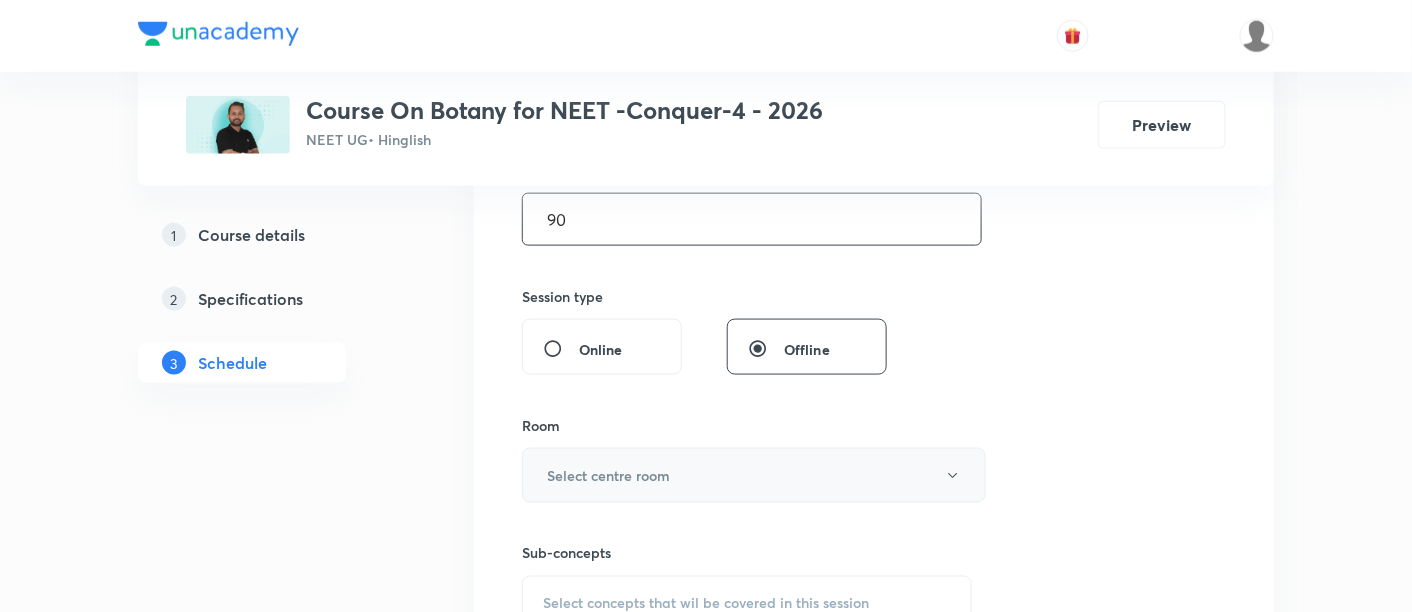 type on "90" 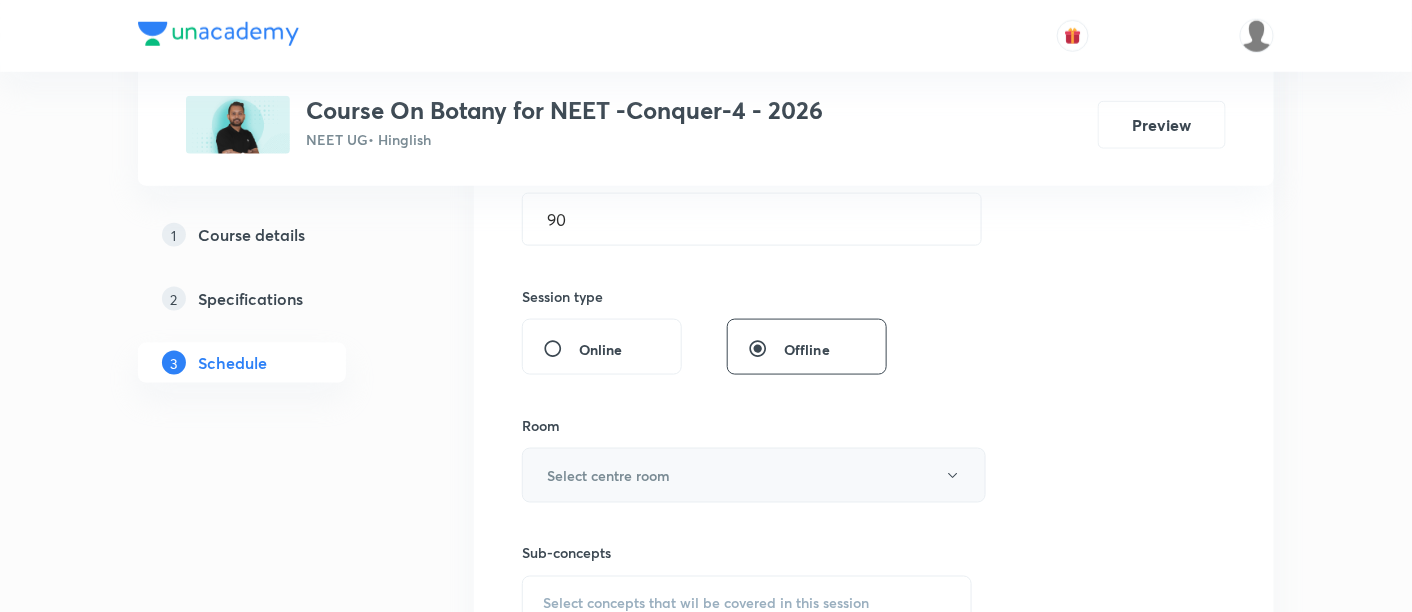 click on "Select centre room" at bounding box center (754, 475) 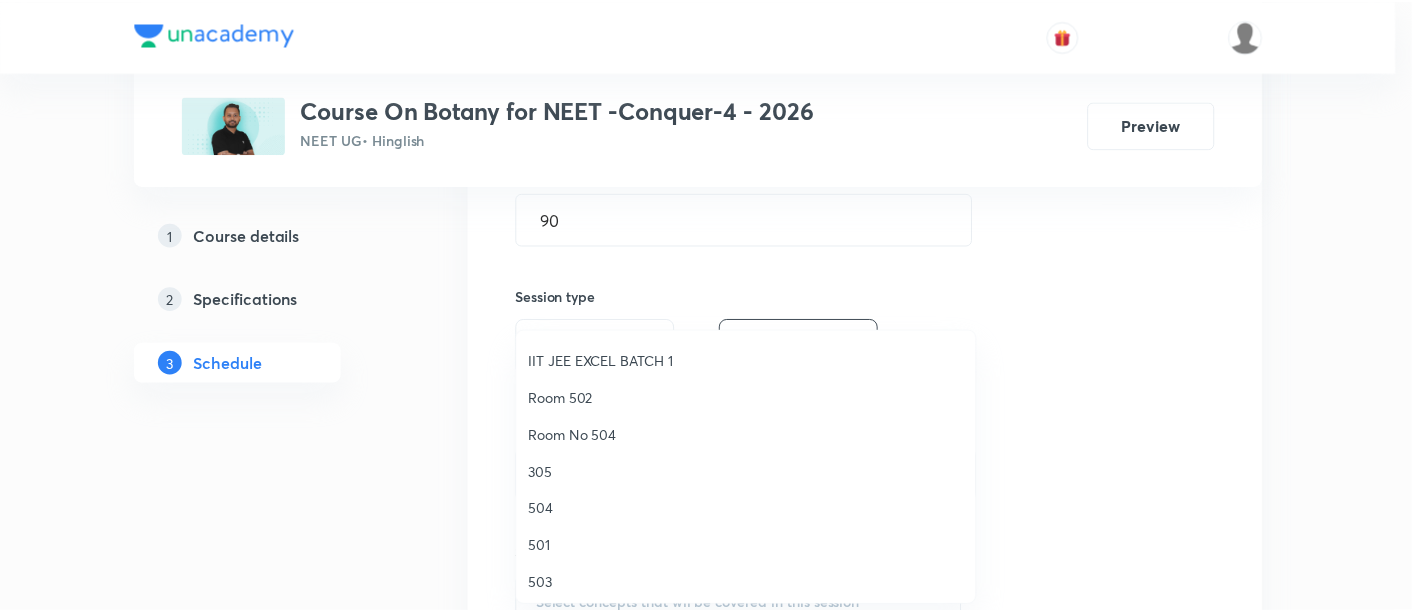scroll, scrollTop: 207, scrollLeft: 0, axis: vertical 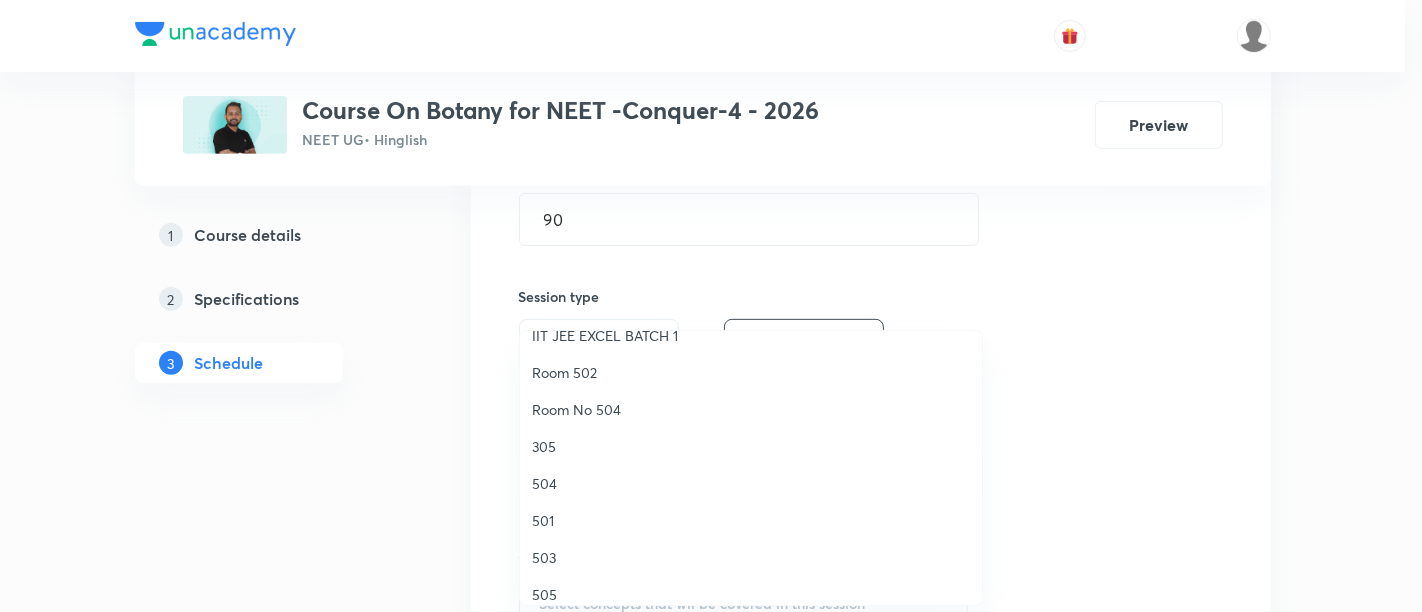click on "503" at bounding box center (751, 557) 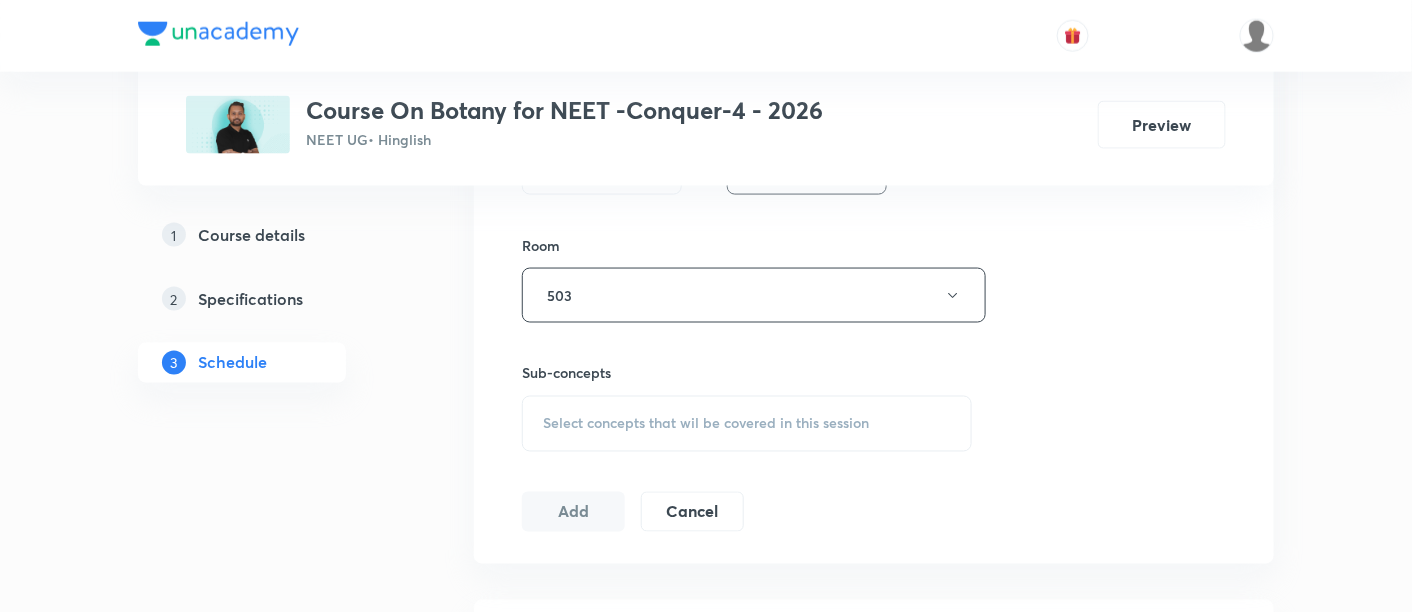 scroll, scrollTop: 840, scrollLeft: 0, axis: vertical 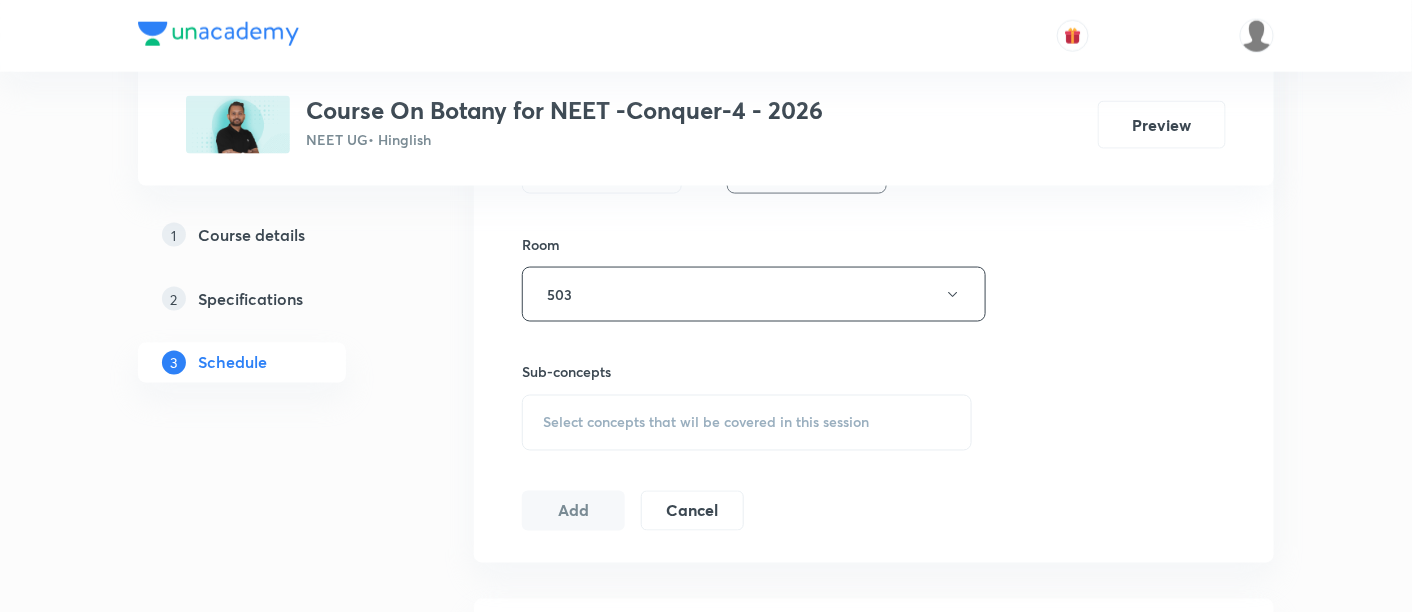 click on "Select concepts that wil be covered in this session" at bounding box center [706, 423] 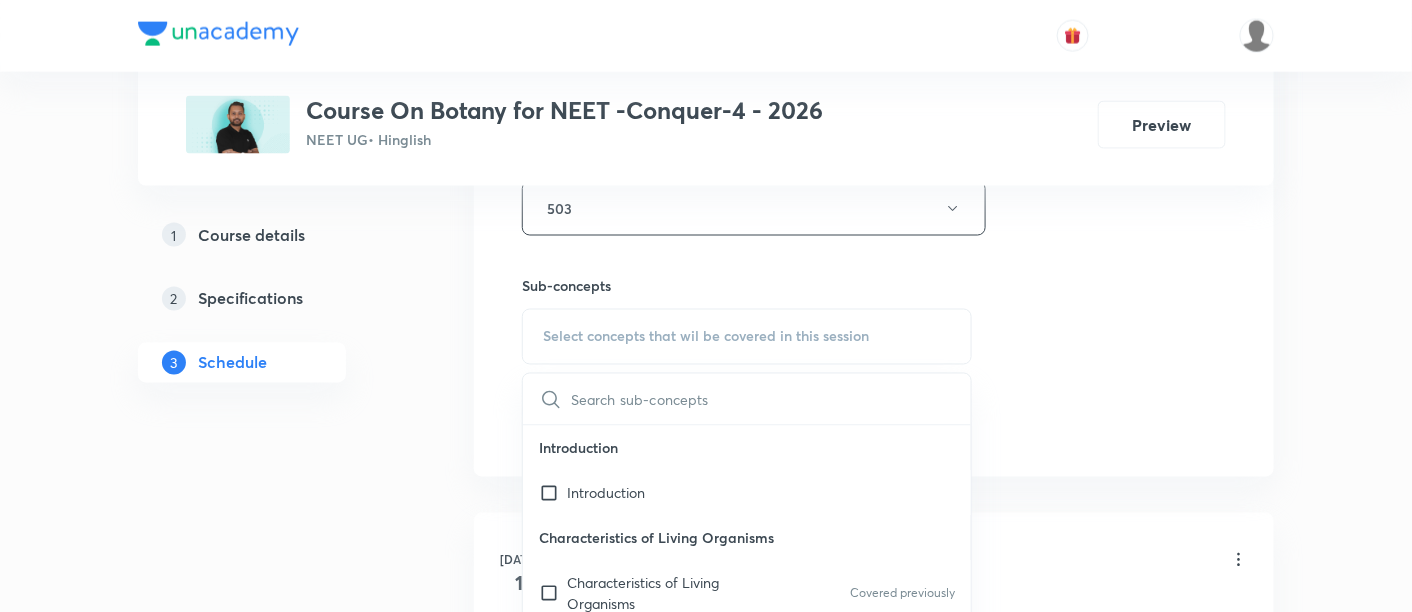 scroll, scrollTop: 929, scrollLeft: 0, axis: vertical 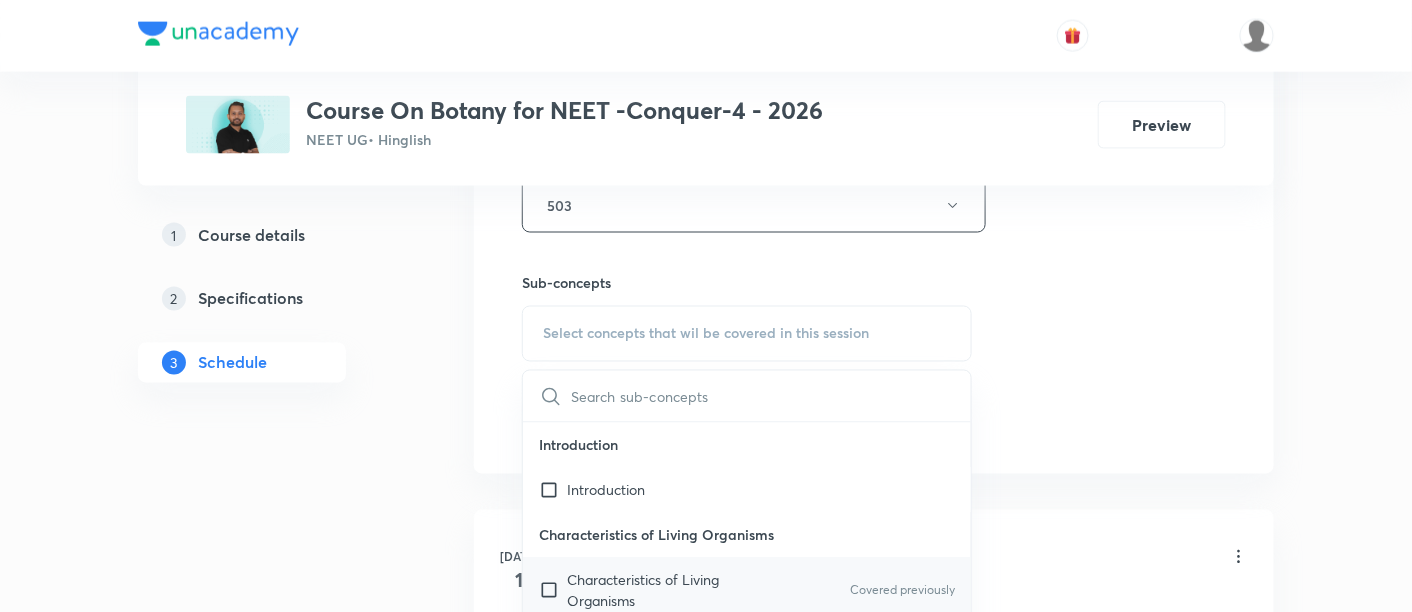 click on "Characteristics of Living Organisms" at bounding box center (668, 591) 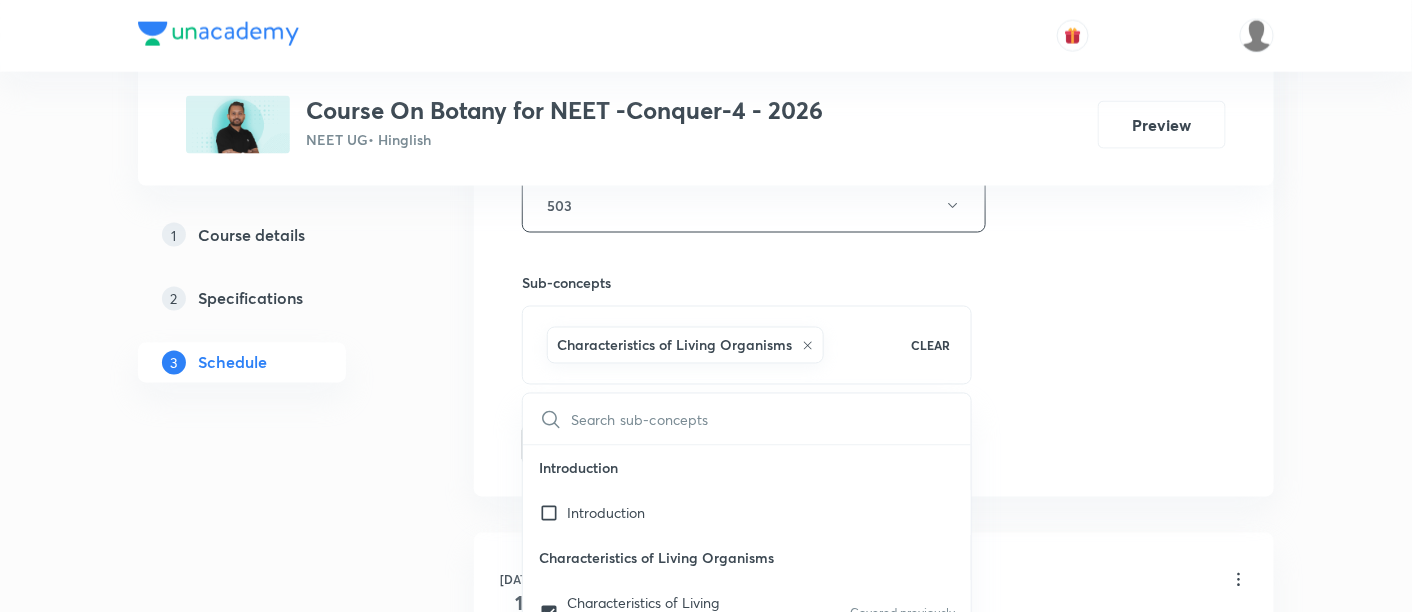 click on "Session  3 Live class Session title 25/99 Cell the Unit of Life -02 ​ Schedule for [DATE] 10:30 AM ​ Duration (in minutes) 90 ​   Session type Online Offline Room 503 Sub-concepts Characteristics of Living Organisms CLEAR ​ Introduction Introduction Characteristics of Living Organisms Characteristics of Living Organisms Covered previously Diversity in Living World Diversity in Living World Taxonomy Taxonomy Nomenclature Nomenclature Taxonomic Categories Taxonomic Categories Example Based Species Concept Species Concept Taxonomical Aids Taxonomical Aids Reproduction Exclusive Character  Metabolism Defining In Vitro Reactions Consciousness Defining Example Based Classification  Classification  Taxonomy Father of Taxonomy Binomial Nomenclature Rules of writing Example Based Specific Epithet Classification  Taxonomy Species Genus Family Order Class Man Housefly Introduction Introduction Cell Cycle Cell Cycle Mitosis Phase Mitosis Phase Significance of Mitosis Significance of Mitosis Meiosis Meiosis" at bounding box center [874, -16] 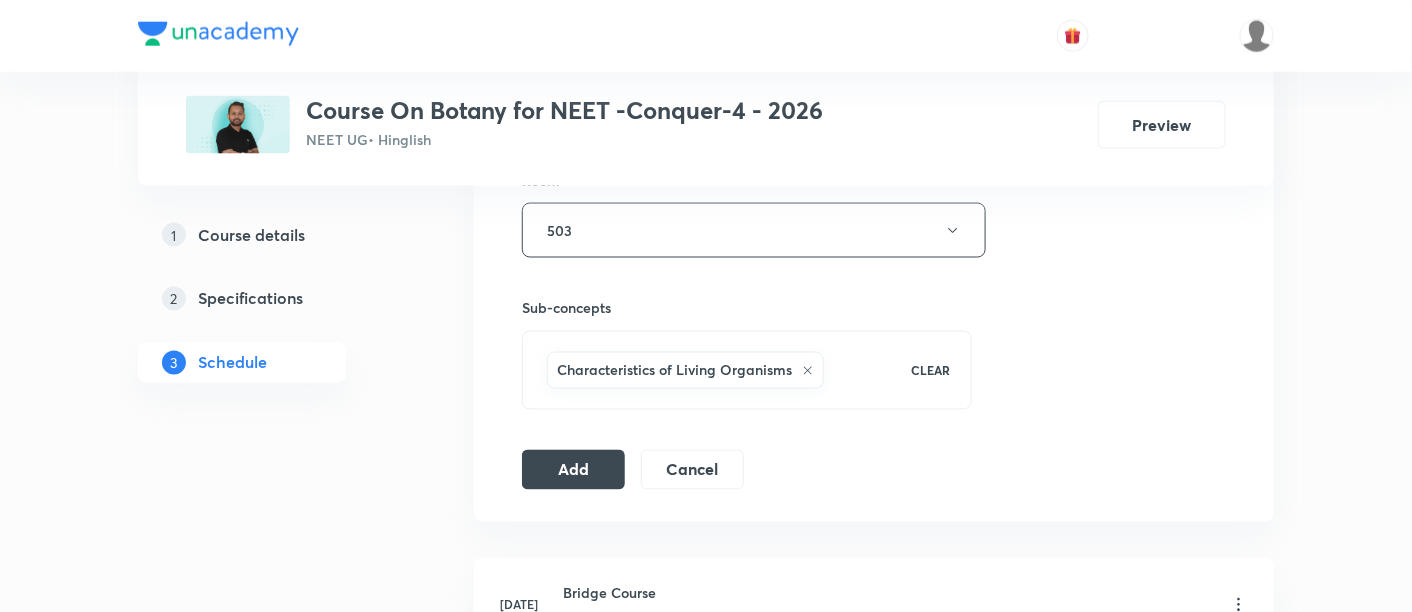 scroll, scrollTop: 914, scrollLeft: 0, axis: vertical 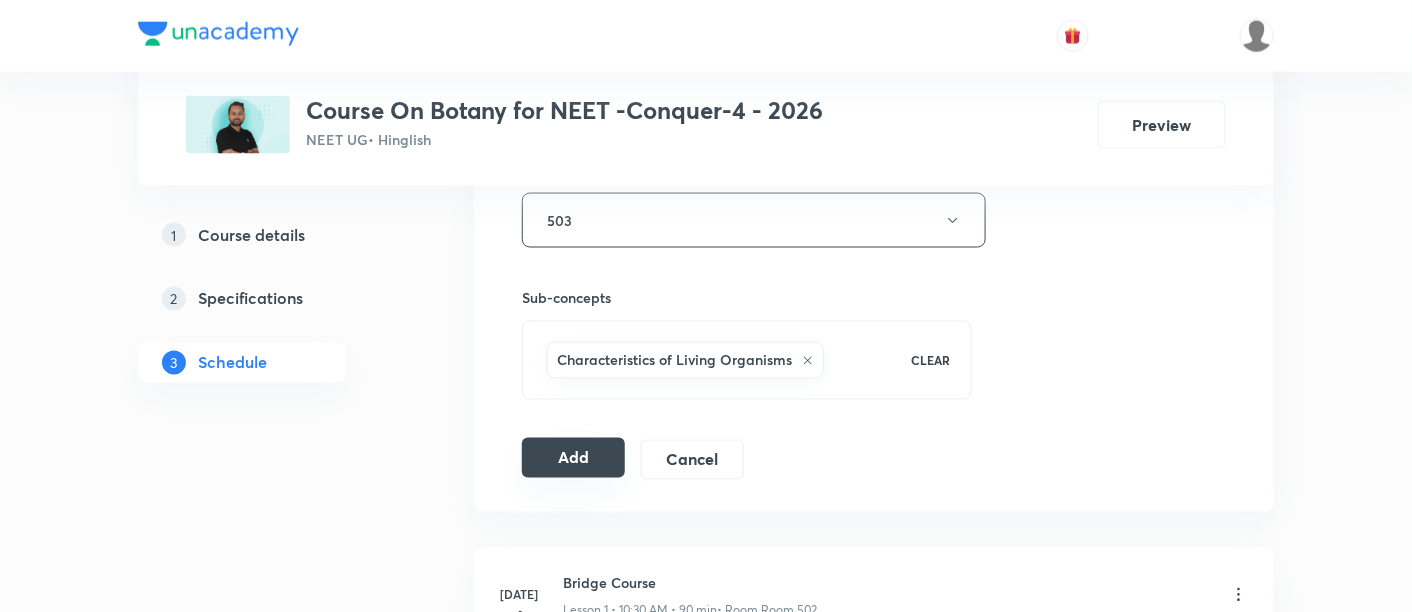 click on "Add" at bounding box center (573, 458) 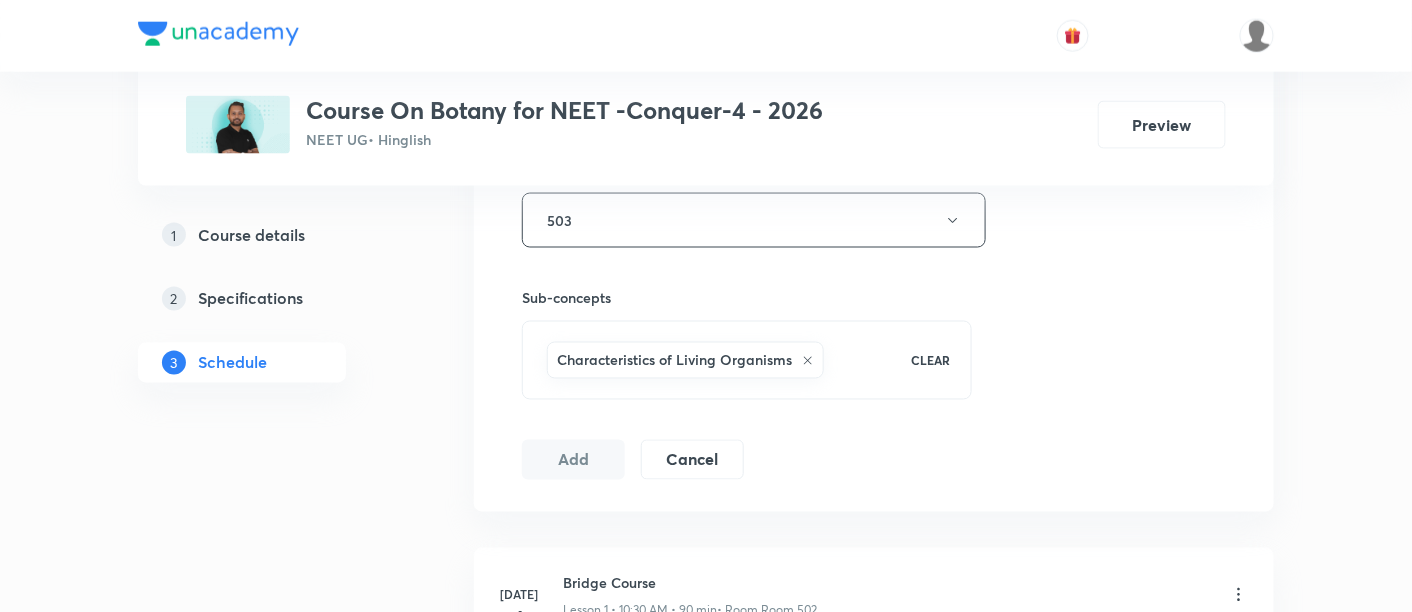 click on "Add" at bounding box center [573, 460] 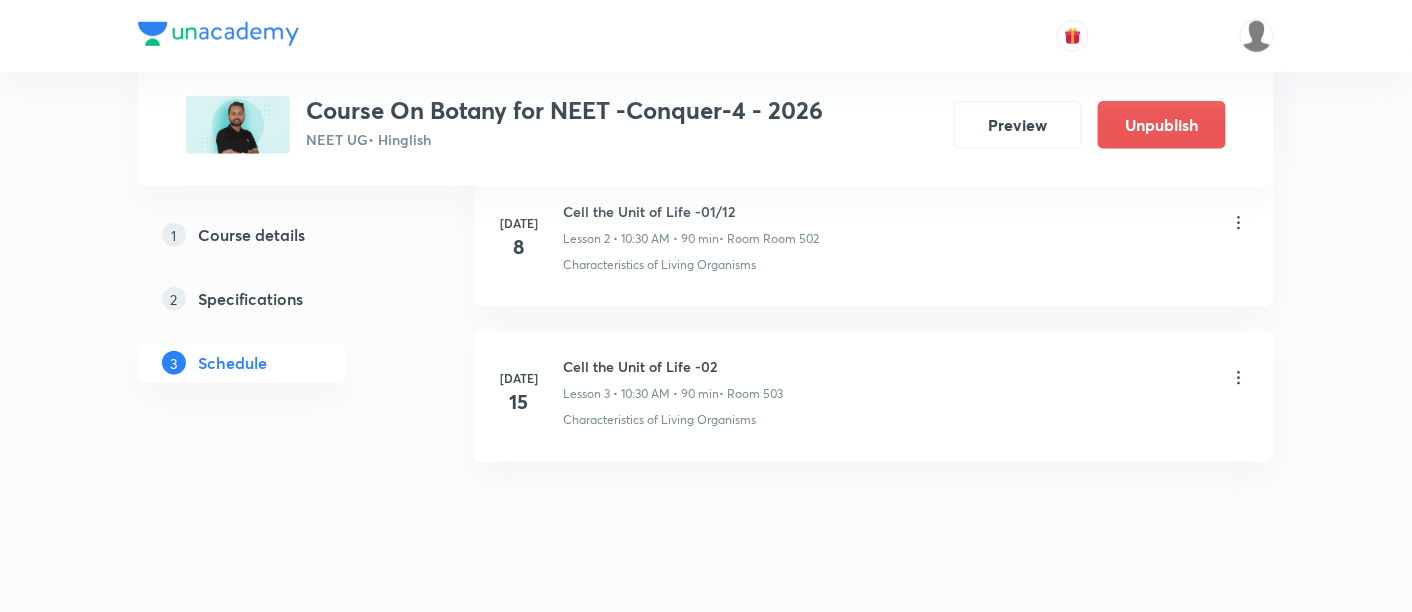 scroll, scrollTop: 534, scrollLeft: 0, axis: vertical 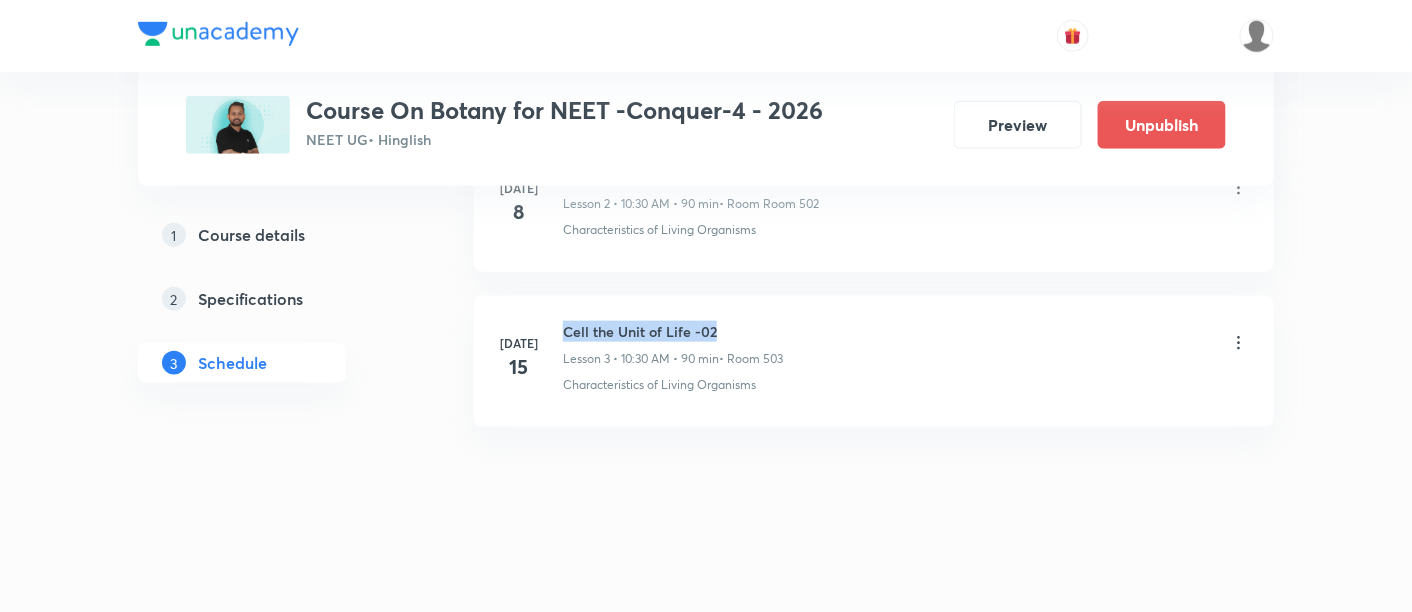 drag, startPoint x: 565, startPoint y: 324, endPoint x: 754, endPoint y: 318, distance: 189.09521 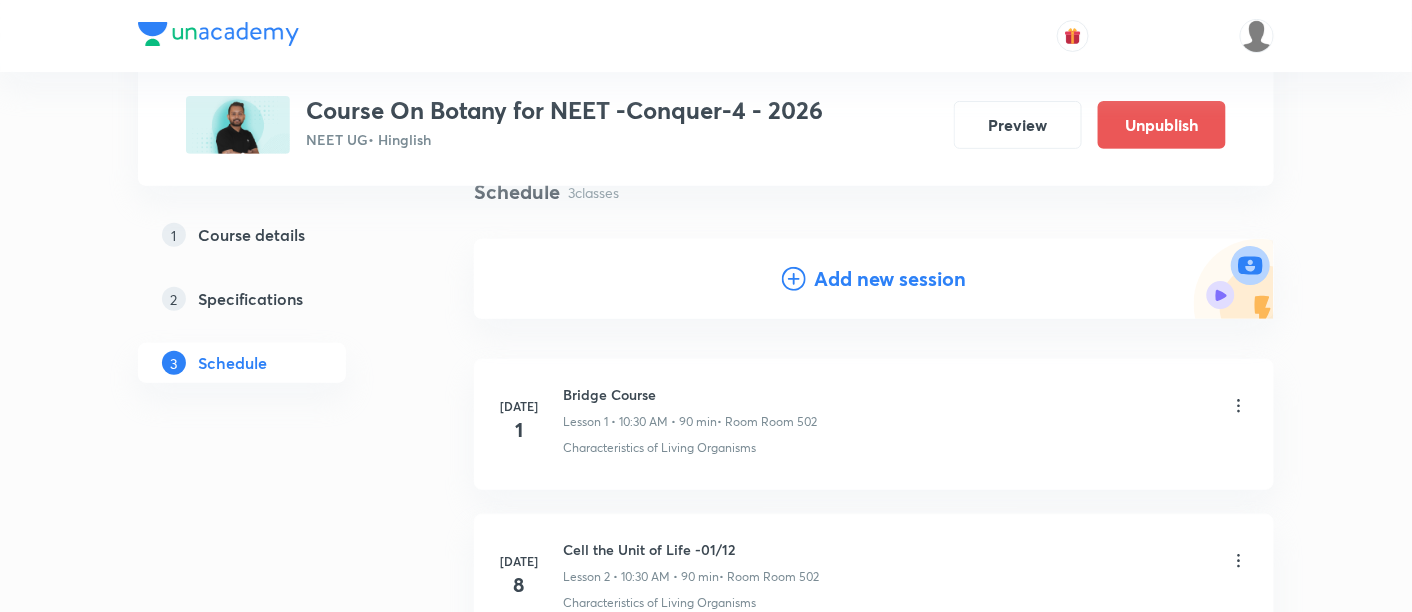 scroll, scrollTop: 0, scrollLeft: 0, axis: both 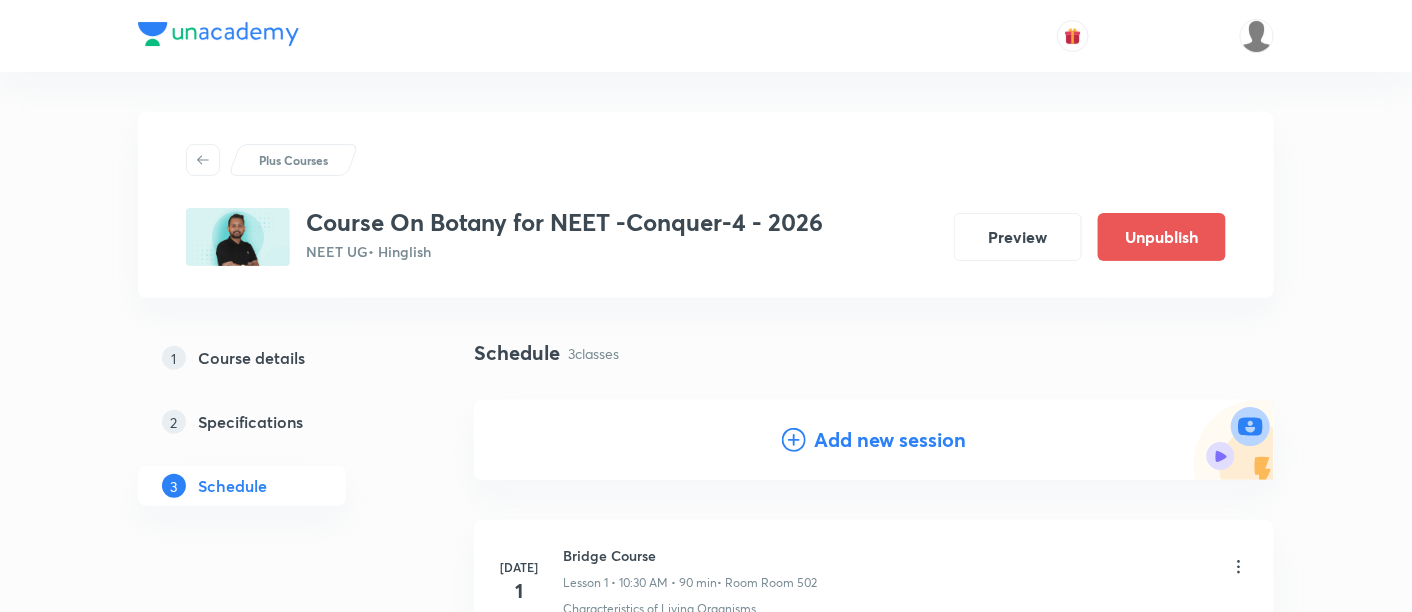 click on "Add new session" at bounding box center [890, 440] 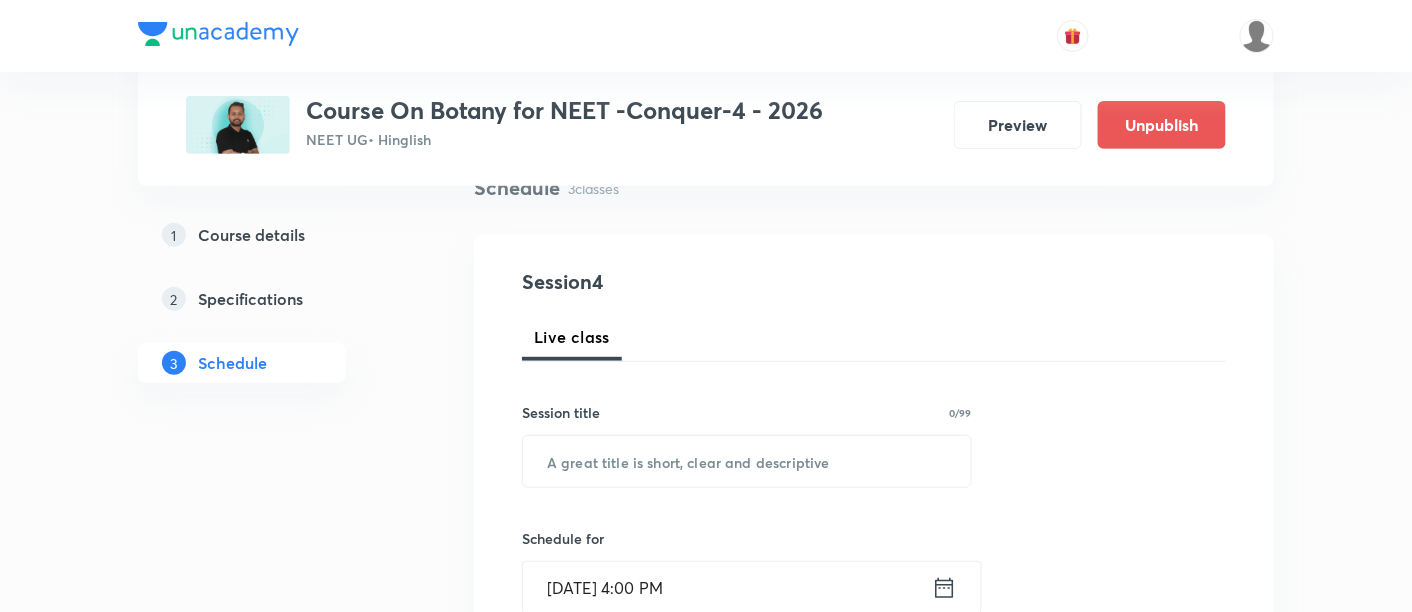 scroll, scrollTop: 218, scrollLeft: 0, axis: vertical 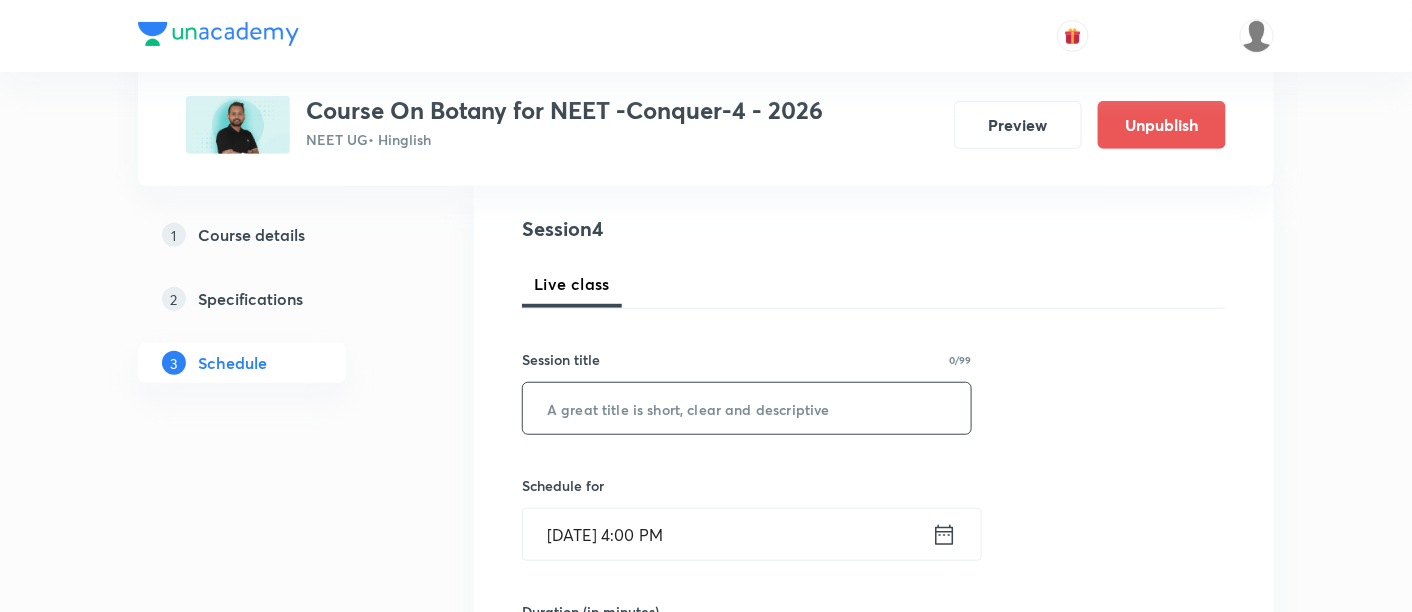 click at bounding box center [747, 408] 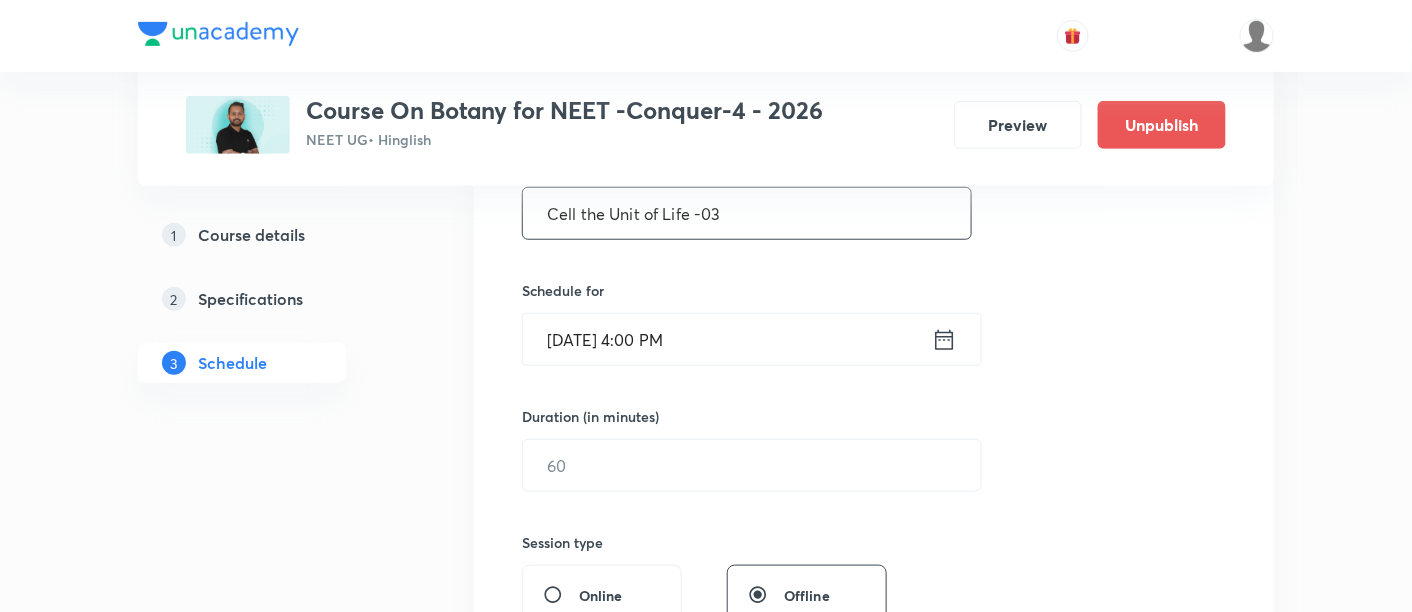 scroll, scrollTop: 414, scrollLeft: 0, axis: vertical 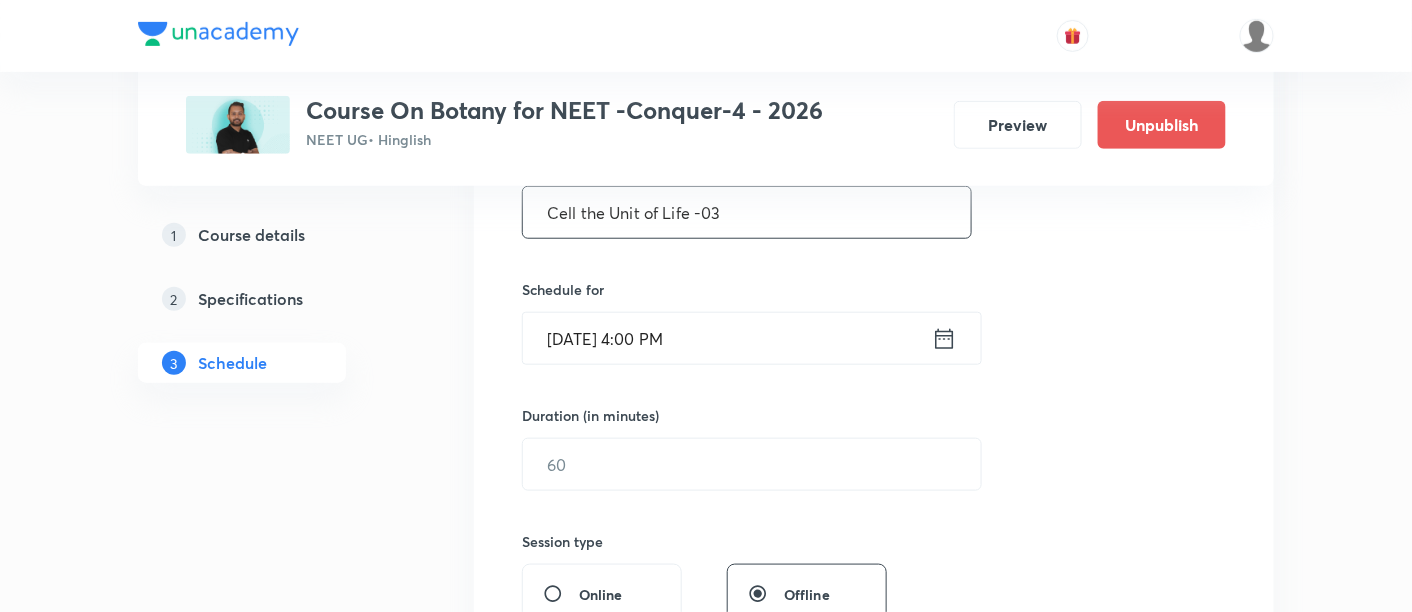 type on "Cell the Unit of Life -03" 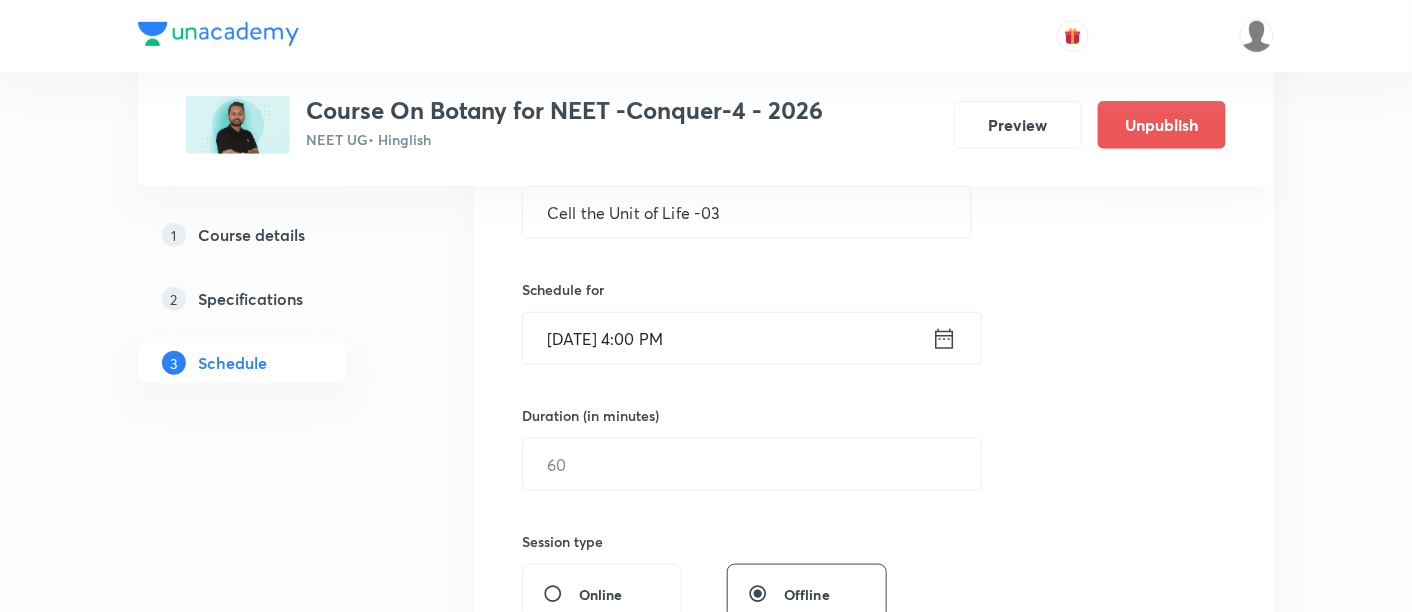 click 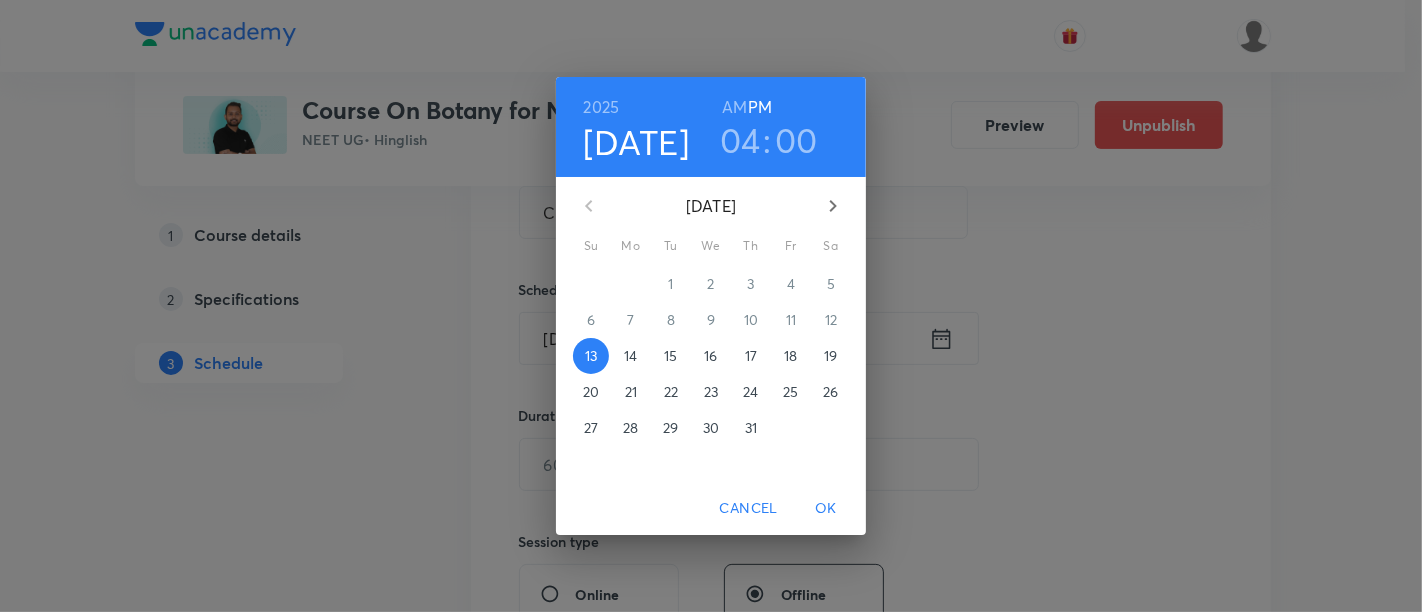 click on "16" at bounding box center (710, 356) 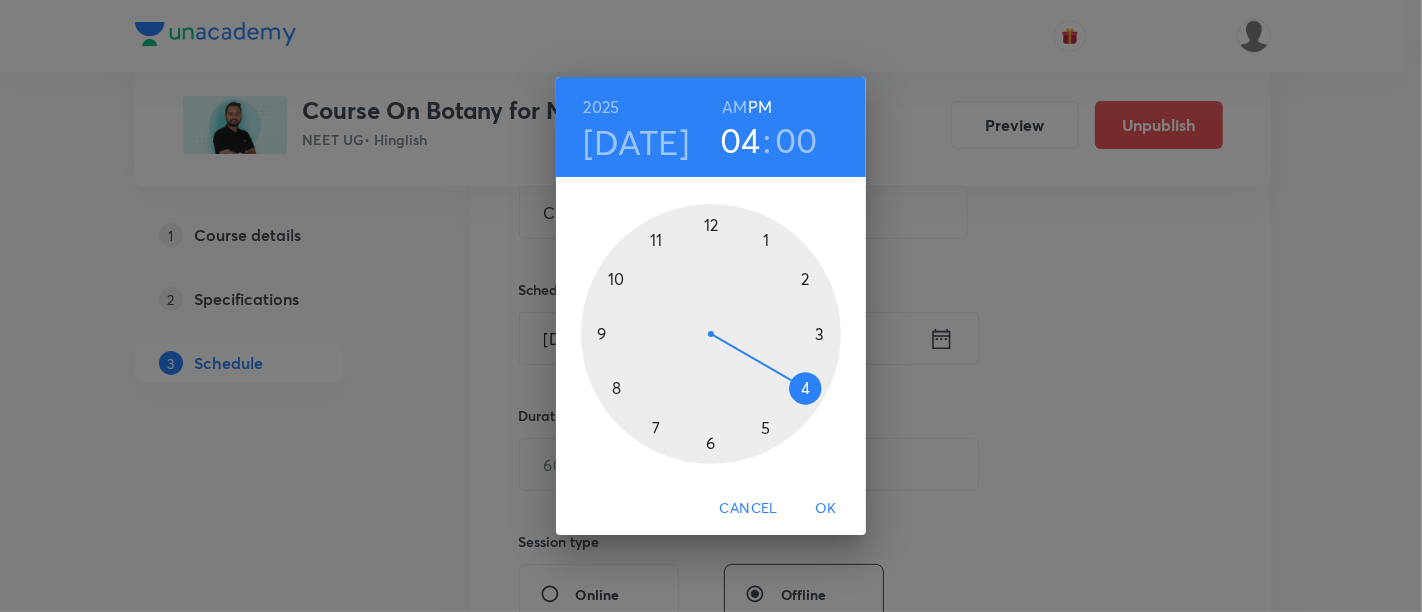 click on "AM" at bounding box center (734, 107) 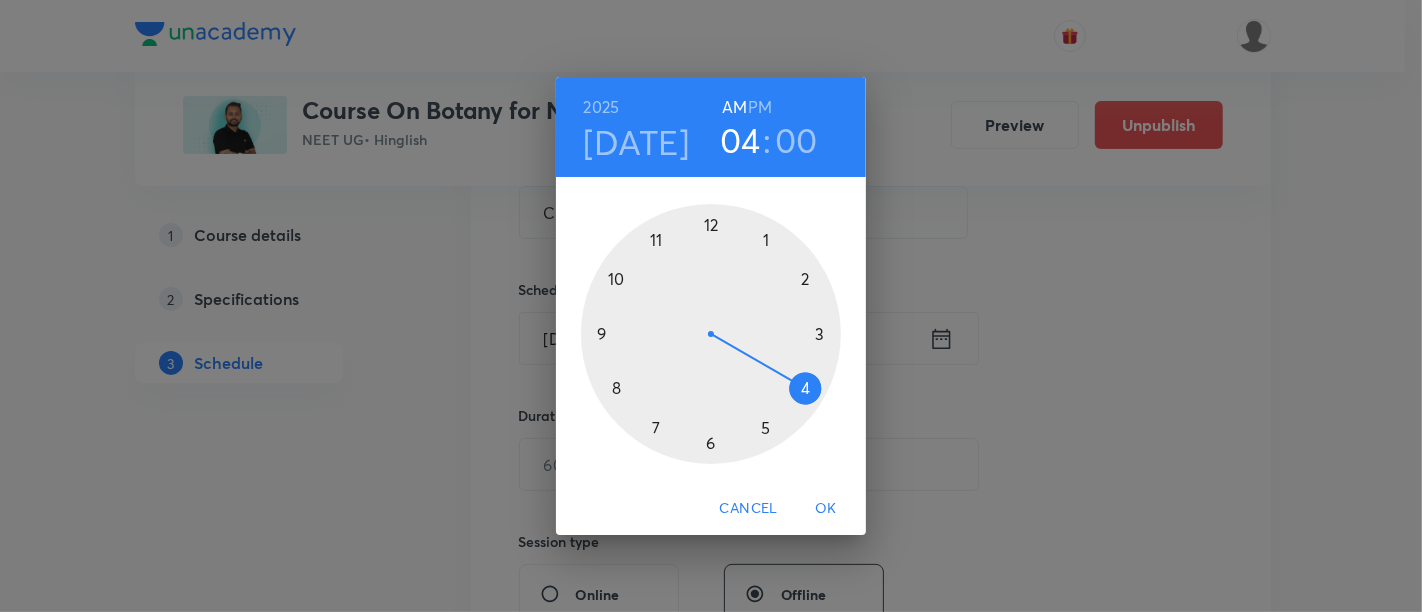 click at bounding box center [711, 334] 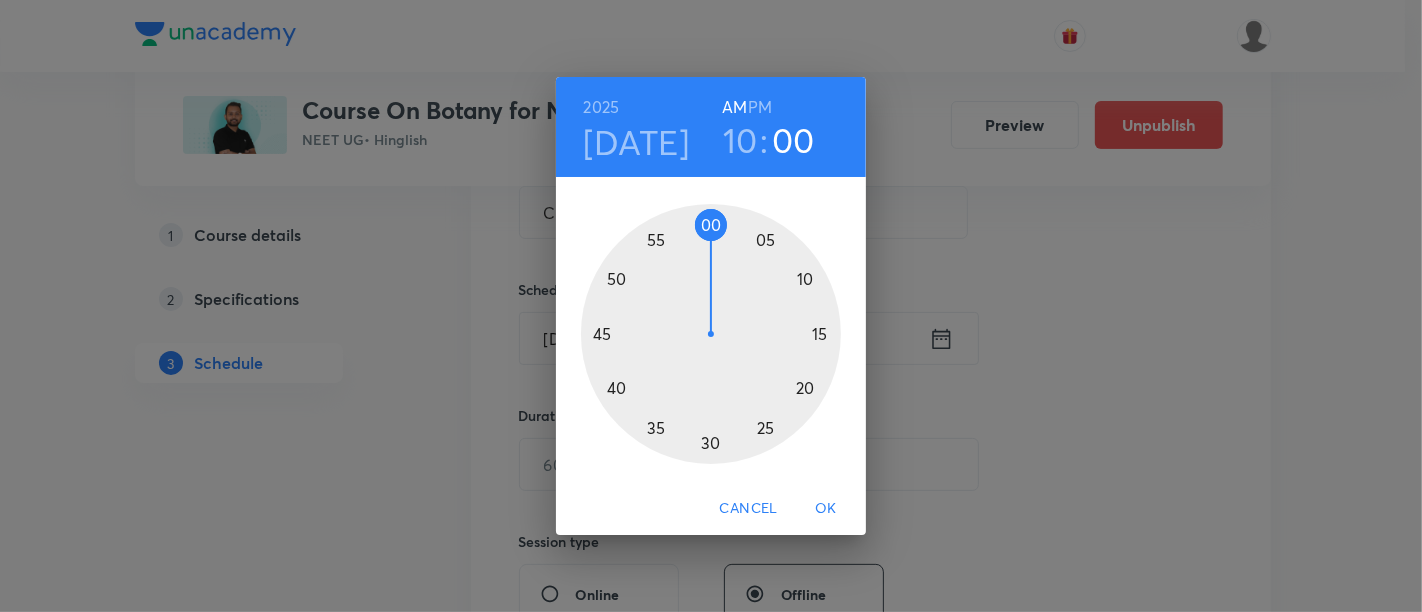 click at bounding box center [711, 334] 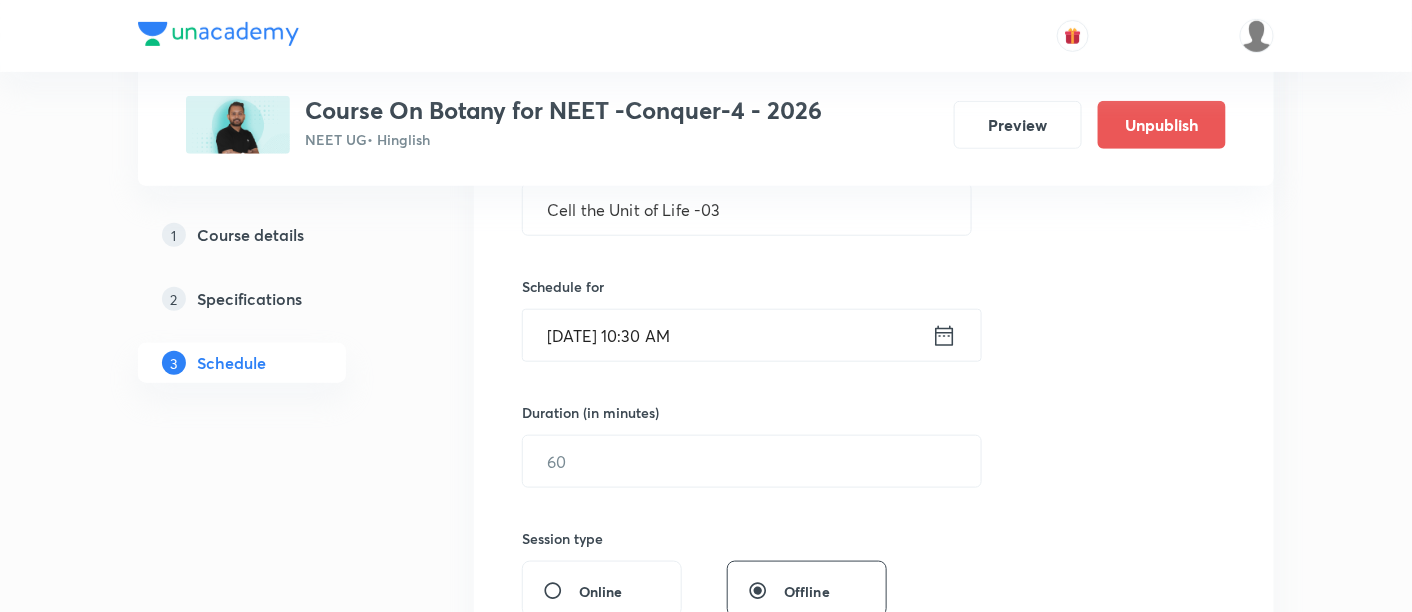 scroll, scrollTop: 418, scrollLeft: 0, axis: vertical 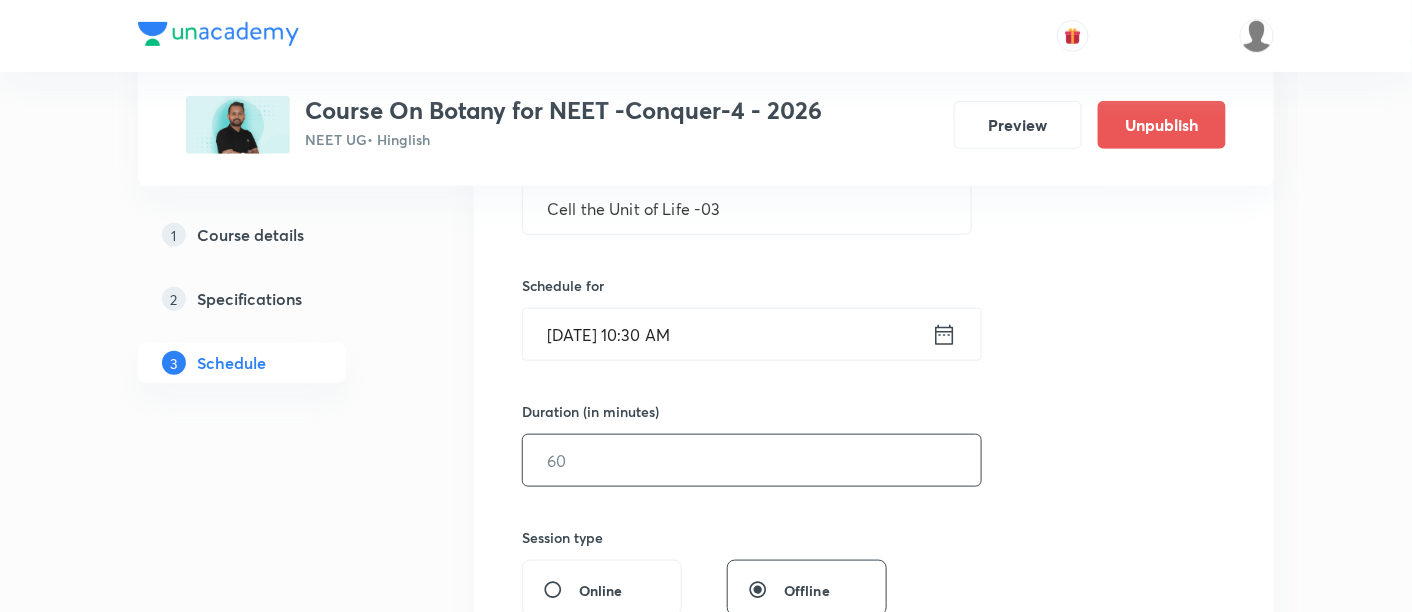 click at bounding box center [752, 460] 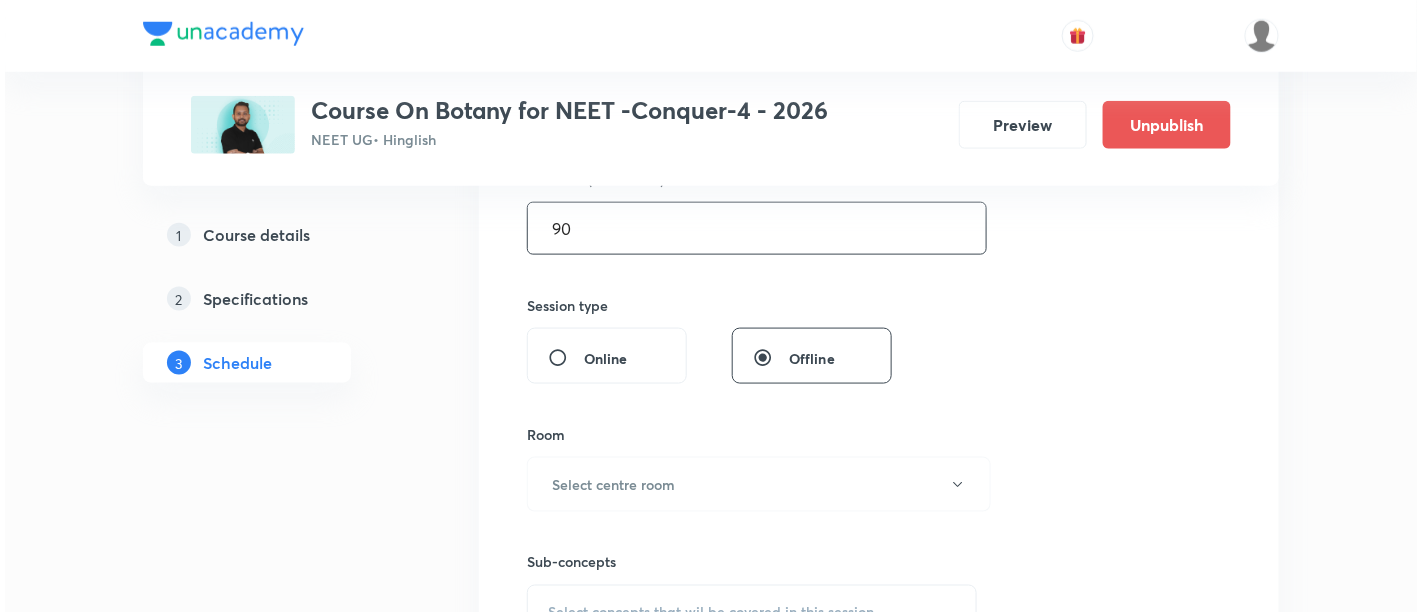 scroll, scrollTop: 740, scrollLeft: 0, axis: vertical 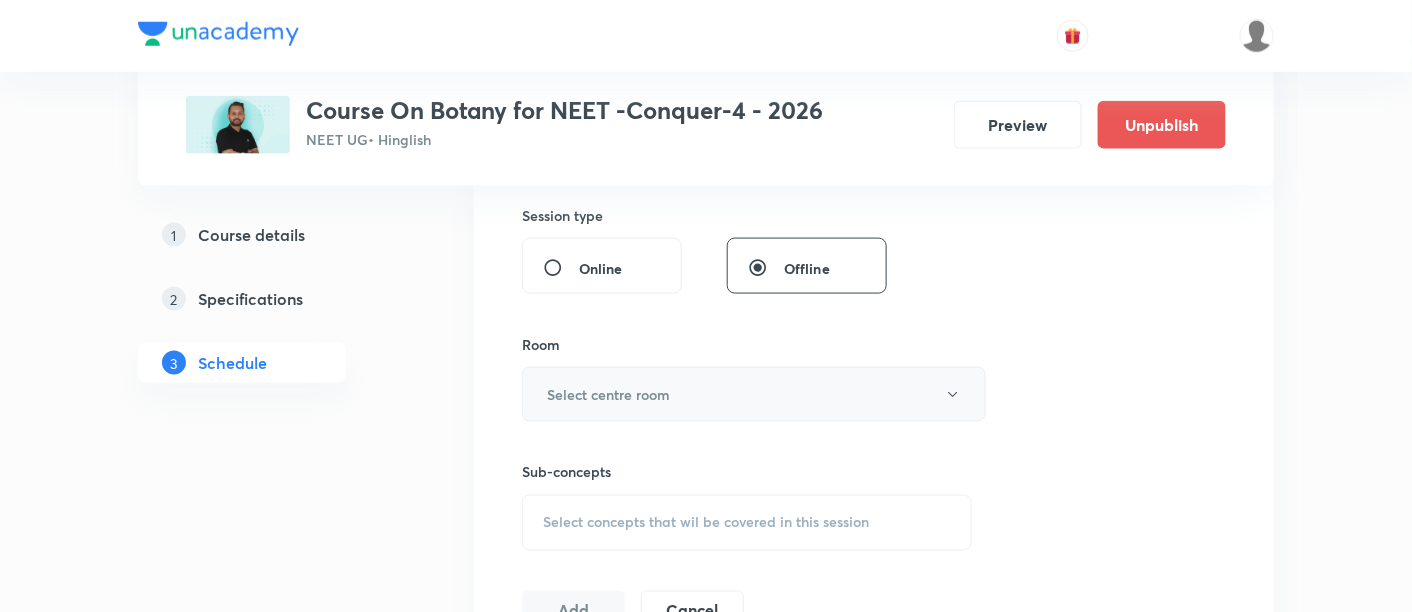 type on "90" 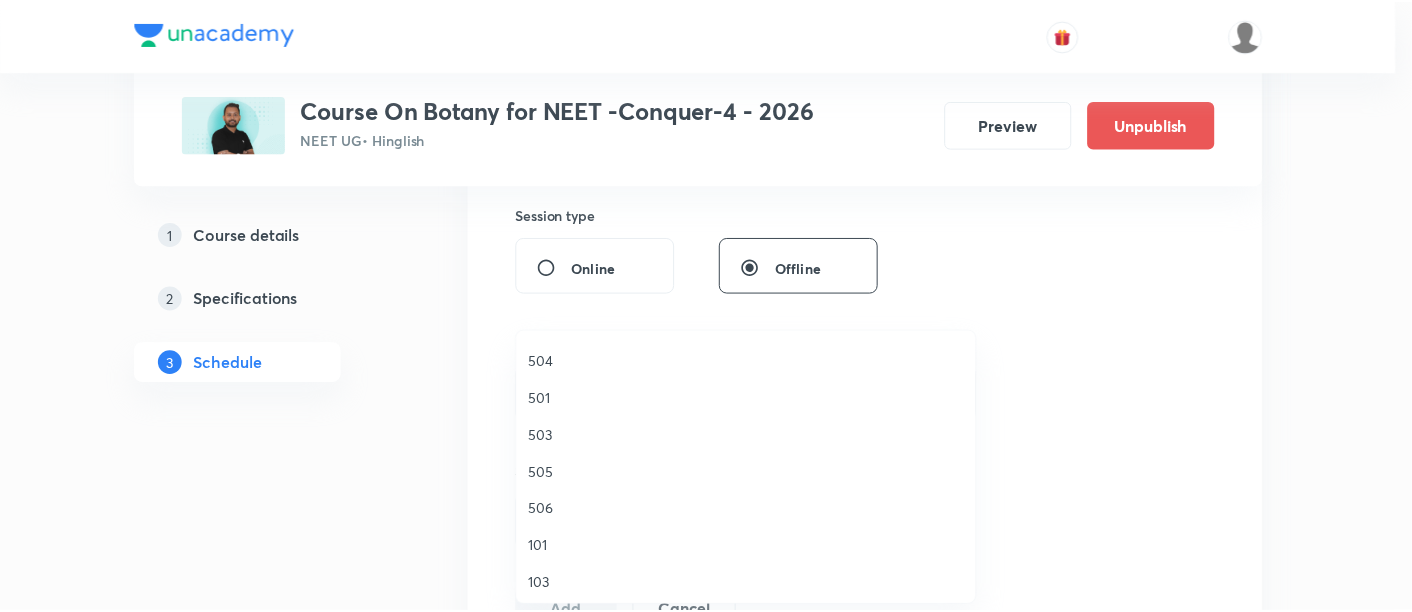 scroll, scrollTop: 348, scrollLeft: 0, axis: vertical 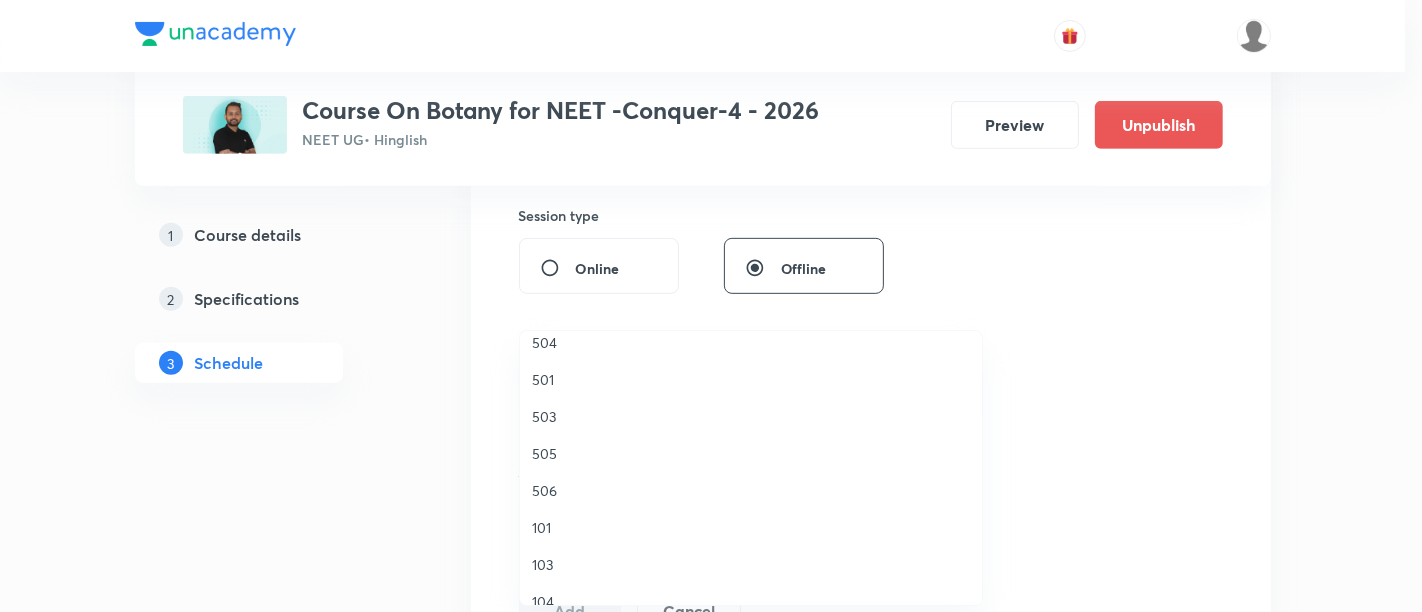 click on "506" at bounding box center (751, 490) 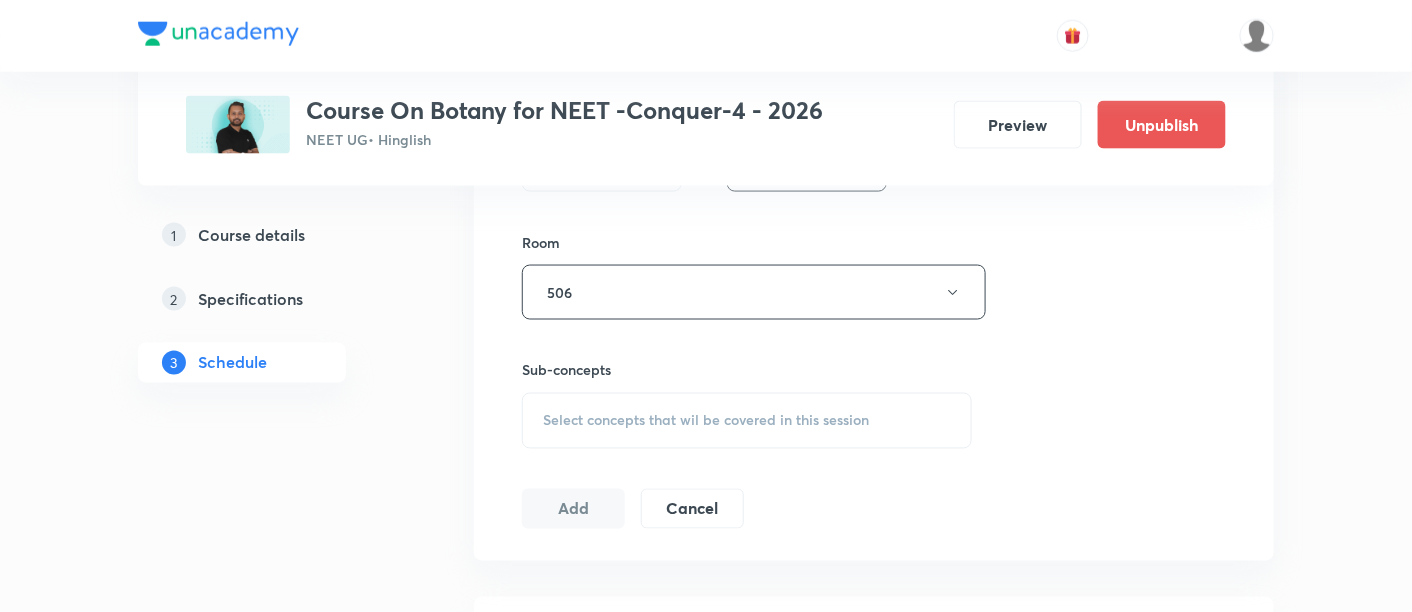 scroll, scrollTop: 874, scrollLeft: 0, axis: vertical 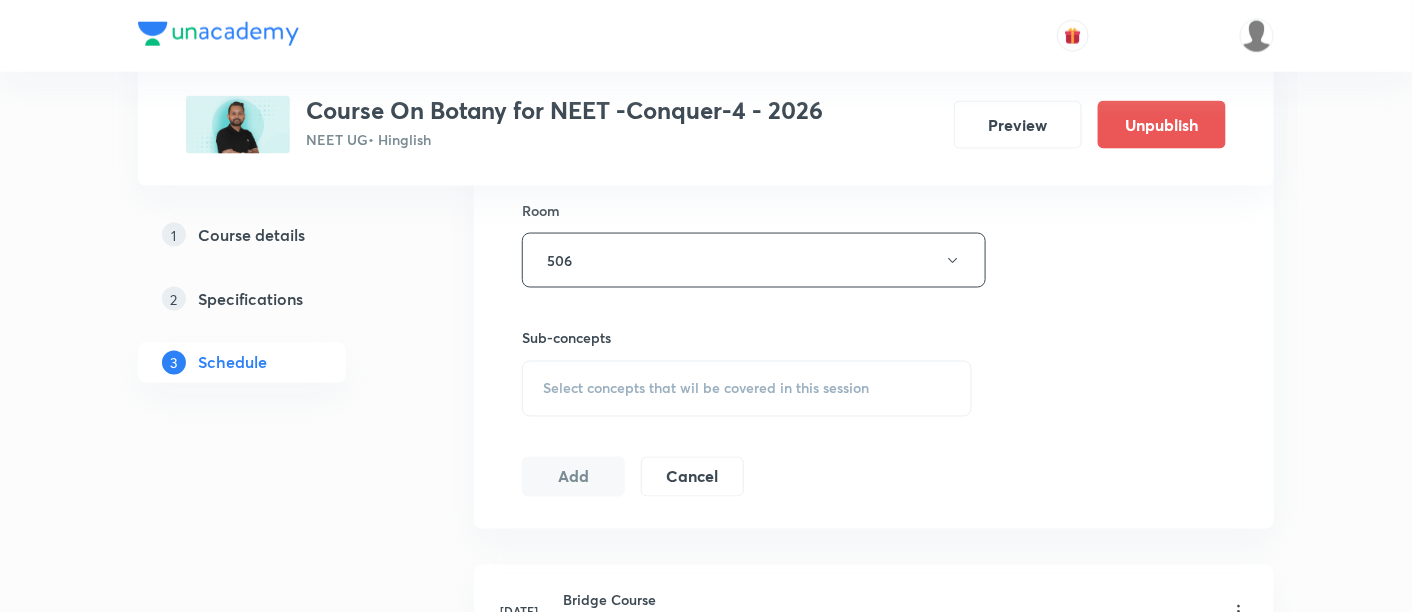 click on "Select concepts that wil be covered in this session" at bounding box center [706, 389] 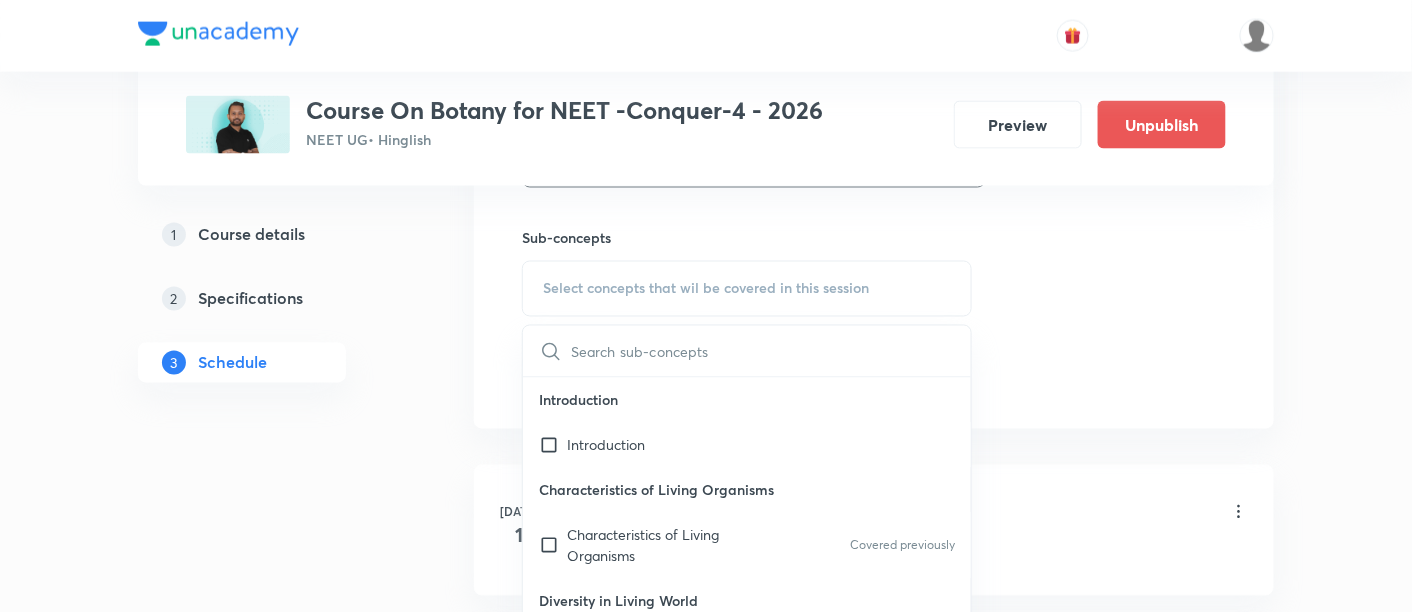 scroll, scrollTop: 988, scrollLeft: 0, axis: vertical 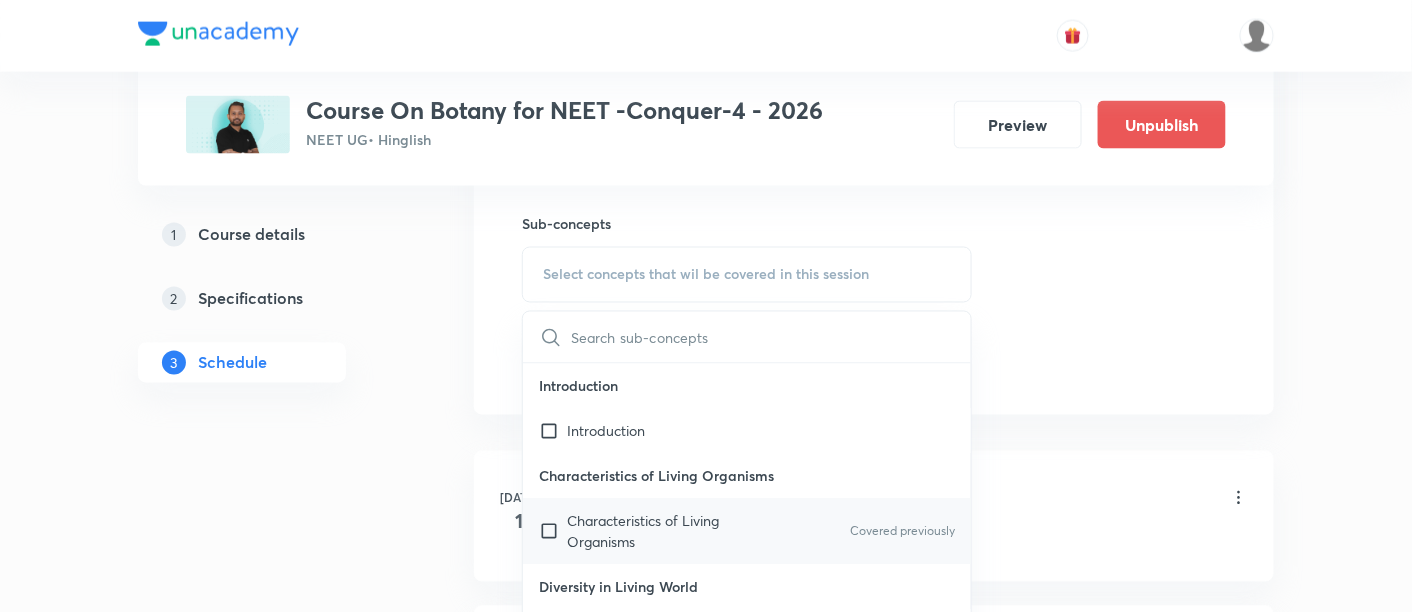 click on "Characteristics of Living Organisms" at bounding box center (668, 532) 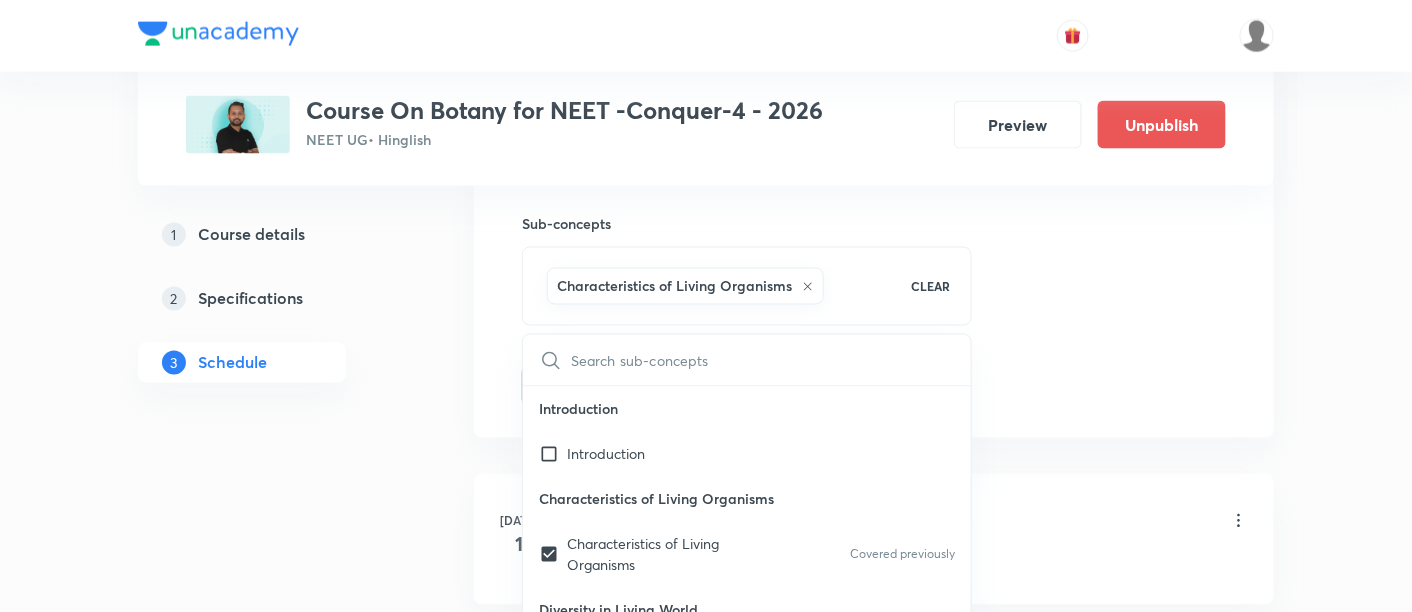 click on "Session  4 Live class Session title 25/99 Cell the Unit of Life -03 ​ Schedule for Jul 16, 2025, 10:30 AM ​ Duration (in minutes) 90 ​   Session type Online Offline Room 506 Sub-concepts Characteristics of Living Organisms CLEAR ​ Introduction Introduction Characteristics of Living Organisms Characteristics of Living Organisms Covered previously Diversity in Living World Diversity in Living World Taxonomy Taxonomy Nomenclature Nomenclature Taxonomic Categories Taxonomic Categories Example Based Species Concept Species Concept Taxonomical Aids Taxonomical Aids Reproduction Exclusive Character  Metabolism Defining In Vitro Reactions Consciousness Defining Example Based Classification  Classification  Taxonomy Father of Taxonomy Binomial Nomenclature Rules of writing Example Based Specific Epithet Classification  Taxonomy Species Genus Family Order Class Man Housefly Introduction Introduction Cell Cycle Cell Cycle Mitosis Phase Mitosis Phase Significance of Mitosis Significance of Mitosis Meiosis Meiosis" at bounding box center [874, -75] 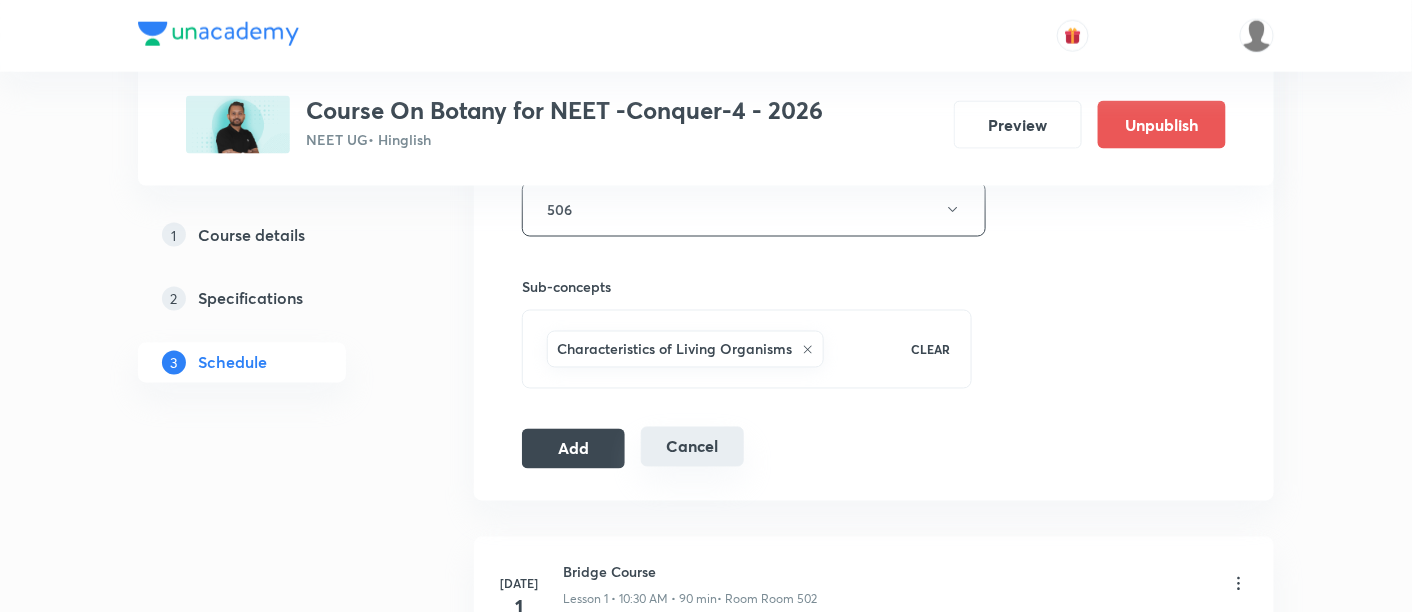 scroll, scrollTop: 933, scrollLeft: 0, axis: vertical 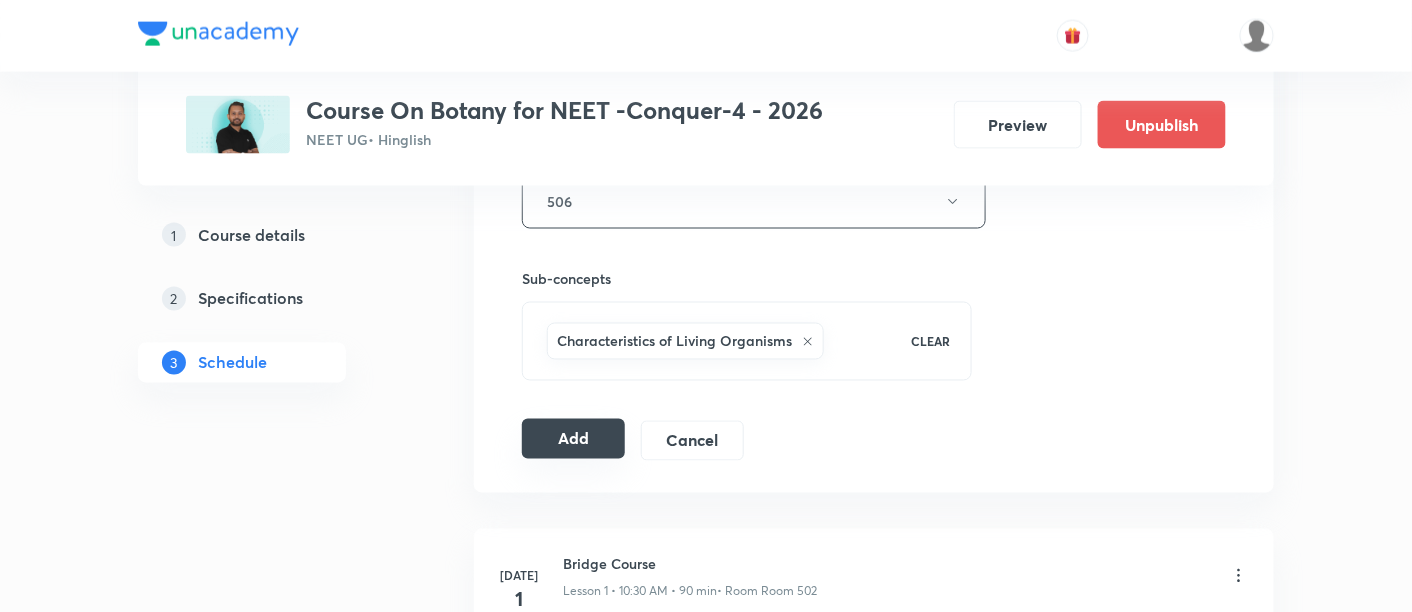 click on "Add" at bounding box center (573, 439) 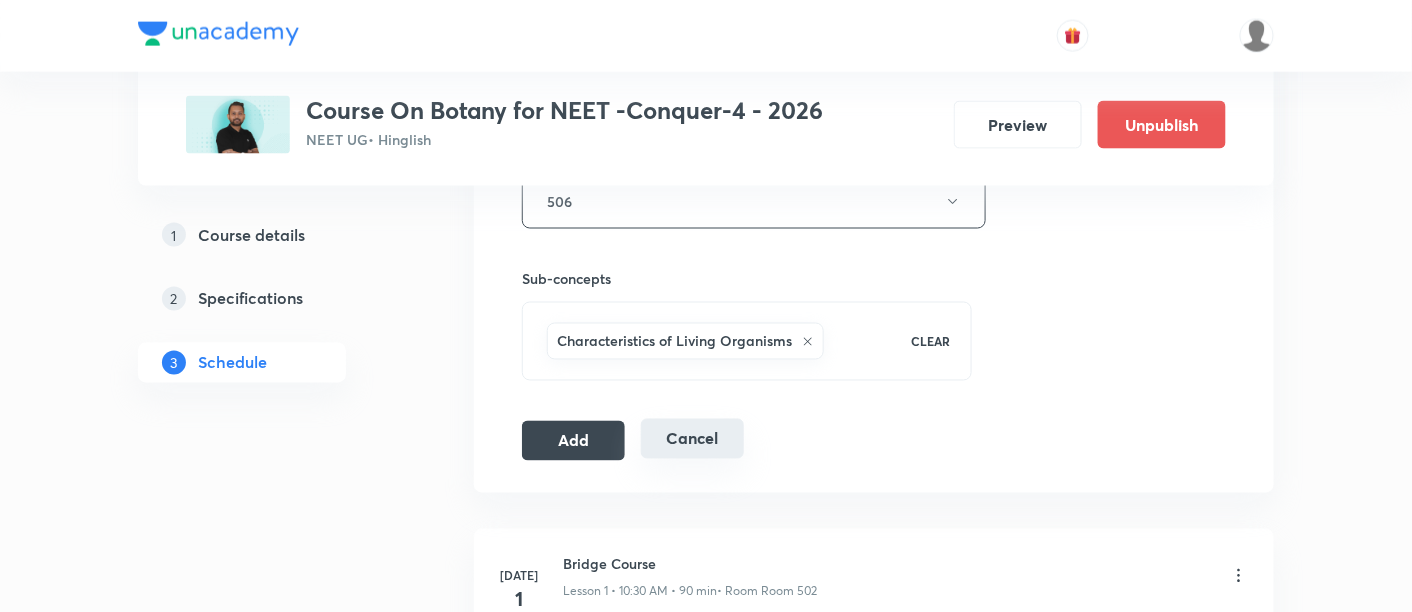 click on "Cancel" at bounding box center [692, 439] 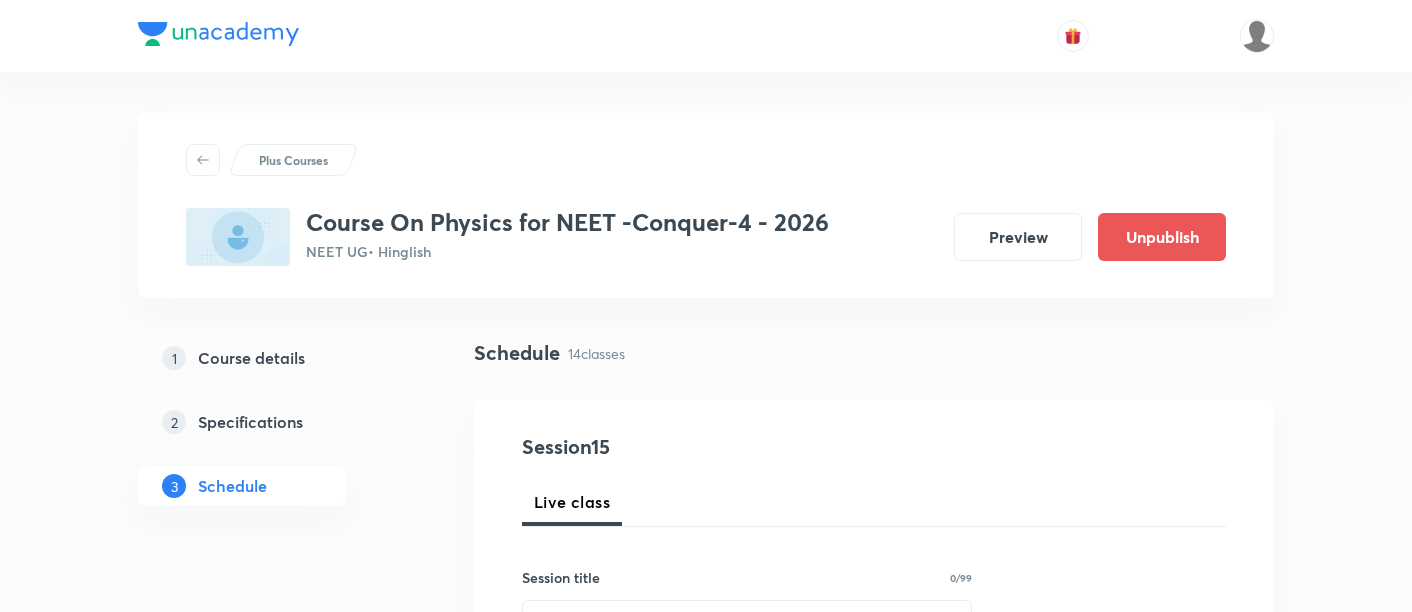 scroll, scrollTop: 3149, scrollLeft: 0, axis: vertical 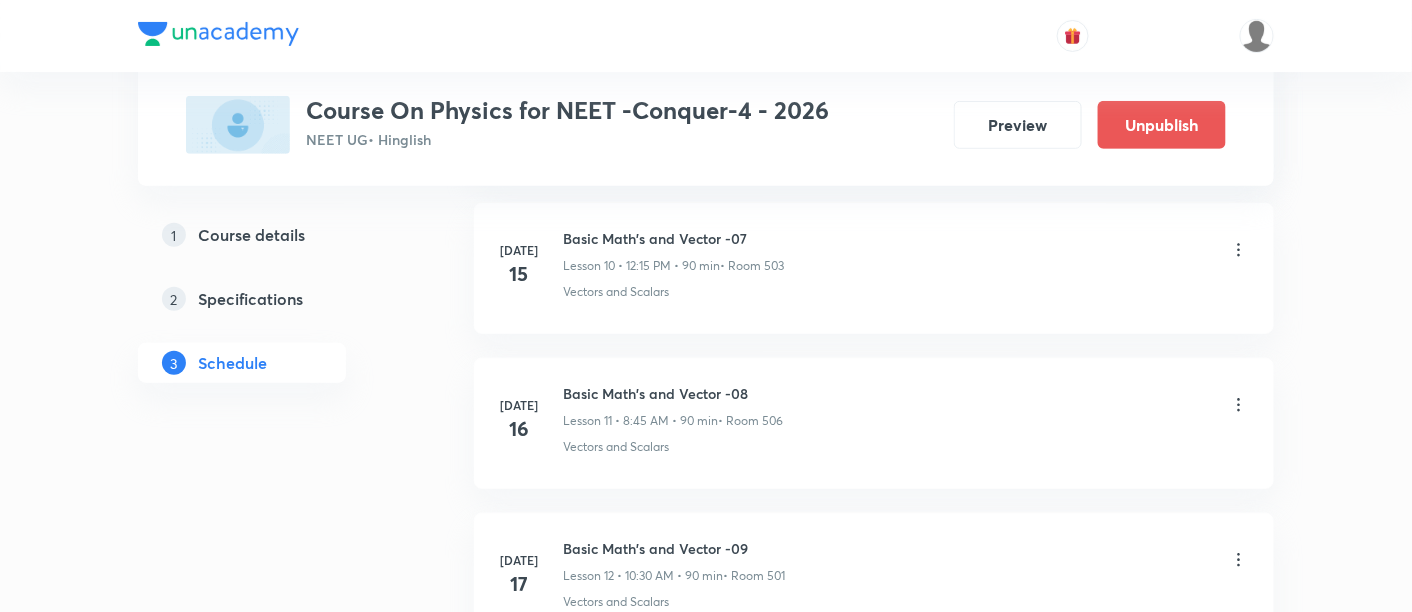 click 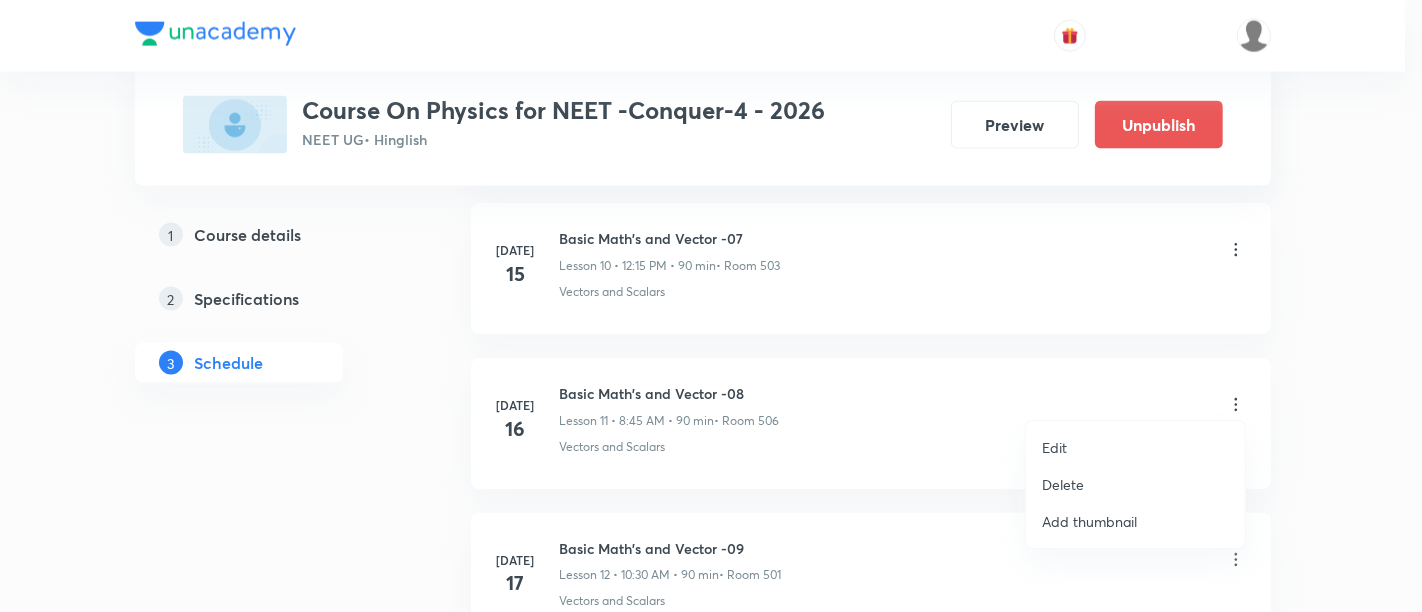 click on "Edit" at bounding box center (1054, 447) 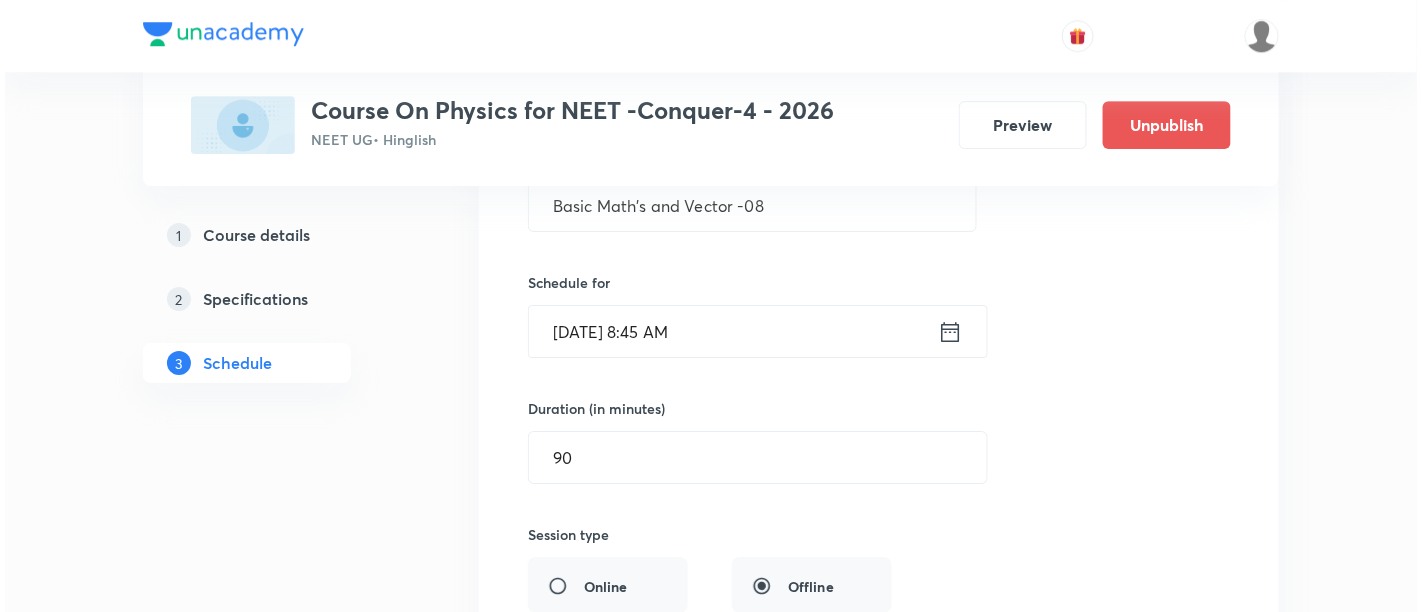 scroll, scrollTop: 1968, scrollLeft: 0, axis: vertical 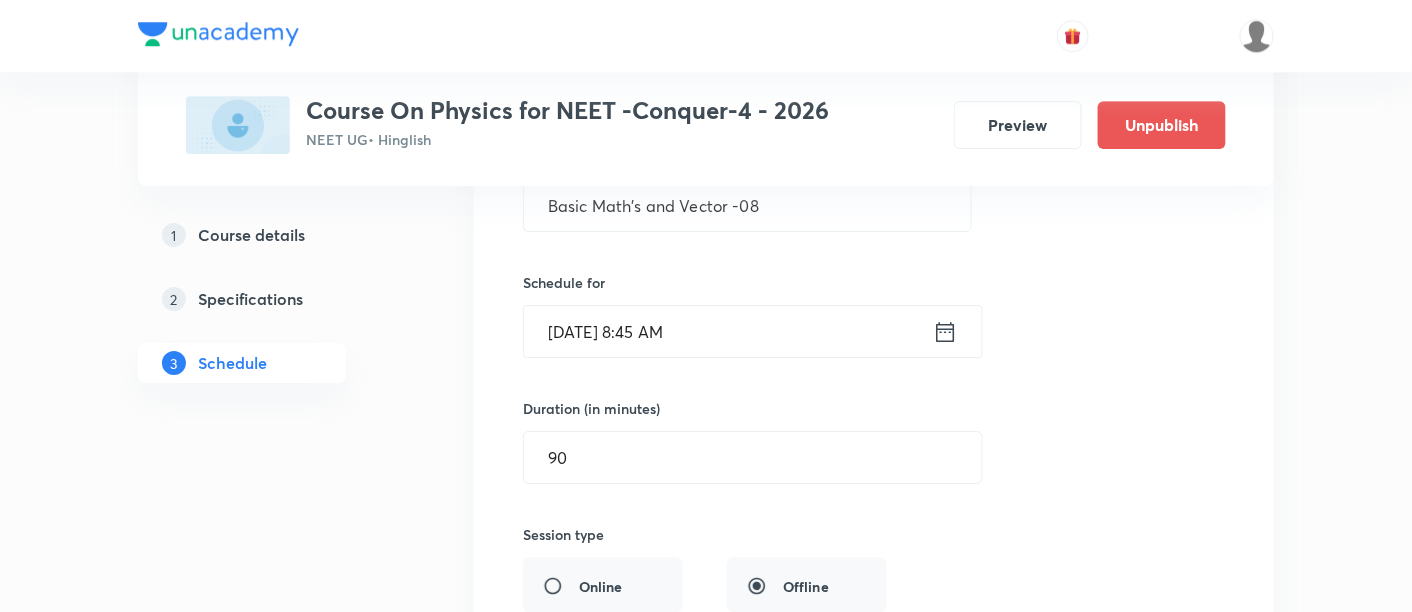 click 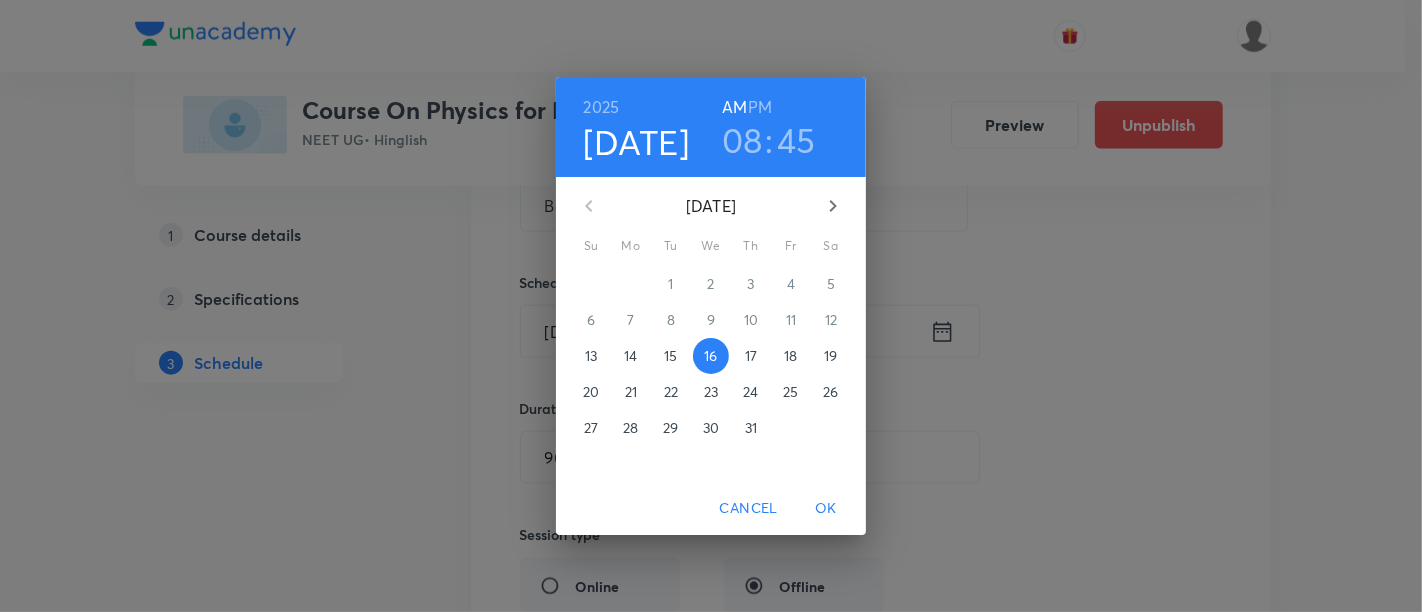 click on "2025" at bounding box center (602, 107) 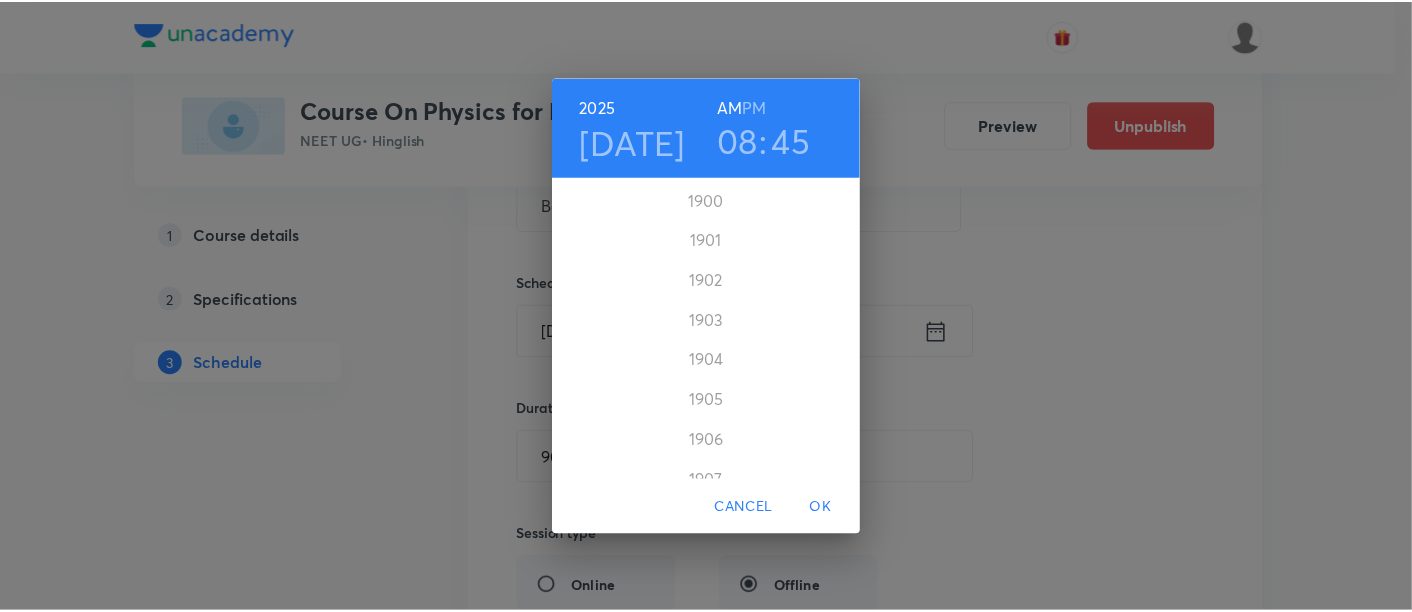 scroll, scrollTop: 4878, scrollLeft: 0, axis: vertical 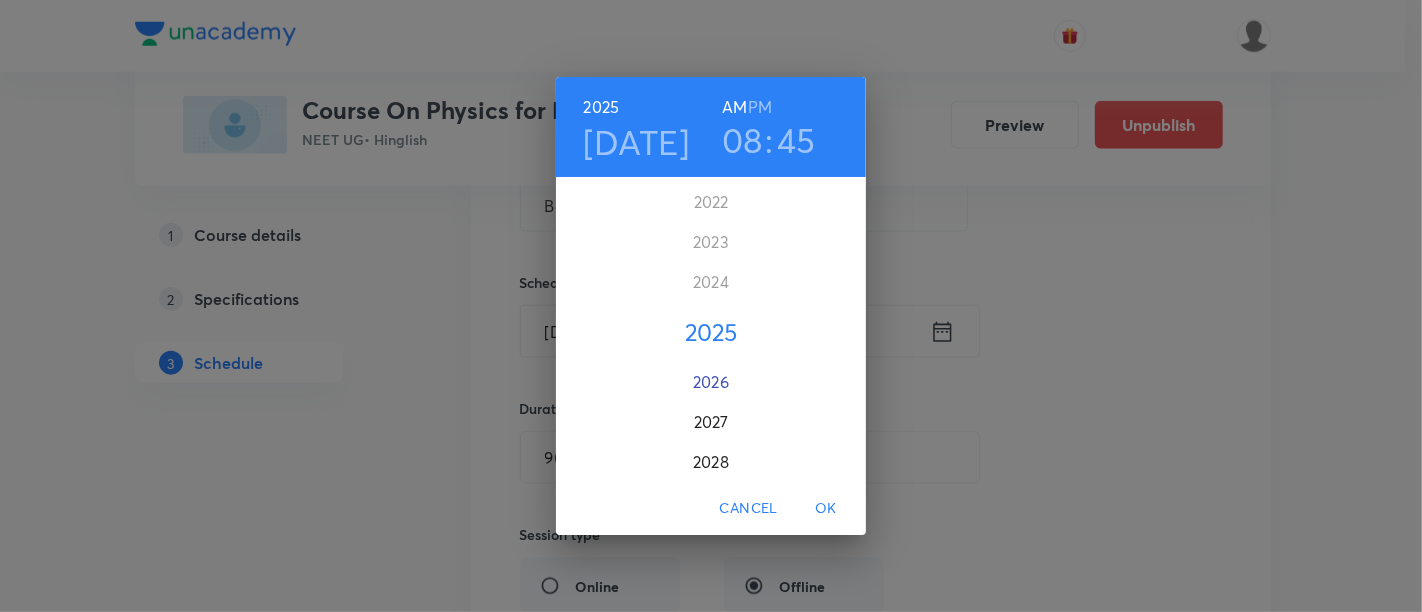 click on "2026" at bounding box center [711, 382] 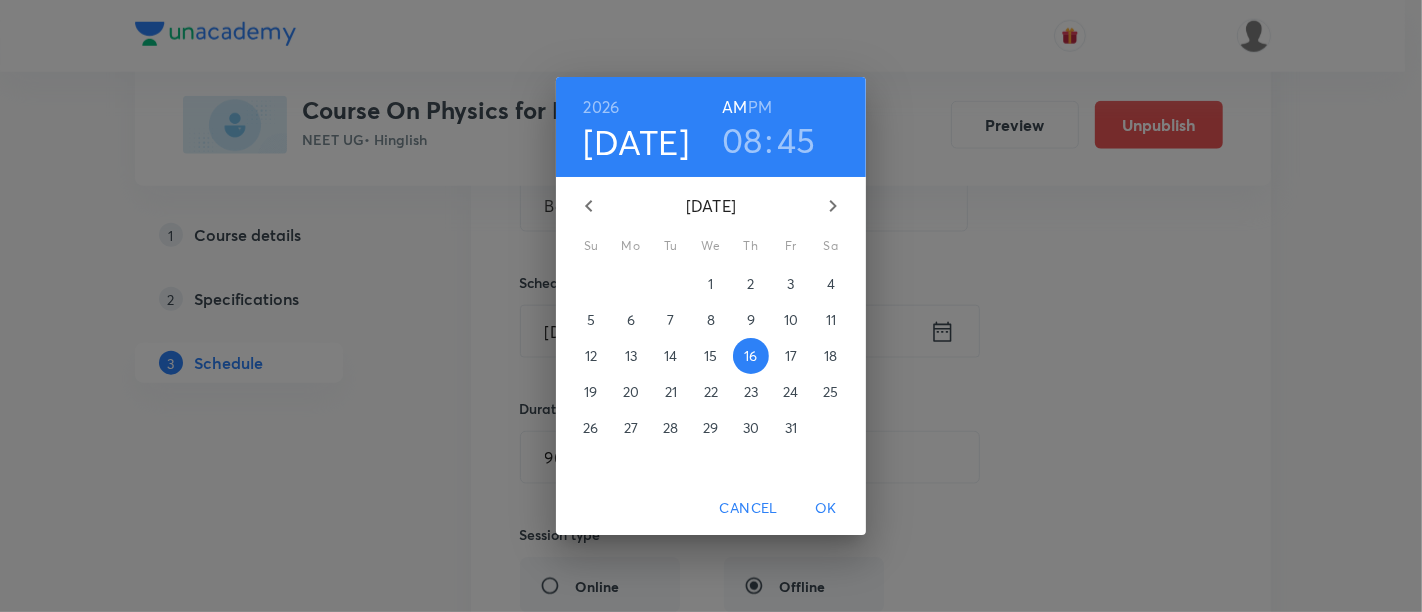 click on "OK" at bounding box center (826, 508) 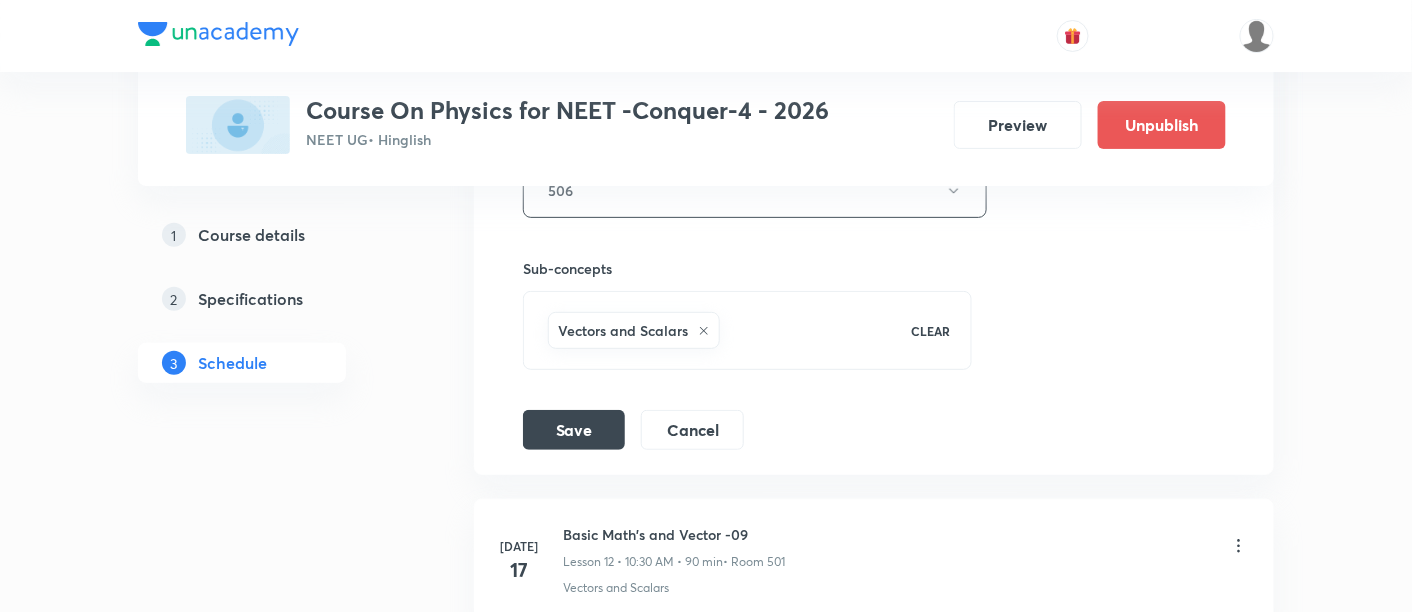 scroll, scrollTop: 2497, scrollLeft: 0, axis: vertical 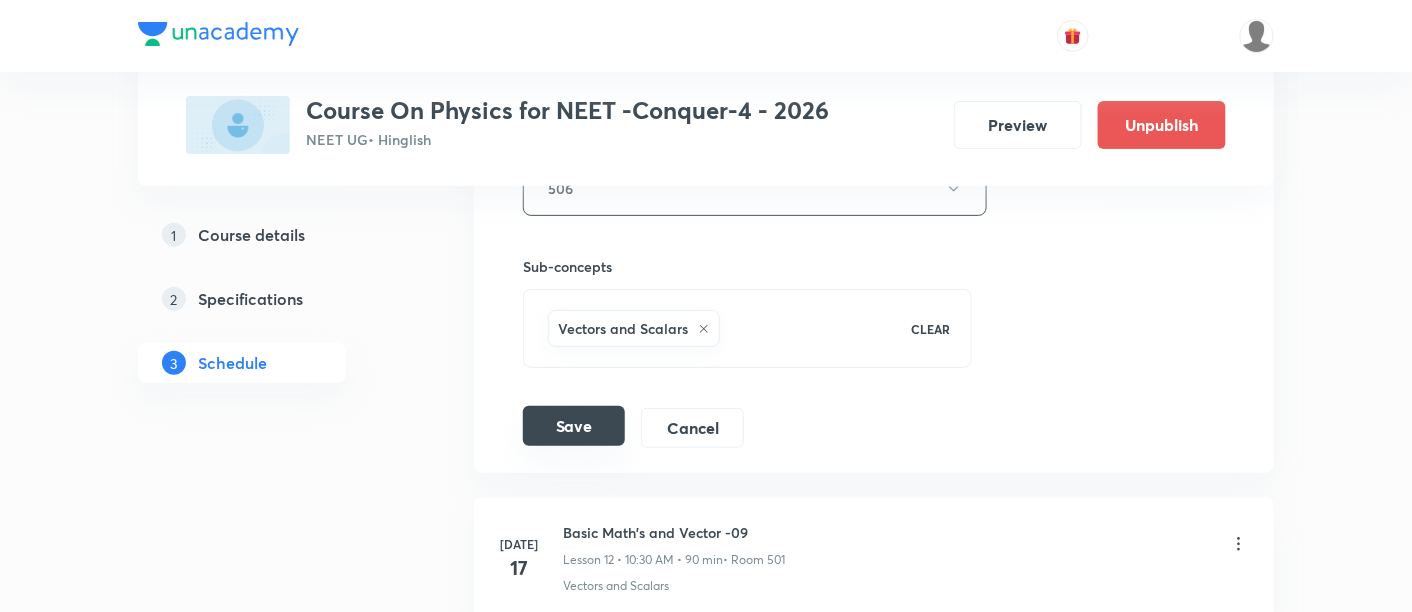 click on "Save" at bounding box center (574, 426) 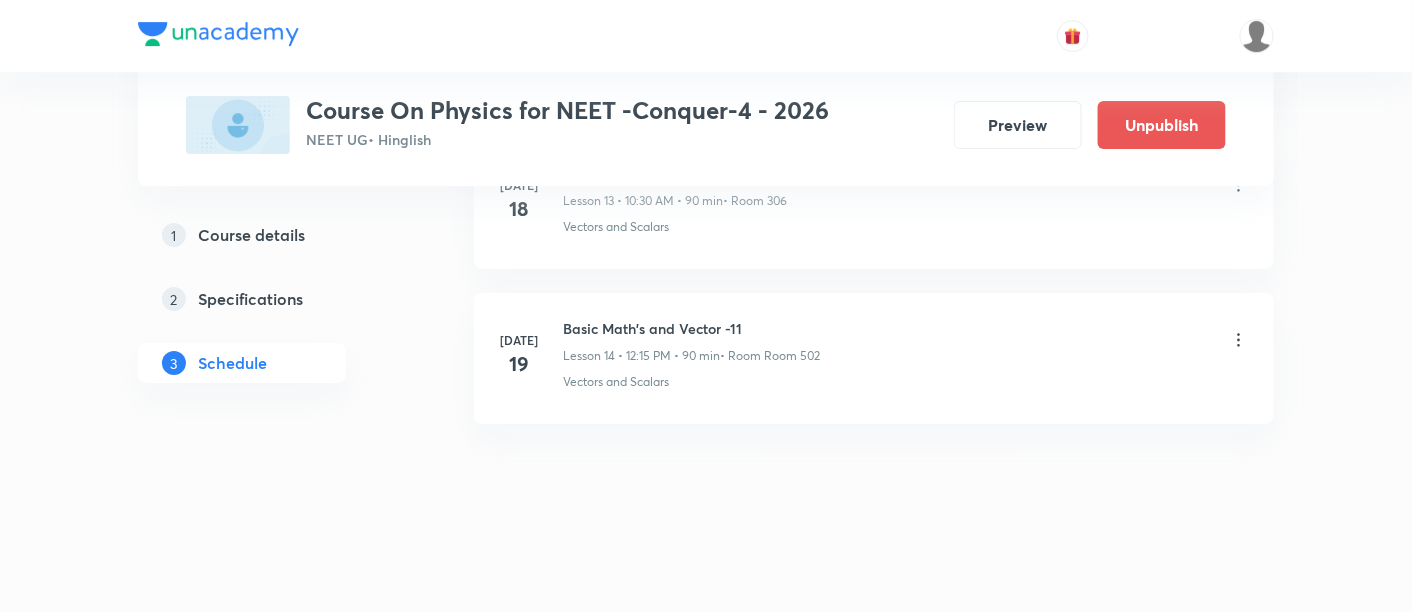 scroll, scrollTop: 2233, scrollLeft: 0, axis: vertical 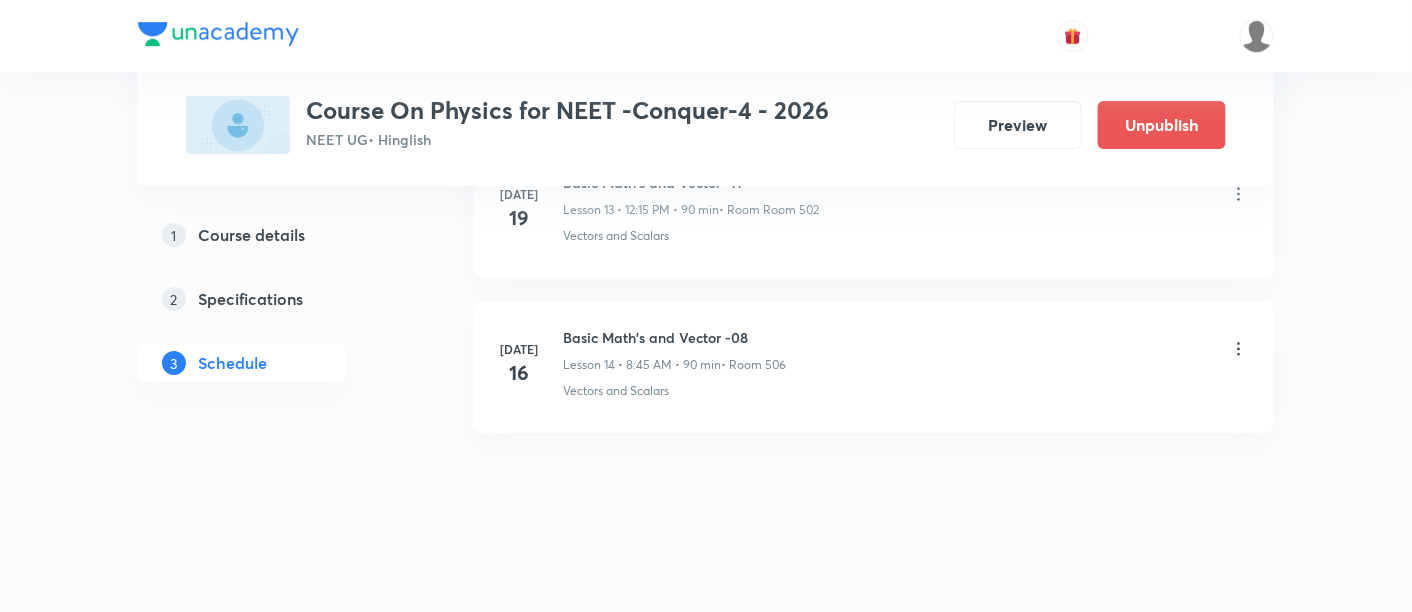 click 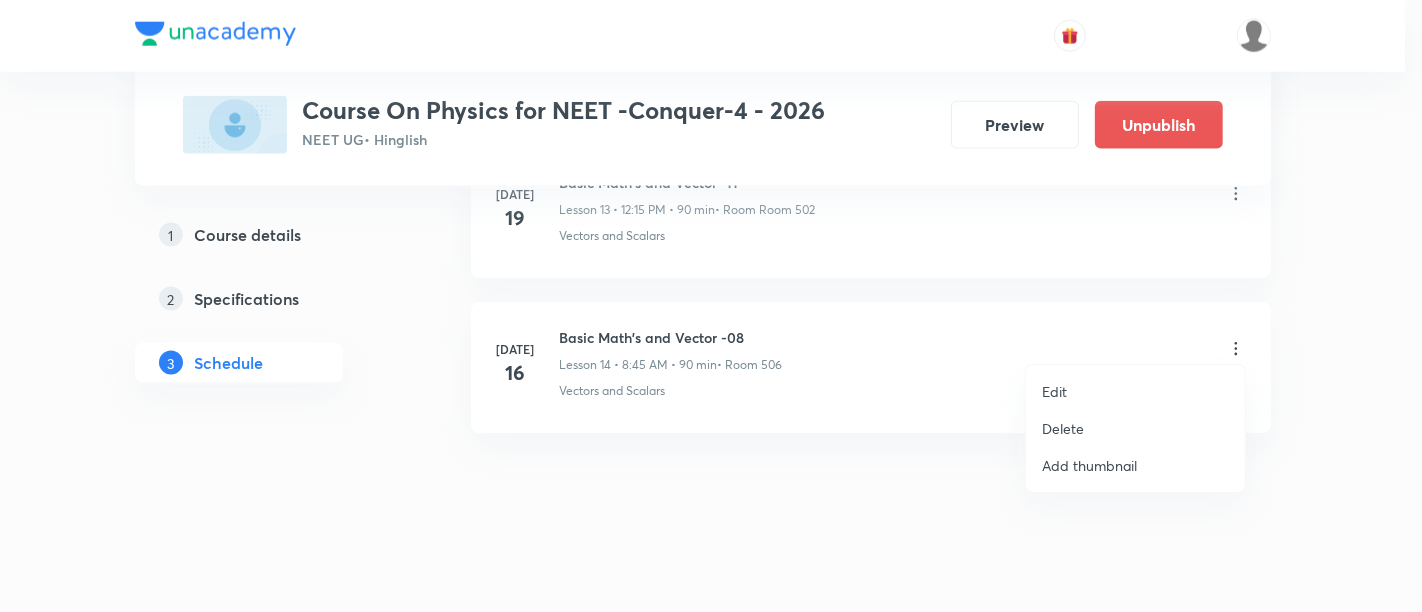 click on "Edit" at bounding box center [1054, 391] 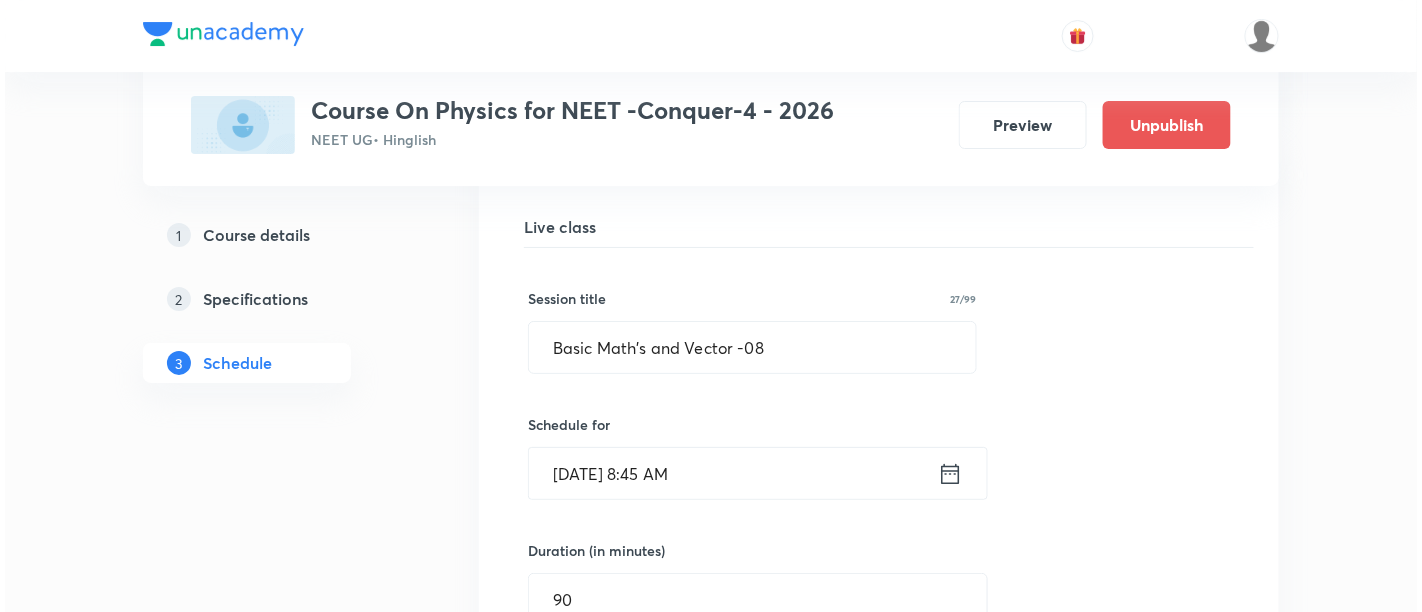 scroll, scrollTop: 2296, scrollLeft: 0, axis: vertical 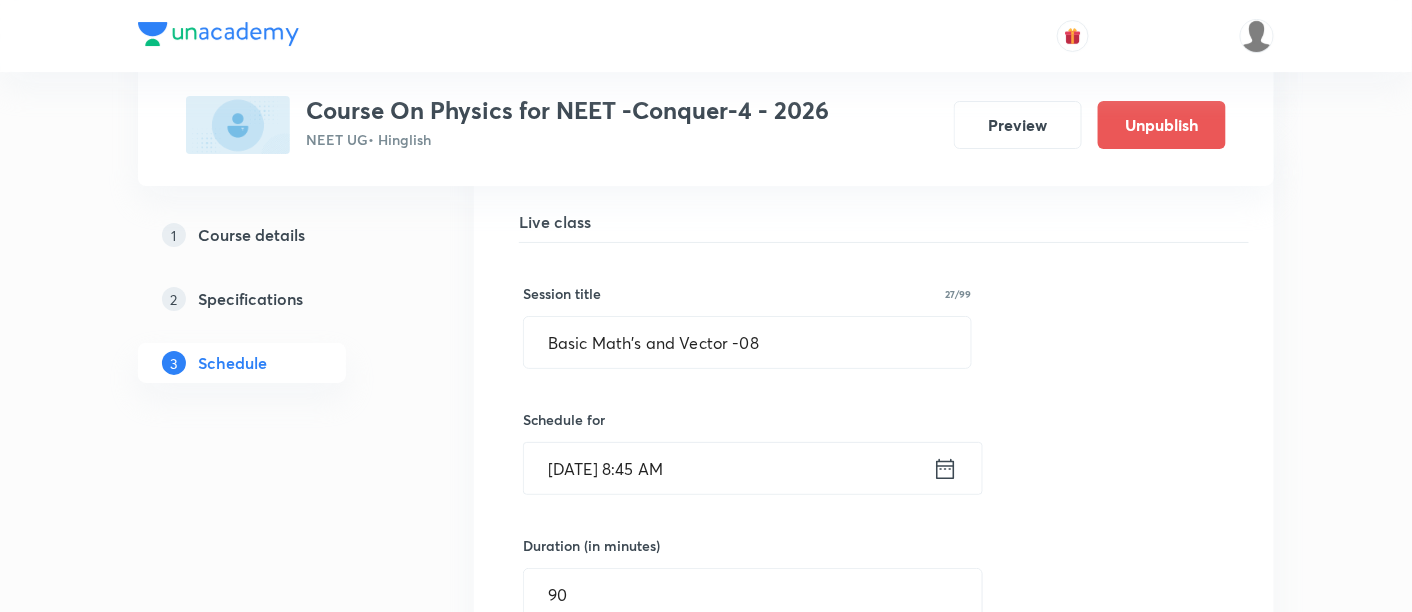 click 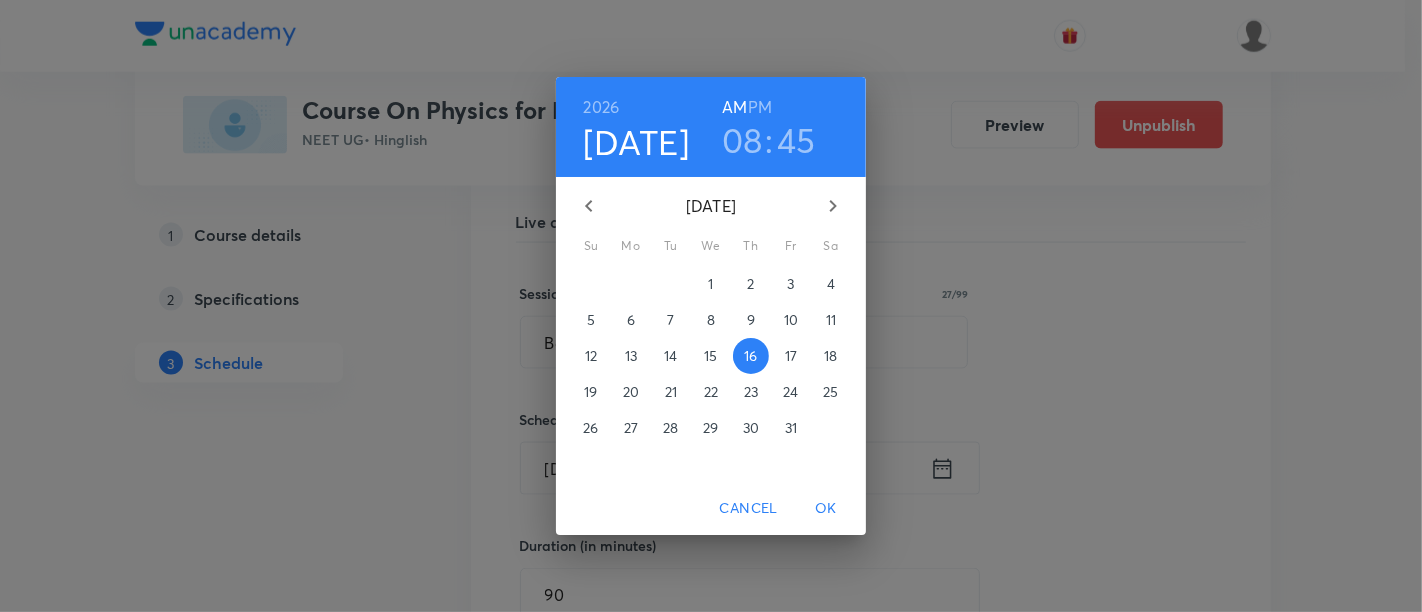 click on "2026" at bounding box center [602, 107] 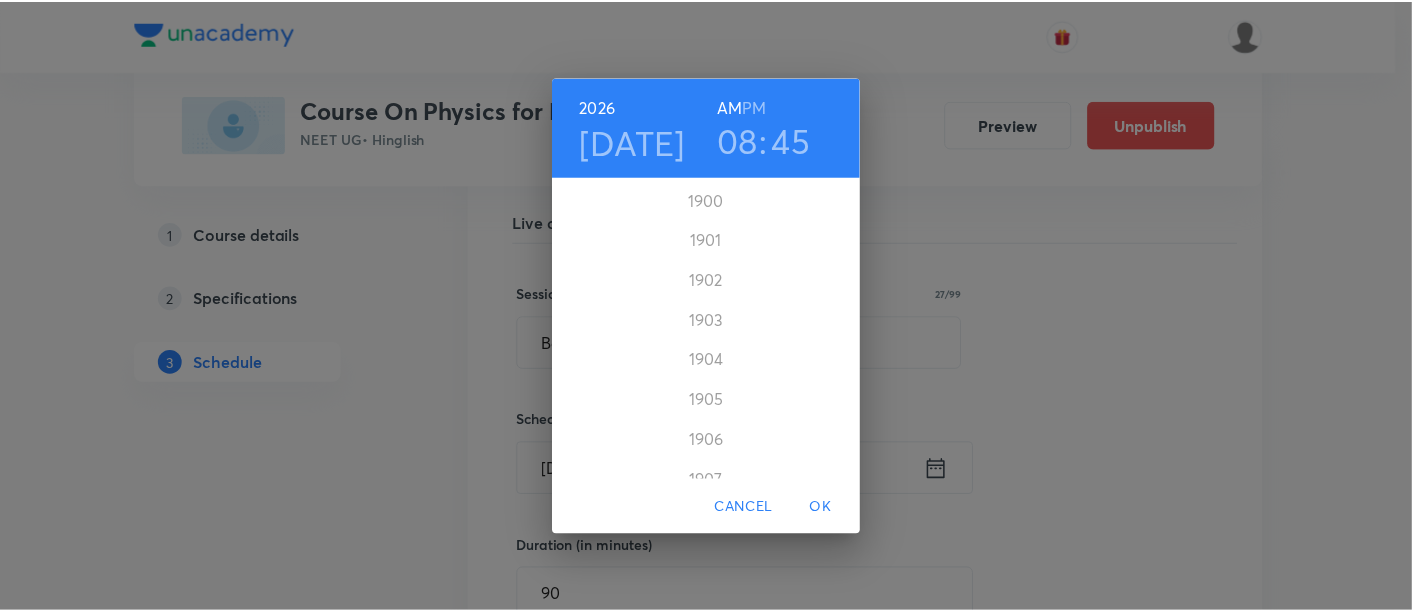 scroll, scrollTop: 4918, scrollLeft: 0, axis: vertical 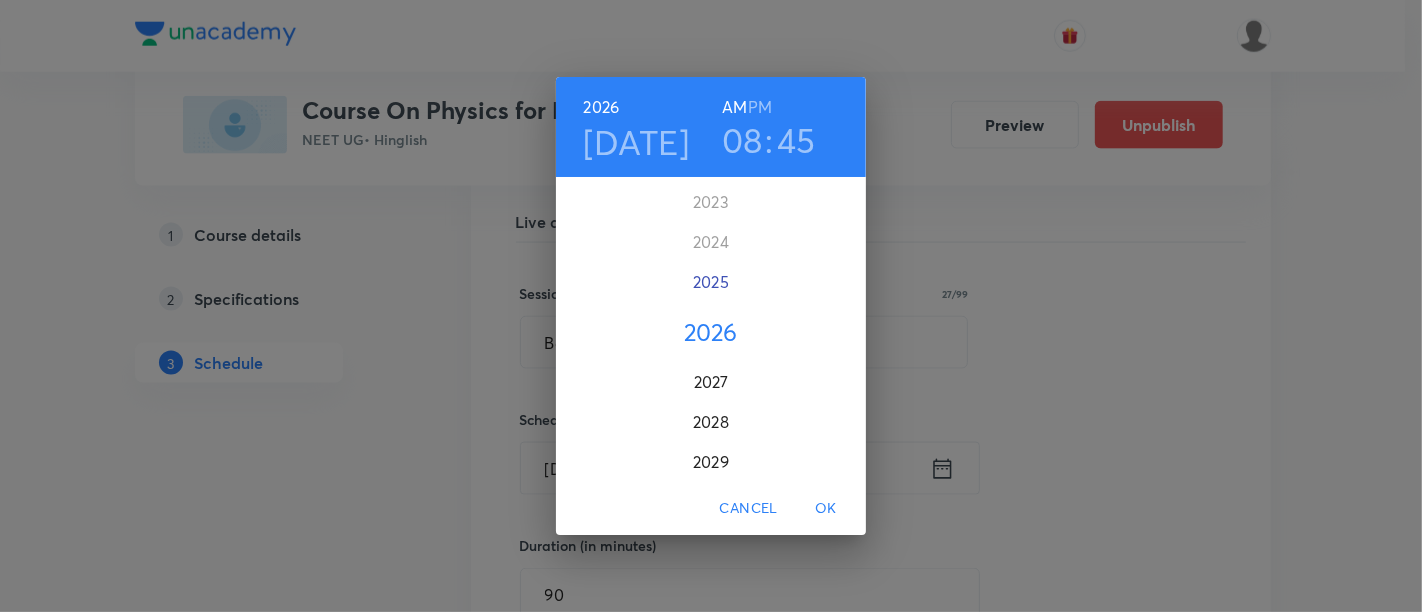 click on "2025" at bounding box center [711, 282] 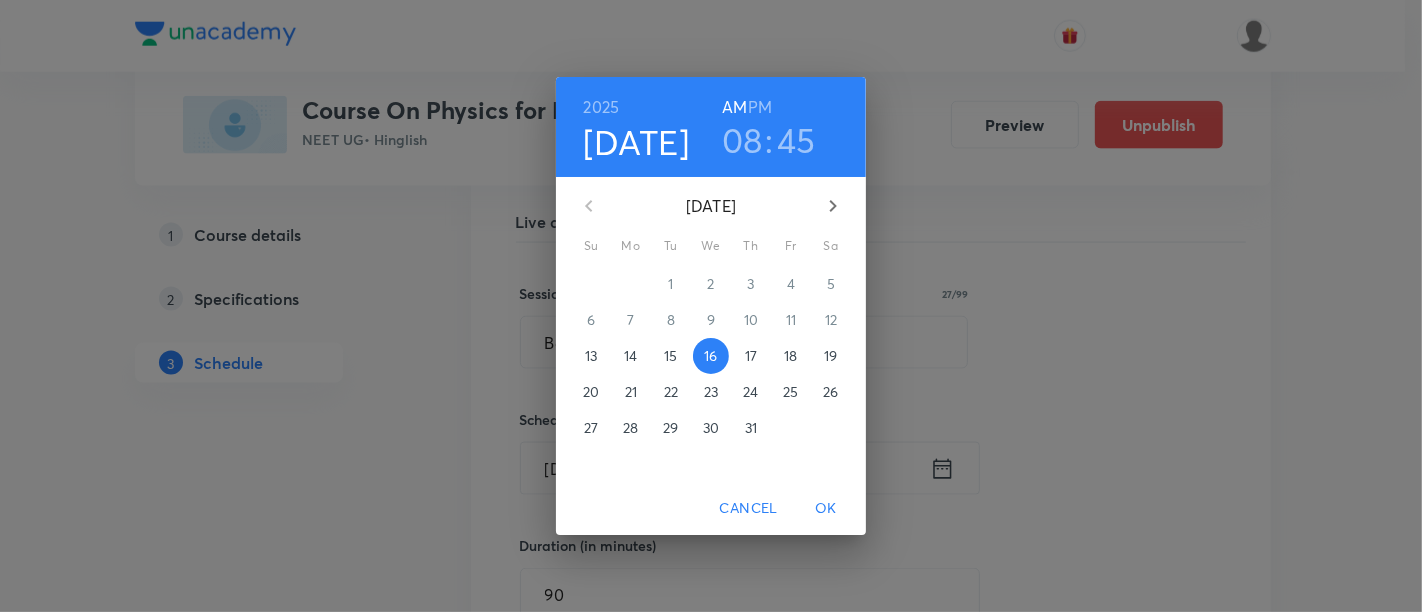 click on "PM" at bounding box center [760, 107] 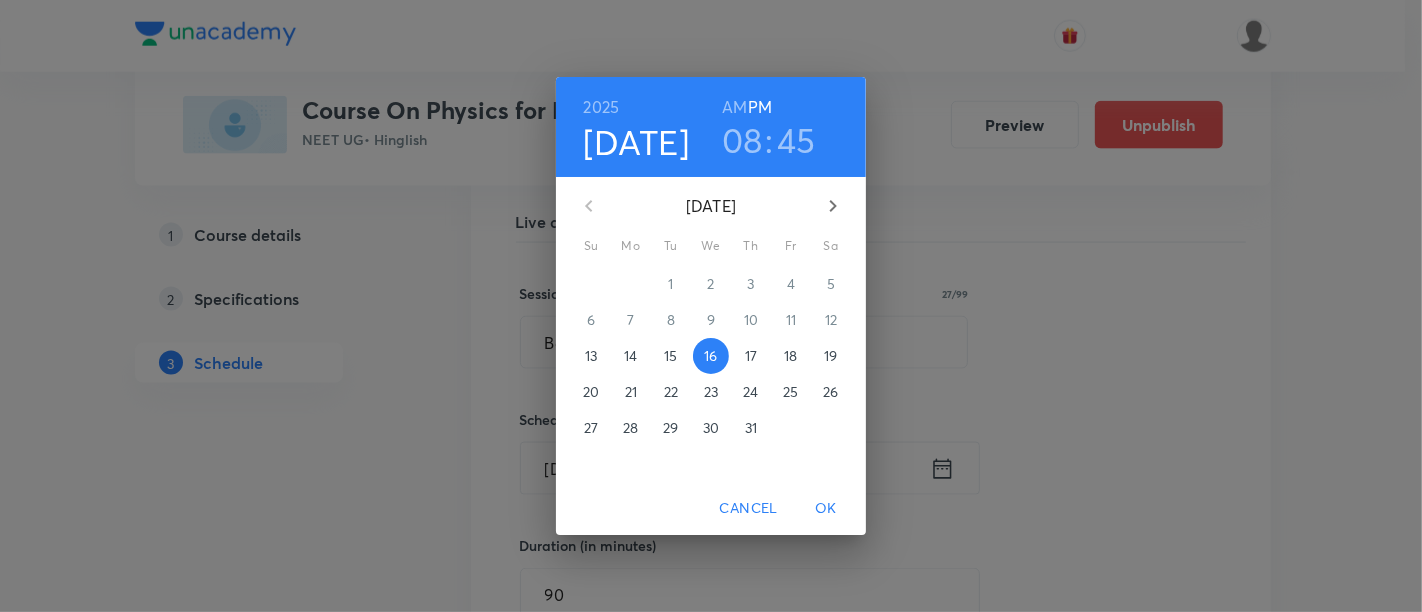 click on "08" at bounding box center [742, 140] 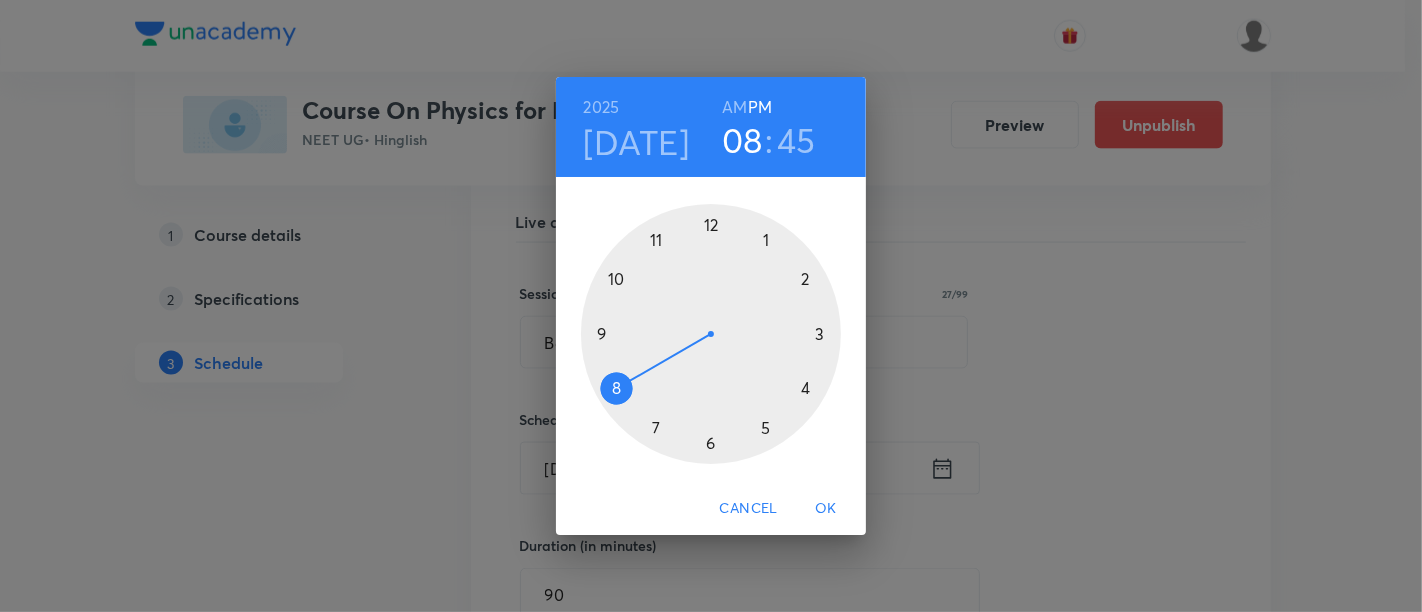 click at bounding box center [711, 334] 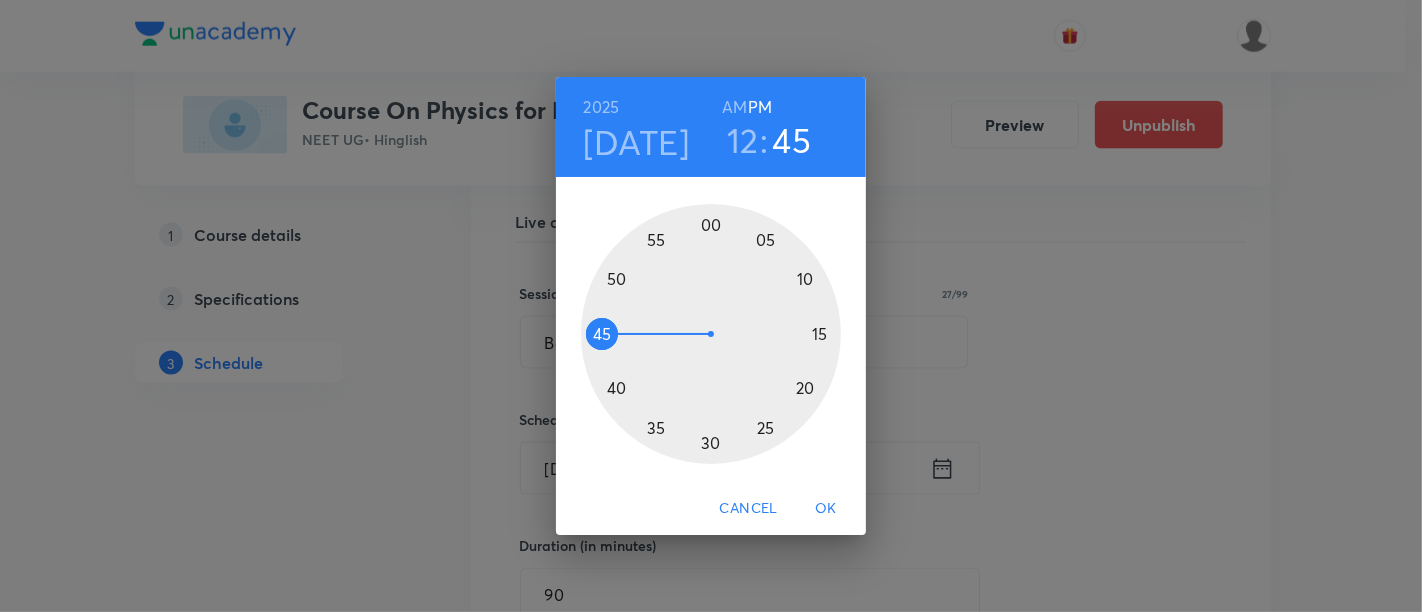click at bounding box center [711, 334] 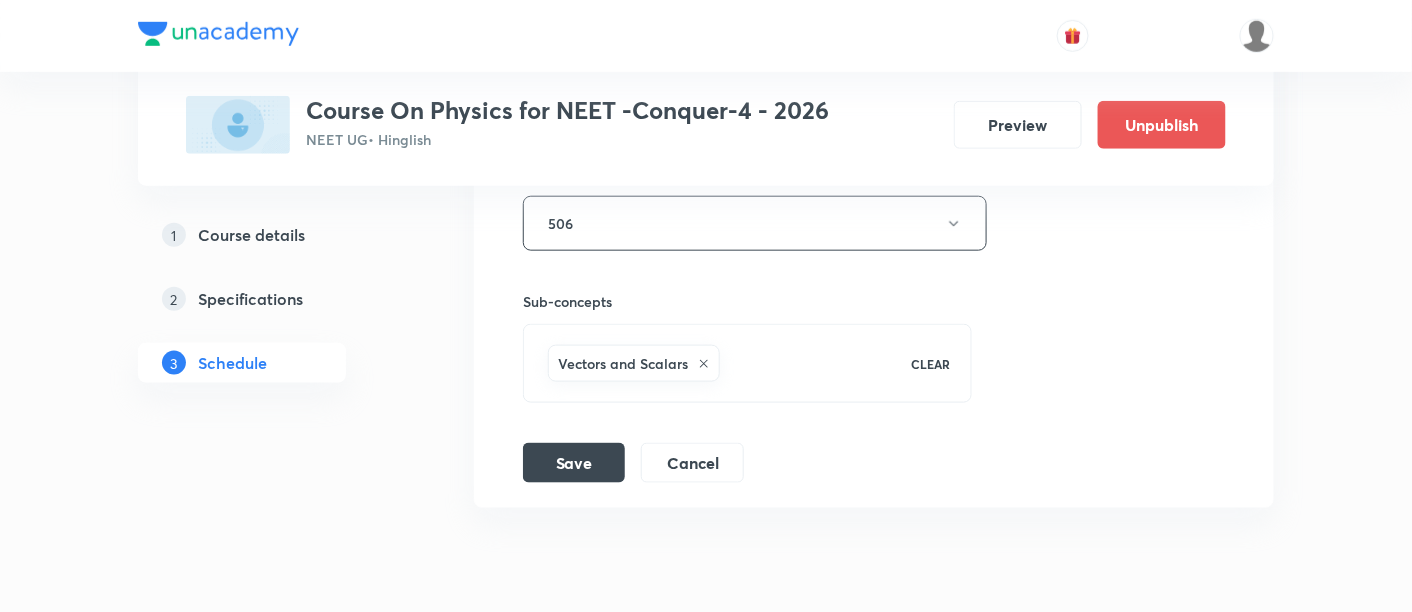 scroll, scrollTop: 2940, scrollLeft: 0, axis: vertical 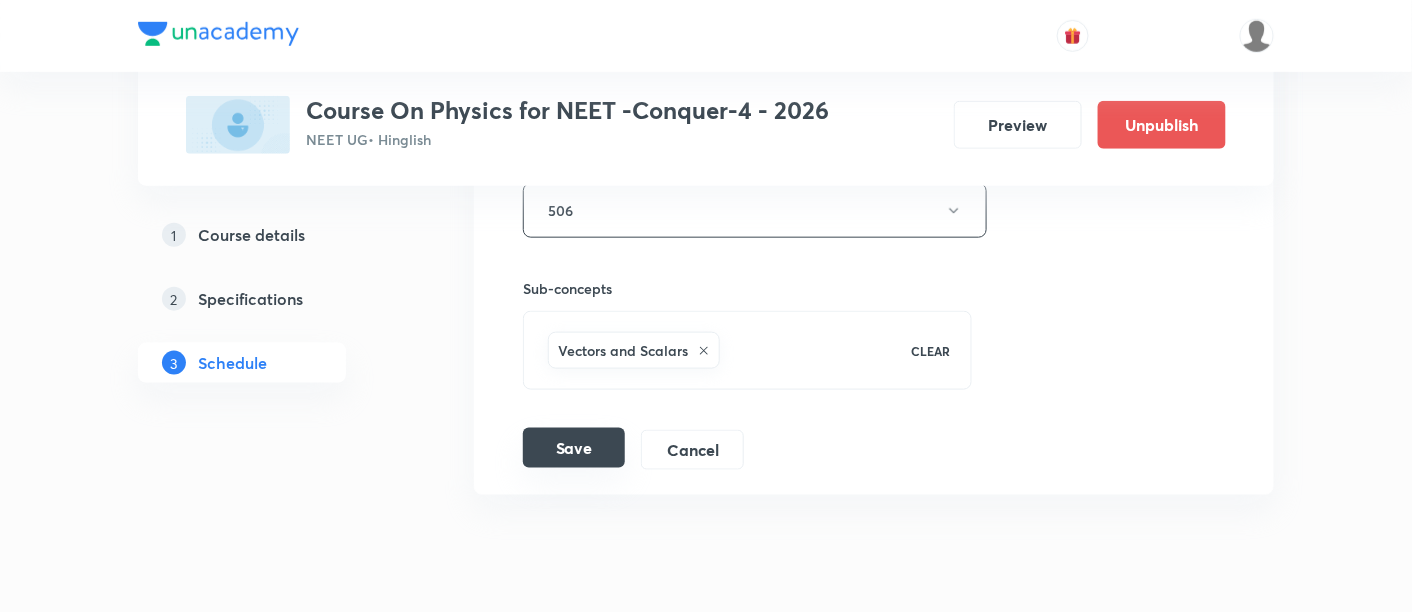 click on "Save" at bounding box center [574, 448] 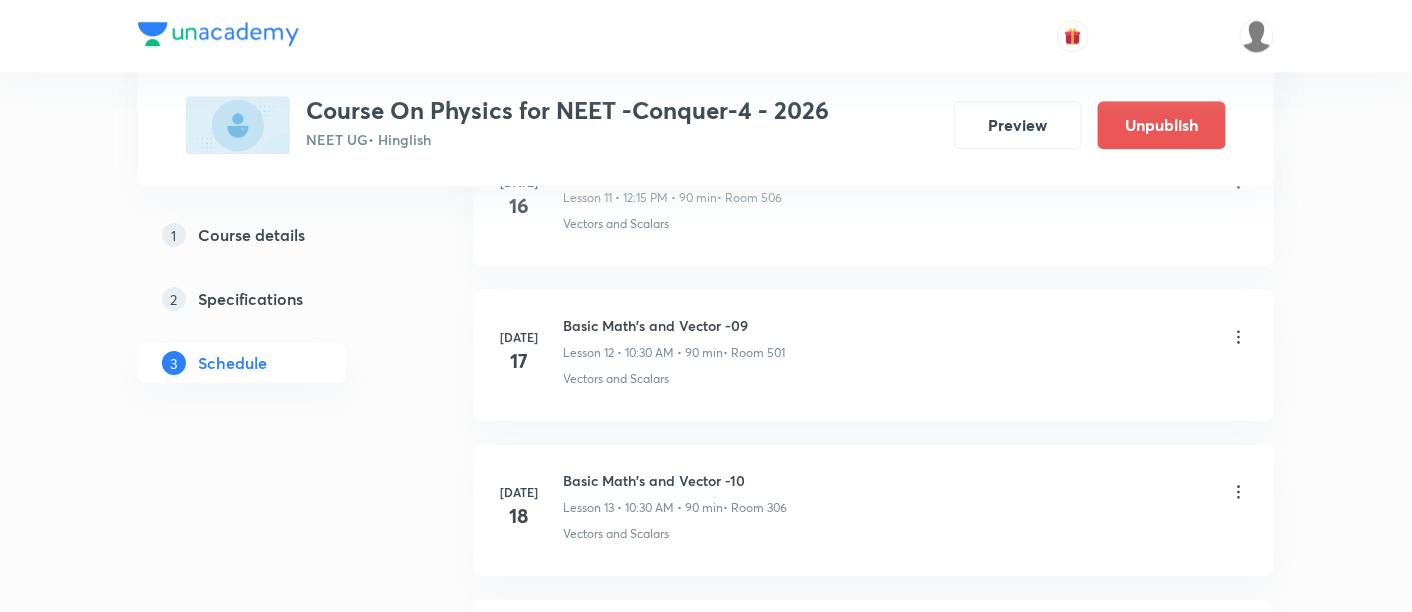 scroll, scrollTop: 1892, scrollLeft: 0, axis: vertical 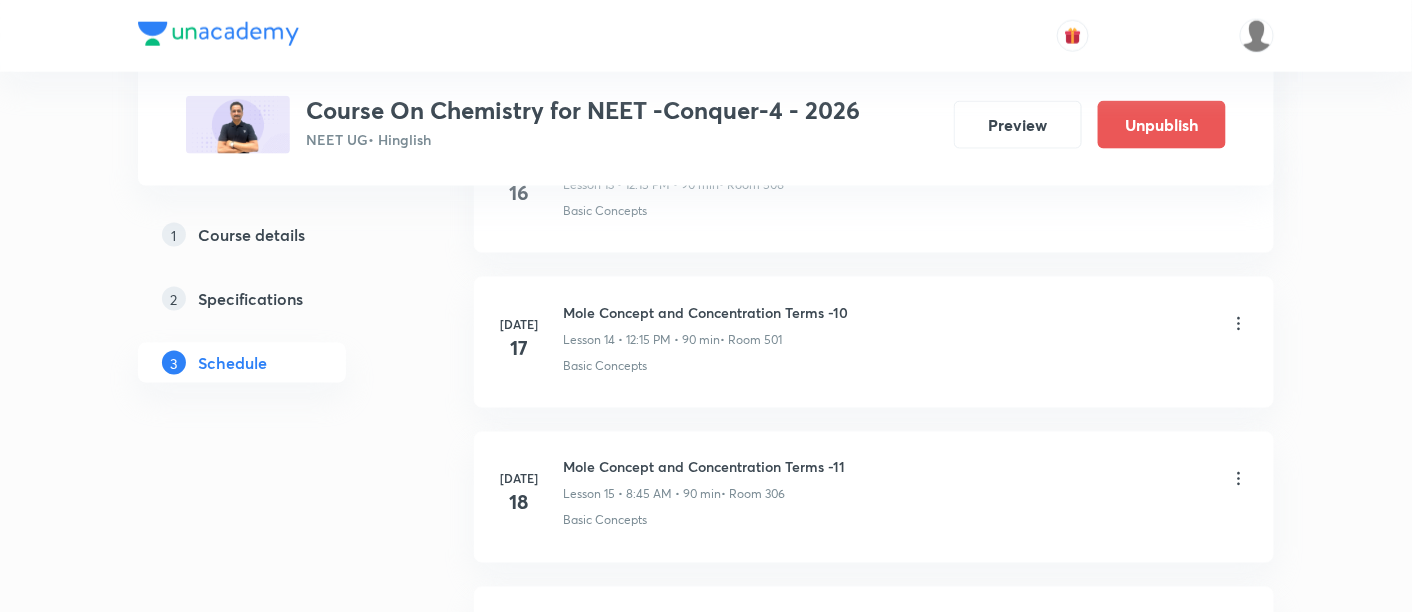 click 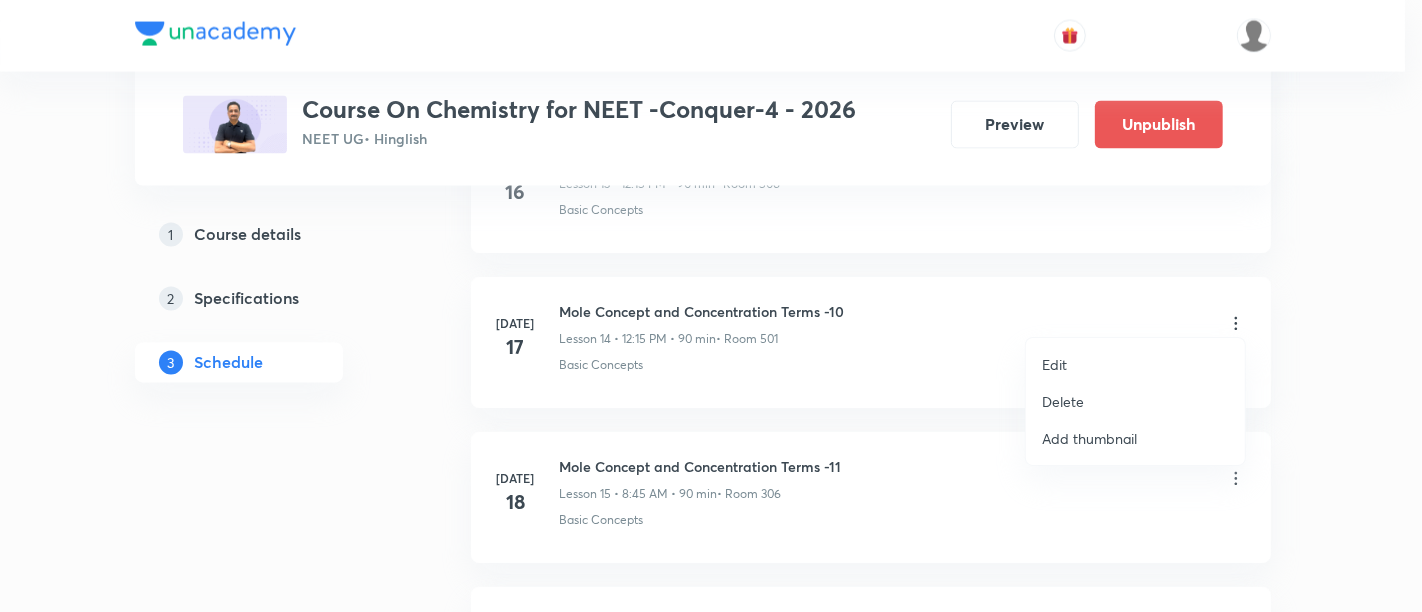 click on "Edit" at bounding box center [1054, 364] 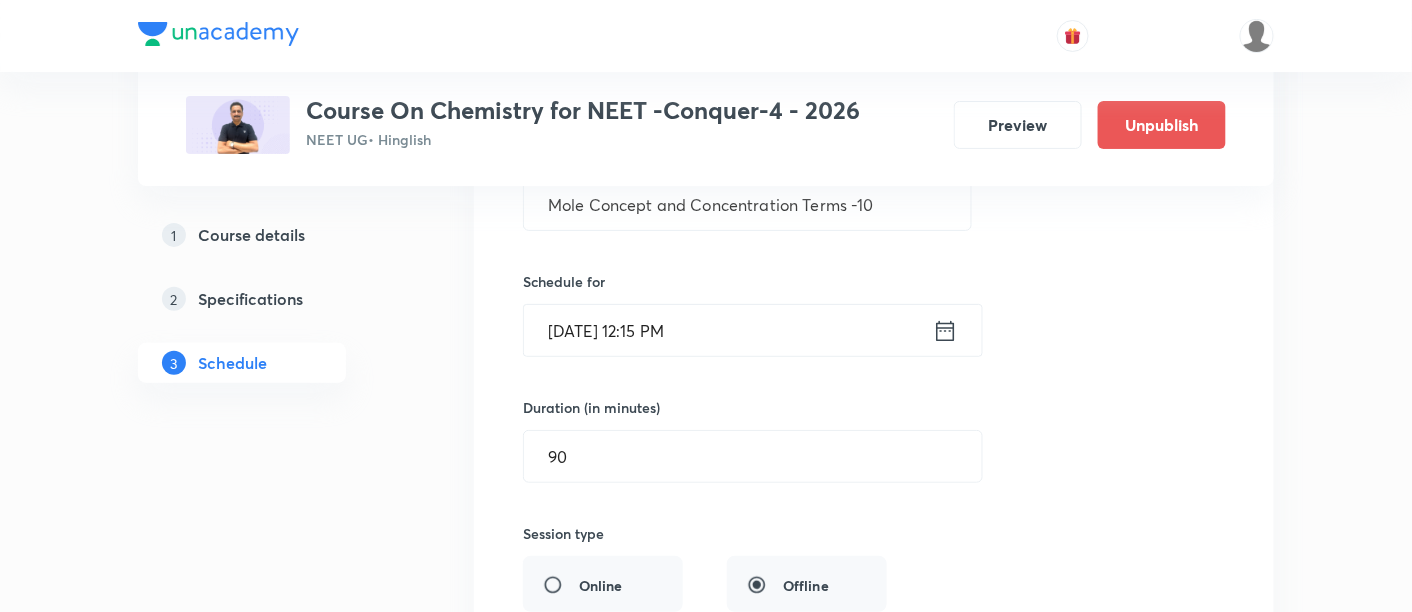 scroll, scrollTop: 2425, scrollLeft: 0, axis: vertical 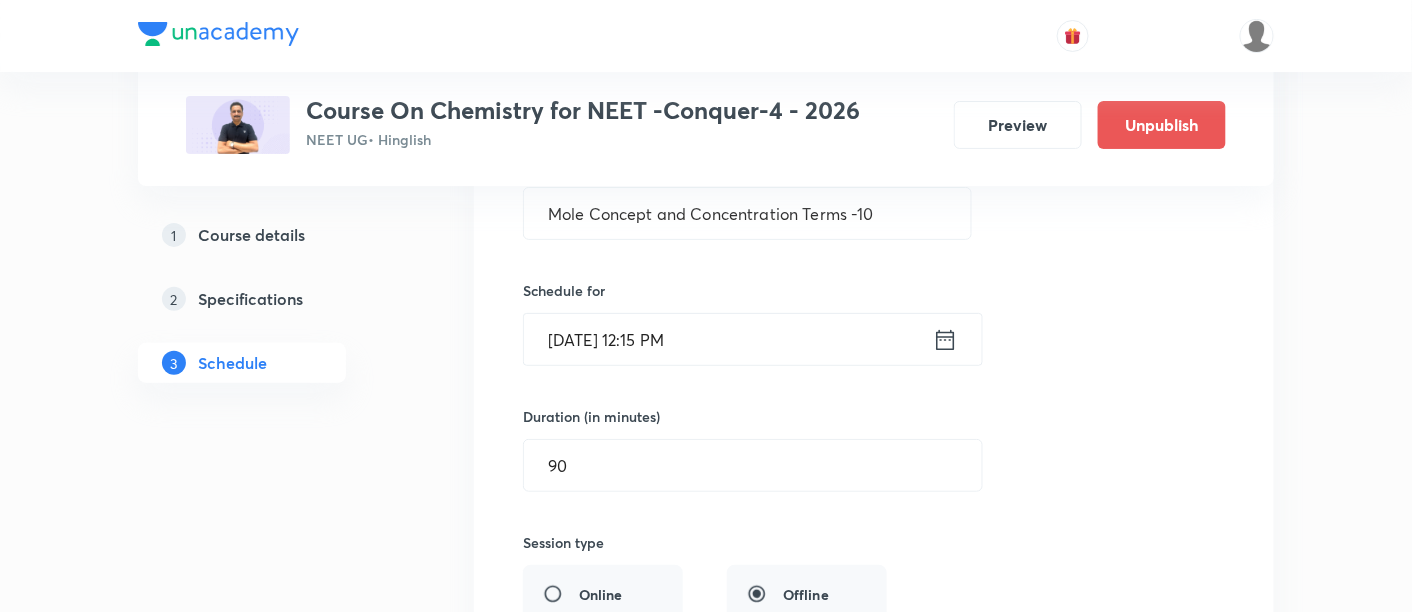 click 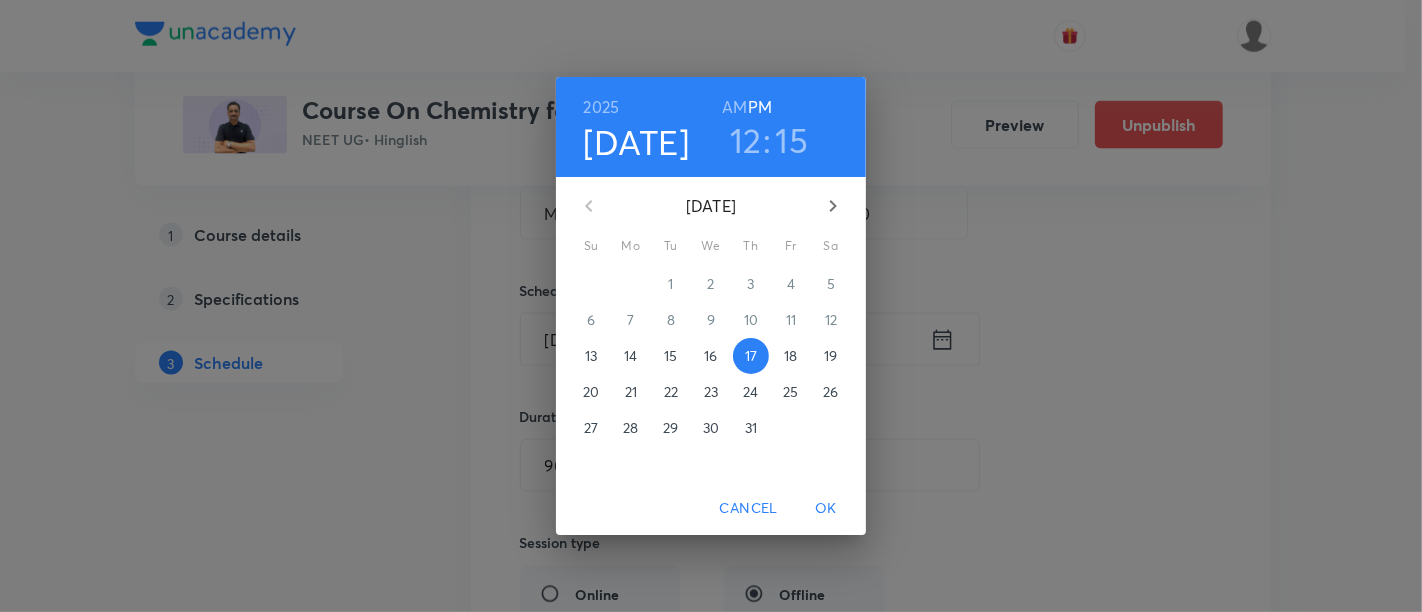 click on "AM" at bounding box center (734, 107) 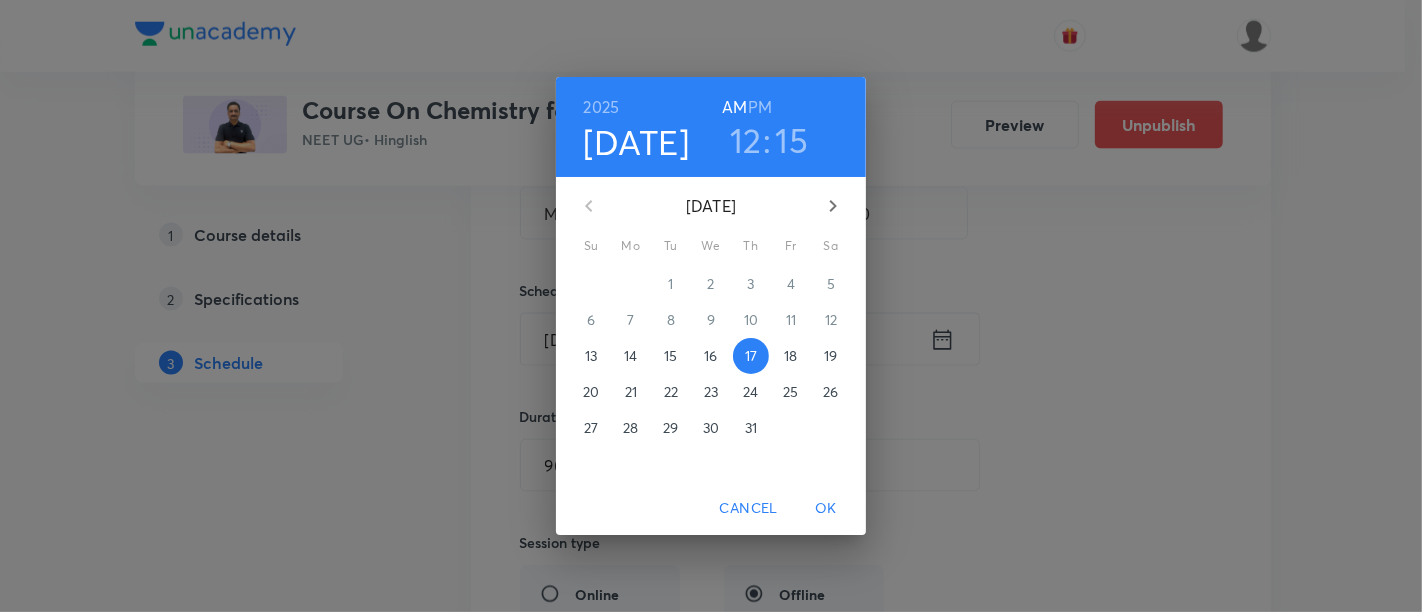 click on "12" at bounding box center (746, 140) 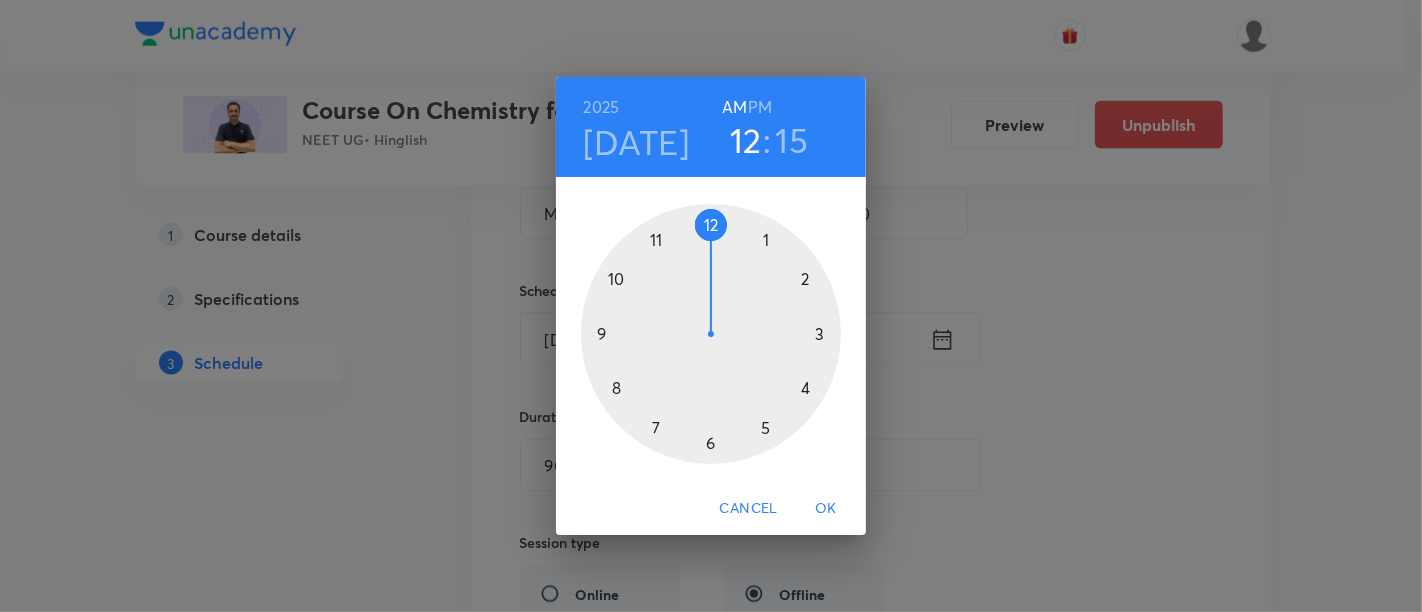 click on "Cancel" at bounding box center (749, 508) 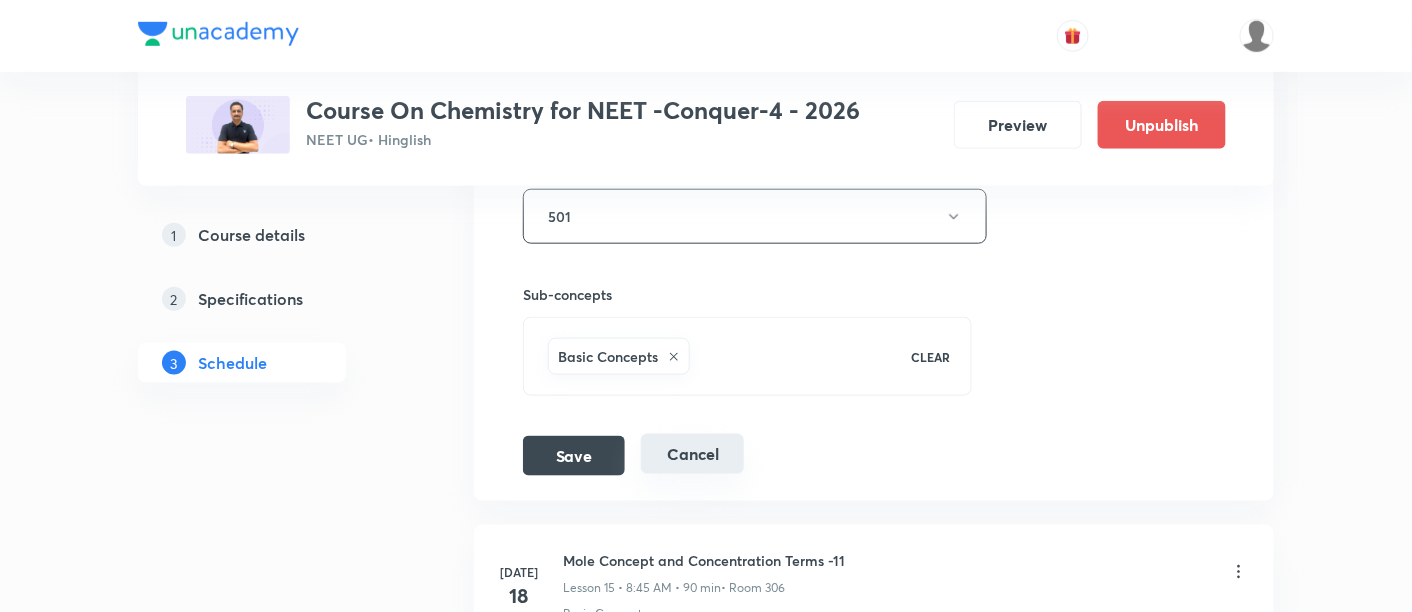 click on "Cancel" at bounding box center (692, 454) 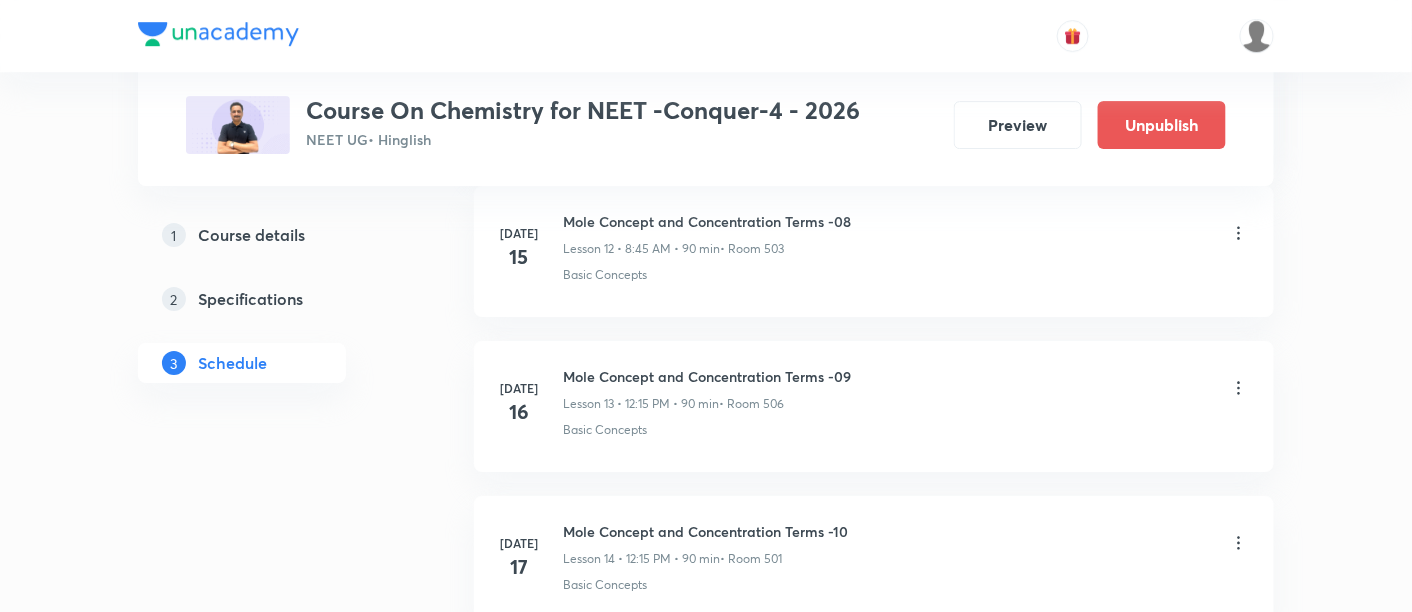scroll, scrollTop: 2038, scrollLeft: 0, axis: vertical 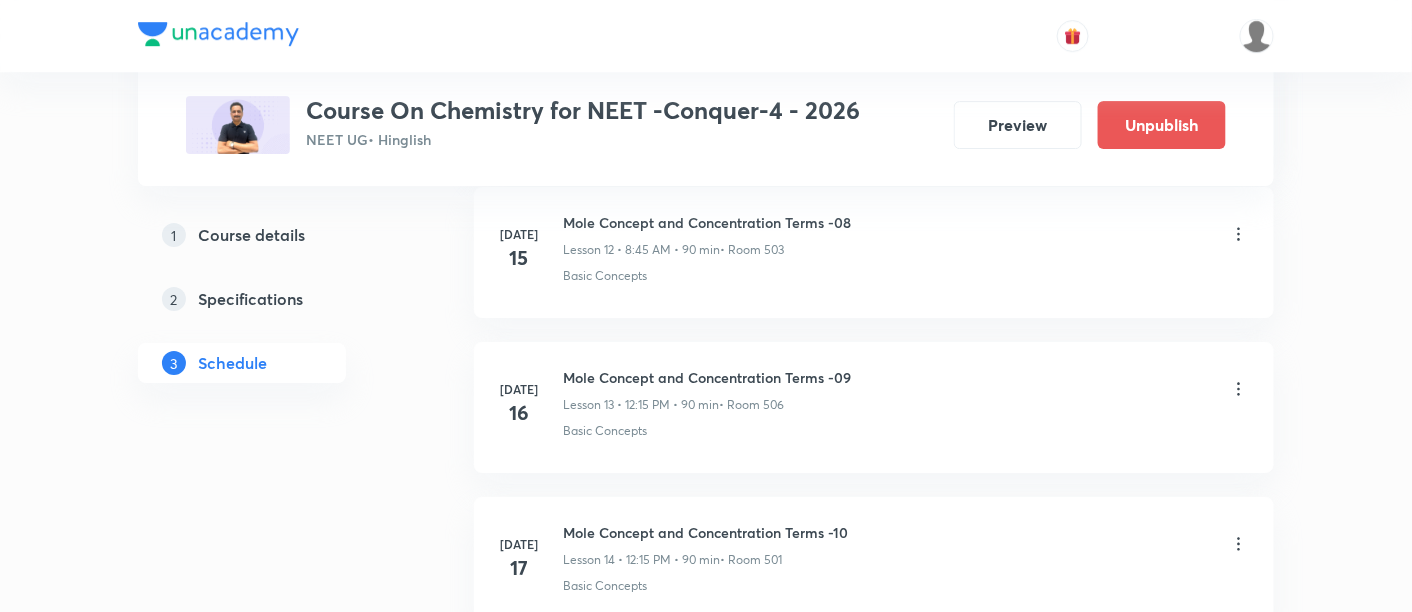 click 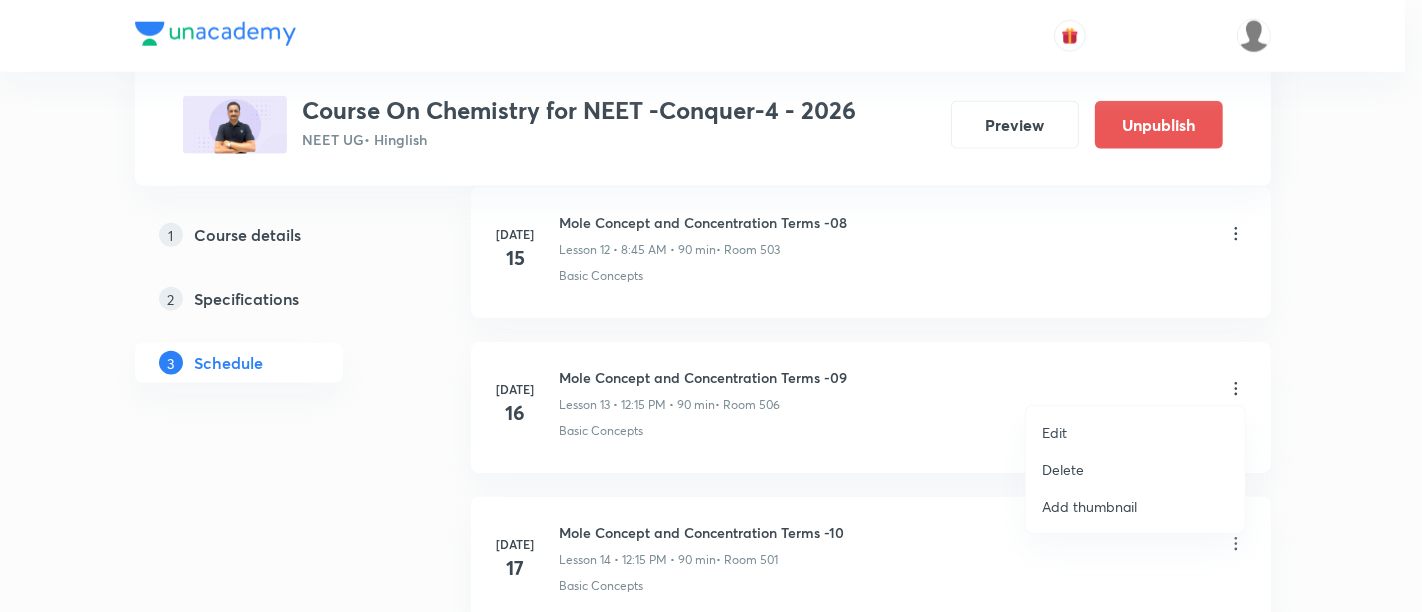 click on "Edit" at bounding box center (1054, 432) 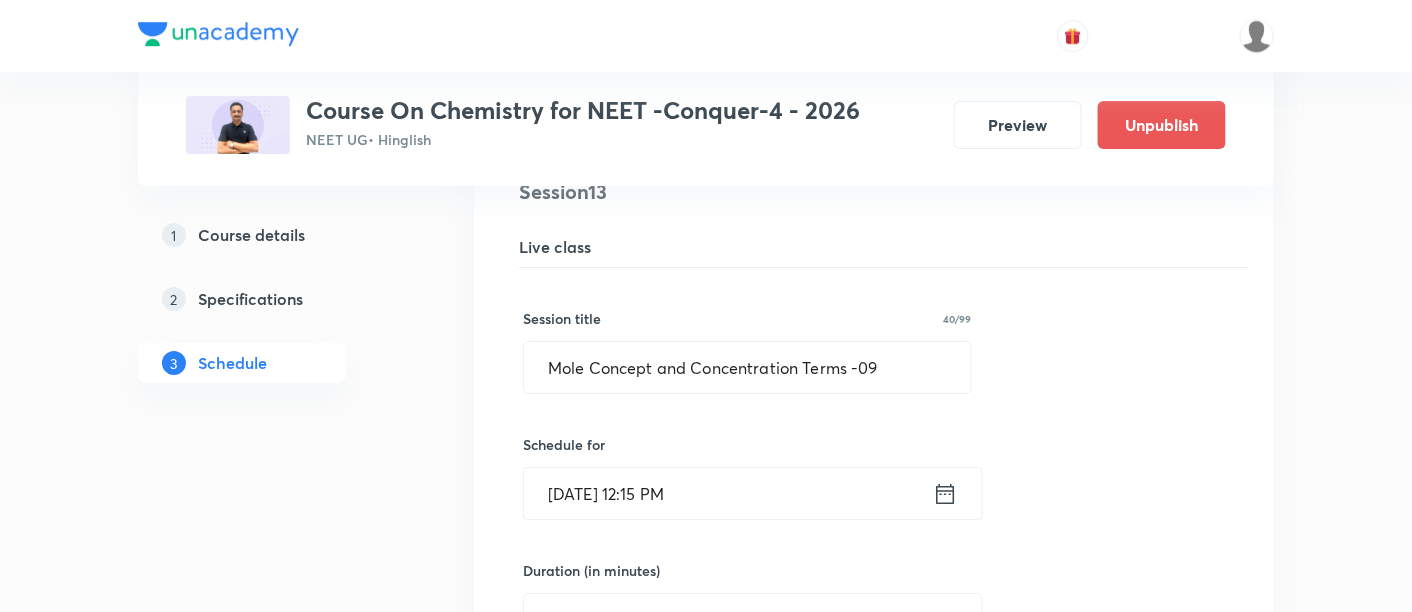 scroll, scrollTop: 2179, scrollLeft: 0, axis: vertical 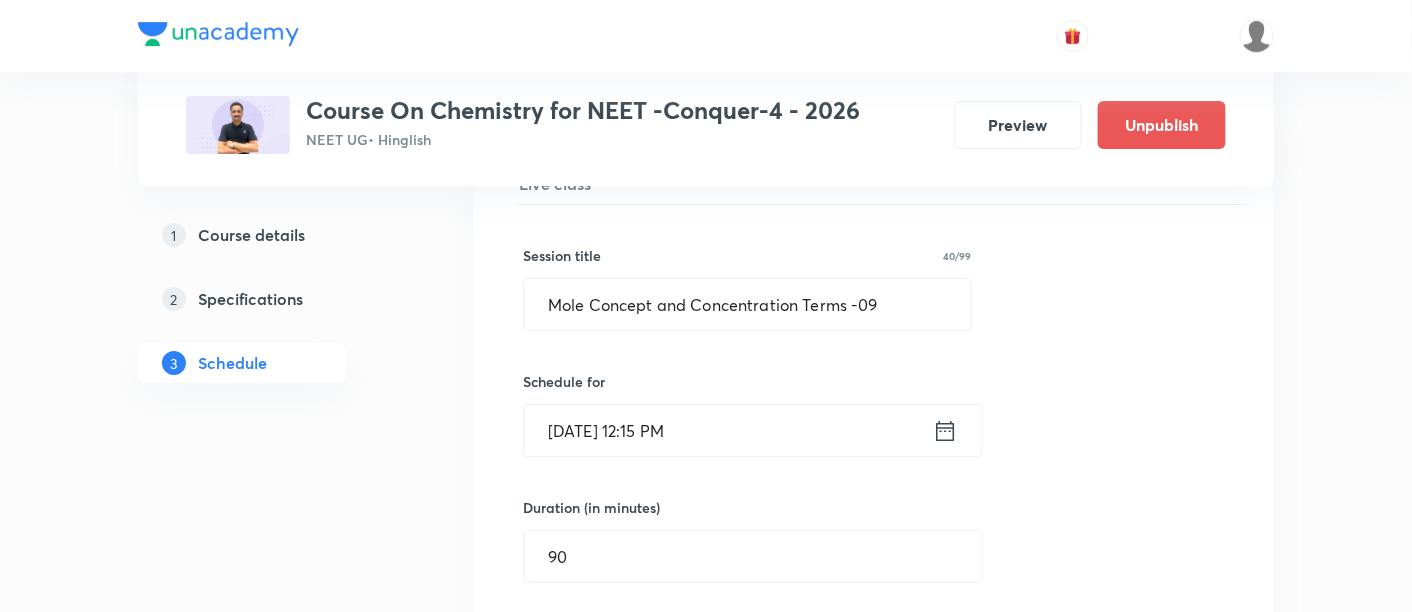 click 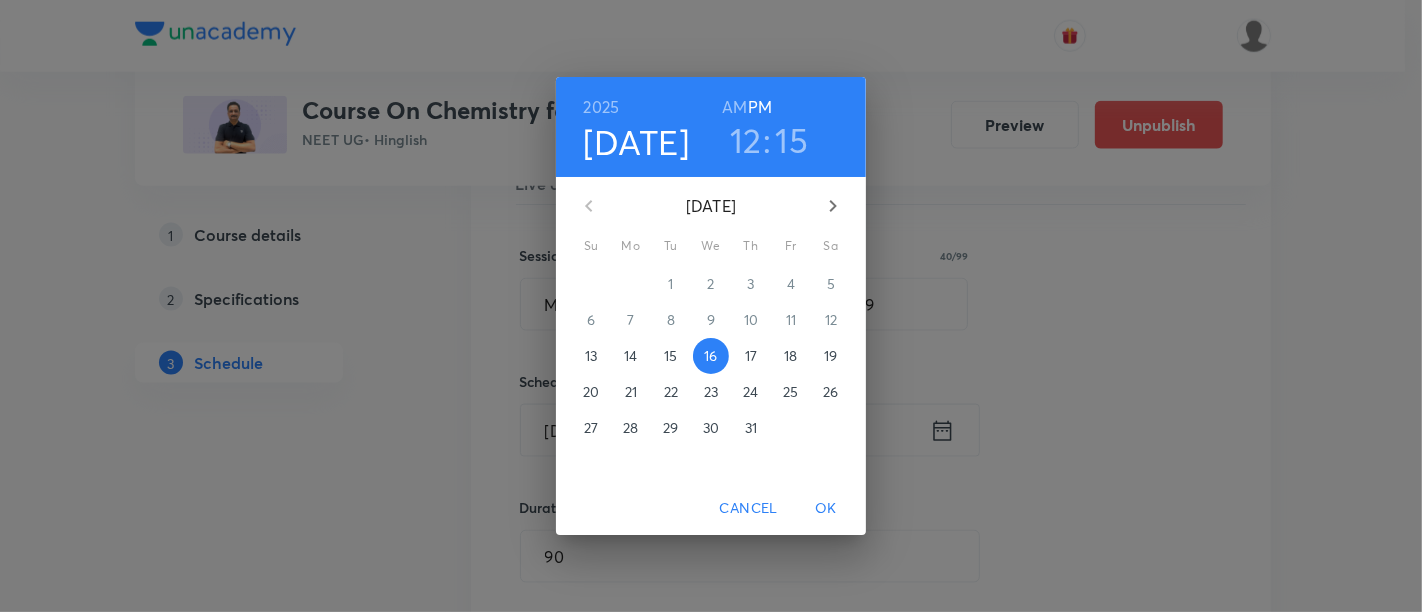click on "AM" at bounding box center [734, 107] 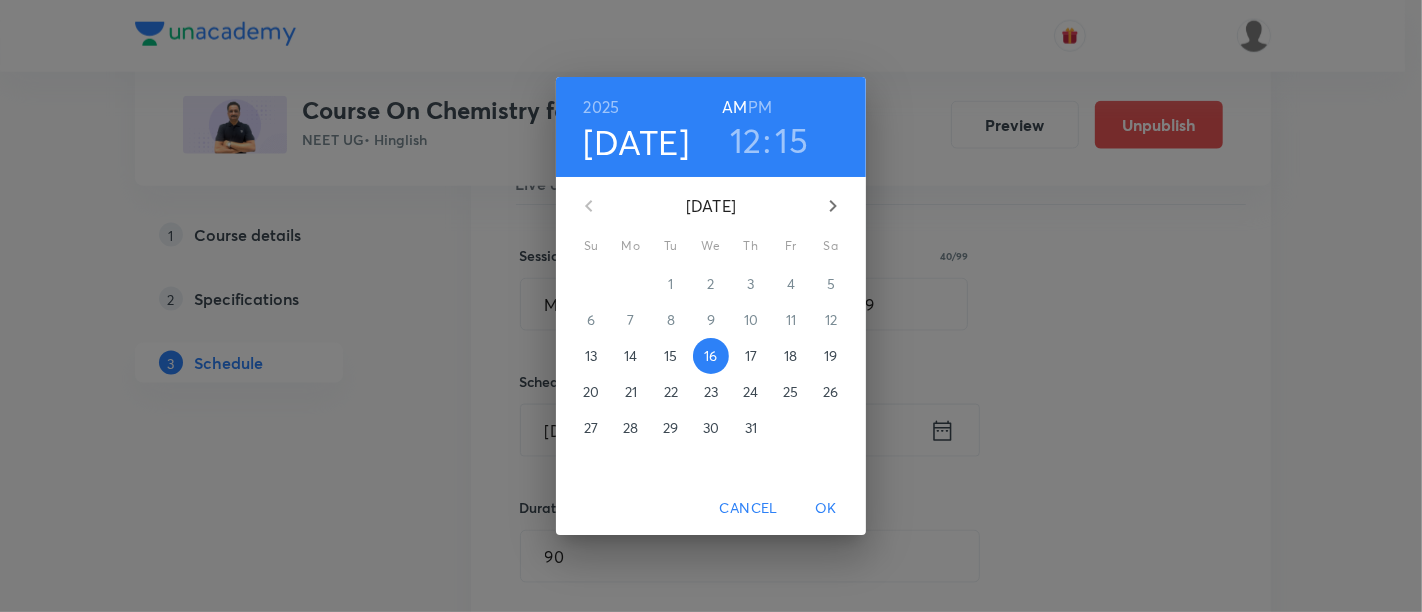 click on "12" at bounding box center (746, 140) 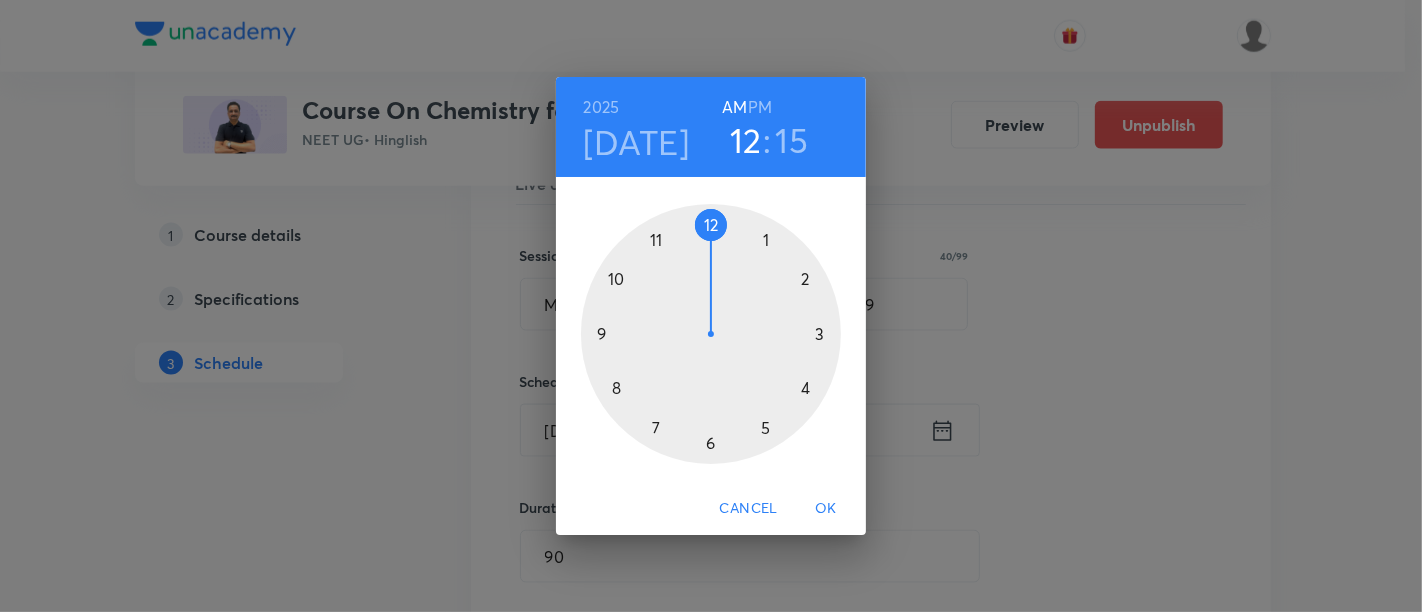 click at bounding box center (711, 334) 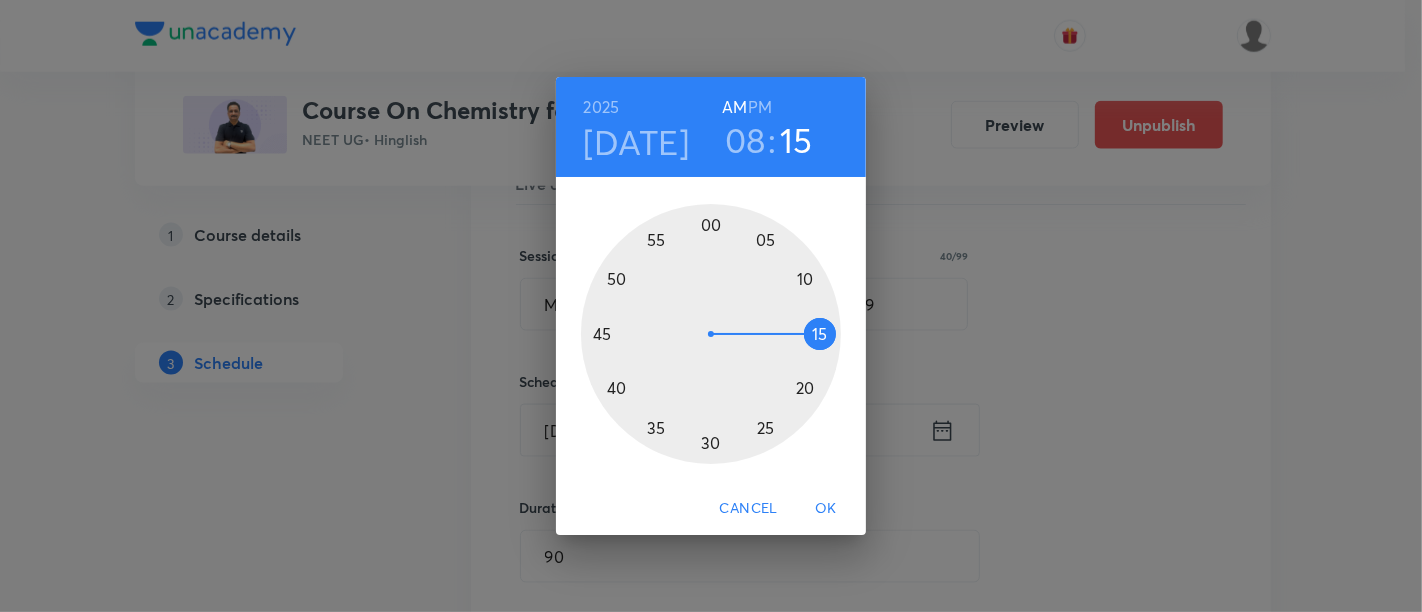 click at bounding box center [711, 334] 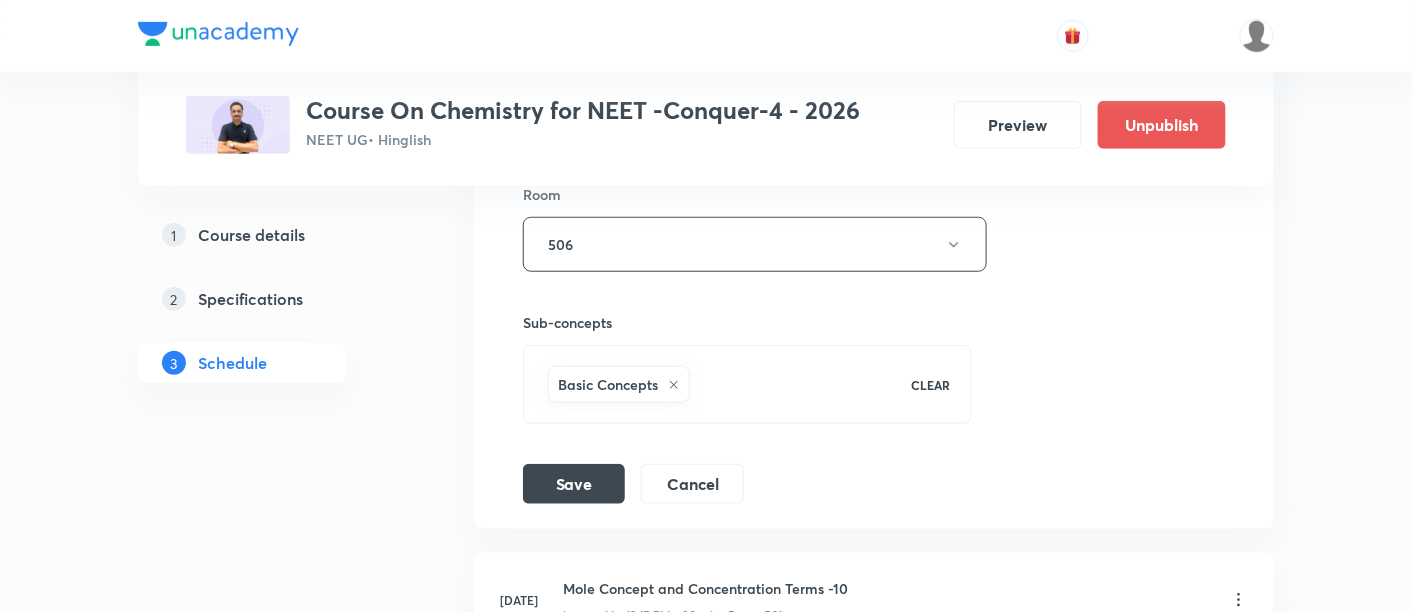 scroll, scrollTop: 2753, scrollLeft: 0, axis: vertical 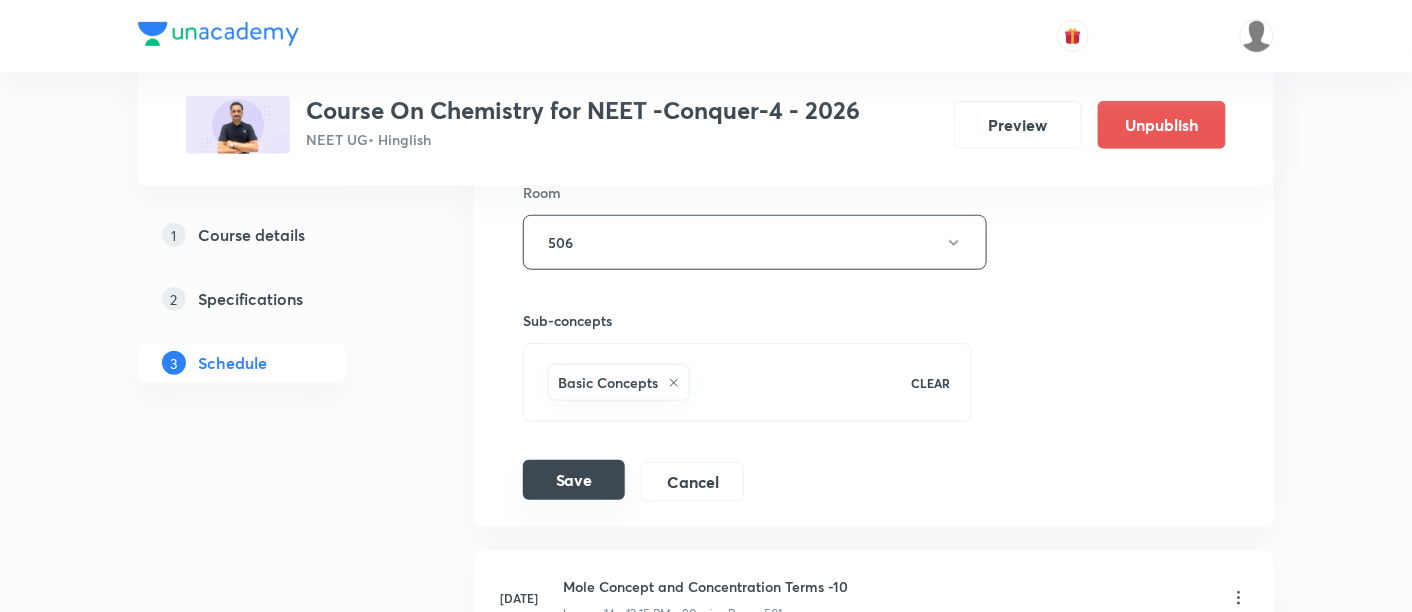 click on "Save" at bounding box center [574, 480] 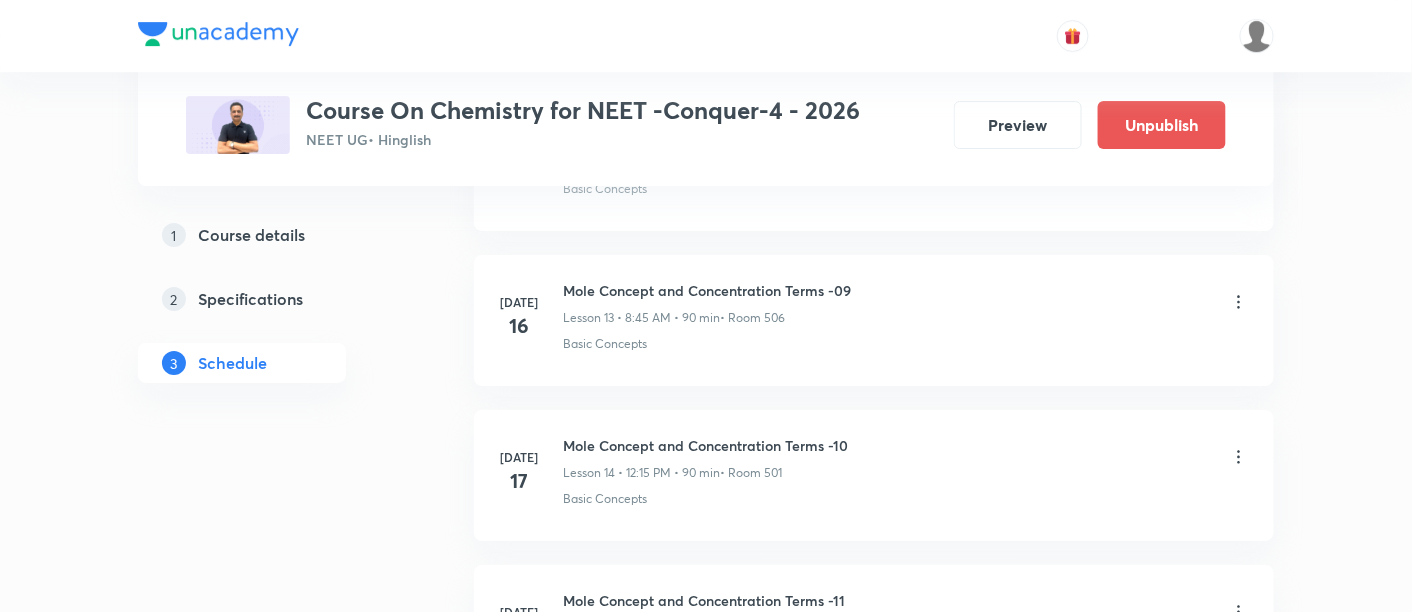 scroll, scrollTop: 2120, scrollLeft: 0, axis: vertical 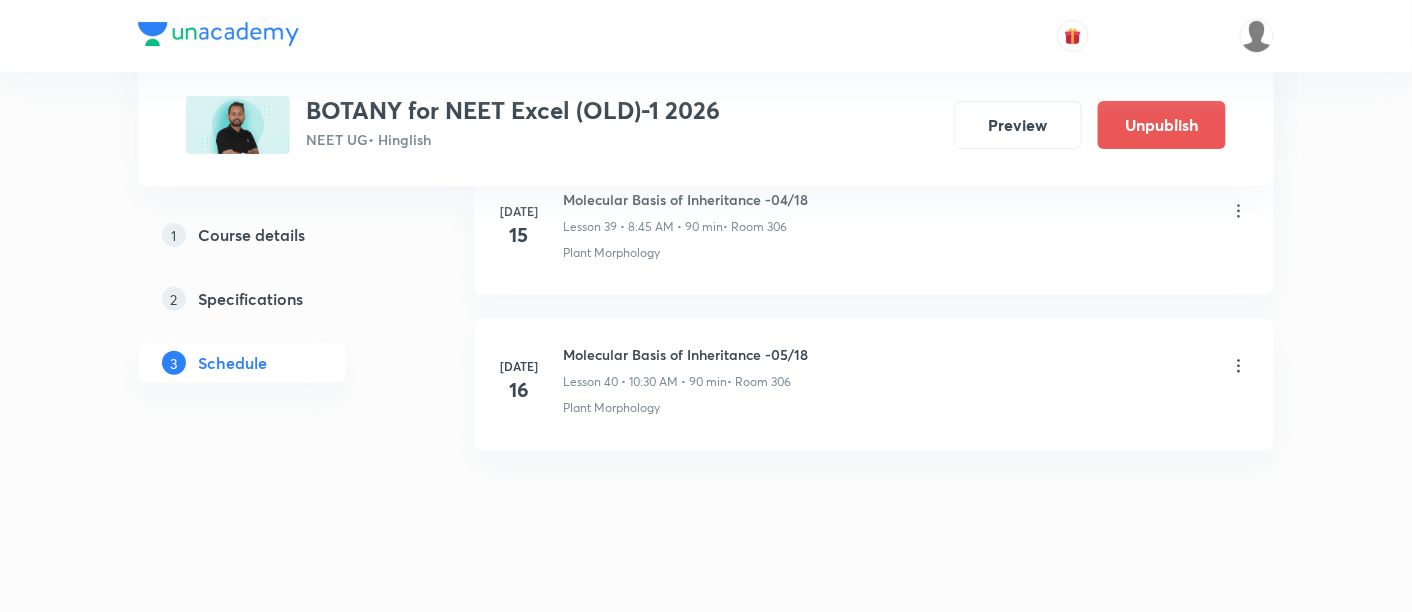 click 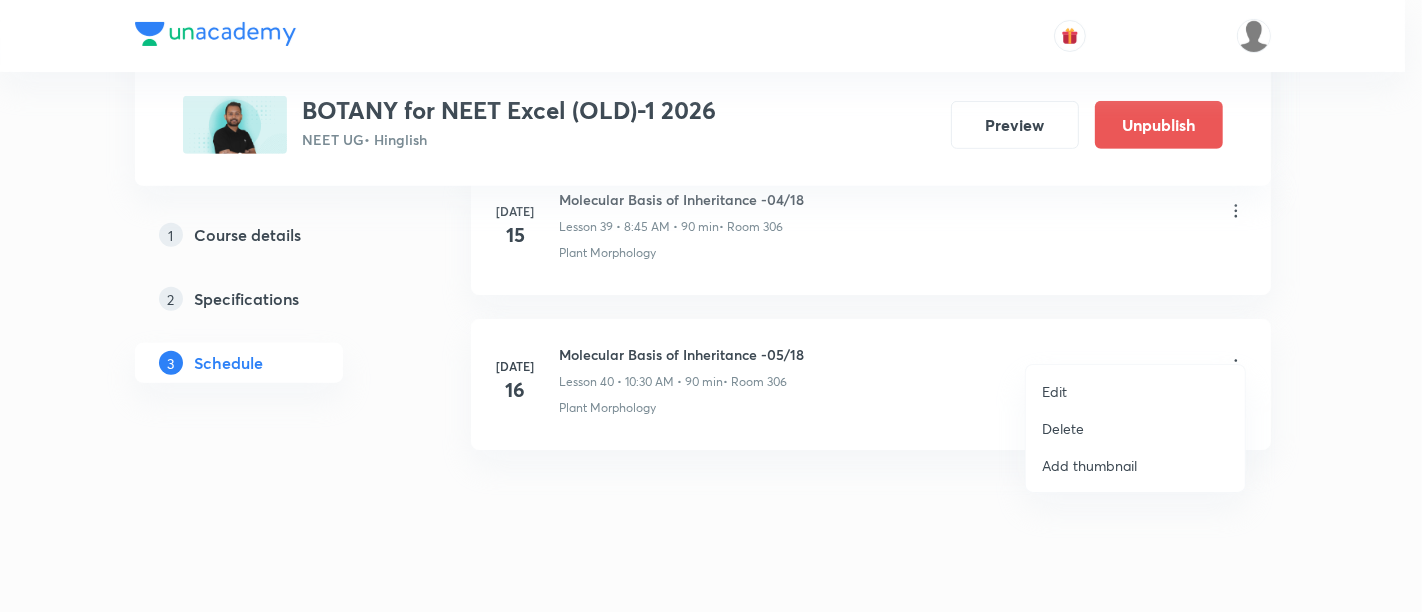 click on "Edit" at bounding box center [1054, 391] 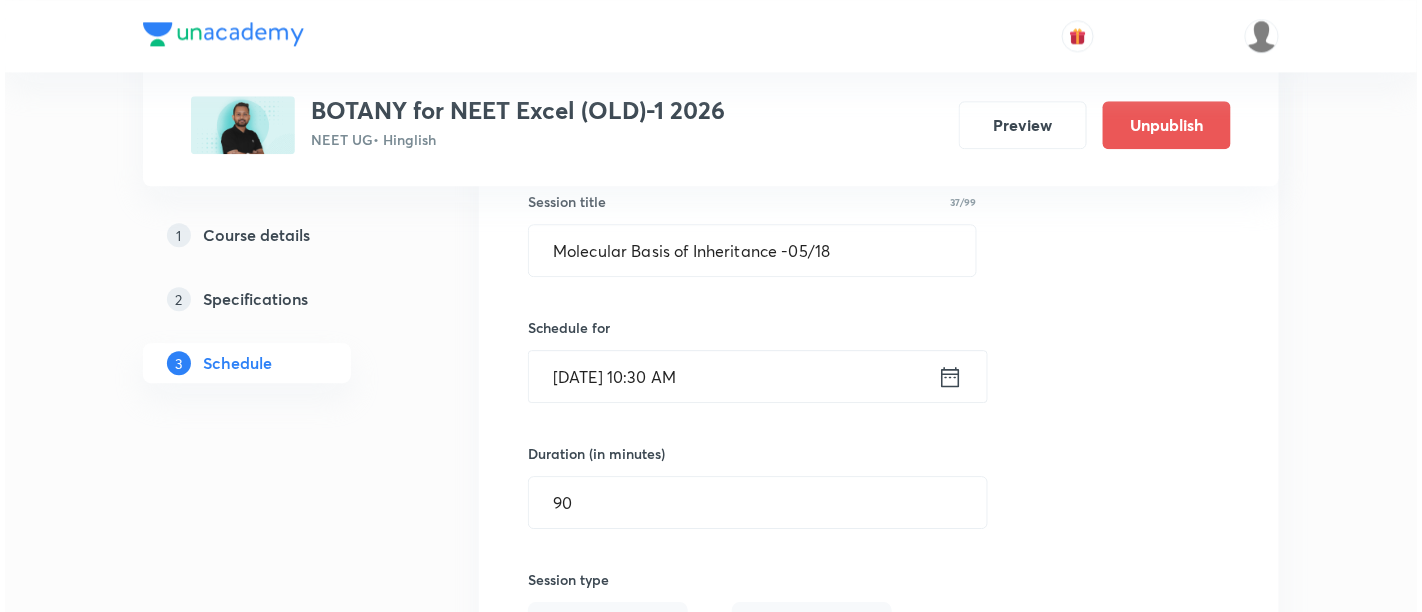 scroll, scrollTop: 6381, scrollLeft: 0, axis: vertical 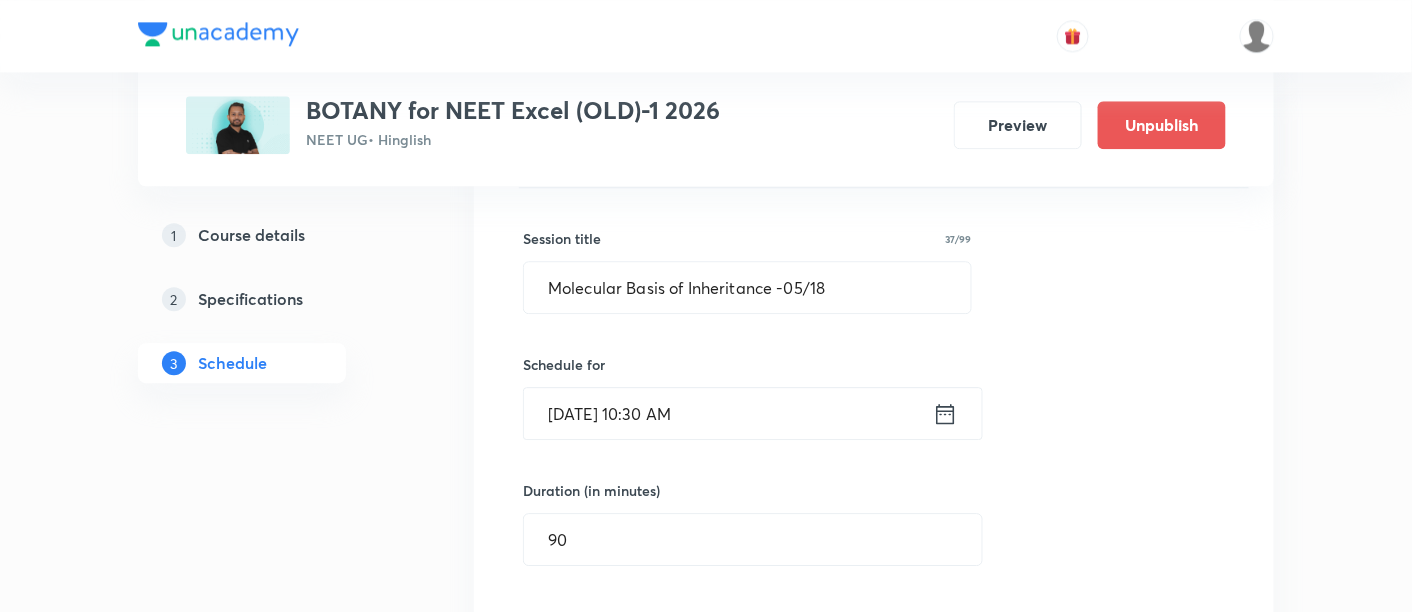 click 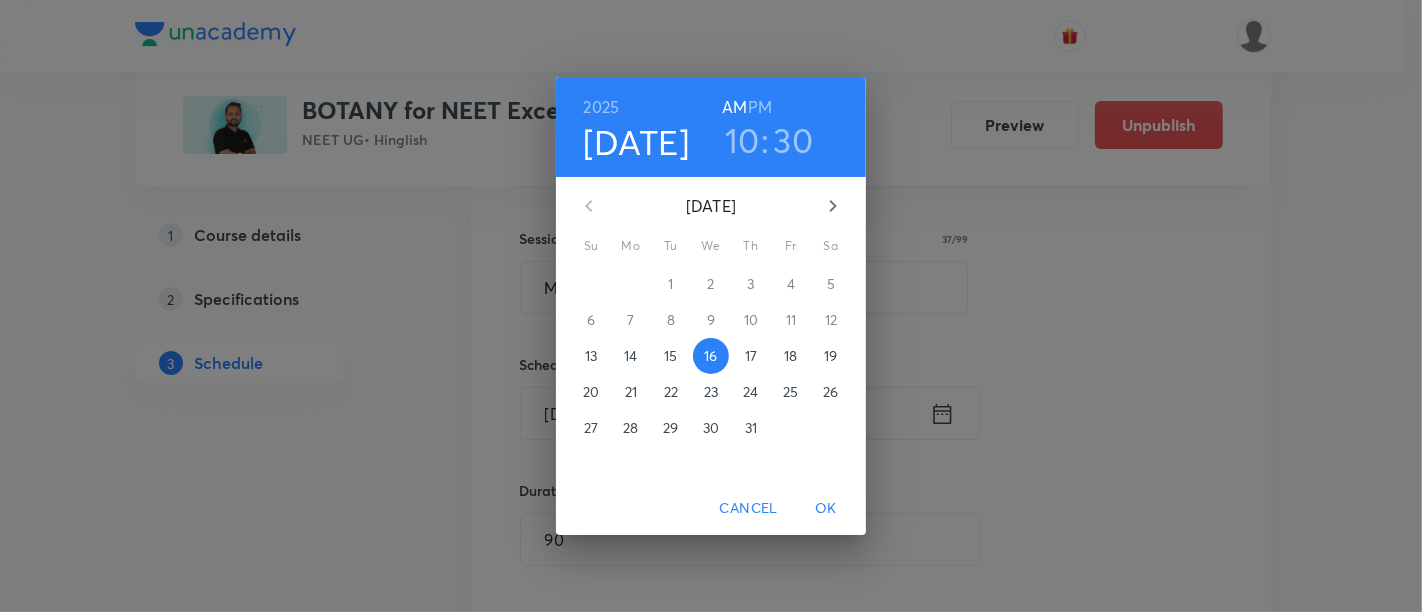 click on "2025" at bounding box center (602, 107) 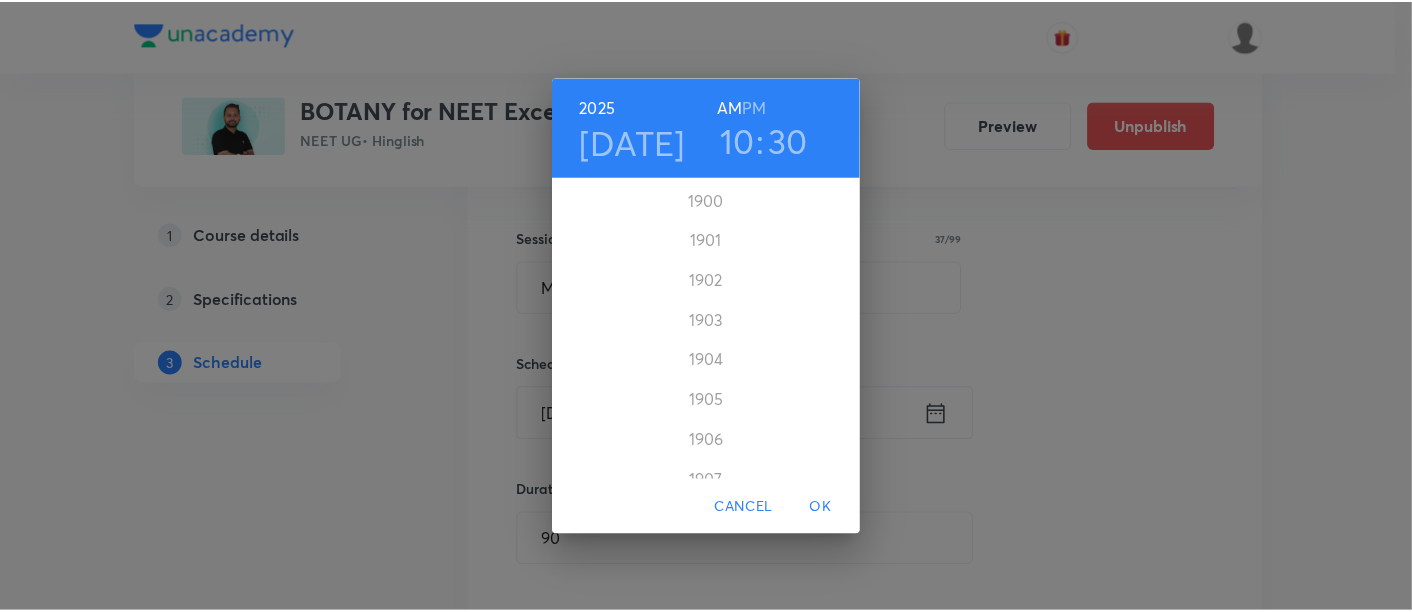 scroll, scrollTop: 4878, scrollLeft: 0, axis: vertical 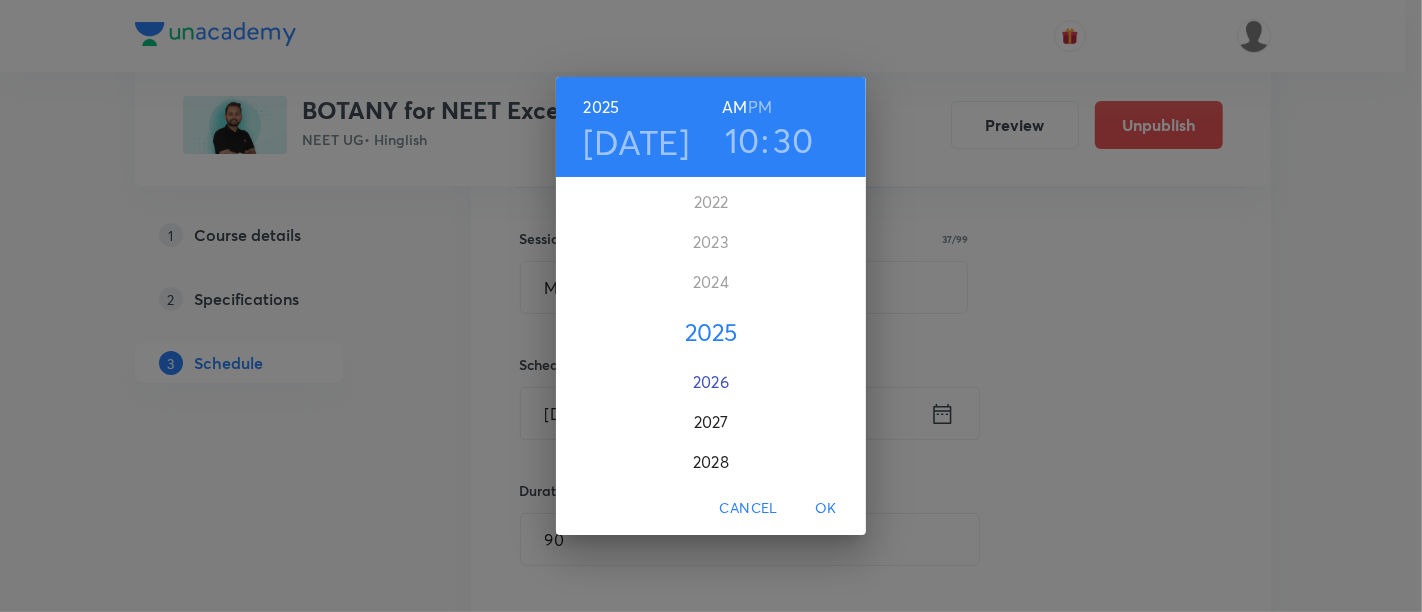 click on "2026" at bounding box center [711, 382] 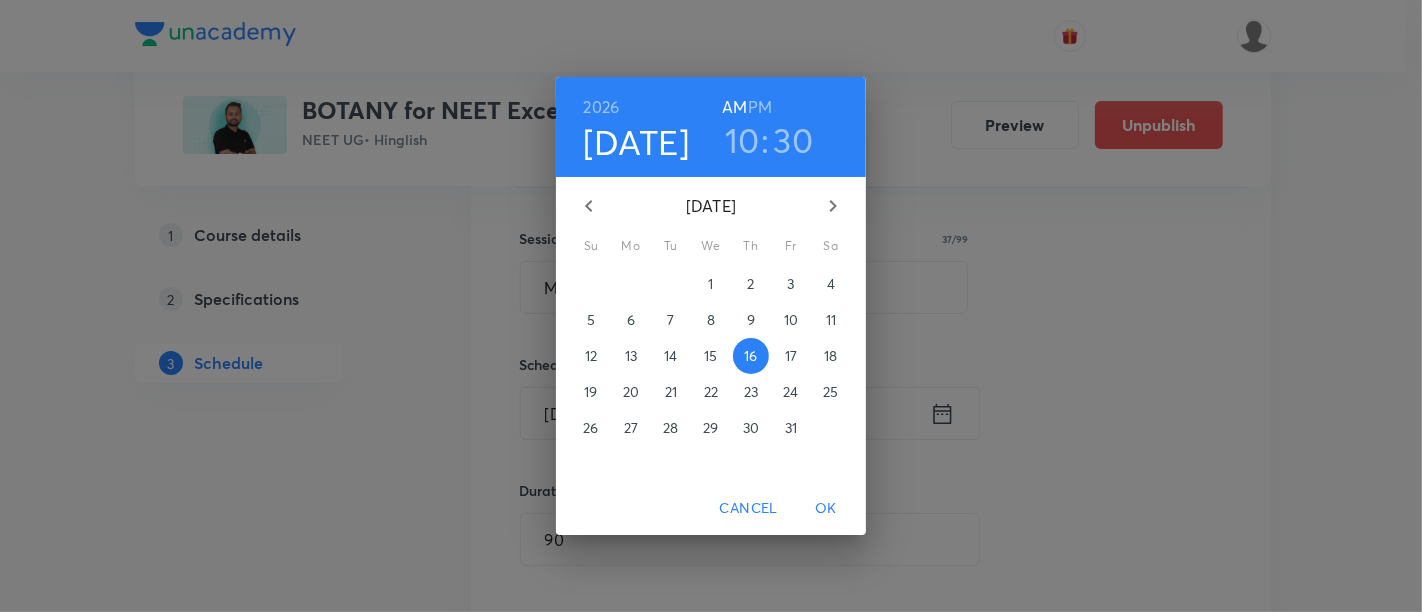 click on "OK" at bounding box center [826, 508] 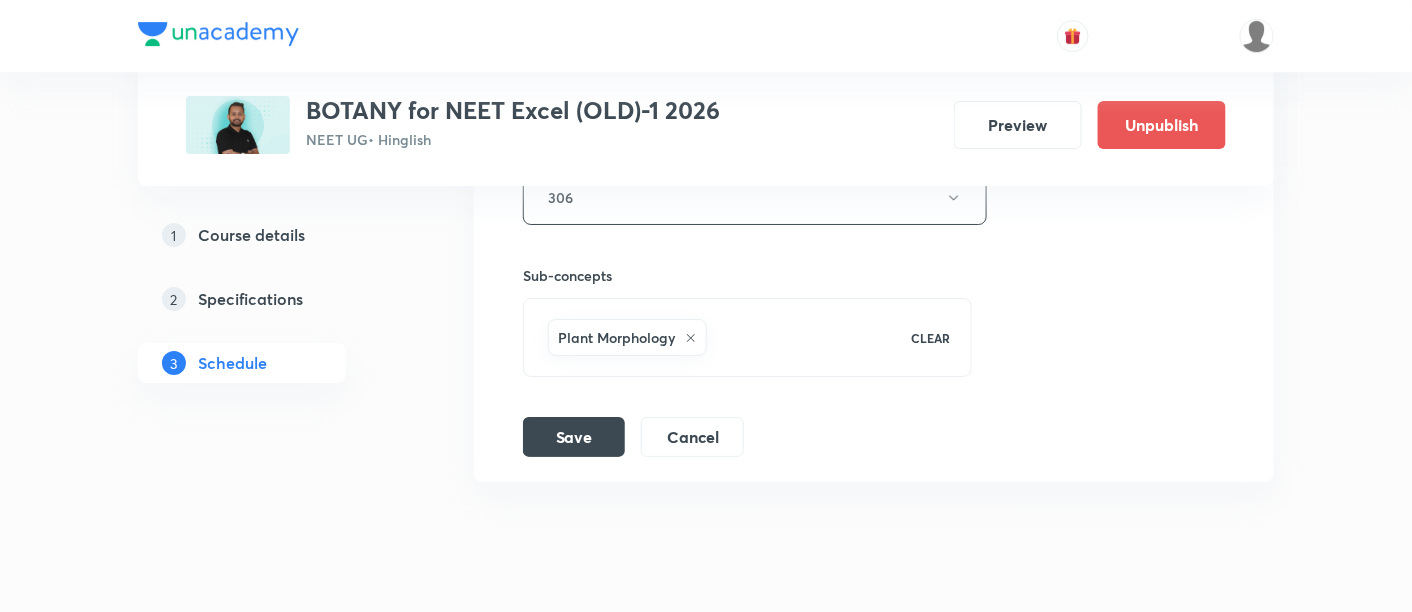 scroll, scrollTop: 7014, scrollLeft: 0, axis: vertical 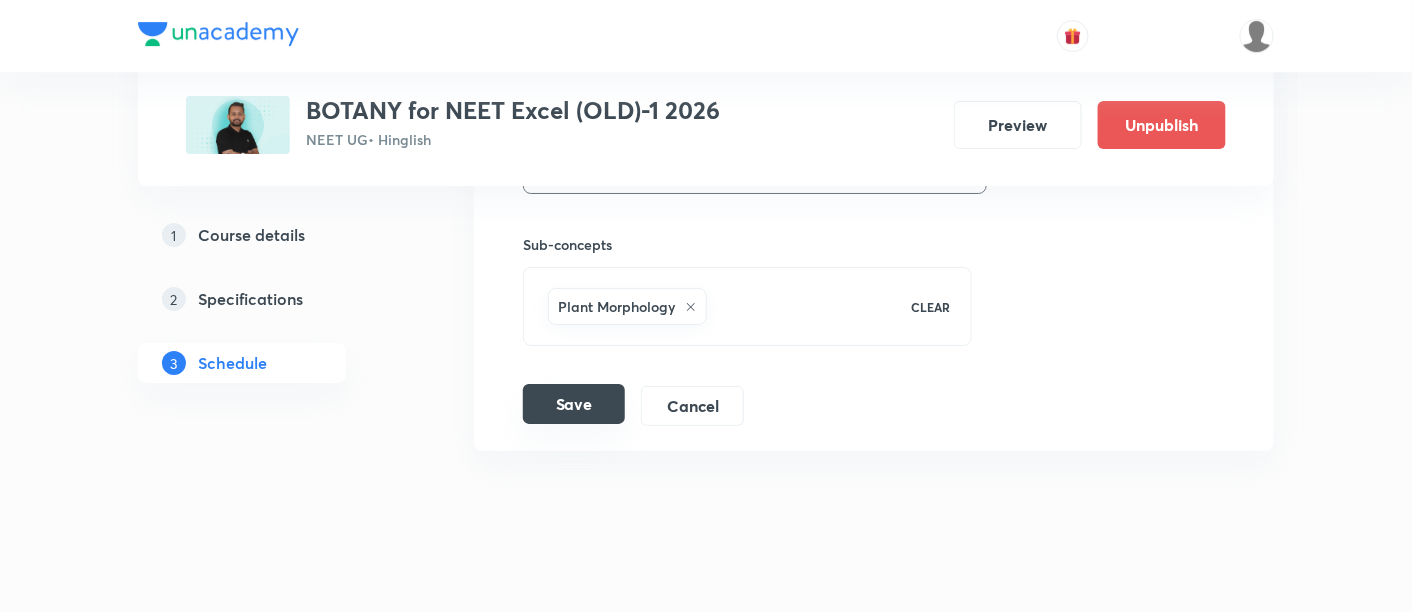 click on "Save" at bounding box center [574, 404] 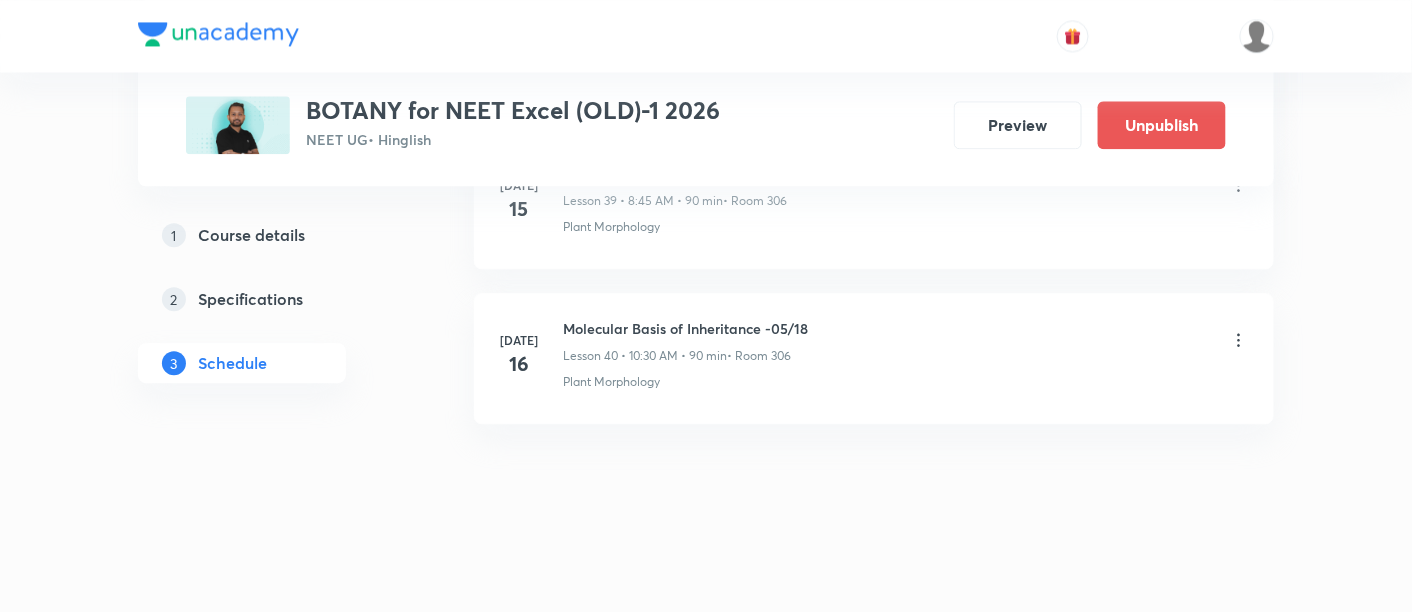 scroll, scrollTop: 6248, scrollLeft: 0, axis: vertical 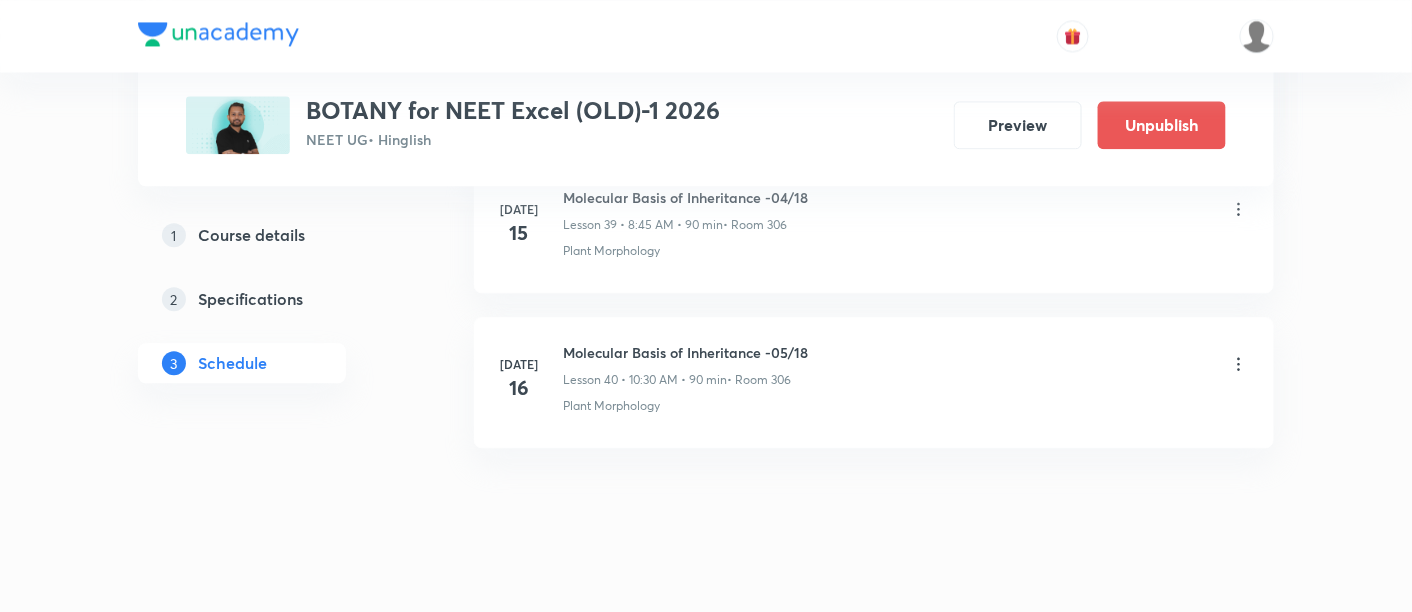 click 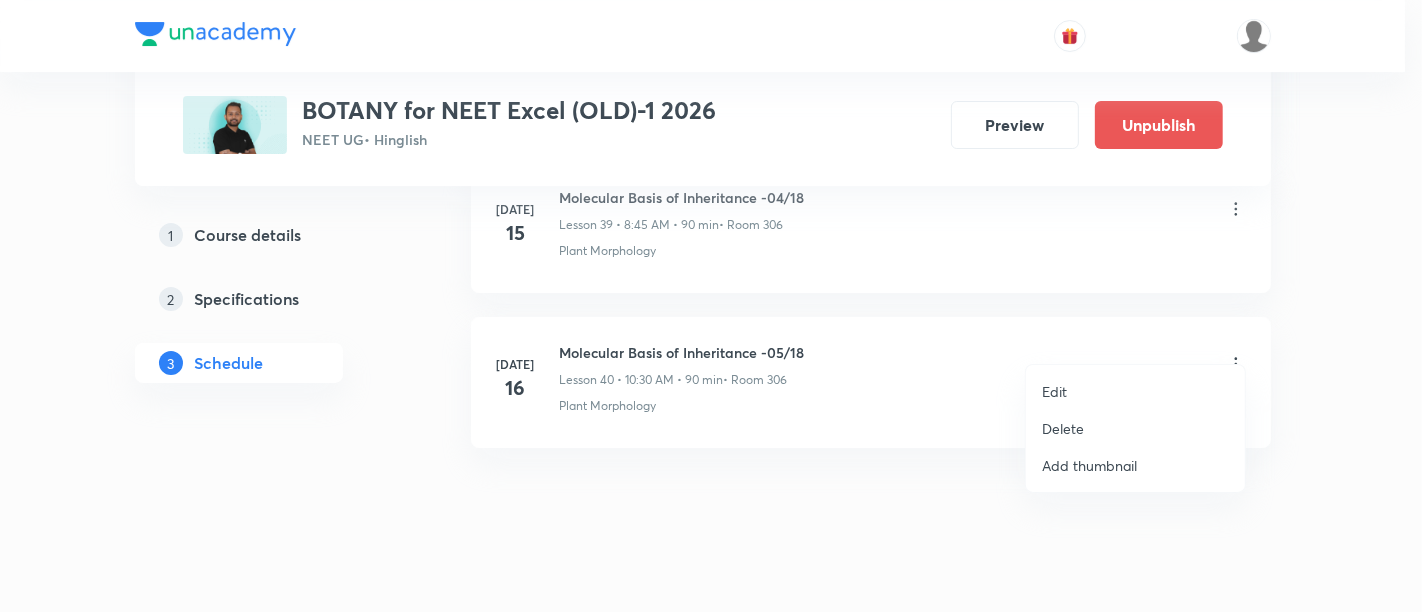 click on "Edit" at bounding box center [1054, 391] 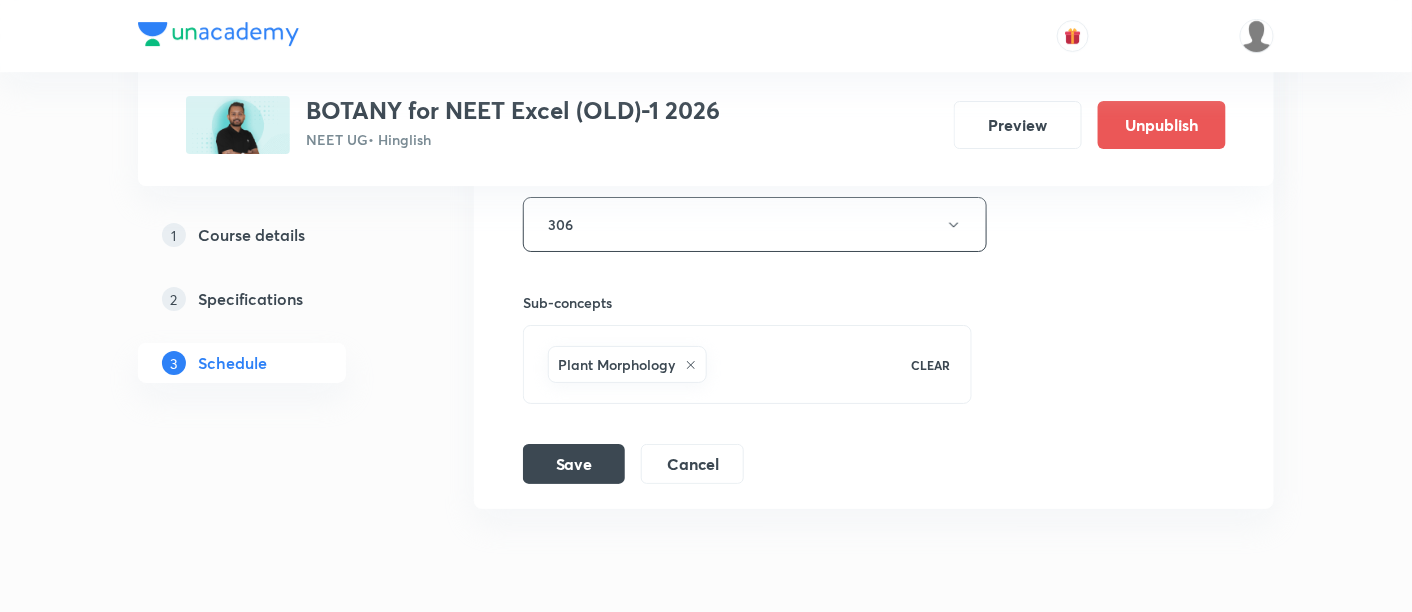 scroll, scrollTop: 7014, scrollLeft: 0, axis: vertical 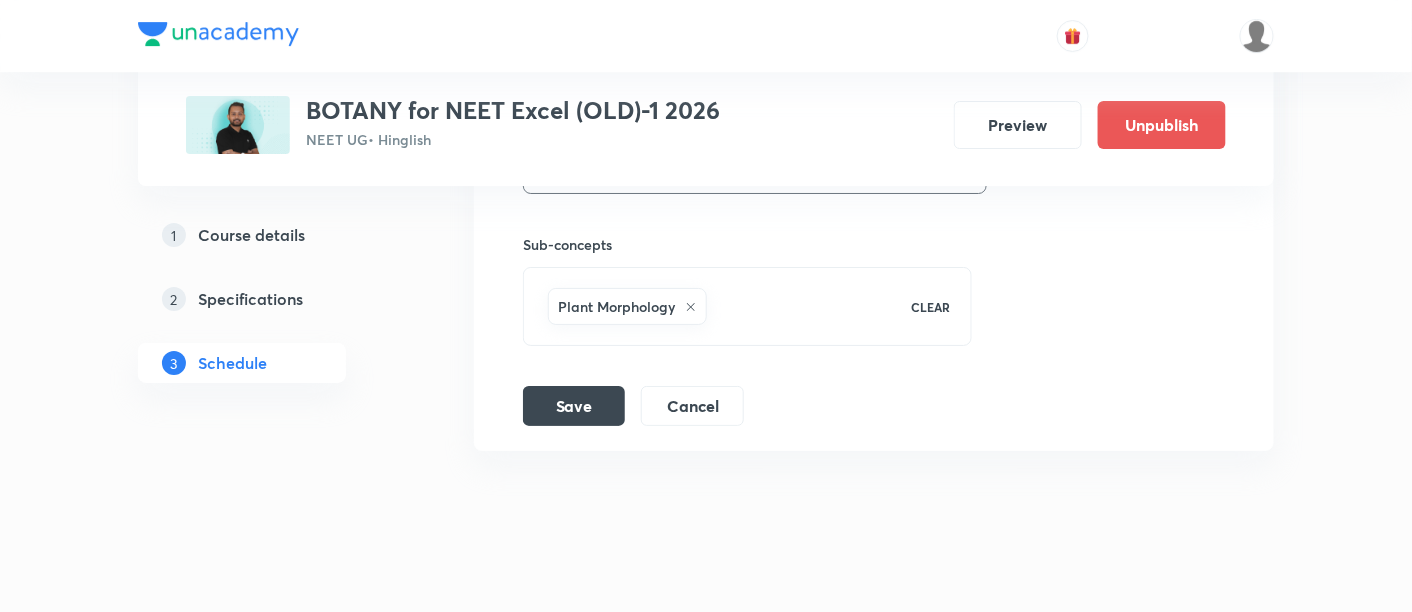 drag, startPoint x: 717, startPoint y: 378, endPoint x: 978, endPoint y: 407, distance: 262.60617 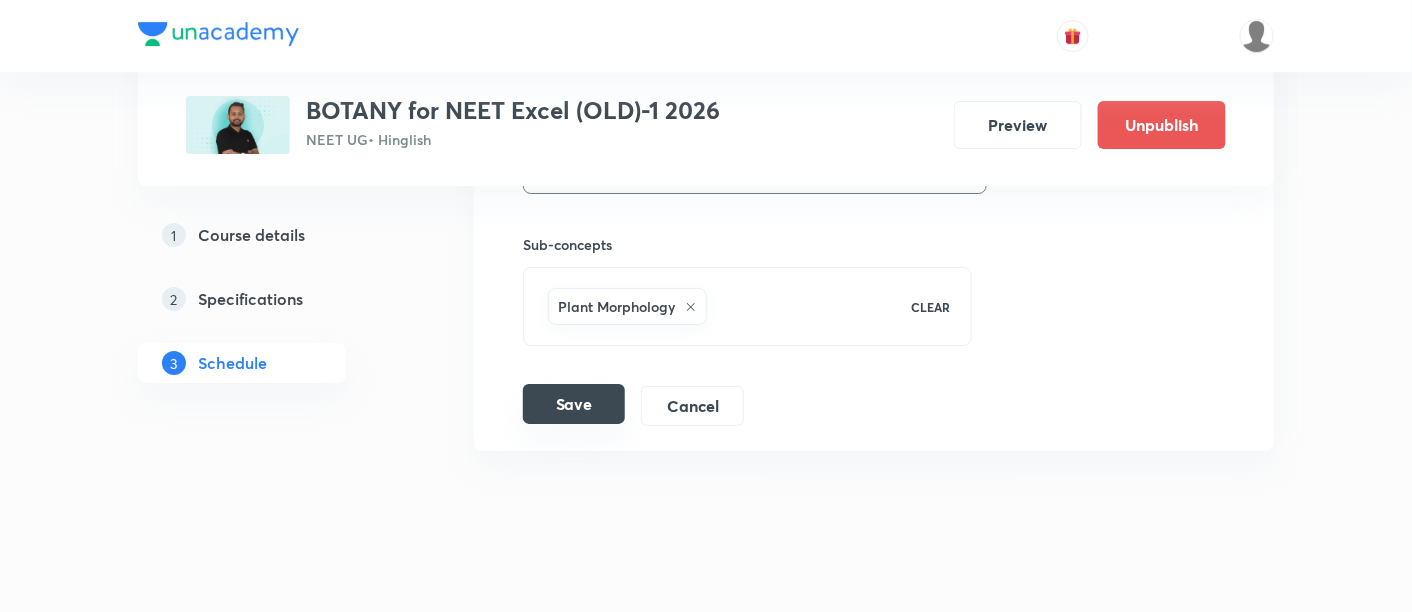 click on "Save" at bounding box center [574, 404] 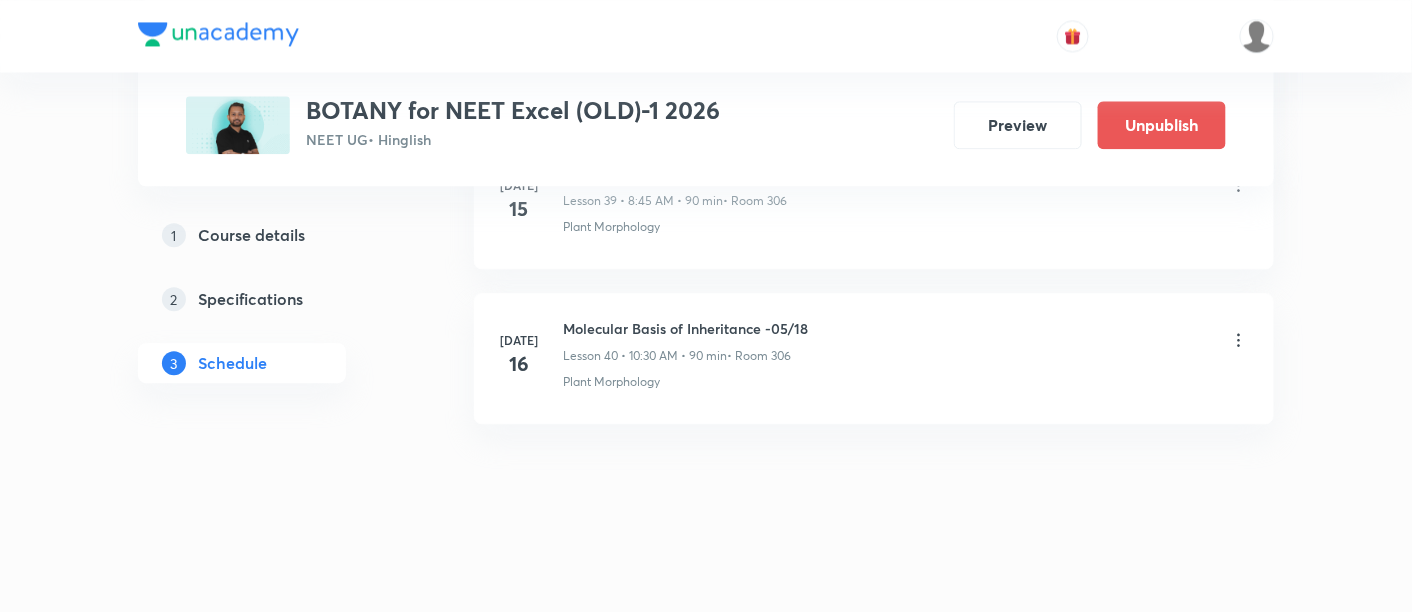 scroll, scrollTop: 6248, scrollLeft: 0, axis: vertical 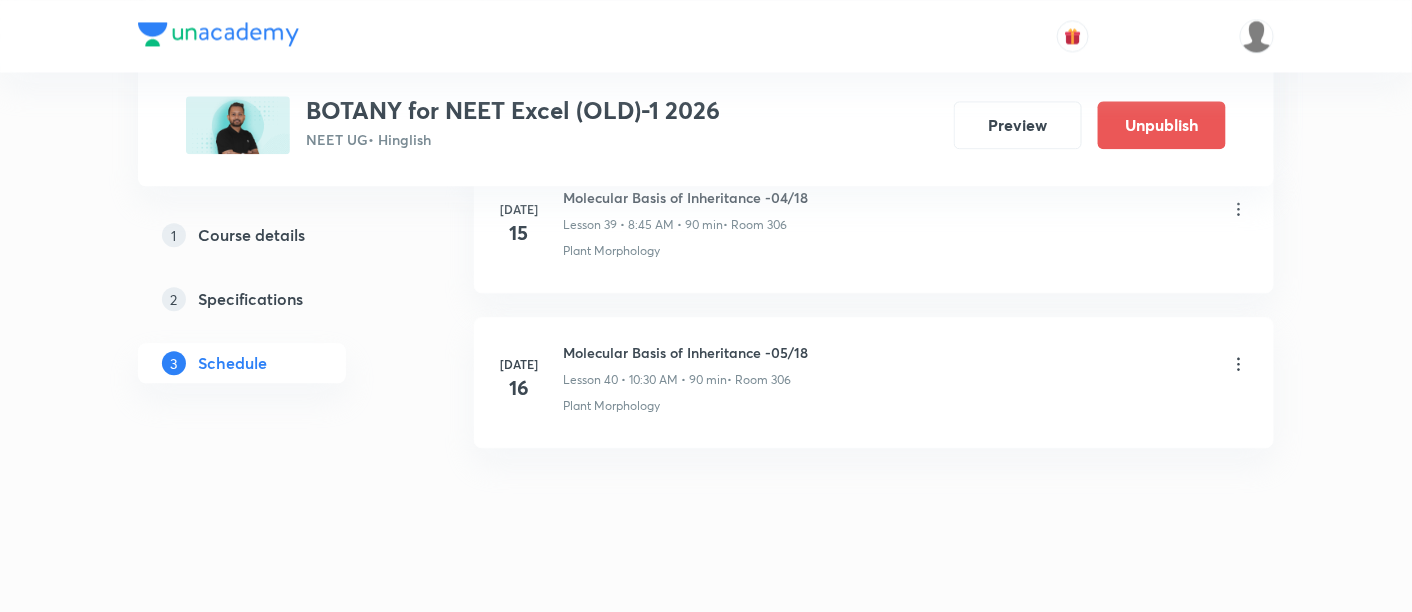 click 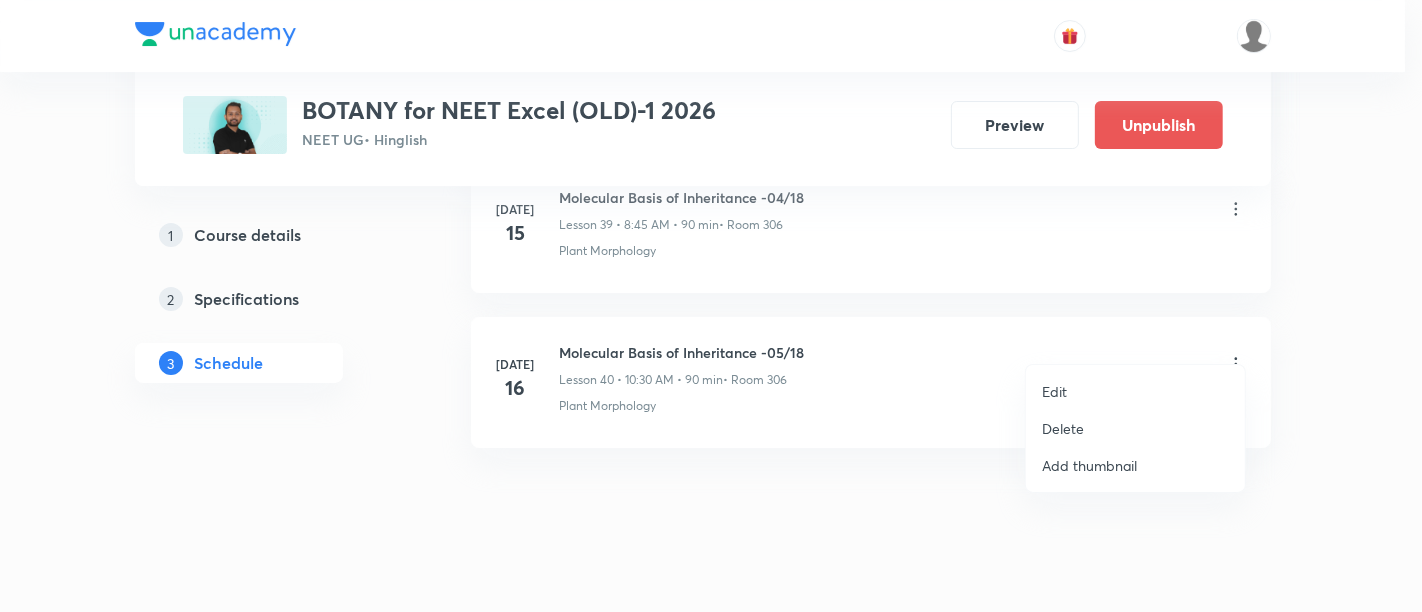 click on "Edit" at bounding box center (1054, 391) 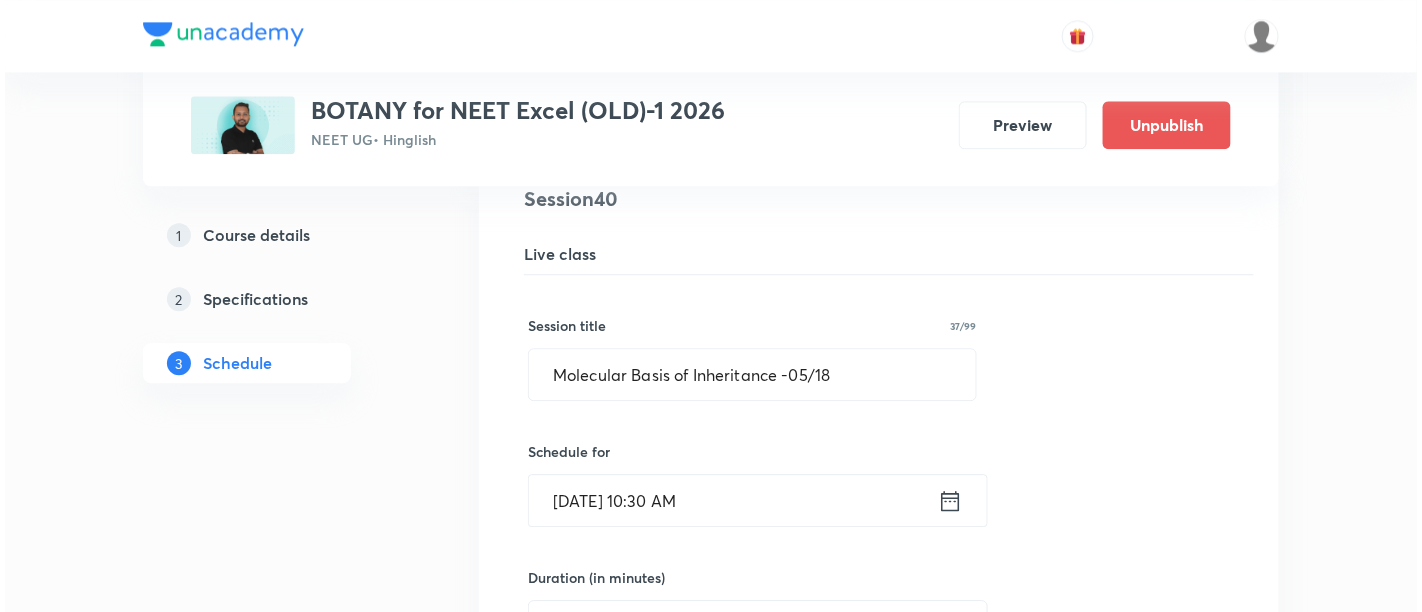 scroll, scrollTop: 6374, scrollLeft: 0, axis: vertical 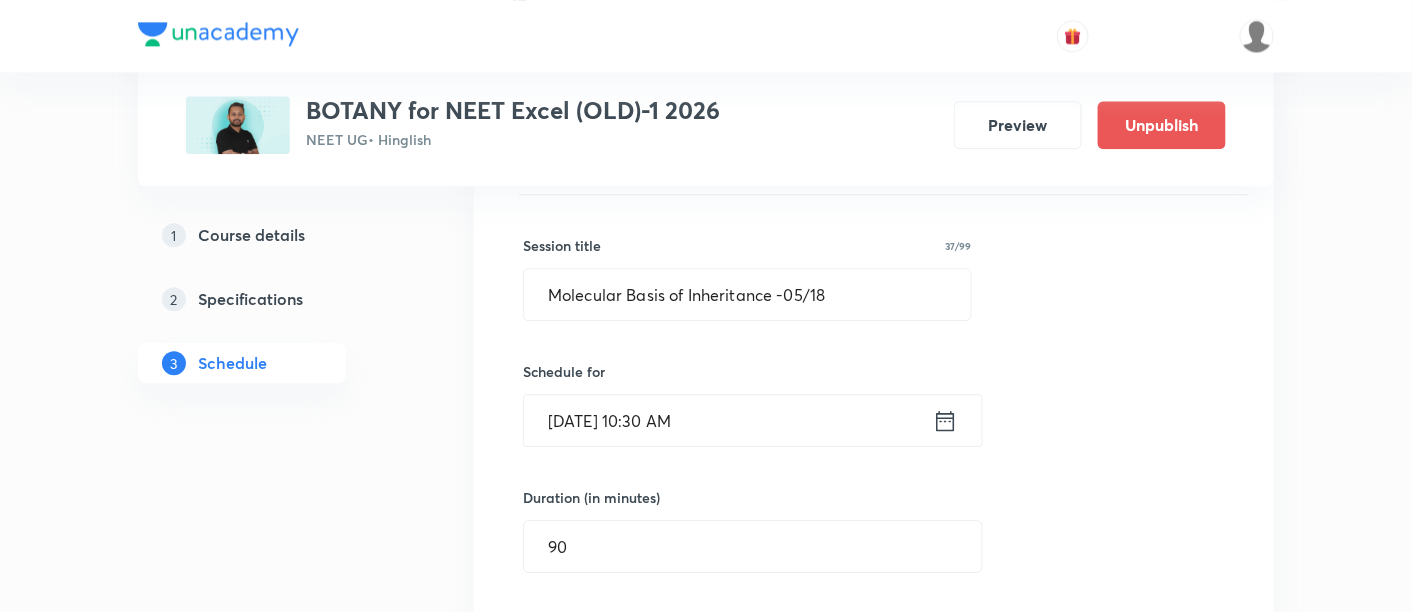 click 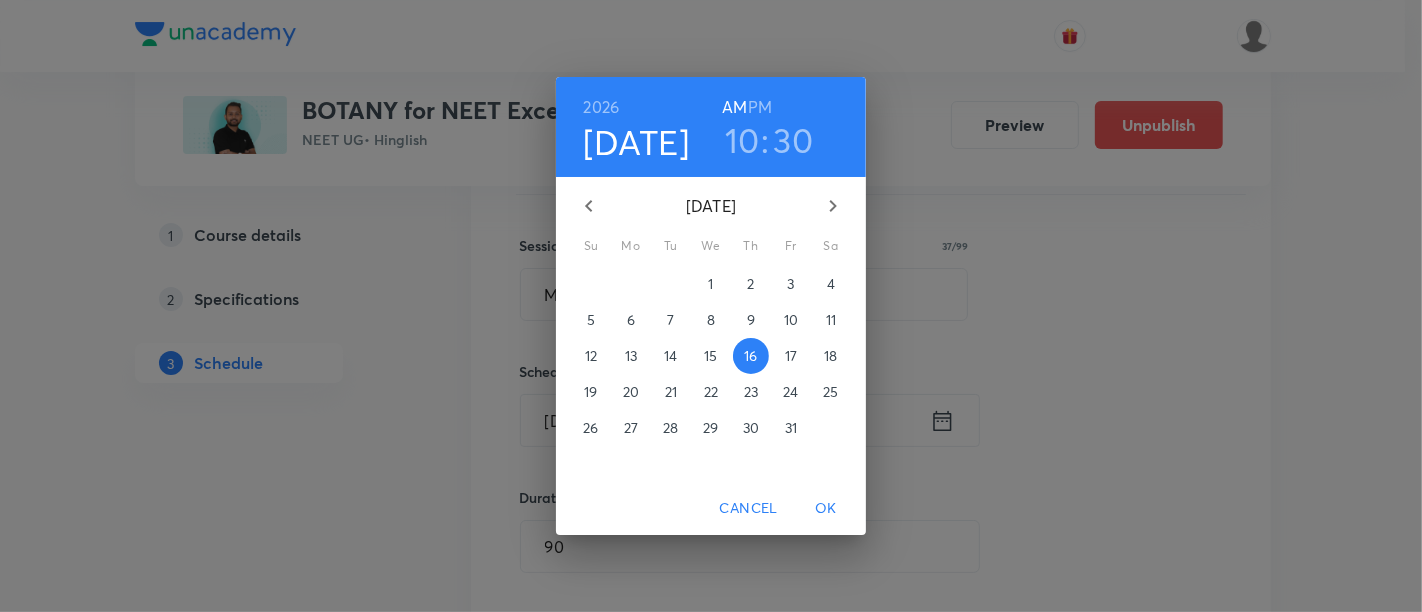 click on "2026" at bounding box center [602, 107] 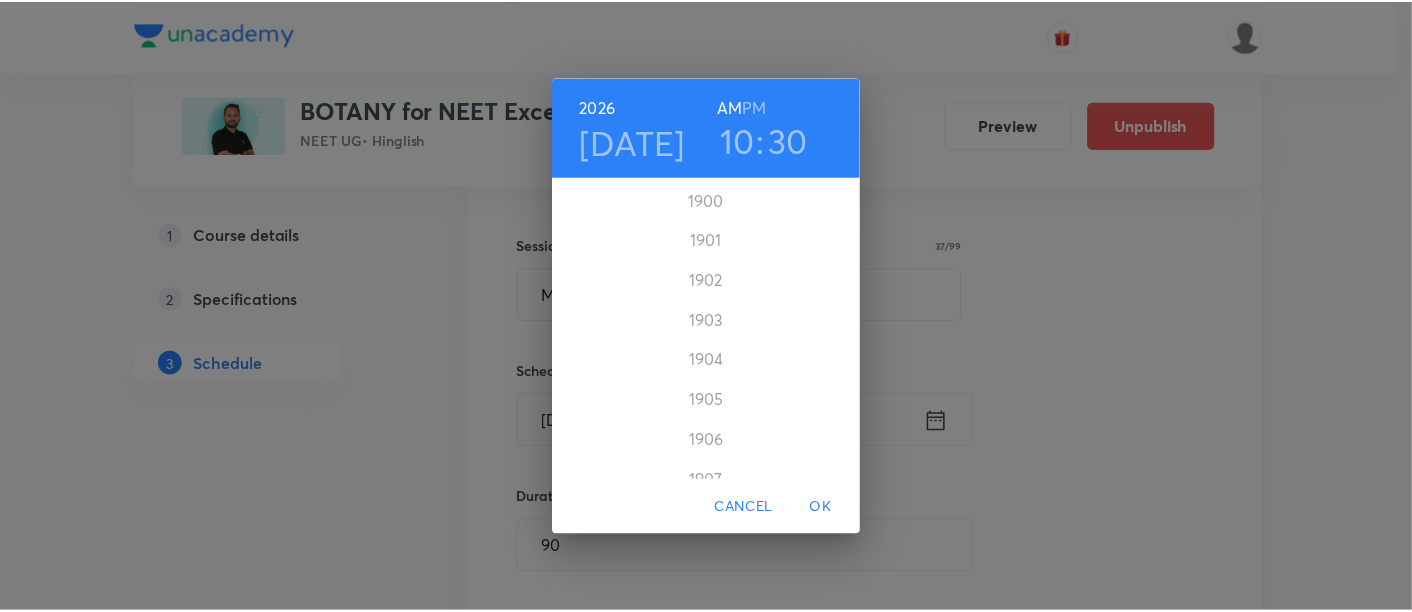 scroll, scrollTop: 4918, scrollLeft: 0, axis: vertical 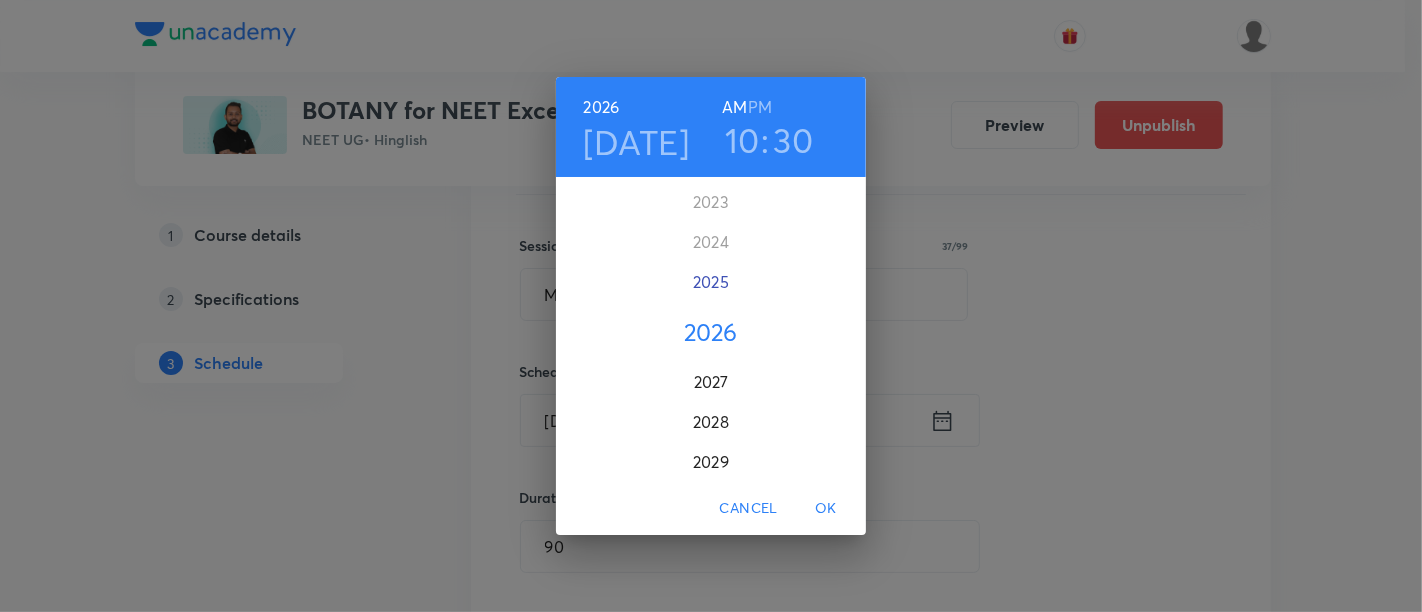 click on "2025" at bounding box center (711, 282) 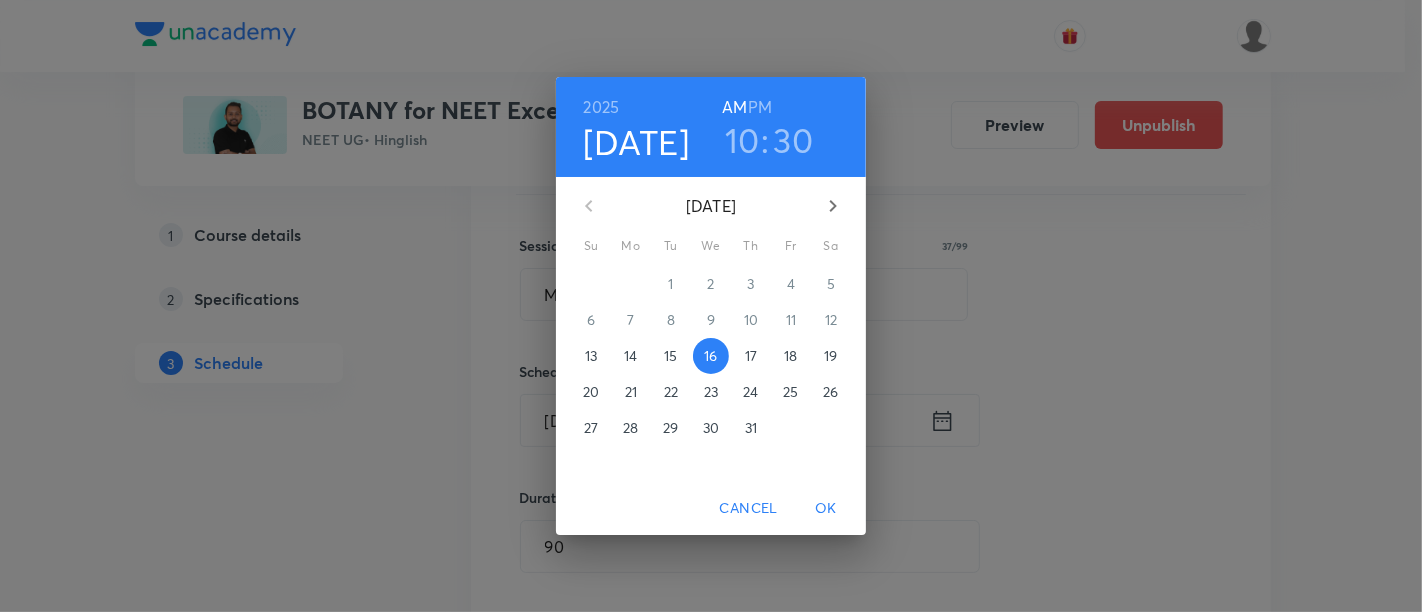 click on "PM" at bounding box center [760, 107] 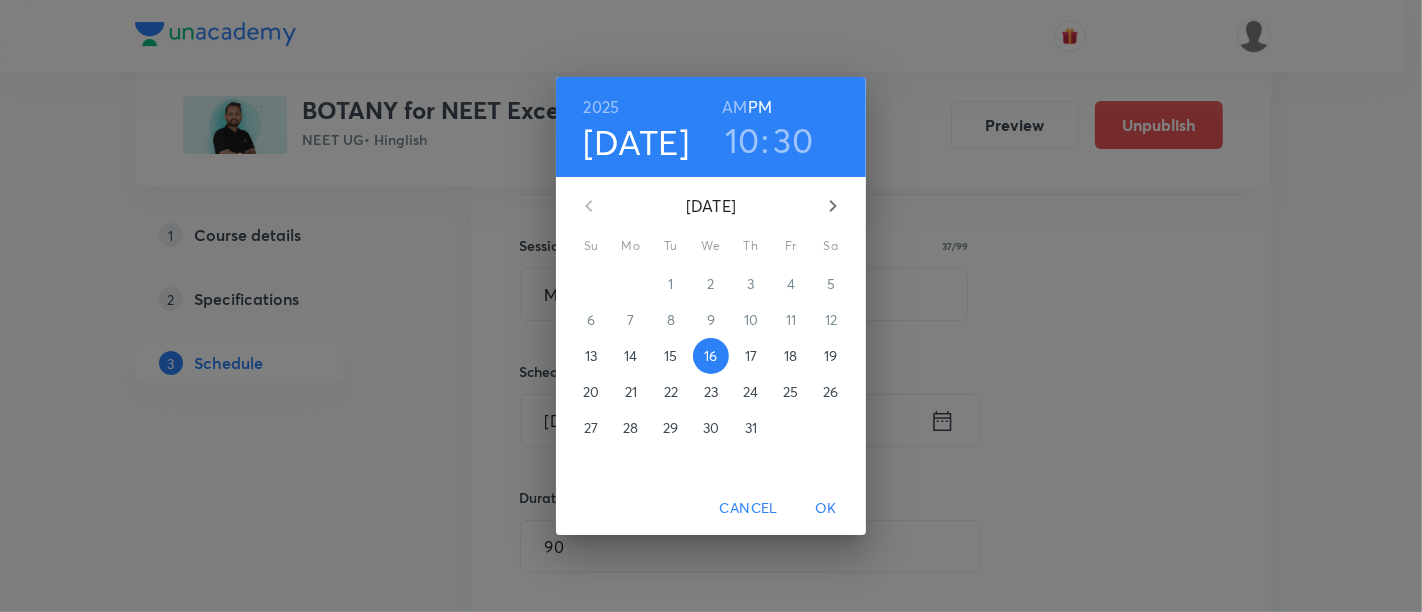 click on "10" at bounding box center (742, 140) 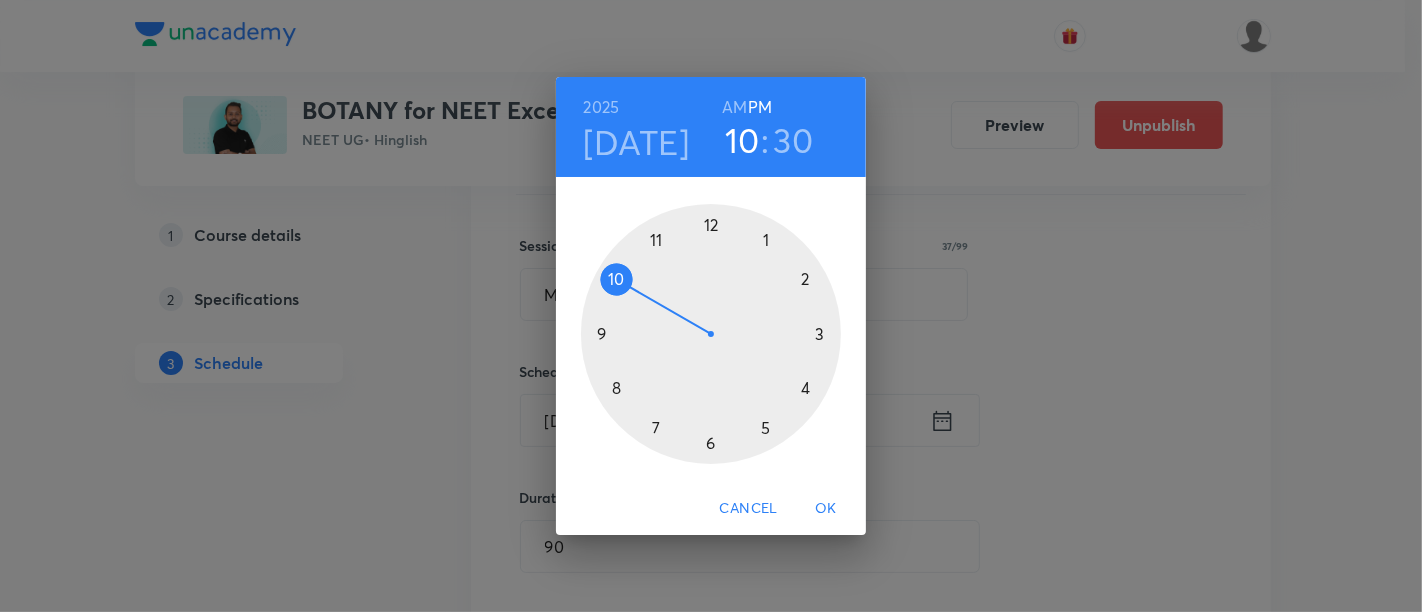 click at bounding box center [711, 334] 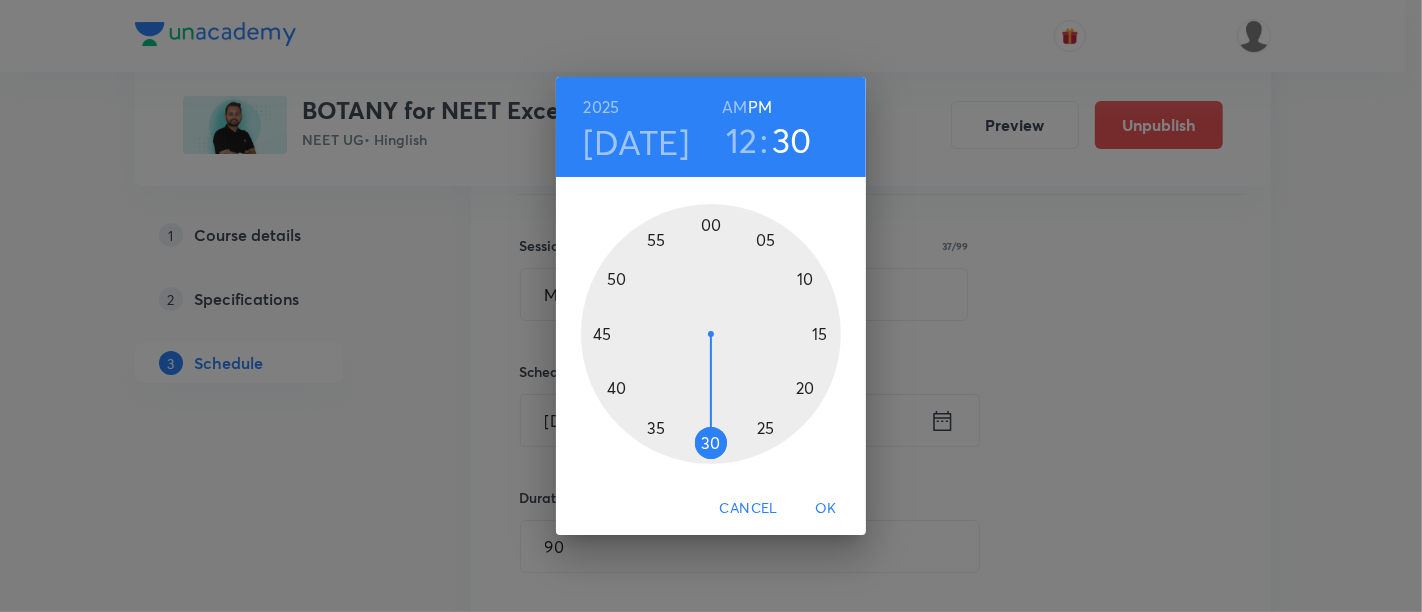 click at bounding box center (711, 334) 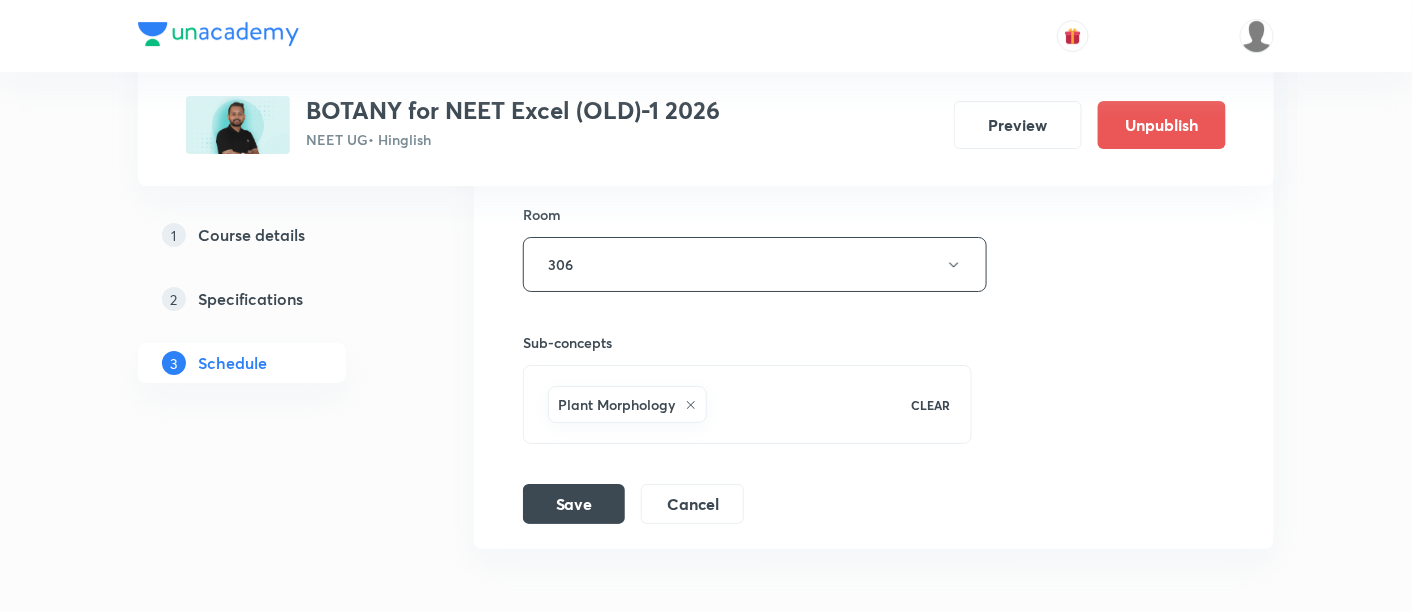 scroll, scrollTop: 6919, scrollLeft: 0, axis: vertical 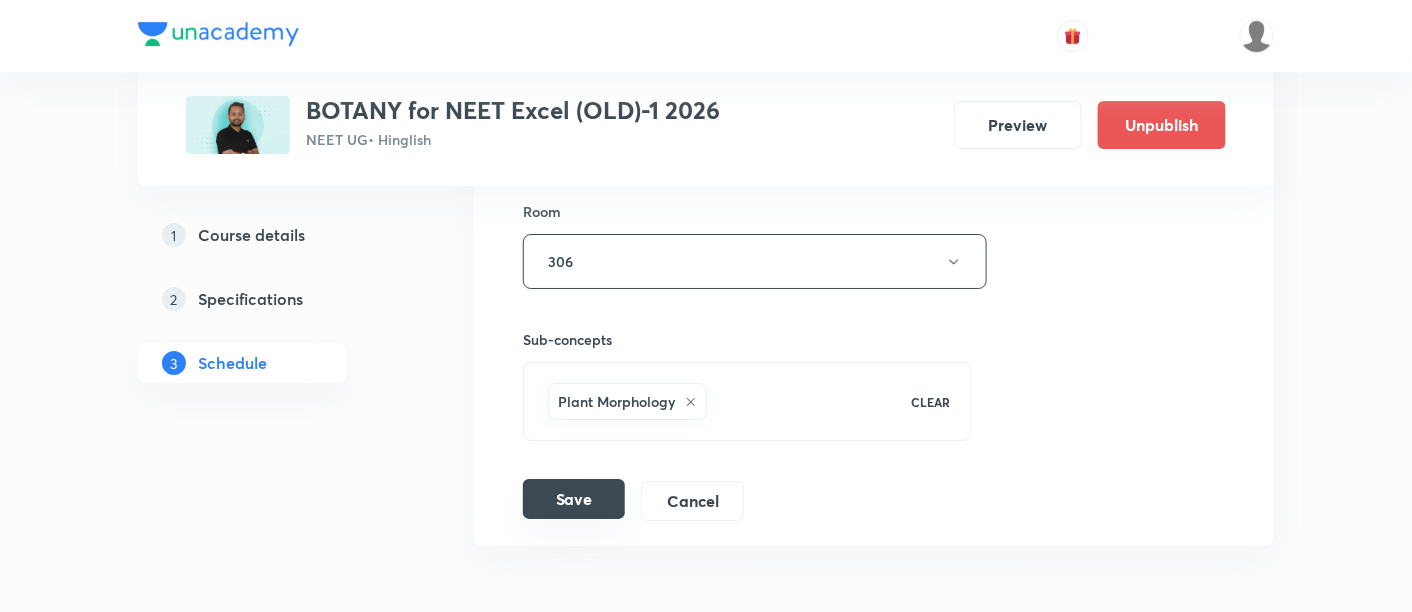 click on "Save" at bounding box center (574, 499) 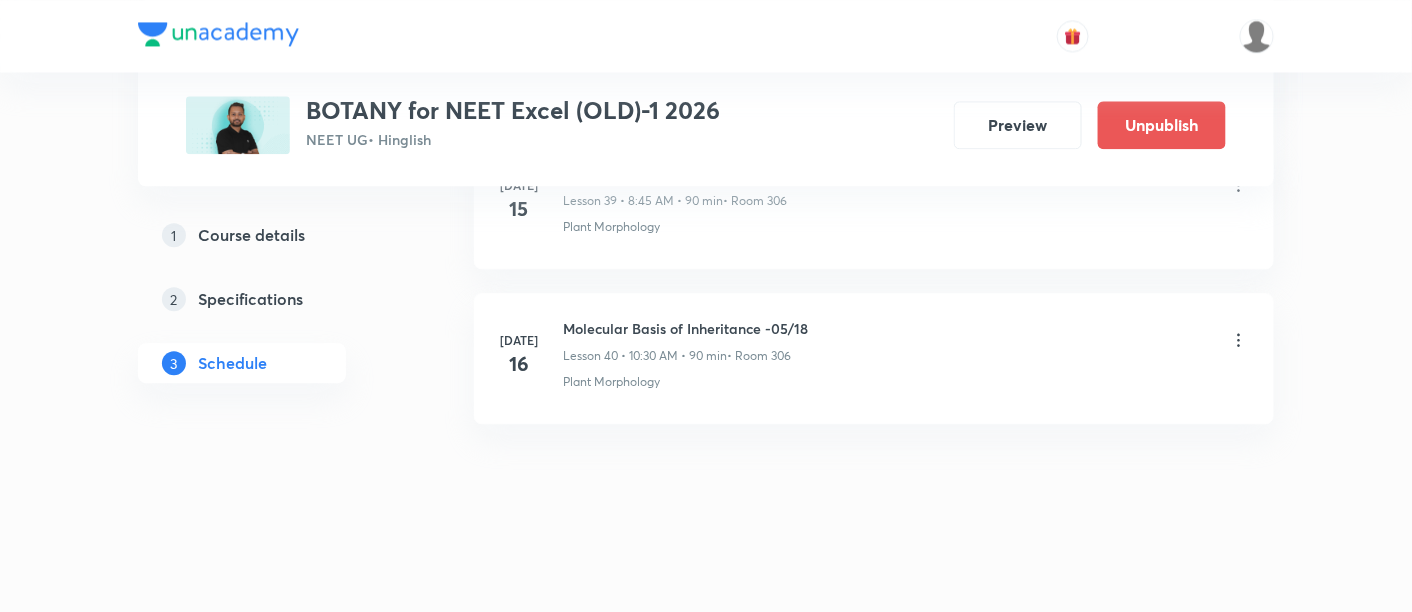scroll, scrollTop: 6248, scrollLeft: 0, axis: vertical 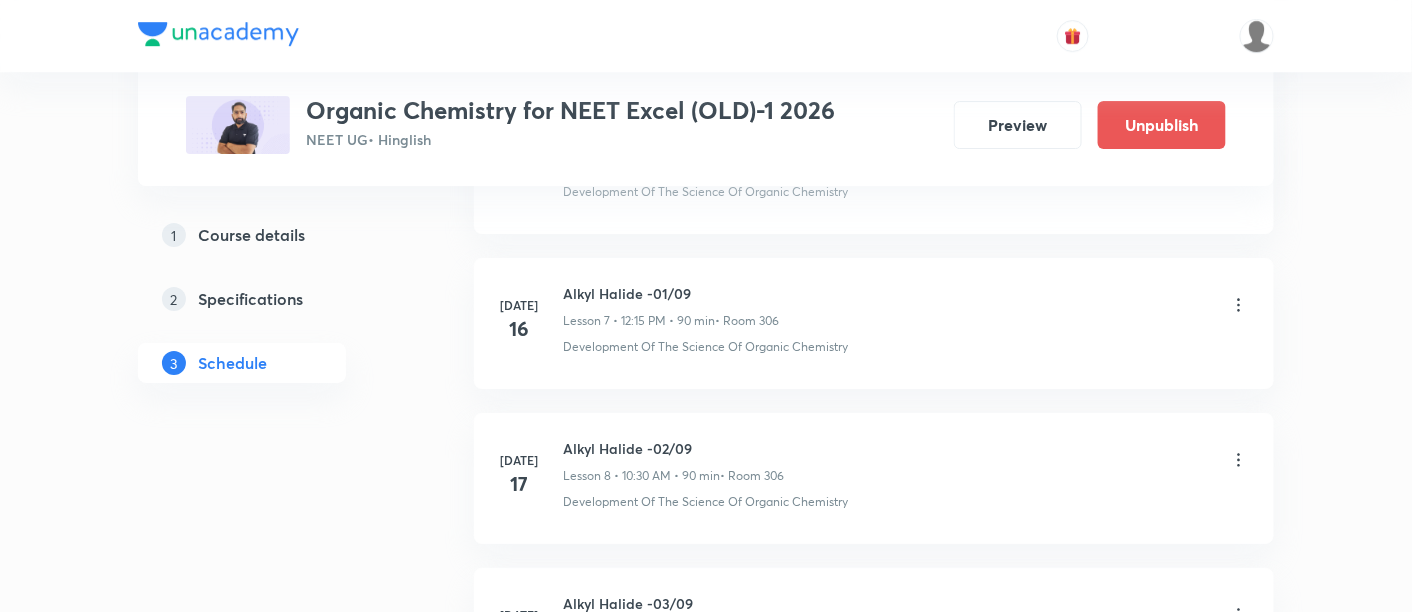 click 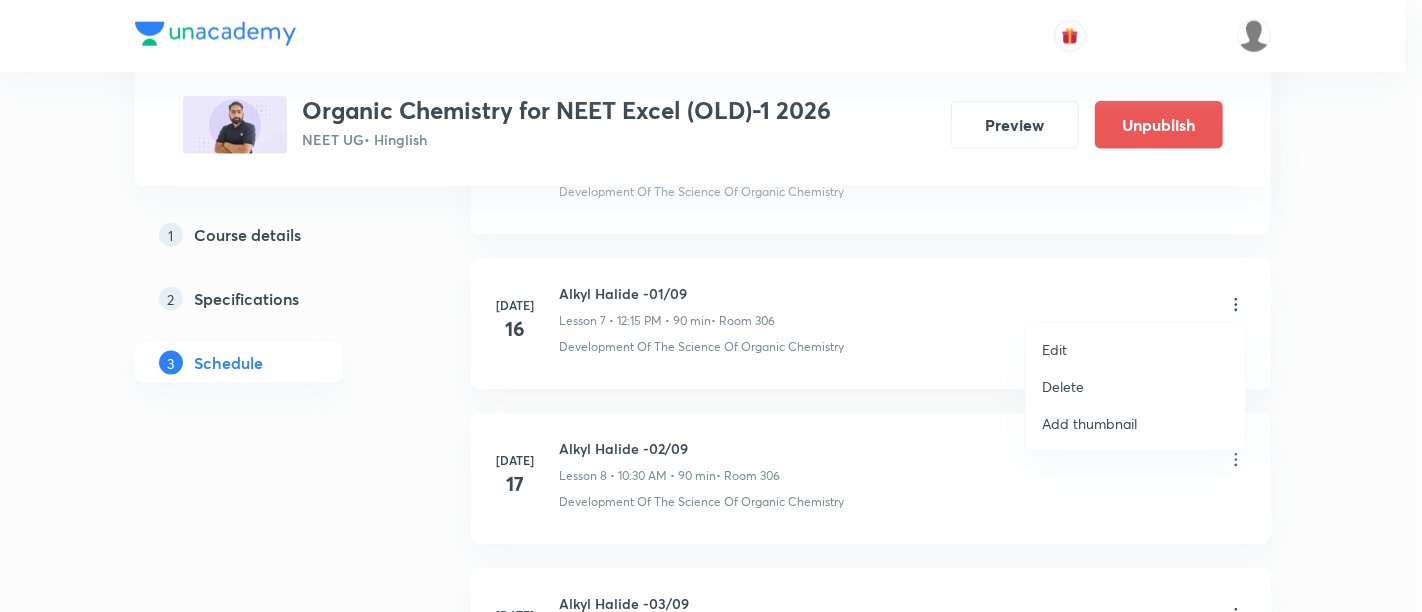 click on "Edit" at bounding box center (1054, 349) 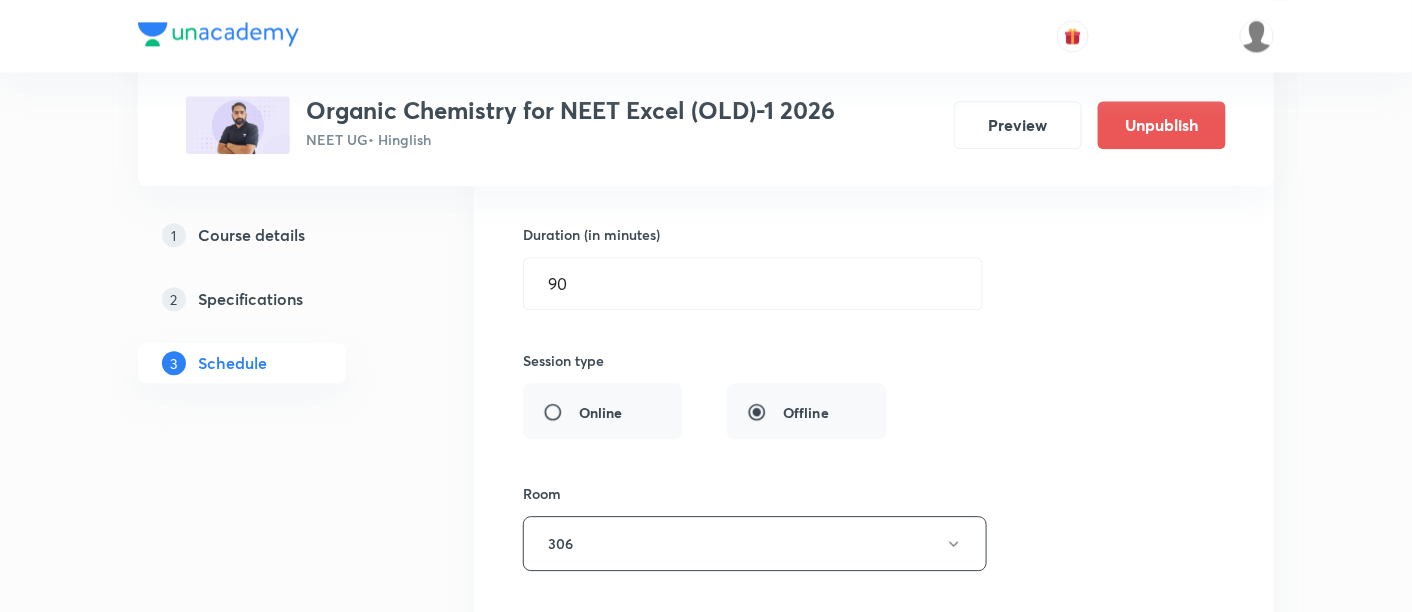 scroll, scrollTop: 1385, scrollLeft: 0, axis: vertical 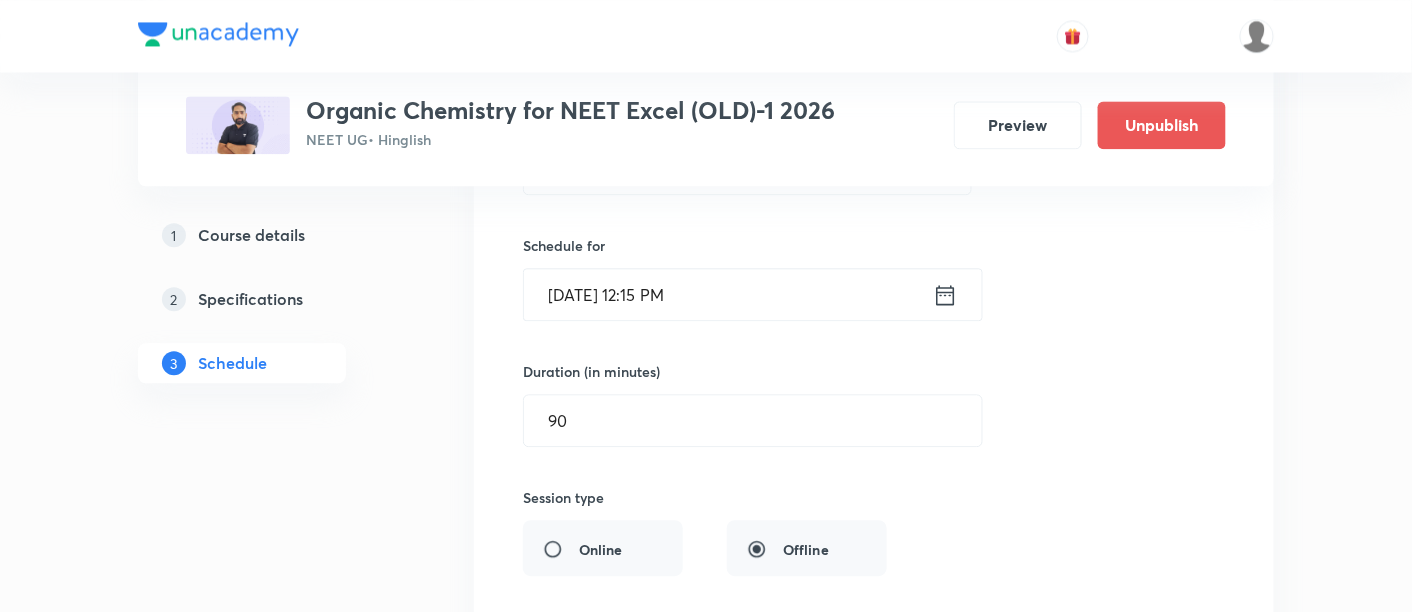 click 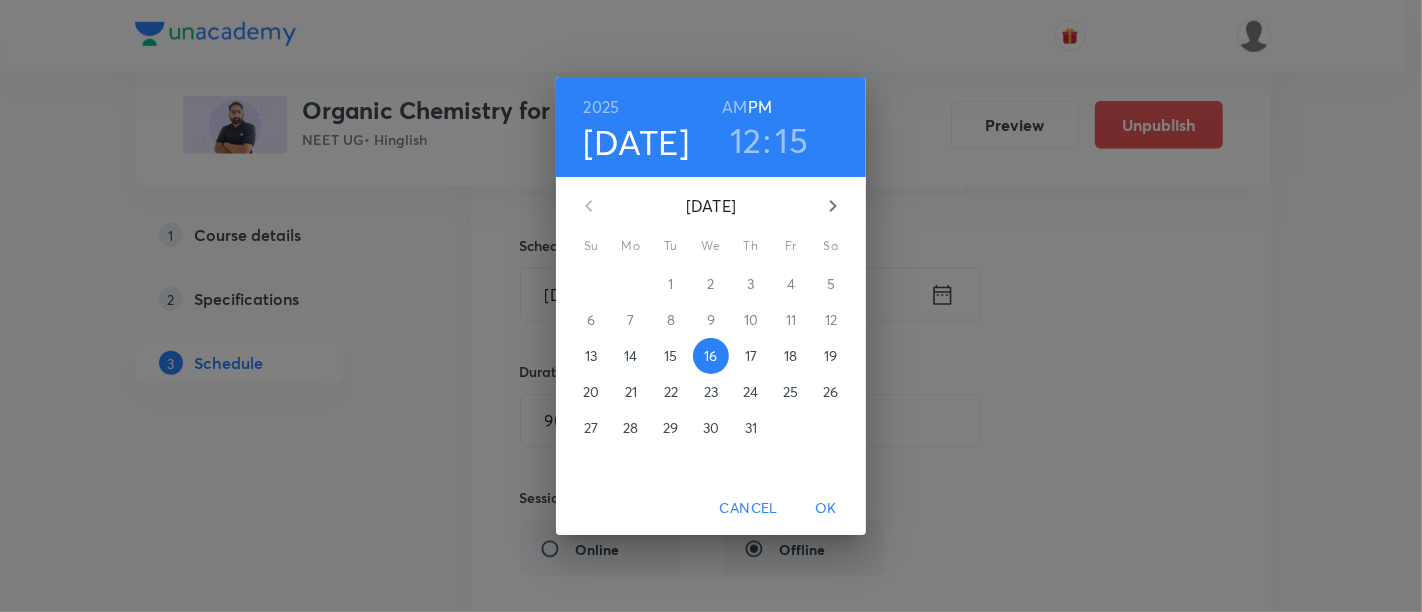 click on "AM" at bounding box center [734, 107] 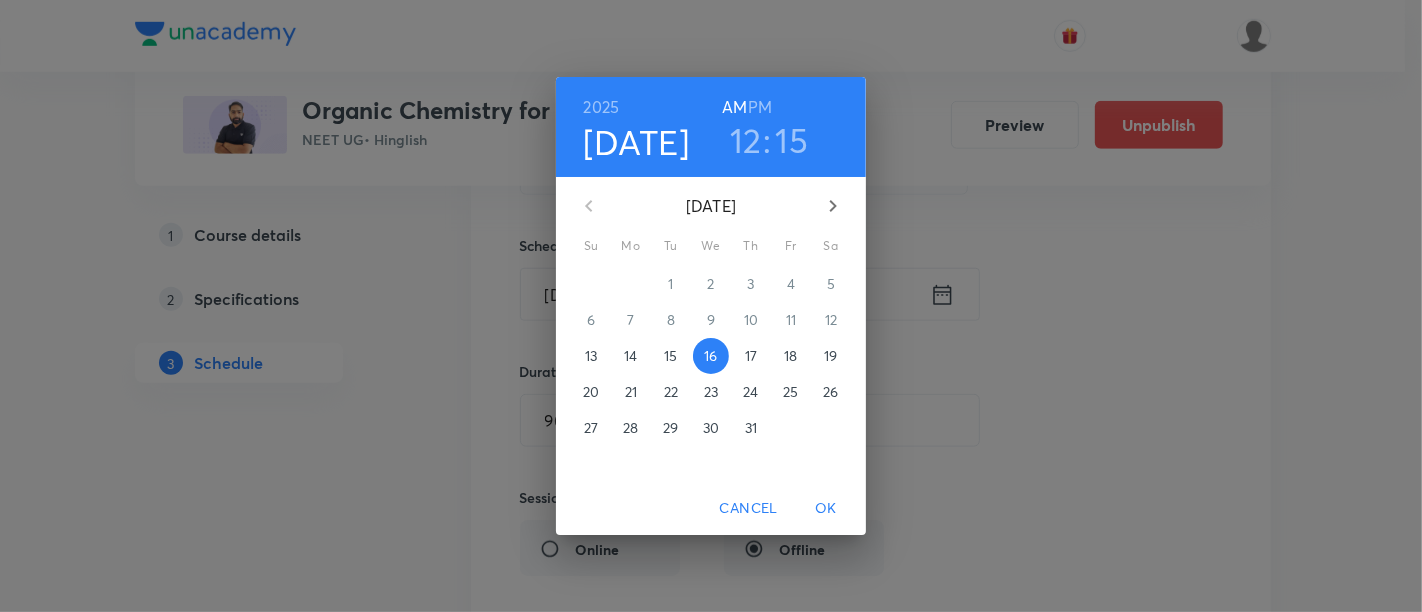click on "12" at bounding box center [746, 140] 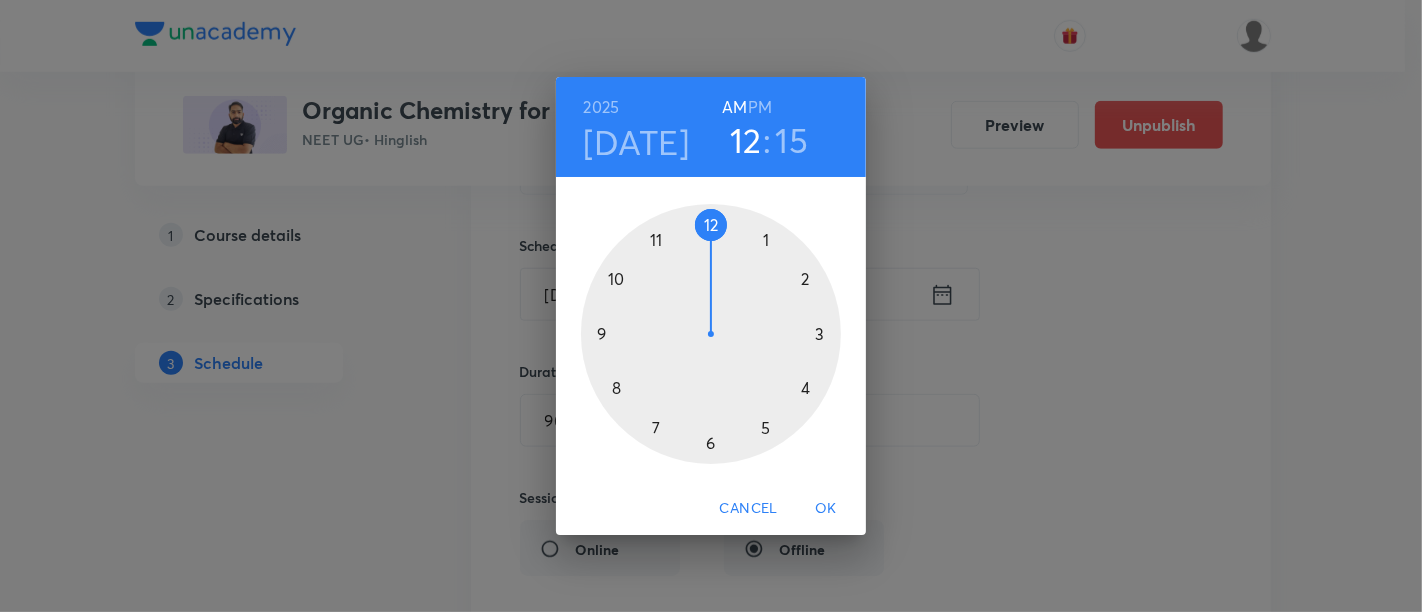 click at bounding box center [711, 334] 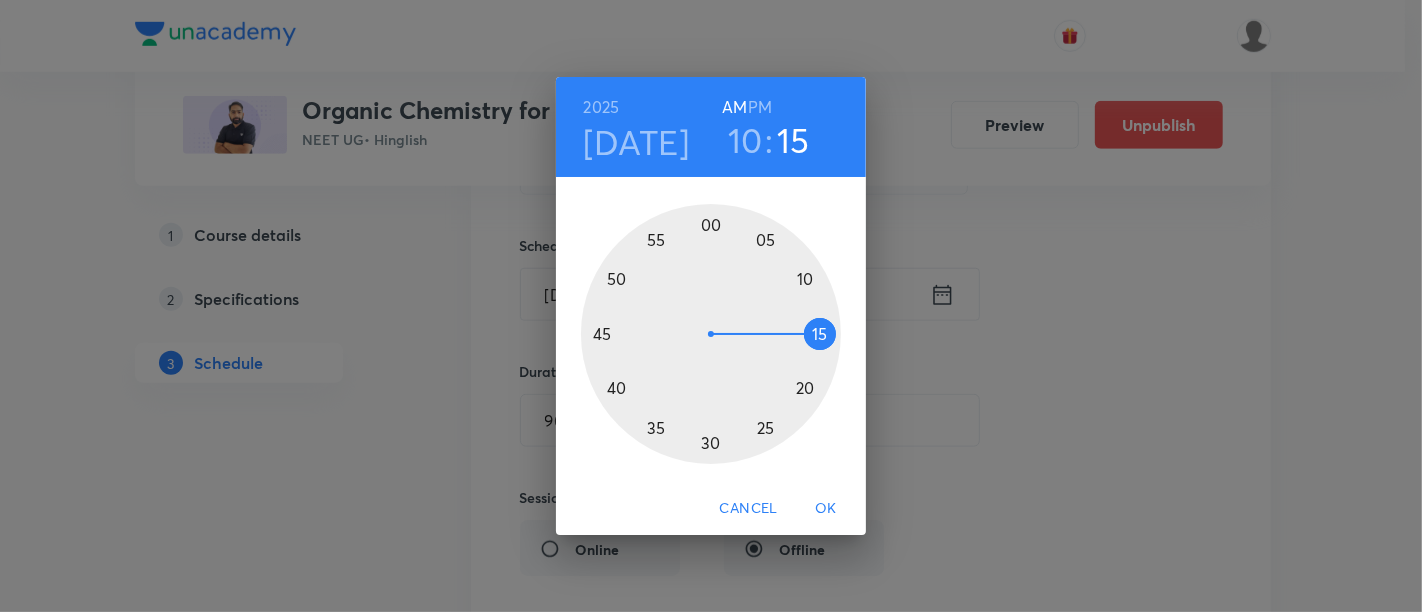 click at bounding box center (711, 334) 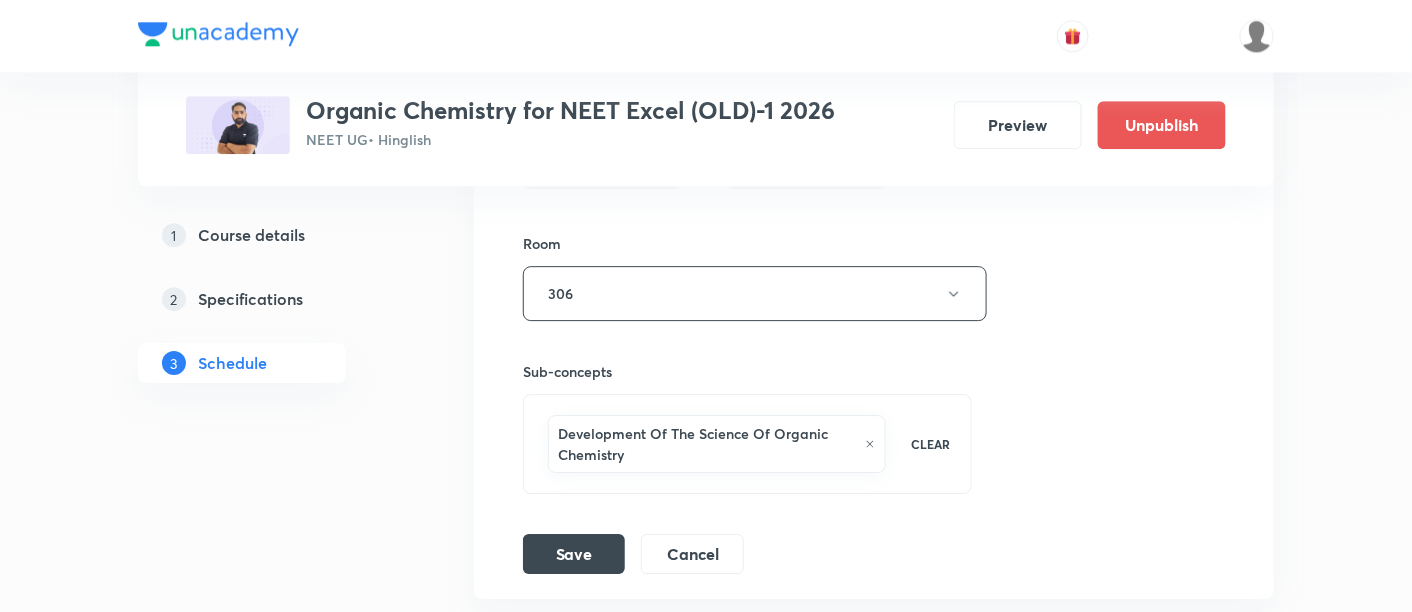 scroll, scrollTop: 1774, scrollLeft: 0, axis: vertical 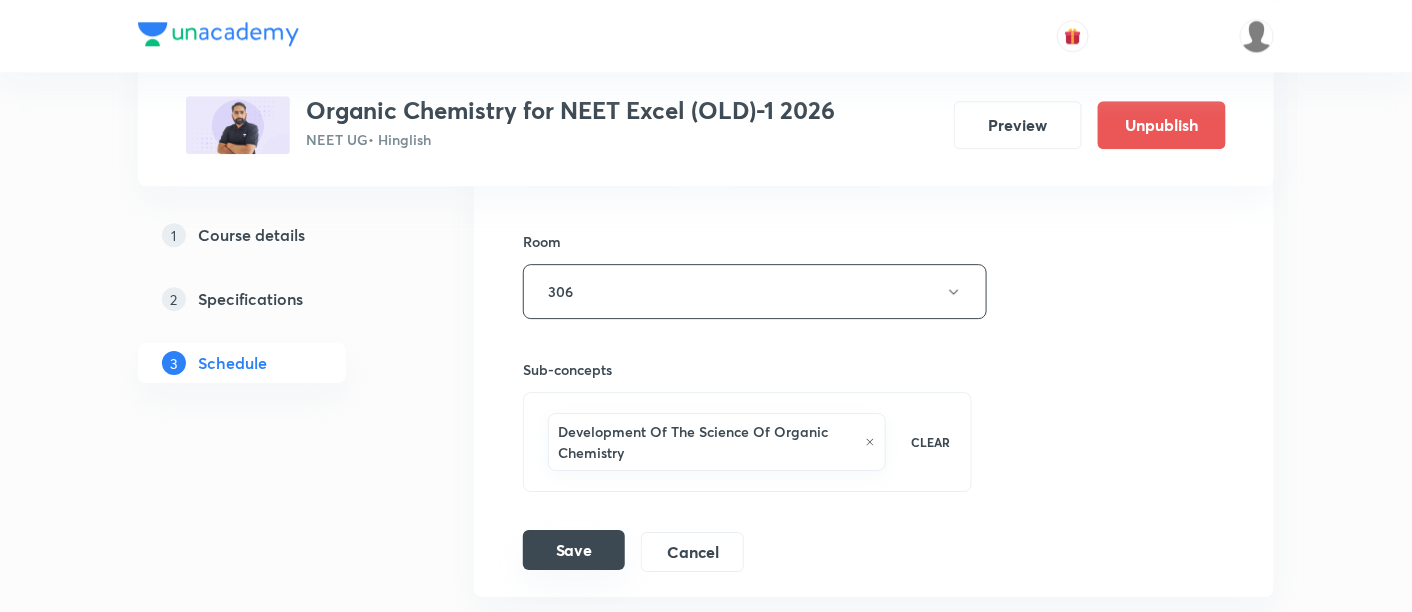 click on "Save" at bounding box center [574, 550] 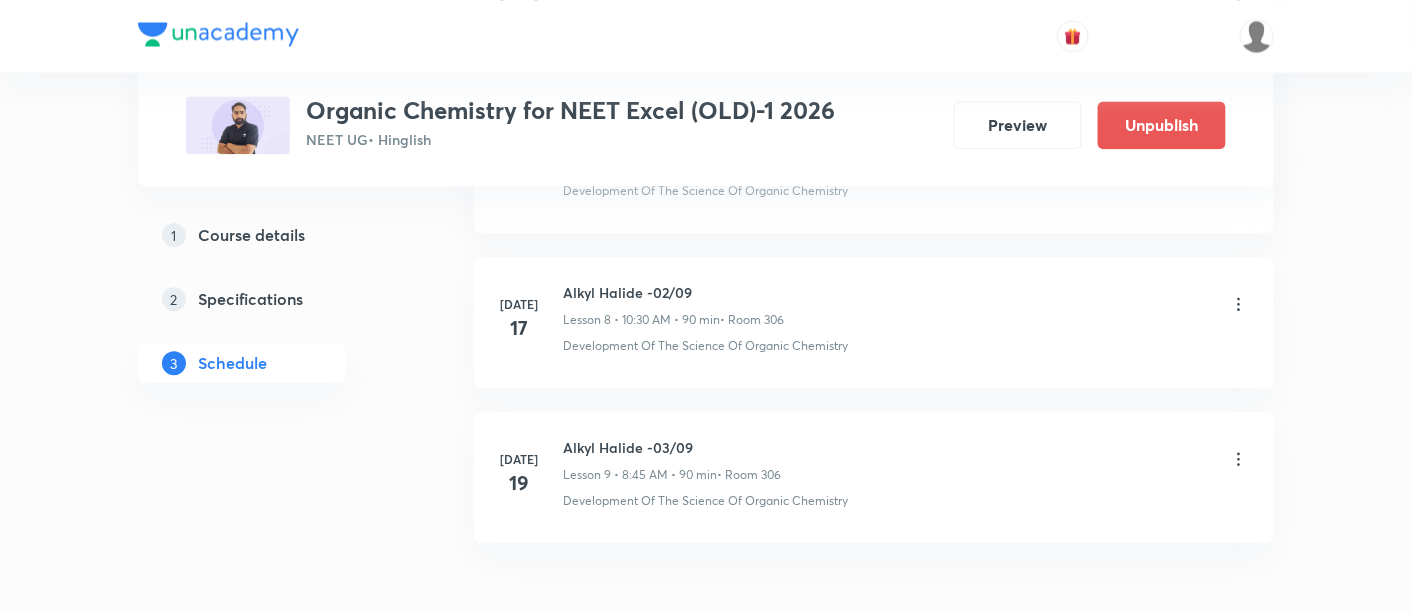 scroll, scrollTop: 1205, scrollLeft: 0, axis: vertical 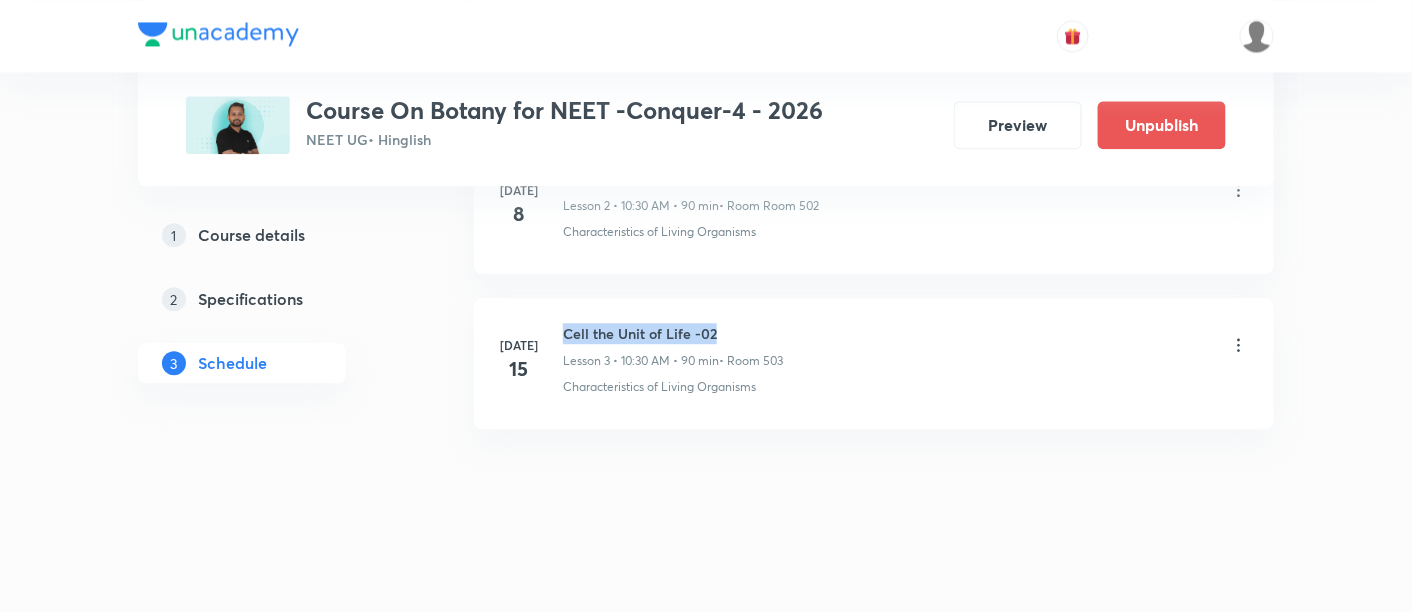 drag, startPoint x: 565, startPoint y: 326, endPoint x: 747, endPoint y: 334, distance: 182.17574 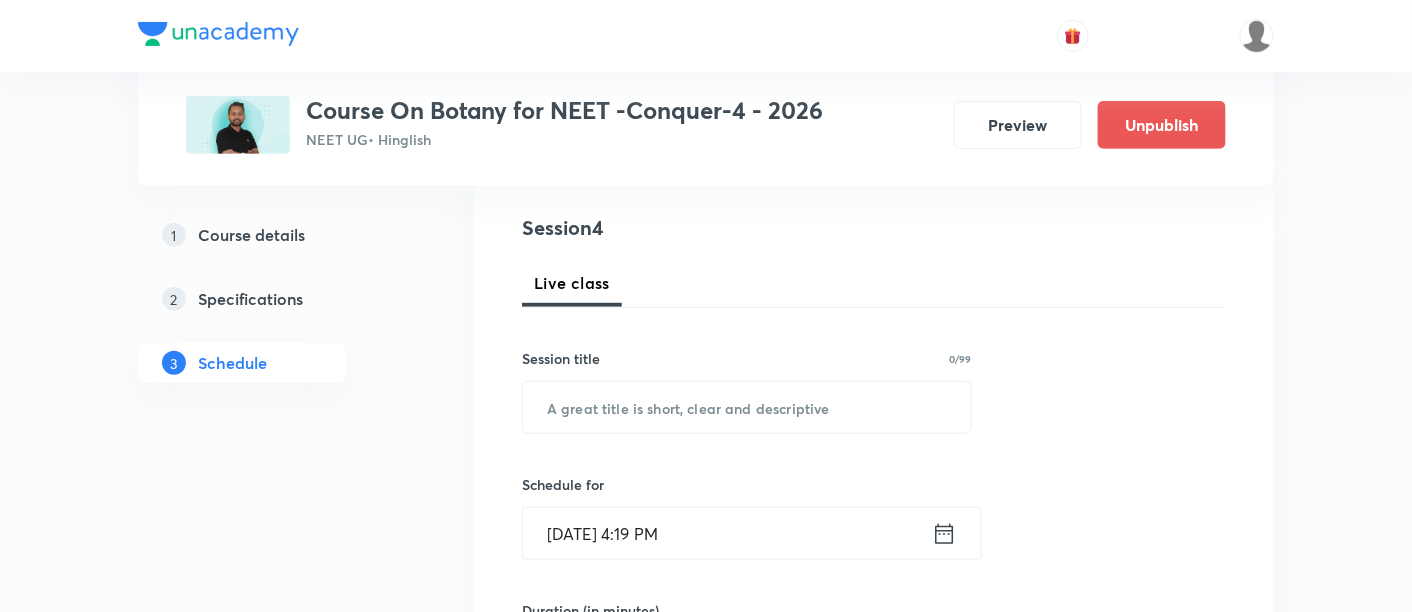 scroll, scrollTop: 222, scrollLeft: 0, axis: vertical 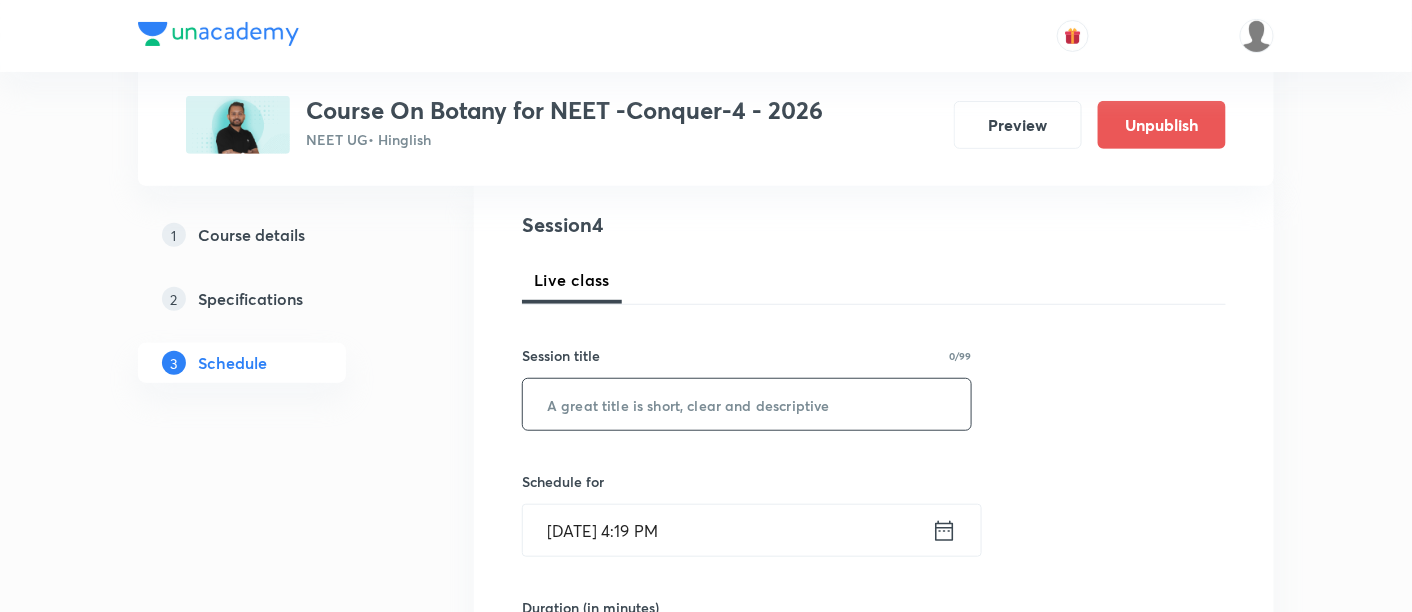 click at bounding box center [747, 404] 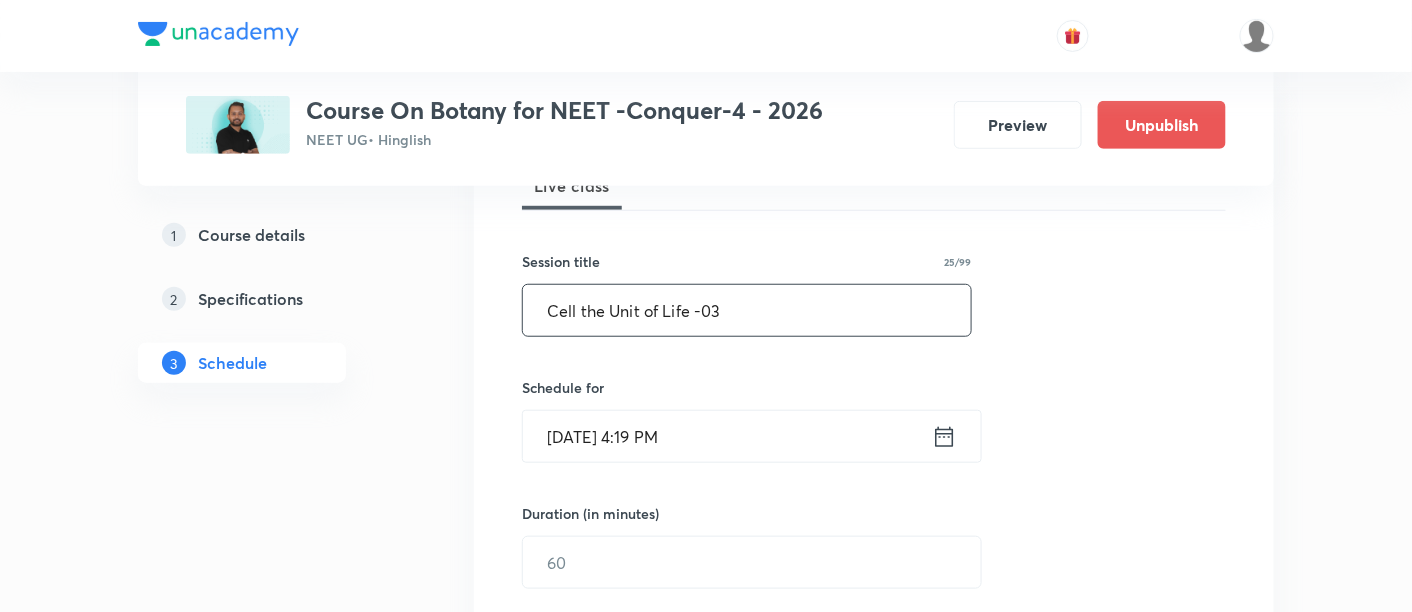 scroll, scrollTop: 329, scrollLeft: 0, axis: vertical 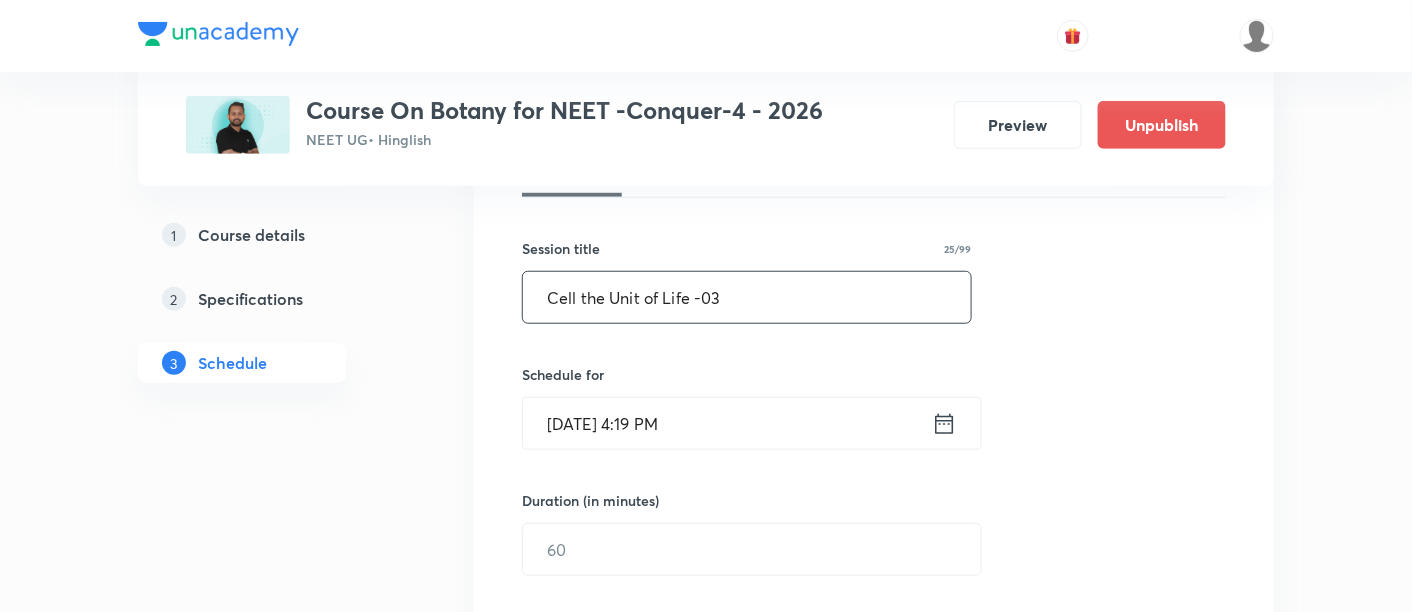 type on "Cell the Unit of Life -03" 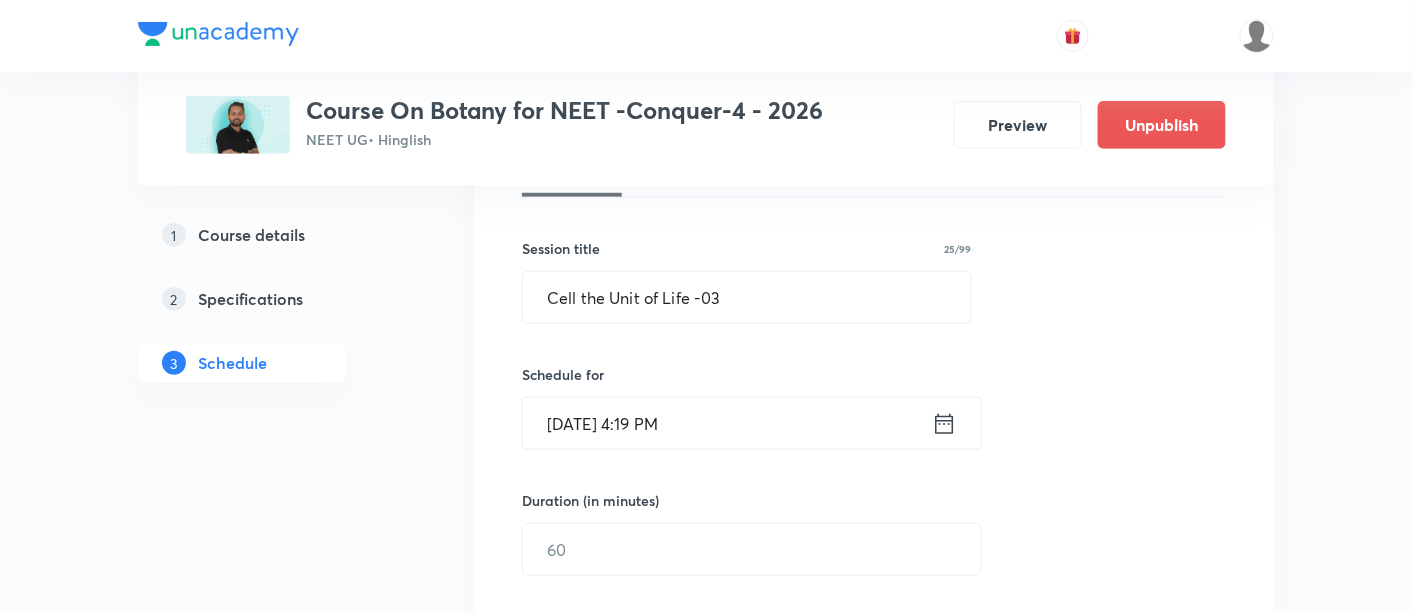 click 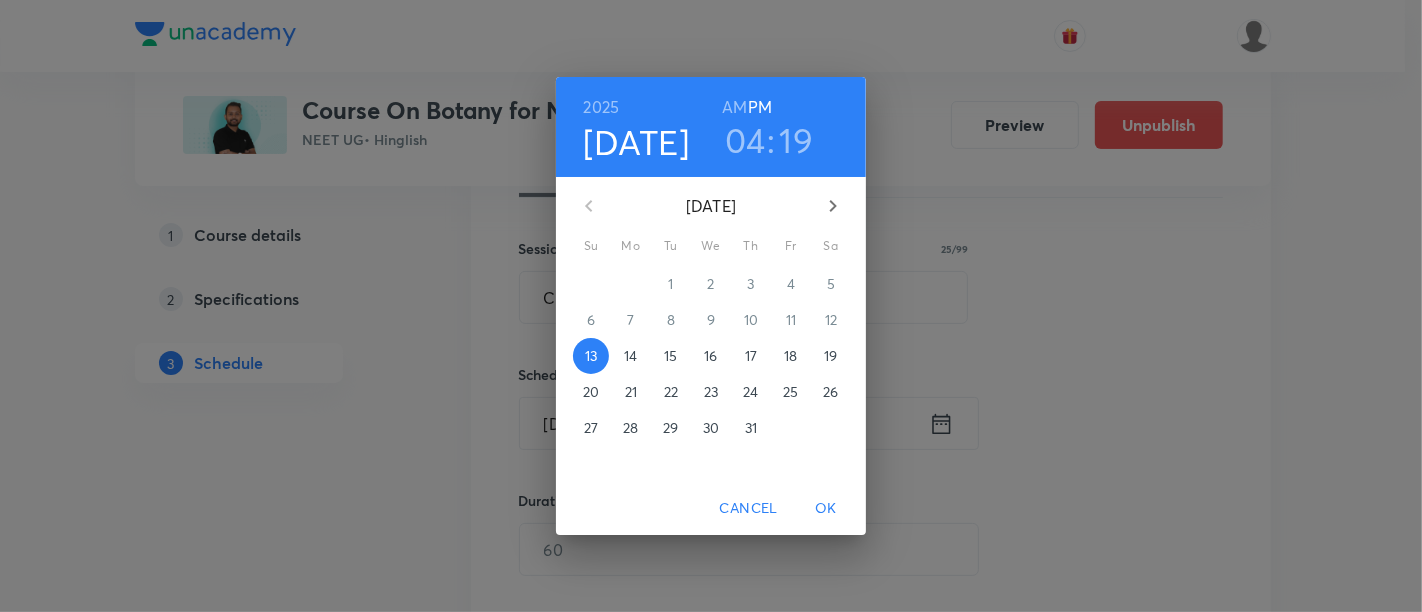 click on "16" at bounding box center (710, 356) 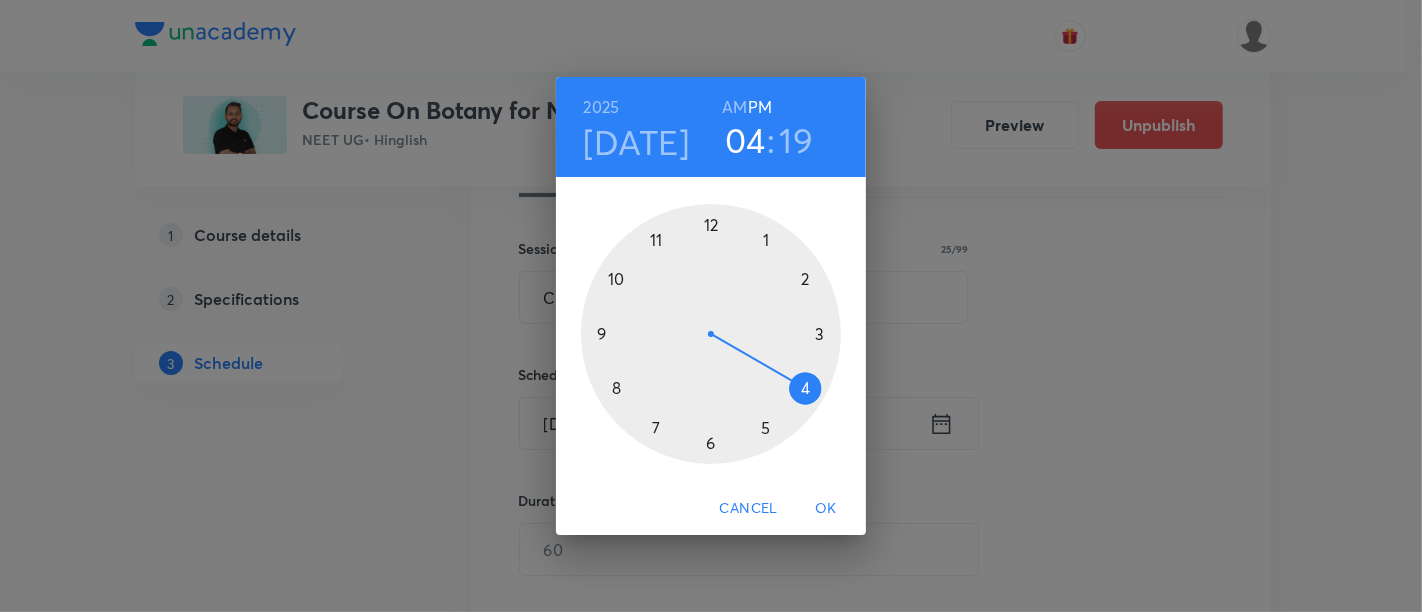 click on "AM" at bounding box center [734, 107] 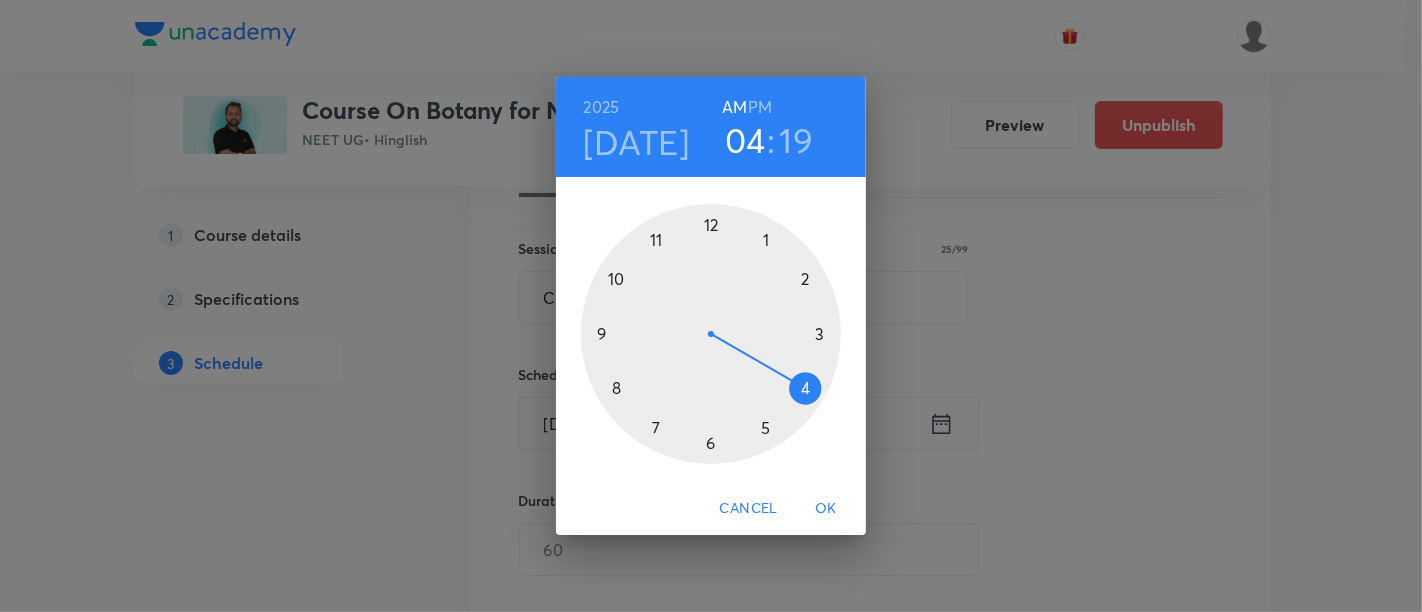 click at bounding box center [711, 334] 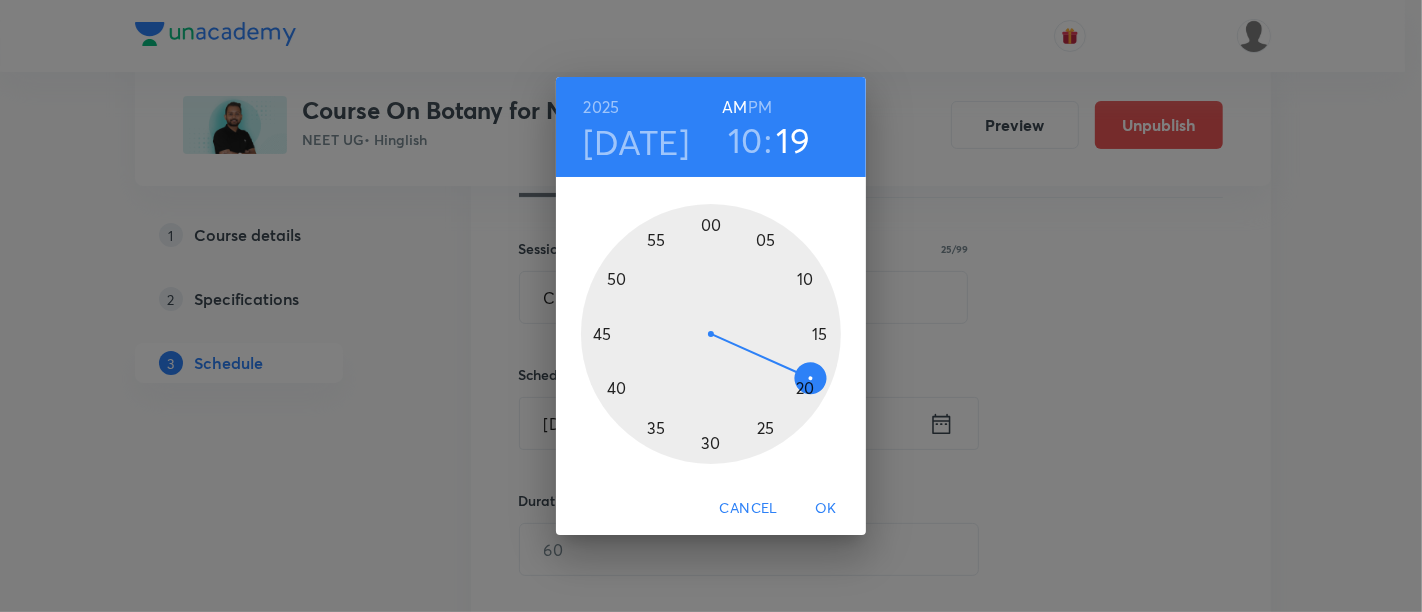 click at bounding box center (711, 334) 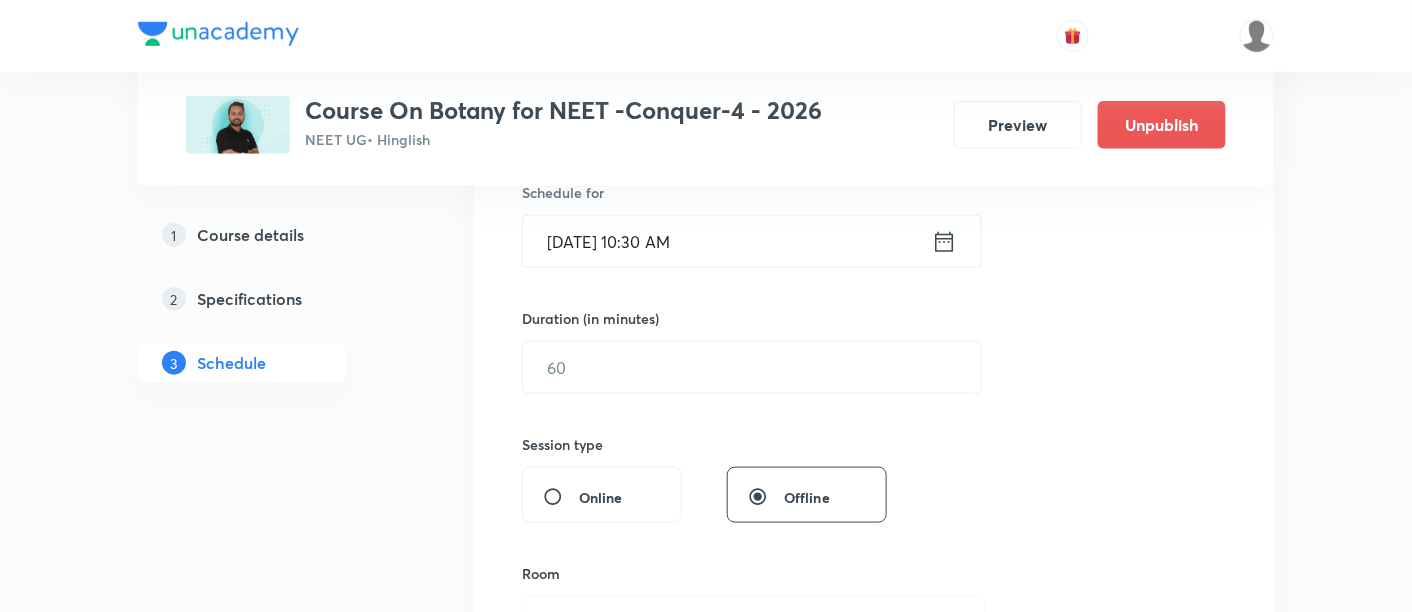 scroll, scrollTop: 518, scrollLeft: 0, axis: vertical 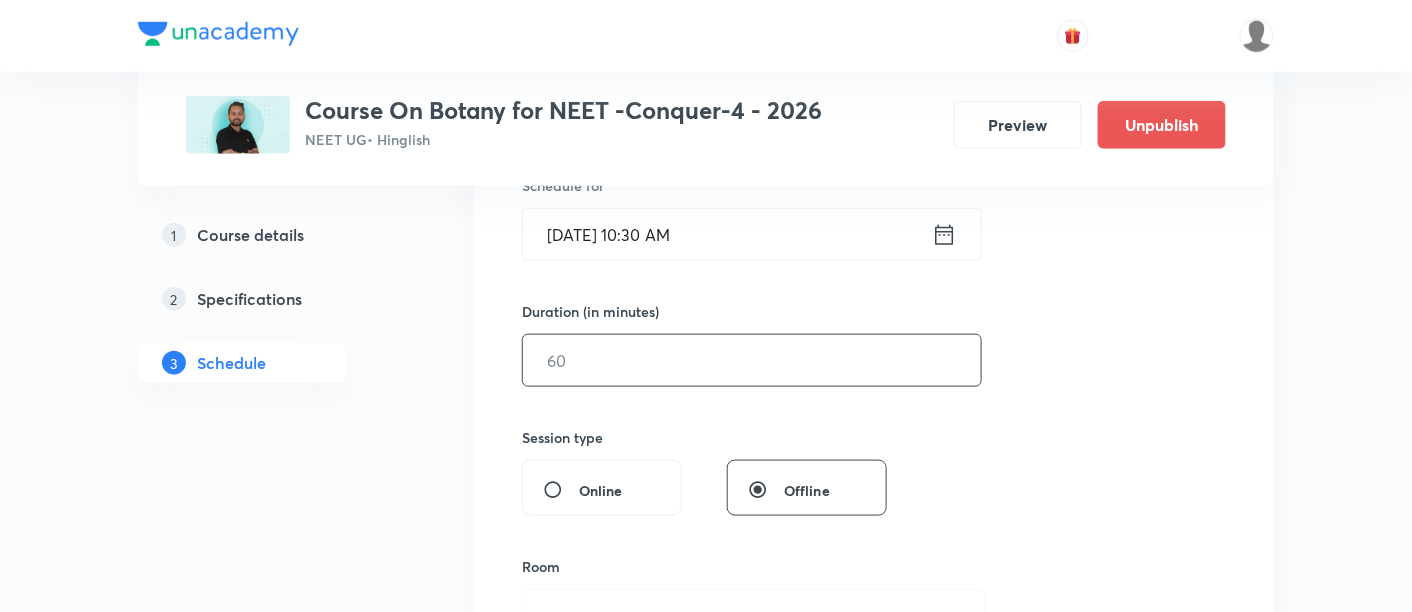 click at bounding box center (752, 360) 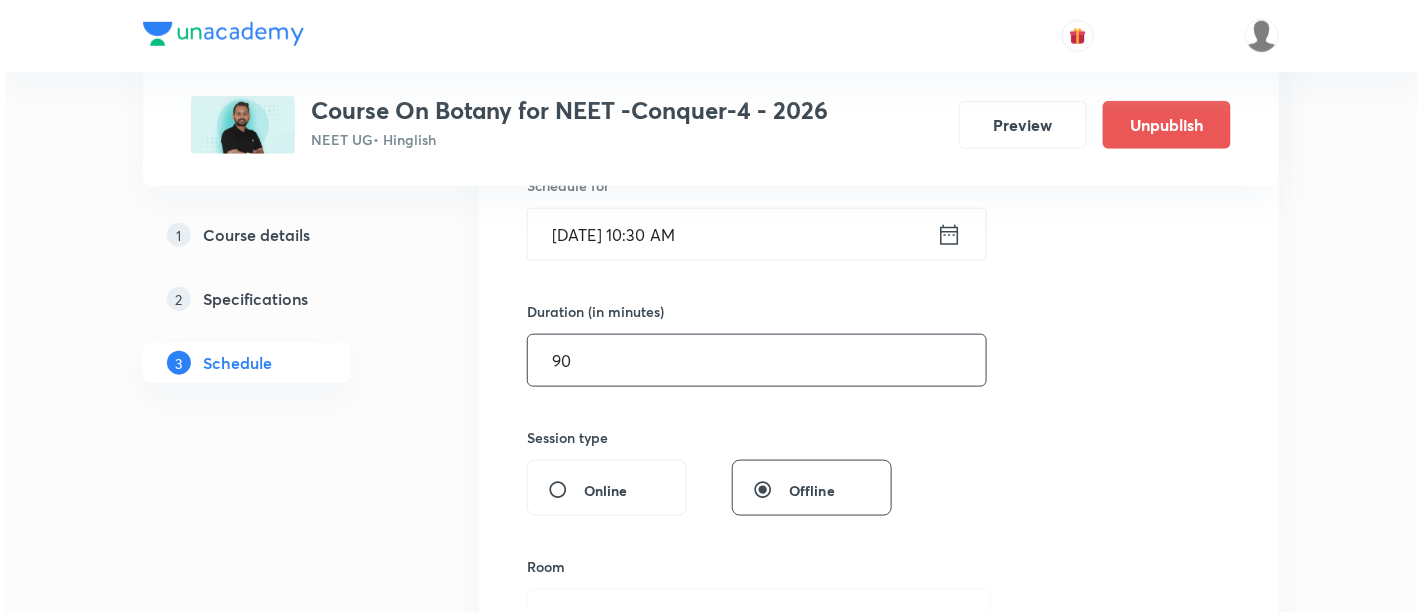 scroll, scrollTop: 777, scrollLeft: 0, axis: vertical 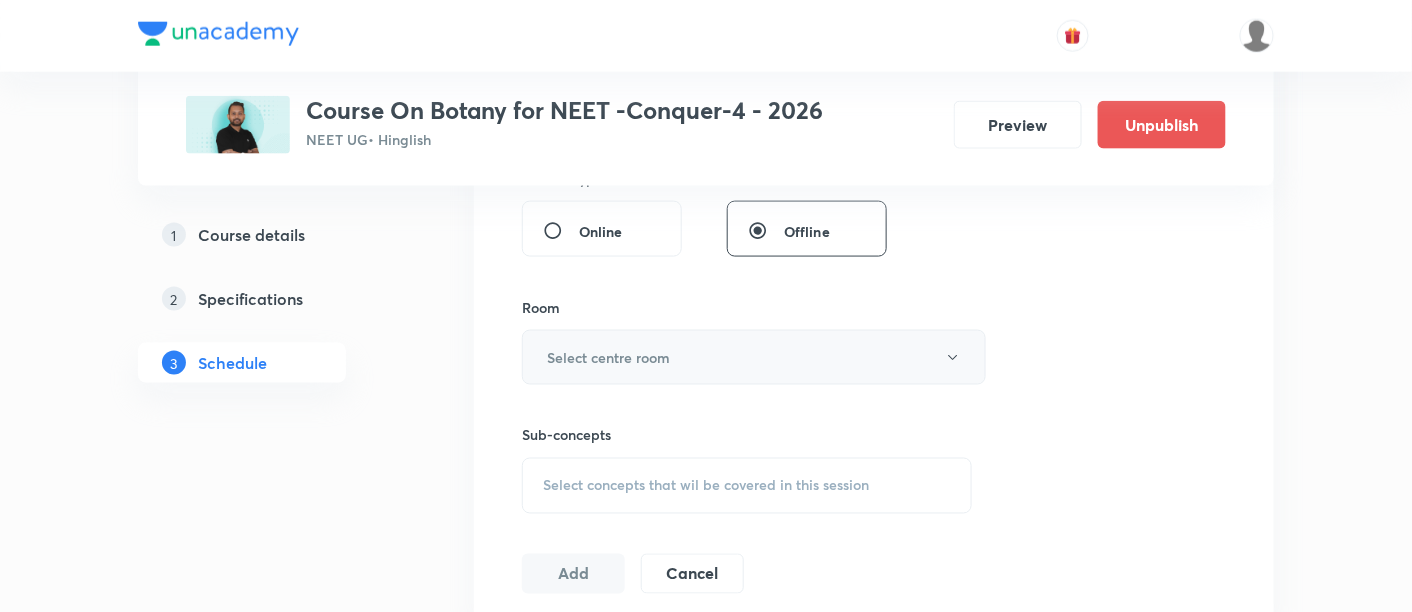 type on "90" 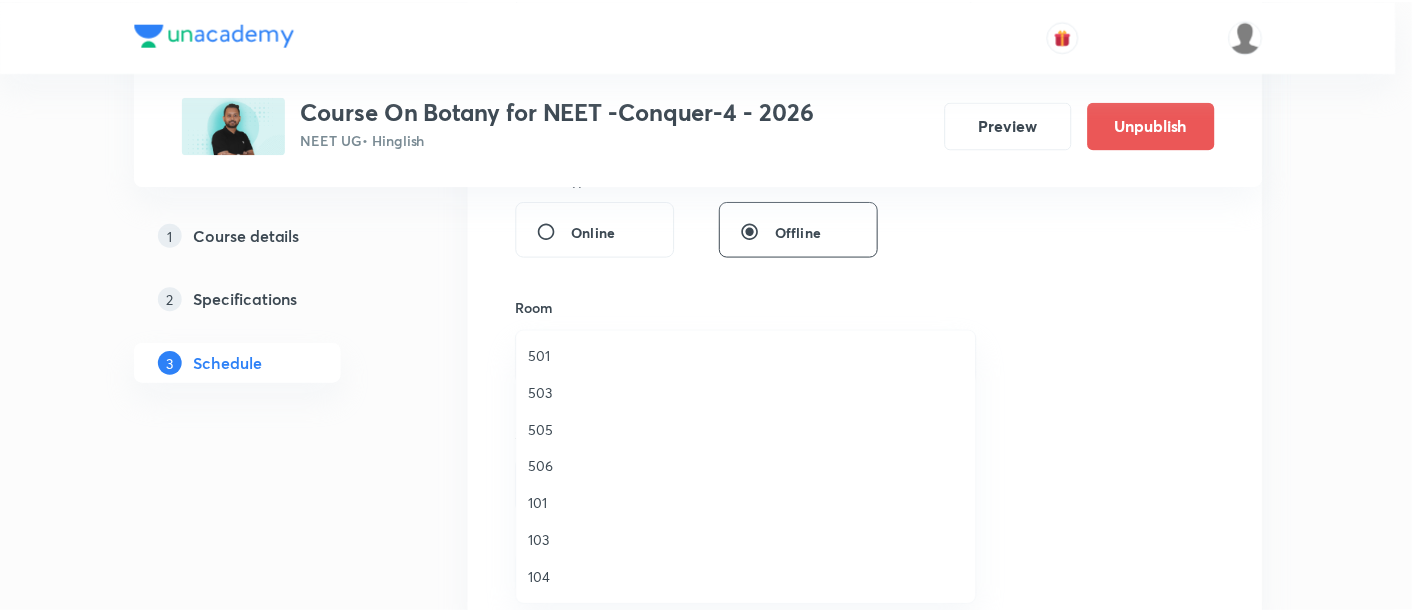 scroll, scrollTop: 433, scrollLeft: 0, axis: vertical 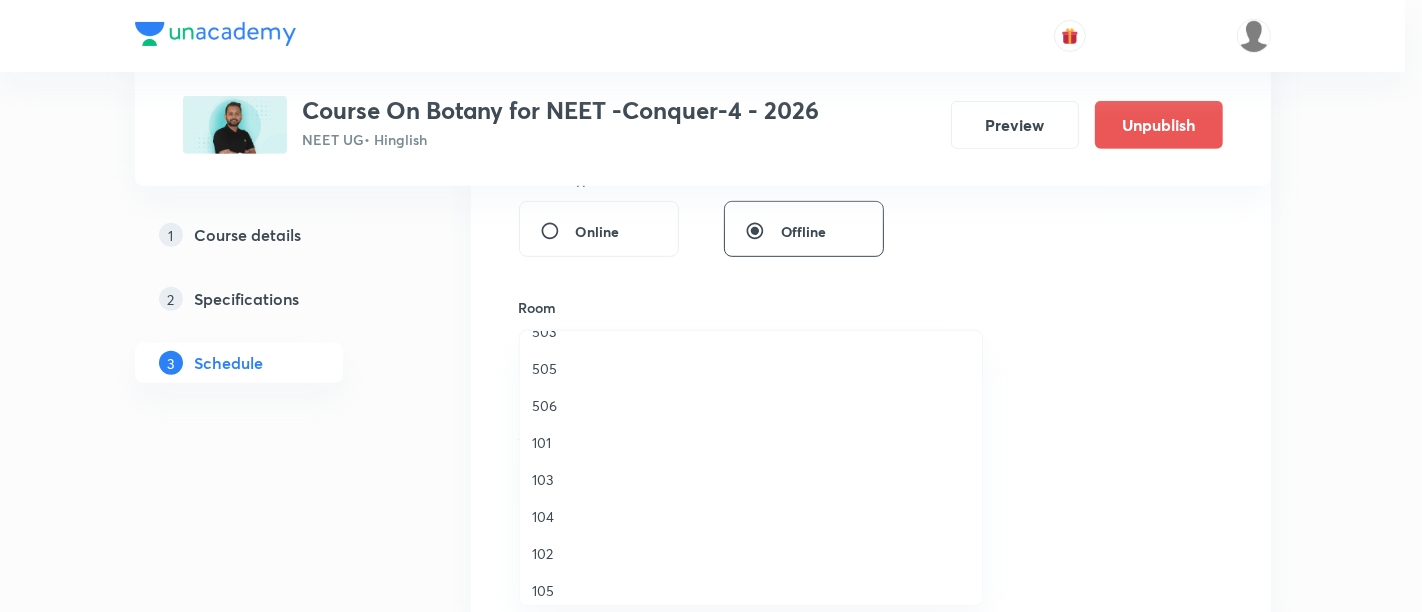 click on "506" at bounding box center (751, 405) 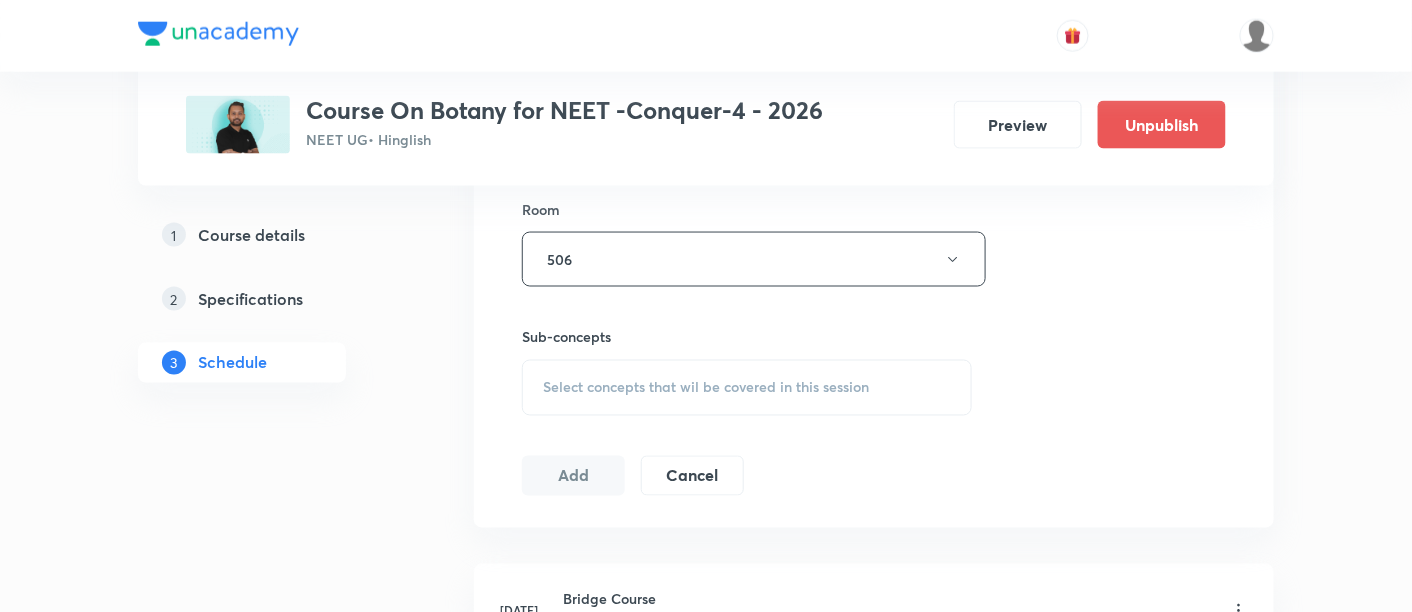 scroll, scrollTop: 885, scrollLeft: 0, axis: vertical 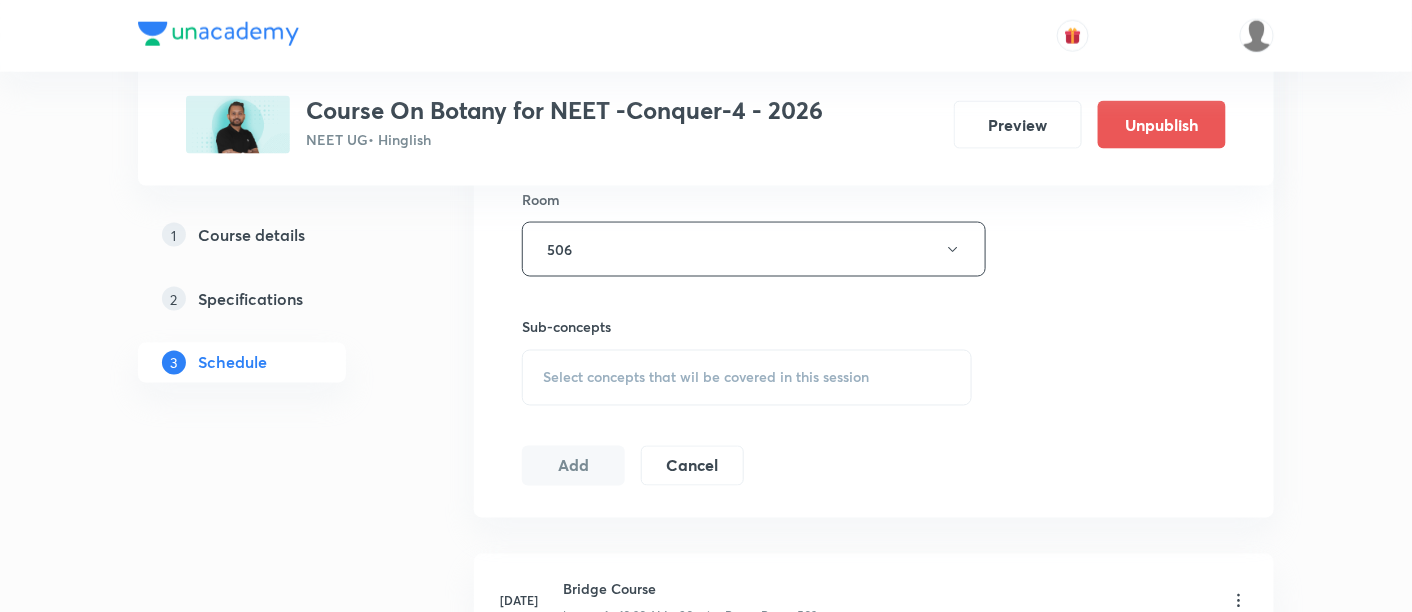 click on "Select concepts that wil be covered in this session" at bounding box center (706, 378) 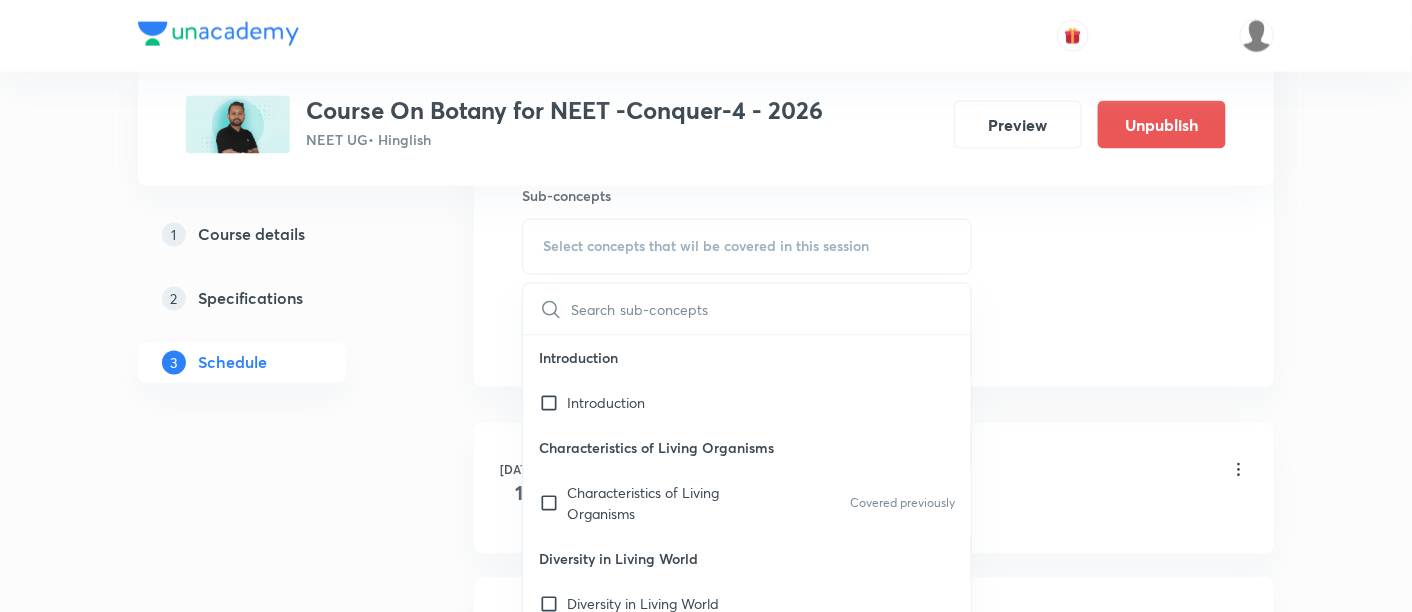 scroll, scrollTop: 1040, scrollLeft: 0, axis: vertical 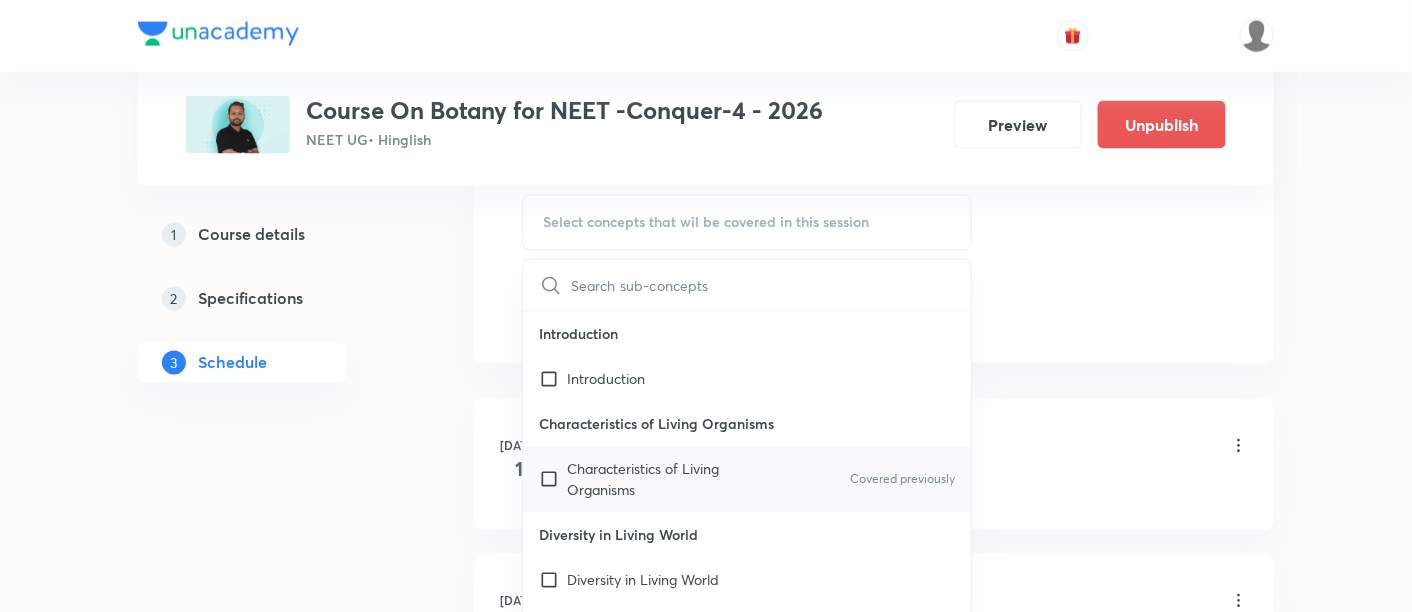 click on "Characteristics of Living Organisms" at bounding box center [668, 480] 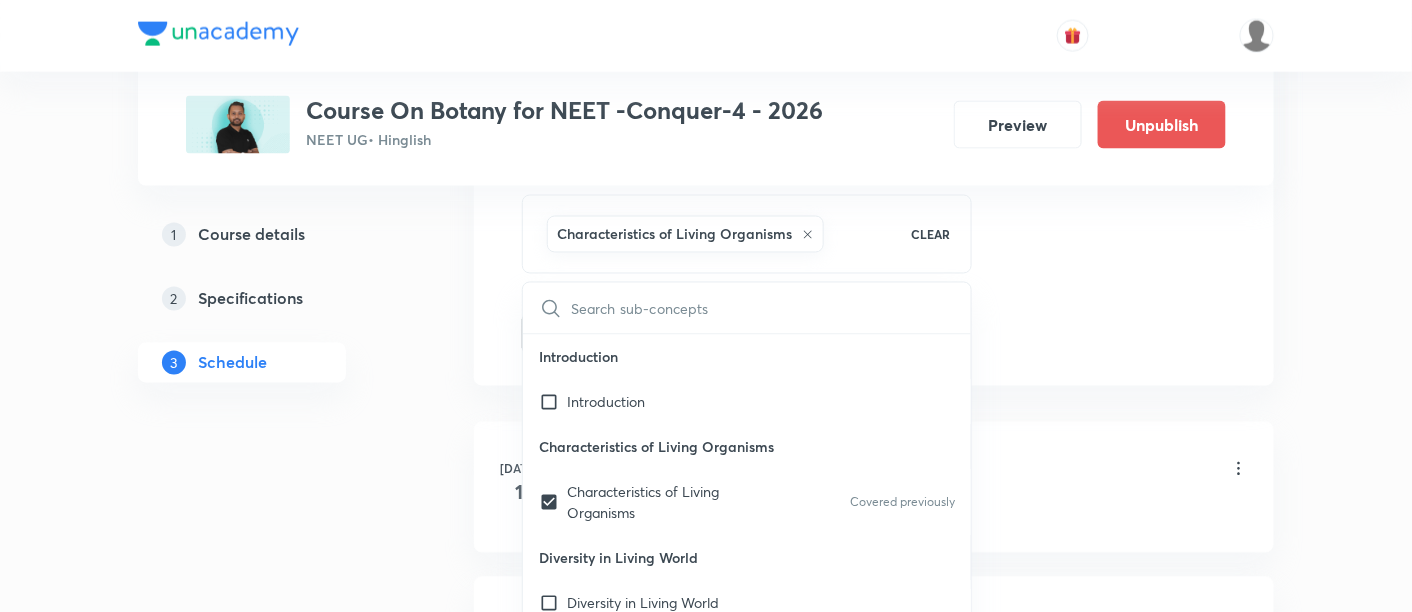 click on "Session  4 Live class Session title 25/99 Cell the Unit of Life -03 ​ Schedule for Jul 16, 2025, 10:30 AM ​ Duration (in minutes) 90 ​   Session type Online Offline Room 506 Sub-concepts Characteristics of Living Organisms CLEAR ​ Introduction Introduction Characteristics of Living Organisms Characteristics of Living Organisms Covered previously Diversity in Living World Diversity in Living World Taxonomy Taxonomy Nomenclature Nomenclature Taxonomic Categories Taxonomic Categories Example Based Species Concept Species Concept Taxonomical Aids Taxonomical Aids Reproduction Exclusive Character  Metabolism Defining In Vitro Reactions Consciousness Defining Example Based Classification  Classification  Taxonomy Father of Taxonomy Binomial Nomenclature Rules of writing Example Based Specific Epithet Classification  Taxonomy Species Genus Family Order Class Man Housefly Introduction Introduction Cell Cycle Cell Cycle Mitosis Phase Mitosis Phase Significance of Mitosis Significance of Mitosis Meiosis Meiosis" at bounding box center [874, -127] 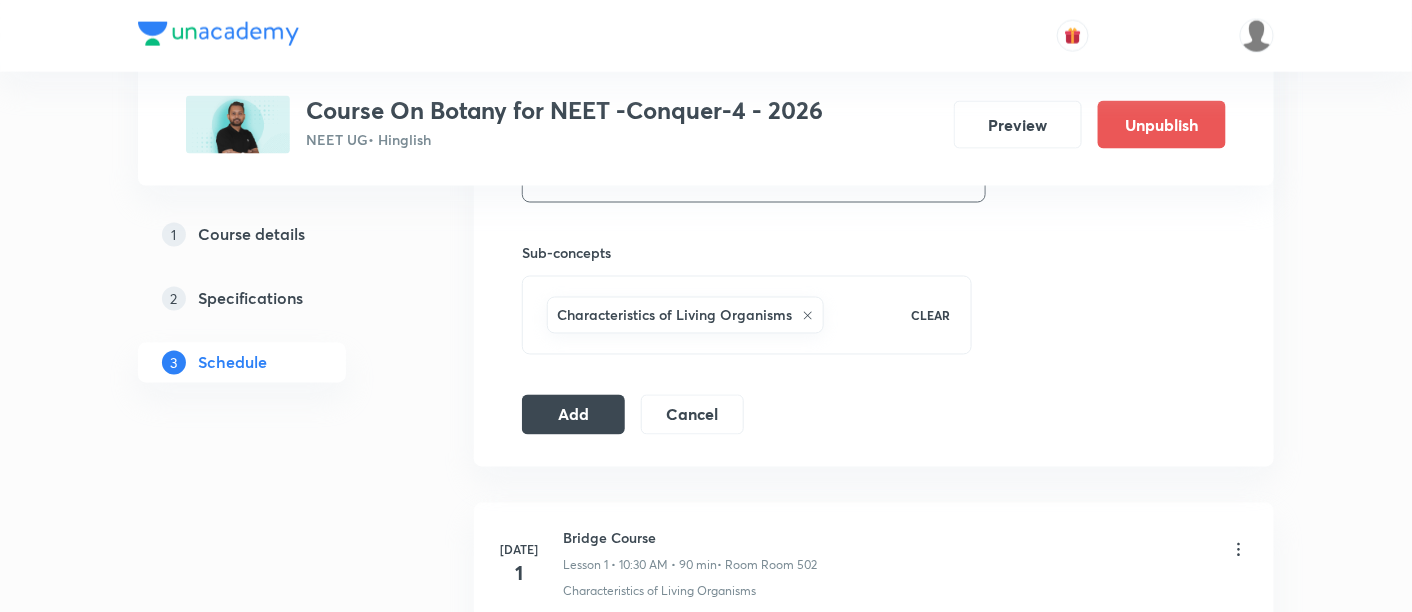 scroll, scrollTop: 962, scrollLeft: 0, axis: vertical 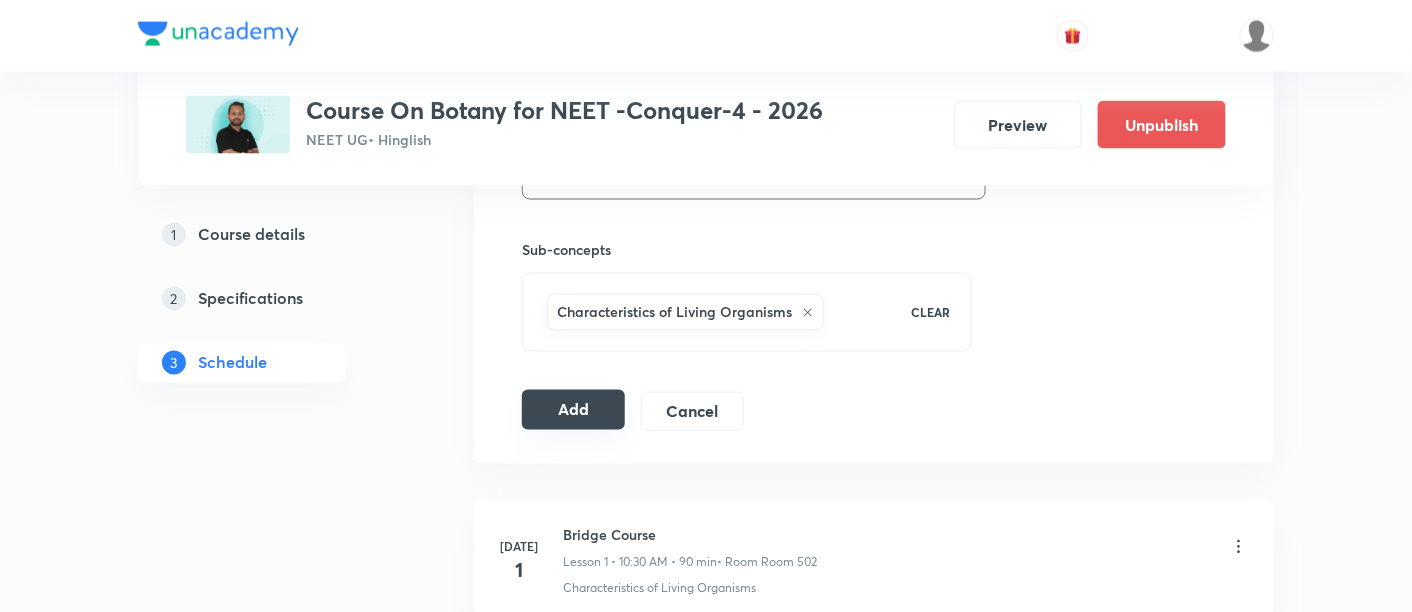 click on "Add" at bounding box center [573, 410] 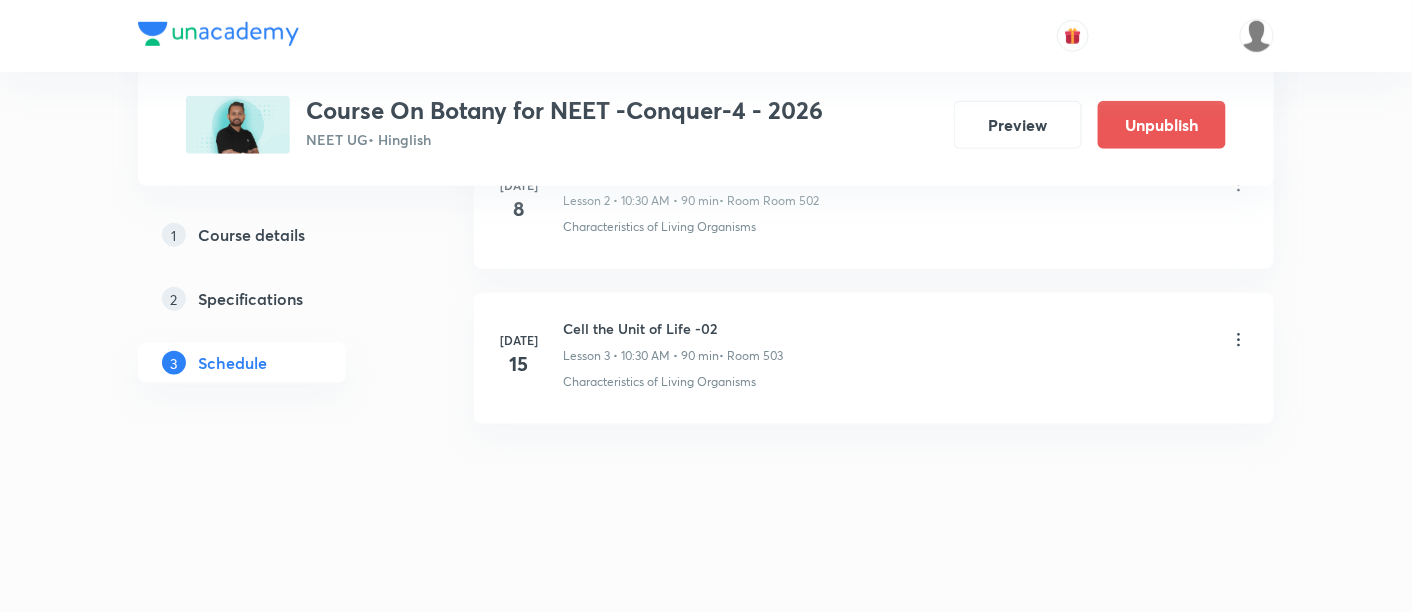 scroll, scrollTop: 534, scrollLeft: 0, axis: vertical 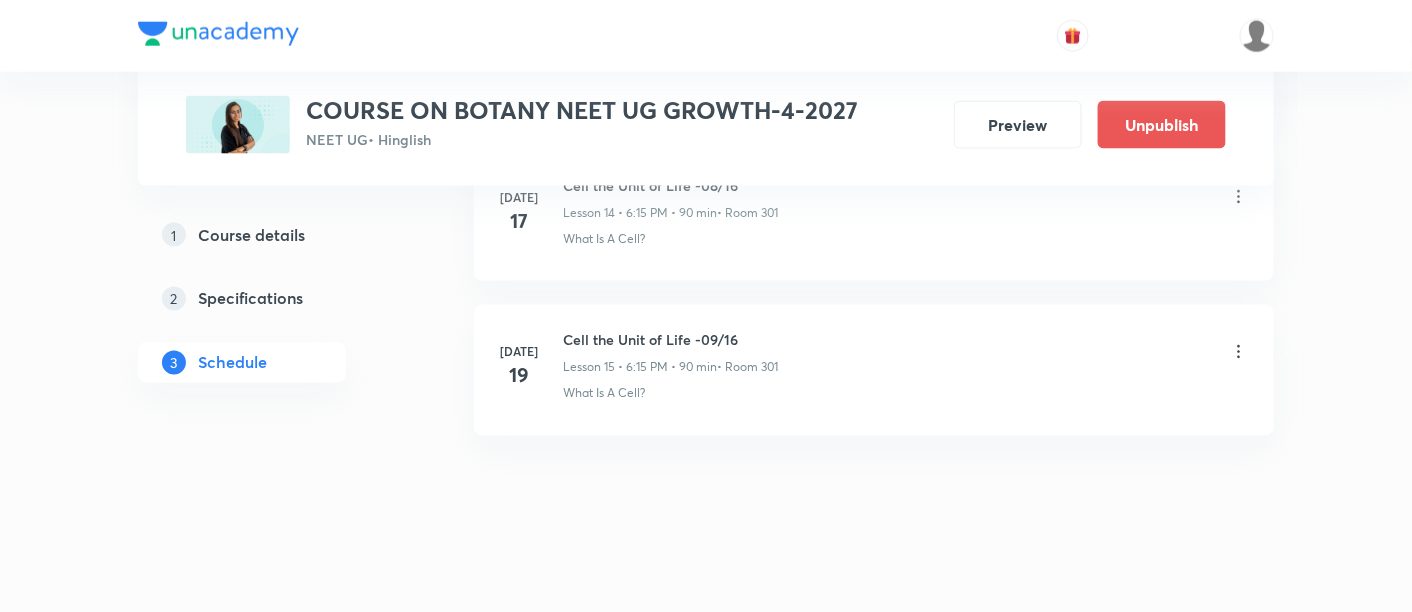 click 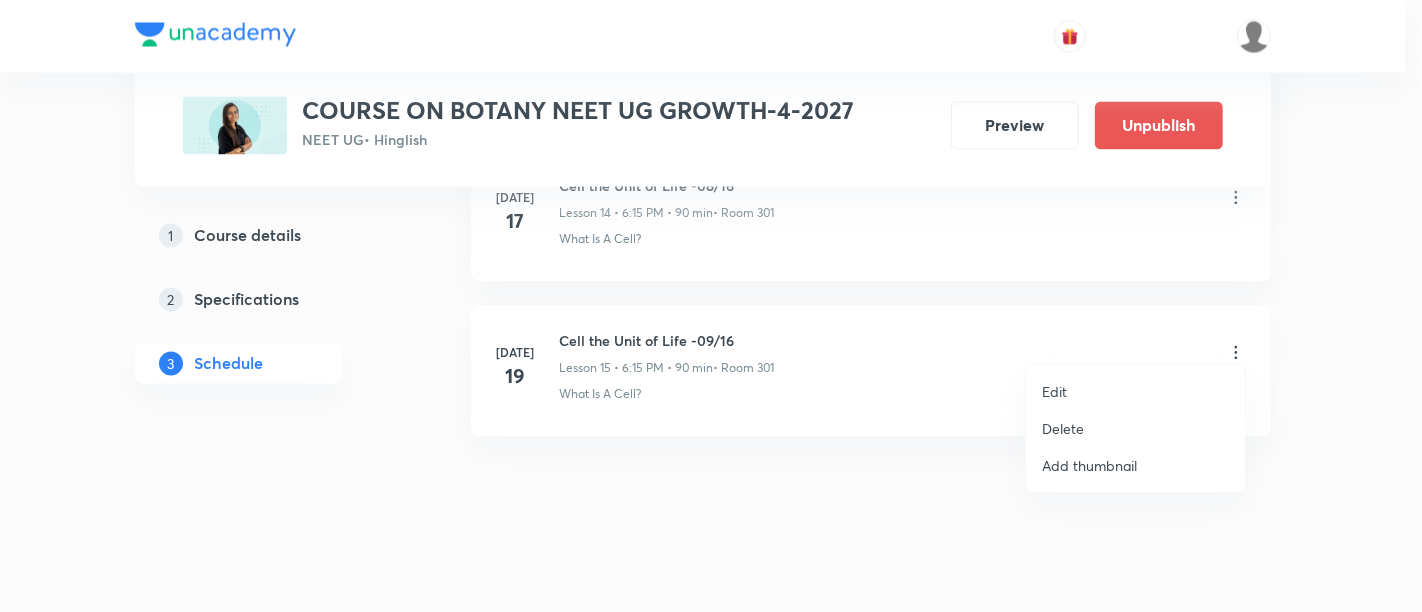 click on "Edit" at bounding box center [1054, 391] 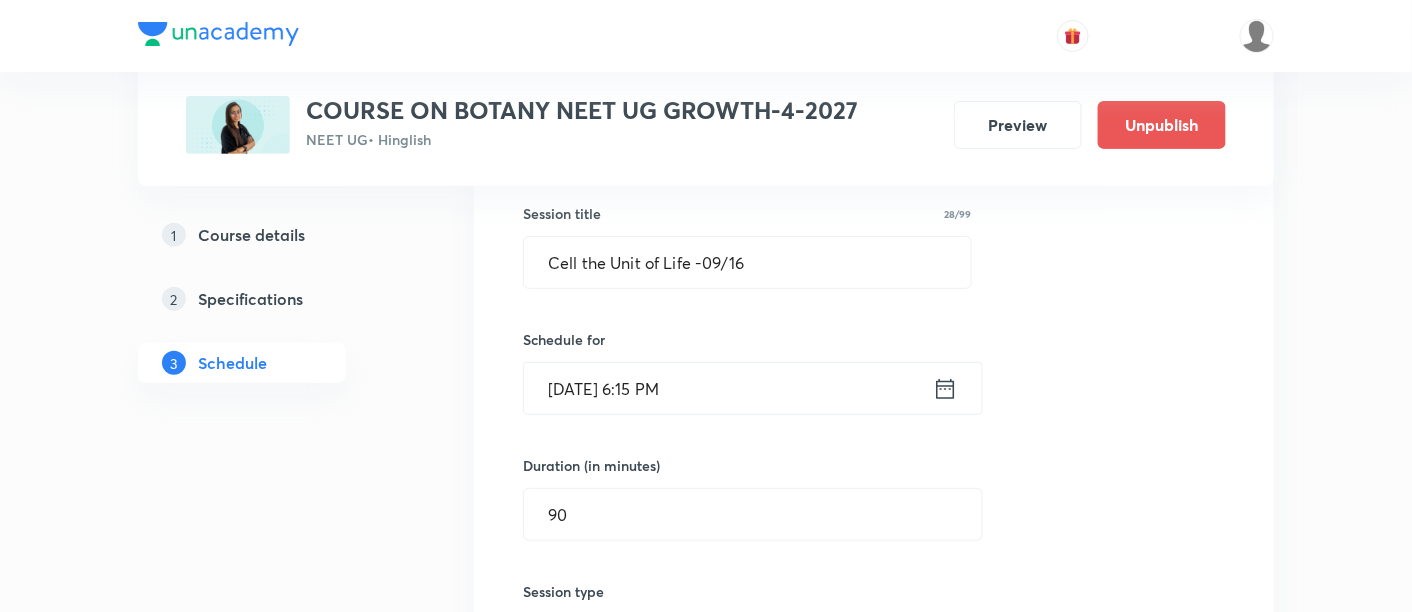 scroll, scrollTop: 2520, scrollLeft: 0, axis: vertical 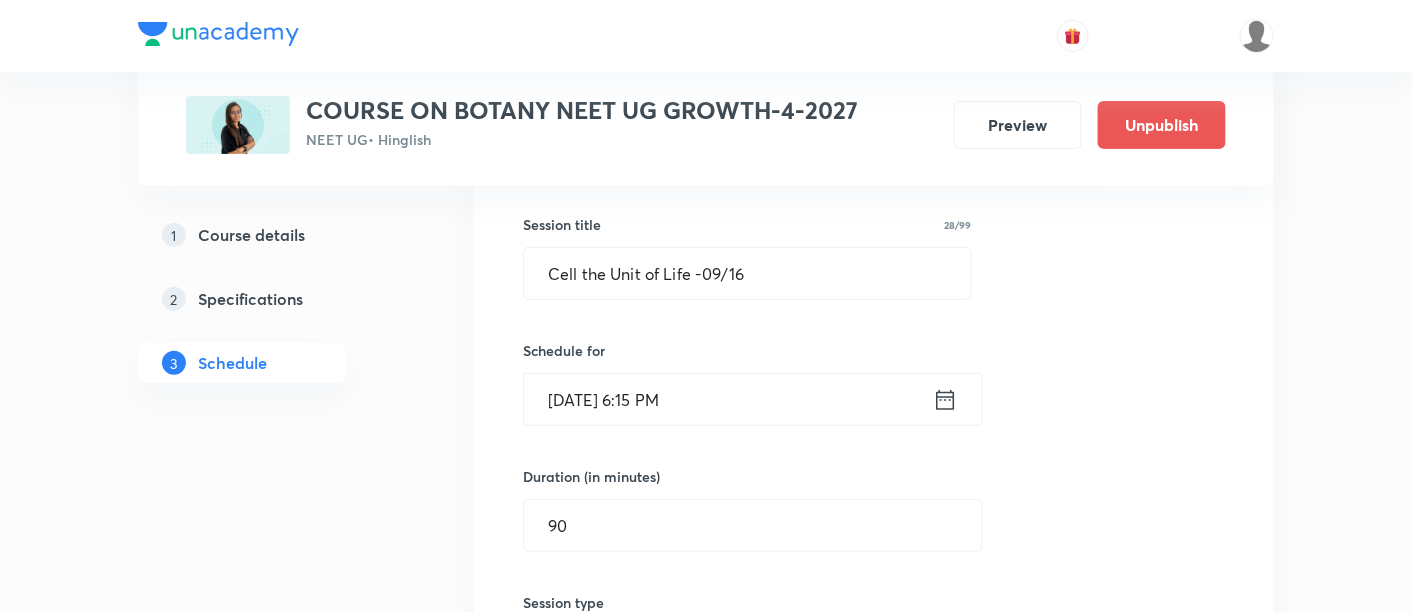 click 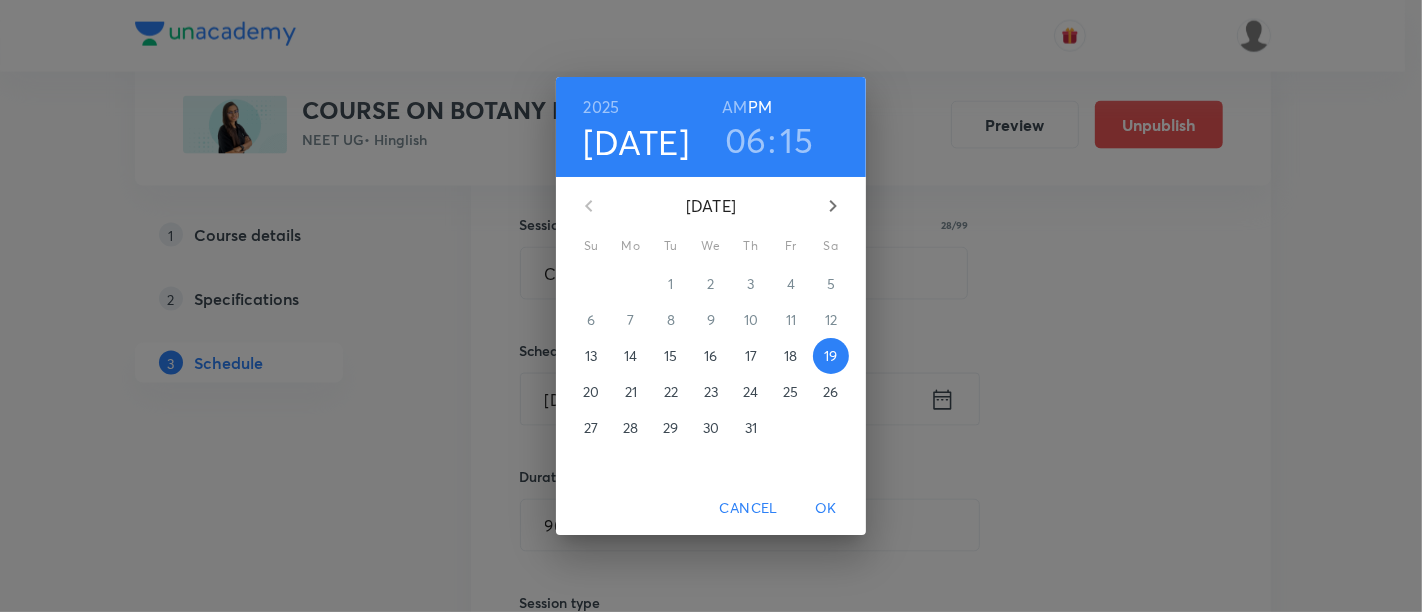 click on "06" at bounding box center (746, 140) 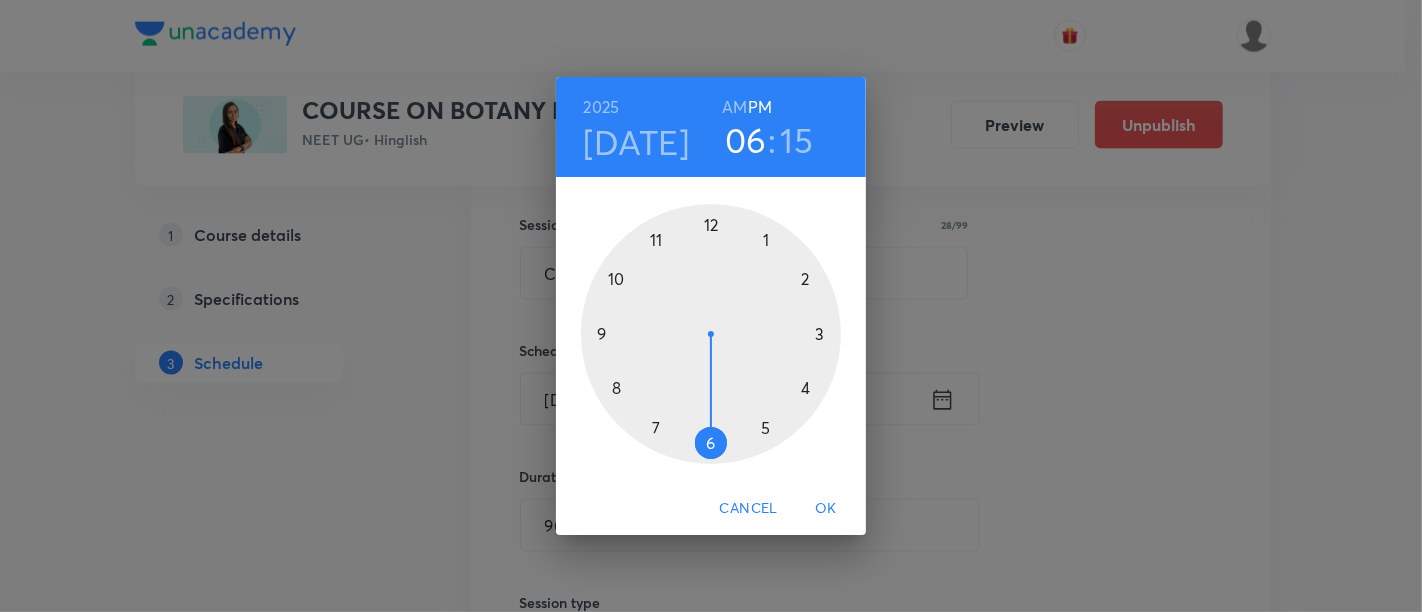 click at bounding box center [711, 334] 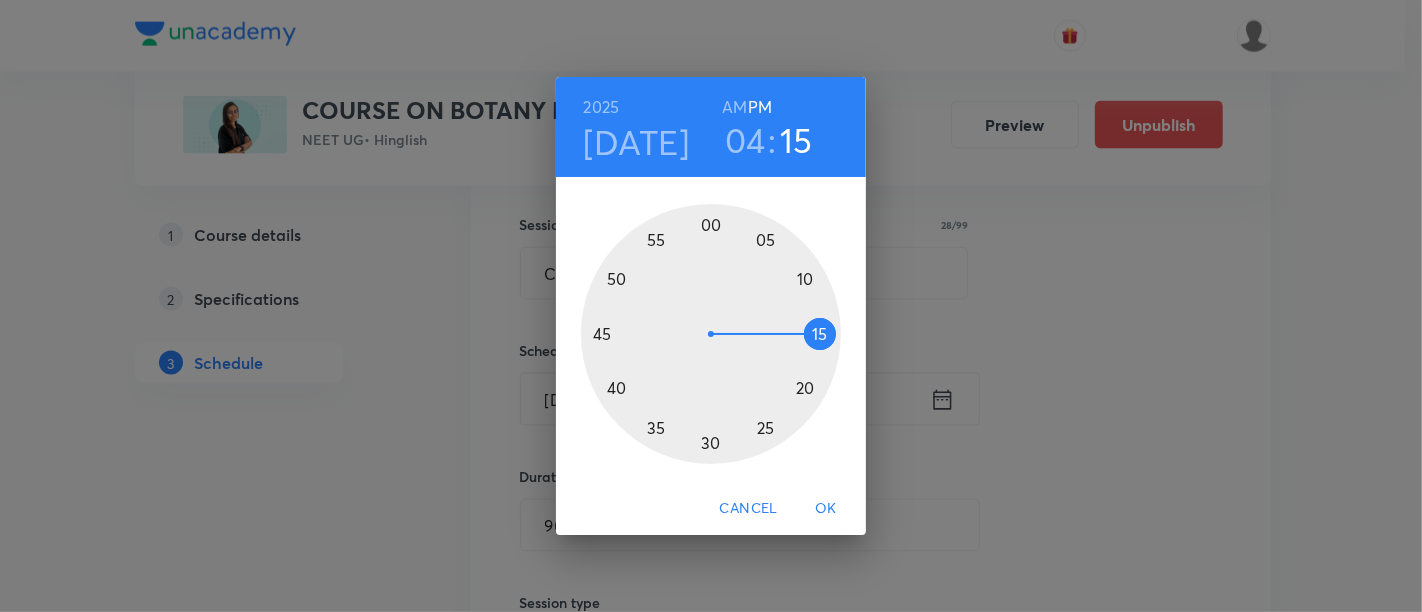 click at bounding box center (711, 334) 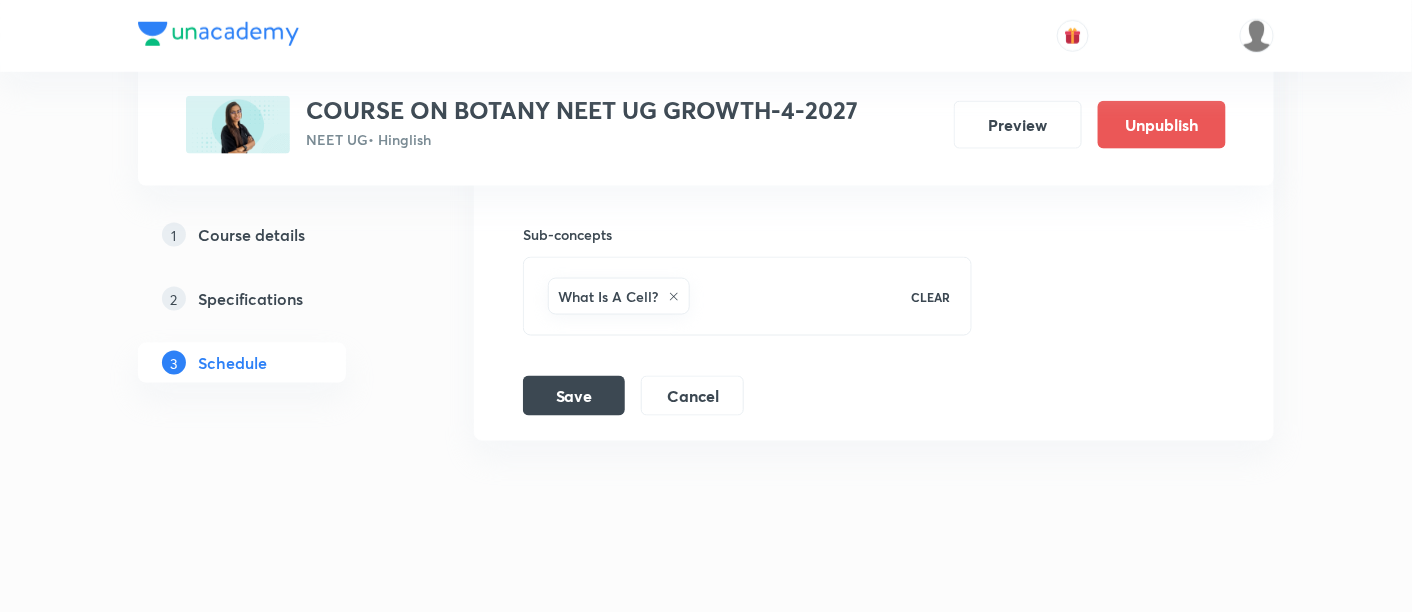 scroll, scrollTop: 3153, scrollLeft: 0, axis: vertical 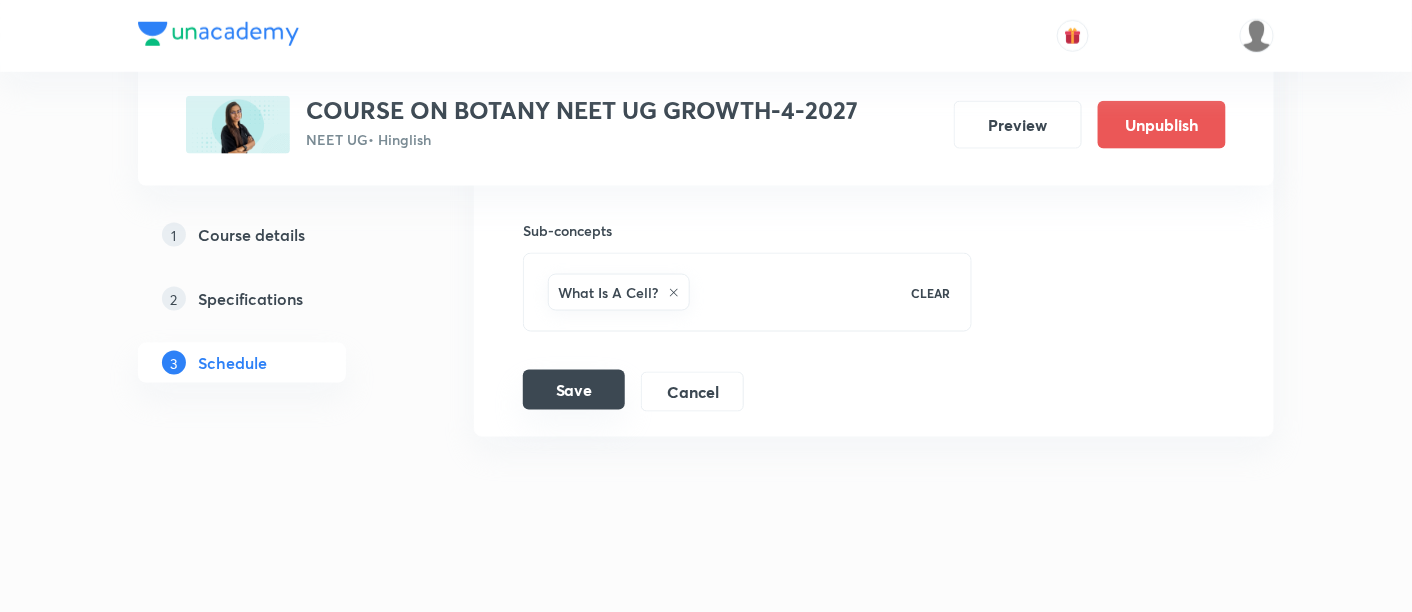 click on "Save" at bounding box center [574, 390] 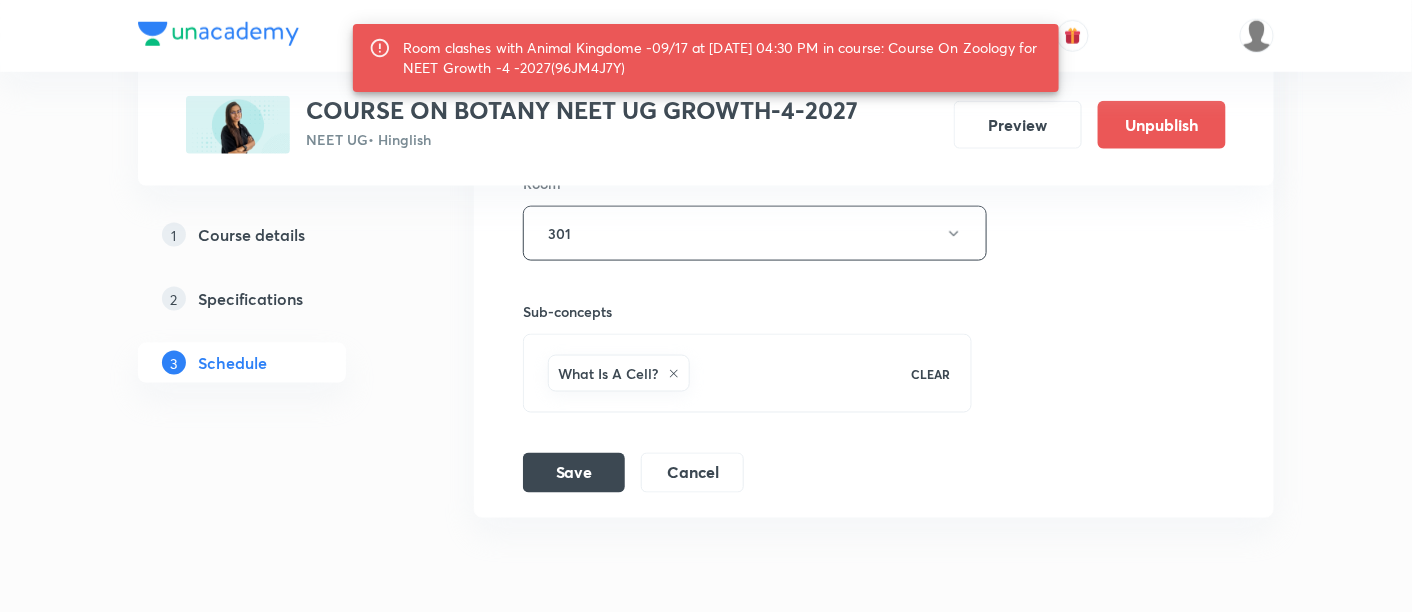 scroll, scrollTop: 3105, scrollLeft: 0, axis: vertical 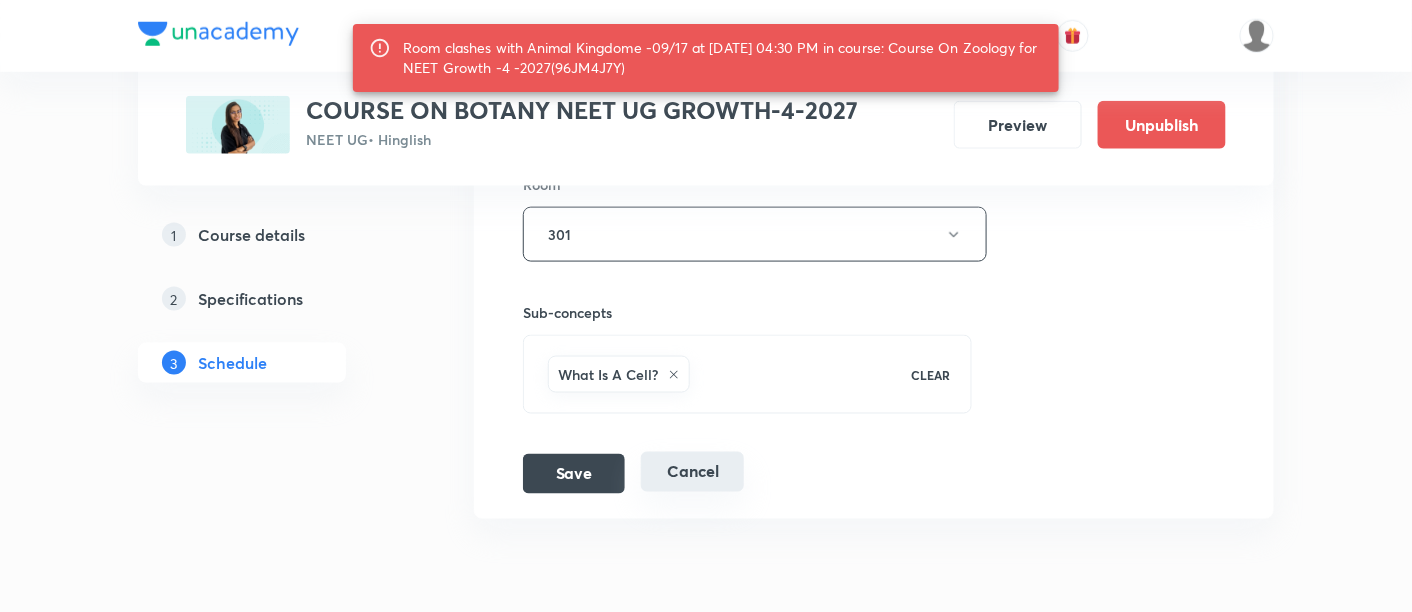 click on "Cancel" at bounding box center (692, 472) 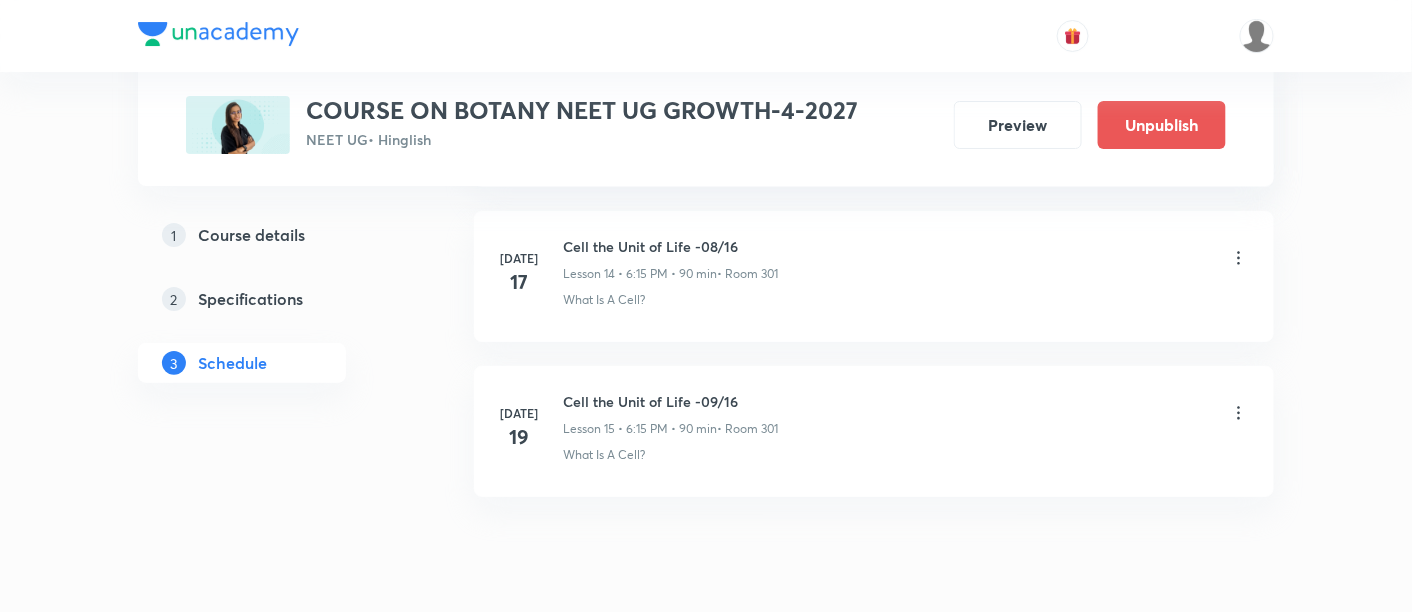 scroll, scrollTop: 2325, scrollLeft: 0, axis: vertical 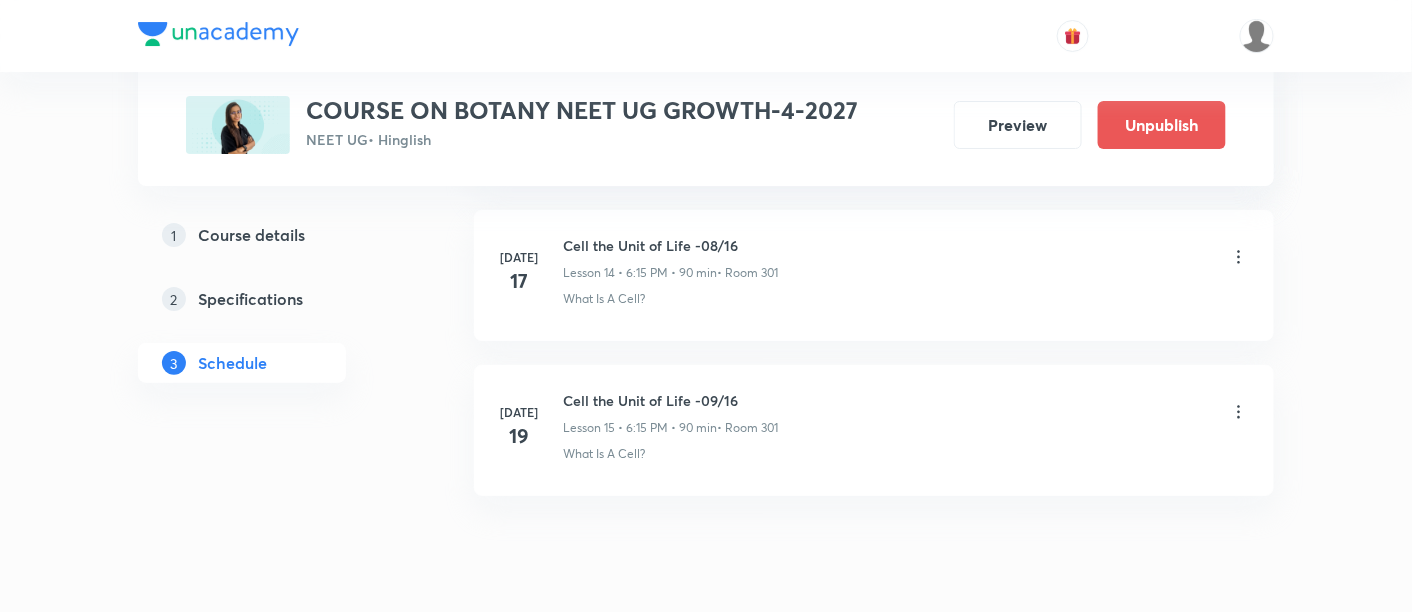 click 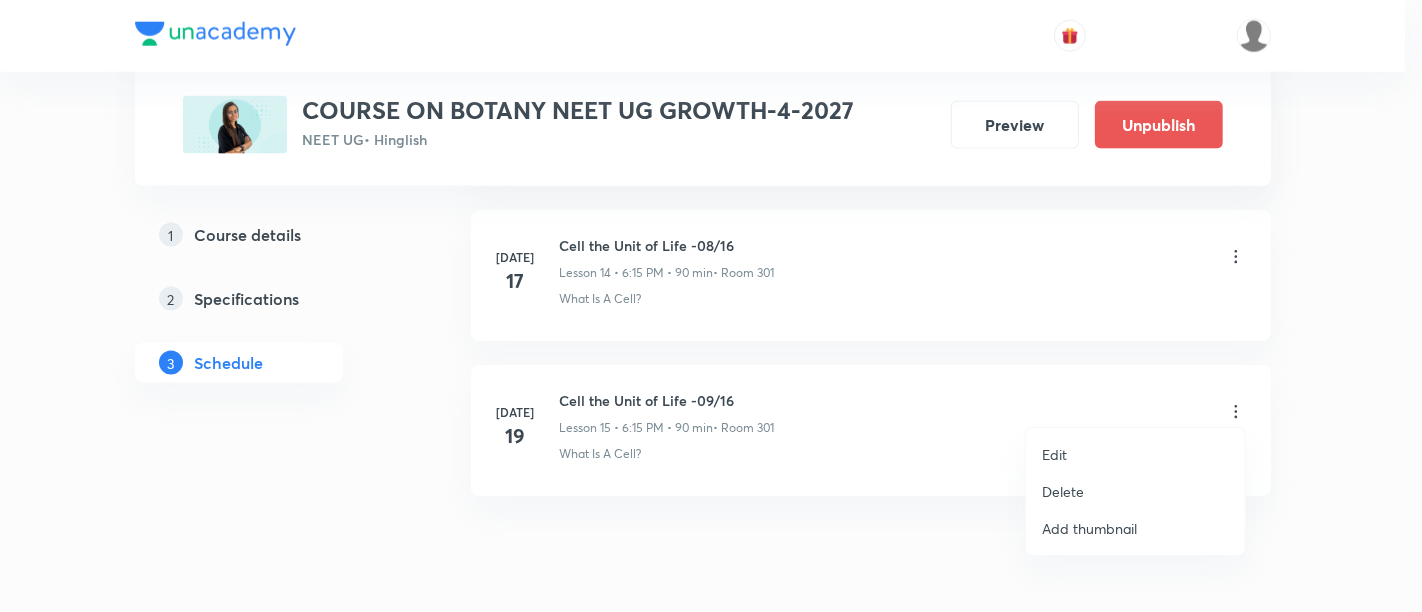 click on "Edit" at bounding box center (1054, 454) 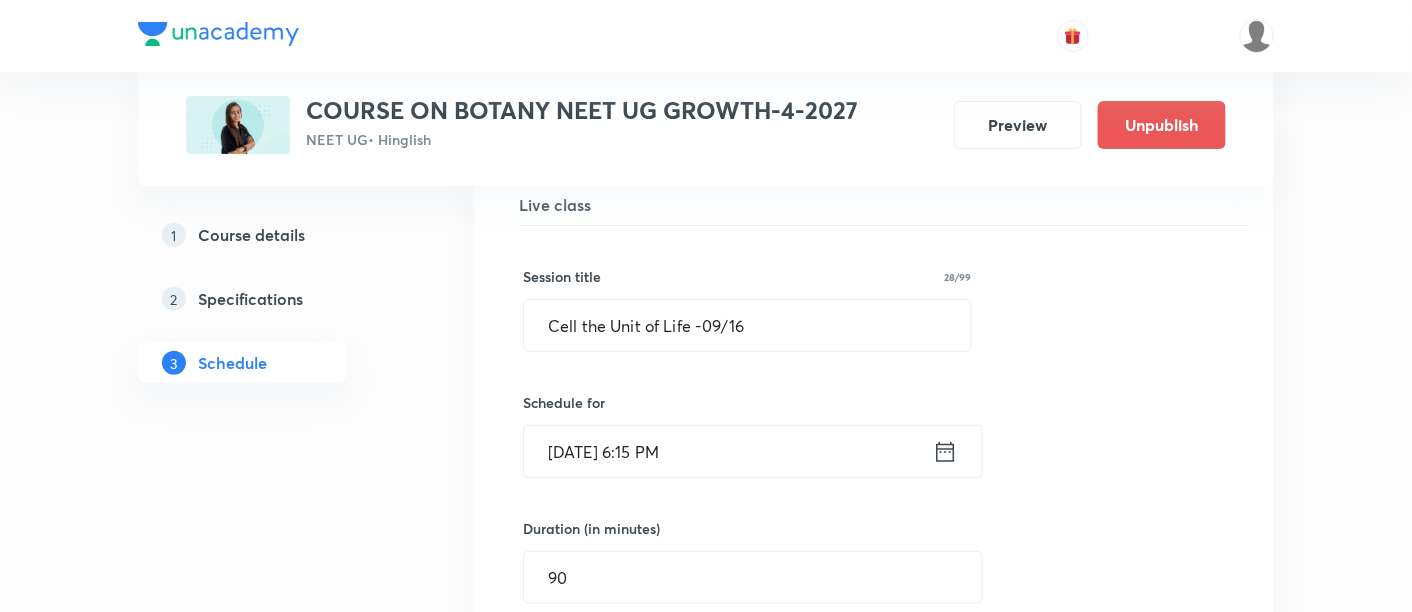 scroll, scrollTop: 2469, scrollLeft: 0, axis: vertical 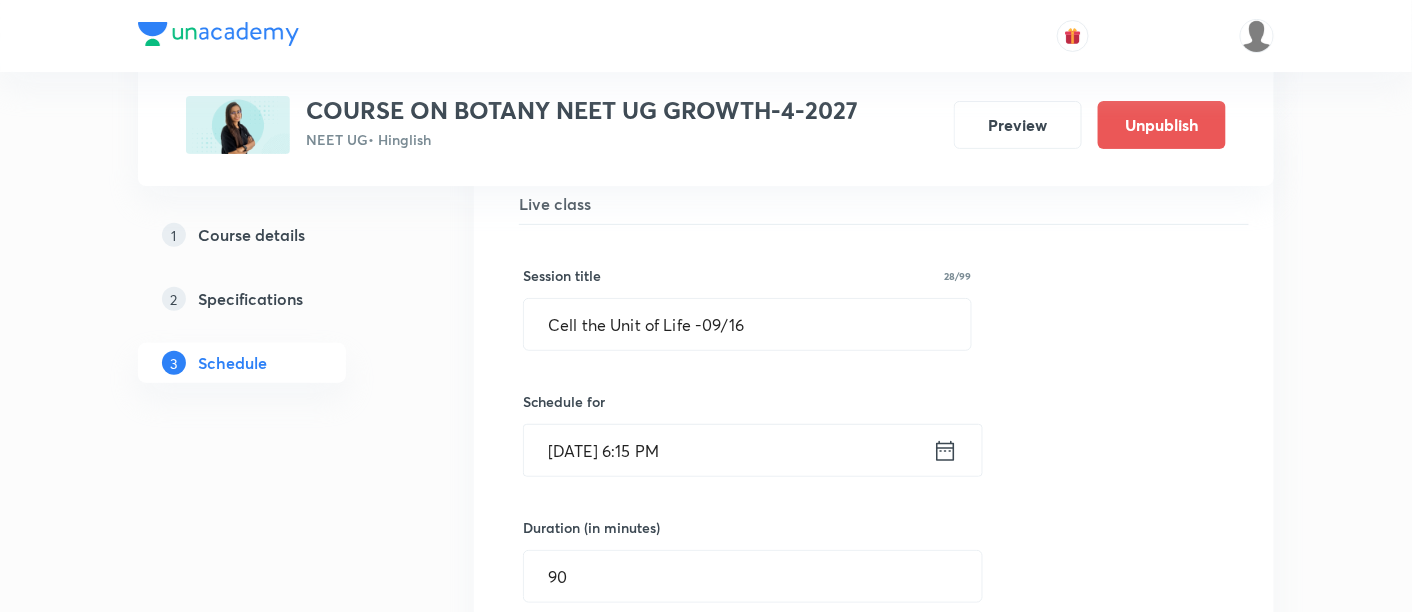 click 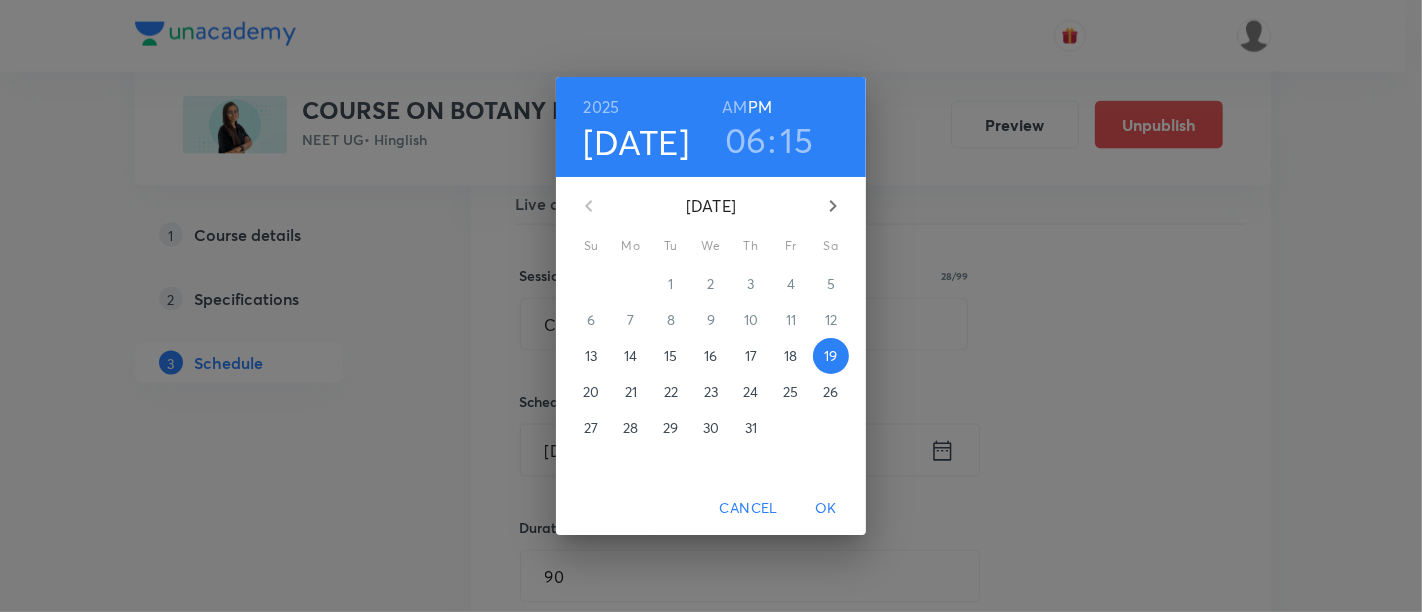 click on "06" at bounding box center (746, 140) 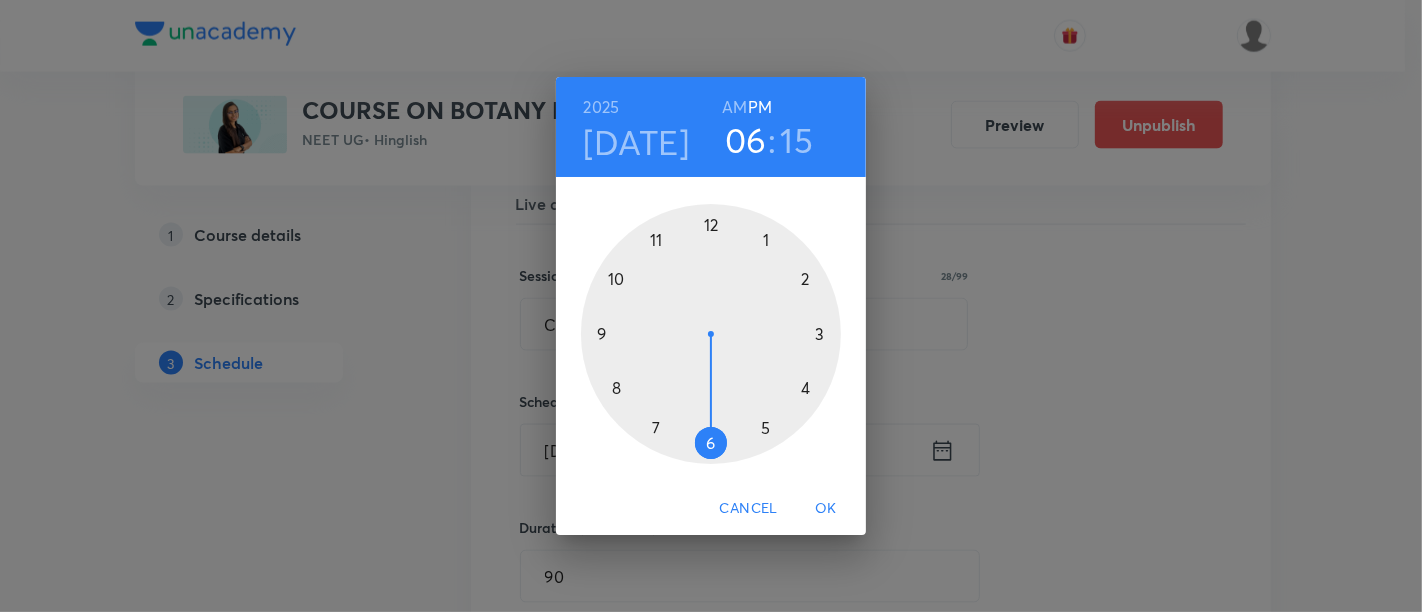 click at bounding box center (711, 334) 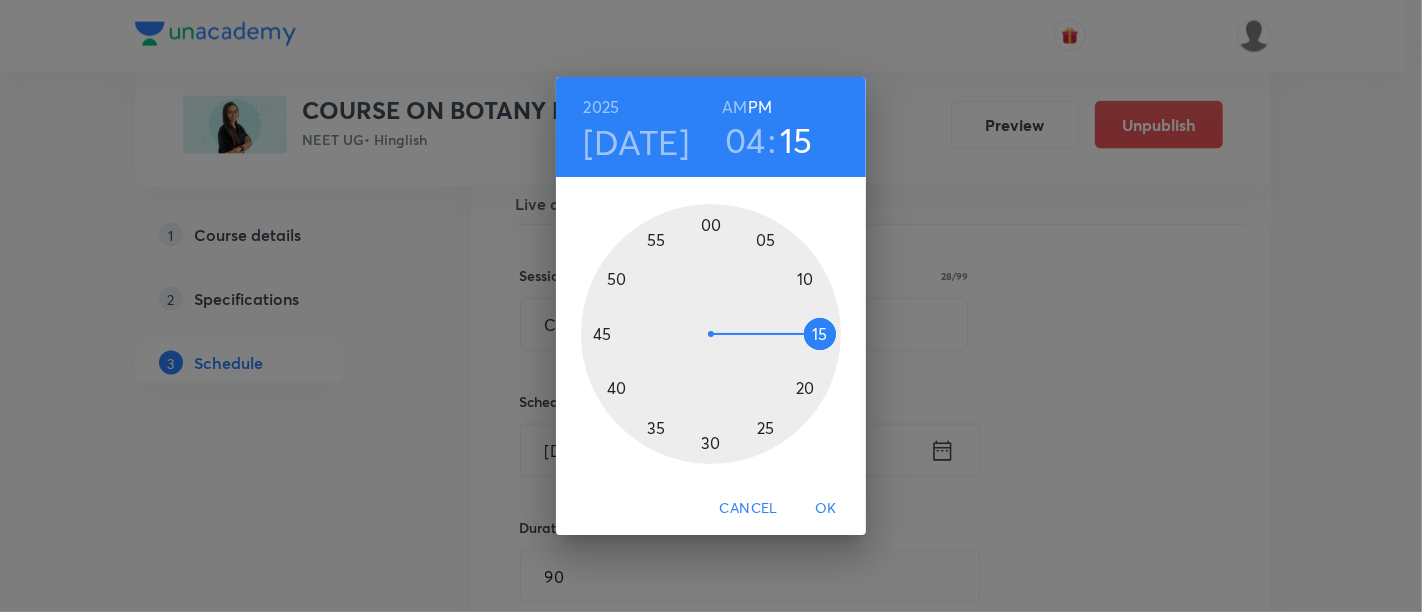 click at bounding box center (711, 334) 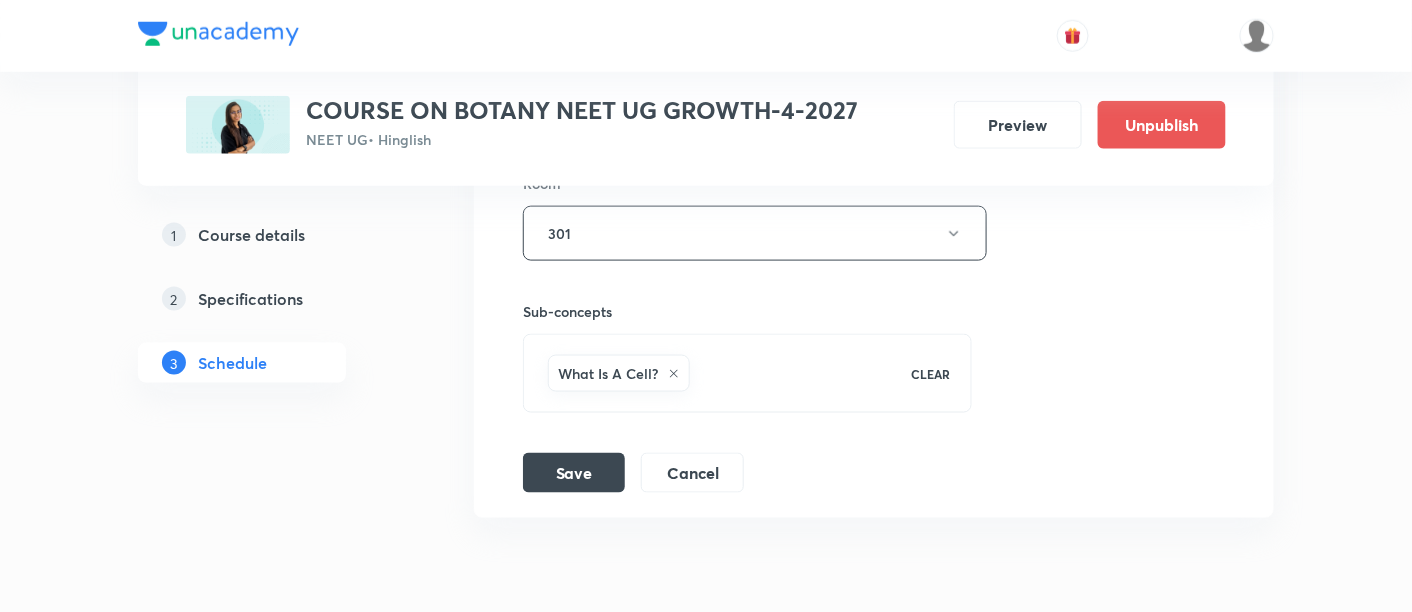 scroll, scrollTop: 3077, scrollLeft: 0, axis: vertical 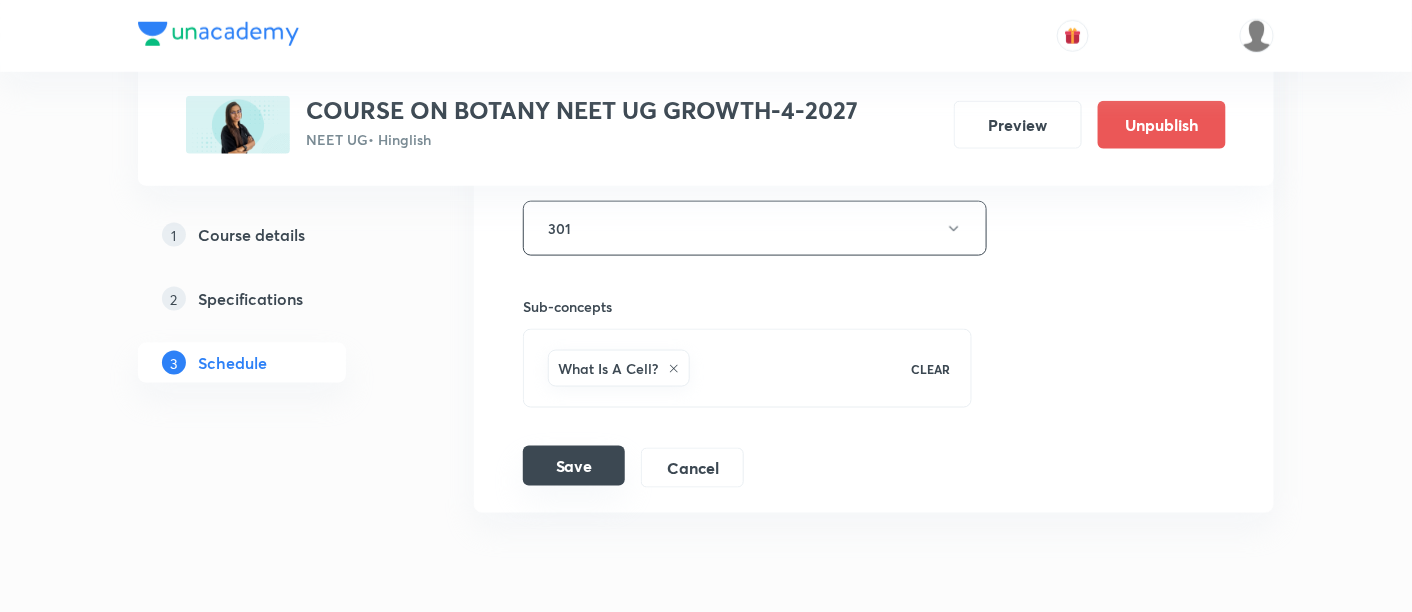 click on "Save" at bounding box center [574, 466] 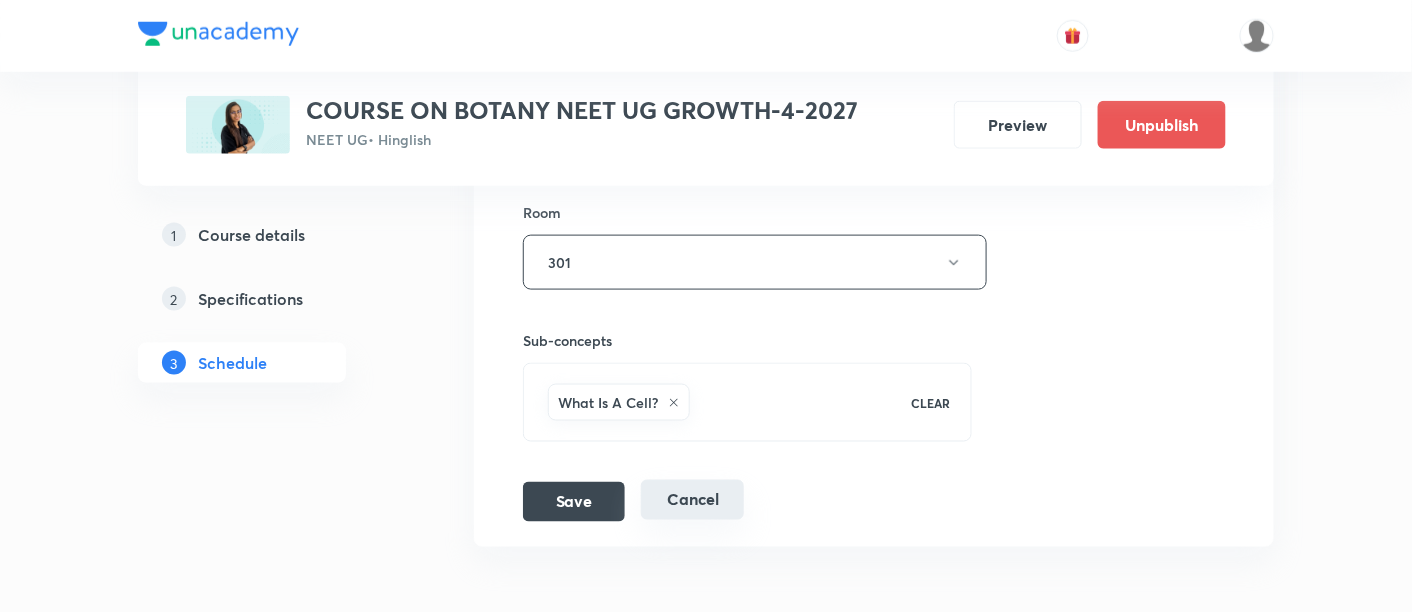 click on "Cancel" at bounding box center (692, 500) 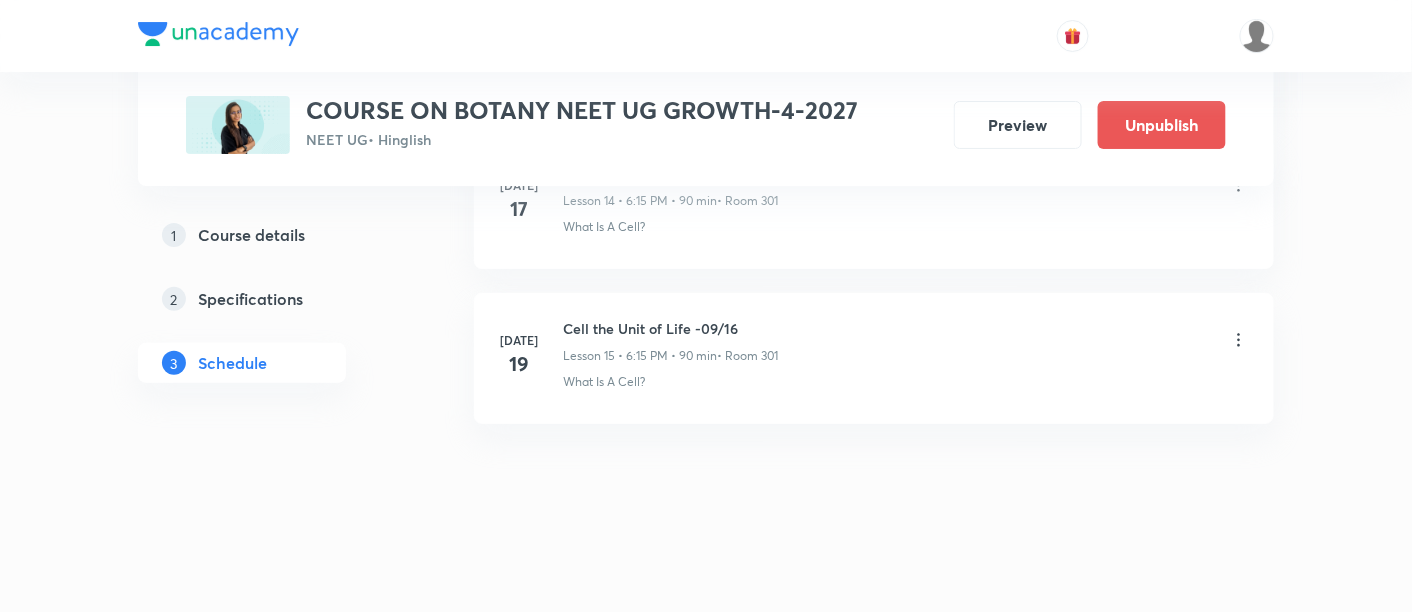 scroll, scrollTop: 2388, scrollLeft: 0, axis: vertical 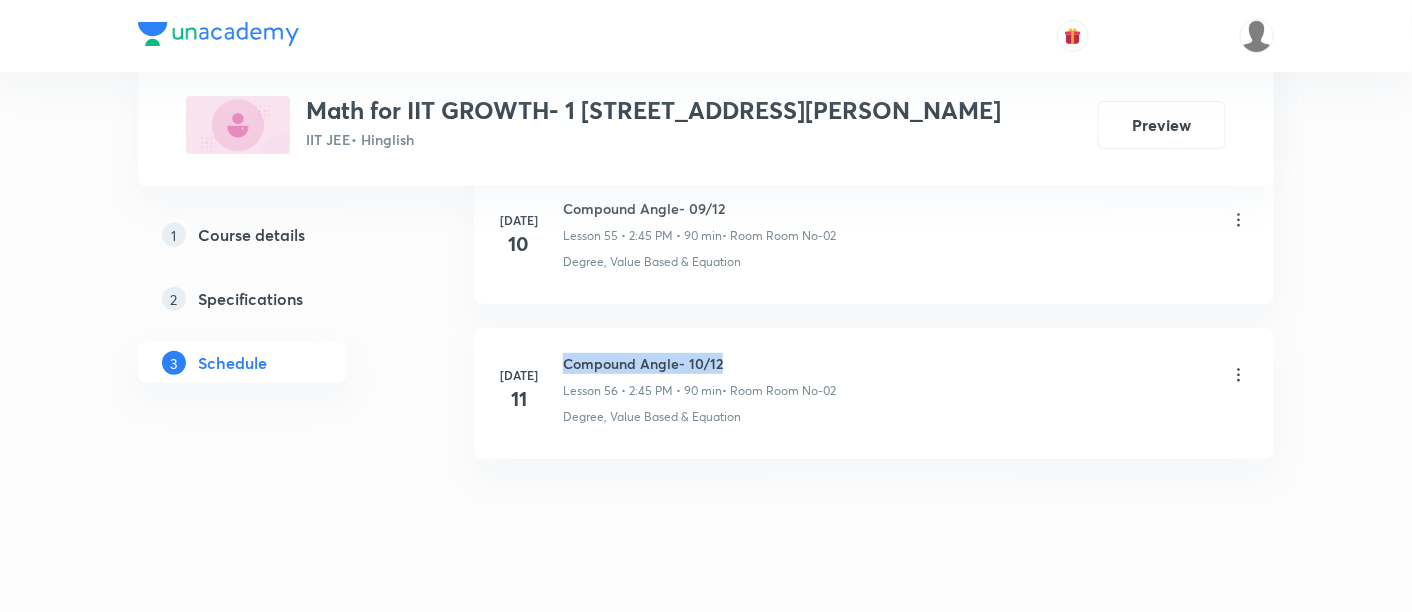 drag, startPoint x: 562, startPoint y: 325, endPoint x: 751, endPoint y: 325, distance: 189 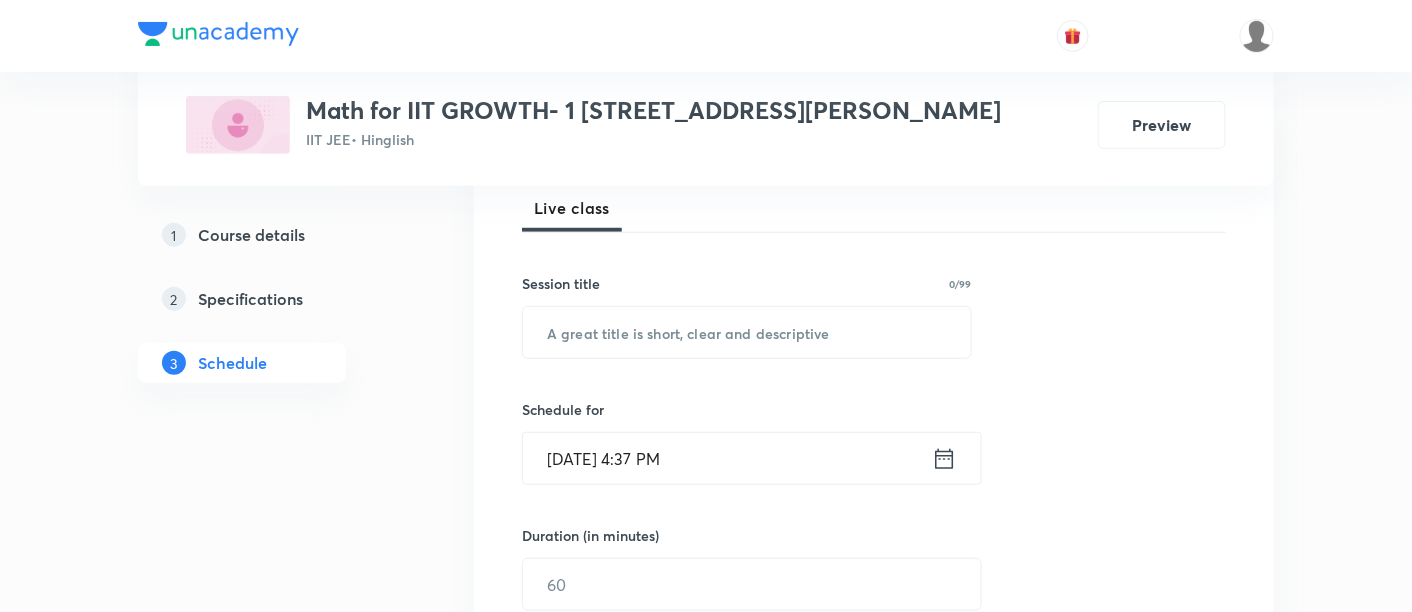 scroll, scrollTop: 296, scrollLeft: 0, axis: vertical 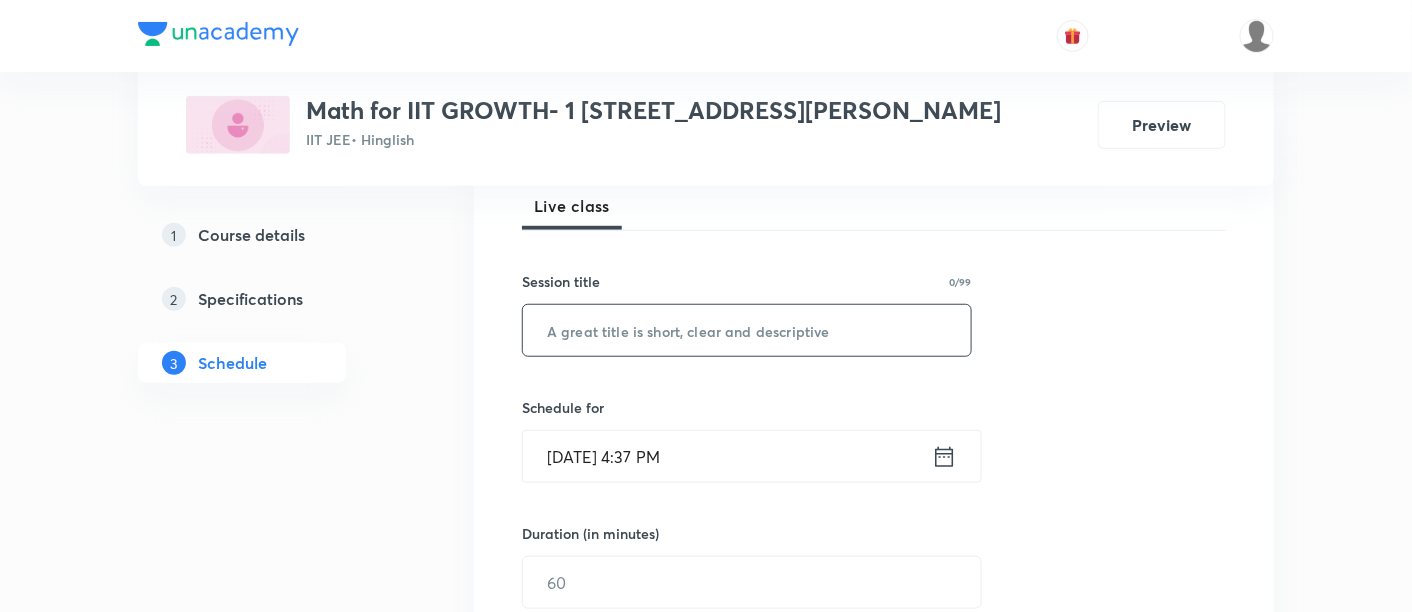 click at bounding box center [747, 330] 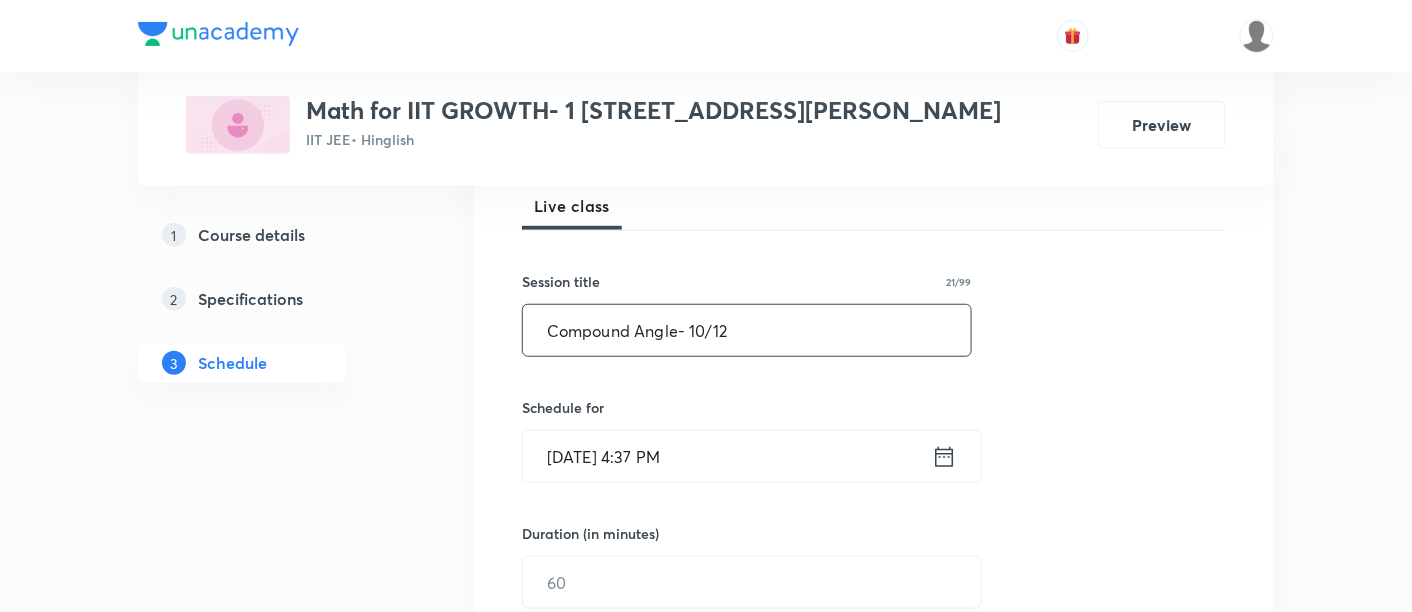 click on "Compound Angle- 10/12" at bounding box center [747, 330] 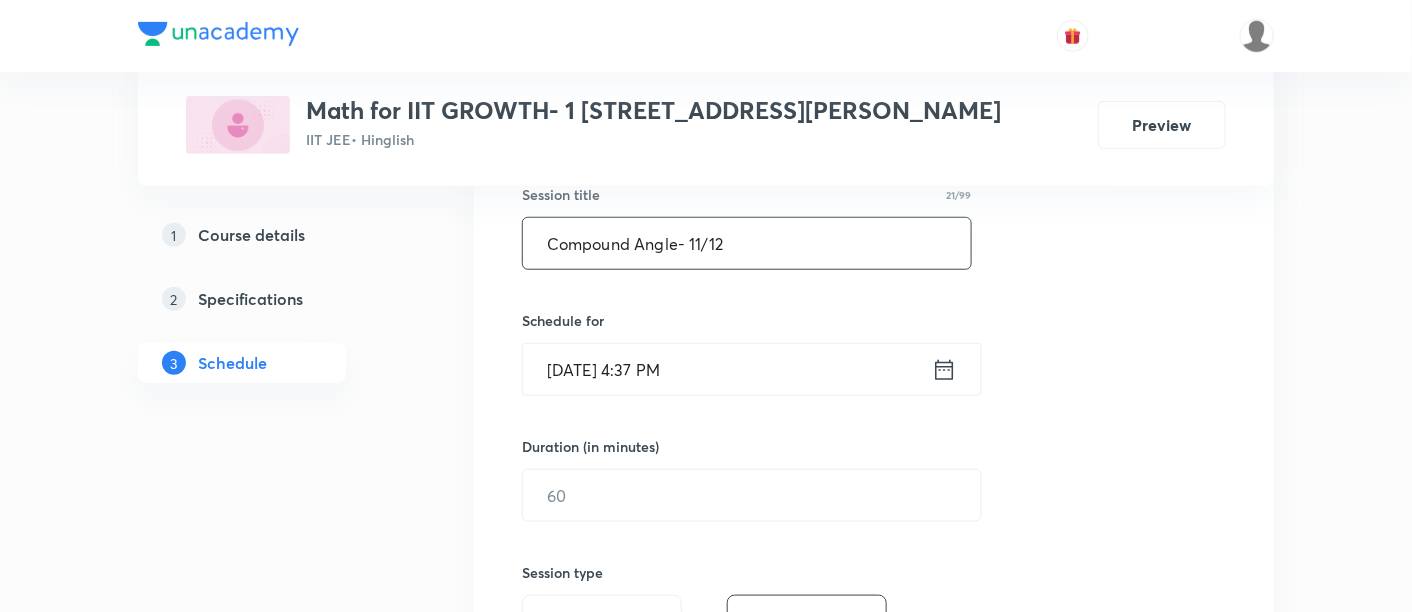 scroll, scrollTop: 388, scrollLeft: 0, axis: vertical 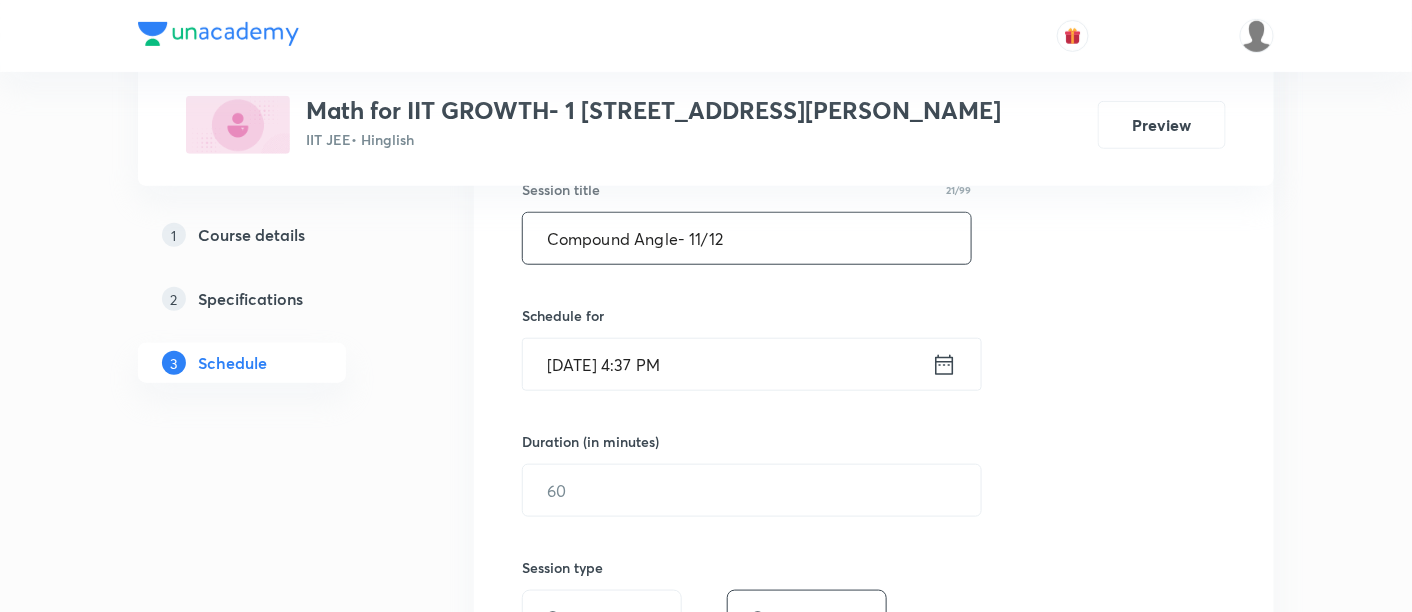type on "Compound Angle- 11/12" 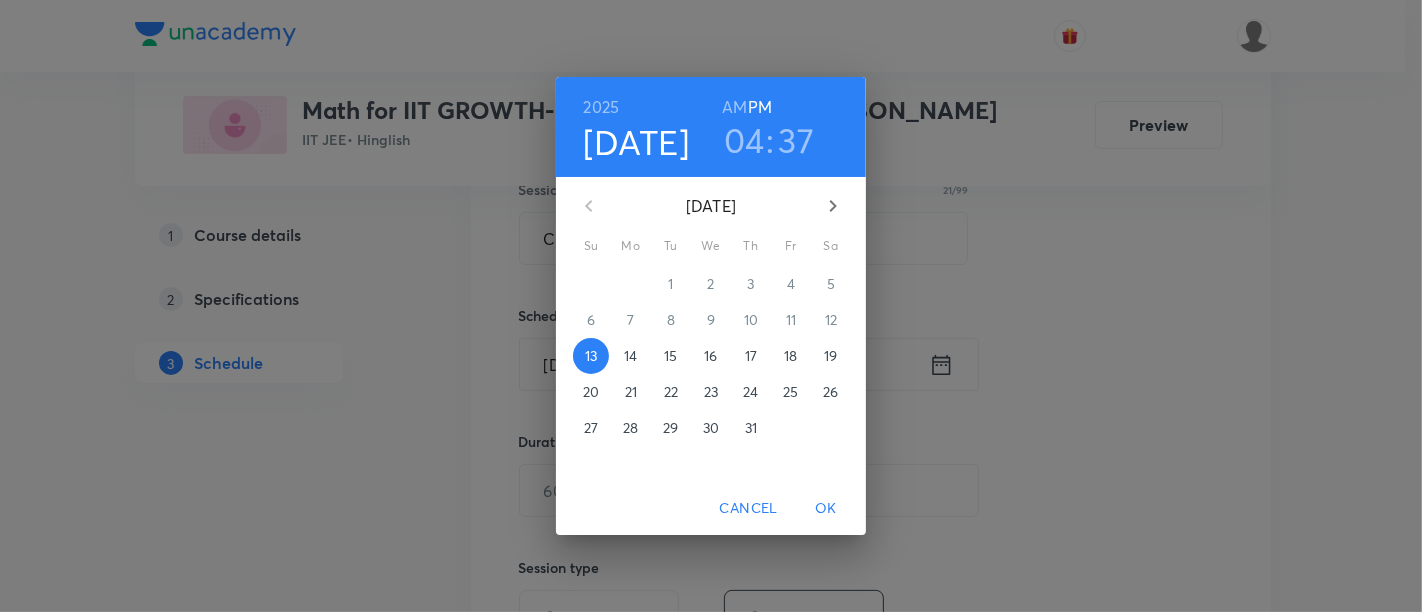 click on "18" at bounding box center (790, 356) 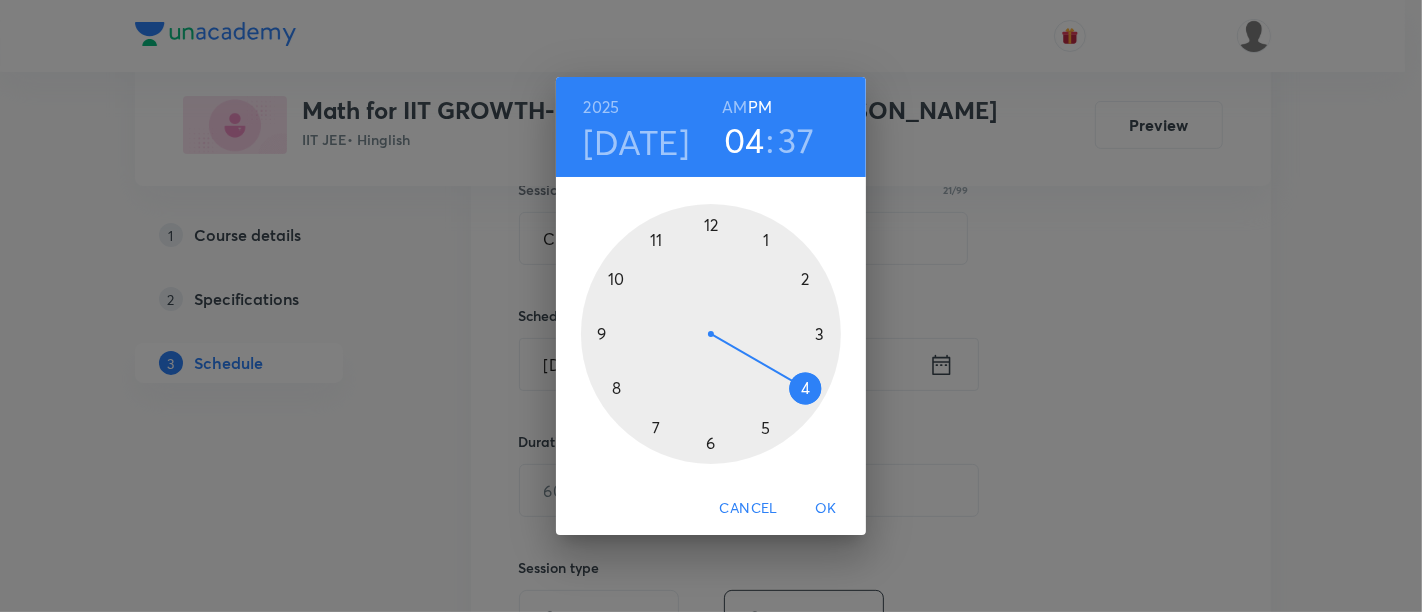 click at bounding box center [711, 334] 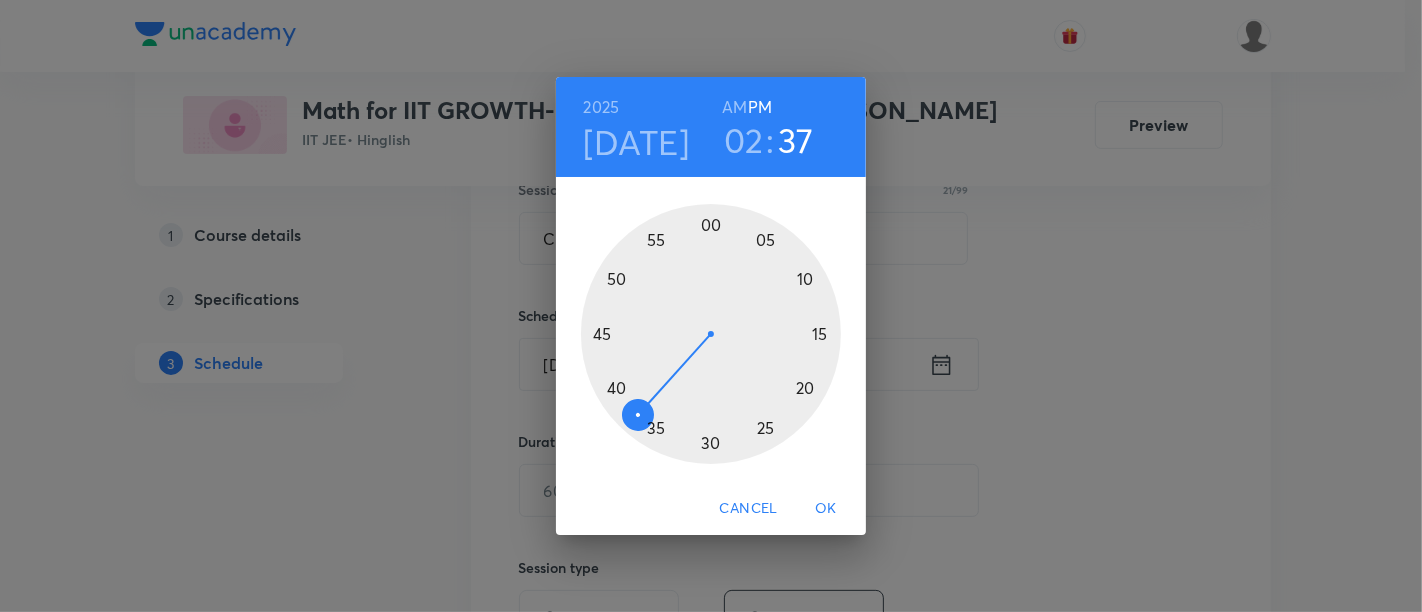 click at bounding box center (711, 334) 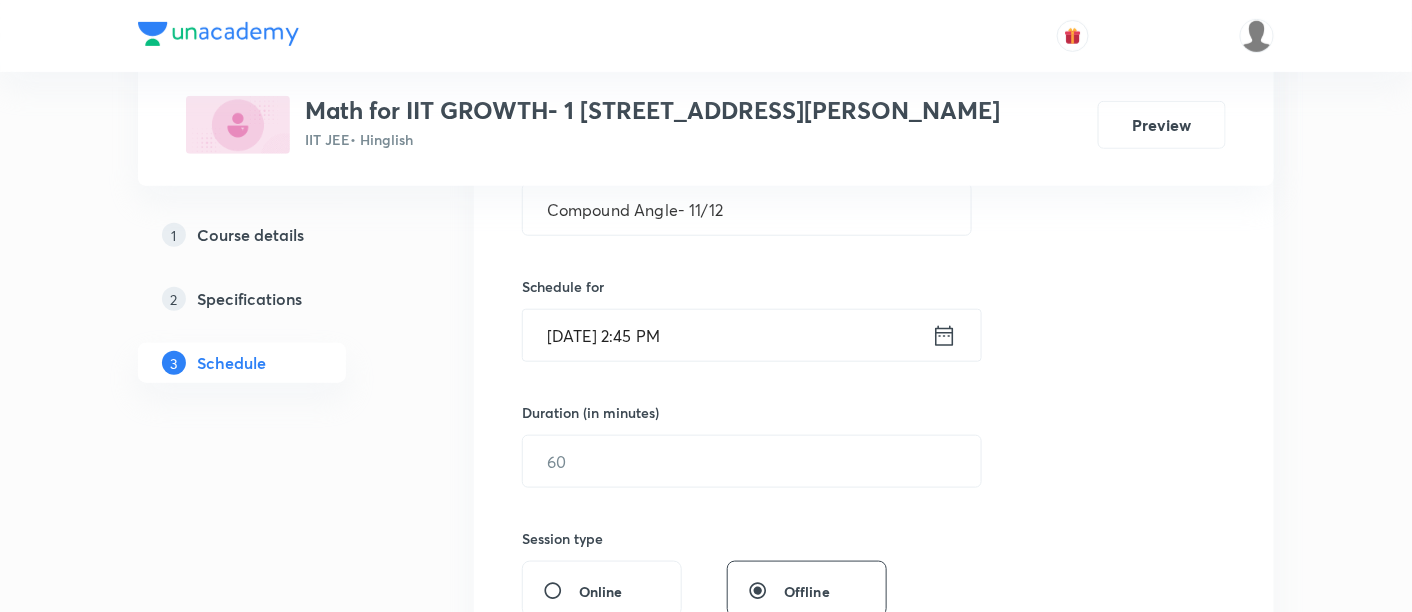 scroll, scrollTop: 459, scrollLeft: 0, axis: vertical 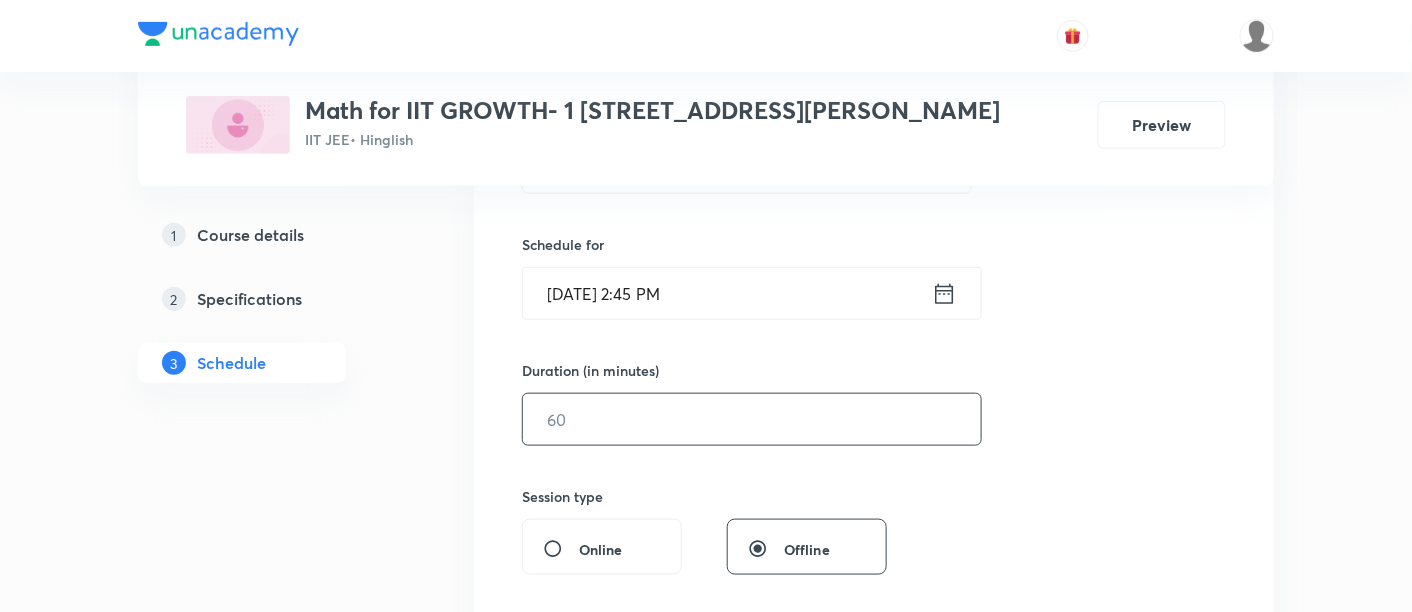 click at bounding box center (752, 419) 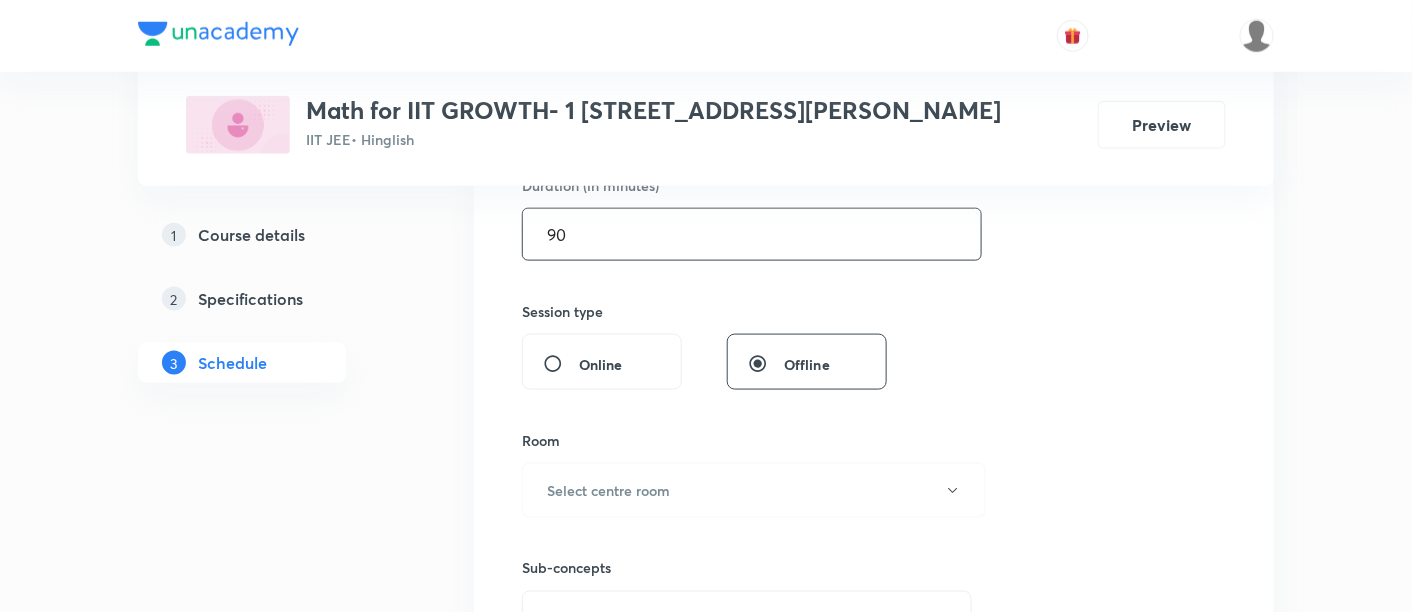 scroll, scrollTop: 688, scrollLeft: 0, axis: vertical 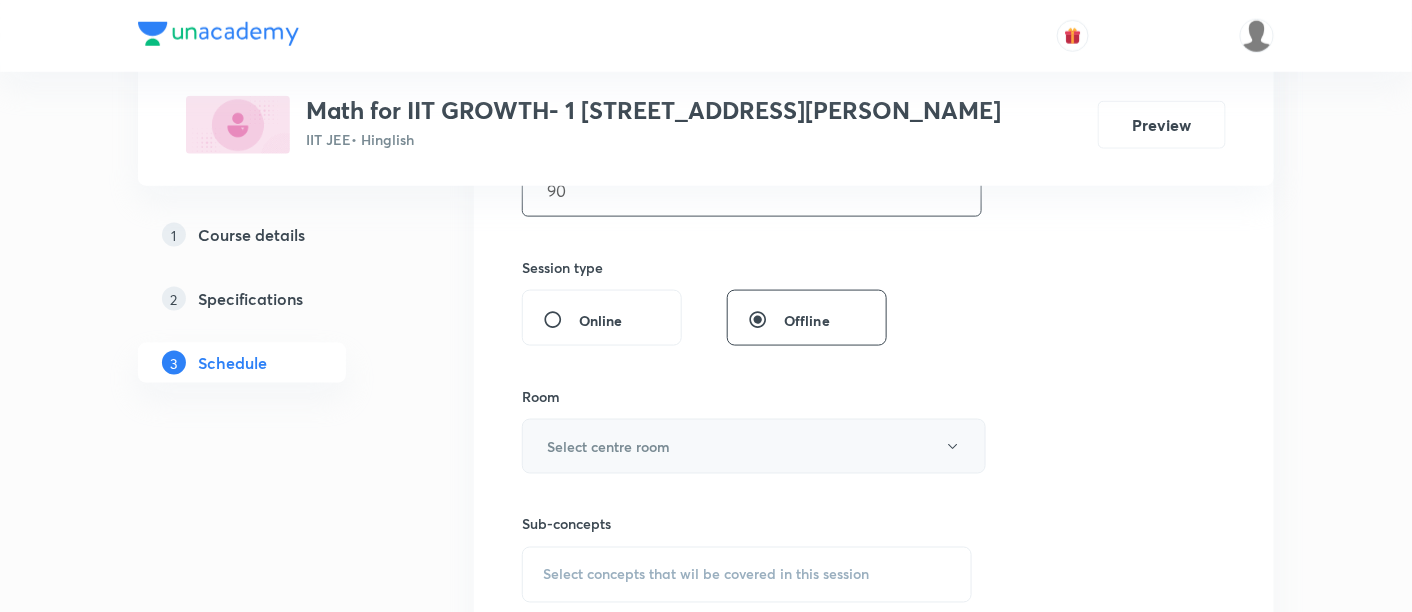 type on "90" 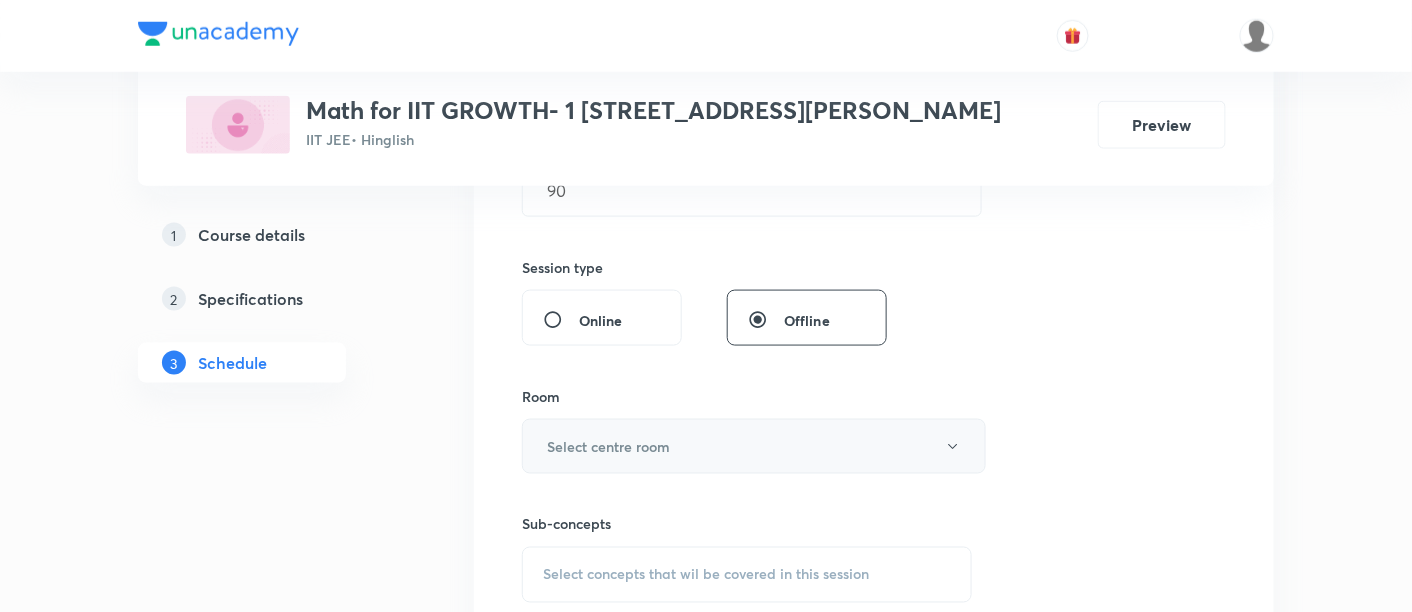 click on "Select centre room" at bounding box center [754, 446] 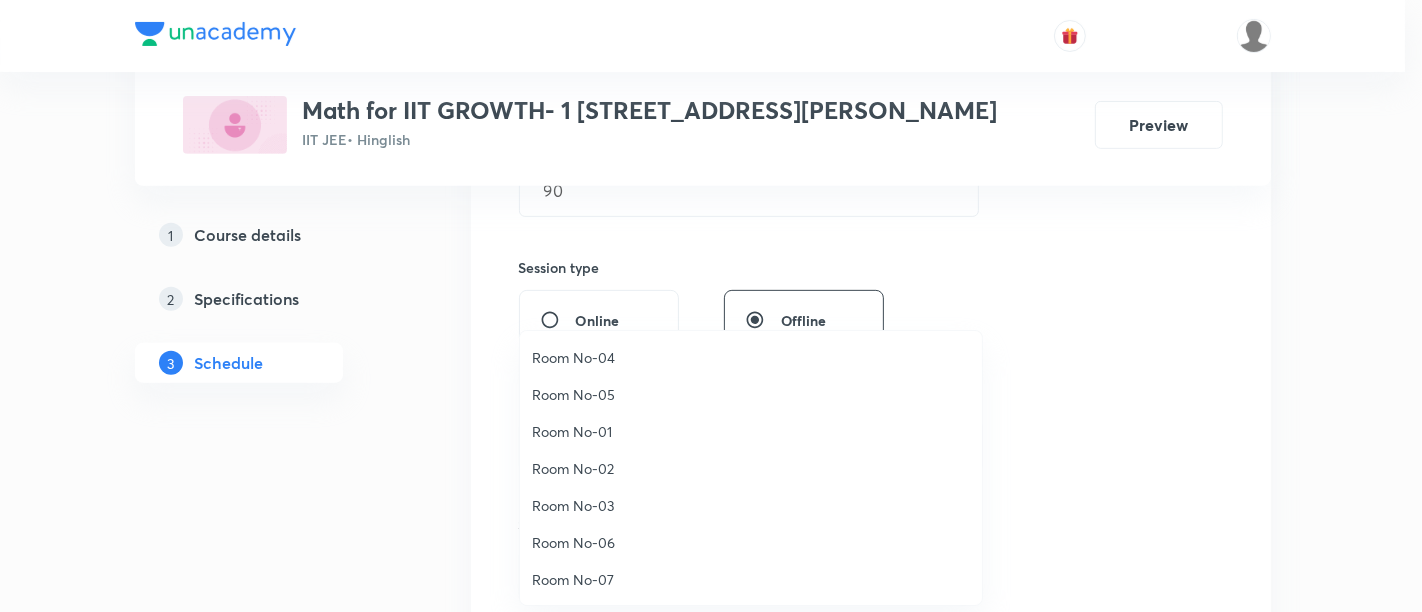 click on "Room No-02" at bounding box center [751, 468] 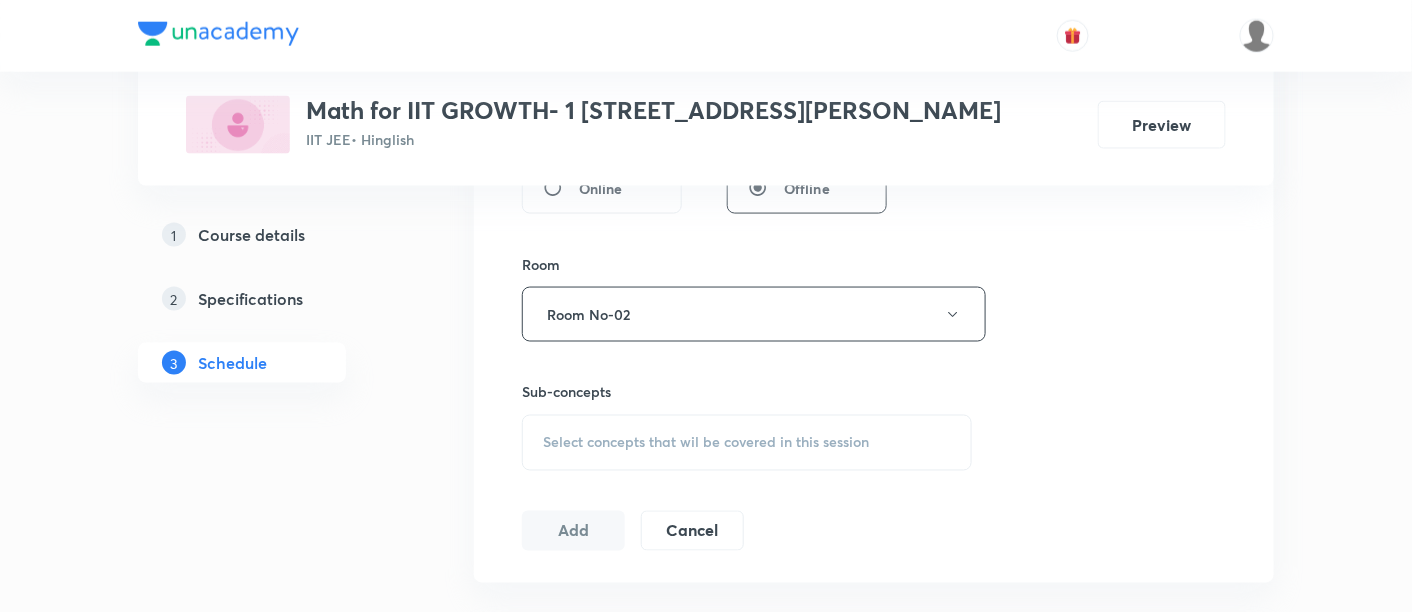 scroll, scrollTop: 821, scrollLeft: 0, axis: vertical 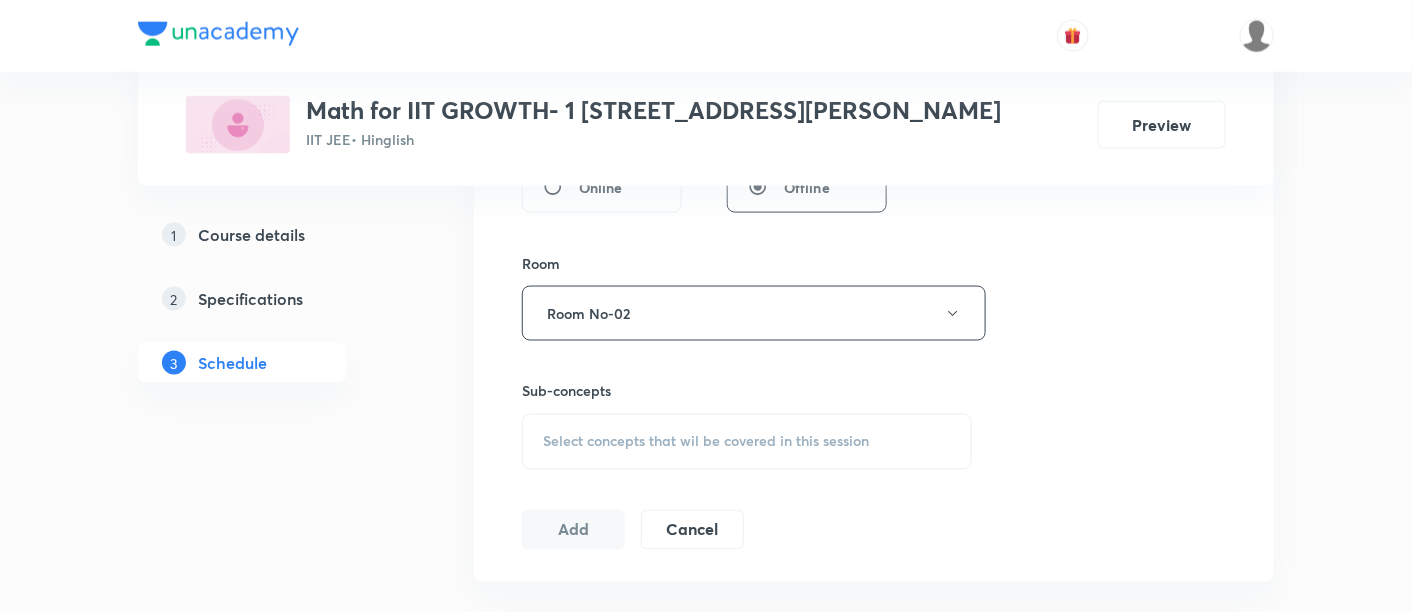 click on "Select concepts that wil be covered in this session" at bounding box center [706, 442] 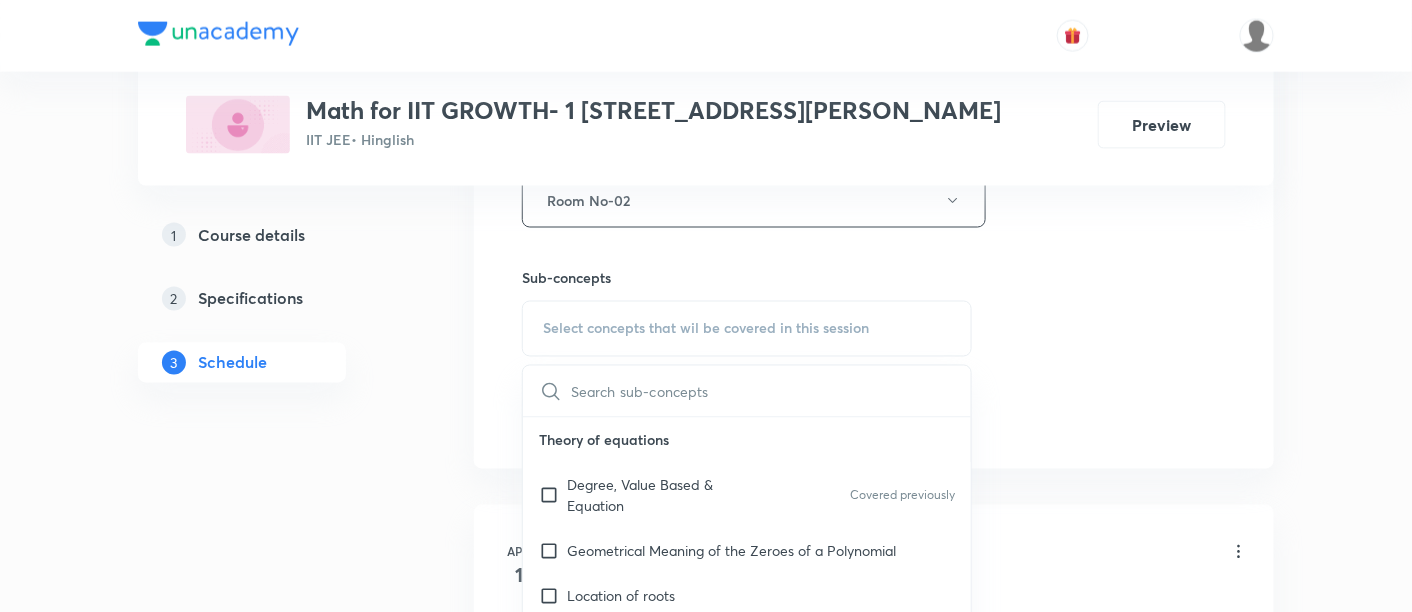 scroll, scrollTop: 940, scrollLeft: 0, axis: vertical 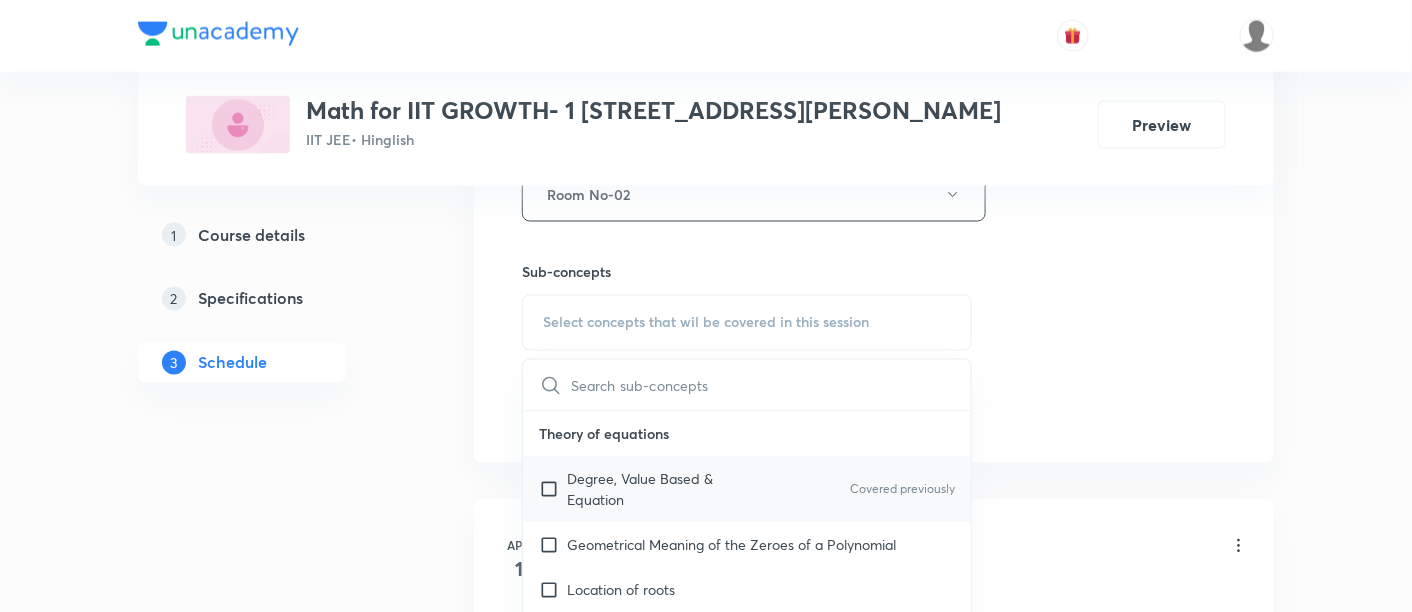 click on "Degree, Value Based & Equation" at bounding box center (668, 490) 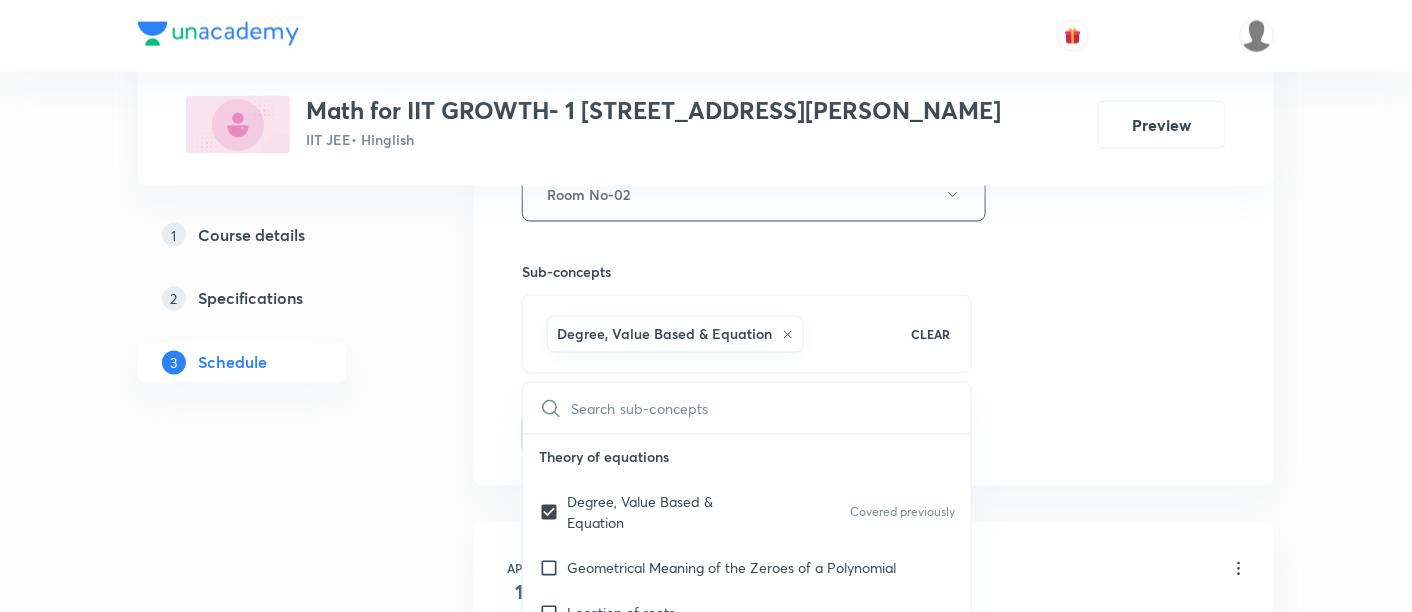 click on "Session  57 Live class Session title 21/99 Compound Angle- 11/12 ​ Schedule for Jul 18, 2025, 2:45 PM ​ Duration (in minutes) 90 ​   Session type Online Offline Room Room No-02 Sub-concepts Degree, Value Based & Equation CLEAR ​ Theory of equations Degree, Value Based & Equation Covered previously Geometrical Meaning of the Zeroes of a Polynomial Location of roots Geometrical meaning of Roots of an equation Points in solving an equation Graph of Quadratic Expression & its Analysis Range of Quadratic Equation Remainder and factor theorems Identity Quadratic equations Common Roots Location of Roots General Equation of Second Degree in Variable x and y Theory of Equations Relation Between Roots and Coefficients Nature of Roots: Real, Imaginary, and Integer Quadratic with Complex Co-efficient Quadratic Inequality Pseudo Quadratic Equation: Quadratic in any Function Polynomial with Integral Coefficient Rational Root Theorem and Integral Root Theorem Graph Based Problems Complex Numbers Introduction Series" at bounding box center (874, -27) 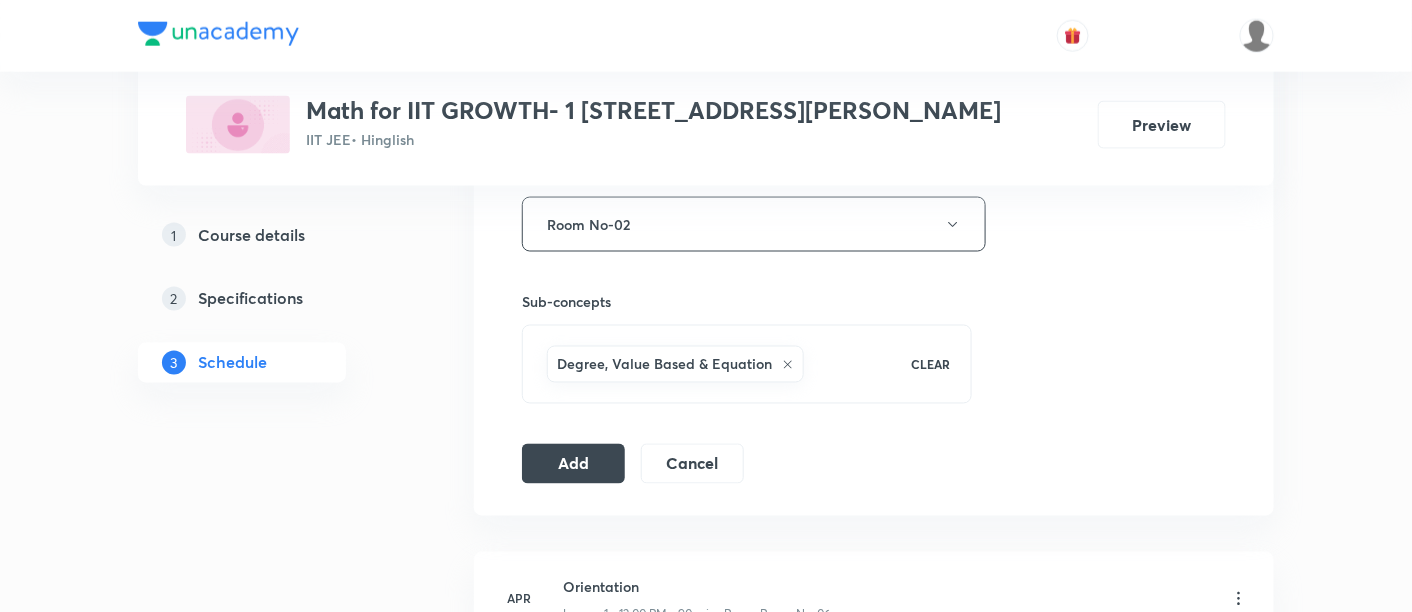 scroll, scrollTop: 921, scrollLeft: 0, axis: vertical 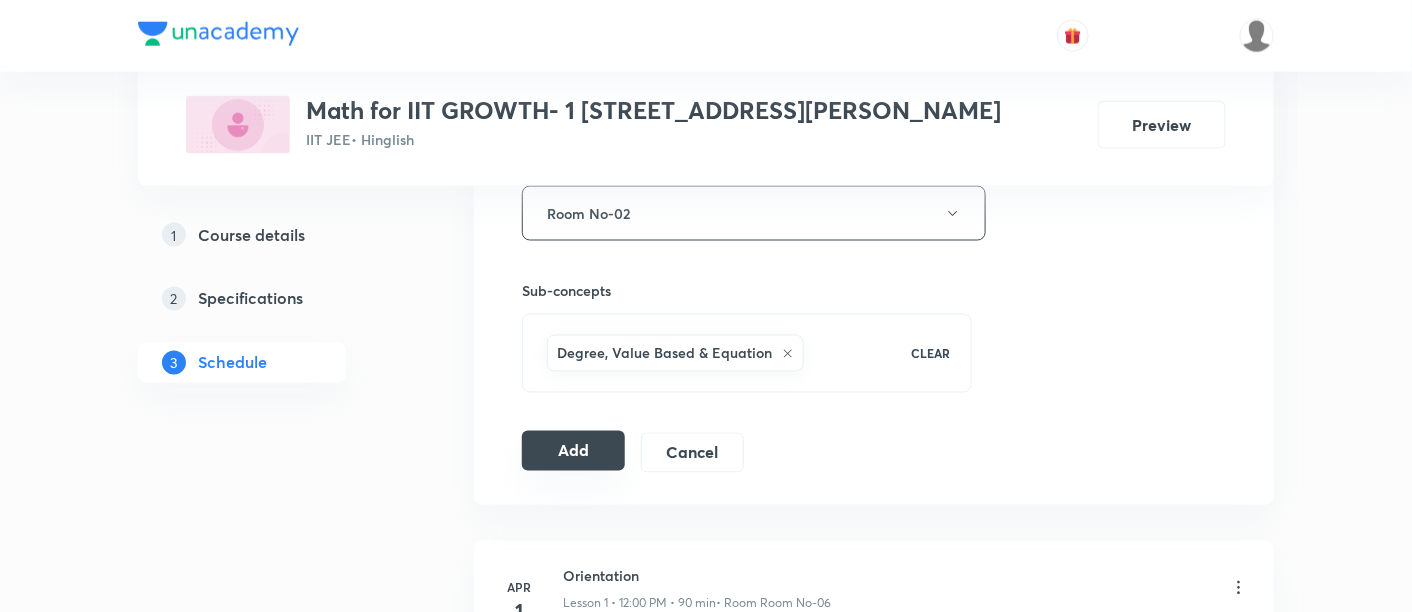 click on "Add" at bounding box center [573, 451] 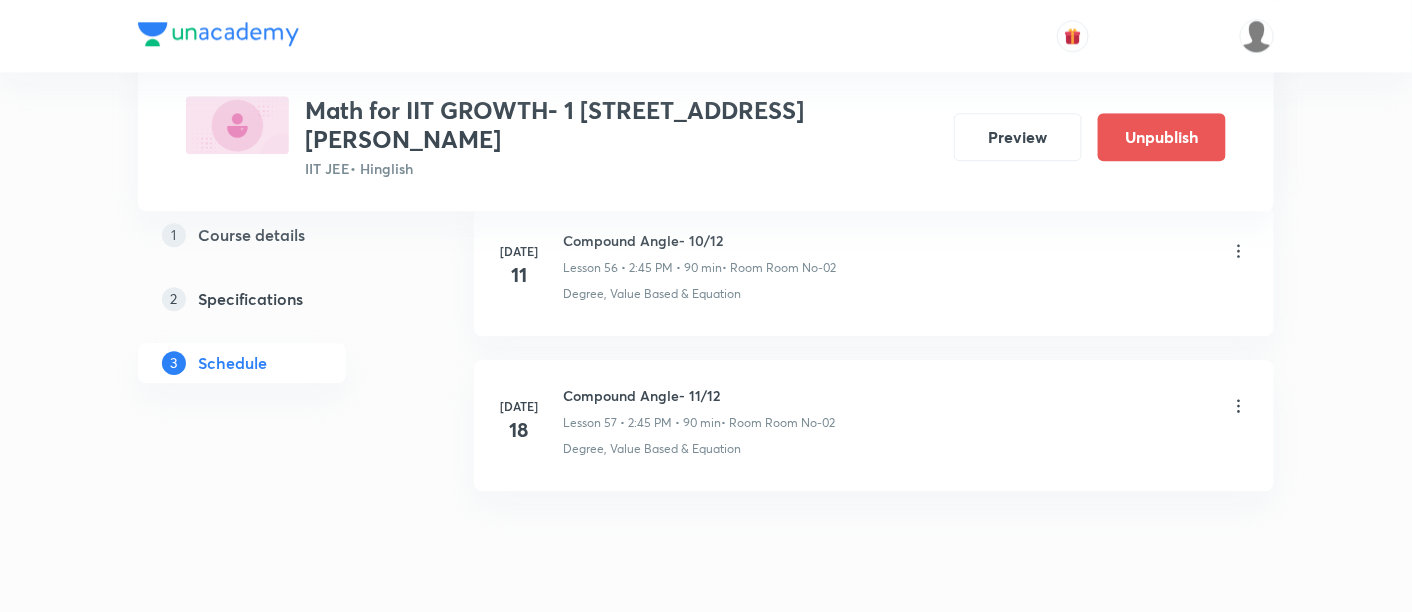 scroll, scrollTop: 8874, scrollLeft: 0, axis: vertical 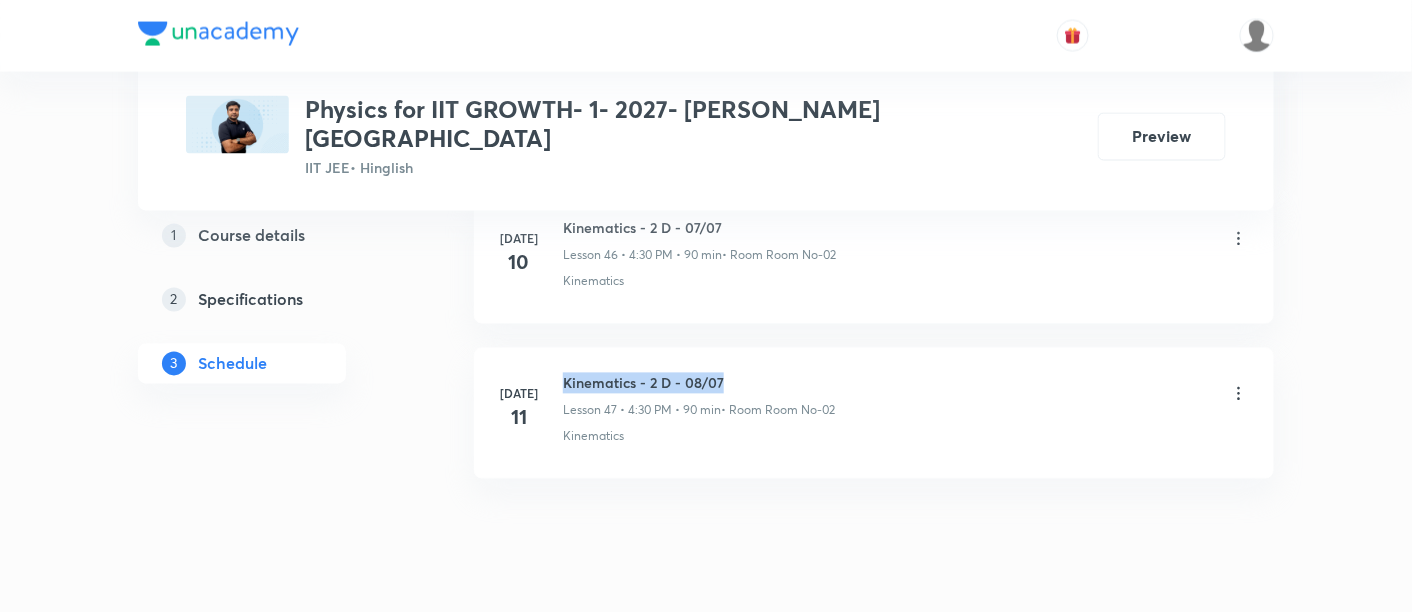 drag, startPoint x: 563, startPoint y: 325, endPoint x: 751, endPoint y: 321, distance: 188.04254 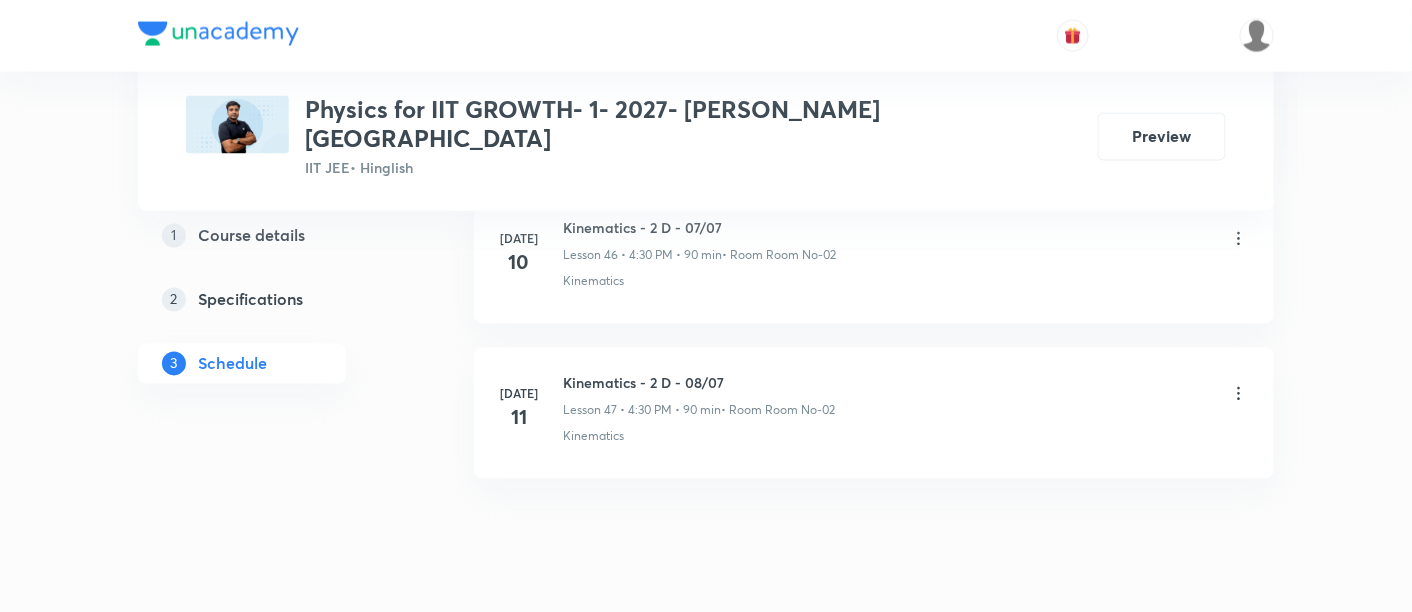 click on "Kinematics - 2 D - 08/07 Lesson 47 • 4:30 PM • 90 min  • Room Room No-02" at bounding box center [906, 396] 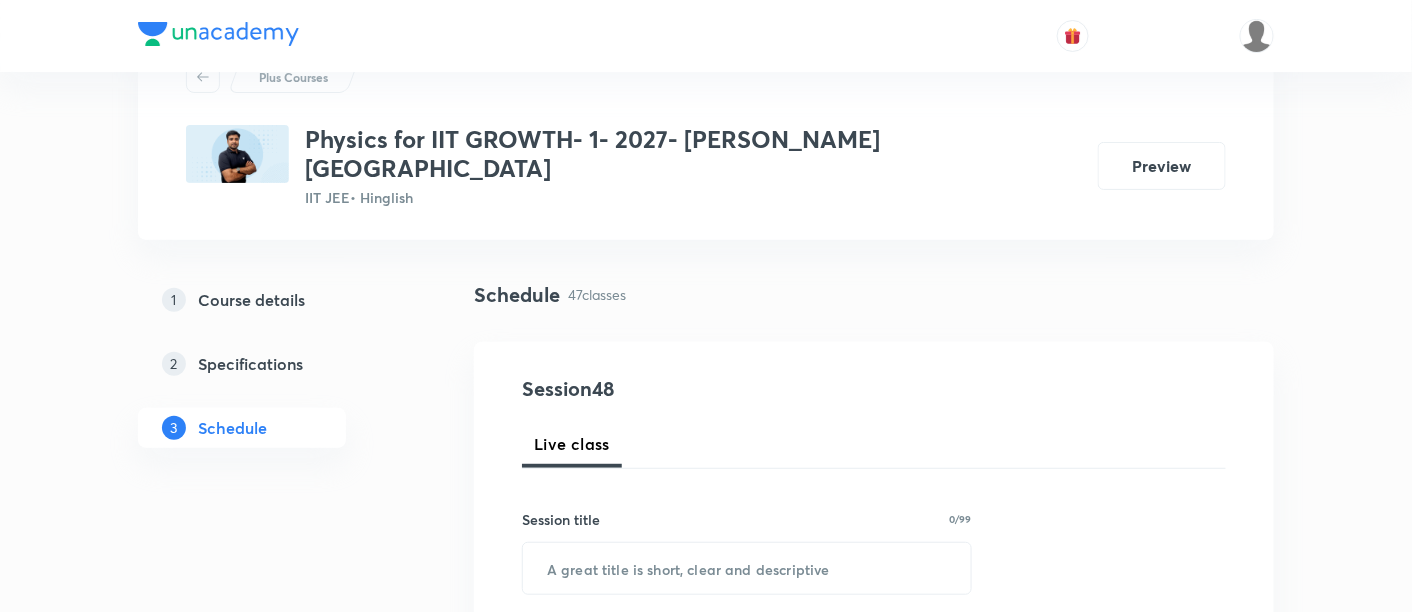 scroll, scrollTop: 262, scrollLeft: 0, axis: vertical 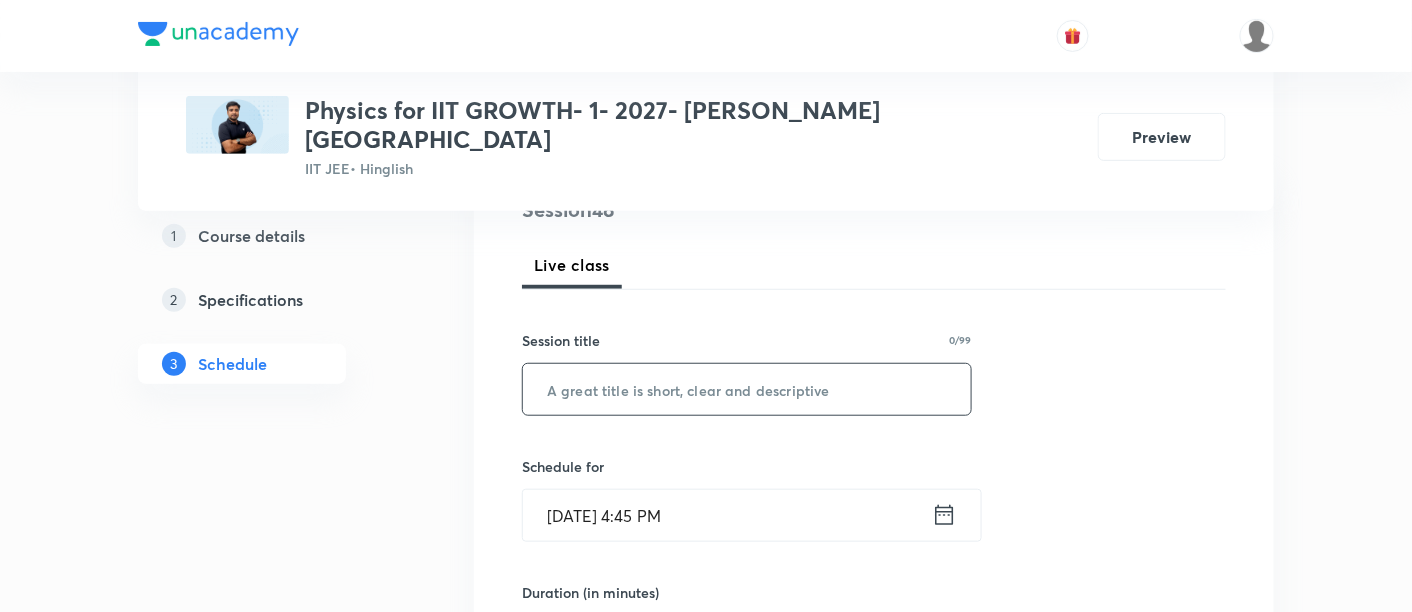 click at bounding box center (747, 389) 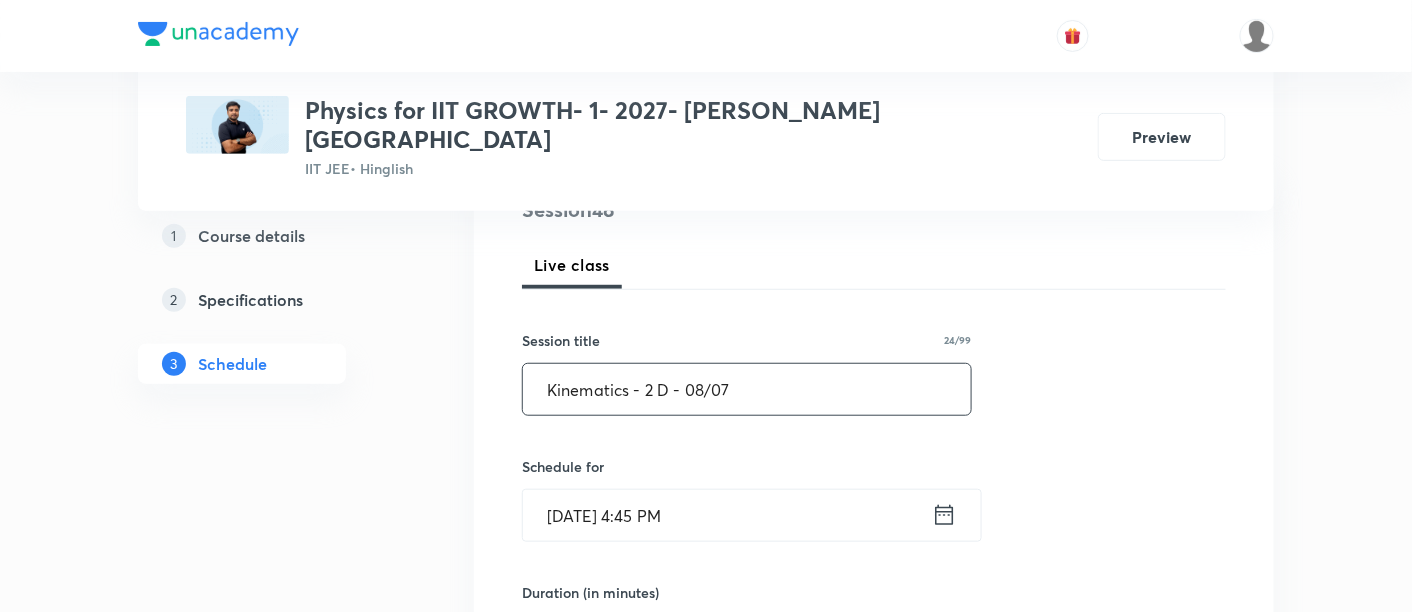 click on "Kinematics - 2 D - 08/07" at bounding box center [747, 389] 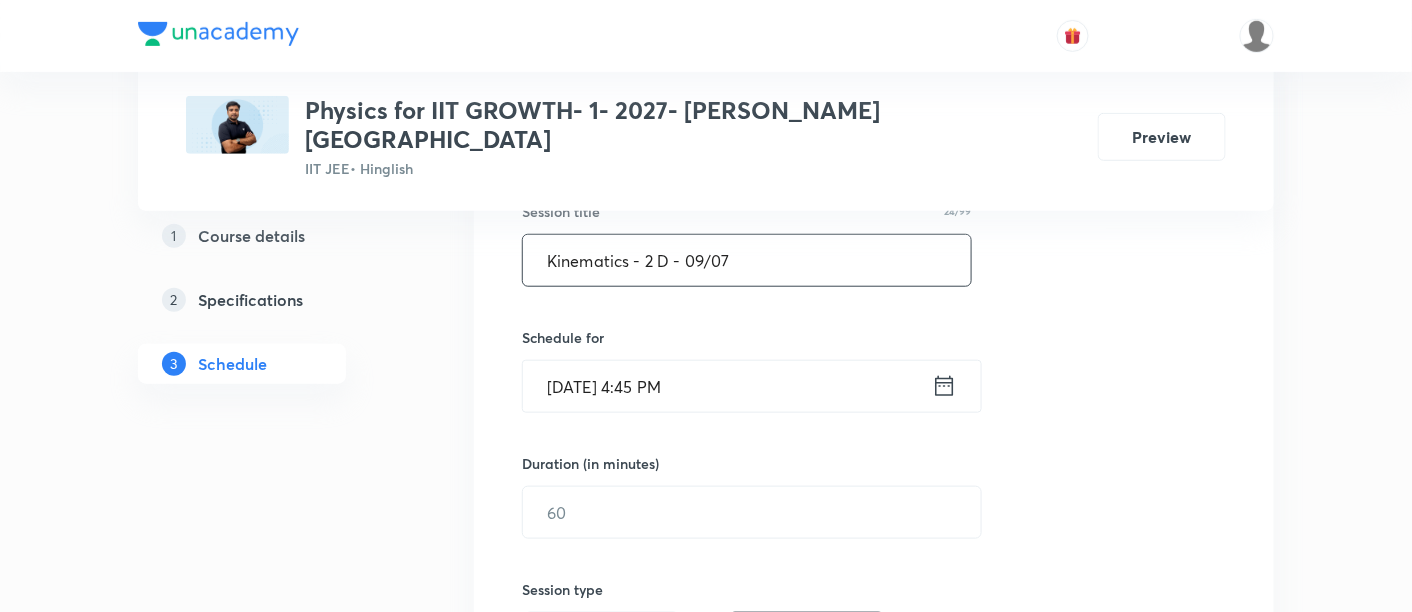 scroll, scrollTop: 403, scrollLeft: 0, axis: vertical 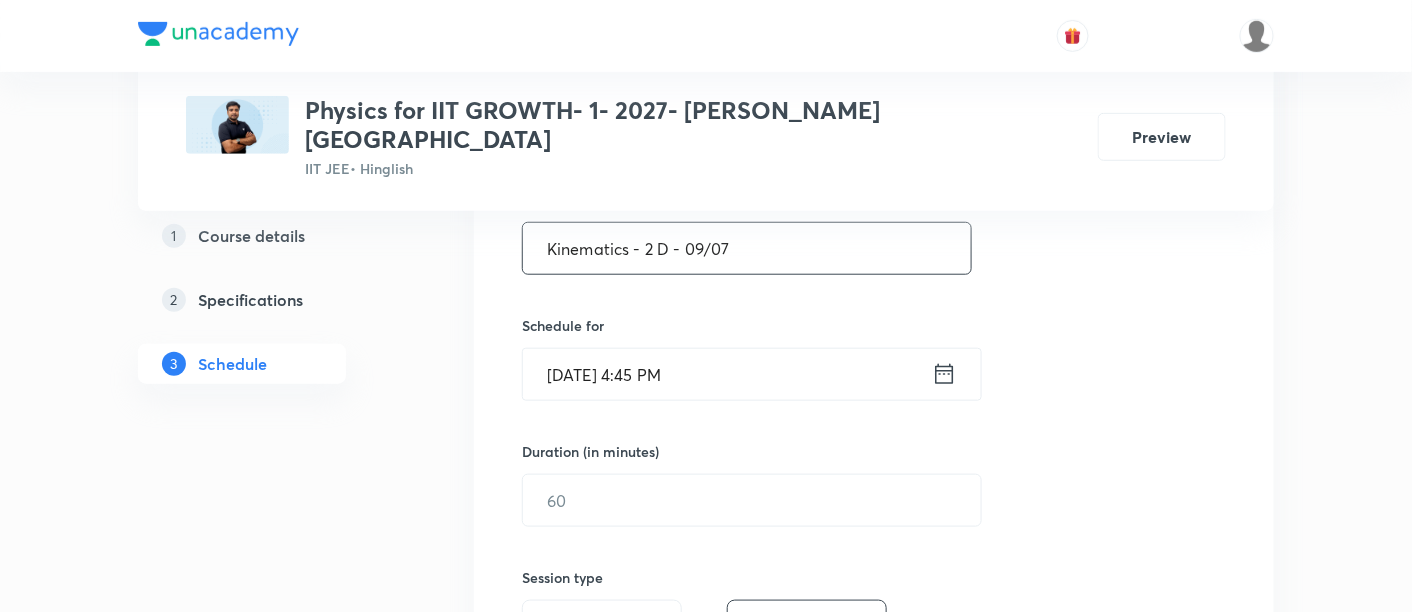 type on "Kinematics - 2 D - 09/07" 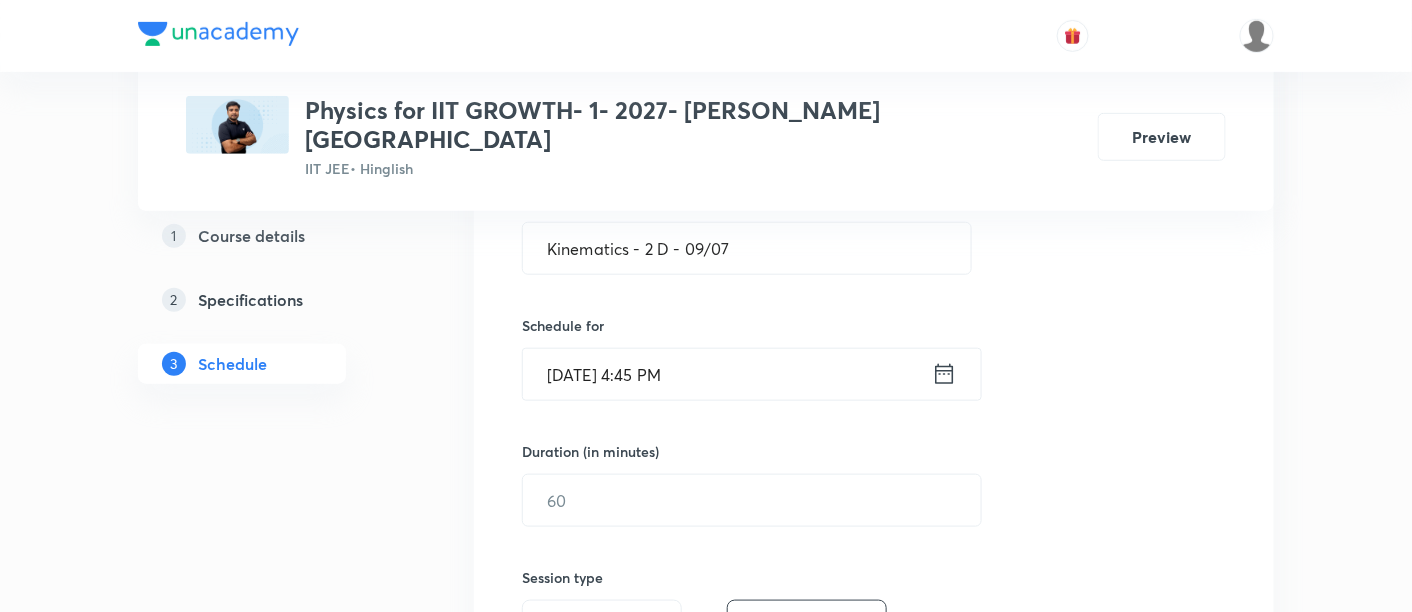 click 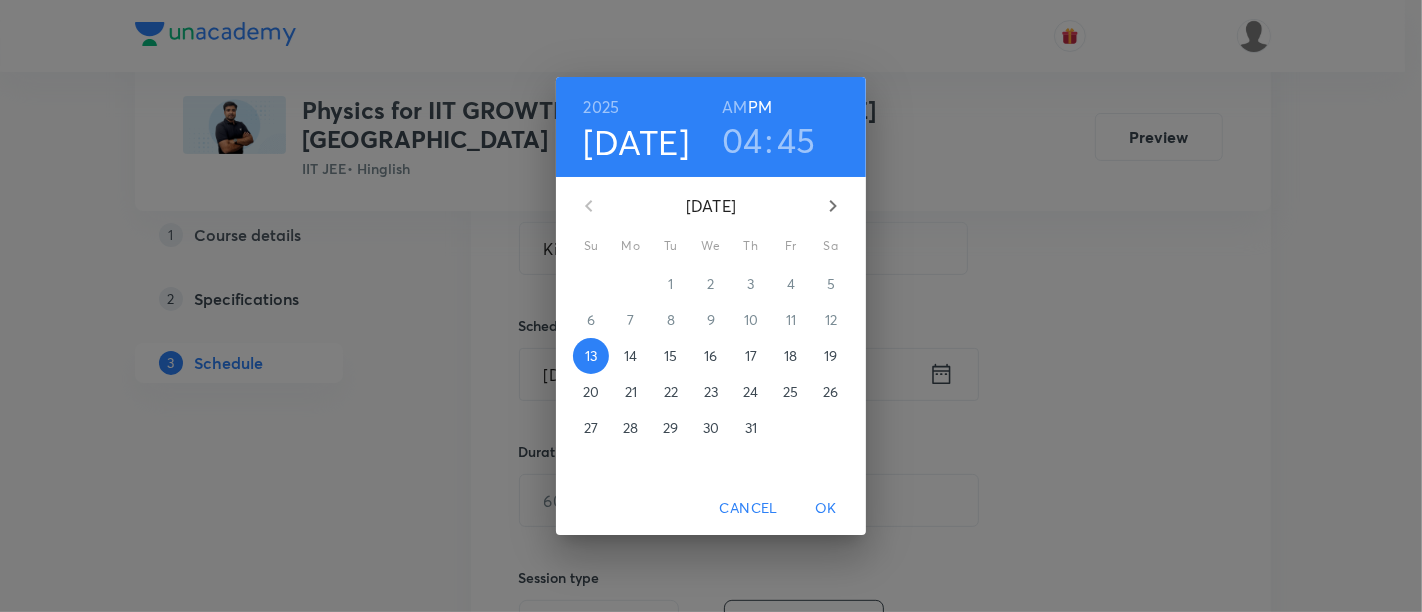 click on "14" at bounding box center [630, 356] 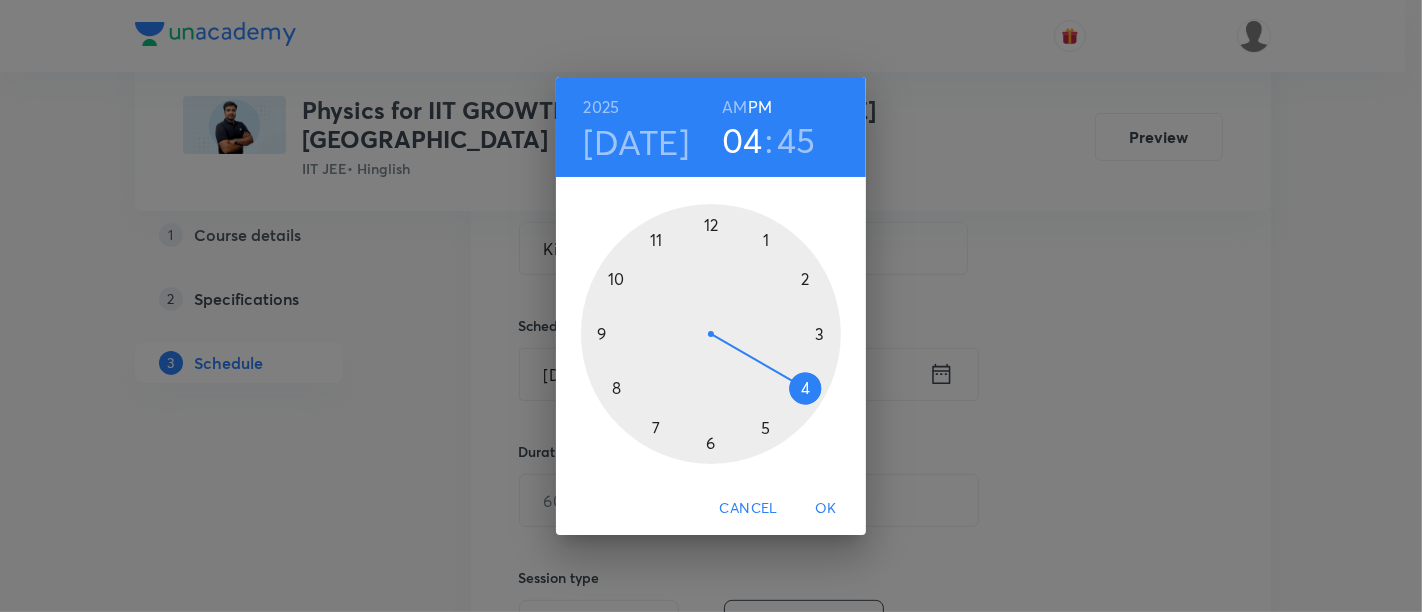 click at bounding box center [711, 334] 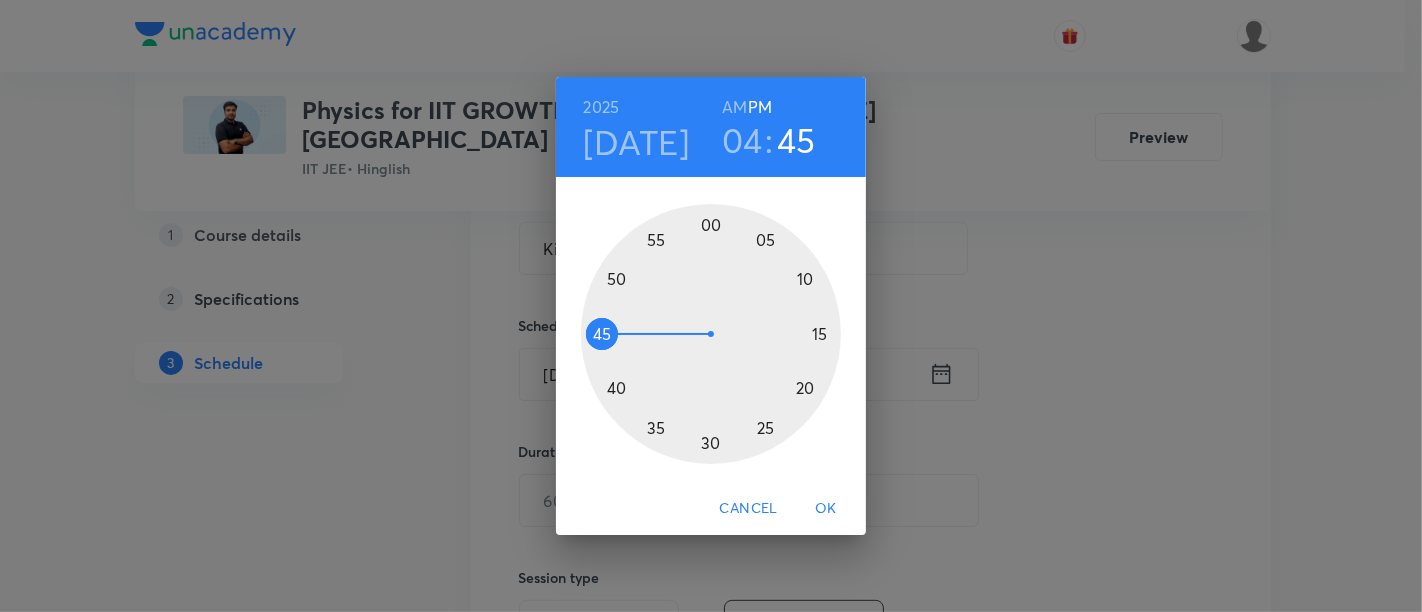 click at bounding box center [711, 334] 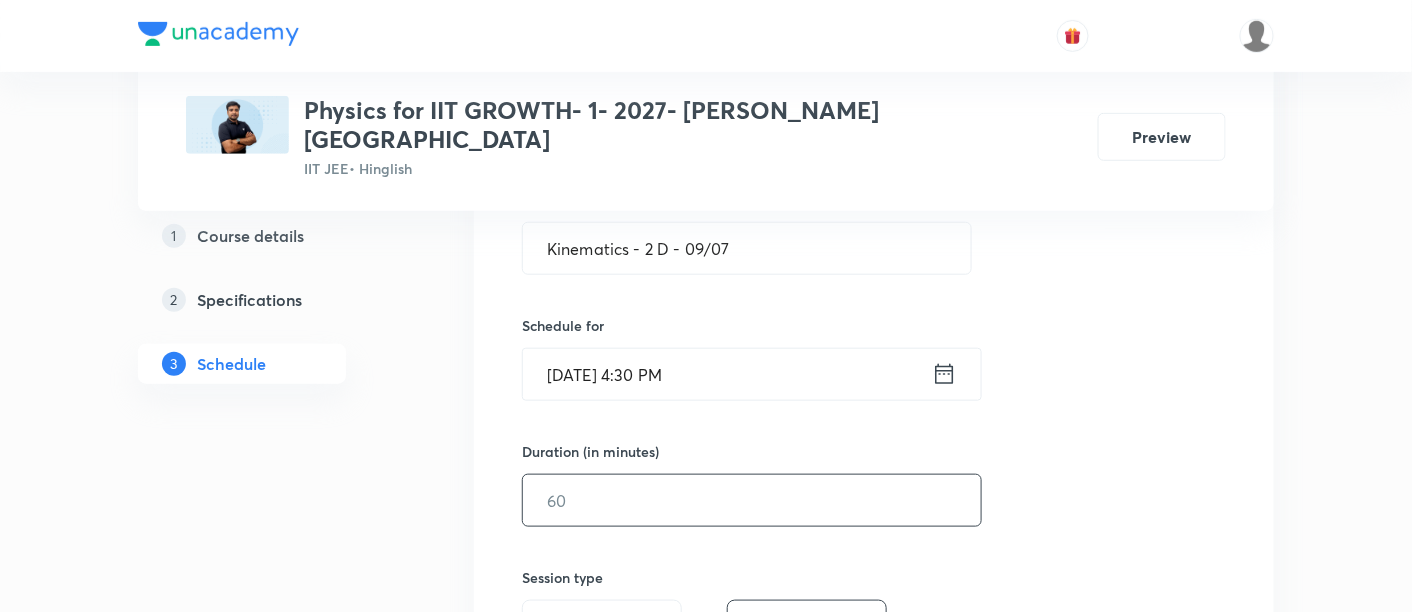 scroll, scrollTop: 411, scrollLeft: 0, axis: vertical 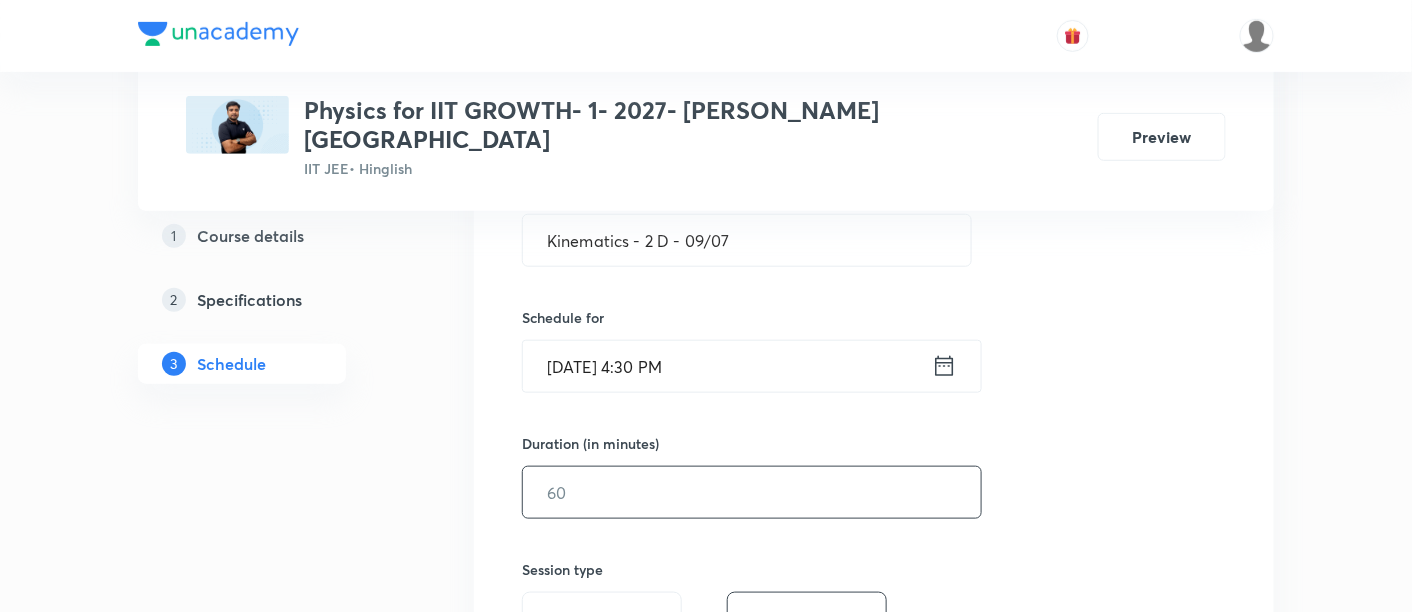 click at bounding box center (752, 492) 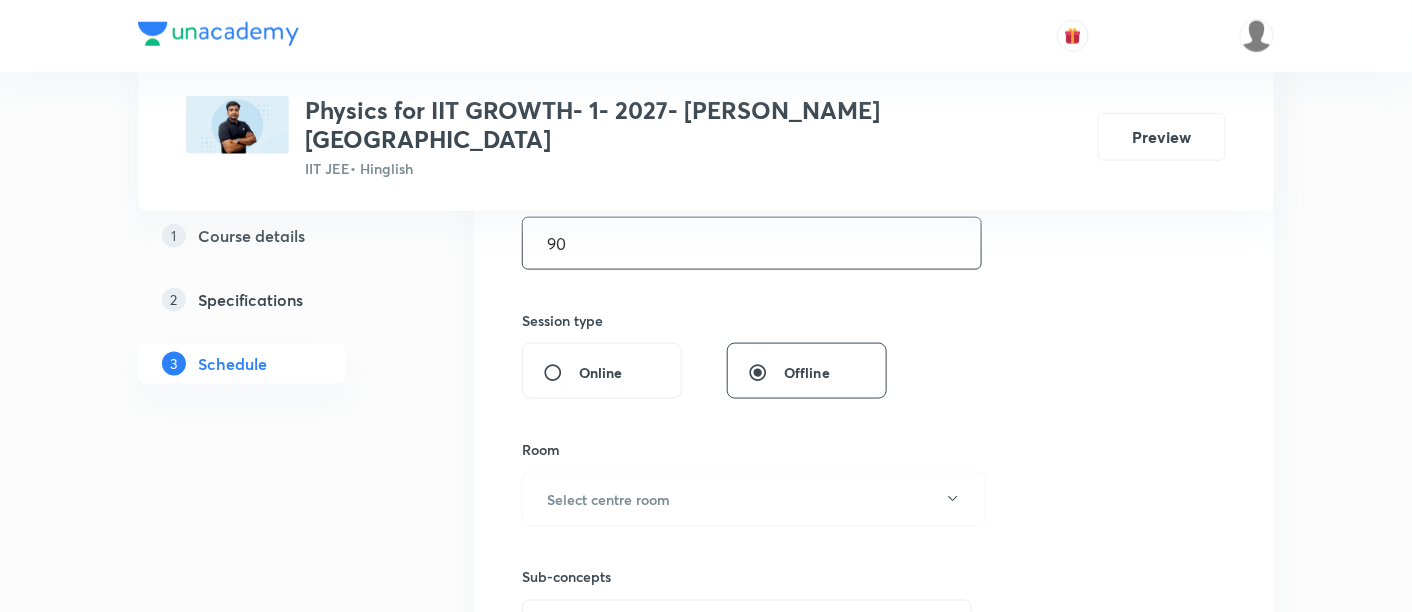 scroll, scrollTop: 692, scrollLeft: 0, axis: vertical 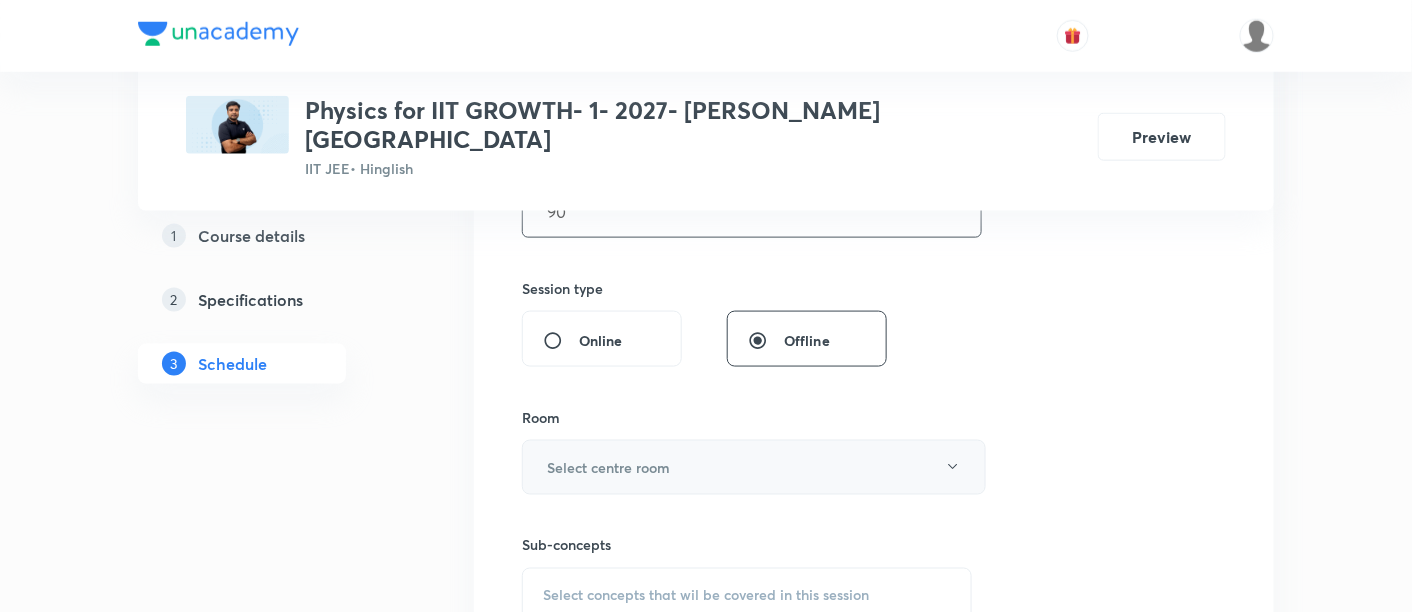 type on "90" 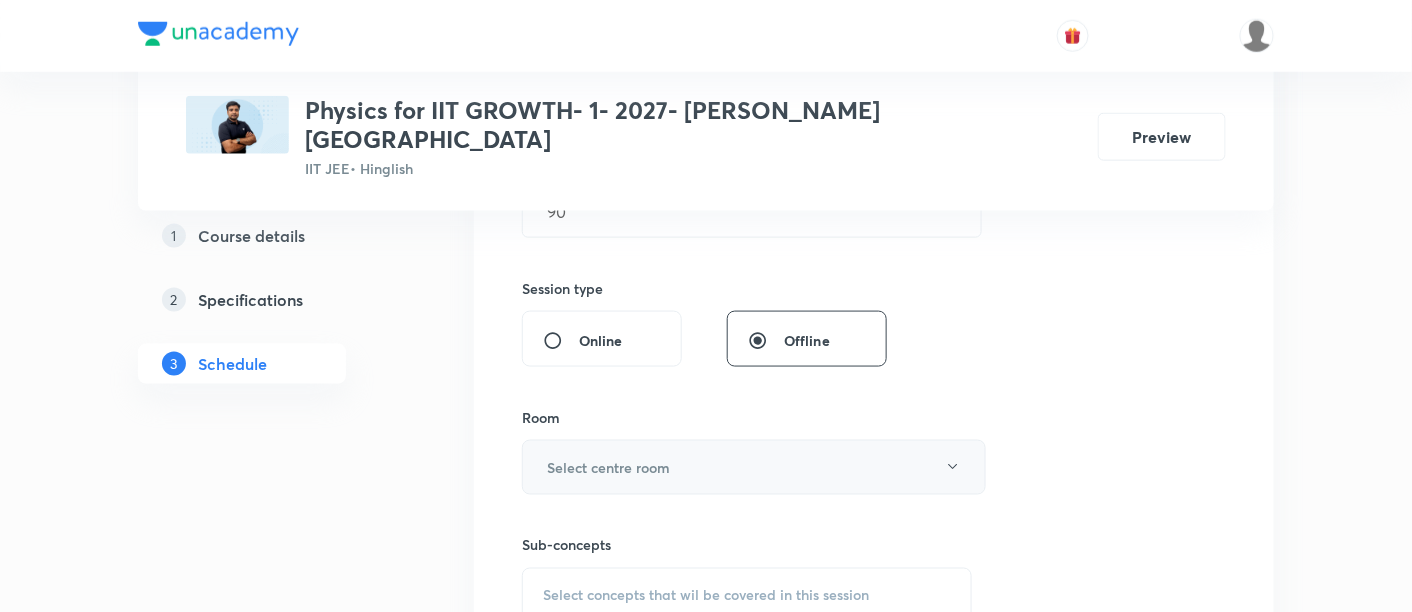 click on "Select centre room" at bounding box center (608, 467) 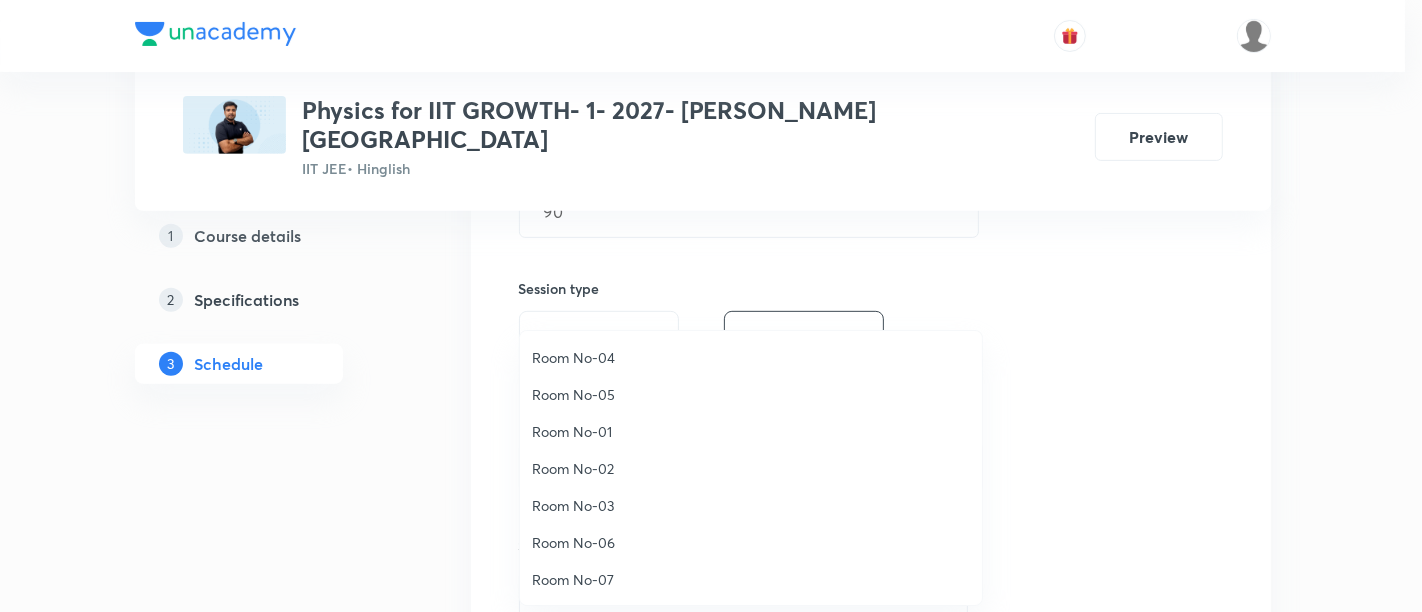 click on "Room No-02" at bounding box center [751, 468] 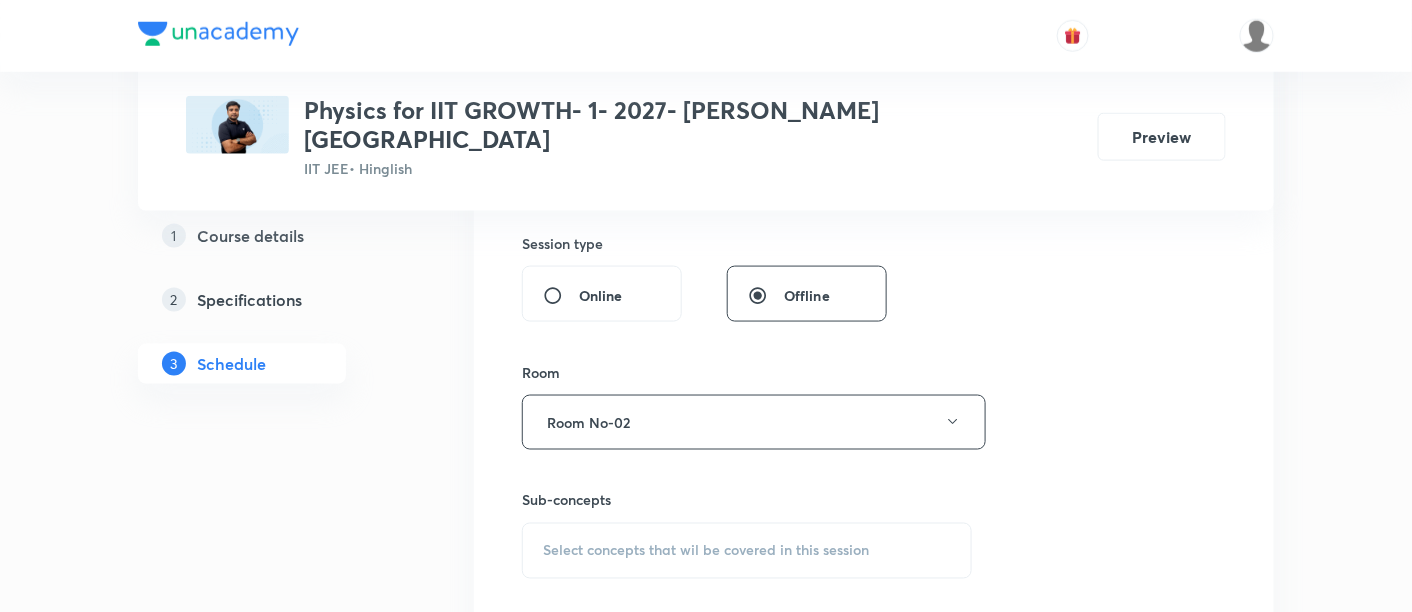 scroll, scrollTop: 837, scrollLeft: 0, axis: vertical 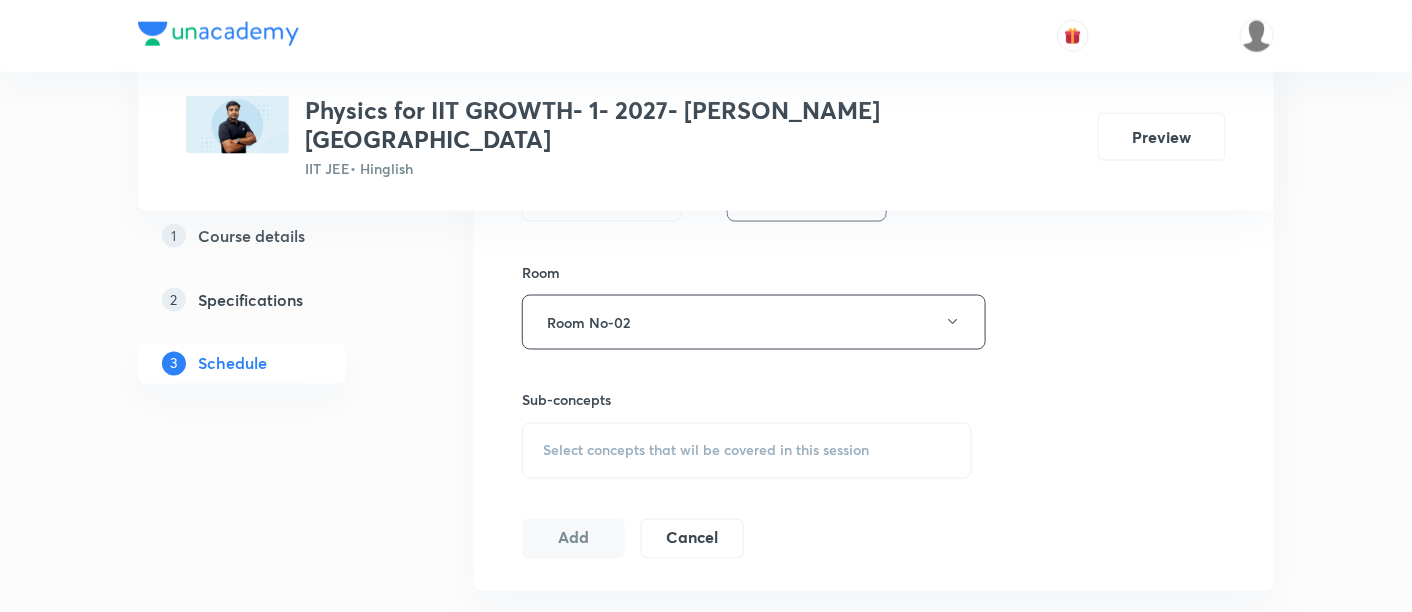 click on "Select concepts that wil be covered in this session" at bounding box center [706, 451] 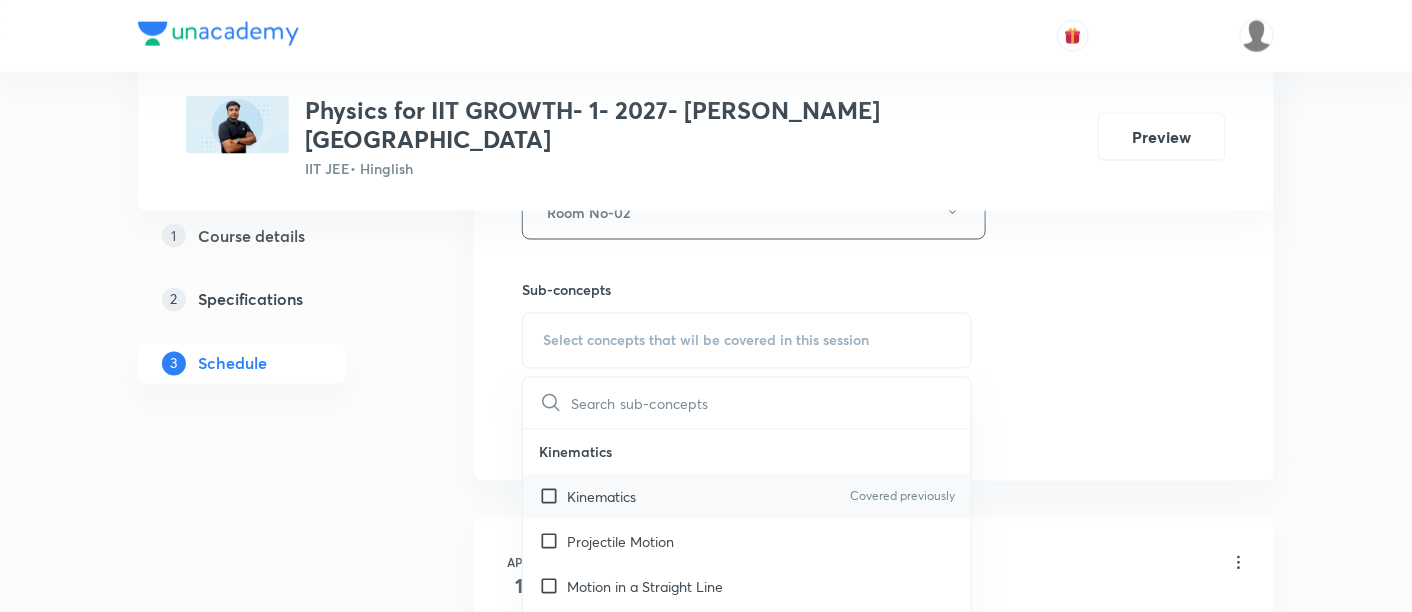 scroll, scrollTop: 948, scrollLeft: 0, axis: vertical 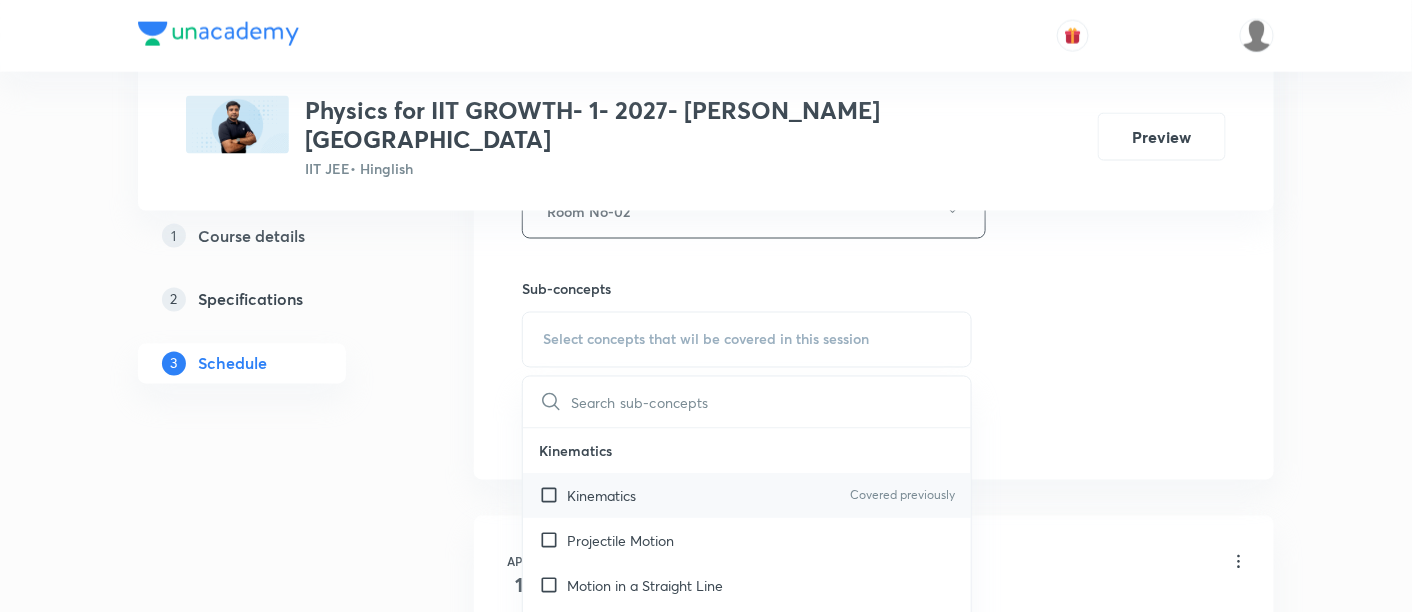 click on "Kinematics Covered previously" at bounding box center (747, 496) 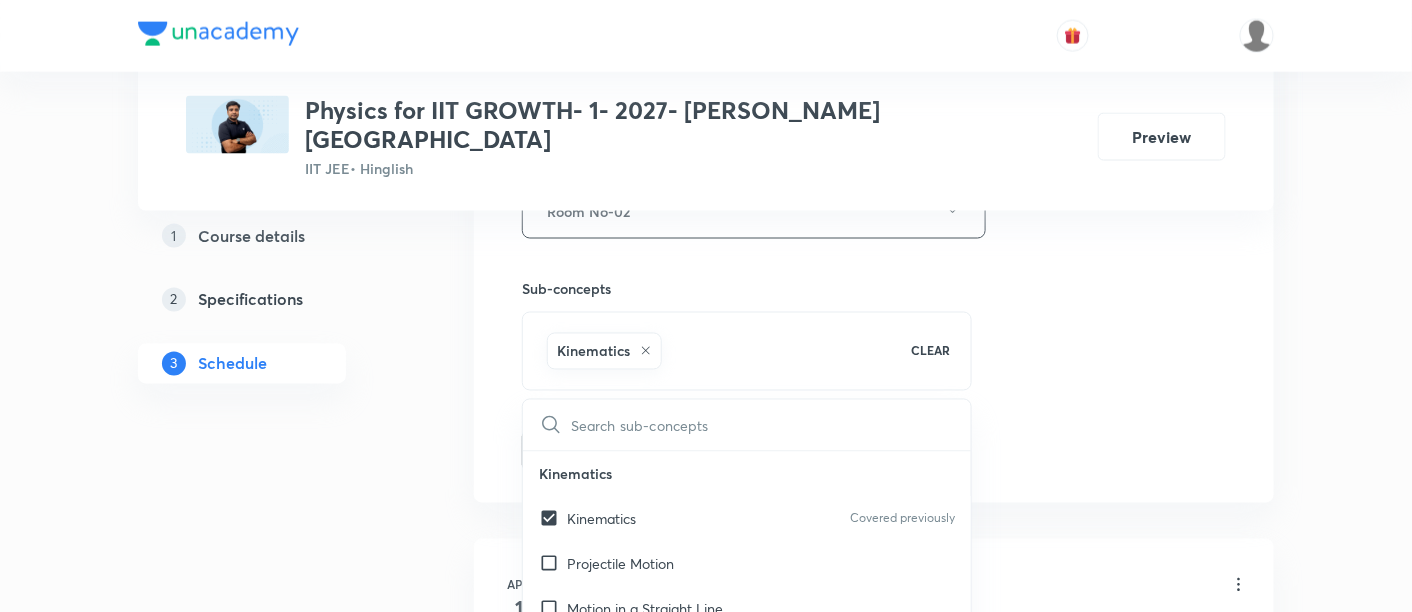 click on "Session  48 Live class Session title 24/99 Kinematics - 2 D - 09/07 ​ Schedule for Jul 14, 2025, 4:30 PM ​ Duration (in minutes) 90 ​   Session type Online Offline Room Room No-02 Sub-concepts Kinematics CLEAR ​ Kinematics Kinematics Covered previously Projectile Motion Motion in a Straight Line Projectile Motion Frame of Reference   Horizontal Projectile Trajectory  Minimum Velocity & angle to hit a Given Point   Relative Motion Displacement and Distance  Velocity and Speed  Acceleration  Motion in a Straight Line  One- Dimensional Motion in a Vertical Line  Motion Upon an Inclined Plane  Relative Motion in One dimension Graphs in Motion in One Dimension Relative Motion Motion in a Plane Position Vector, Velocity, and Acceleration Straight Line Motion and Equation of Motion Straight Line Motion (Graphical Method) Variable Acceleration Motion under Gravity Relative Motion (Basic) River Boat Cases Rain Man Cases Velocity of Approach and Separation Laws of Motion & Friction Concept of Force  Impulse Add" at bounding box center (874, -10) 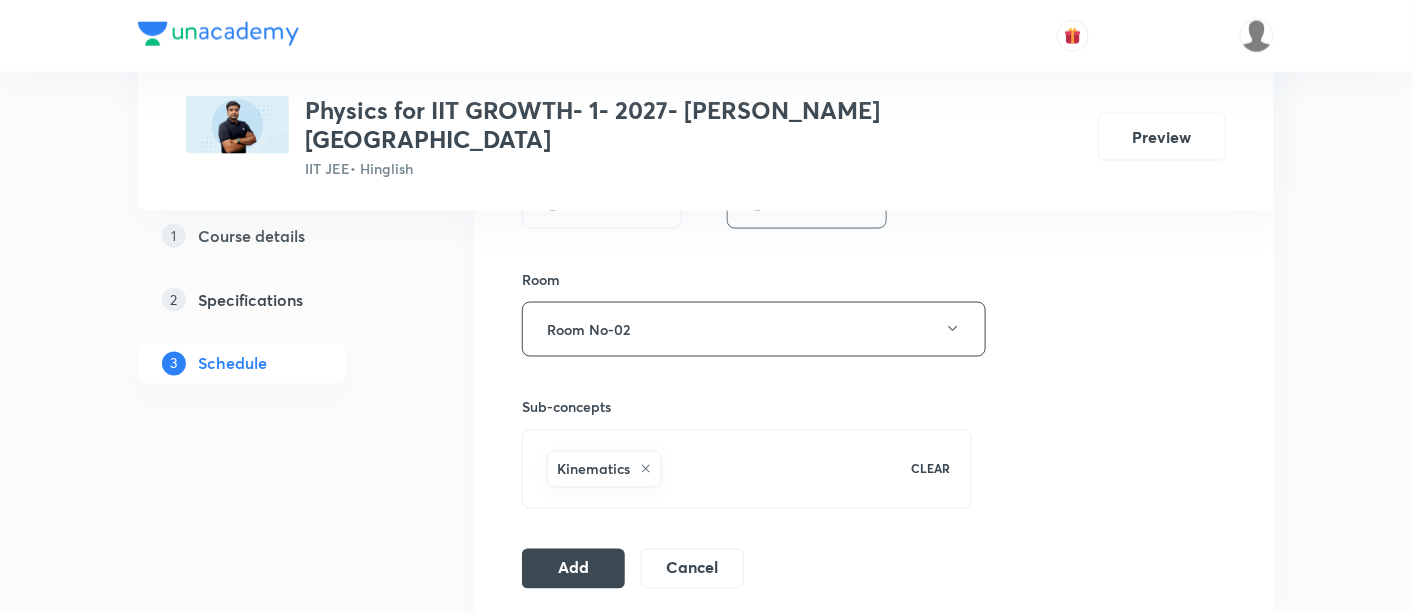 scroll, scrollTop: 888, scrollLeft: 0, axis: vertical 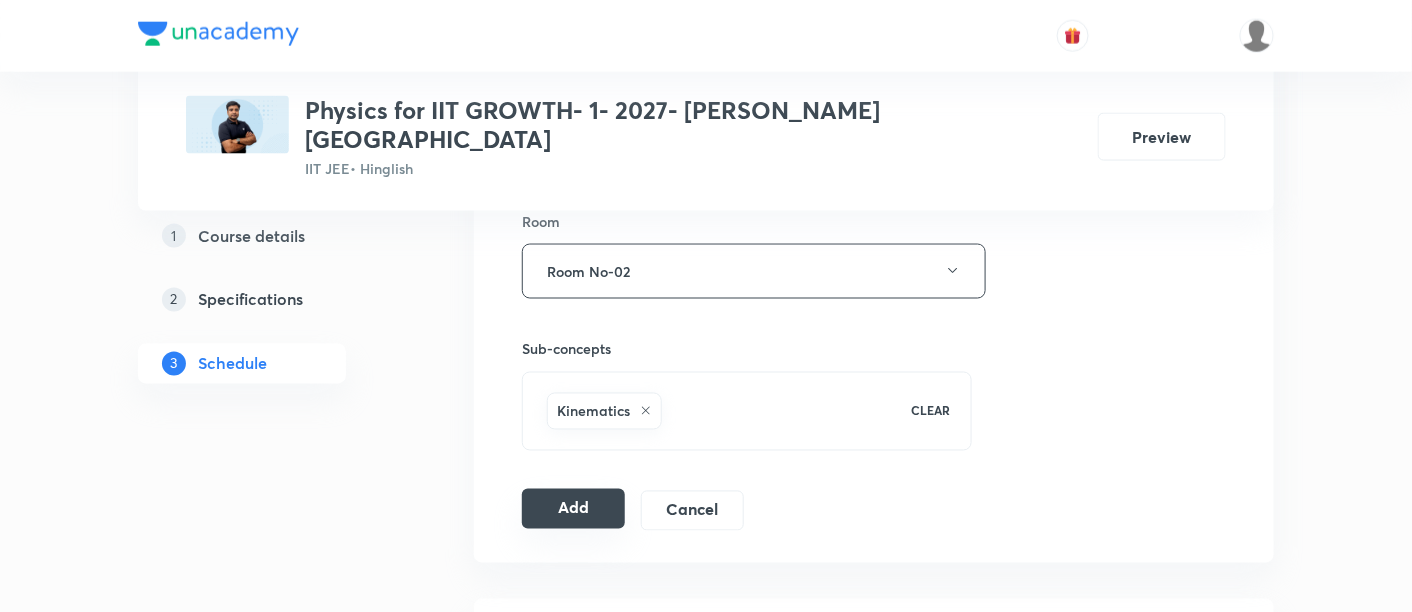 click on "Add" at bounding box center (573, 509) 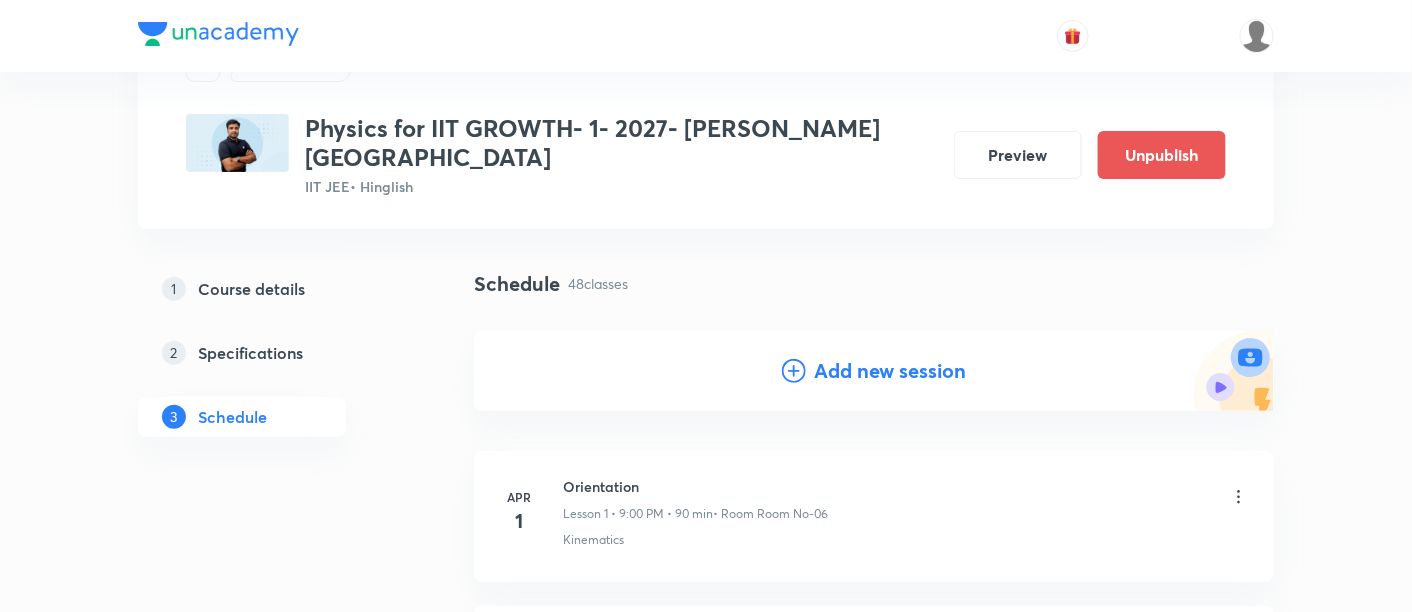 scroll, scrollTop: 0, scrollLeft: 0, axis: both 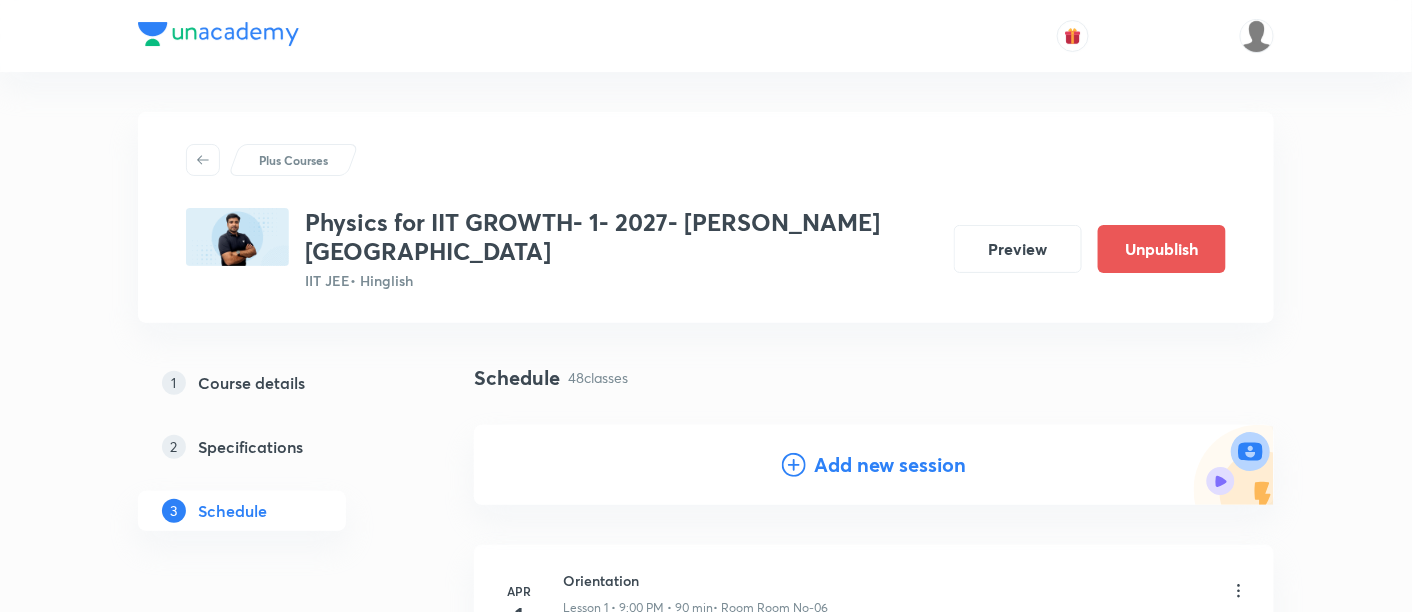 click on "Add new session" at bounding box center [890, 465] 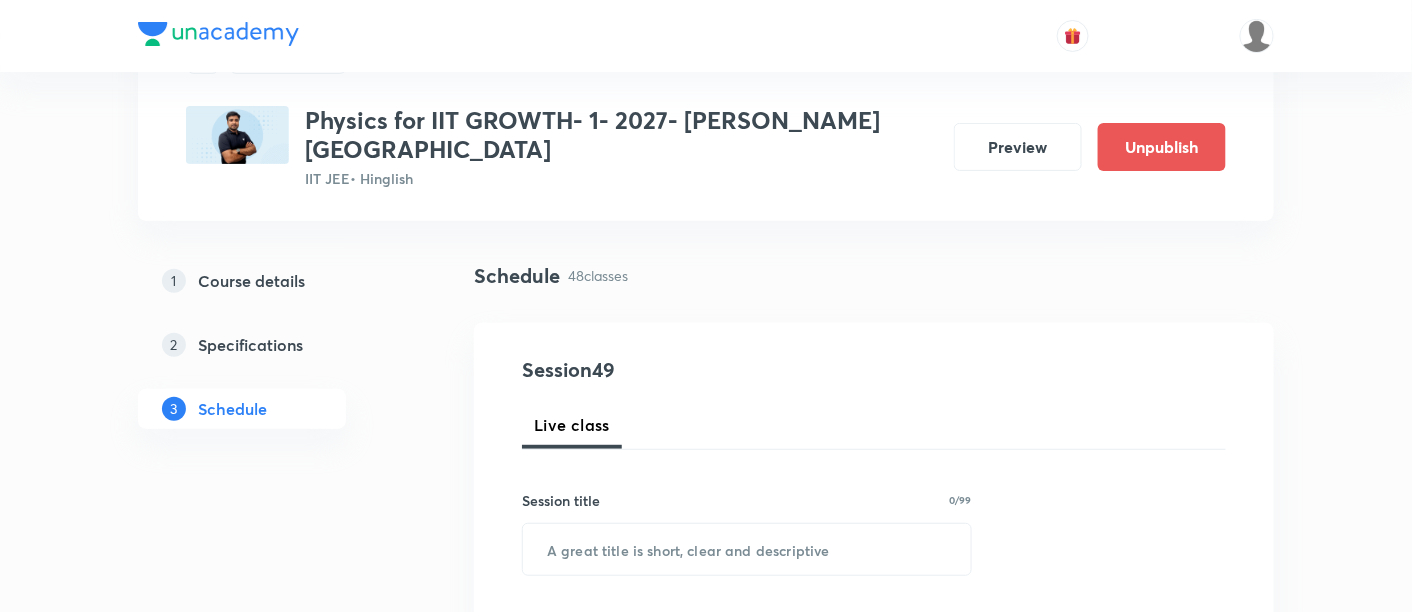 scroll, scrollTop: 107, scrollLeft: 0, axis: vertical 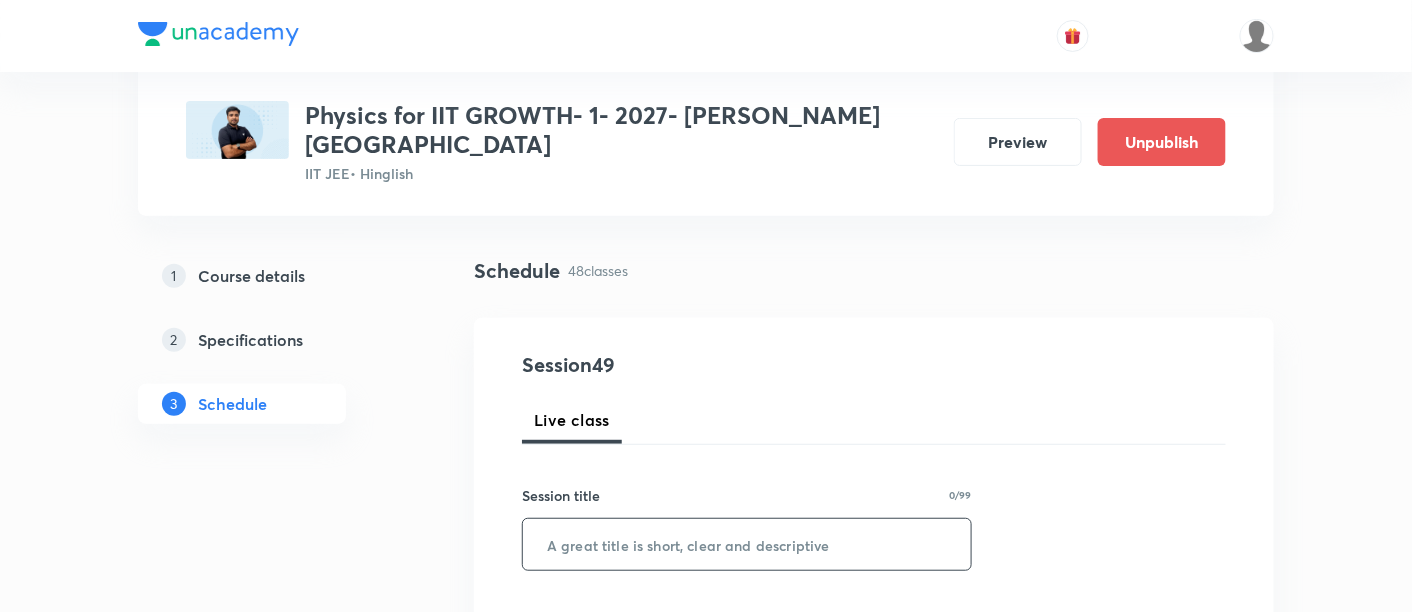 click at bounding box center [747, 544] 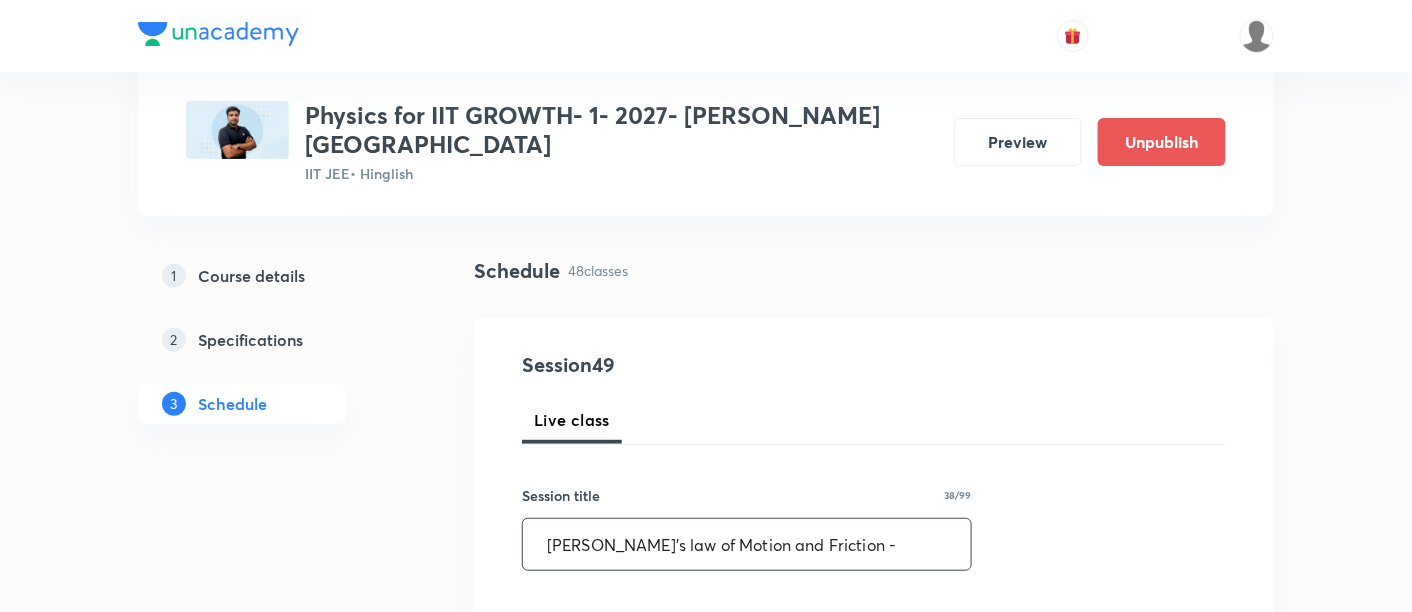 click on "Newtons's law of Motion and Friction -" at bounding box center [747, 544] 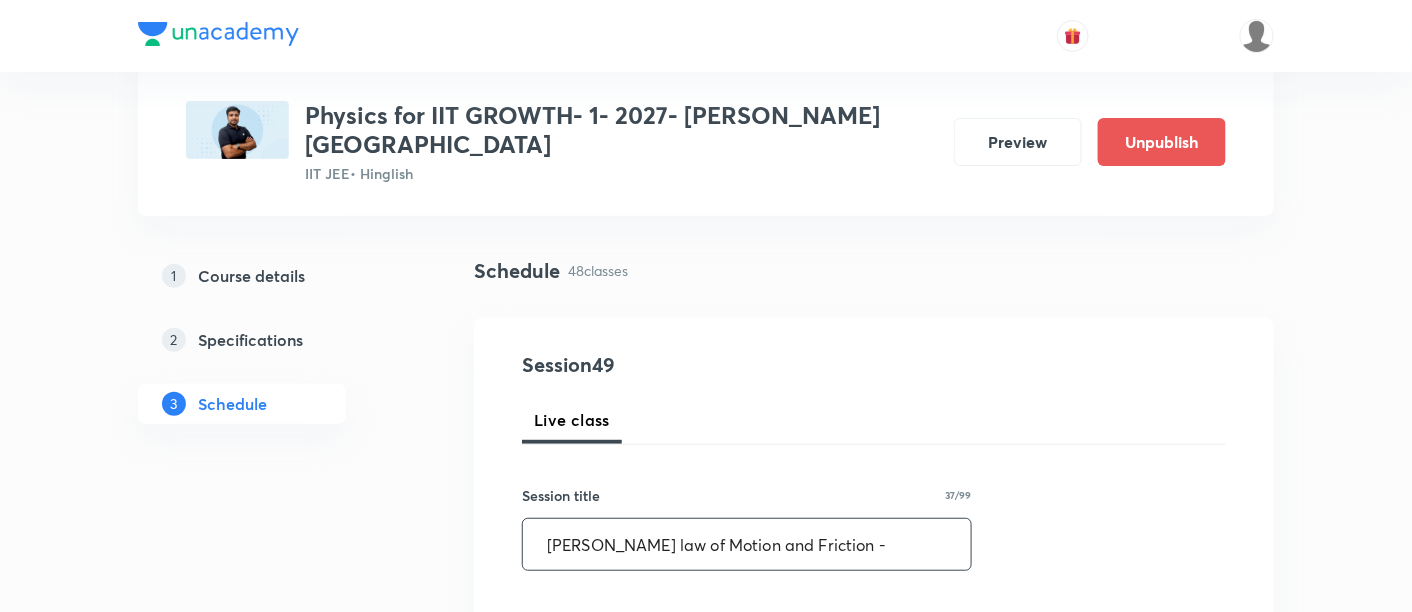 click on "Newton's law of Motion and Friction -" at bounding box center (747, 544) 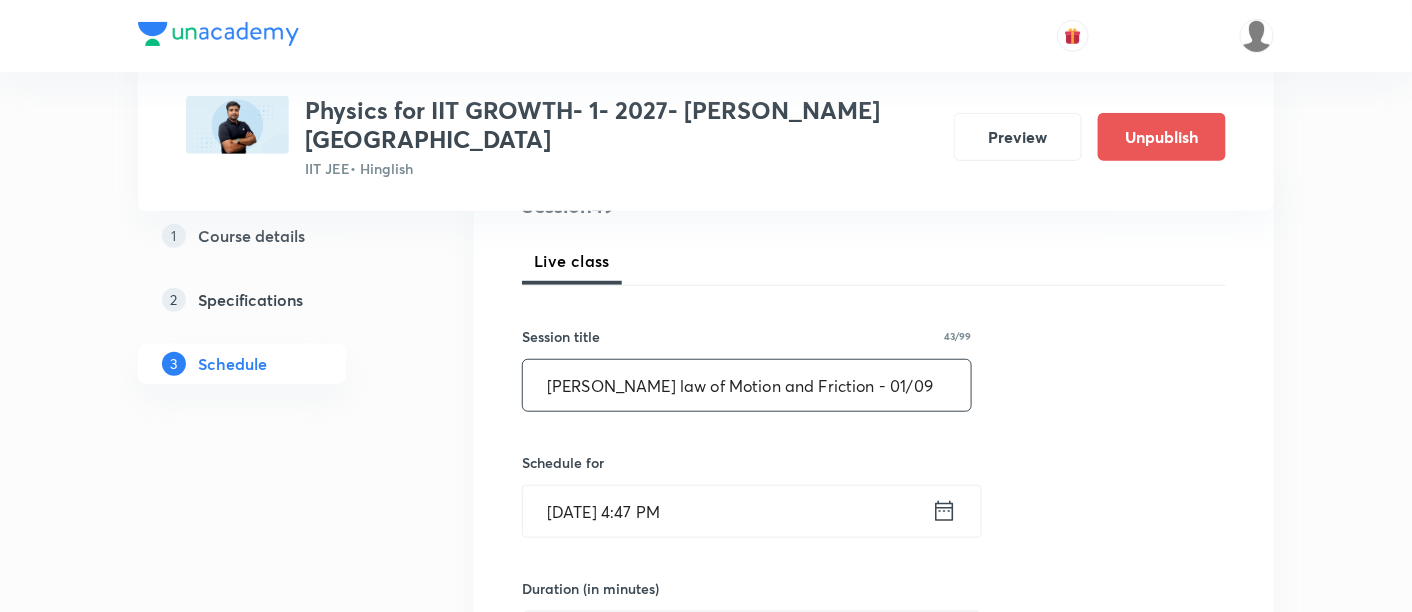 scroll, scrollTop: 281, scrollLeft: 0, axis: vertical 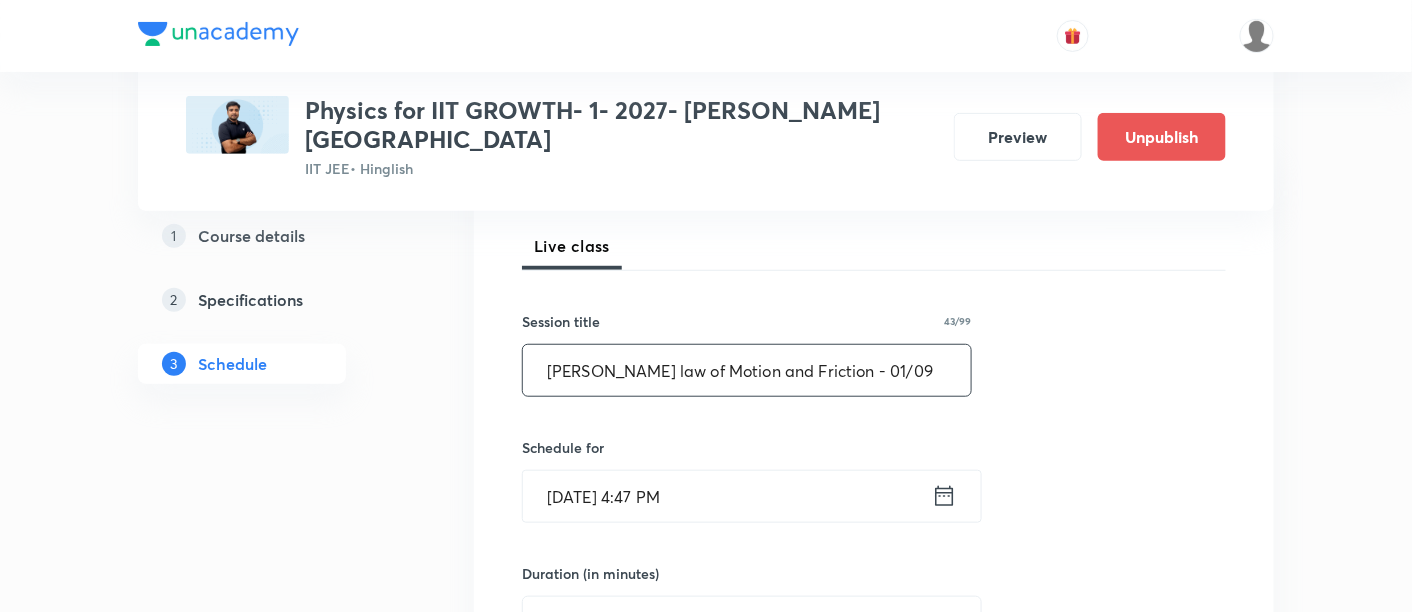 type on "Newton's law of Motion and Friction - 01/09" 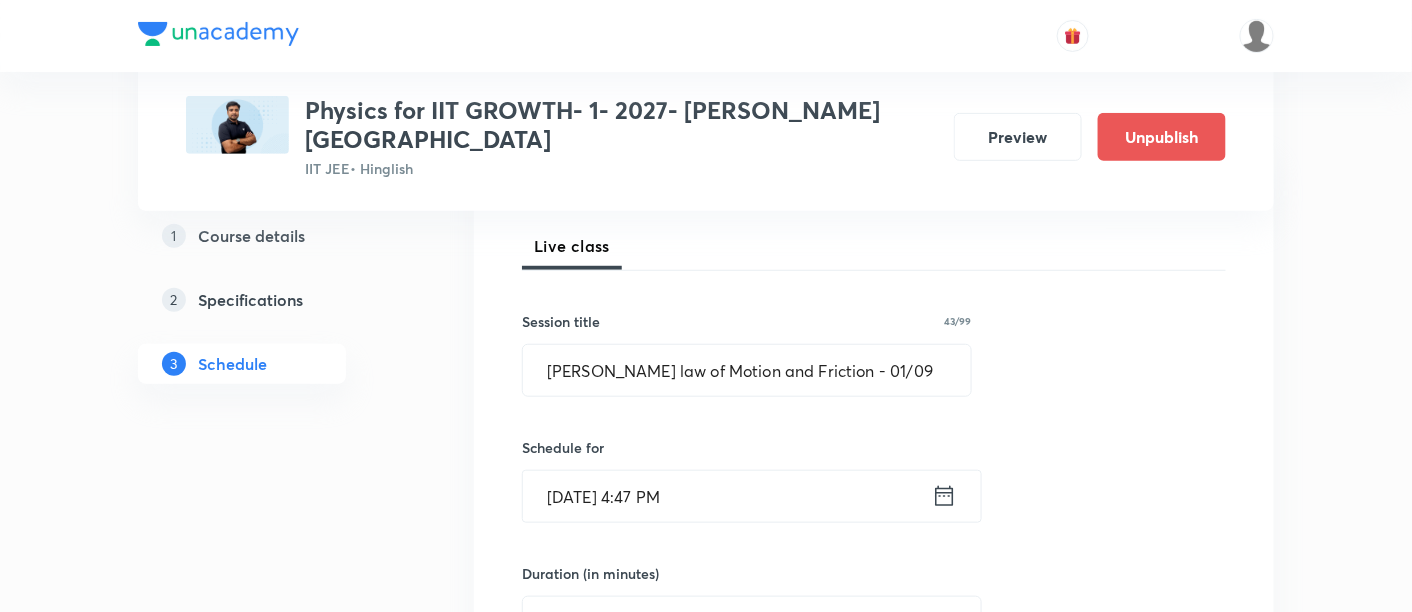 click 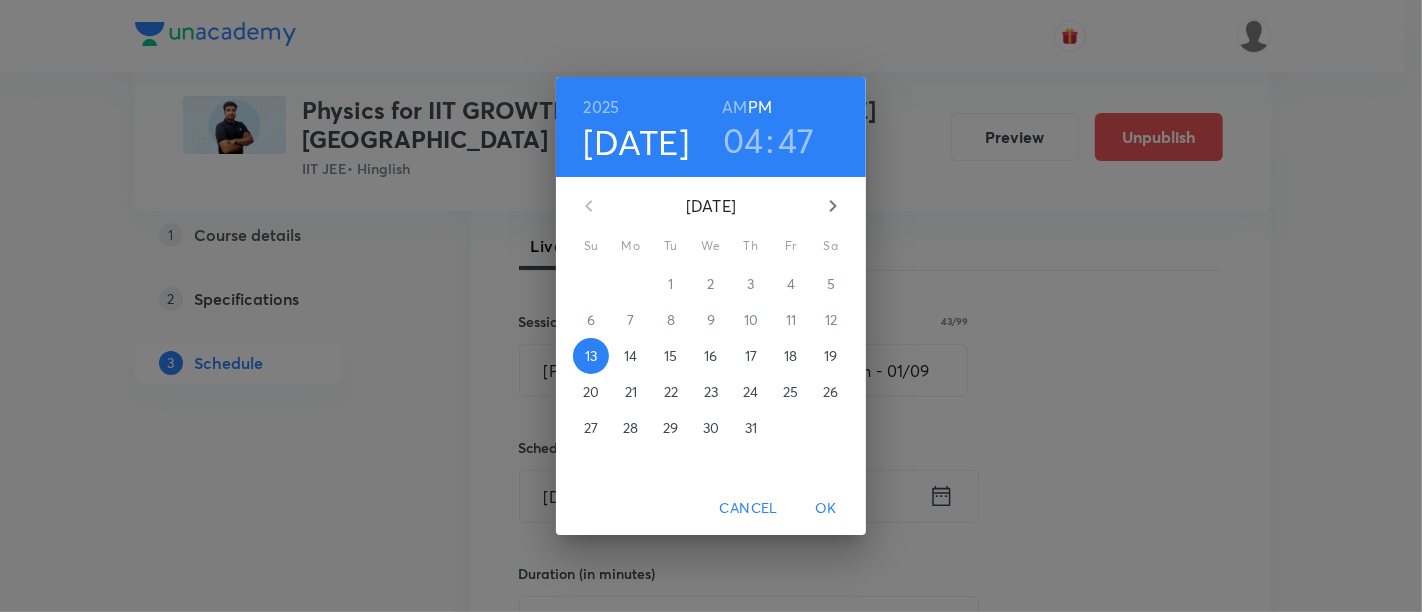 click on "15" at bounding box center [670, 356] 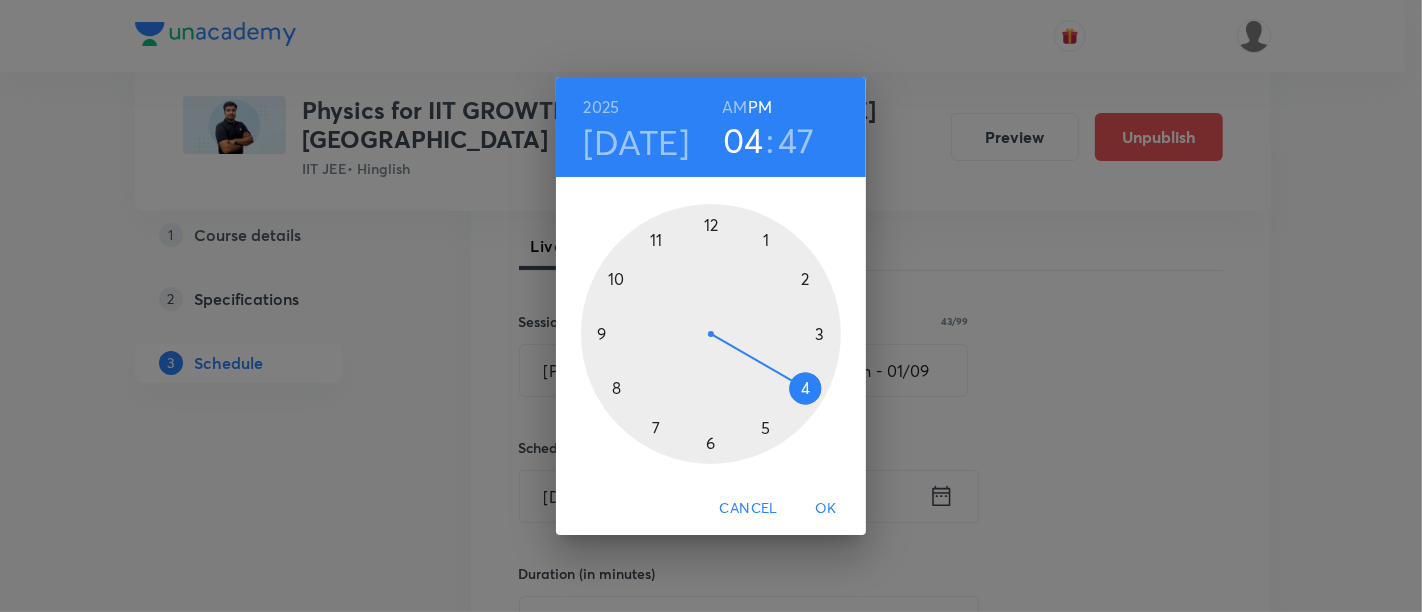 click at bounding box center [711, 334] 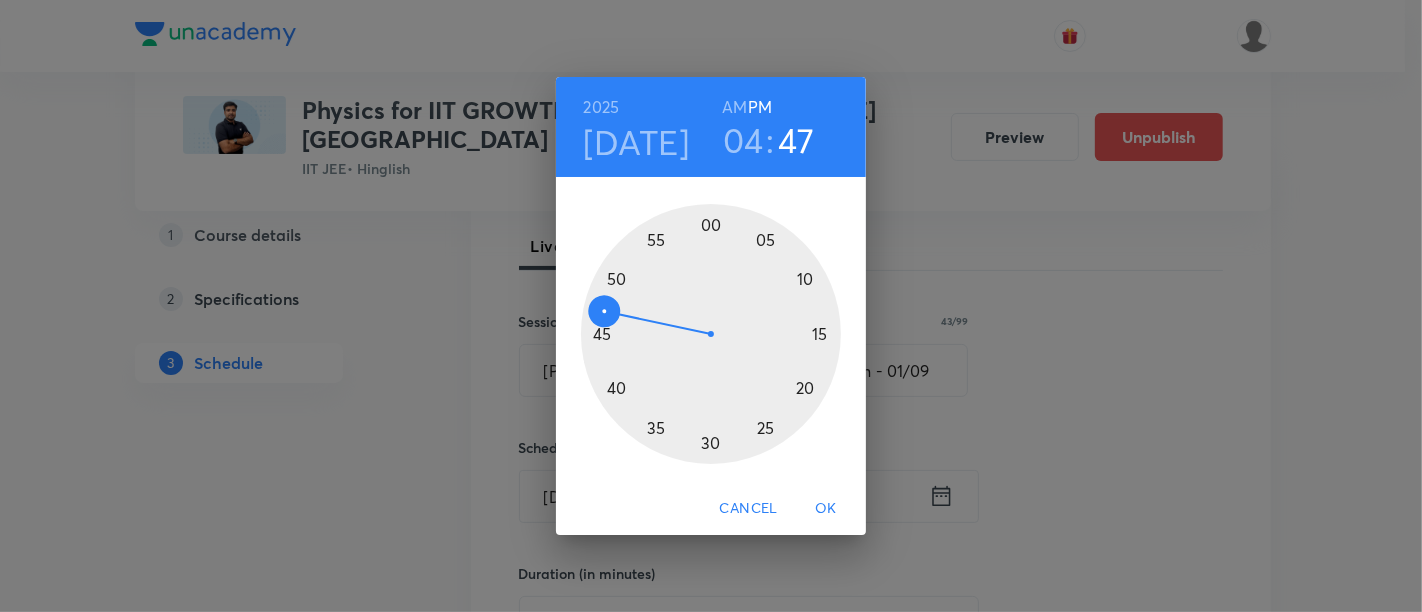 click at bounding box center [711, 334] 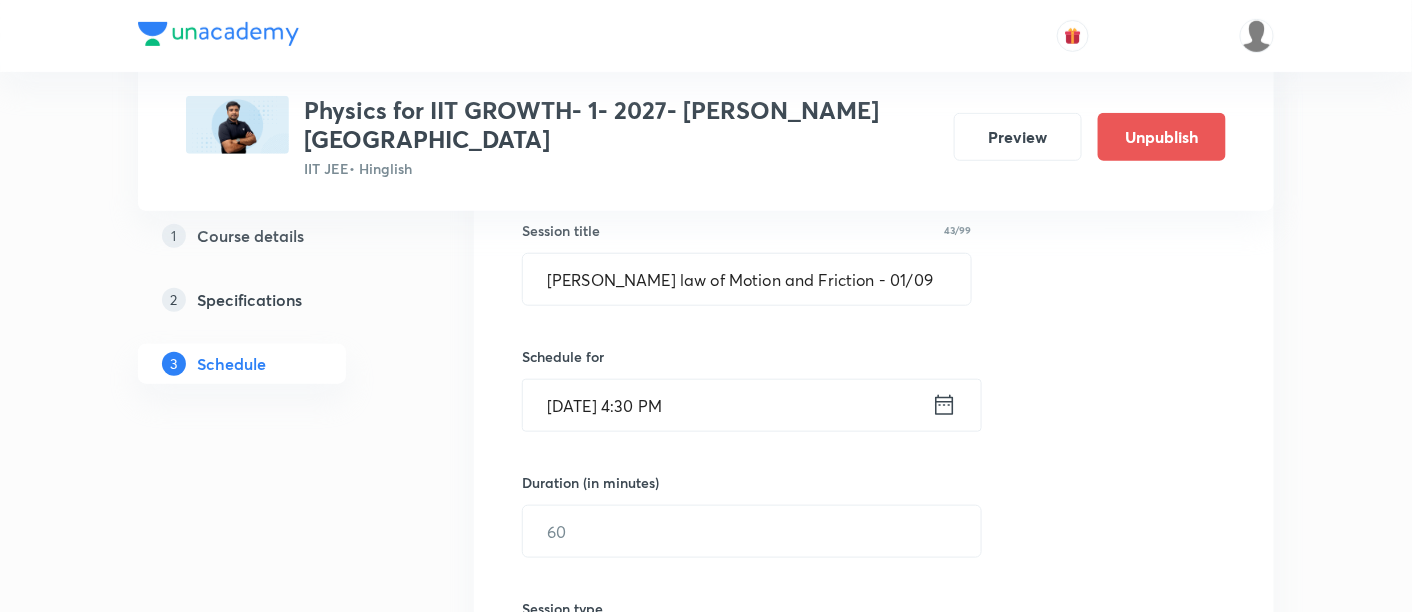 scroll, scrollTop: 381, scrollLeft: 0, axis: vertical 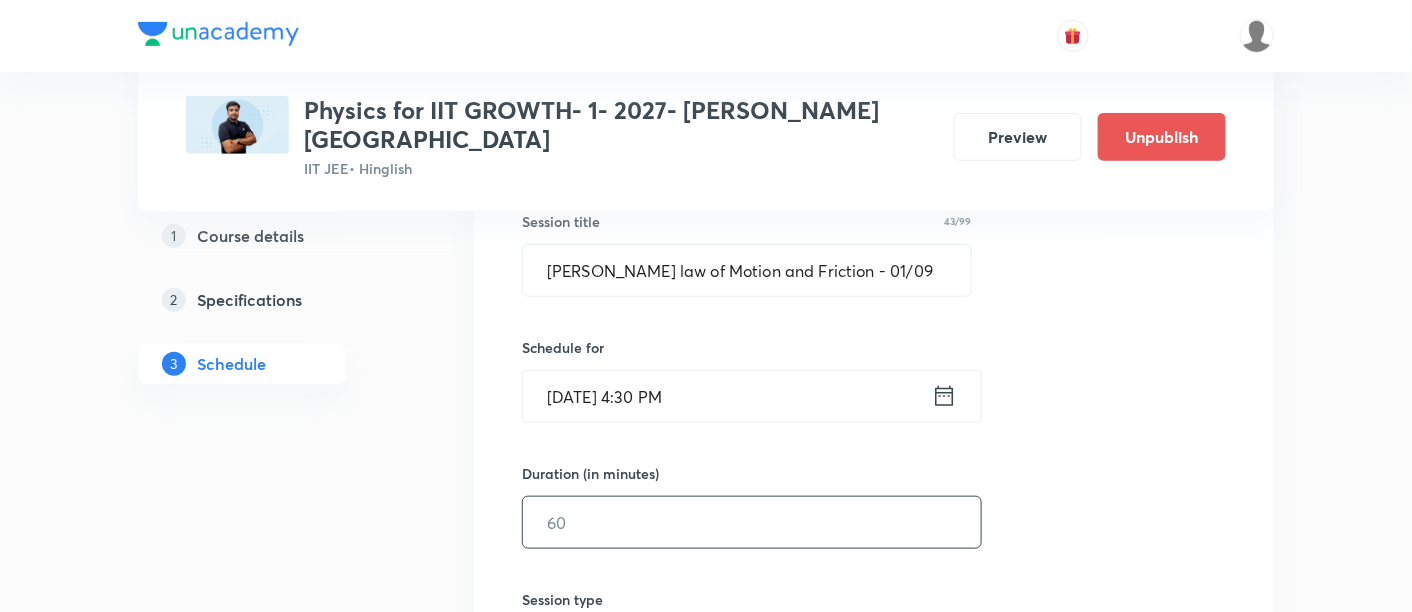 click at bounding box center [752, 522] 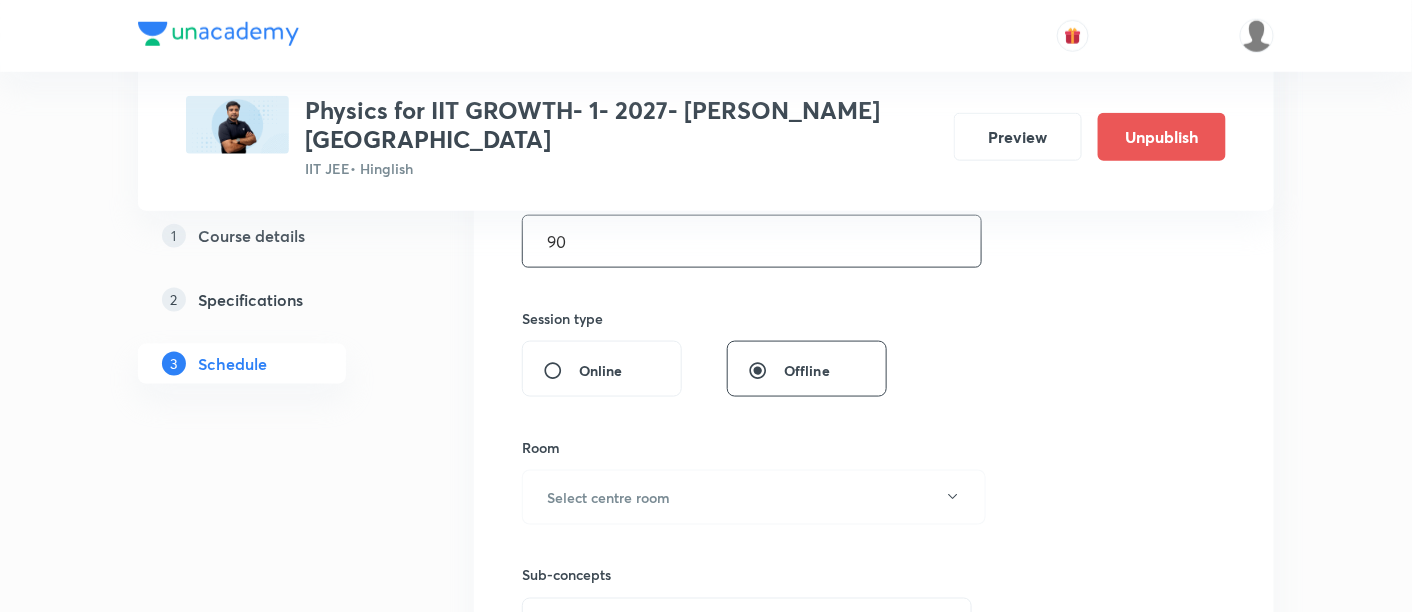 scroll, scrollTop: 662, scrollLeft: 0, axis: vertical 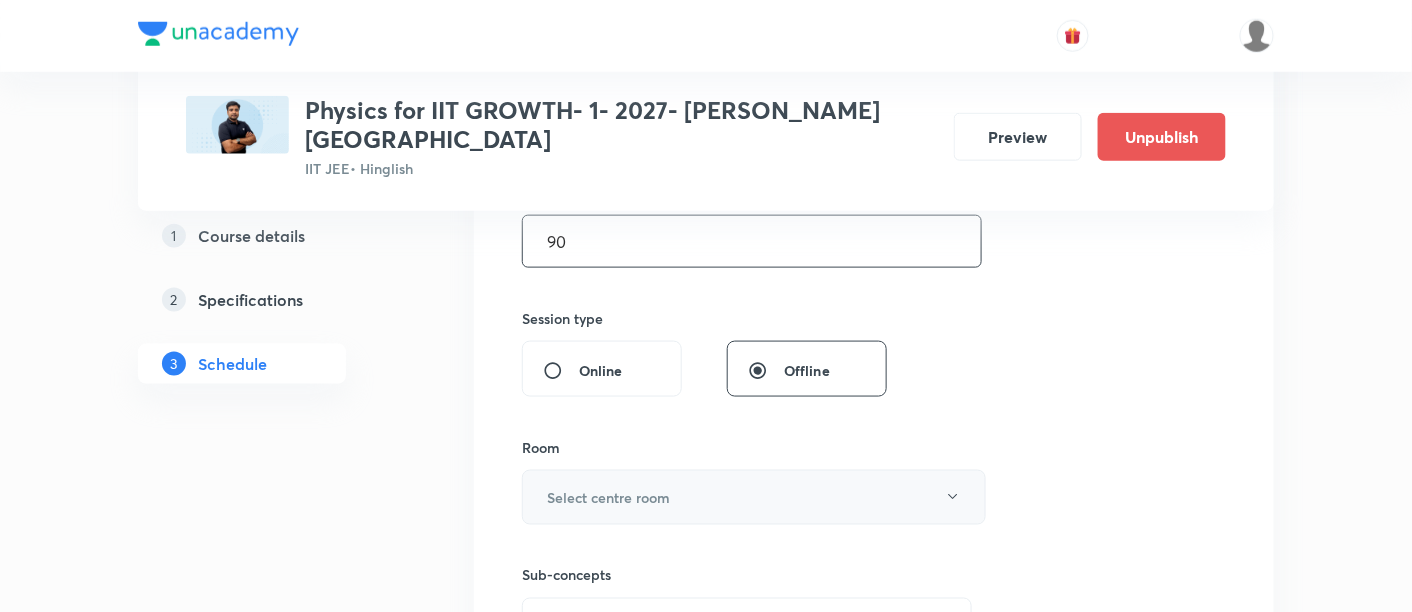 type on "90" 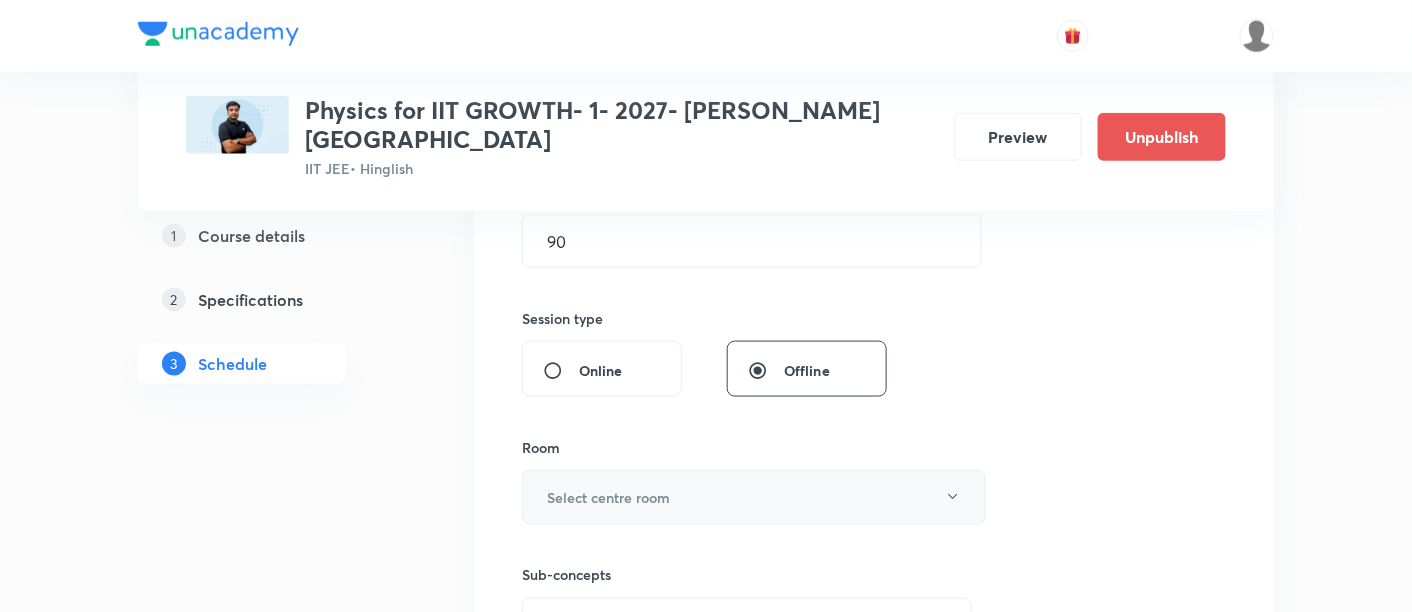 click on "Select centre room" at bounding box center (754, 497) 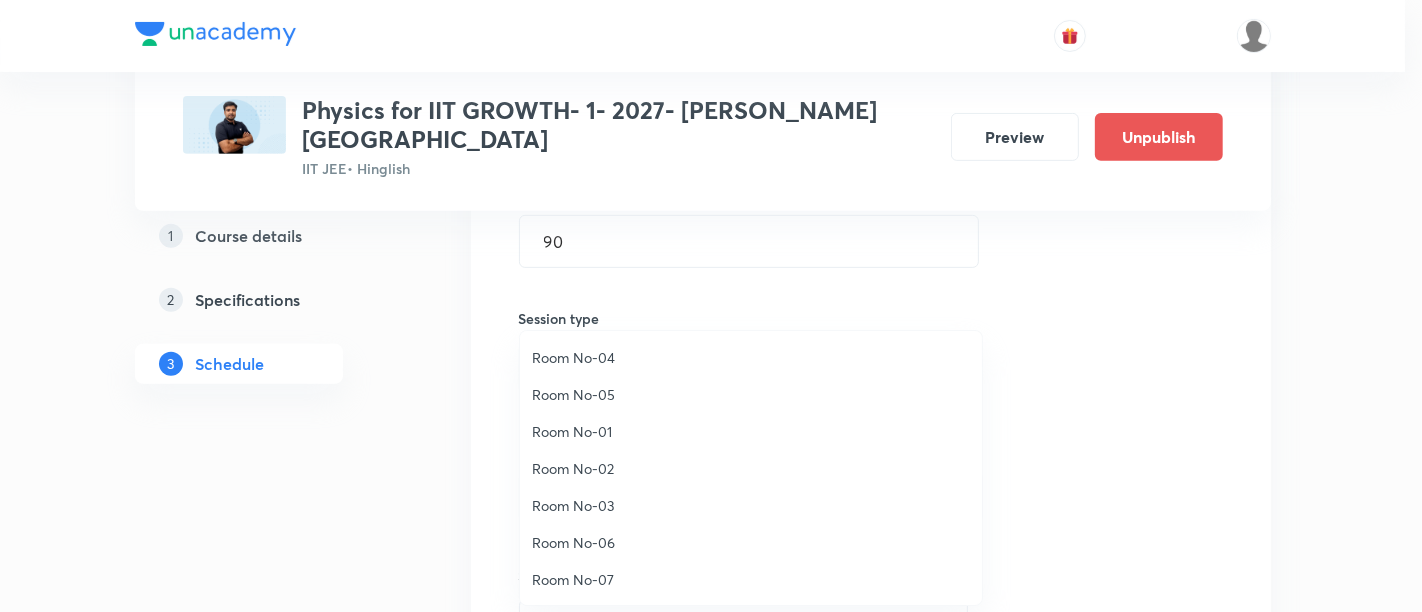 click on "Room No-02" at bounding box center [751, 468] 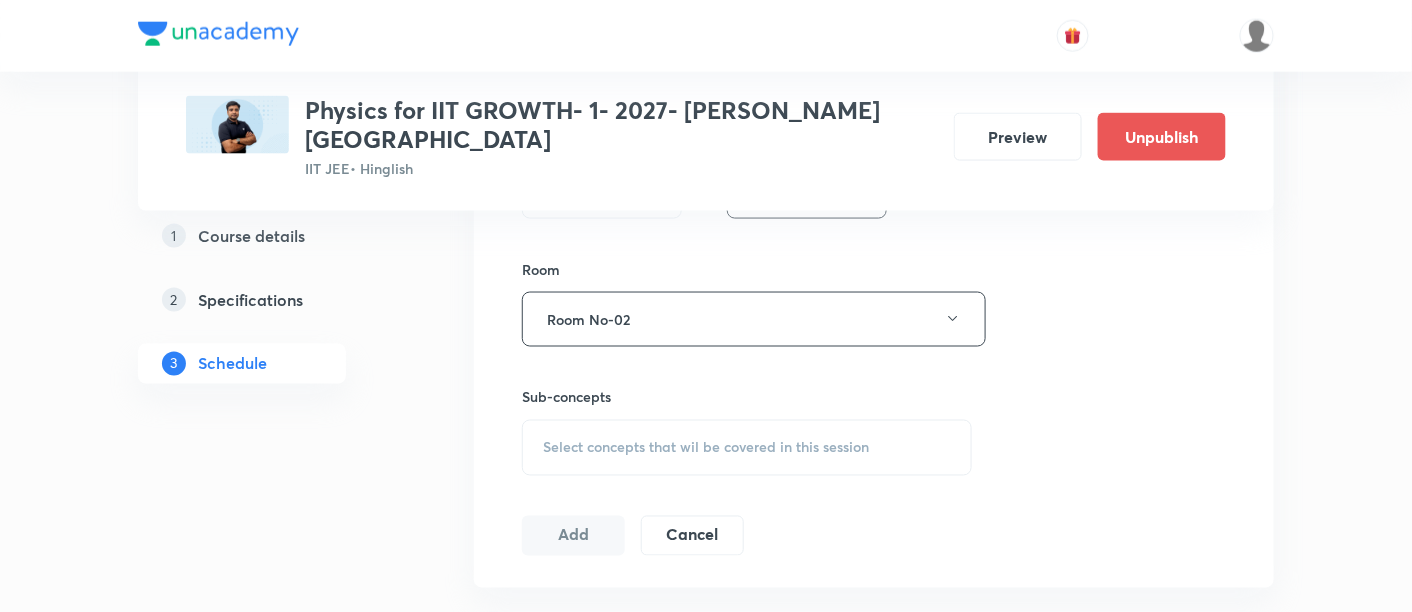 scroll, scrollTop: 844, scrollLeft: 0, axis: vertical 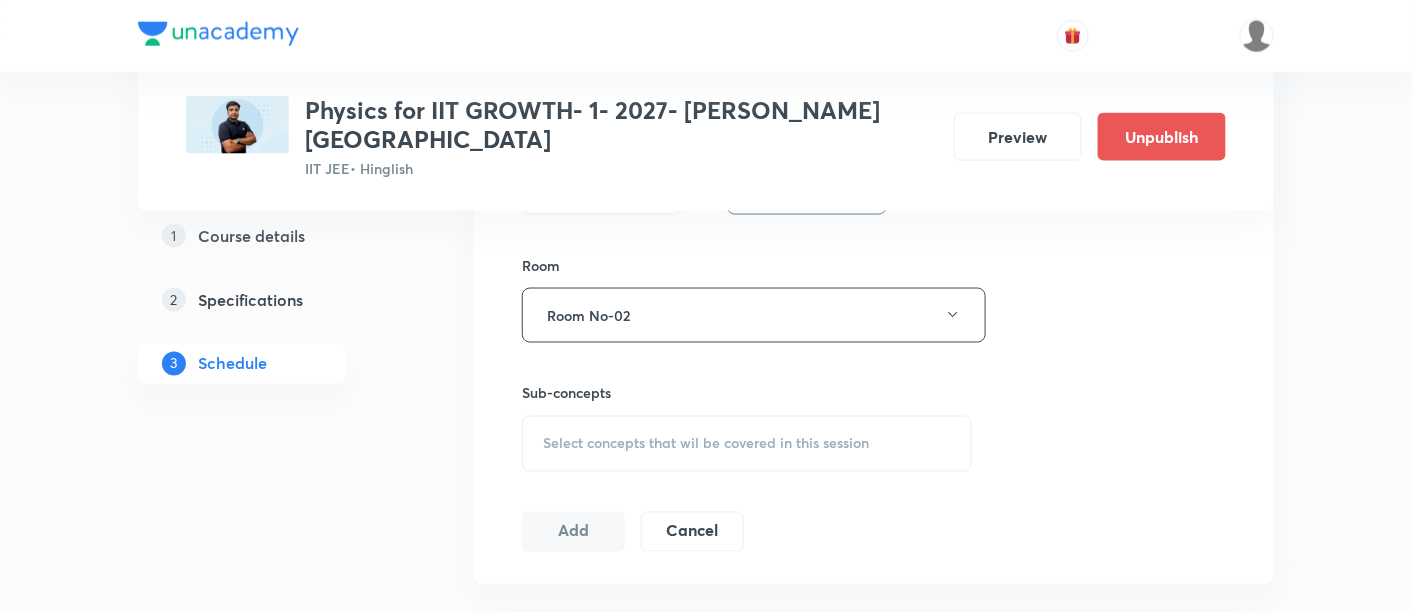 click on "Select concepts that wil be covered in this session" at bounding box center [706, 444] 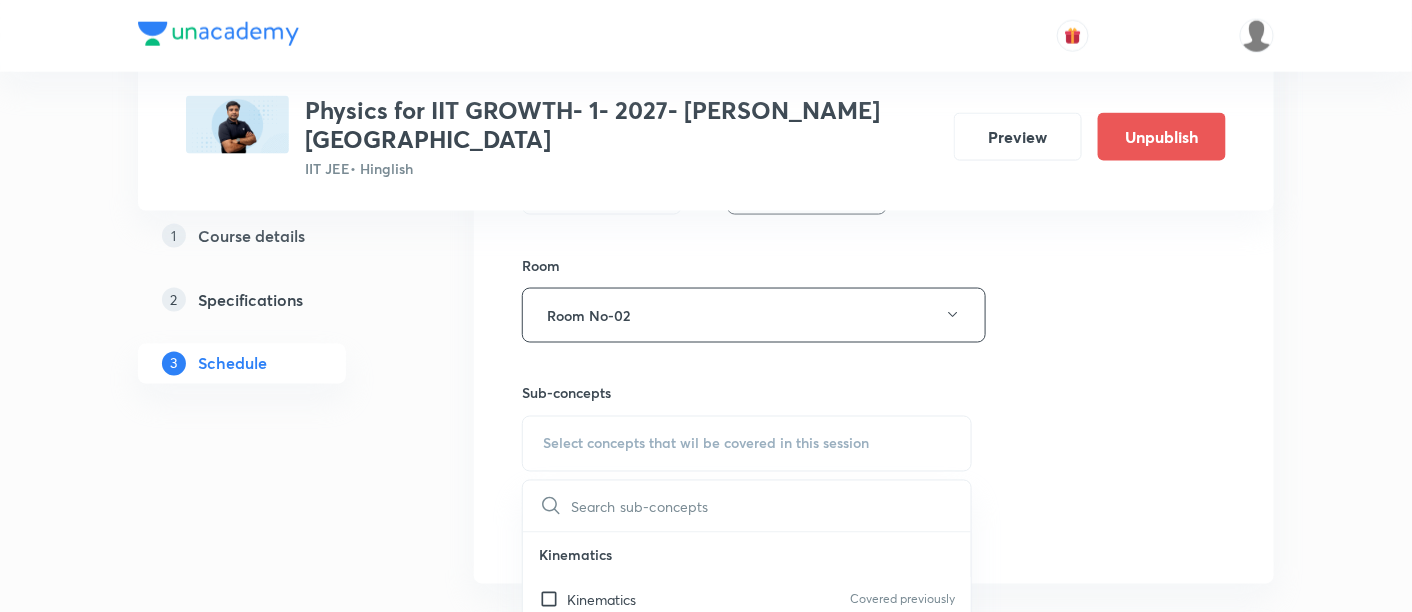 scroll, scrollTop: 955, scrollLeft: 0, axis: vertical 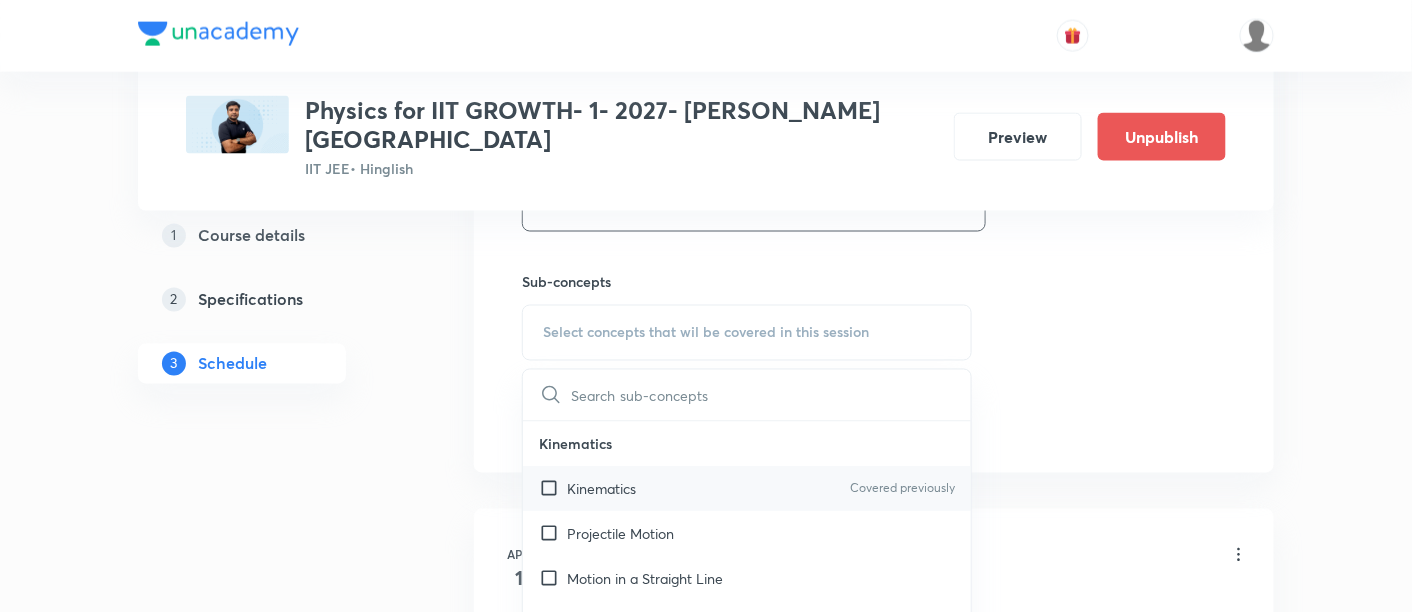click on "Kinematics" at bounding box center [601, 489] 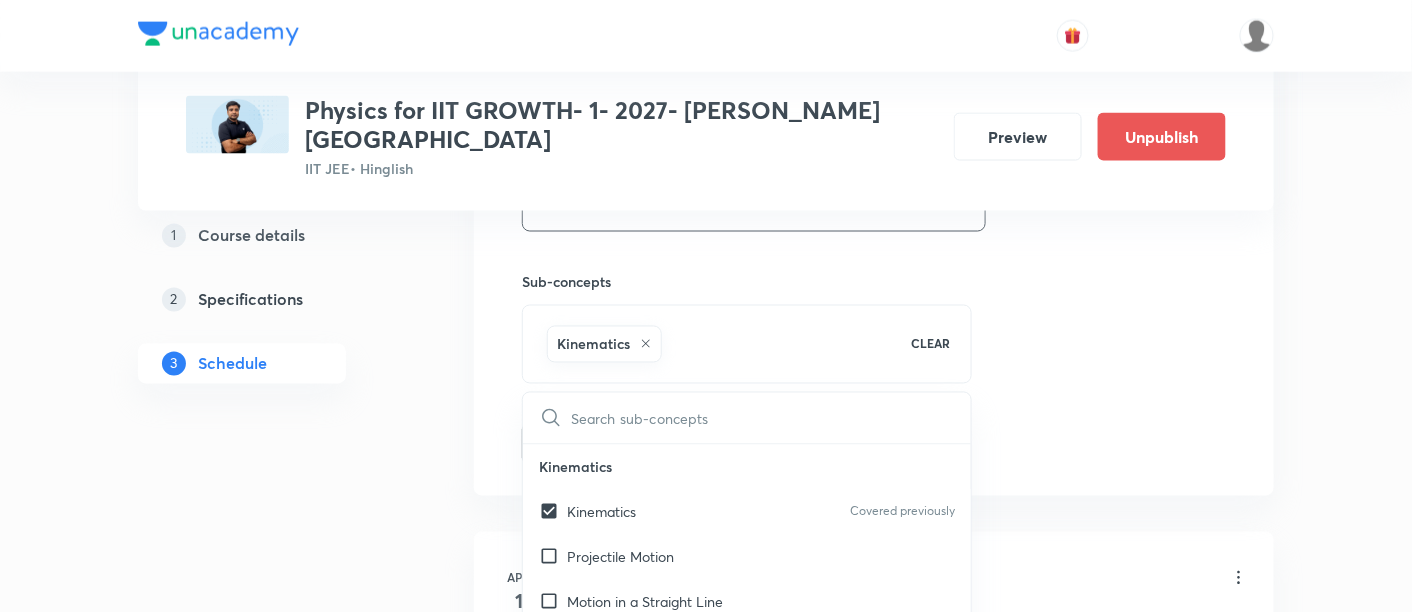 click on "Session  49 Live class Session title 43/99 Newton's law of Motion and Friction - 01/09 ​ Schedule for Jul 15, 2025, 4:30 PM ​ Duration (in minutes) 90 ​   Session type Online Offline Room Room No-02 Sub-concepts Kinematics CLEAR ​ Kinematics Kinematics Covered previously Projectile Motion Motion in a Straight Line Projectile Motion Frame of Reference   Horizontal Projectile Trajectory  Minimum Velocity & angle to hit a Given Point   Relative Motion Displacement and Distance  Velocity and Speed  Acceleration  Motion in a Straight Line  One- Dimensional Motion in a Vertical Line  Motion Upon an Inclined Plane  Relative Motion in One dimension Graphs in Motion in One Dimension Relative Motion Motion in a Plane Position Vector, Velocity, and Acceleration Straight Line Motion and Equation of Motion Straight Line Motion (Graphical Method) Variable Acceleration Motion under Gravity Relative Motion (Basic) River Boat Cases Rain Man Cases Velocity of Approach and Separation Laws of Motion & Friction Impulse" at bounding box center [874, -17] 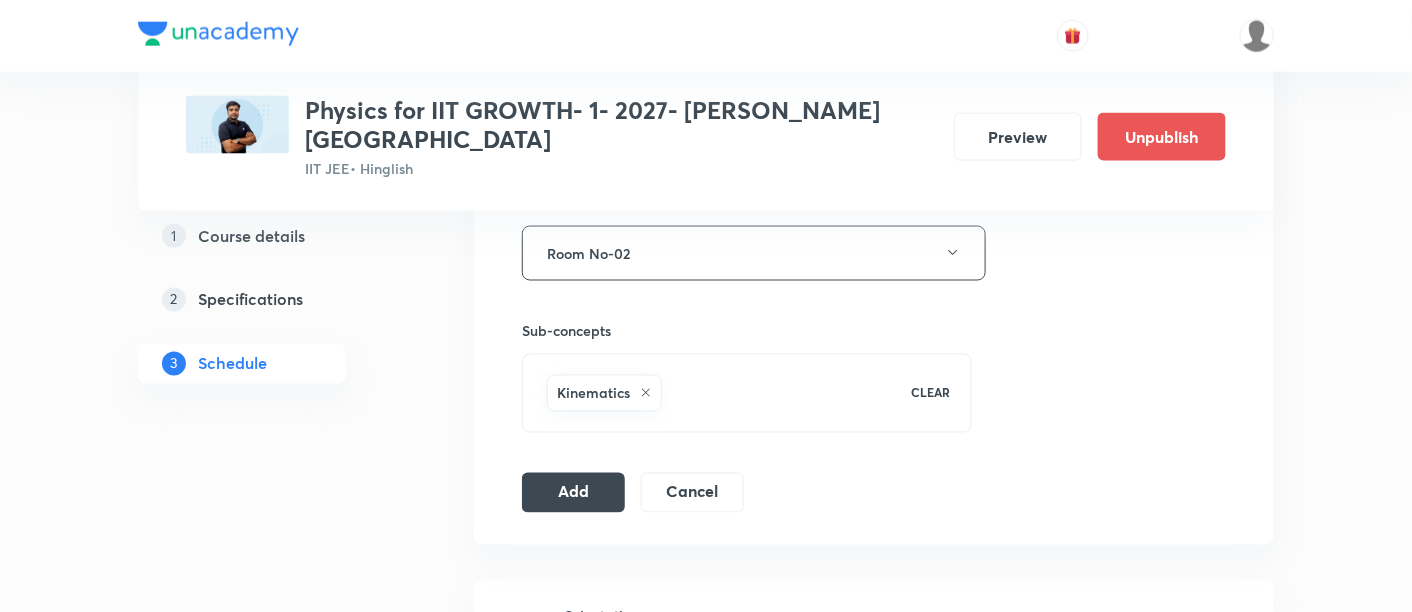 scroll, scrollTop: 959, scrollLeft: 0, axis: vertical 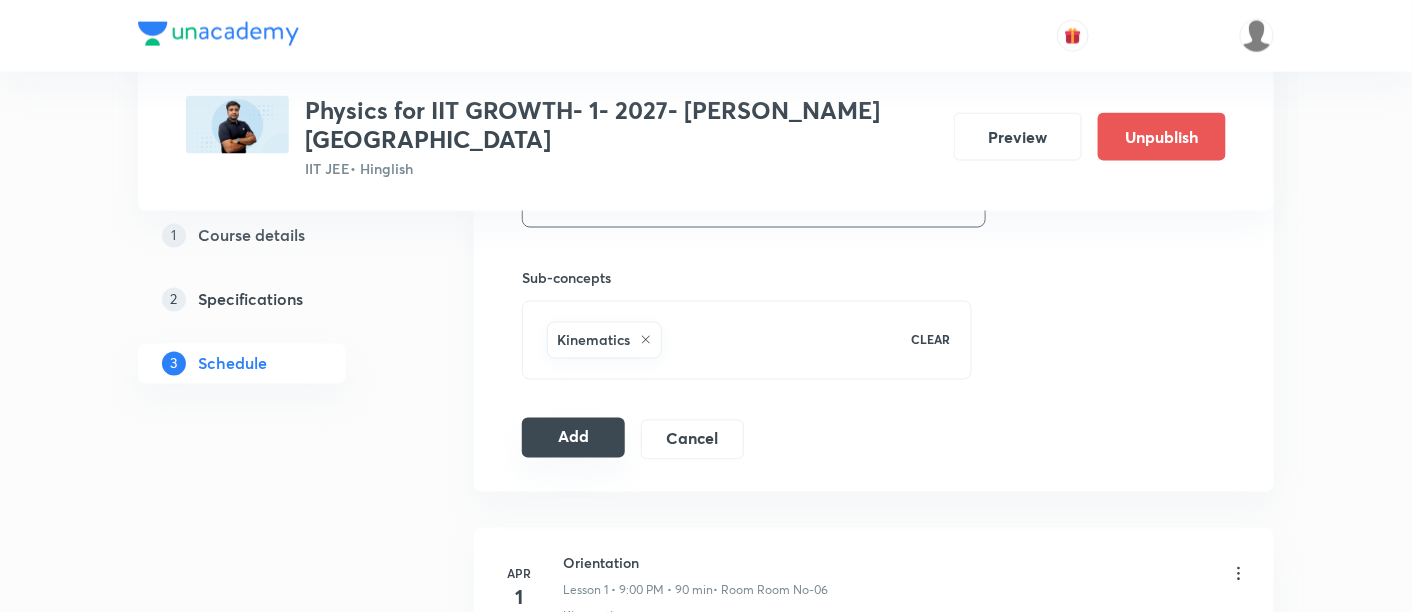 click on "Add" at bounding box center (573, 438) 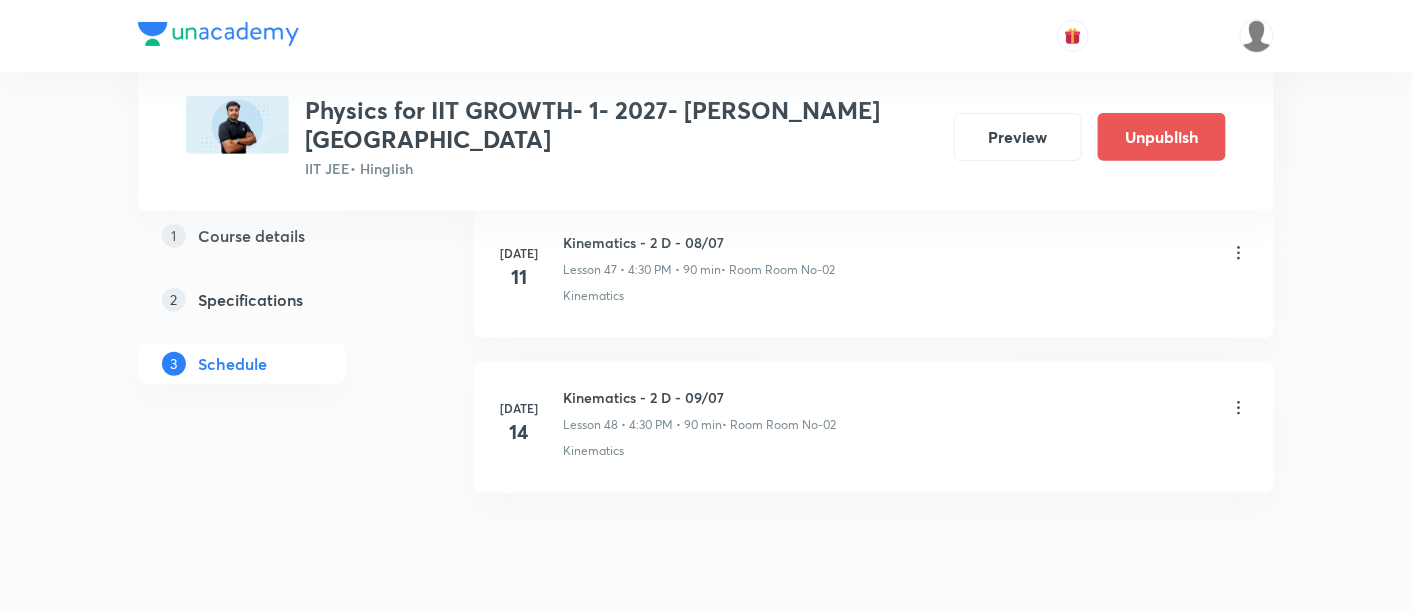 scroll, scrollTop: 7484, scrollLeft: 0, axis: vertical 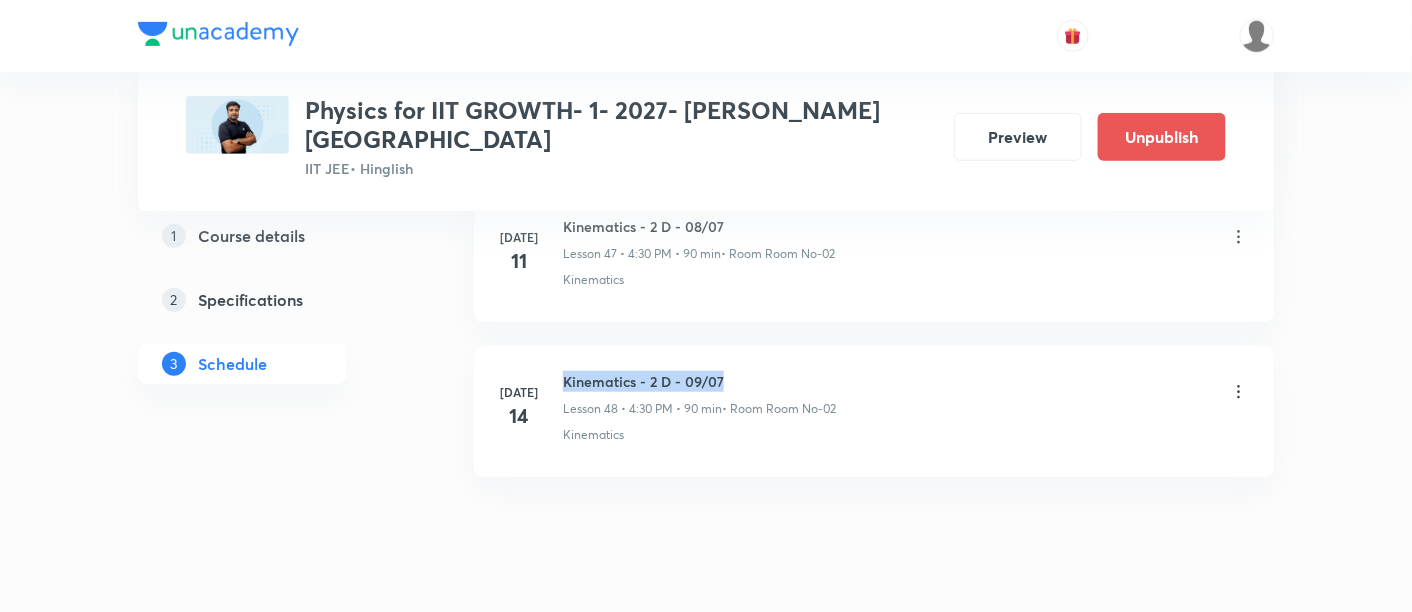 drag, startPoint x: 561, startPoint y: 323, endPoint x: 741, endPoint y: 324, distance: 180.00278 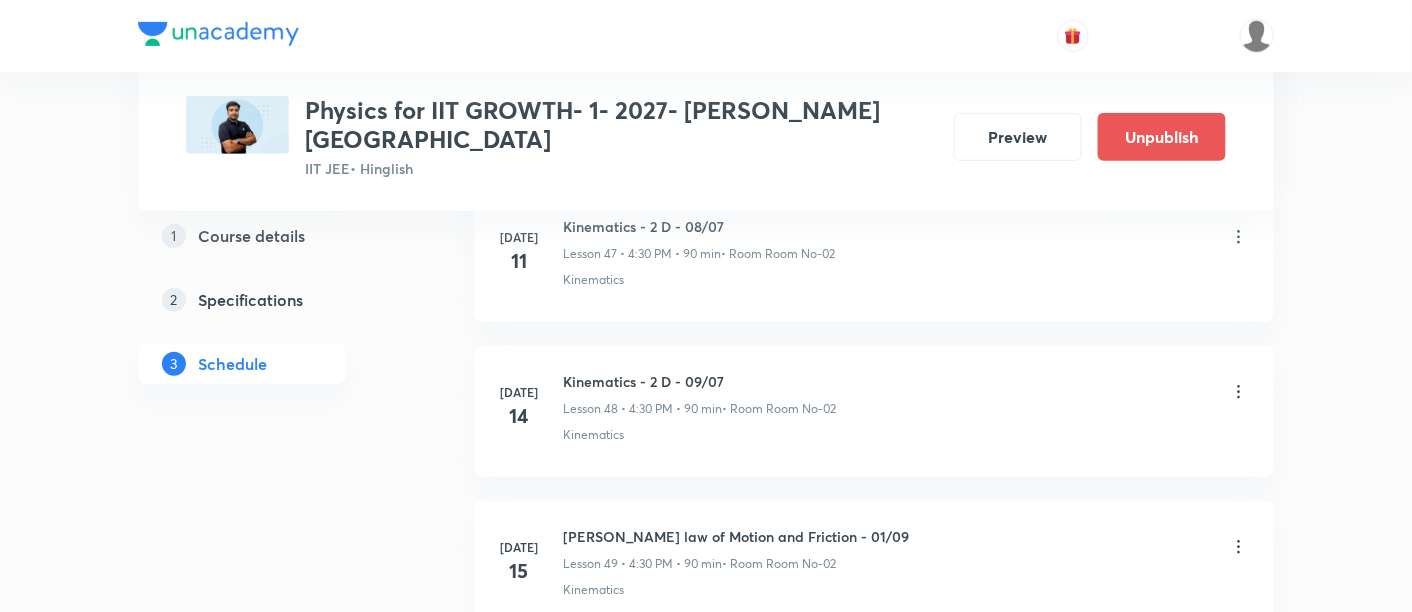 copy on "Kinematics - 2 D - 09/07" 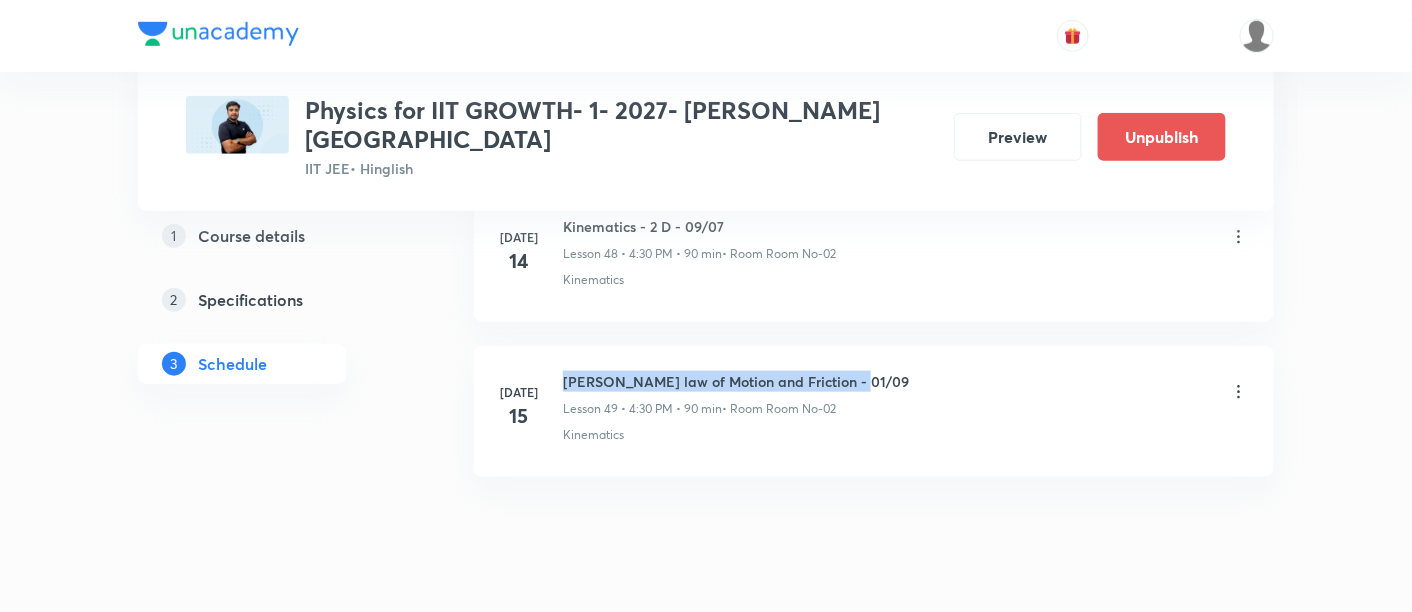 drag, startPoint x: 562, startPoint y: 324, endPoint x: 960, endPoint y: 323, distance: 398.00125 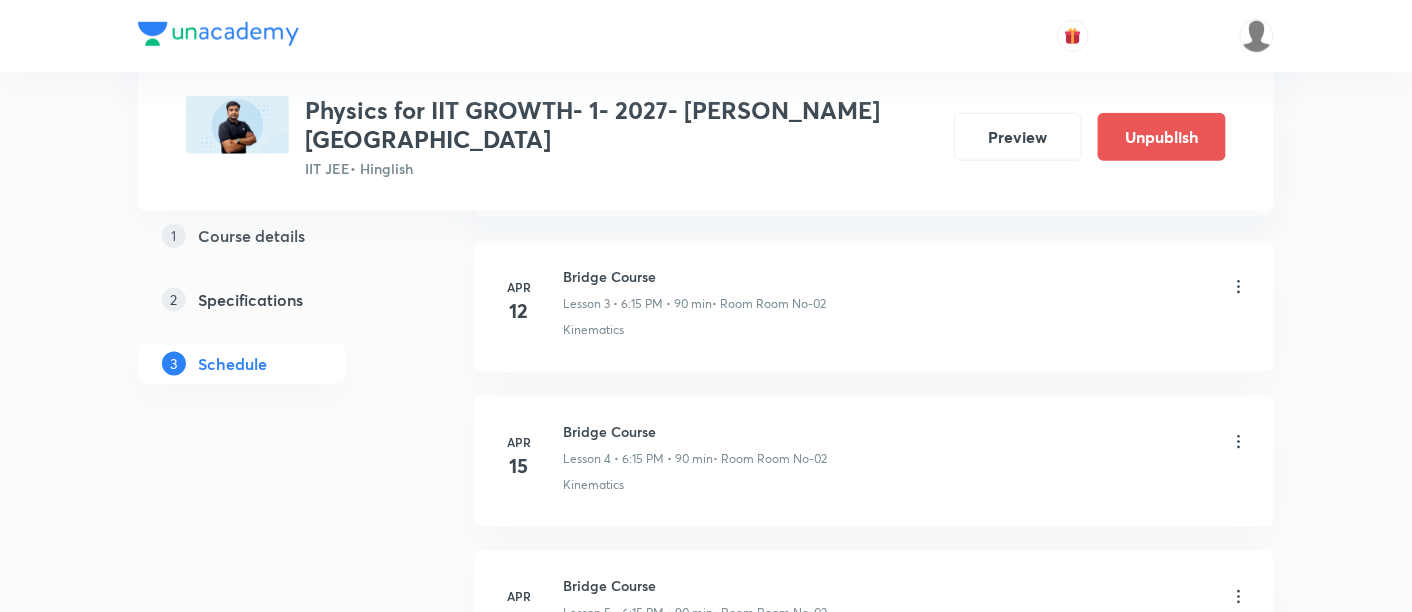 scroll, scrollTop: 0, scrollLeft: 0, axis: both 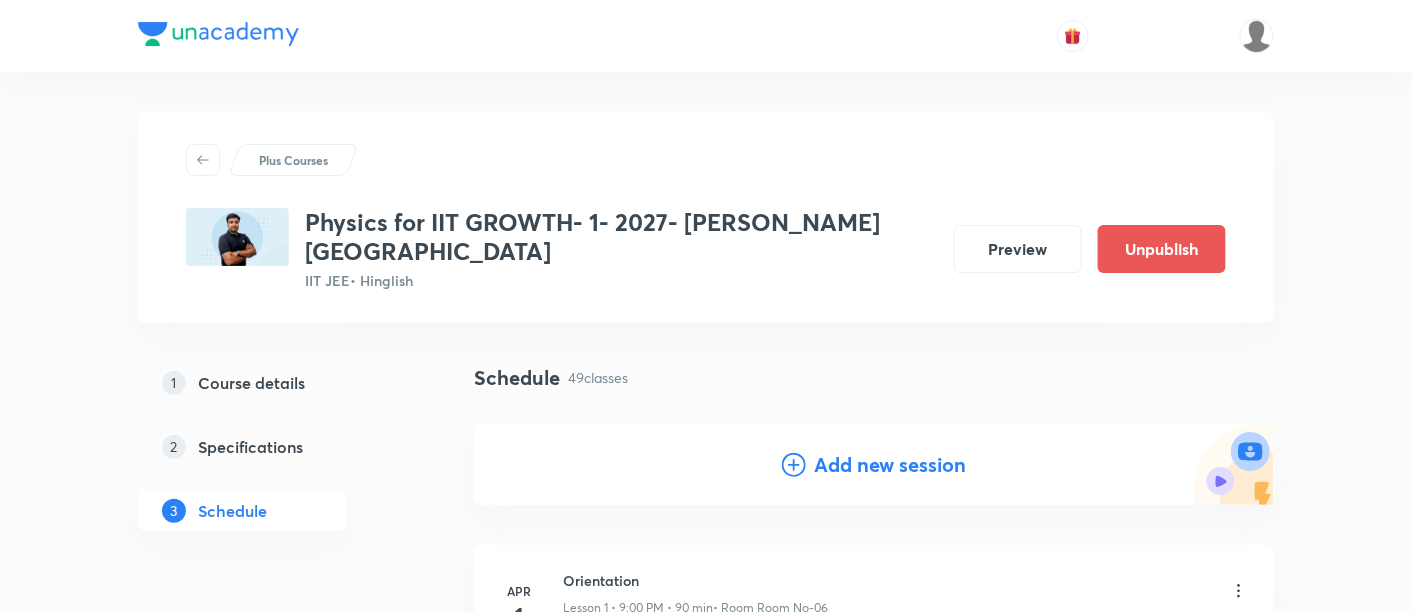 click on "Add new session" at bounding box center [890, 465] 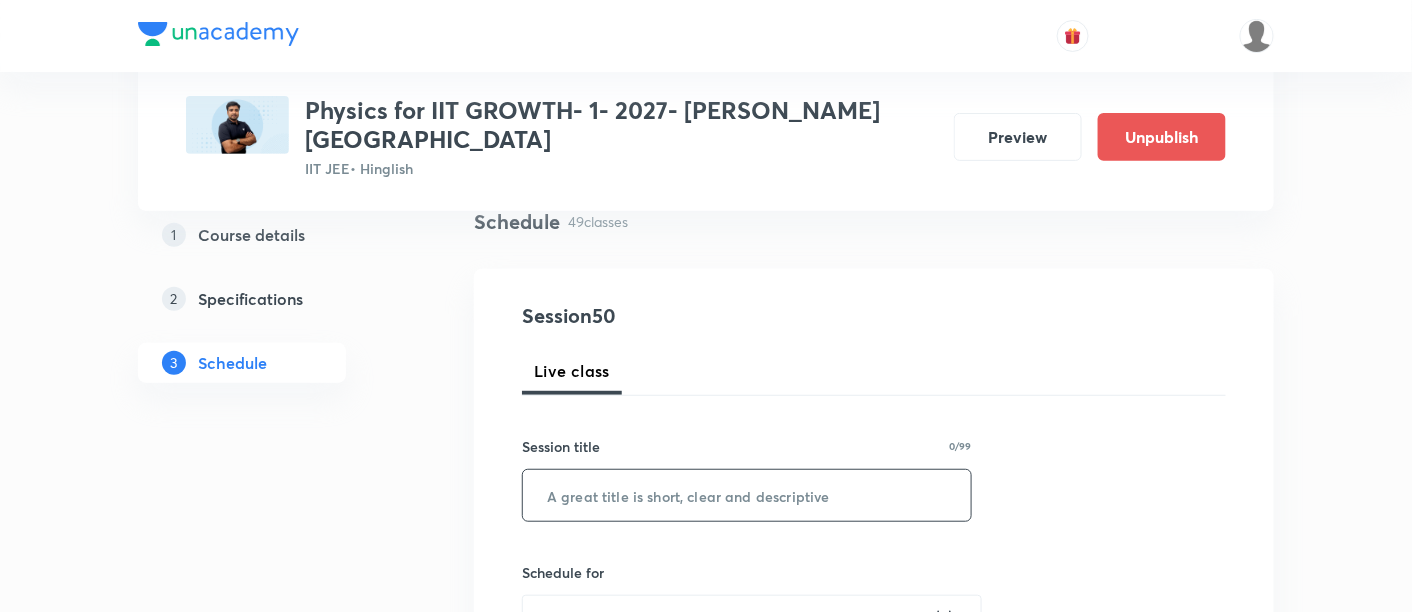 scroll, scrollTop: 217, scrollLeft: 0, axis: vertical 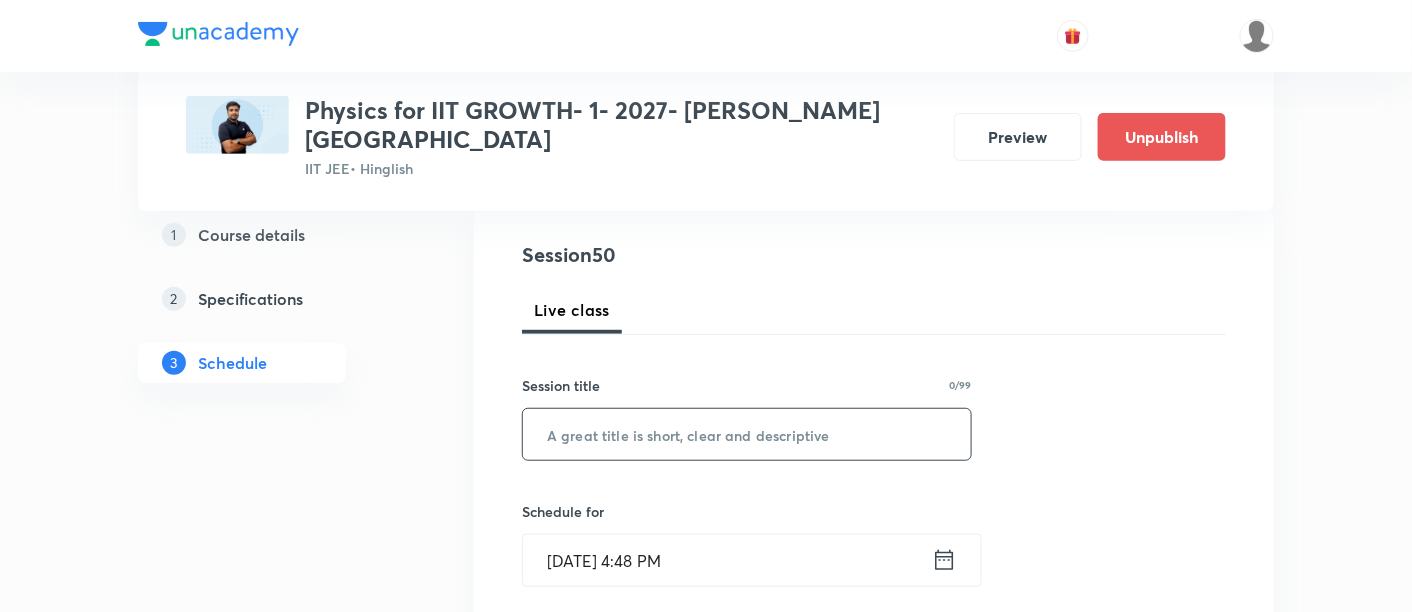 click at bounding box center (747, 434) 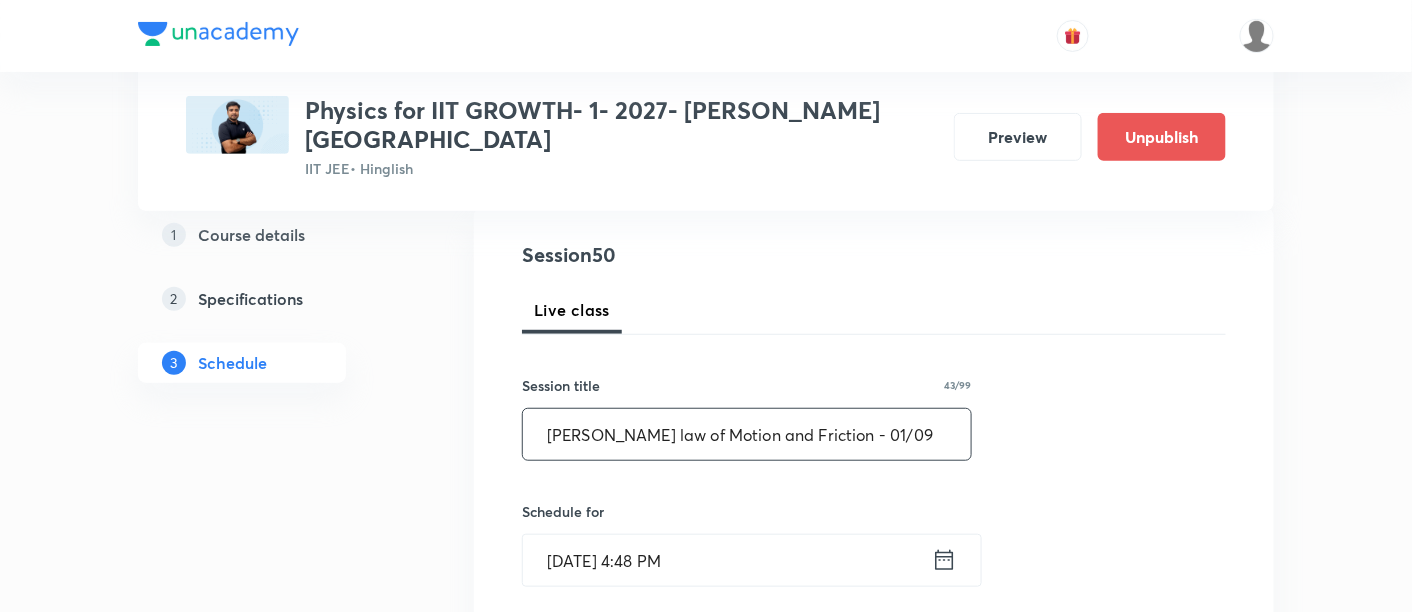 click on "Newton's law of Motion and Friction - 01/09" at bounding box center [747, 434] 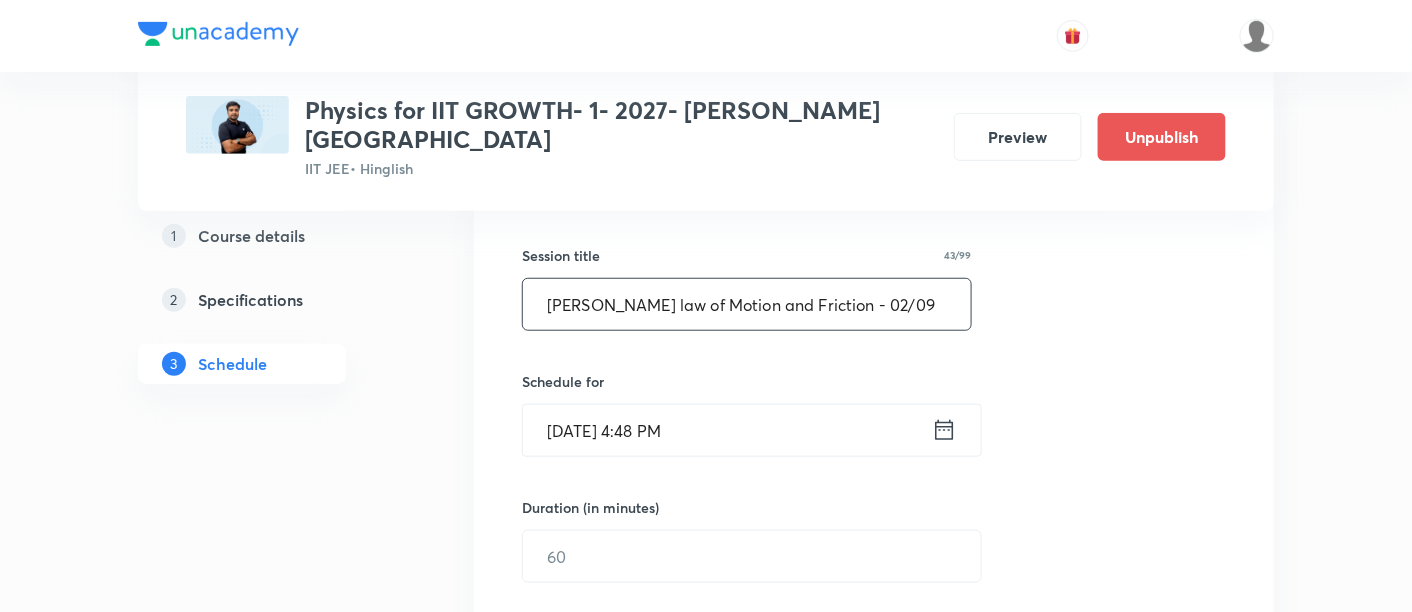 scroll, scrollTop: 354, scrollLeft: 0, axis: vertical 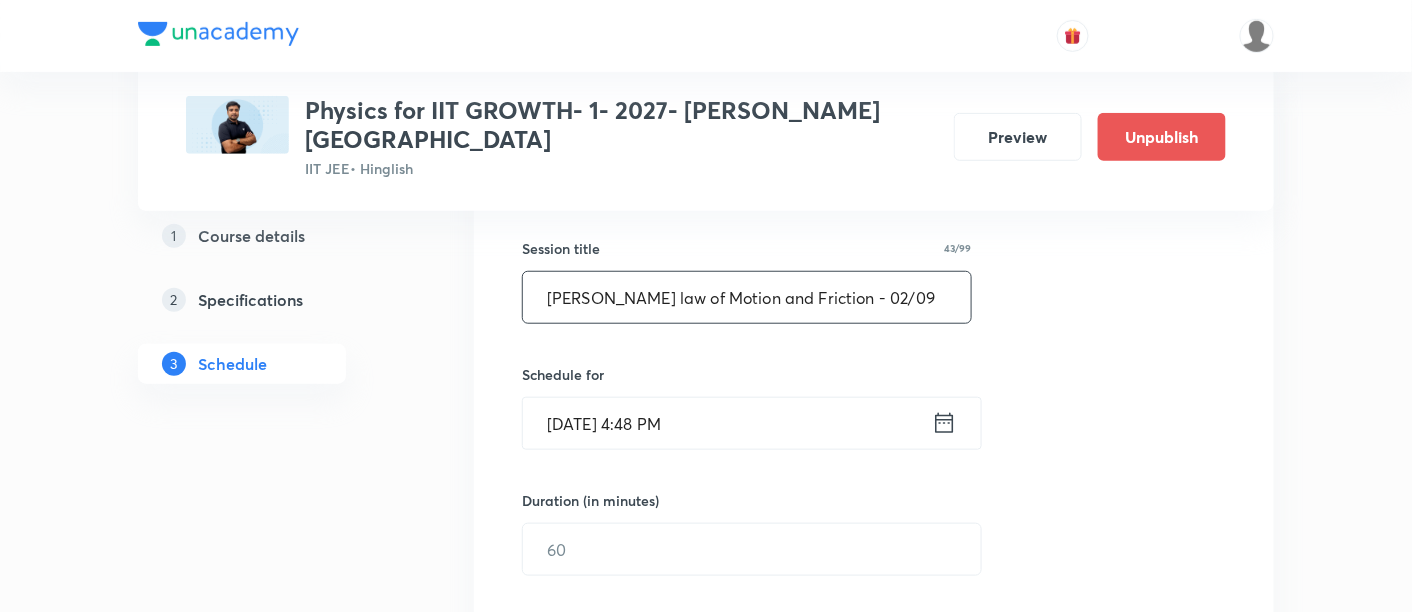 type on "Newton's law of Motion and Friction - 02/09" 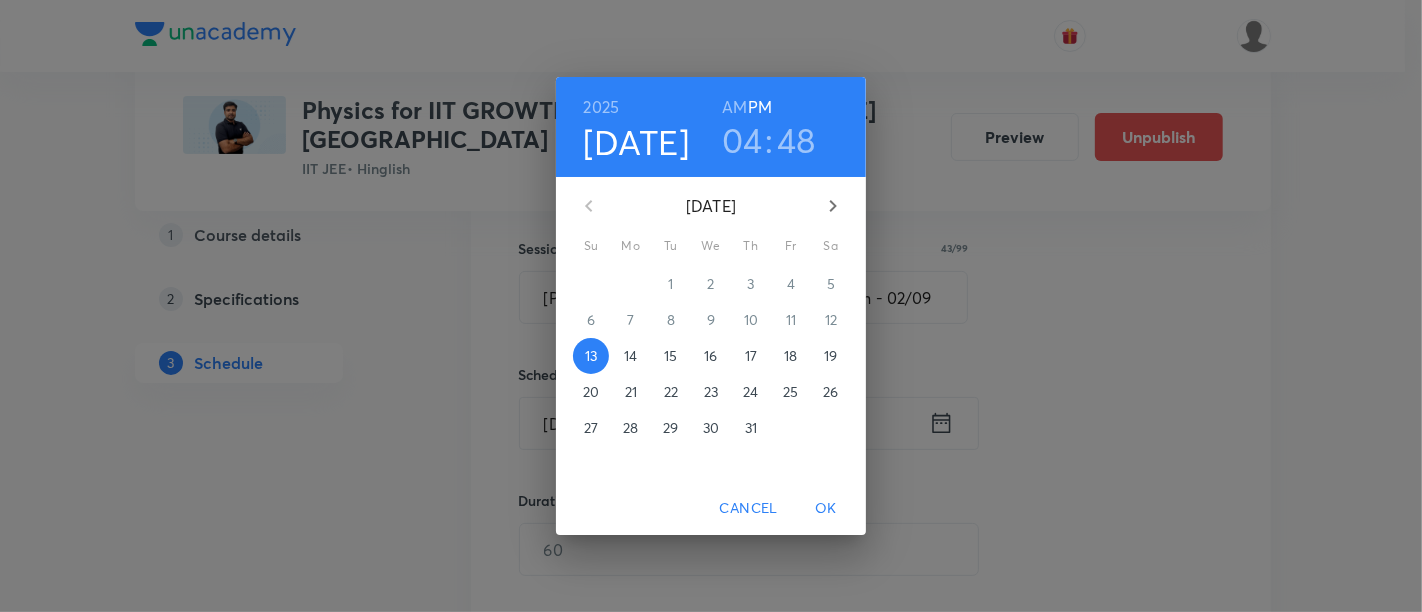 click on "17" at bounding box center (751, 356) 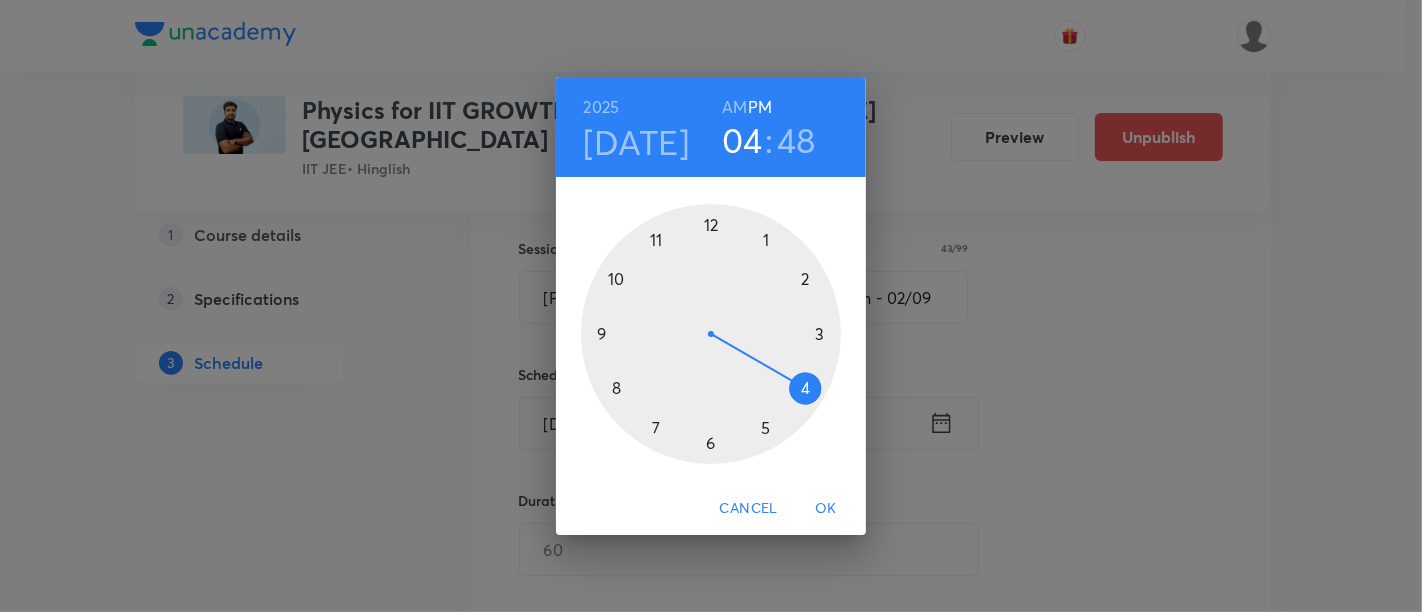 click at bounding box center (711, 334) 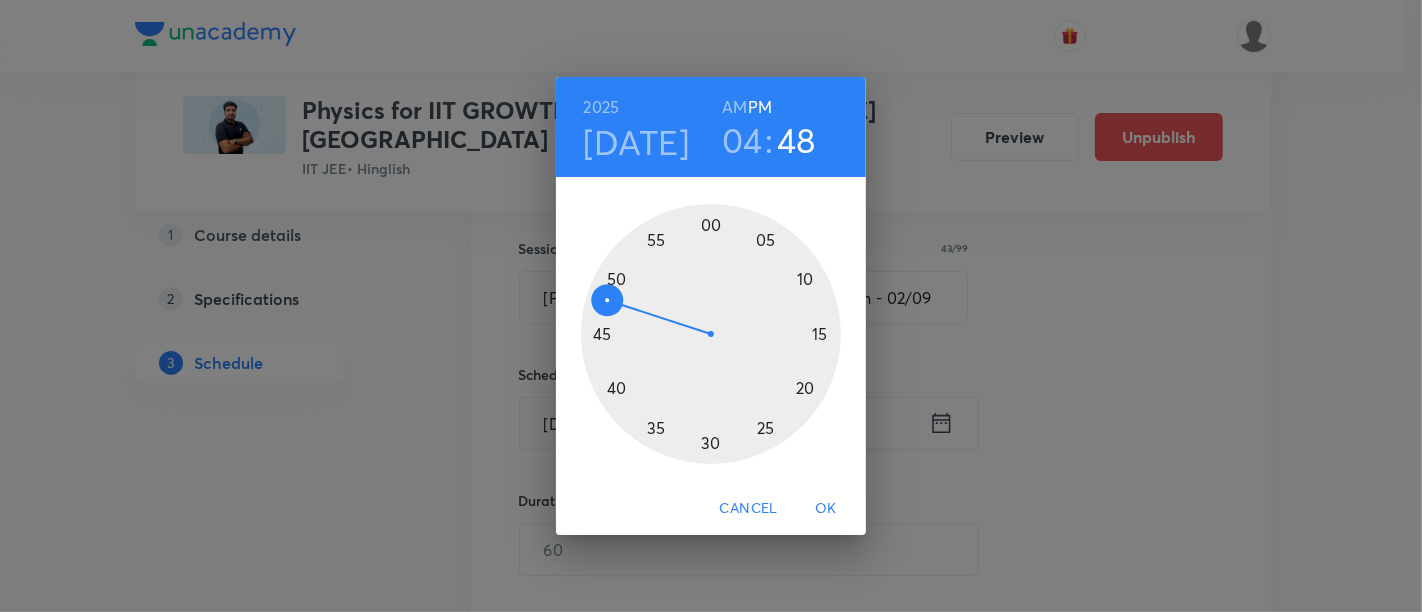 click at bounding box center [711, 334] 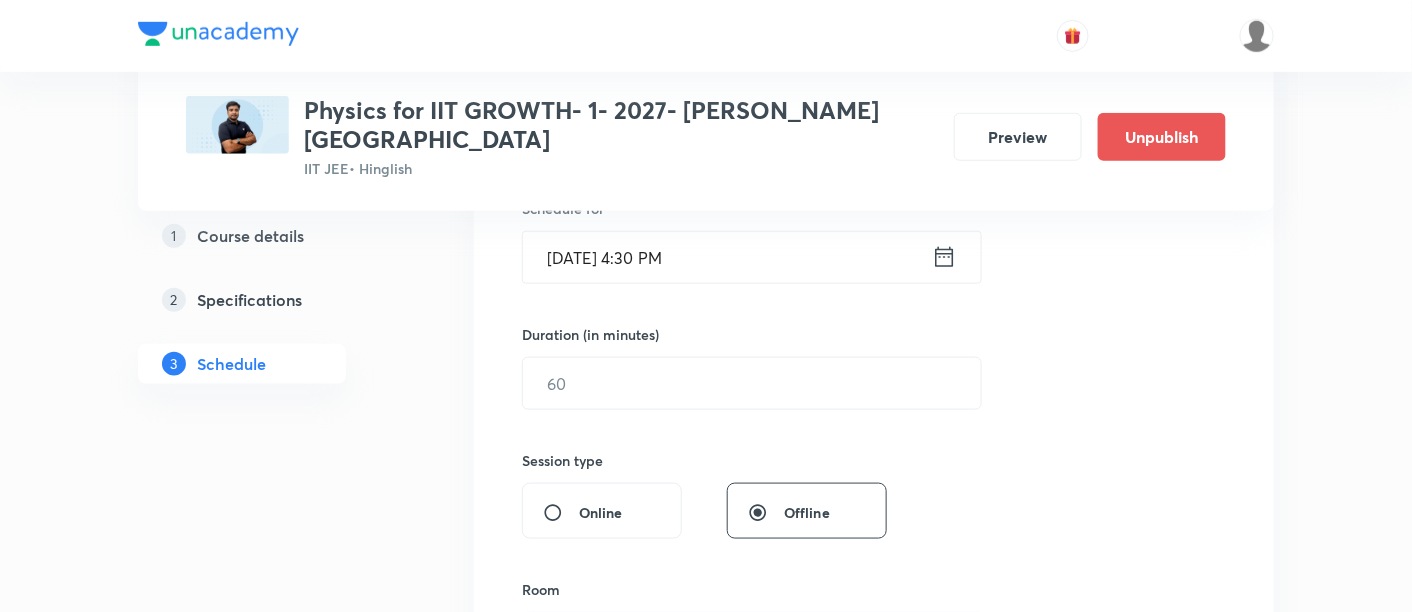 scroll, scrollTop: 528, scrollLeft: 0, axis: vertical 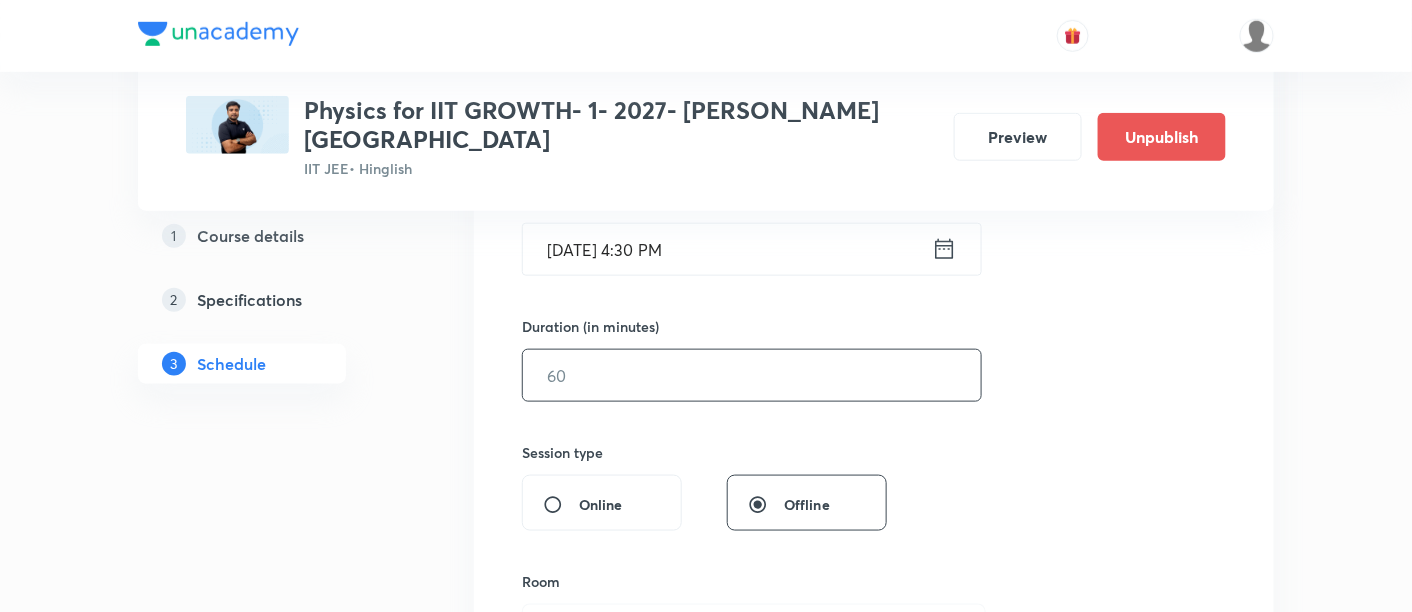 click at bounding box center [752, 375] 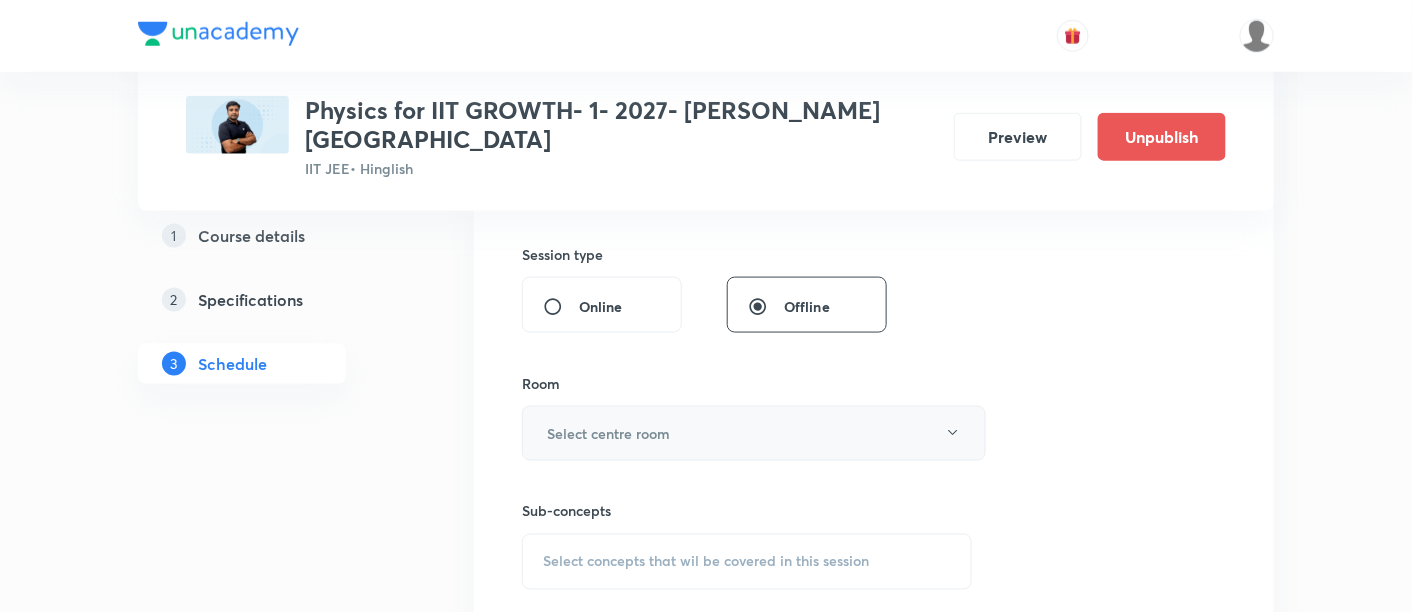 scroll, scrollTop: 728, scrollLeft: 0, axis: vertical 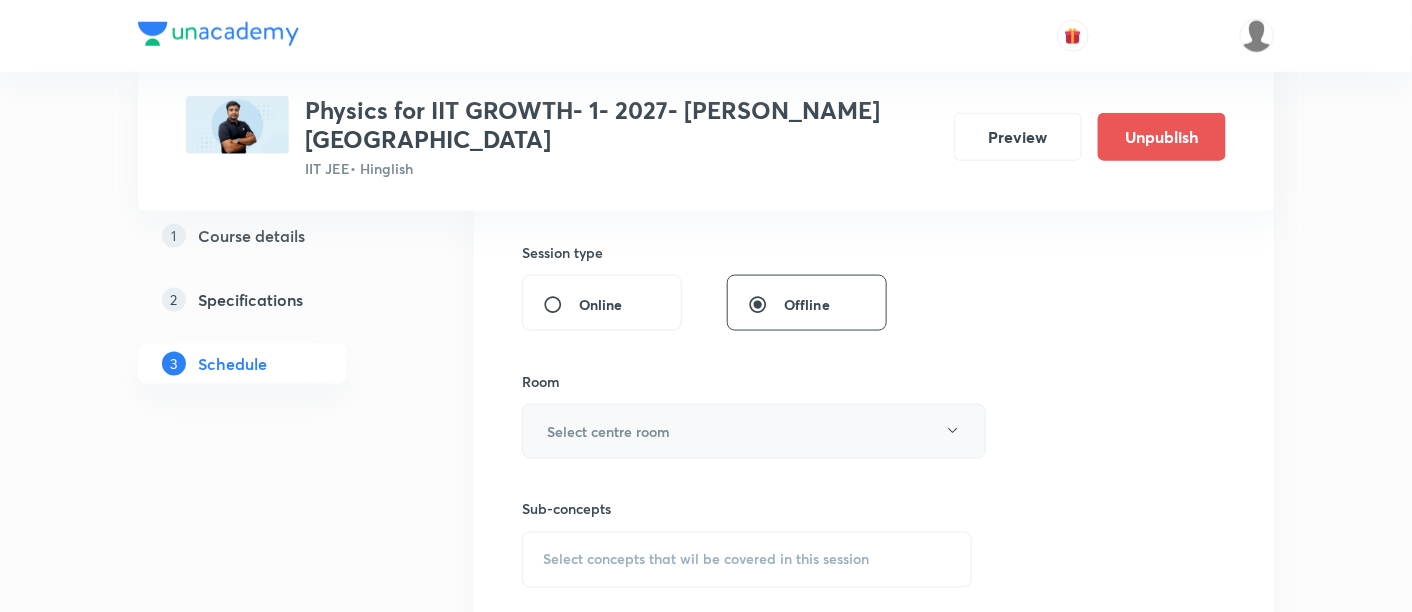 type on "90" 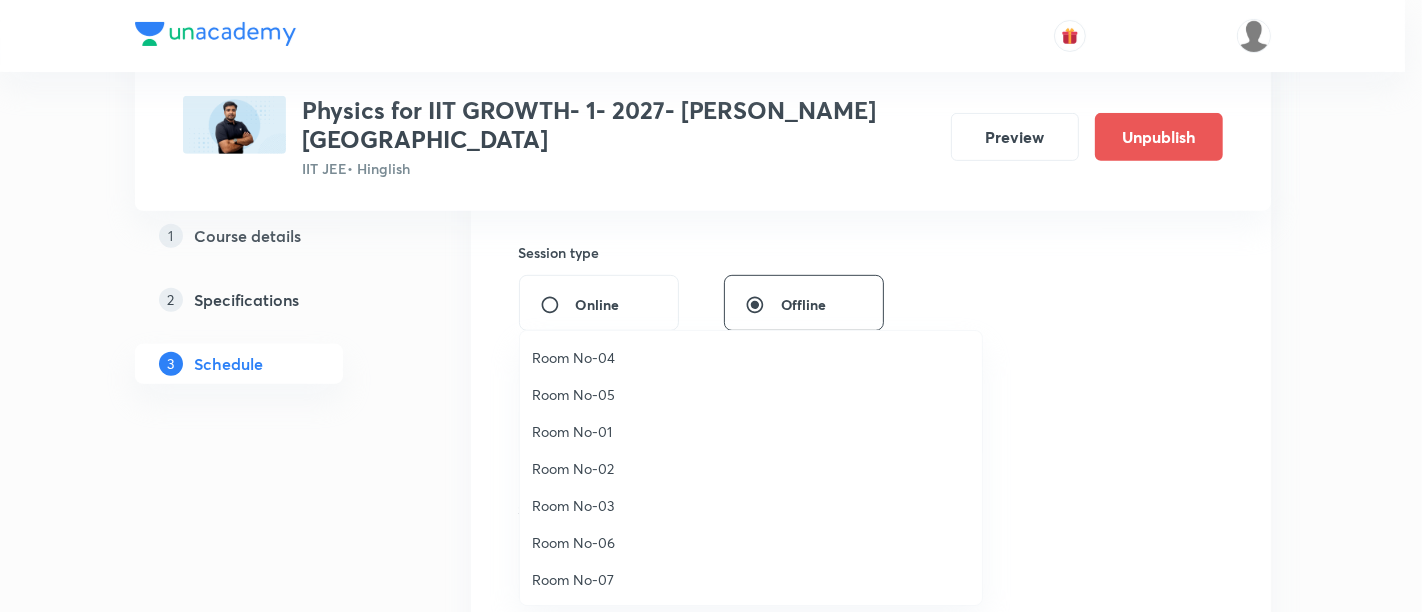click on "Room No-02" at bounding box center (751, 468) 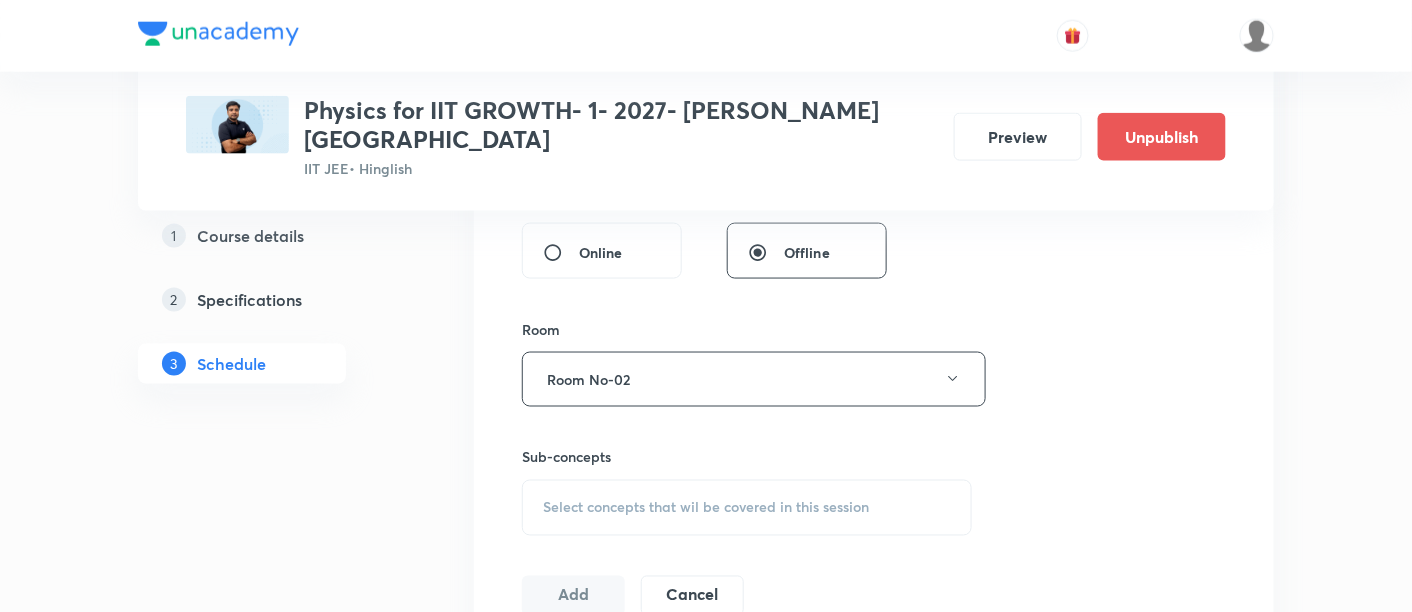 scroll, scrollTop: 861, scrollLeft: 0, axis: vertical 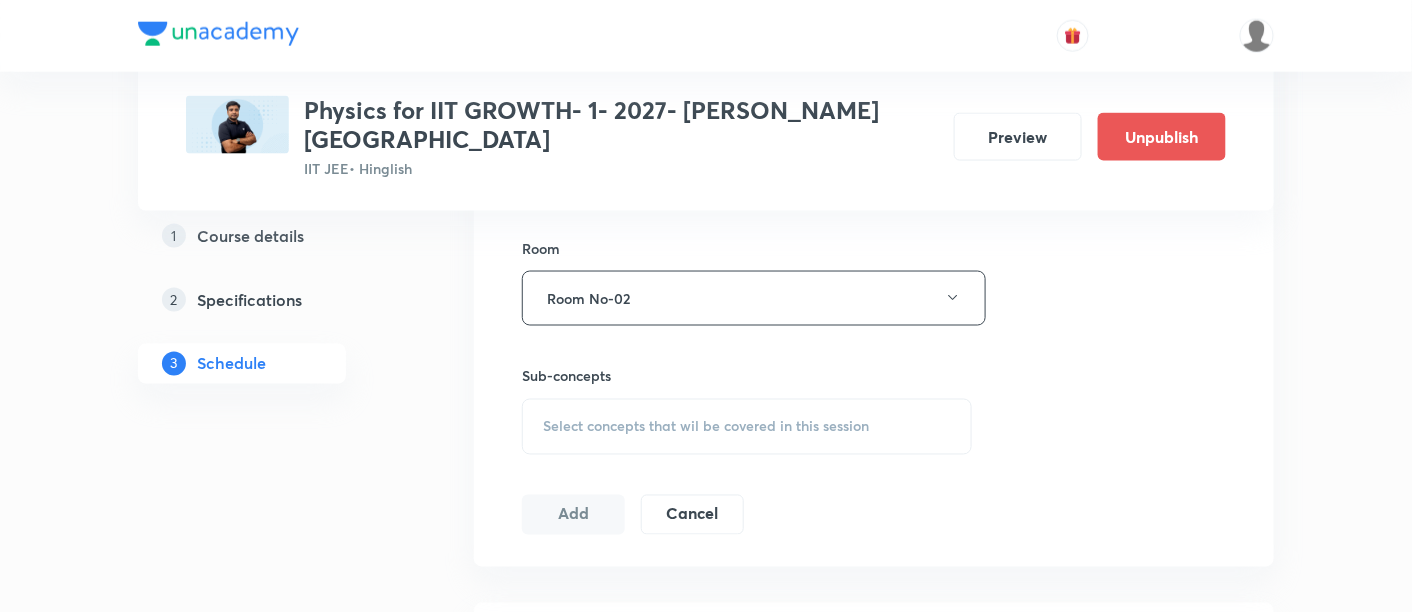 click on "Select concepts that wil be covered in this session" at bounding box center [706, 427] 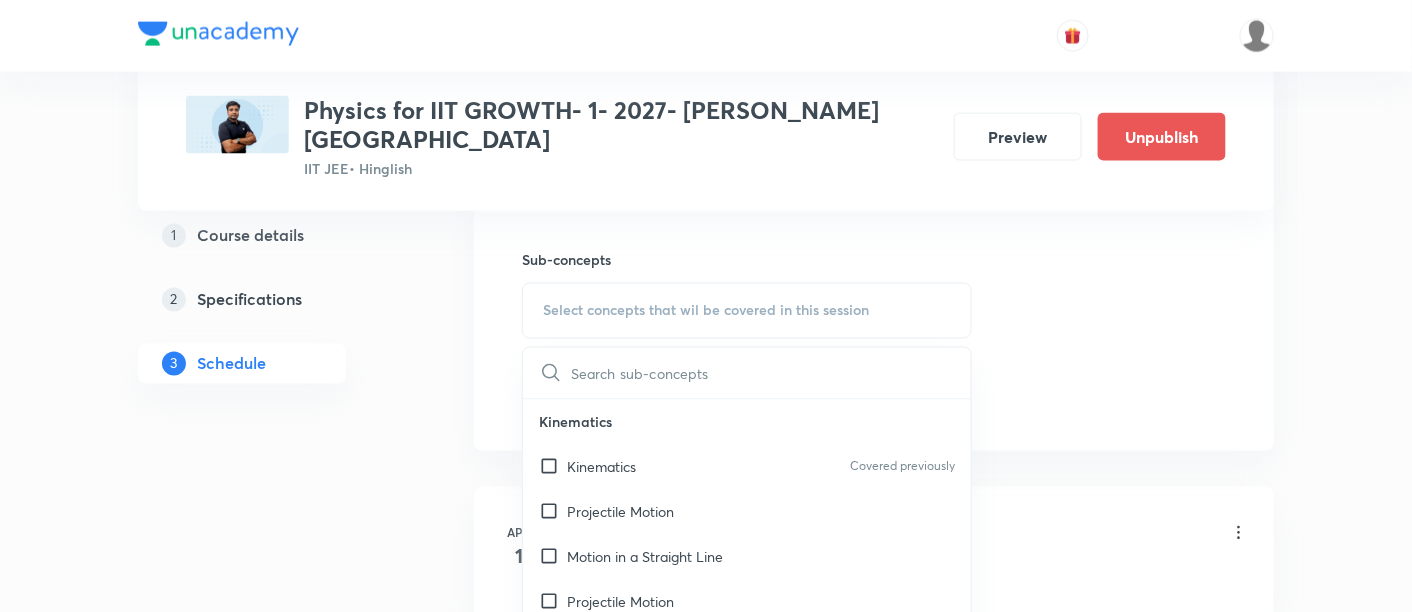 scroll, scrollTop: 998, scrollLeft: 0, axis: vertical 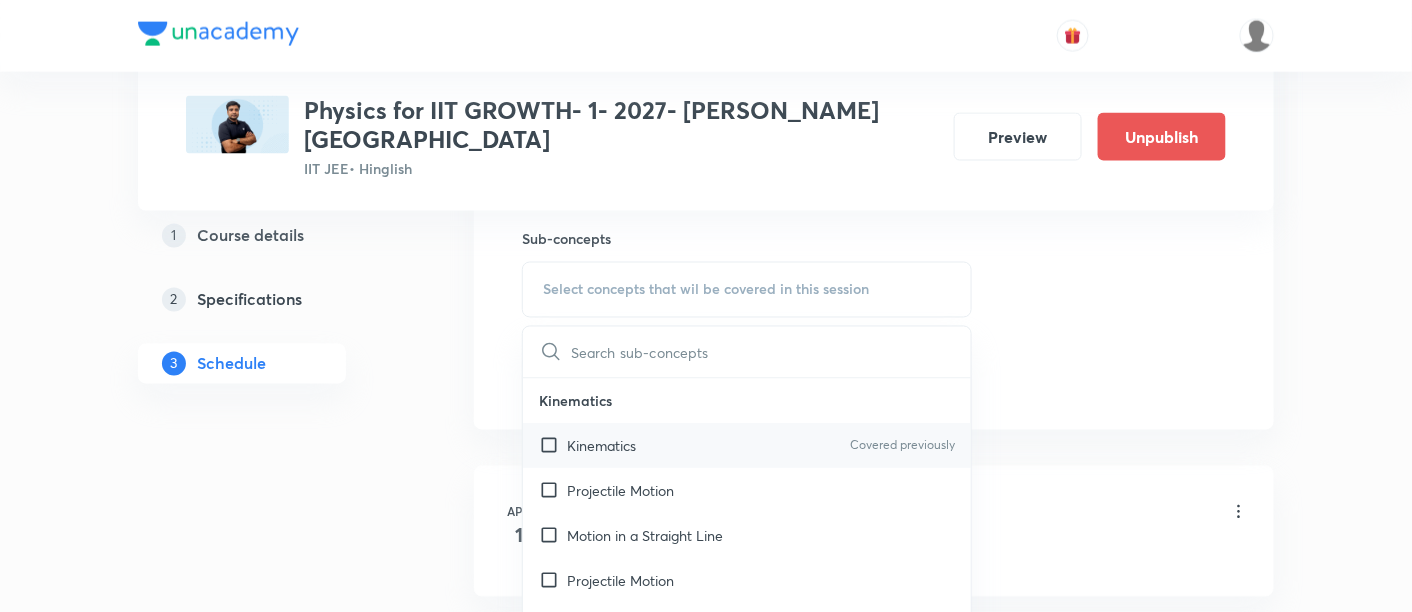 click on "Kinematics" at bounding box center (601, 446) 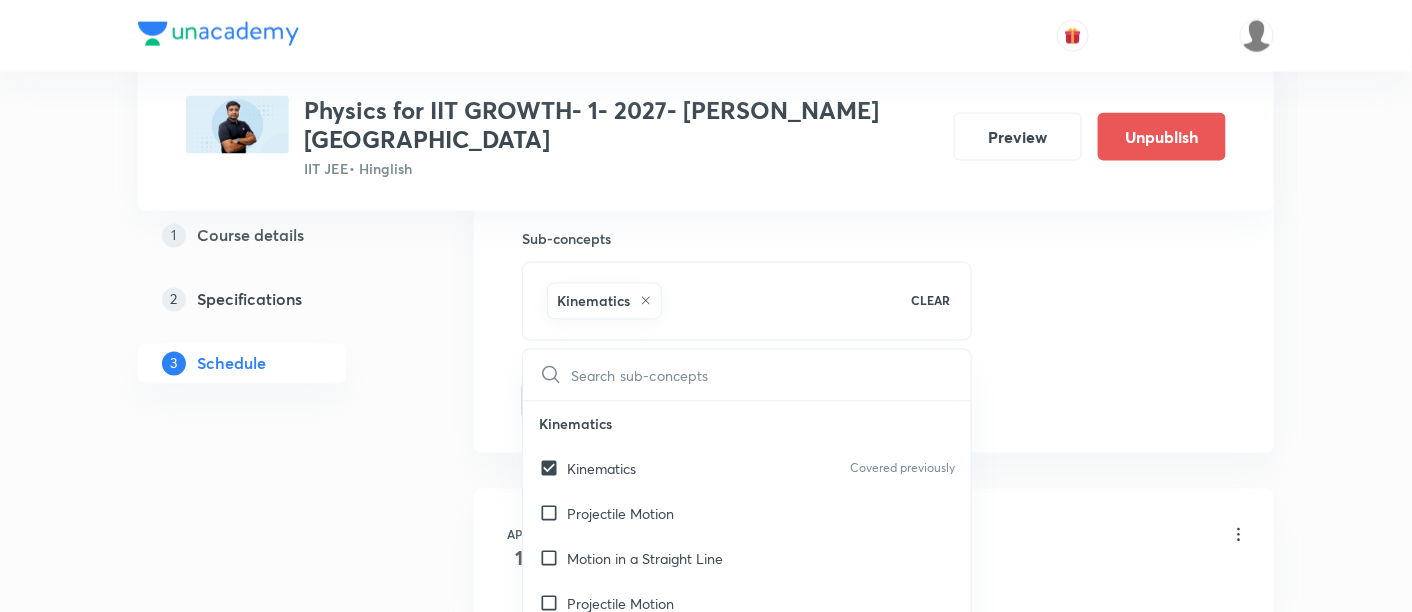 checkbox on "true" 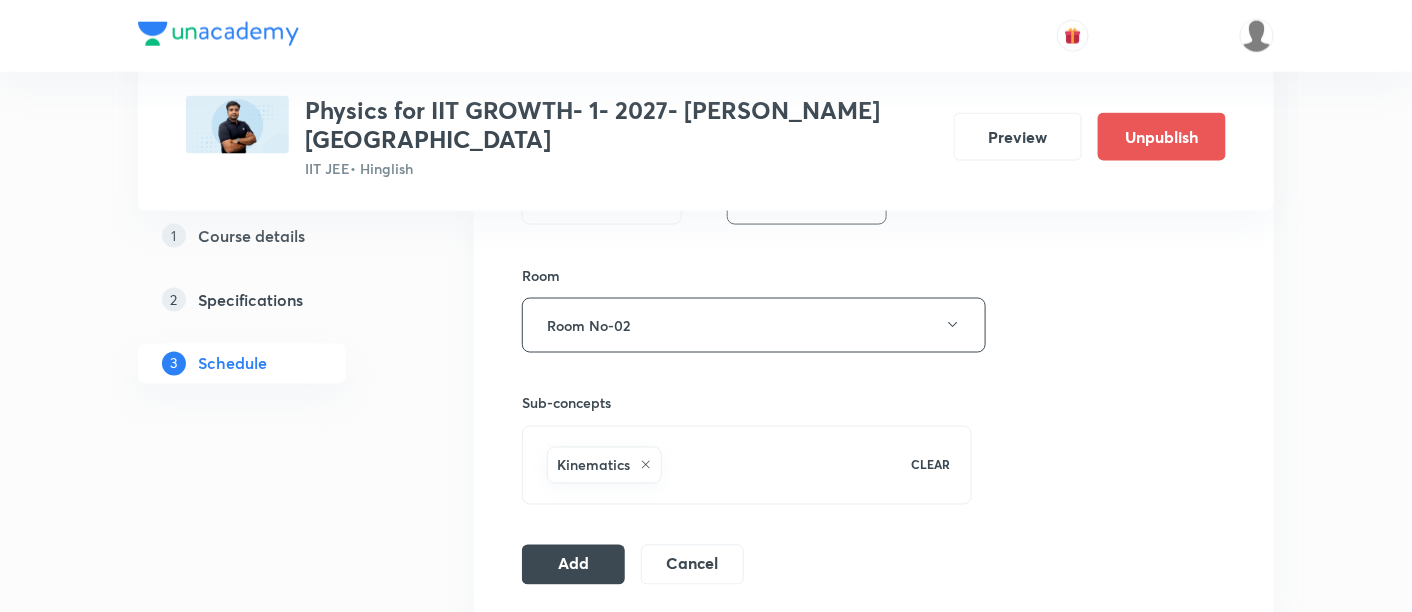 scroll, scrollTop: 835, scrollLeft: 0, axis: vertical 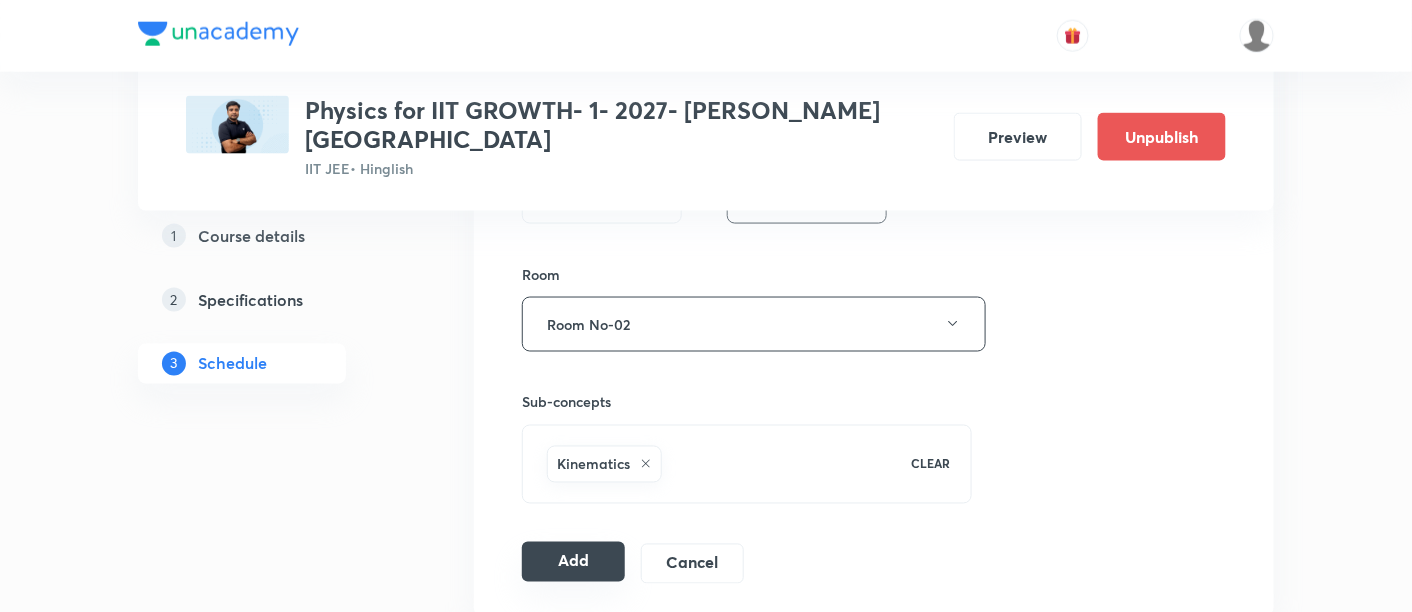 click on "Add" at bounding box center (573, 562) 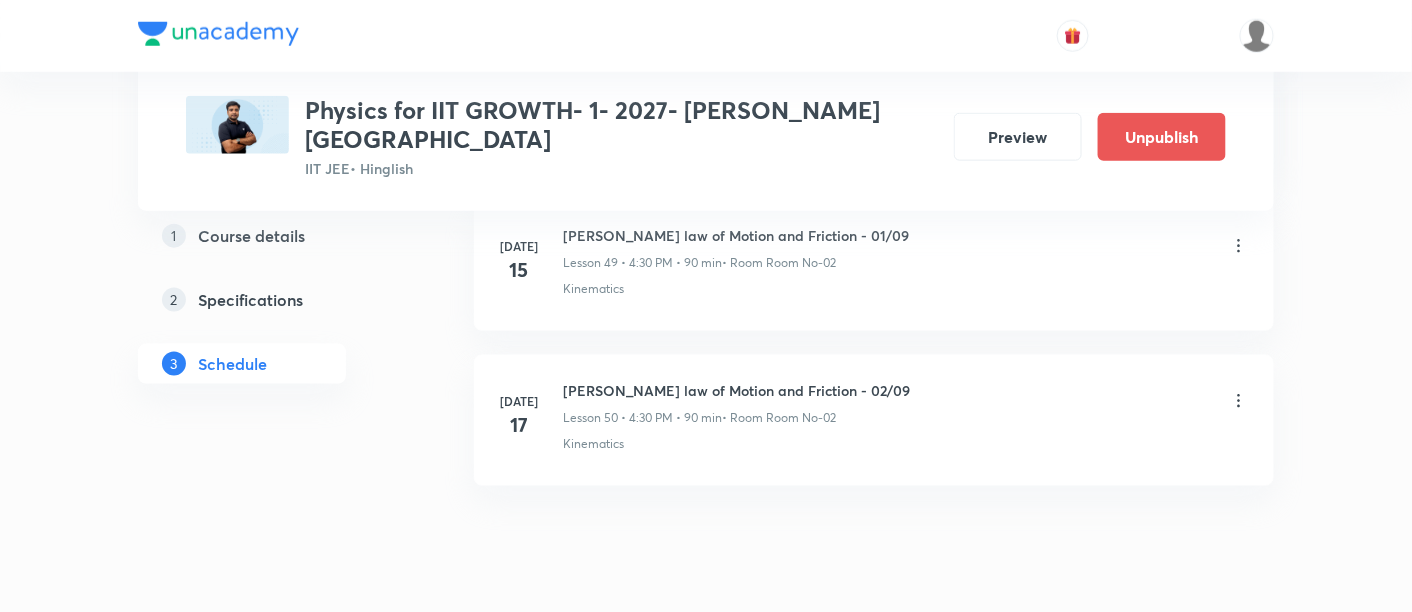 scroll, scrollTop: 7793, scrollLeft: 0, axis: vertical 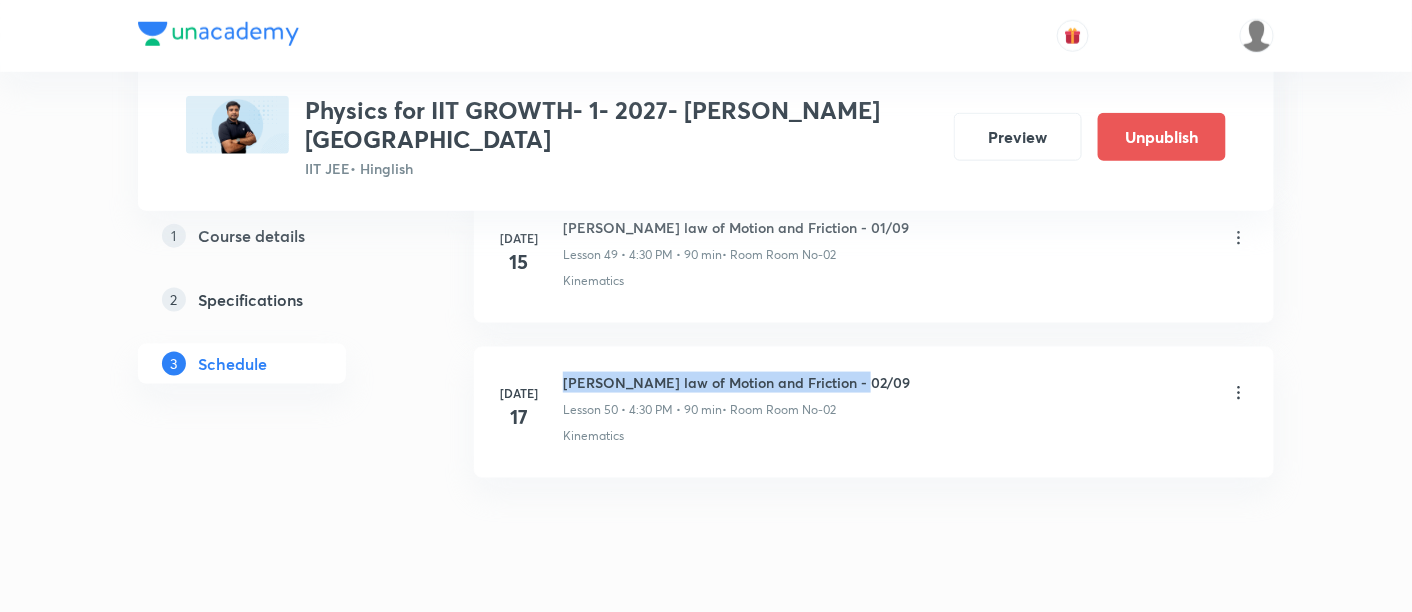 drag, startPoint x: 563, startPoint y: 324, endPoint x: 855, endPoint y: 327, distance: 292.0154 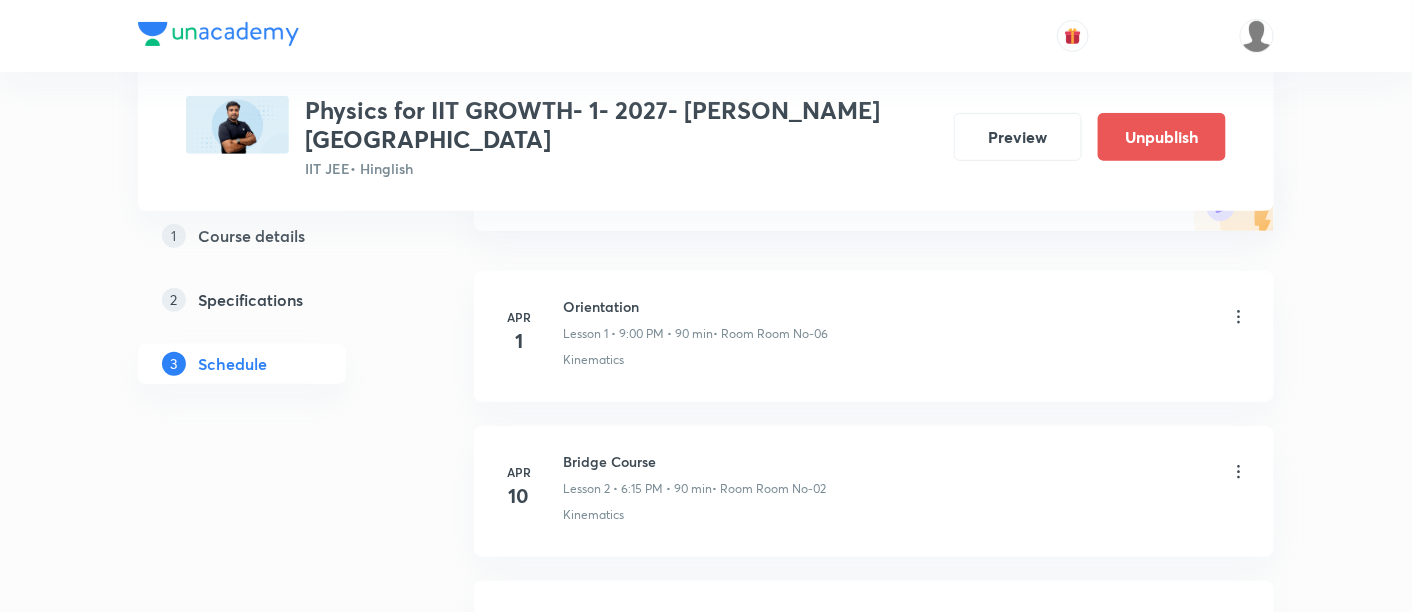 scroll, scrollTop: 0, scrollLeft: 0, axis: both 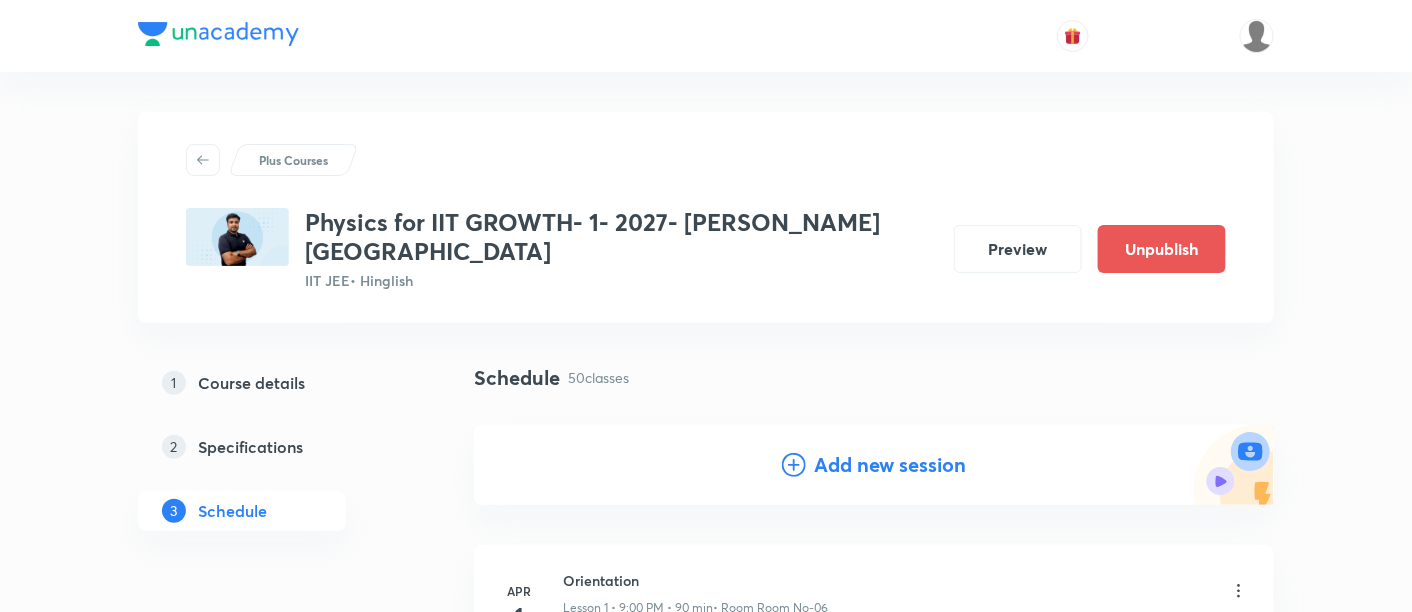 click on "Add new session" at bounding box center (890, 465) 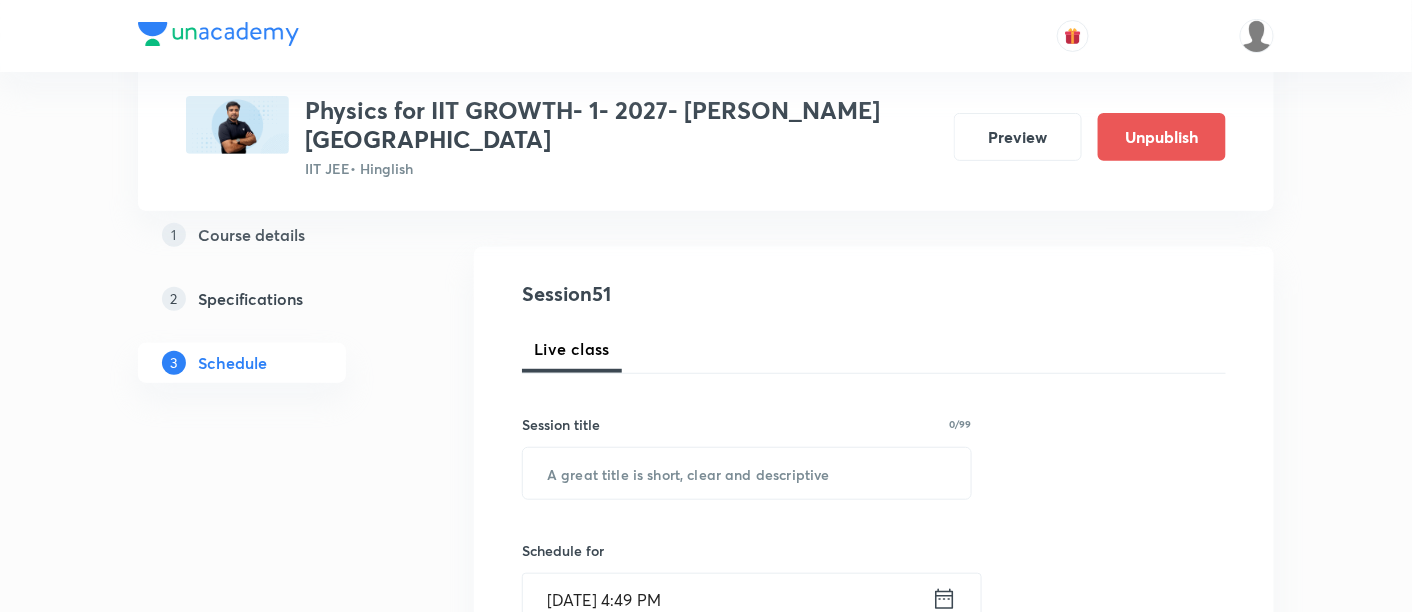 scroll, scrollTop: 185, scrollLeft: 0, axis: vertical 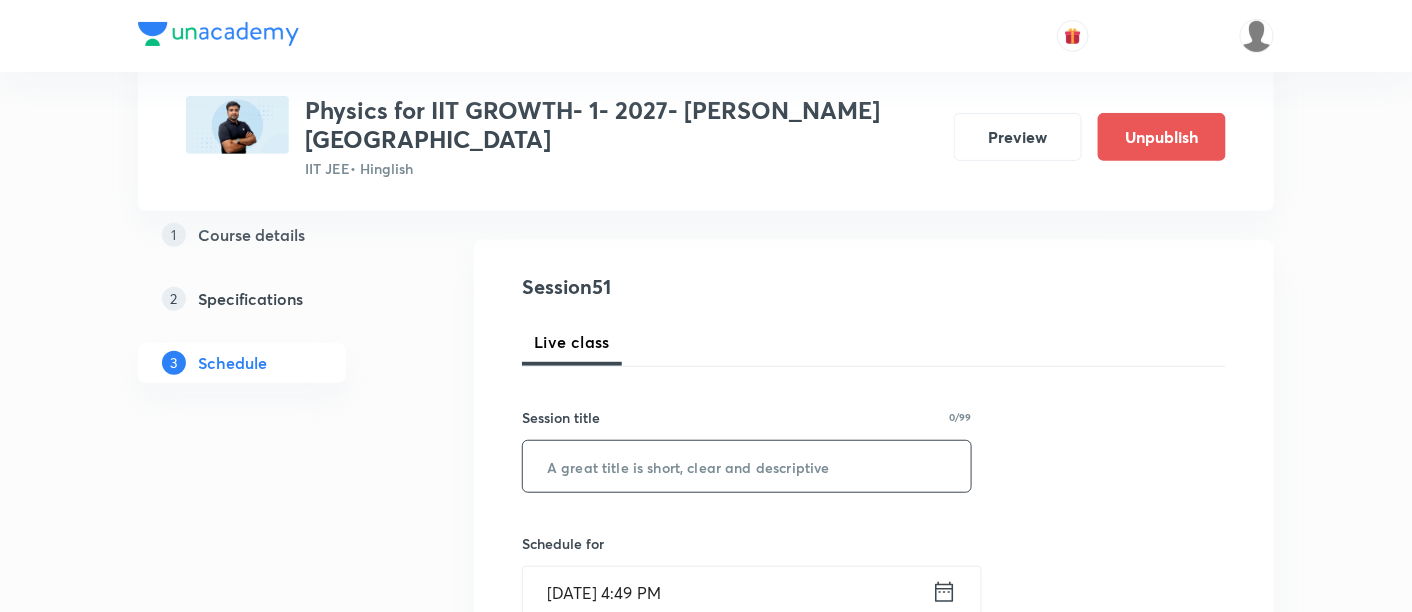 click at bounding box center [747, 466] 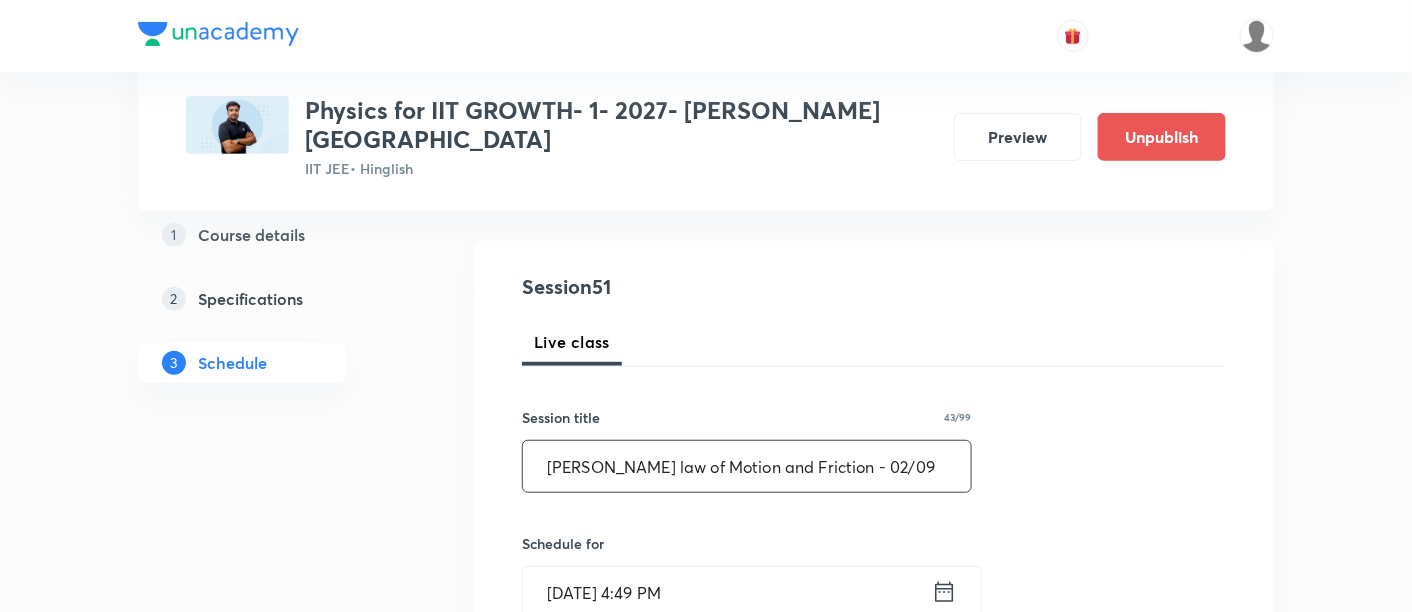 click on "Newton's law of Motion and Friction - 02/09" at bounding box center [747, 466] 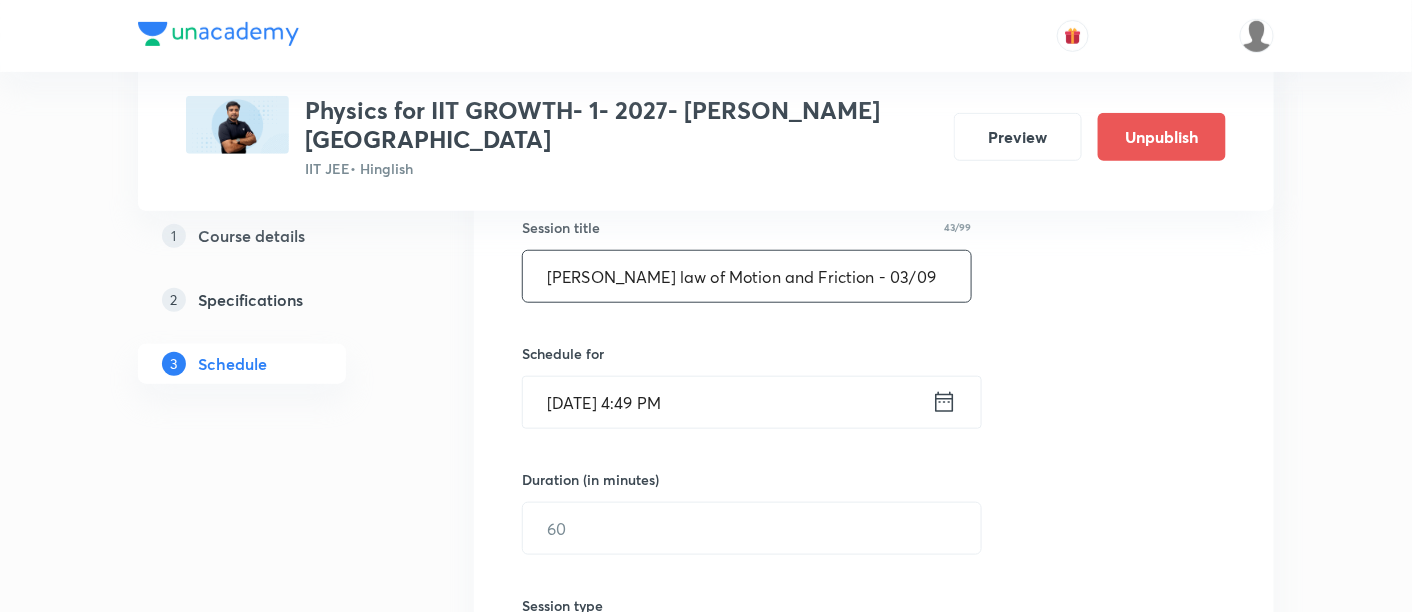 scroll, scrollTop: 381, scrollLeft: 0, axis: vertical 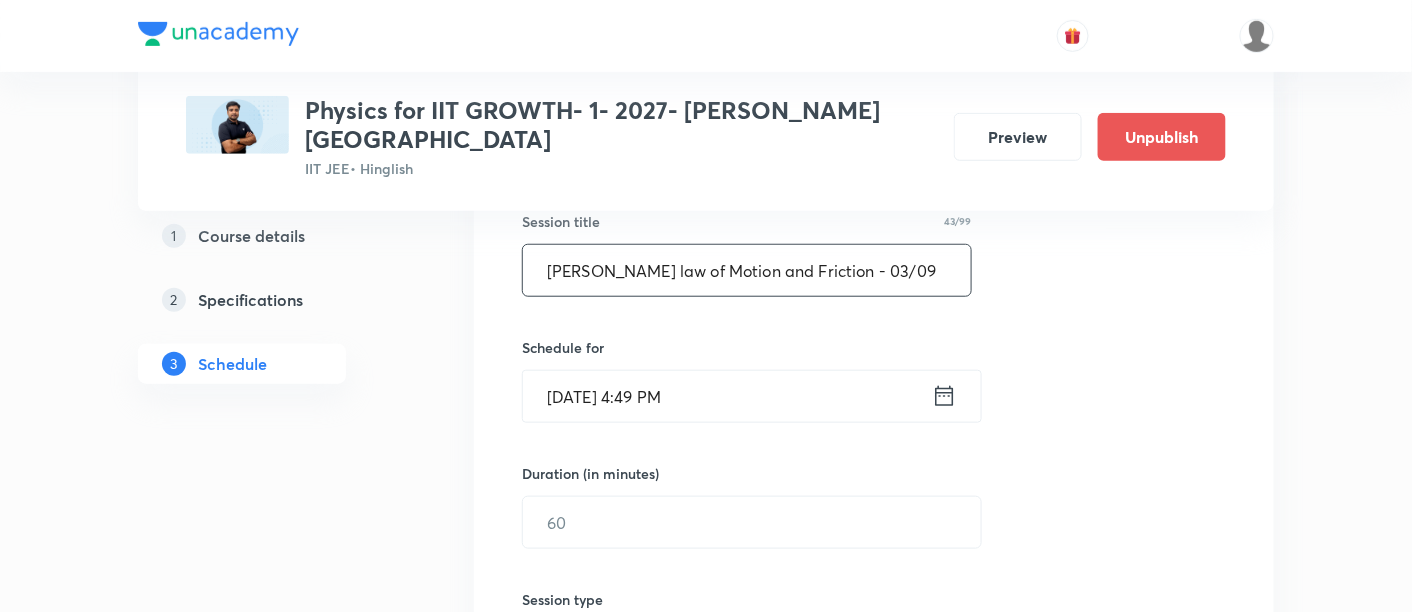 type on "Newton's law of Motion and Friction - 03/09" 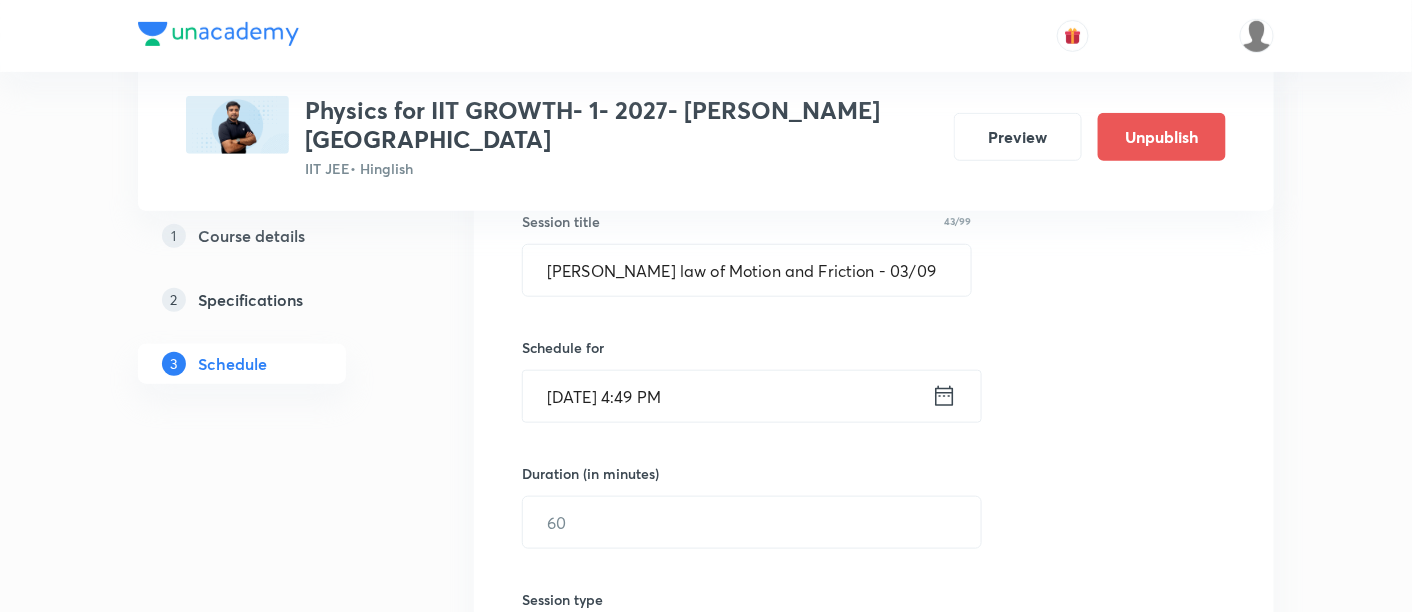 click 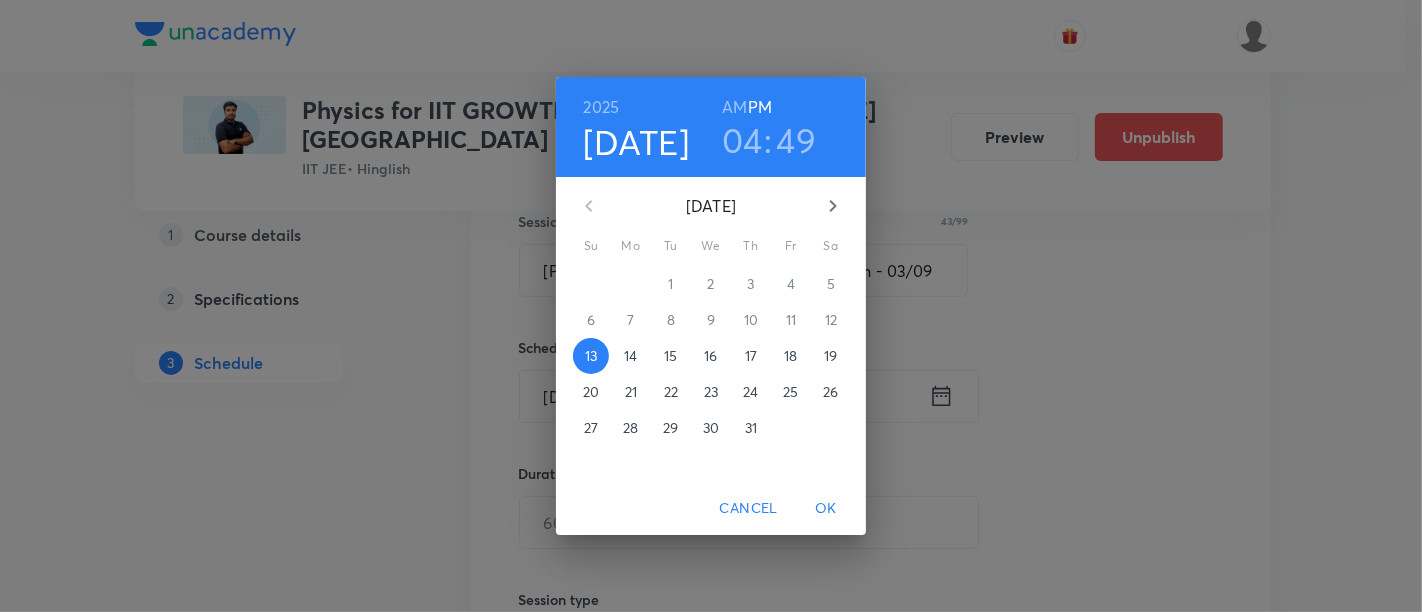 click on "18" at bounding box center (790, 356) 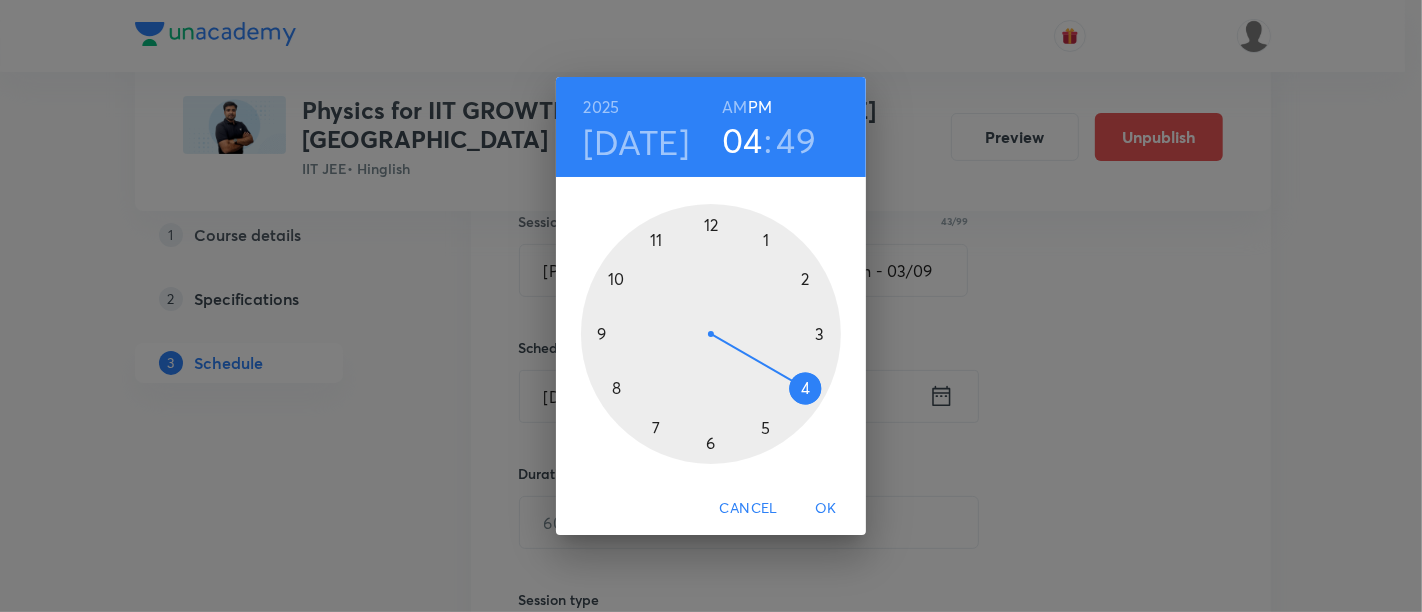 click at bounding box center [711, 334] 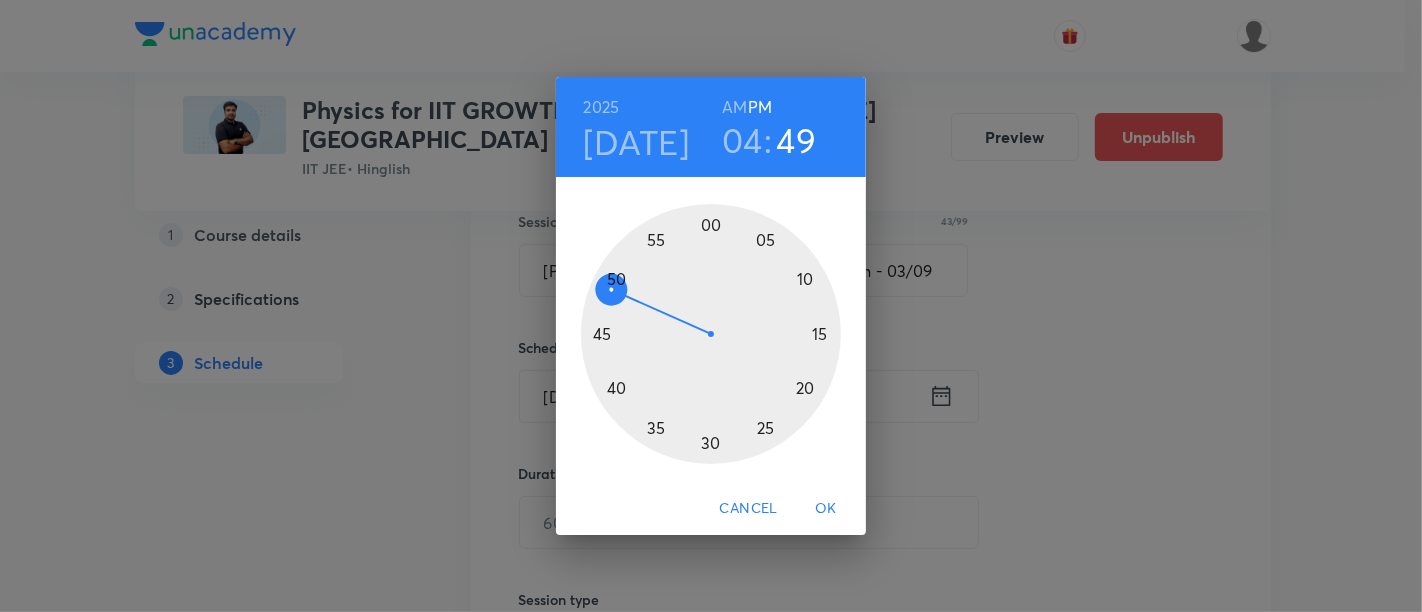 click at bounding box center (711, 334) 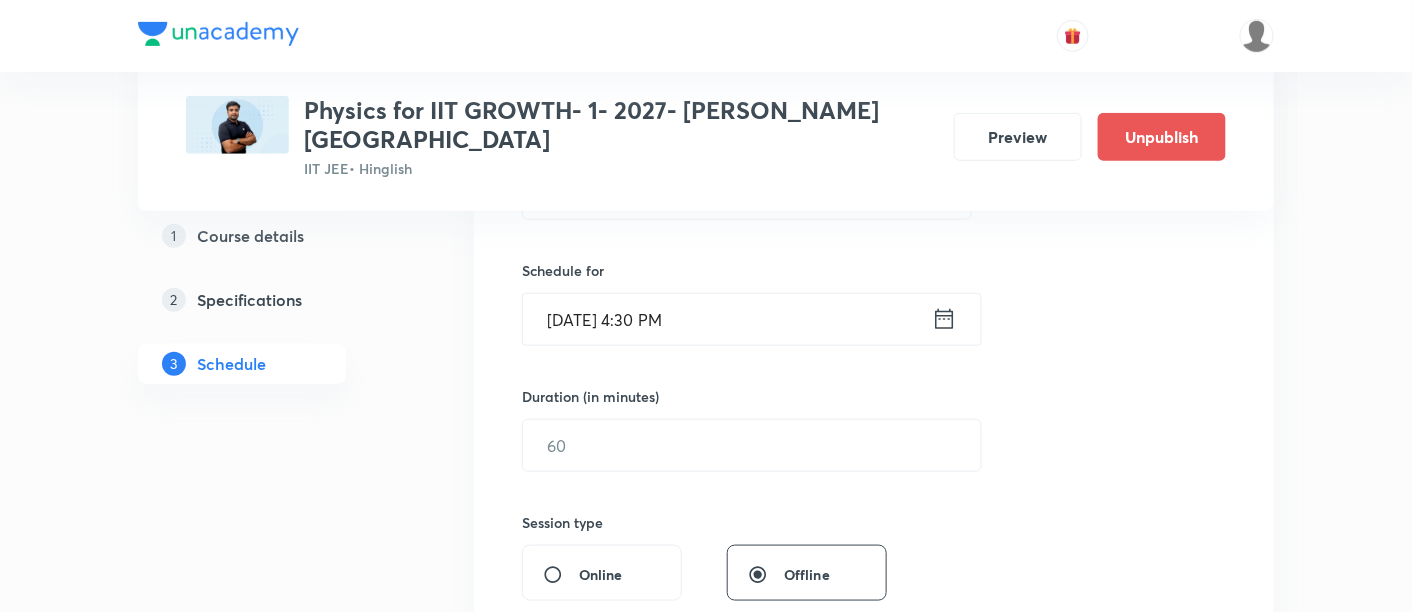 scroll, scrollTop: 459, scrollLeft: 0, axis: vertical 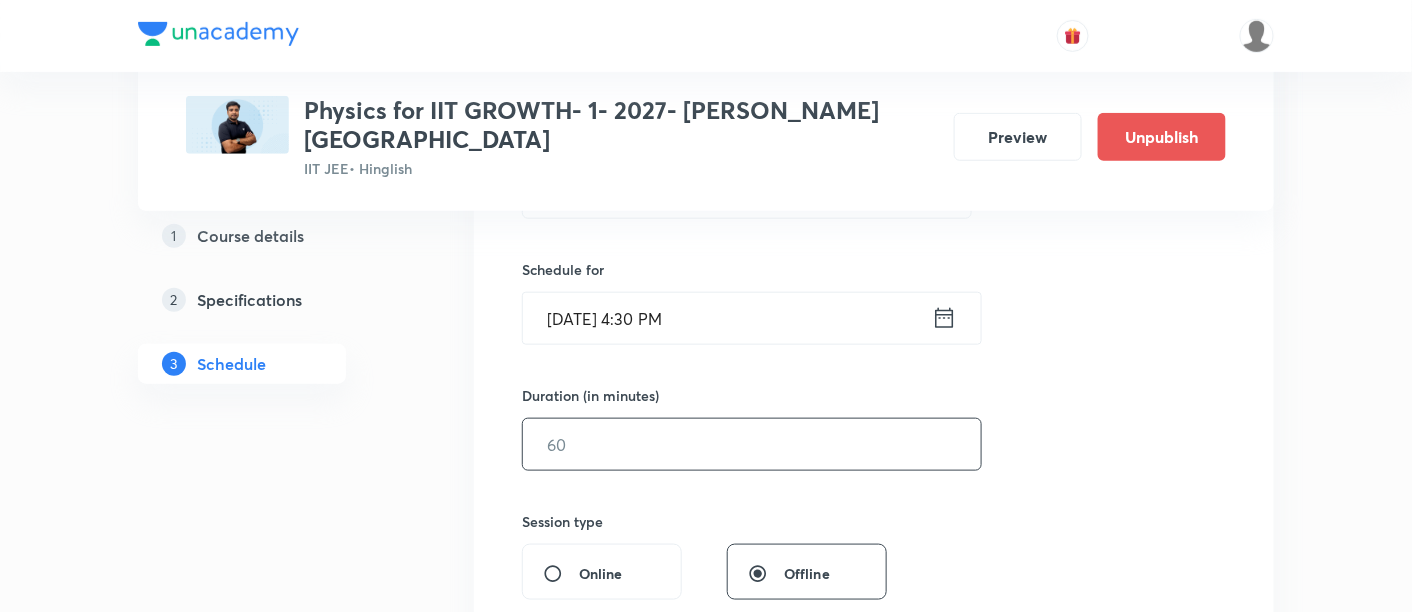 click at bounding box center [752, 444] 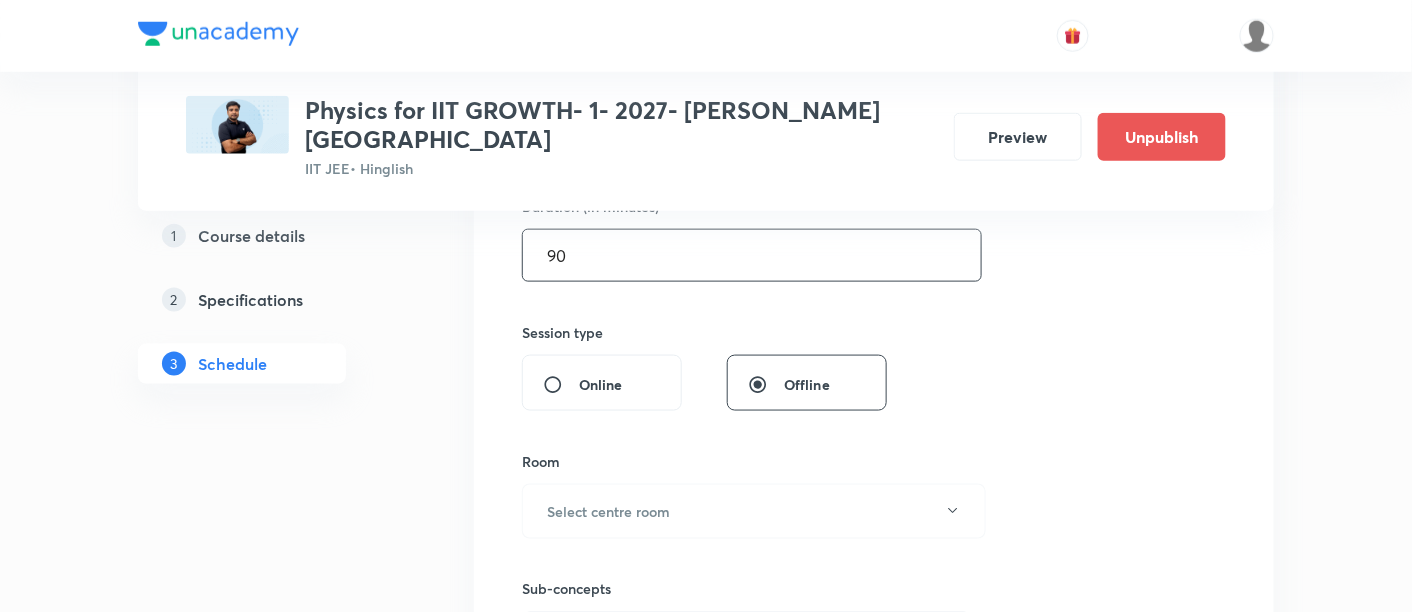 scroll, scrollTop: 655, scrollLeft: 0, axis: vertical 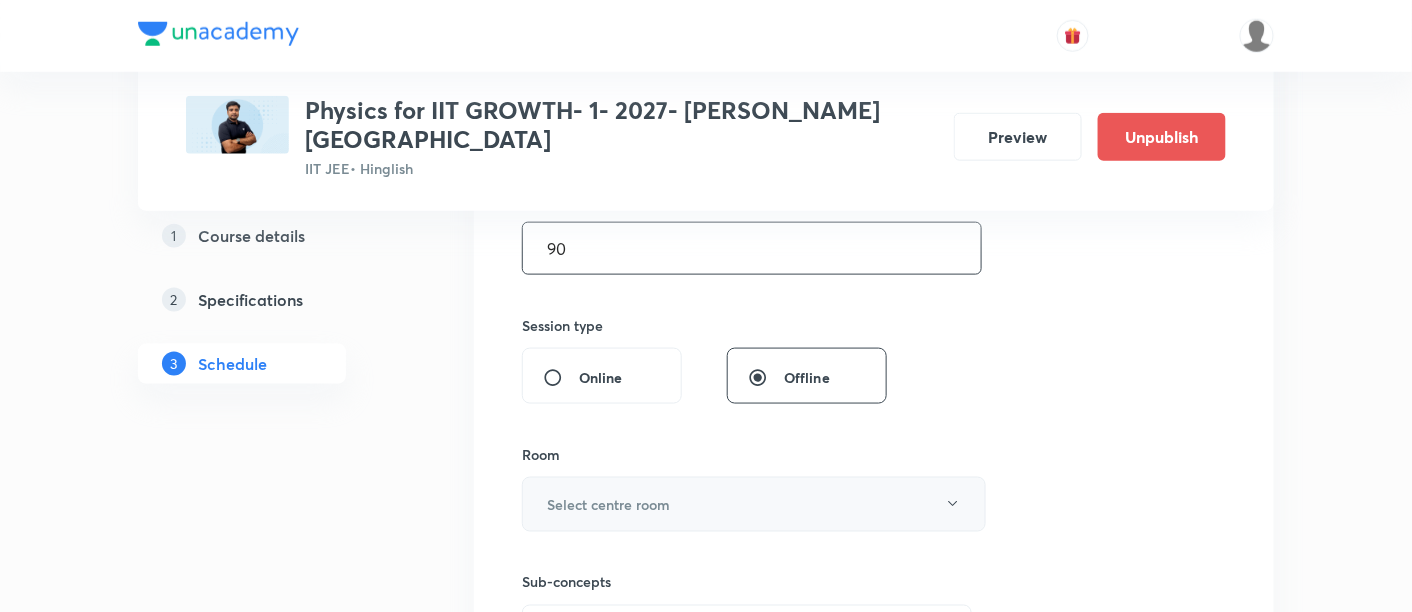 type on "90" 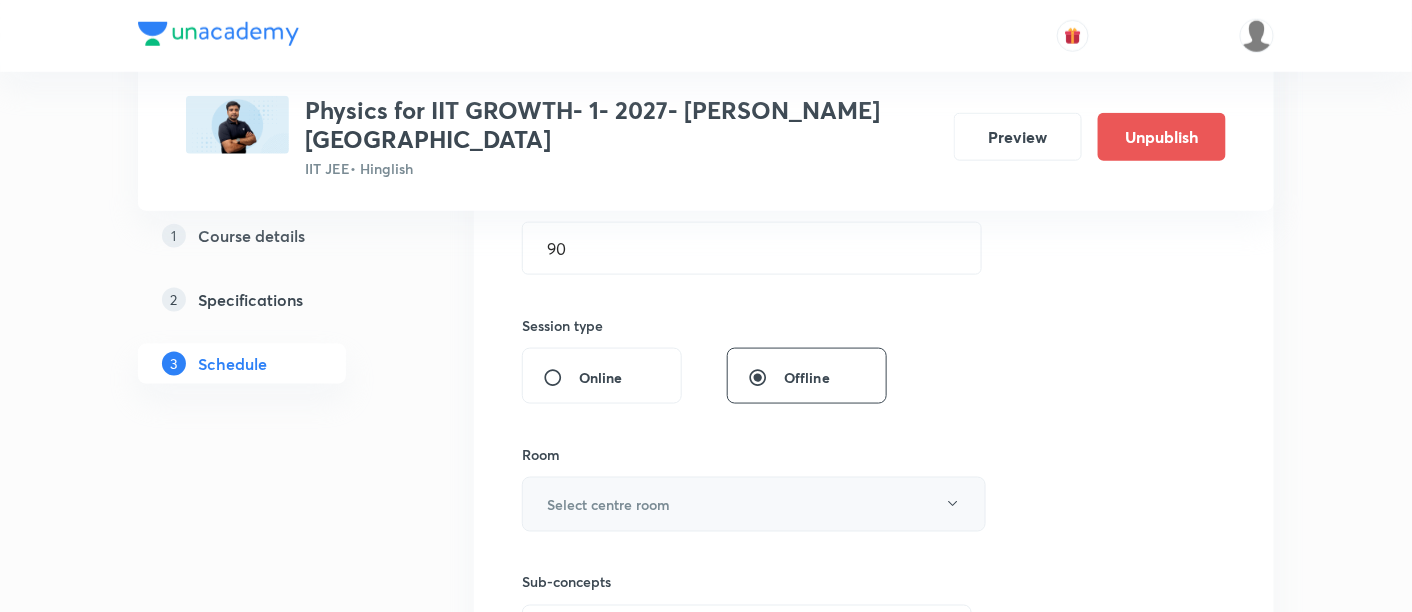 click on "Select centre room" at bounding box center (754, 504) 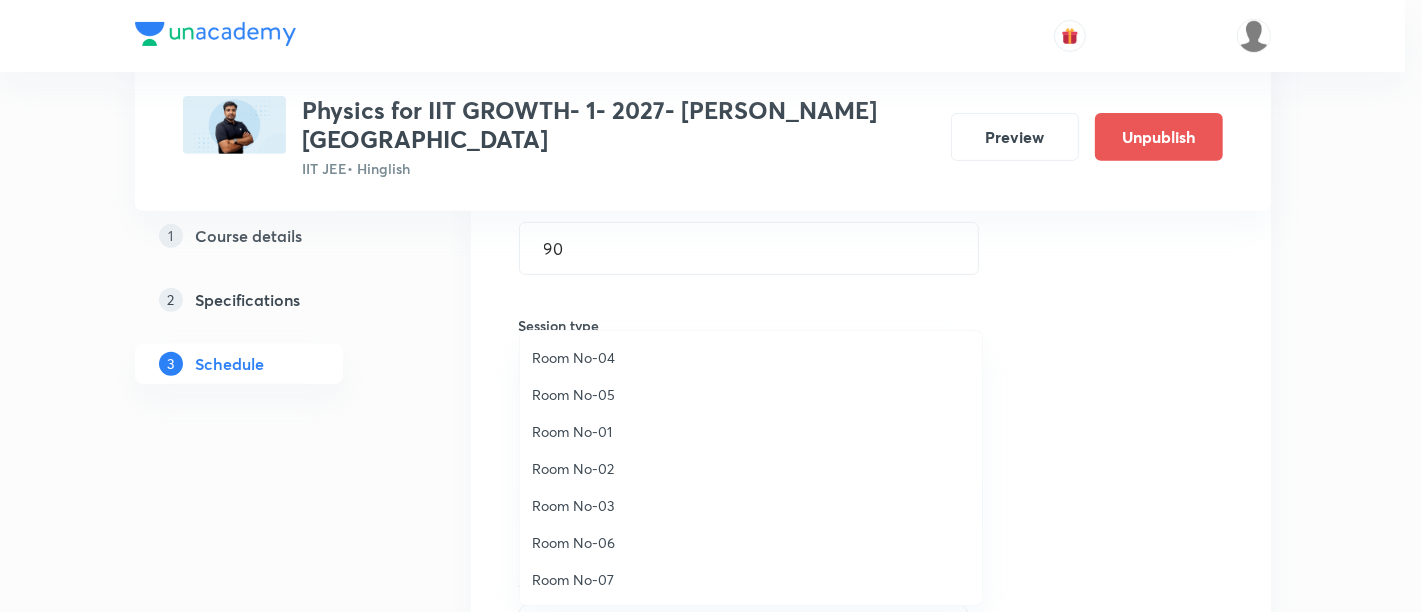click on "Room No-02" at bounding box center [751, 468] 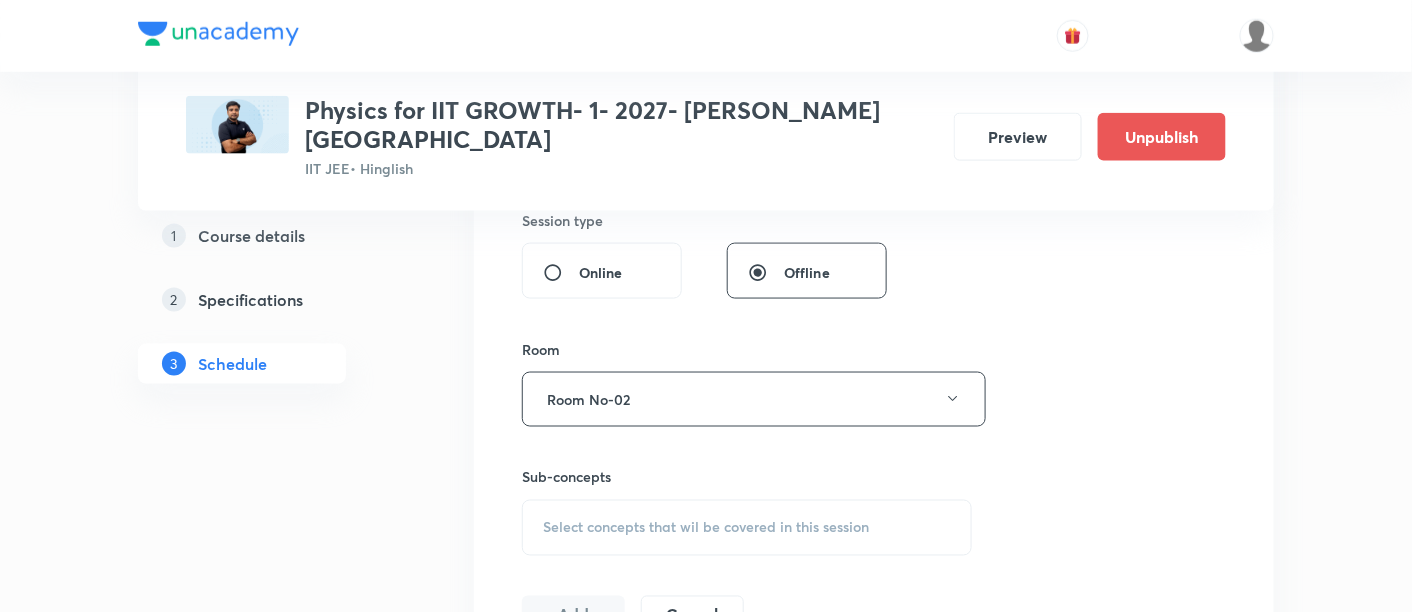 scroll, scrollTop: 762, scrollLeft: 0, axis: vertical 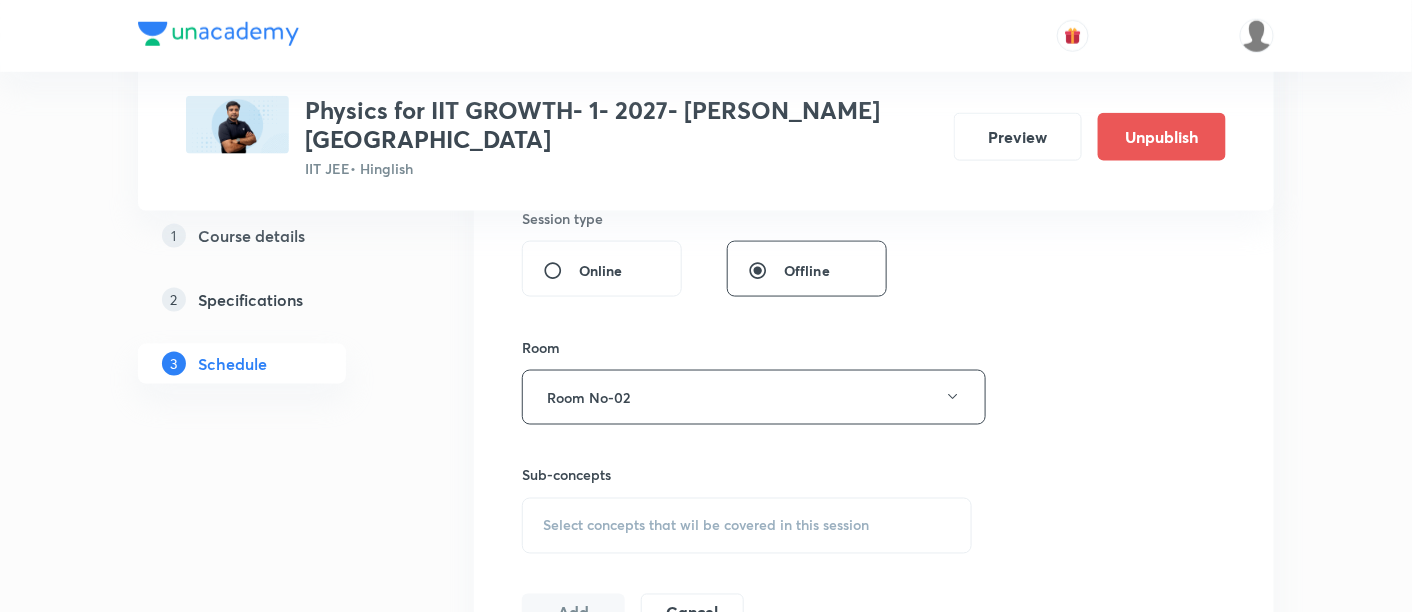 click on "Select concepts that wil be covered in this session" at bounding box center [747, 526] 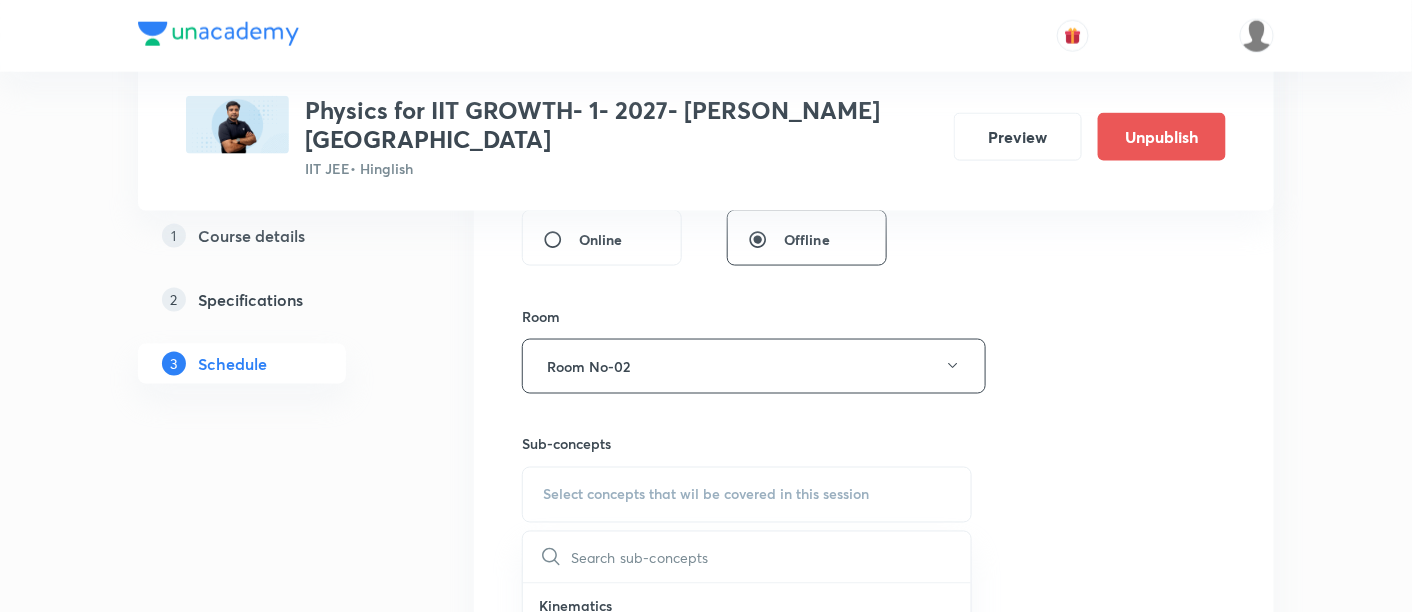 scroll, scrollTop: 840, scrollLeft: 0, axis: vertical 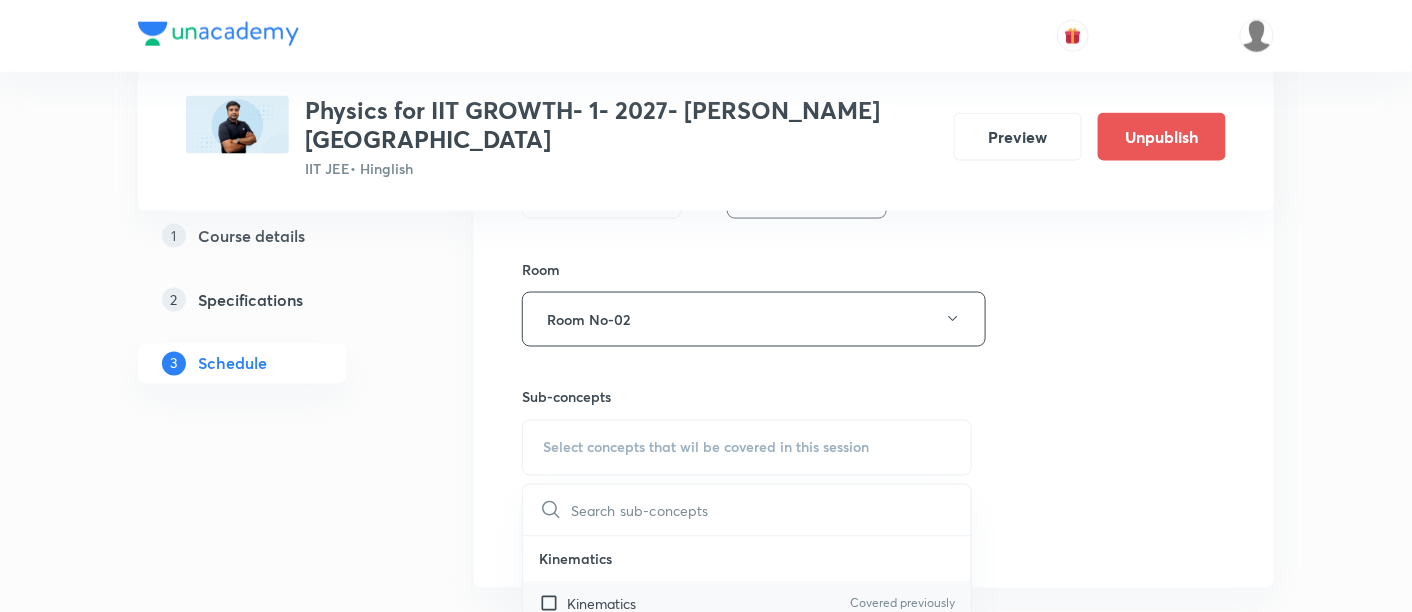 click on "Kinematics Covered previously" at bounding box center [747, 604] 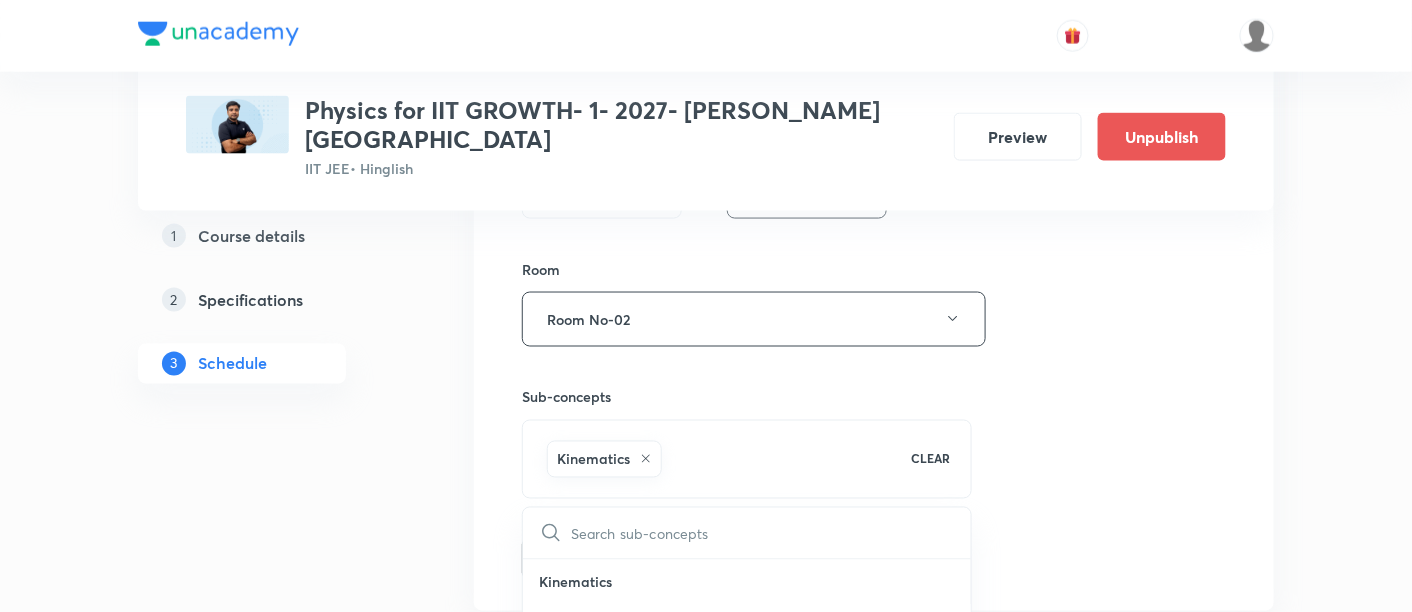 click on "Session  51 Live class Session title 43/99 Newton's law of Motion and Friction - 03/09 ​ Schedule for Jul 18, 2025, 4:30 PM ​ Duration (in minutes) 90 ​   Session type Online Offline Room Room No-02 Sub-concepts Kinematics CLEAR ​ Kinematics Kinematics Covered previously Projectile Motion Motion in a Straight Line Projectile Motion Frame of Reference   Horizontal Projectile Trajectory  Minimum Velocity & angle to hit a Given Point   Relative Motion Displacement and Distance  Velocity and Speed  Acceleration  Motion in a Straight Line  One- Dimensional Motion in a Vertical Line  Motion Upon an Inclined Plane  Relative Motion in One dimension Graphs in Motion in One Dimension Relative Motion Motion in a Plane Position Vector, Velocity, and Acceleration Straight Line Motion and Equation of Motion Straight Line Motion (Graphical Method) Variable Acceleration Motion under Gravity Relative Motion (Basic) River Boat Cases Rain Man Cases Velocity of Approach and Separation Laws of Motion & Friction Impulse" at bounding box center (874, 98) 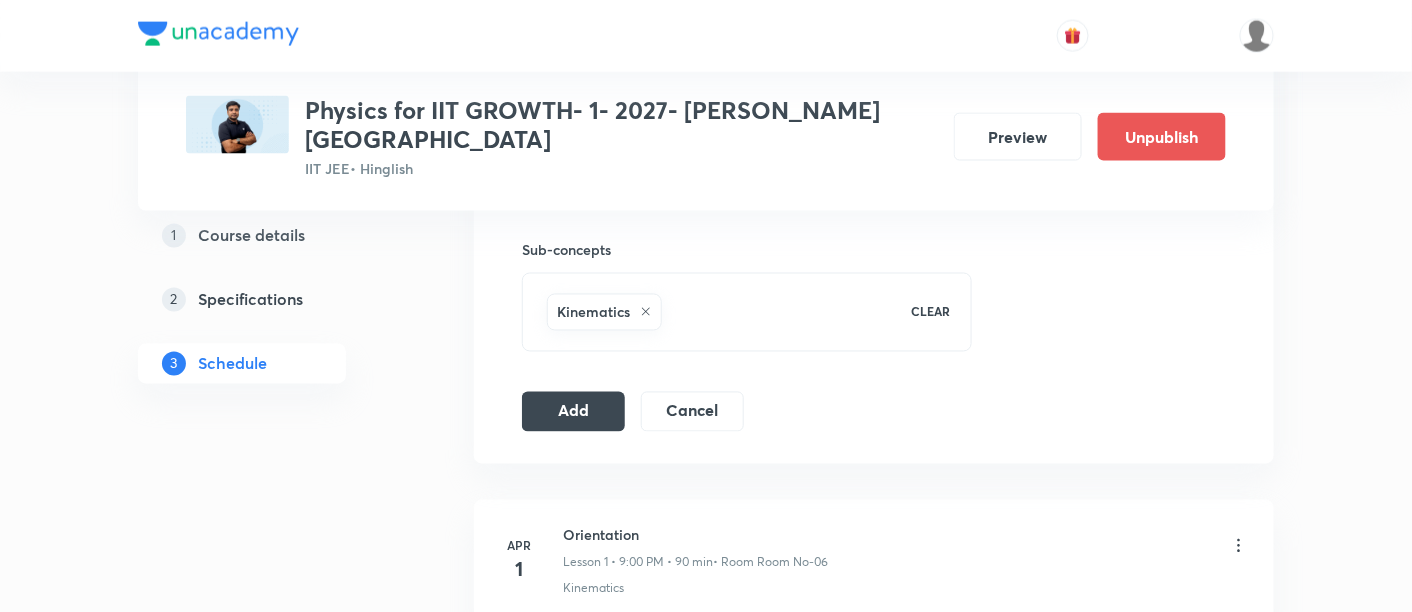 scroll, scrollTop: 1025, scrollLeft: 0, axis: vertical 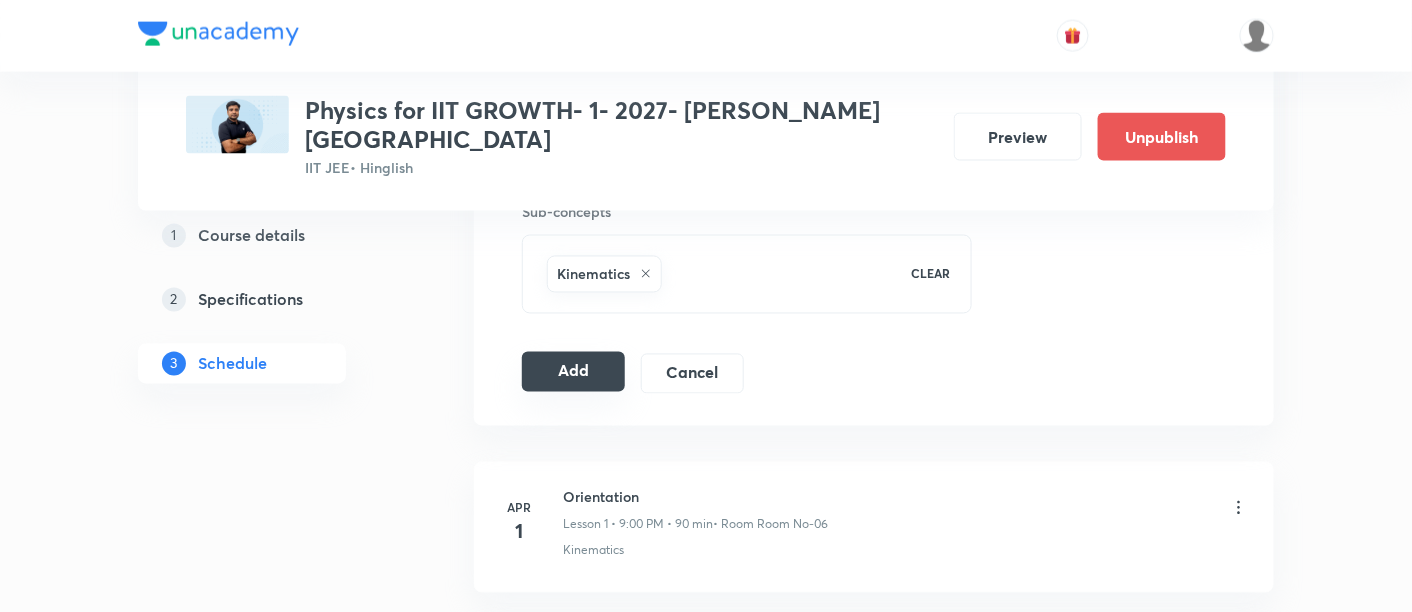 click on "Add" at bounding box center [573, 372] 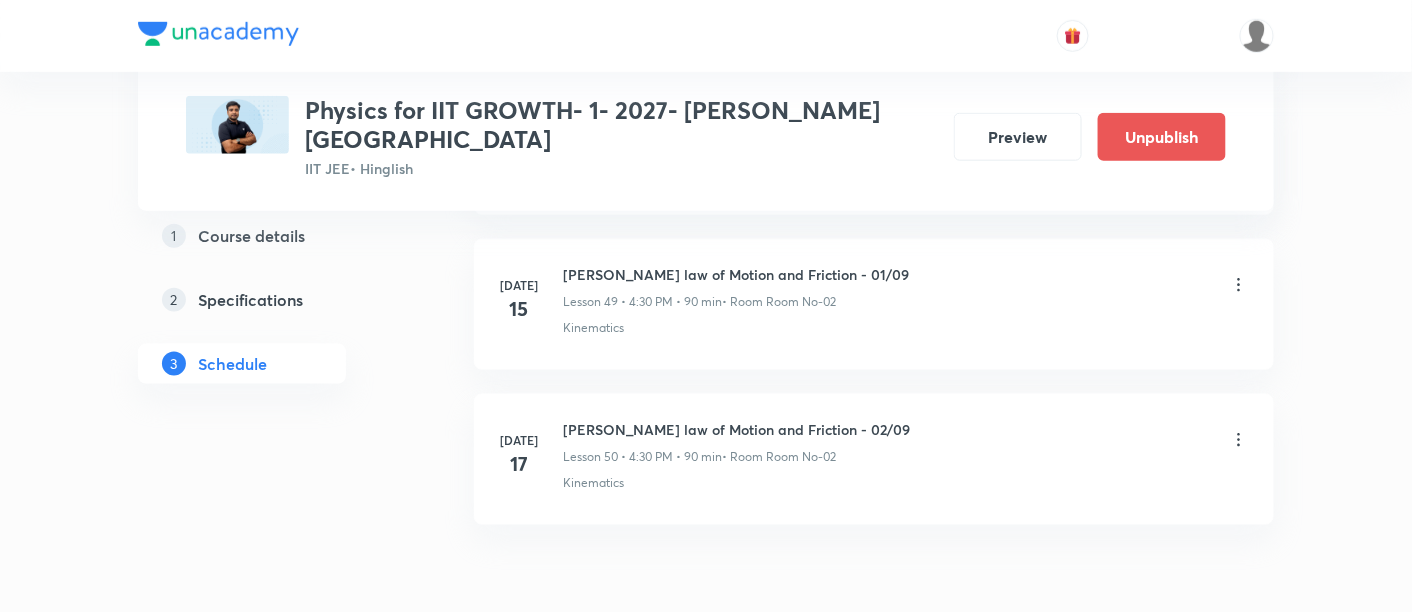 scroll, scrollTop: 7793, scrollLeft: 0, axis: vertical 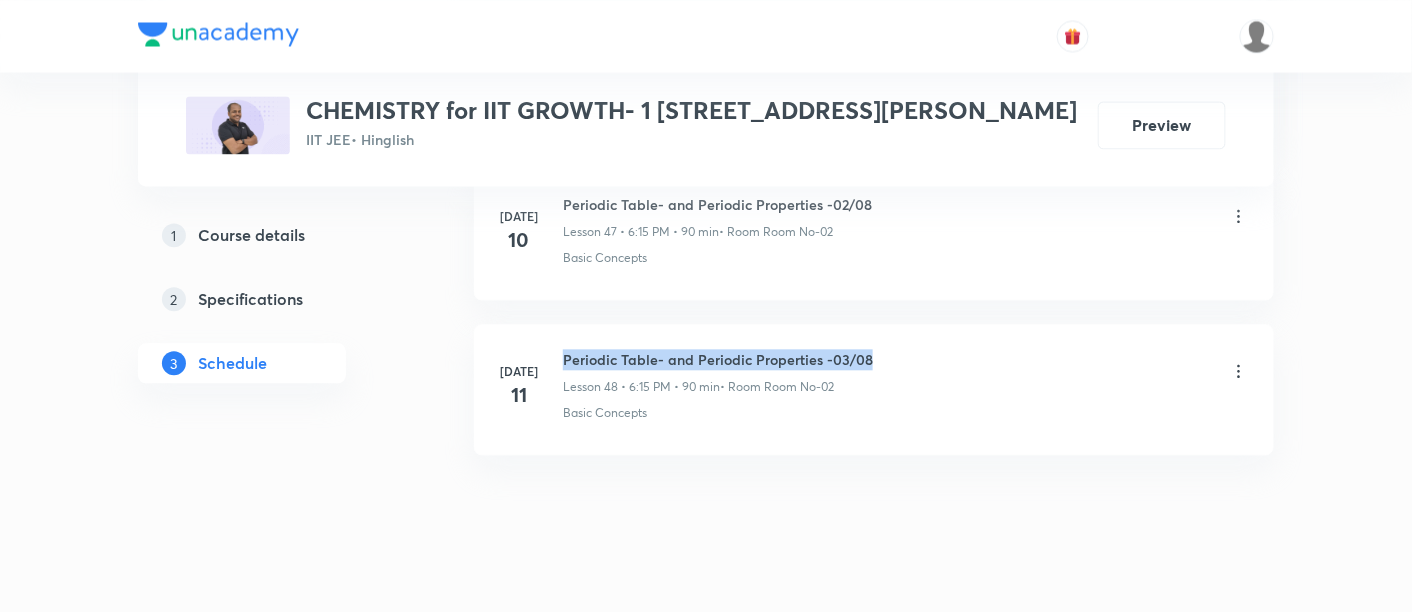 drag, startPoint x: 565, startPoint y: 326, endPoint x: 934, endPoint y: 327, distance: 369.00134 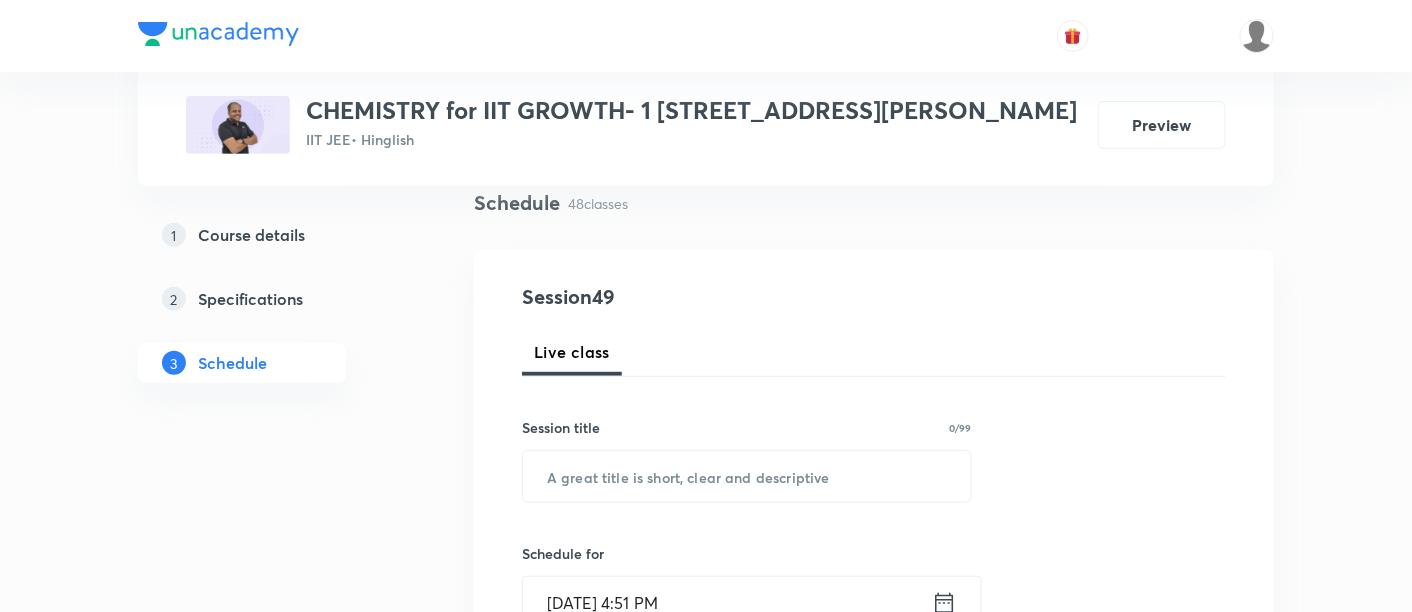 scroll, scrollTop: 174, scrollLeft: 0, axis: vertical 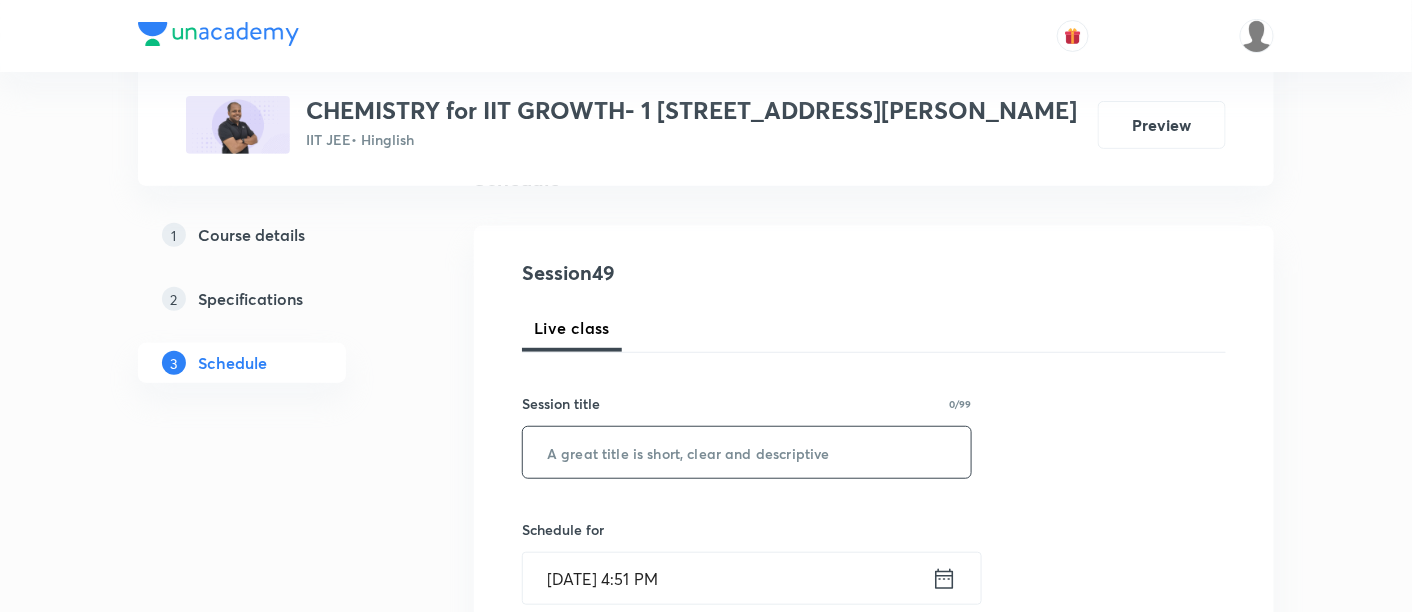 click at bounding box center [747, 452] 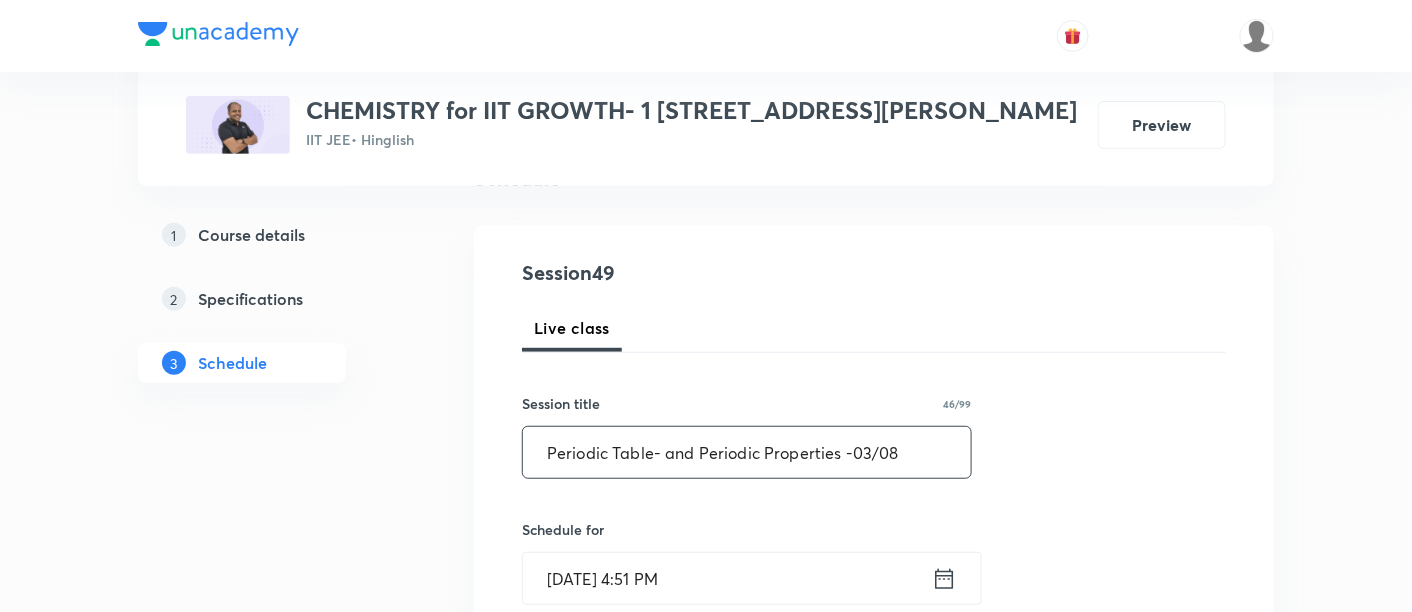 click on "Periodic Table- and Periodic Properties -03/08" at bounding box center (747, 452) 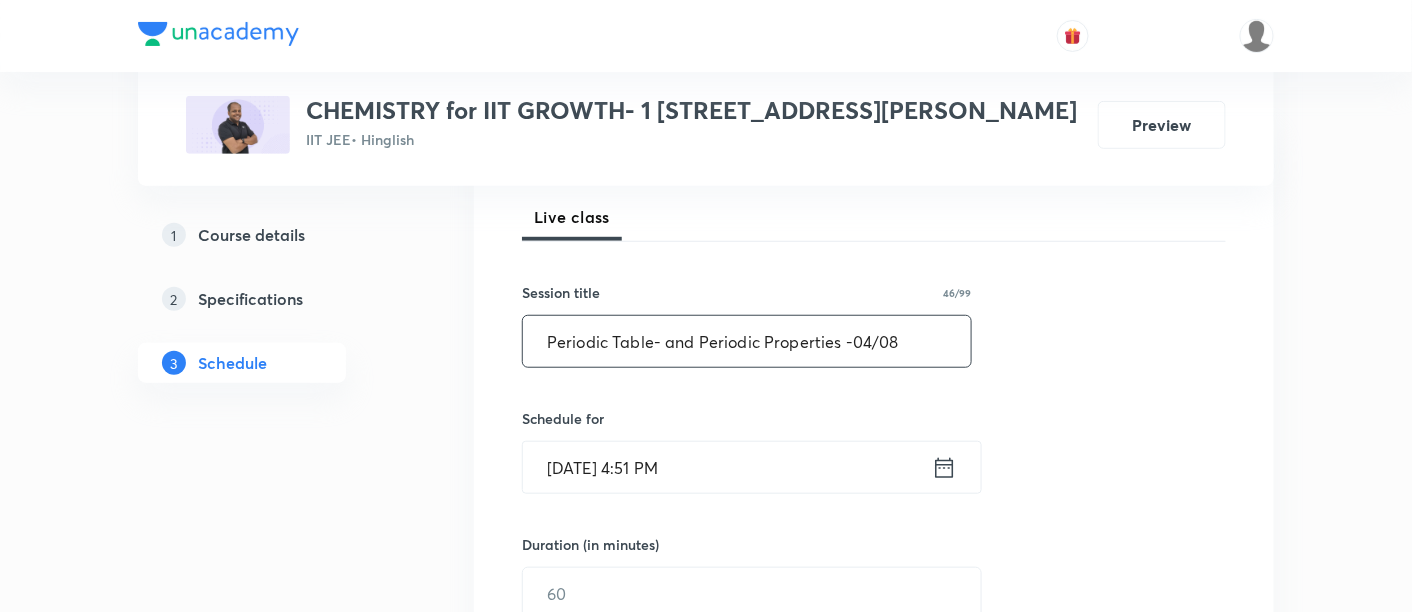 scroll, scrollTop: 325, scrollLeft: 0, axis: vertical 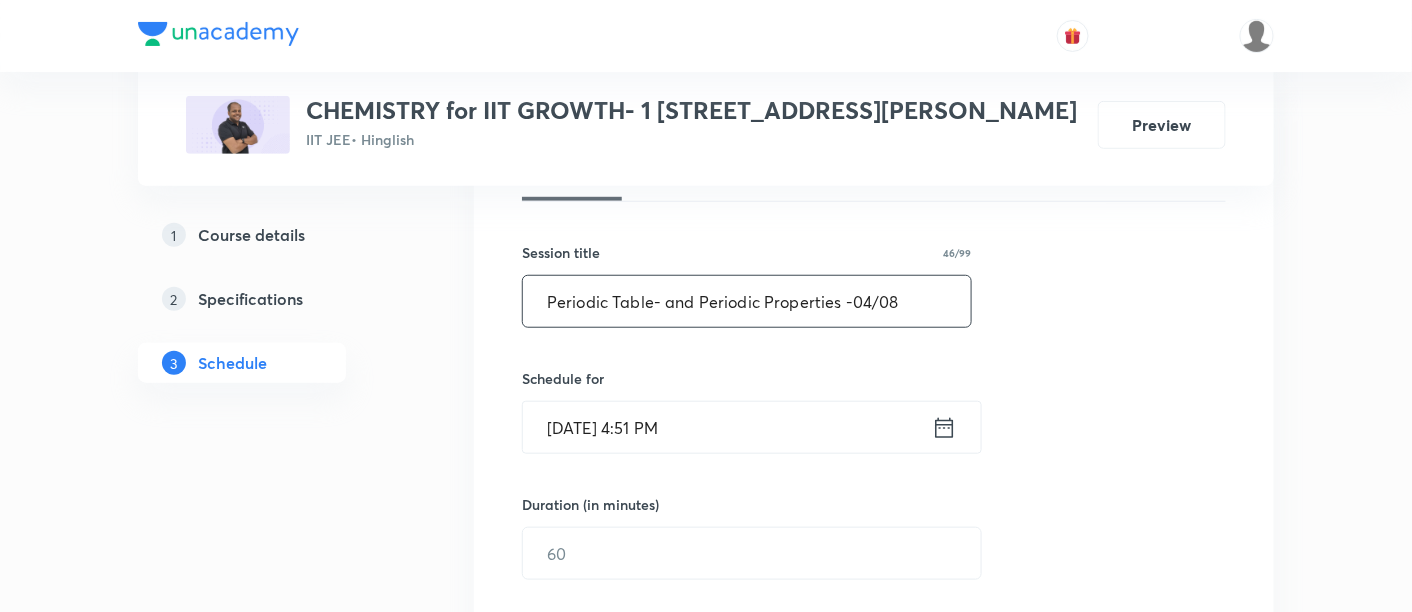 type on "Periodic Table- and Periodic Properties -04/08" 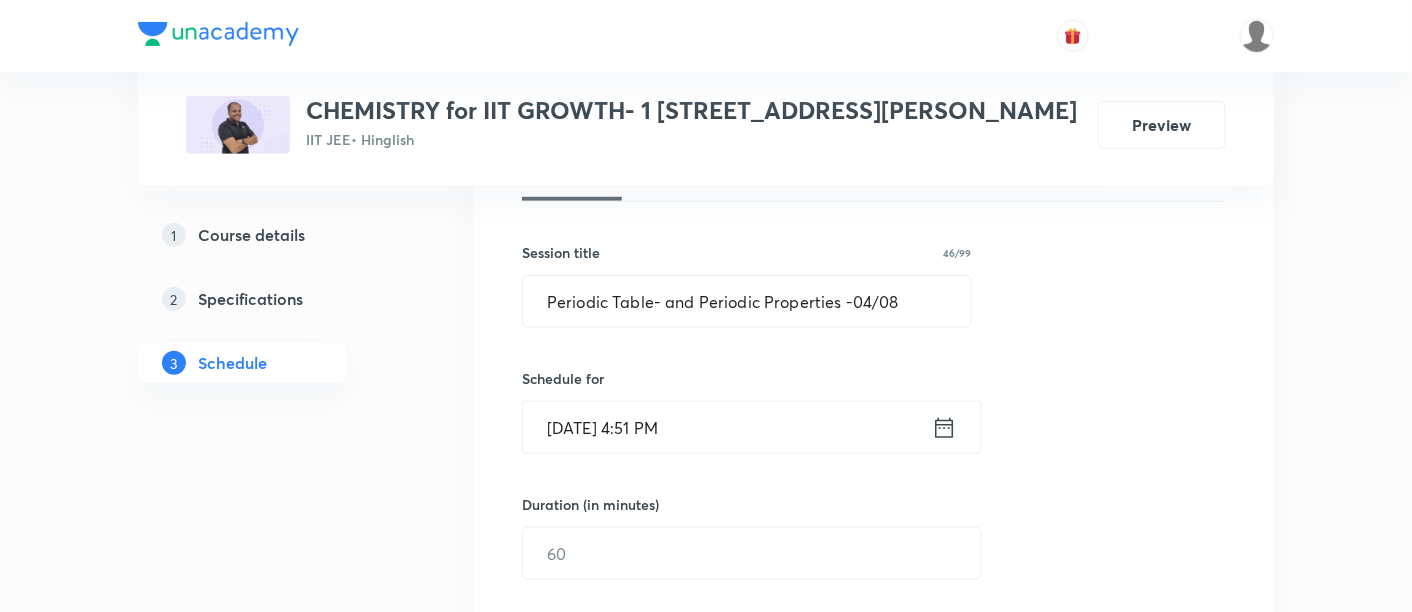 click 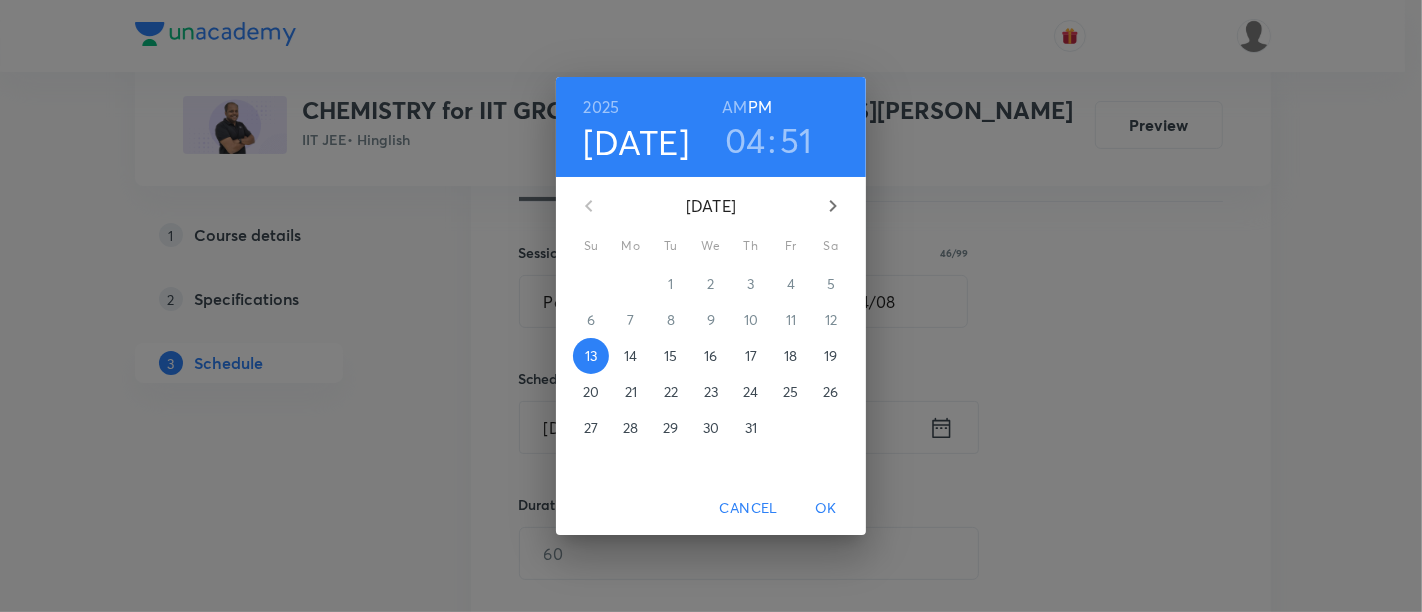 click on "14" at bounding box center (630, 356) 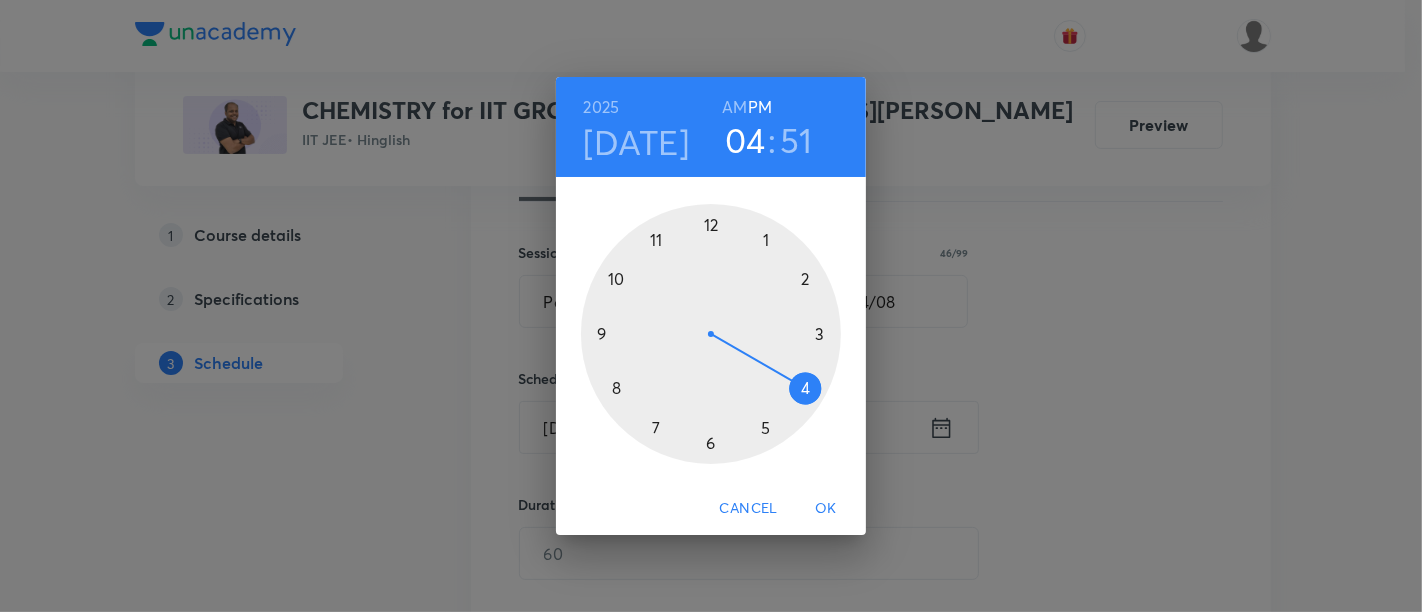 click at bounding box center (711, 334) 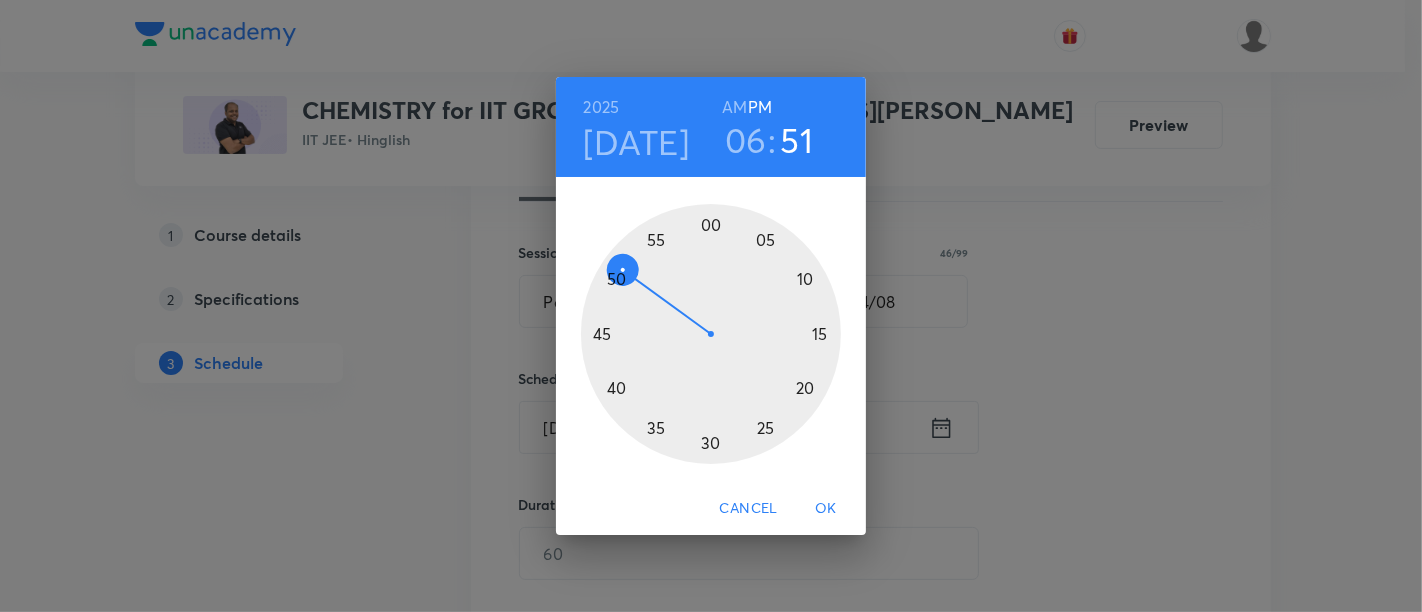 click at bounding box center (711, 334) 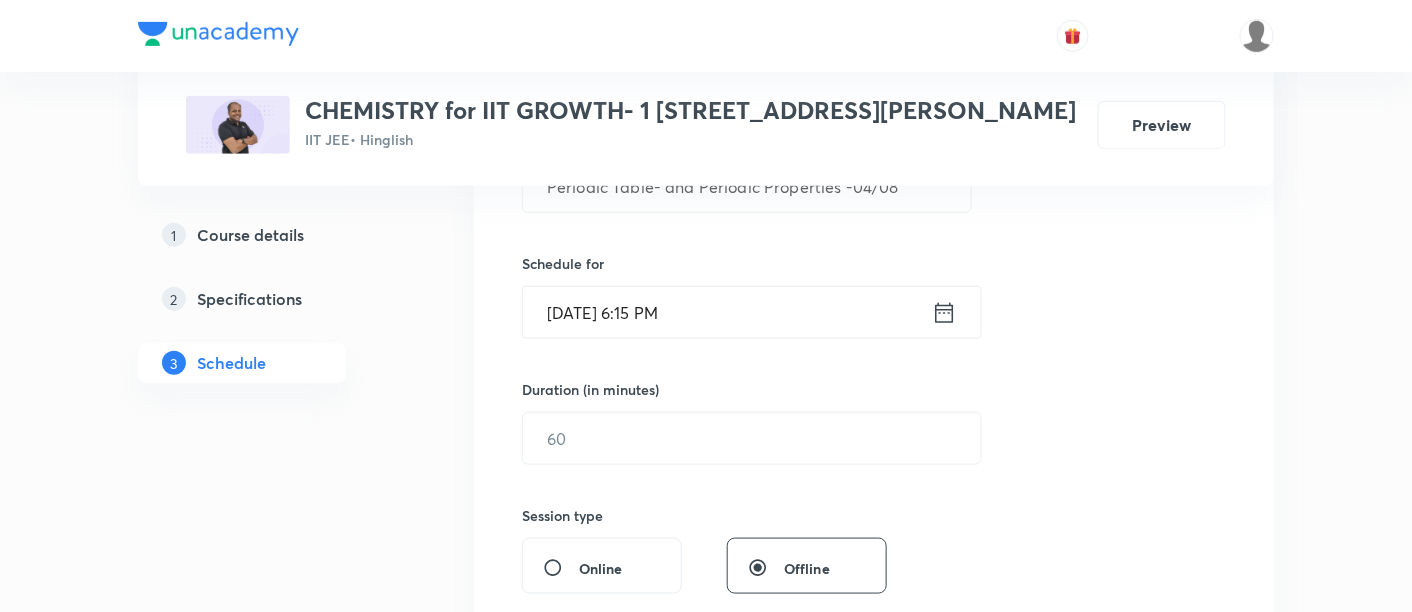 scroll, scrollTop: 440, scrollLeft: 0, axis: vertical 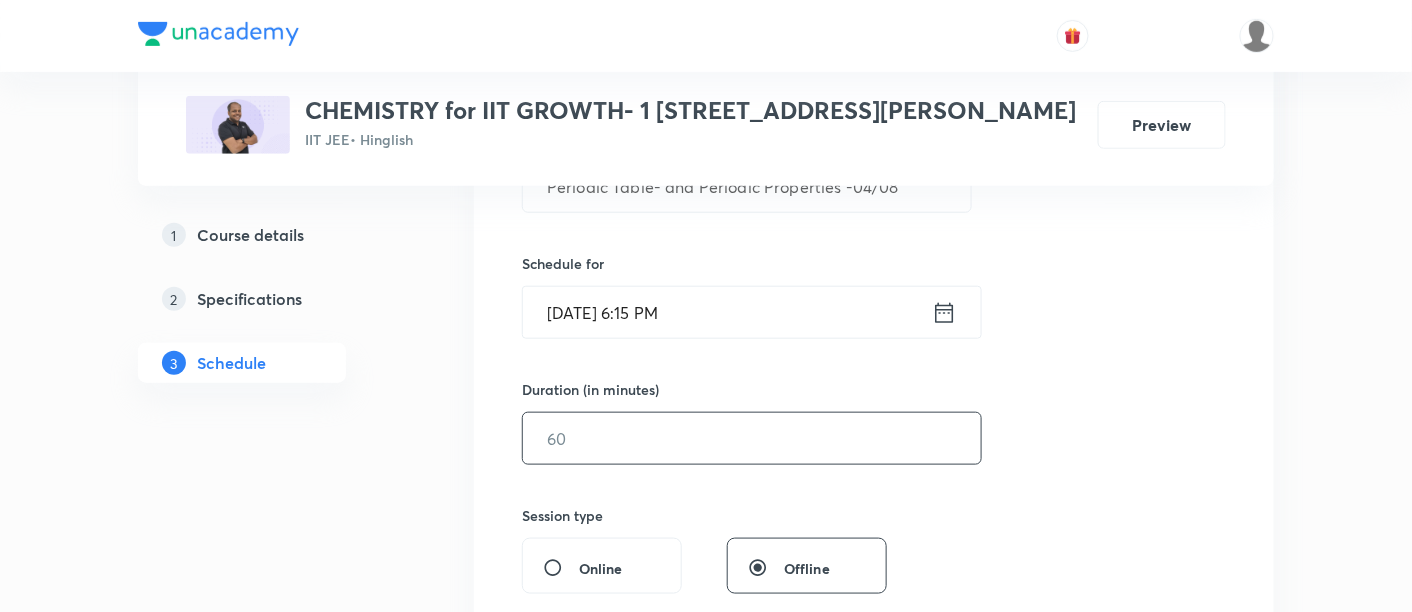 click at bounding box center (752, 438) 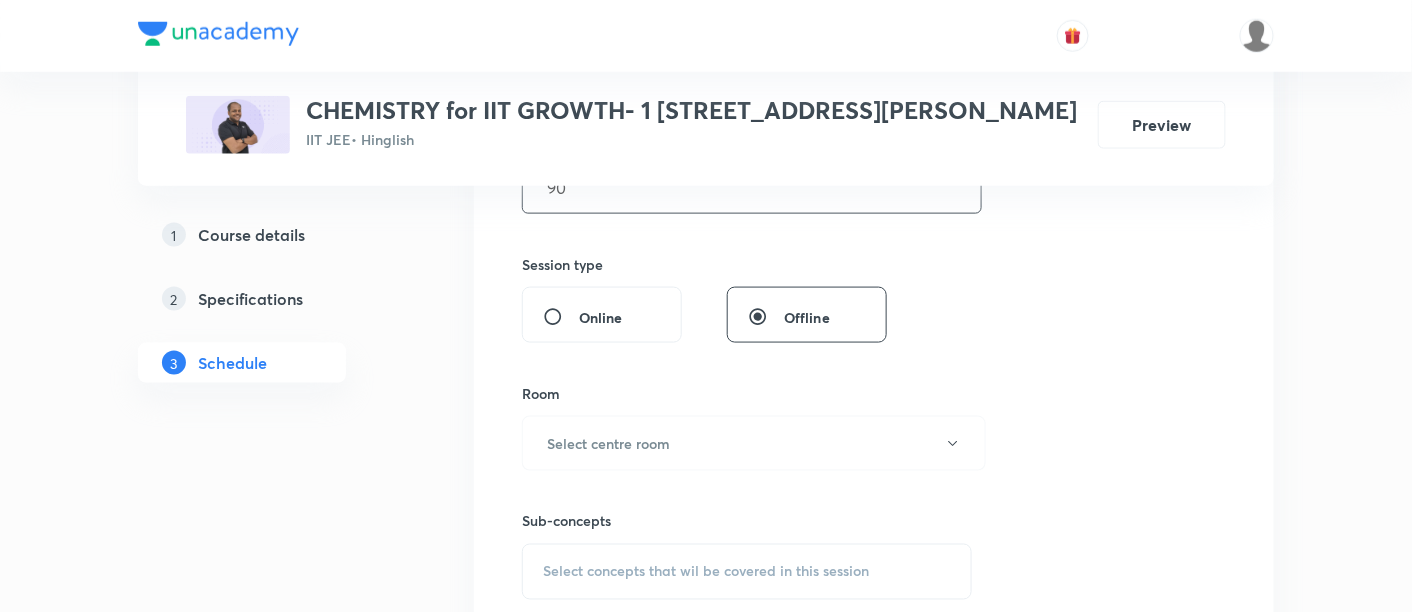 scroll, scrollTop: 725, scrollLeft: 0, axis: vertical 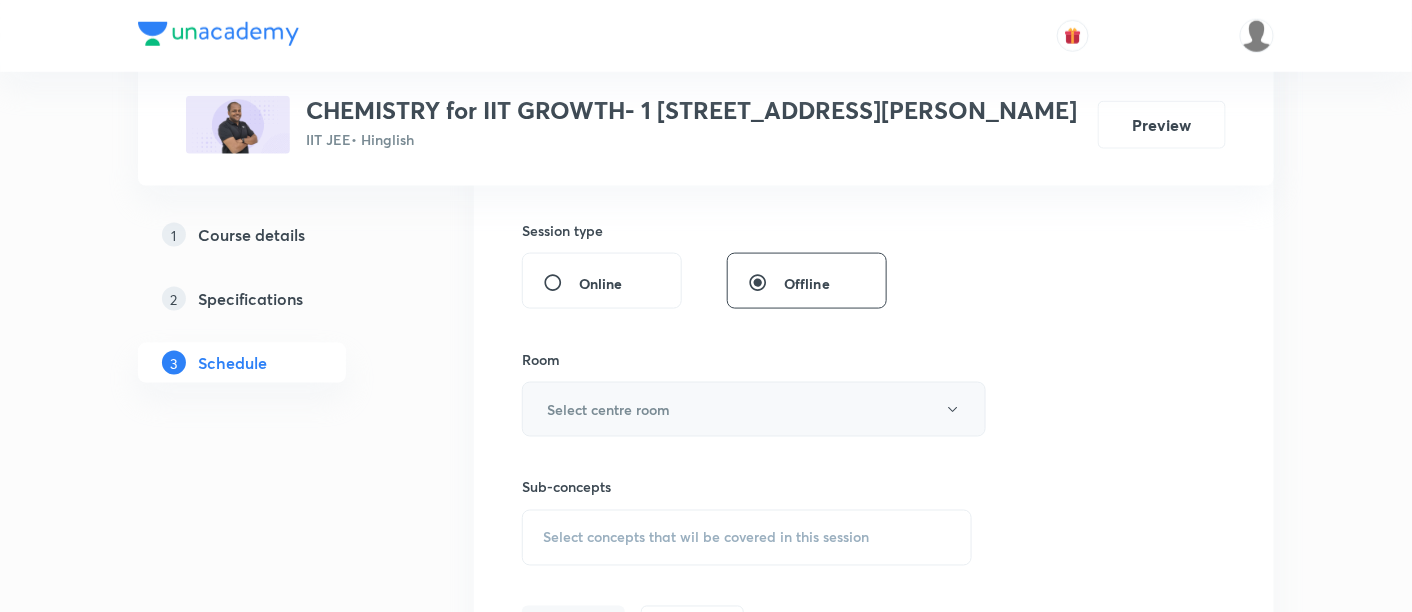 type on "90" 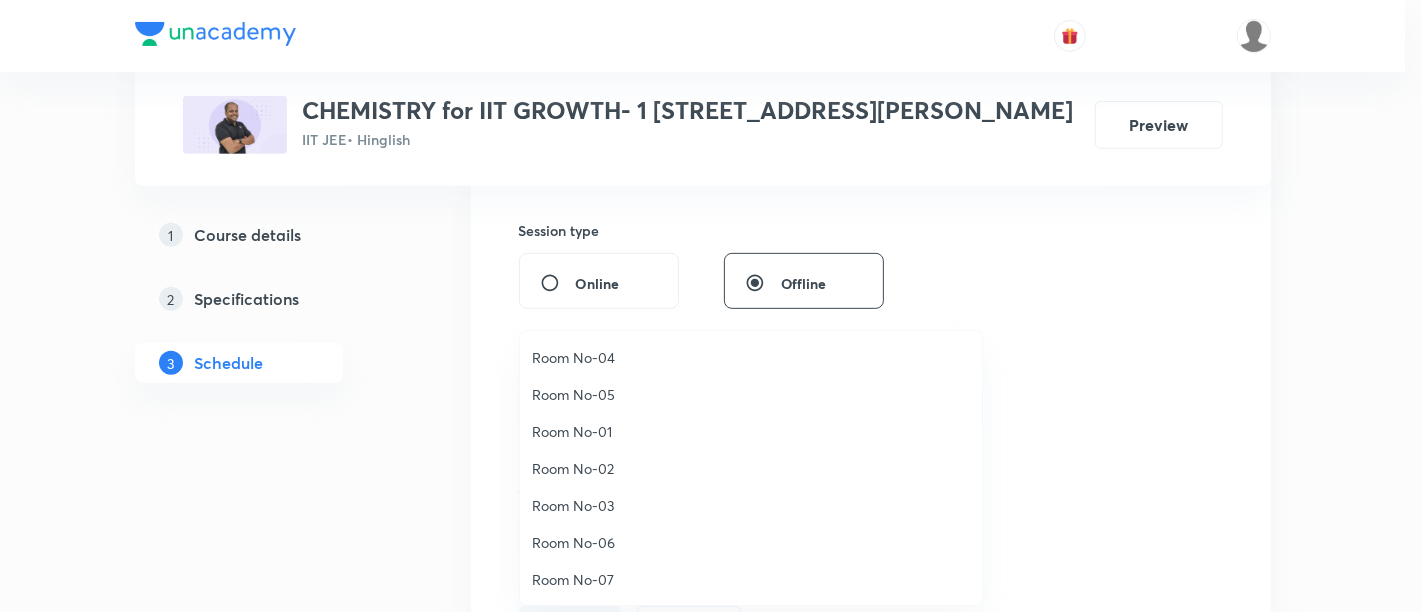 click on "Room No-02" at bounding box center [751, 468] 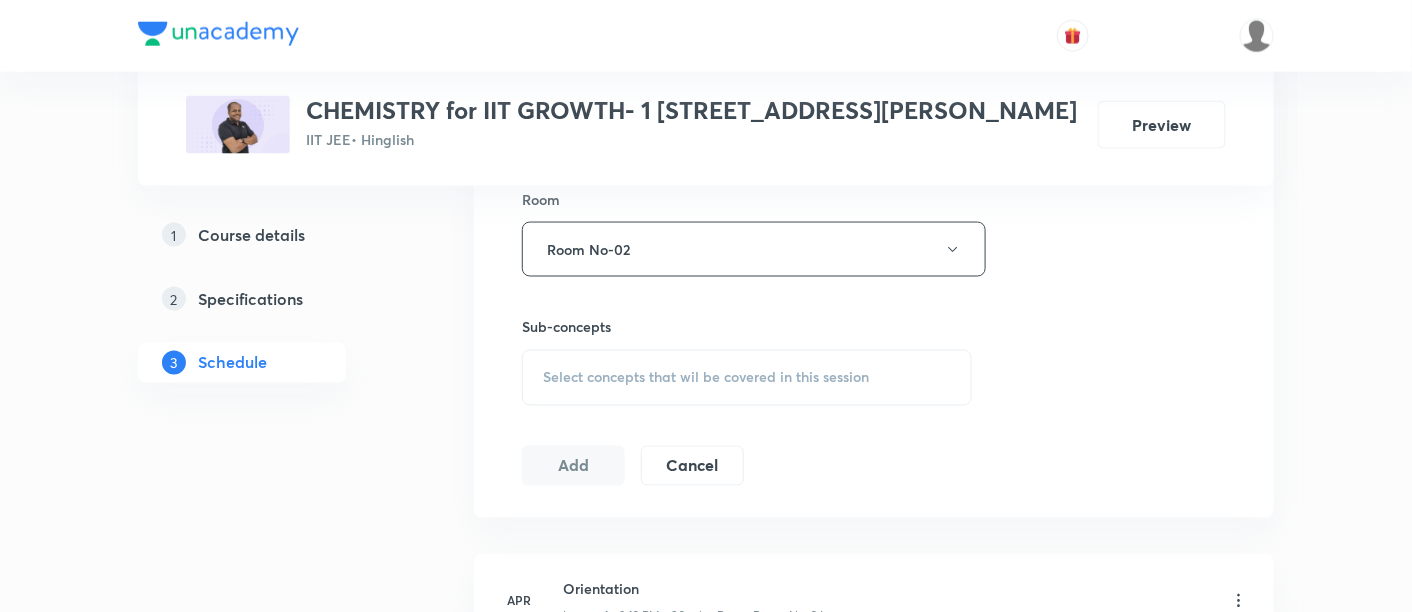 scroll, scrollTop: 892, scrollLeft: 0, axis: vertical 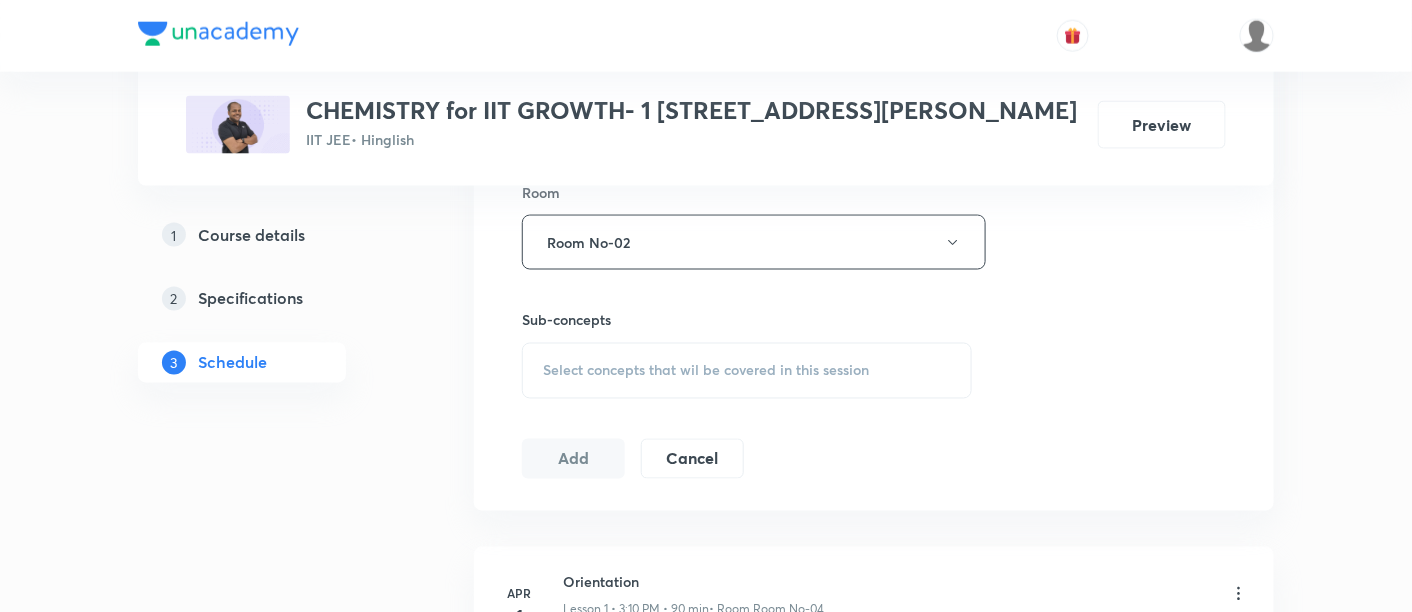 click on "Select concepts that wil be covered in this session" at bounding box center (706, 371) 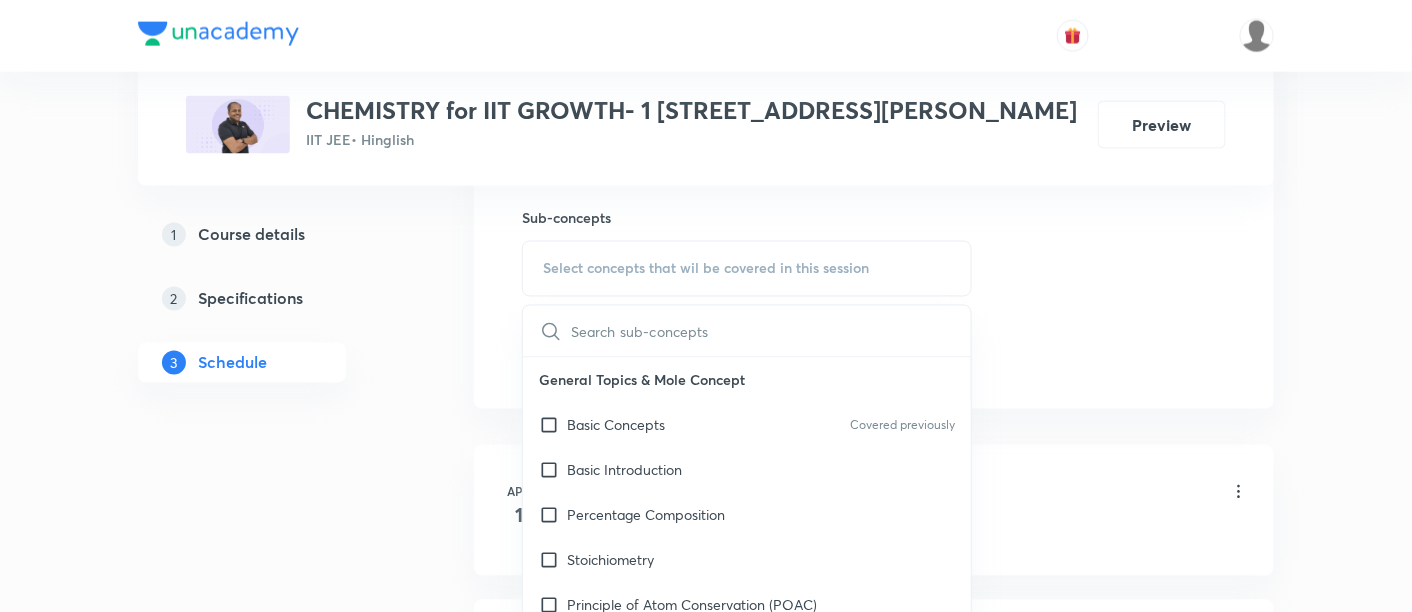 scroll, scrollTop: 1003, scrollLeft: 0, axis: vertical 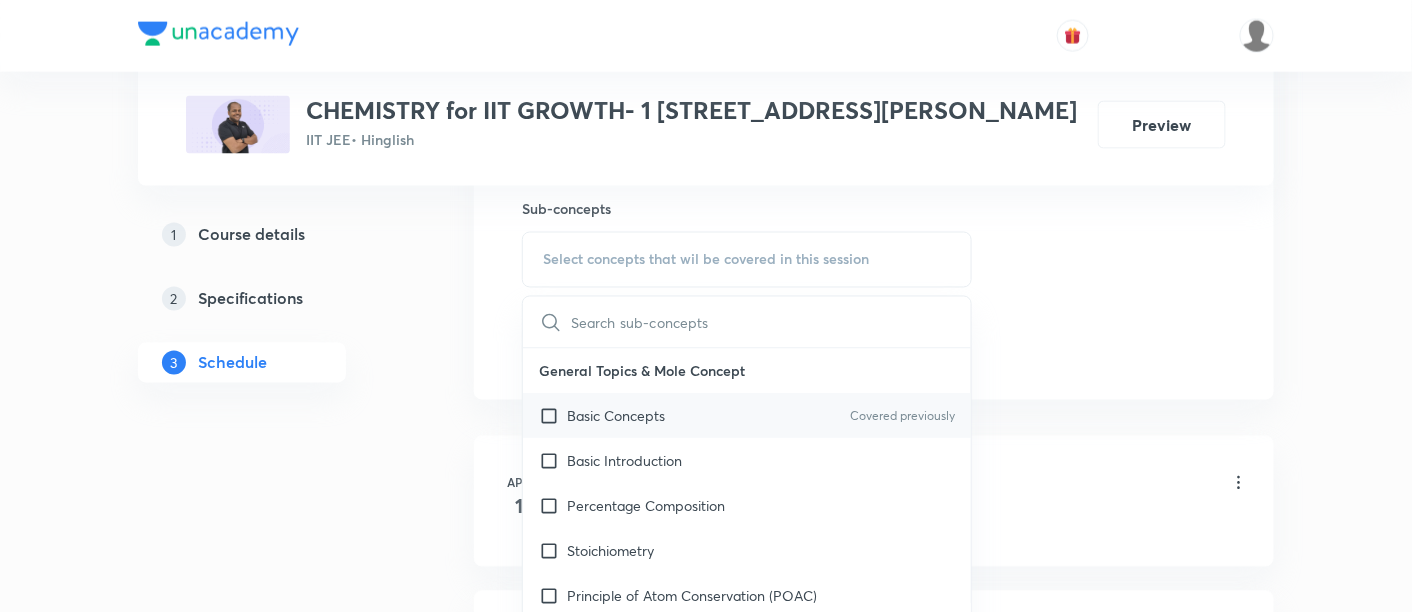click on "Basic Concepts Covered previously" at bounding box center [747, 416] 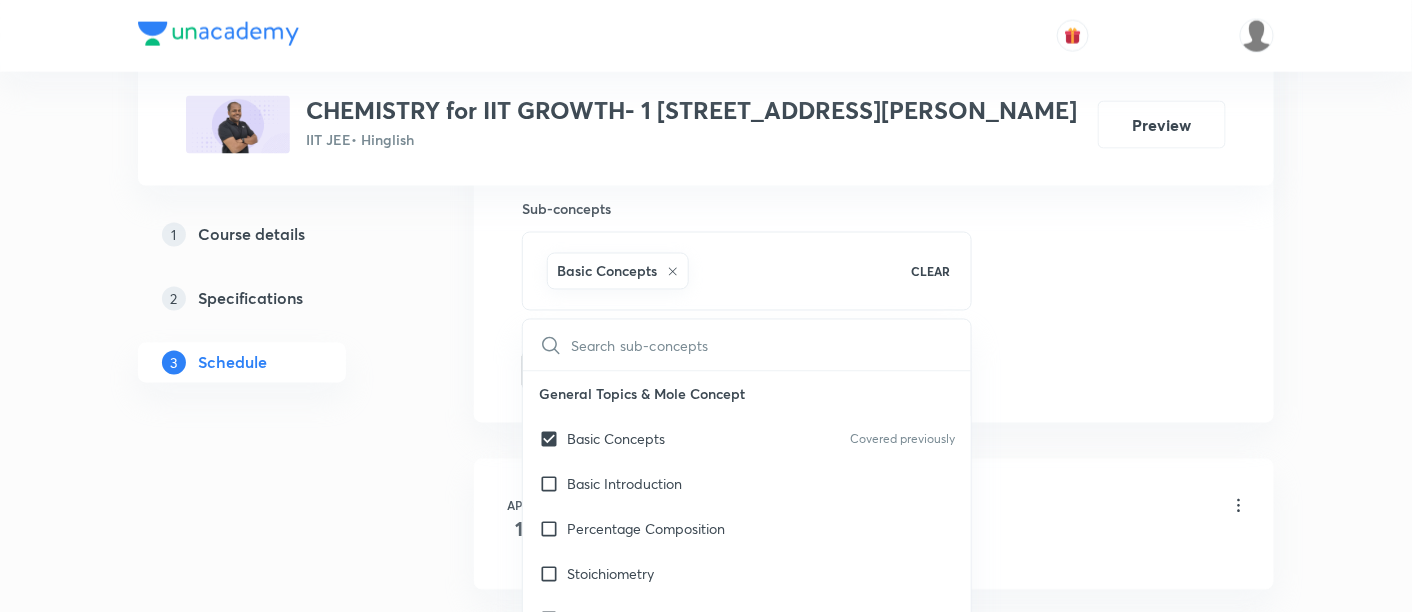 click on "Session  49 Live class Session title 46/99 Periodic Table- and Periodic Properties -04/08 ​ Schedule for [DATE] 6:15 PM ​ Duration (in minutes) 90 ​   Session type Online Offline Room Room No-02 Sub-concepts Basic Concepts CLEAR ​ General Topics & Mole Concept Basic Concepts Covered previously Basic Introduction Percentage Composition Stoichiometry Principle of Atom Conservation (POAC) Relation between Stoichiometric Quantities Application of Mole Concept: Gravimetric Analysis Different Laws Formula and Composition Concentration Terms Some basic concepts of Chemistry Atomic Structure Discovery Of Electron Some Prerequisites of Physics Discovery Of Protons And Neutrons Atomic Models and Theories  Representation Of Atom With Electrons And Neutrons Nature of Waves Nature Of Electromagnetic Radiation [PERSON_NAME] Quantum Theory Spectra-Continuous and Discontinuous Spectrum [PERSON_NAME] Model For Hydrogen Atom Photoelectric Effect Dual Nature Of Matter [PERSON_NAME] Uncertainty Principle [PERSON_NAME] Model Add" at bounding box center (874, -90) 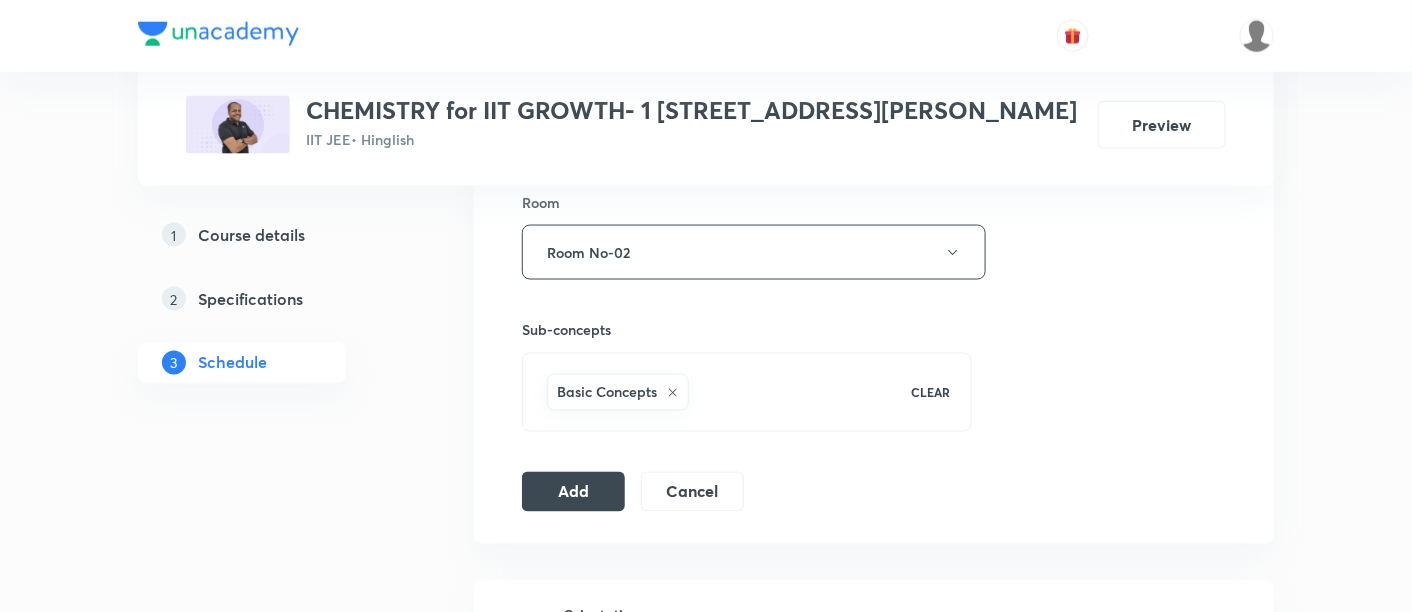 scroll, scrollTop: 892, scrollLeft: 0, axis: vertical 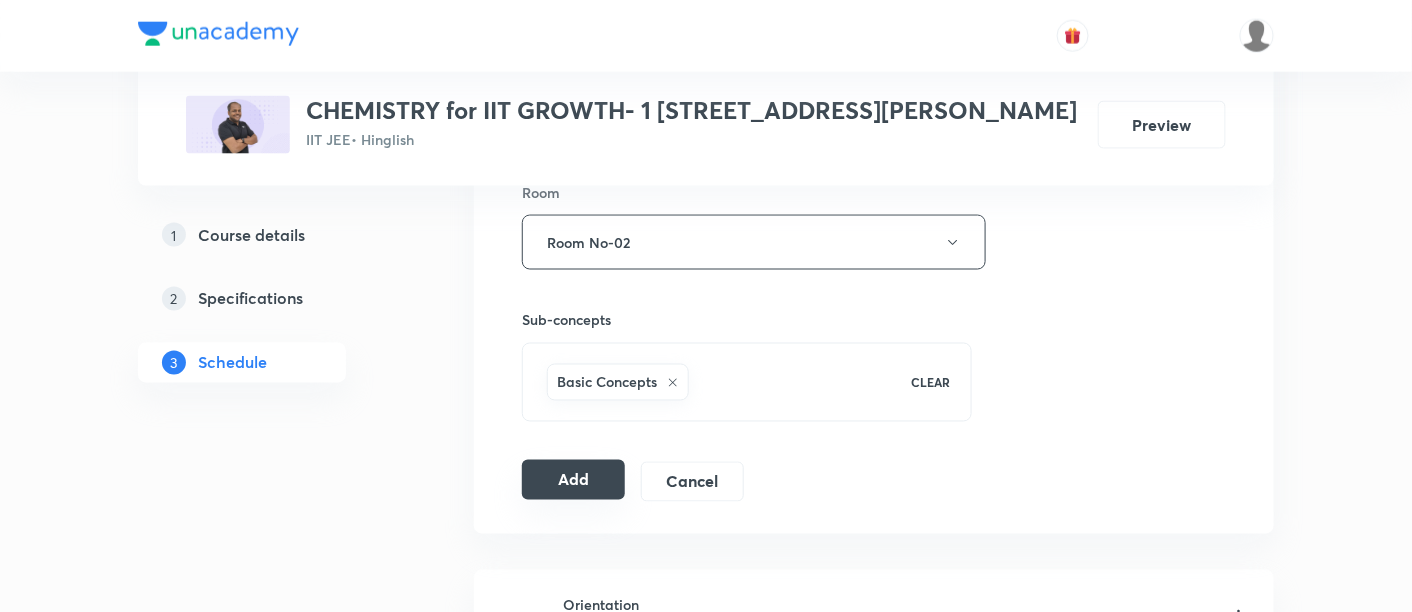 click on "Add" at bounding box center [573, 480] 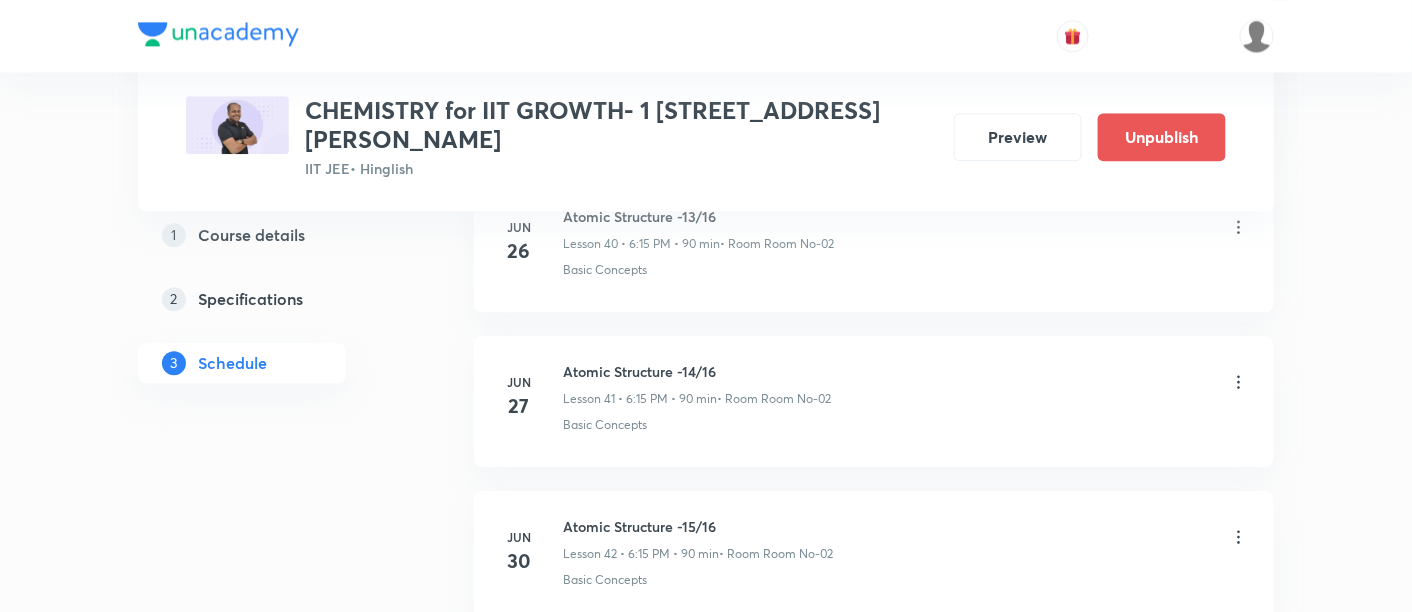 scroll, scrollTop: 7639, scrollLeft: 0, axis: vertical 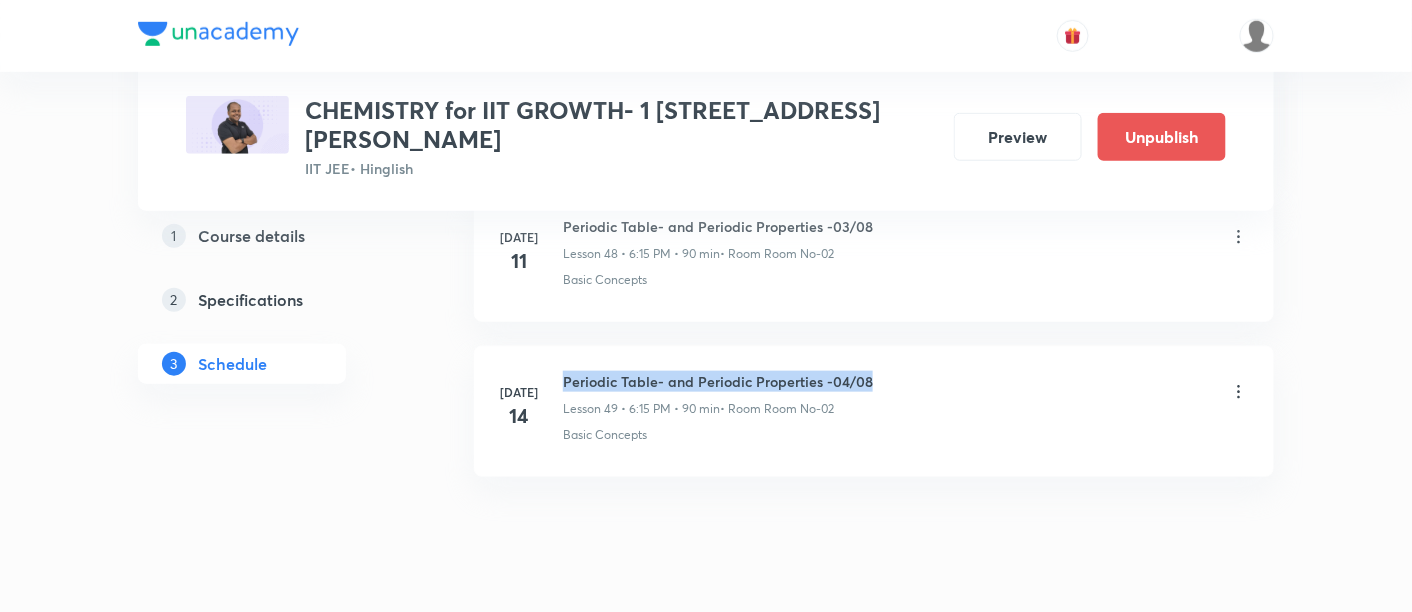 drag, startPoint x: 560, startPoint y: 324, endPoint x: 900, endPoint y: 330, distance: 340.05295 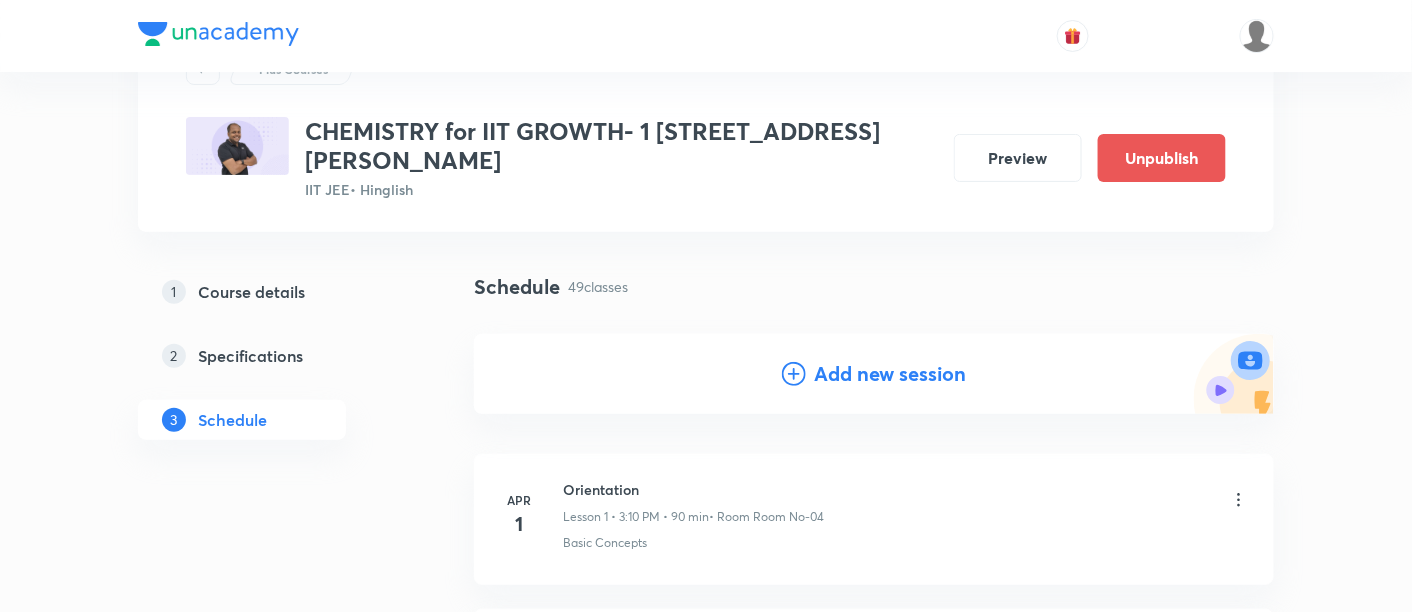 scroll, scrollTop: 99, scrollLeft: 0, axis: vertical 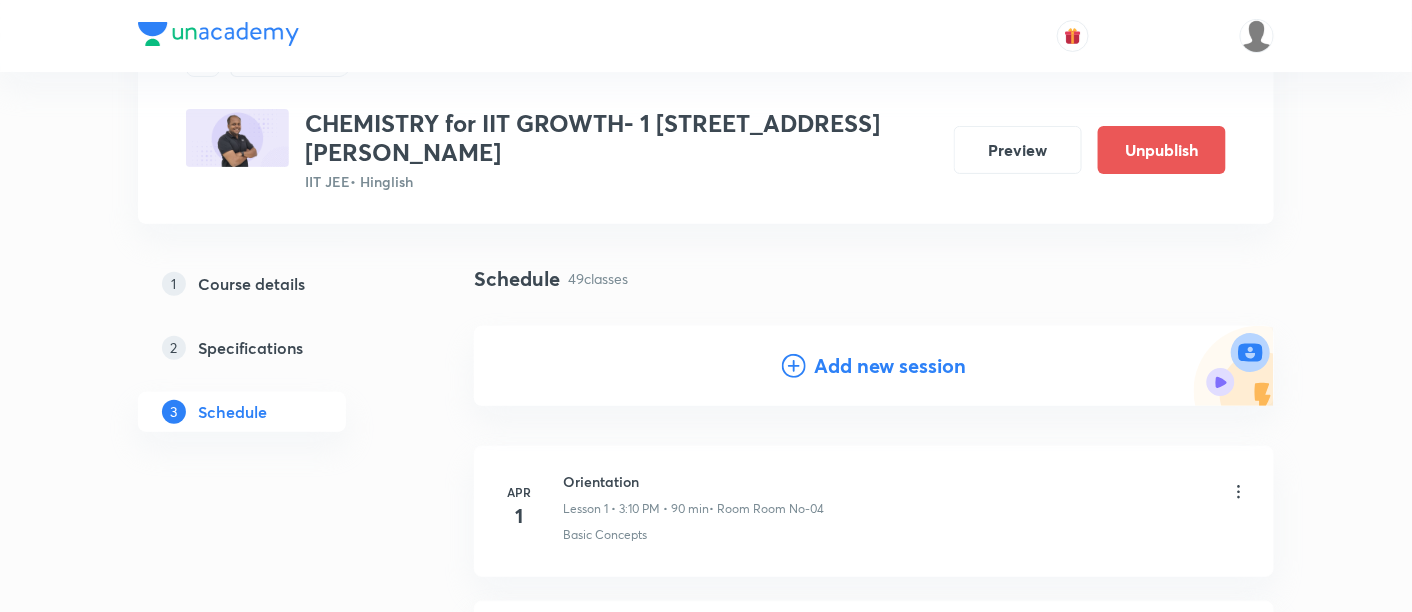 click on "Add new session" at bounding box center (890, 366) 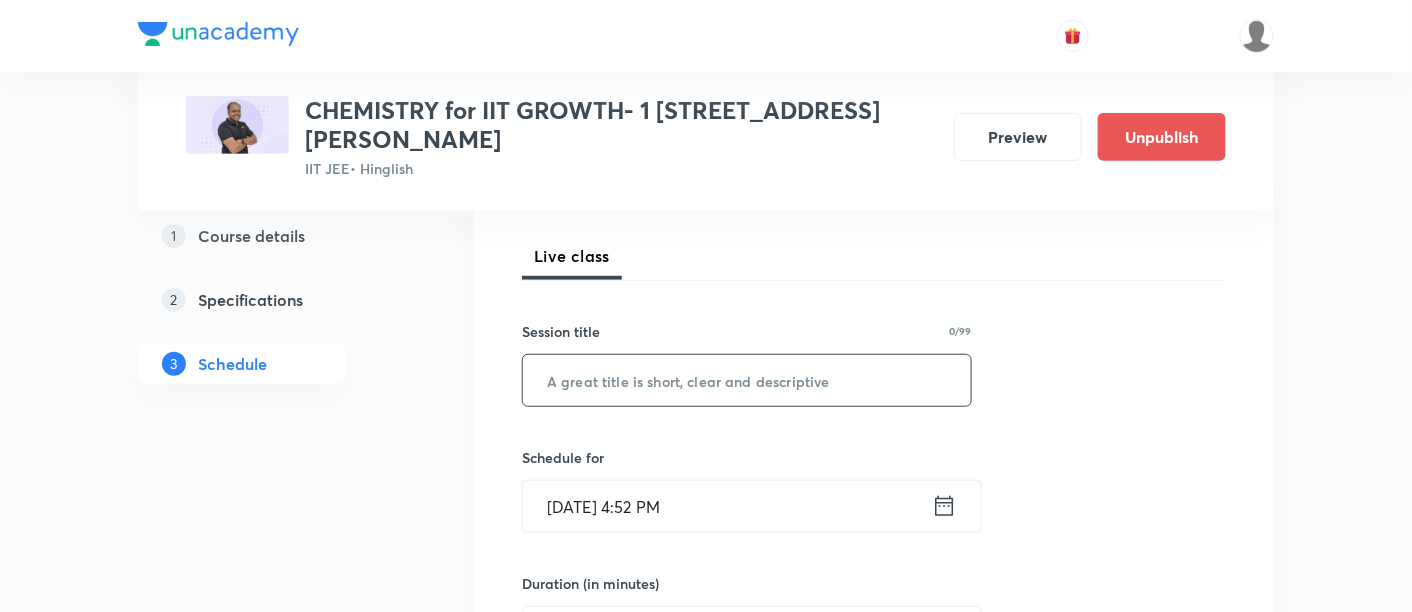 scroll, scrollTop: 277, scrollLeft: 0, axis: vertical 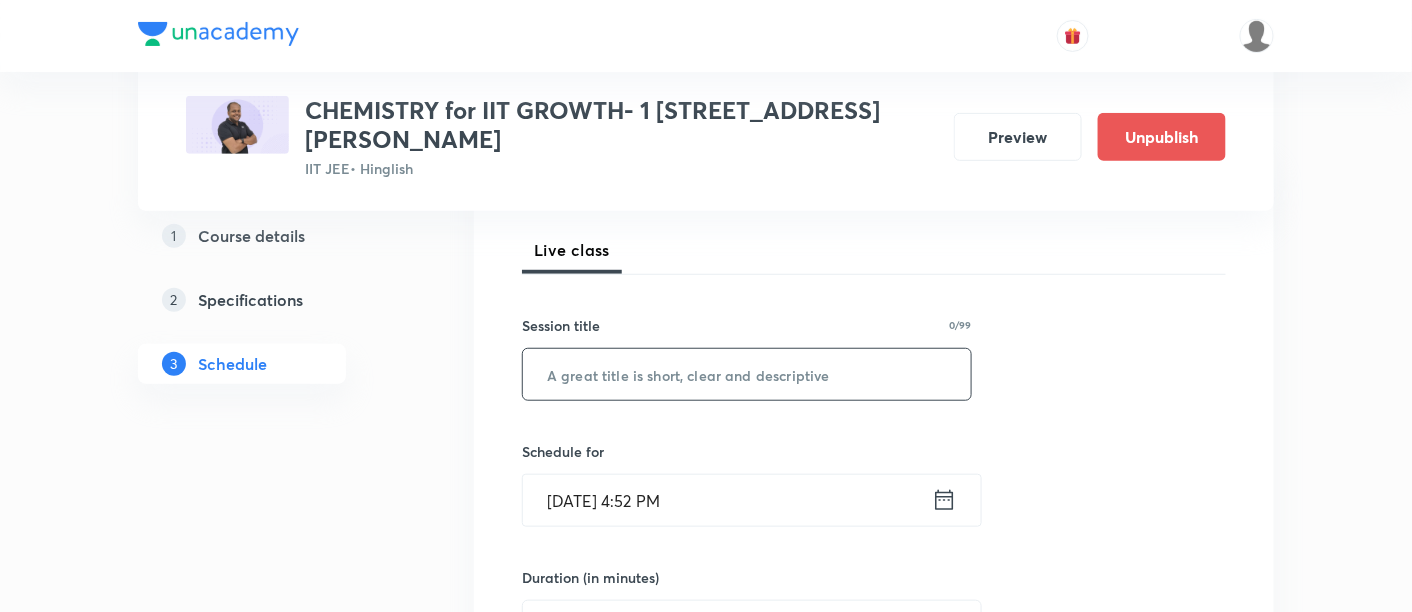 click at bounding box center (747, 374) 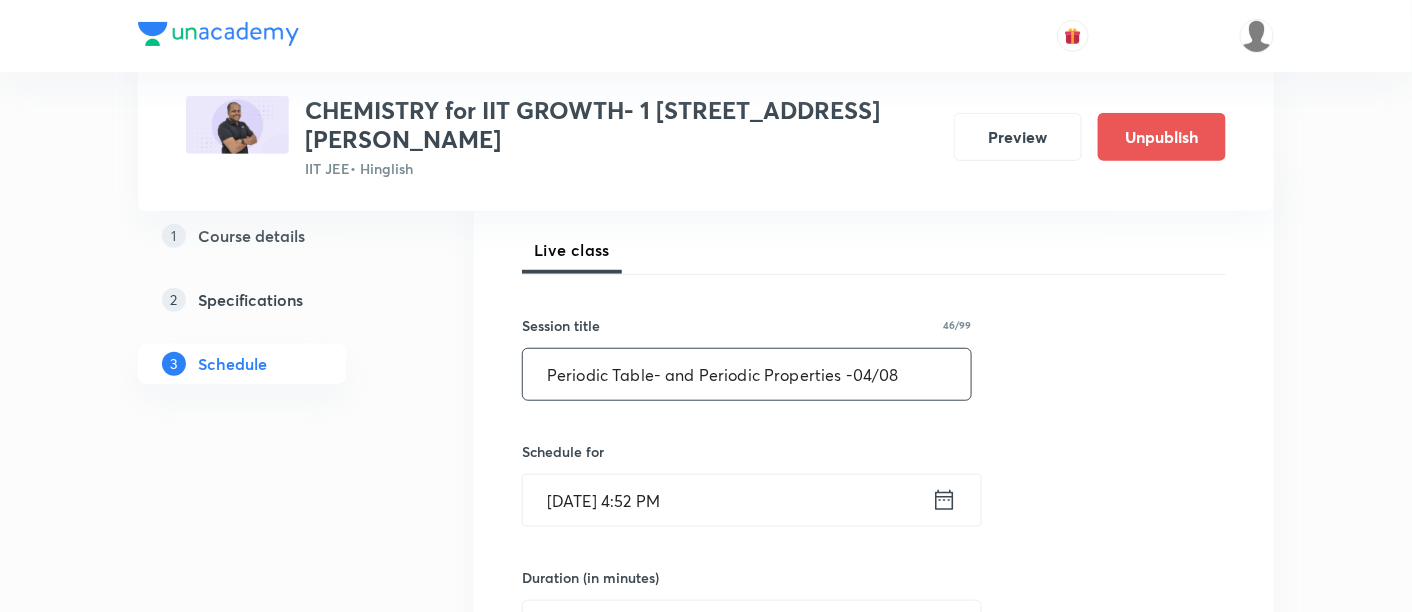 click on "Periodic Table- and Periodic Properties -04/08" at bounding box center [747, 374] 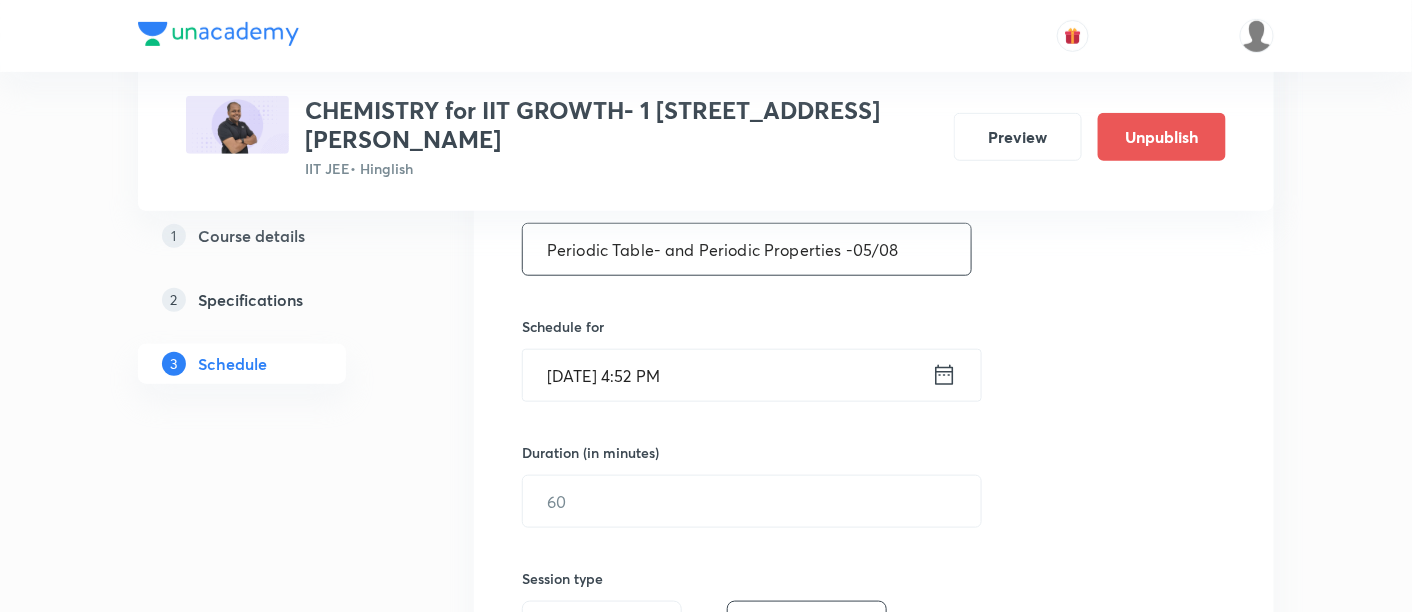 scroll, scrollTop: 410, scrollLeft: 0, axis: vertical 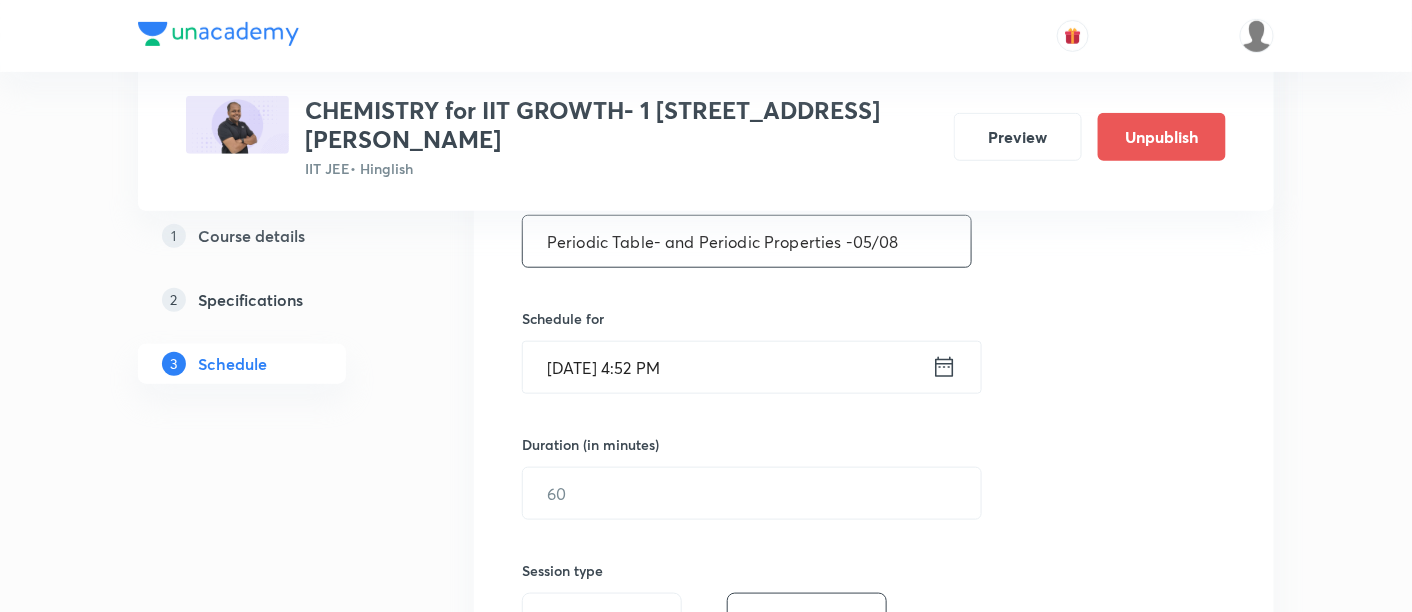 type on "Periodic Table- and Periodic Properties -05/08" 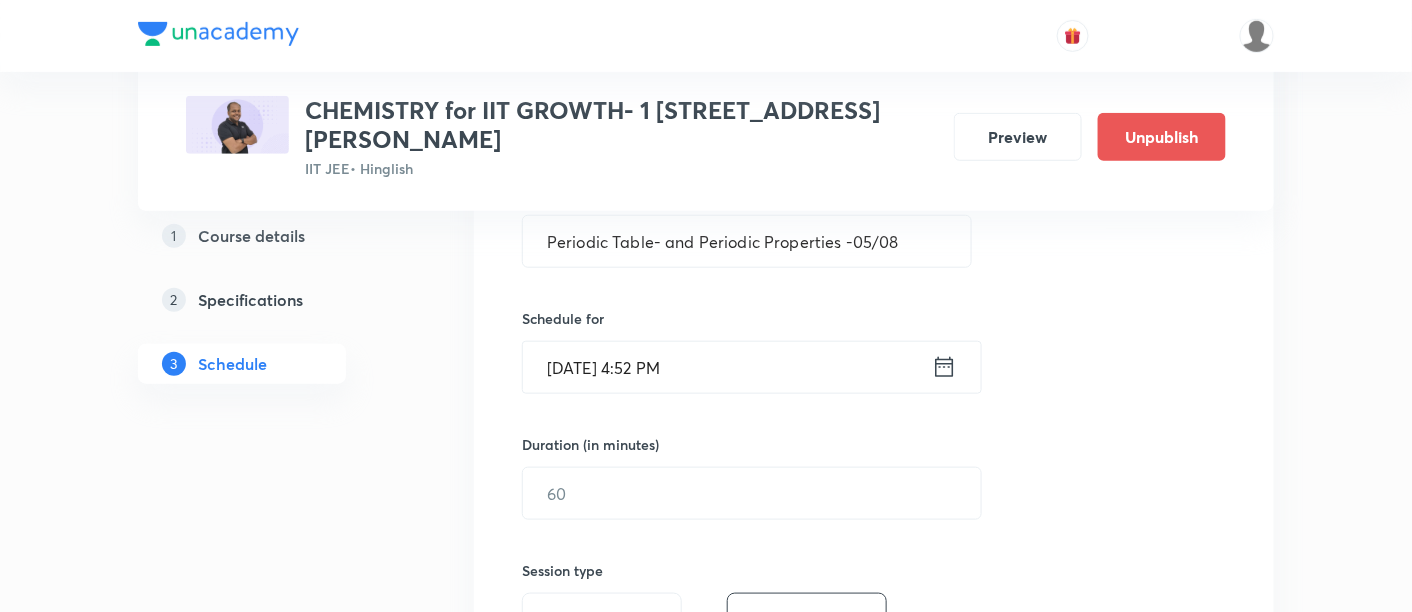 click 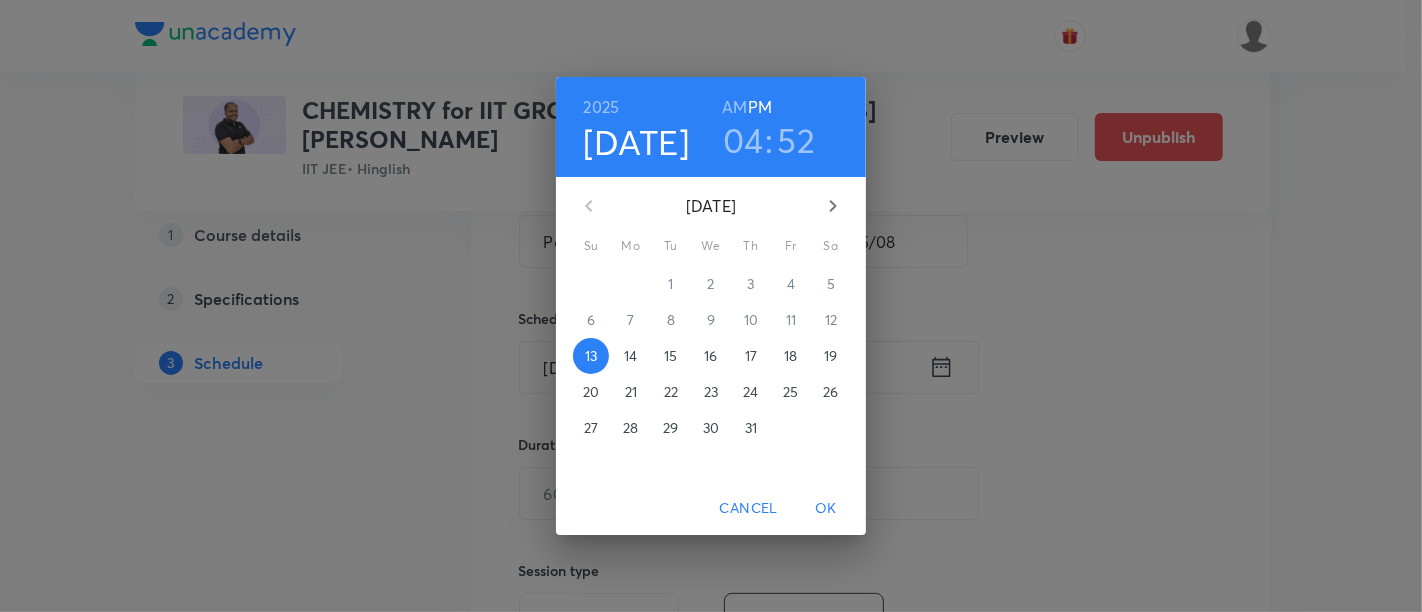 click on "15" at bounding box center [670, 356] 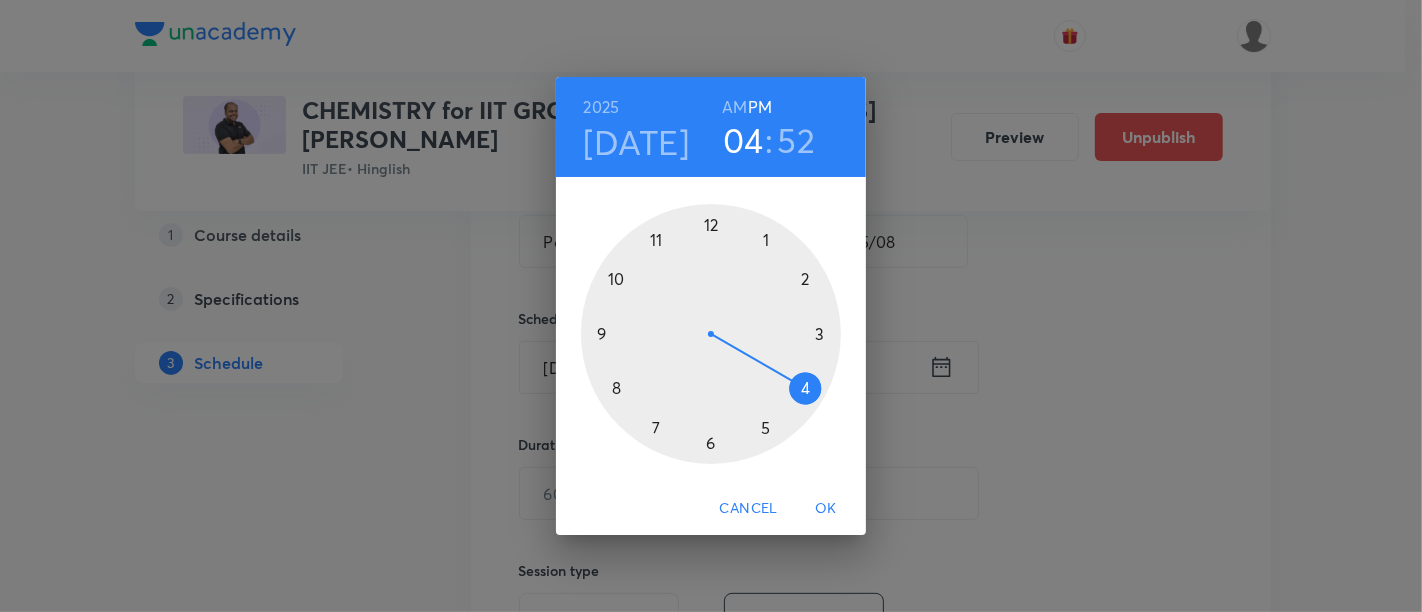 click at bounding box center (711, 334) 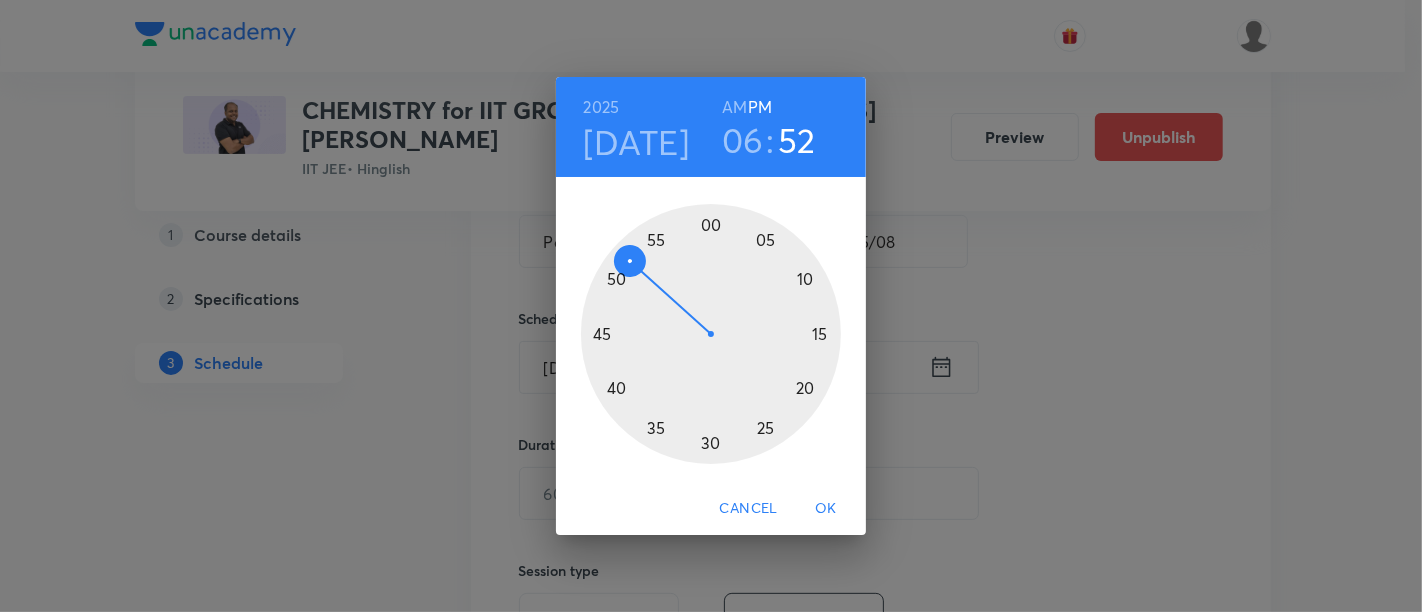 click at bounding box center [711, 334] 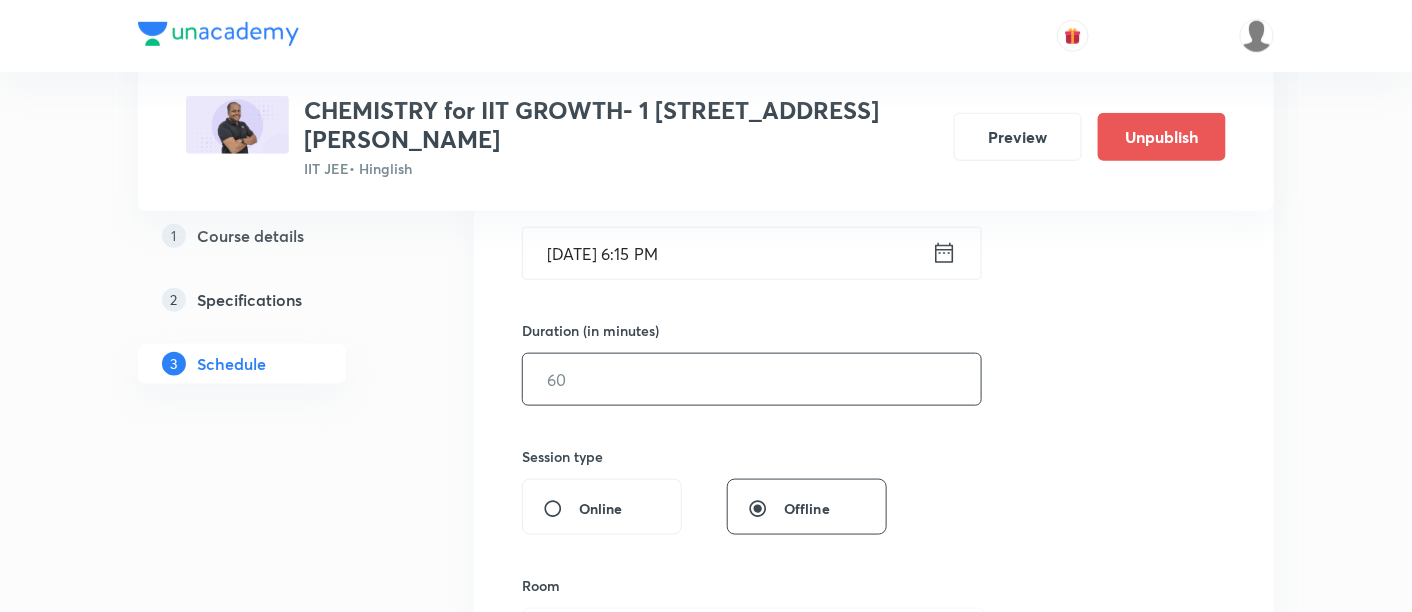 scroll, scrollTop: 528, scrollLeft: 0, axis: vertical 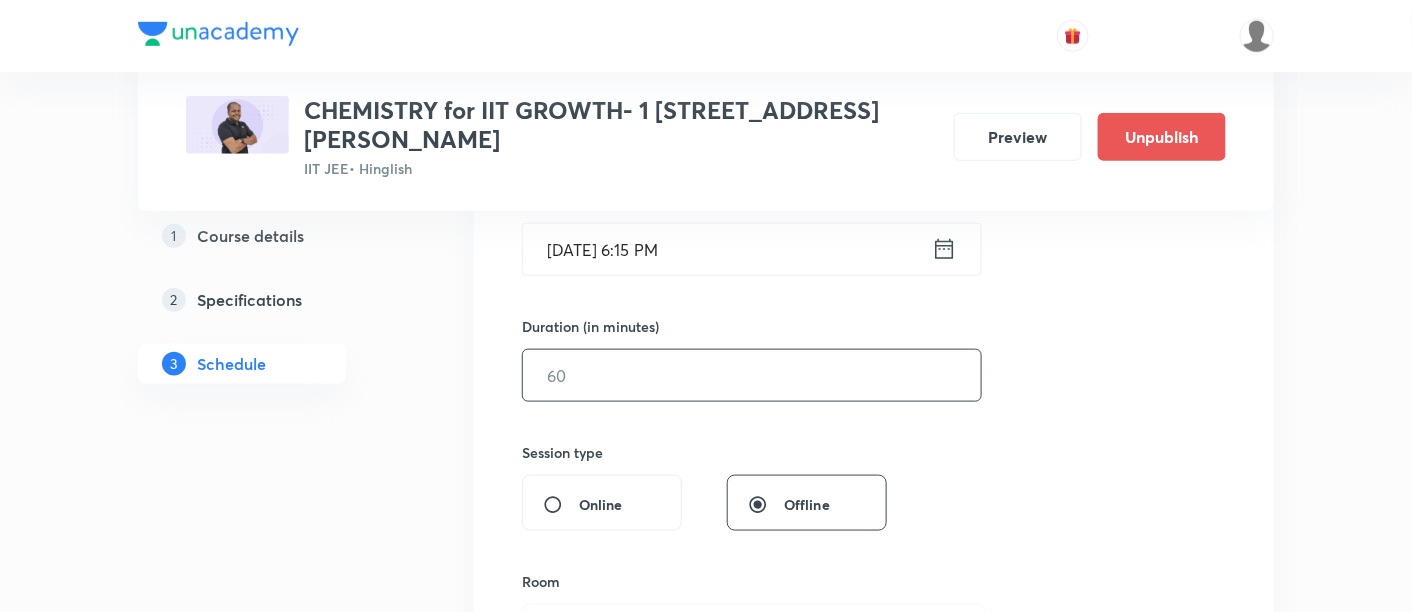 click at bounding box center [752, 375] 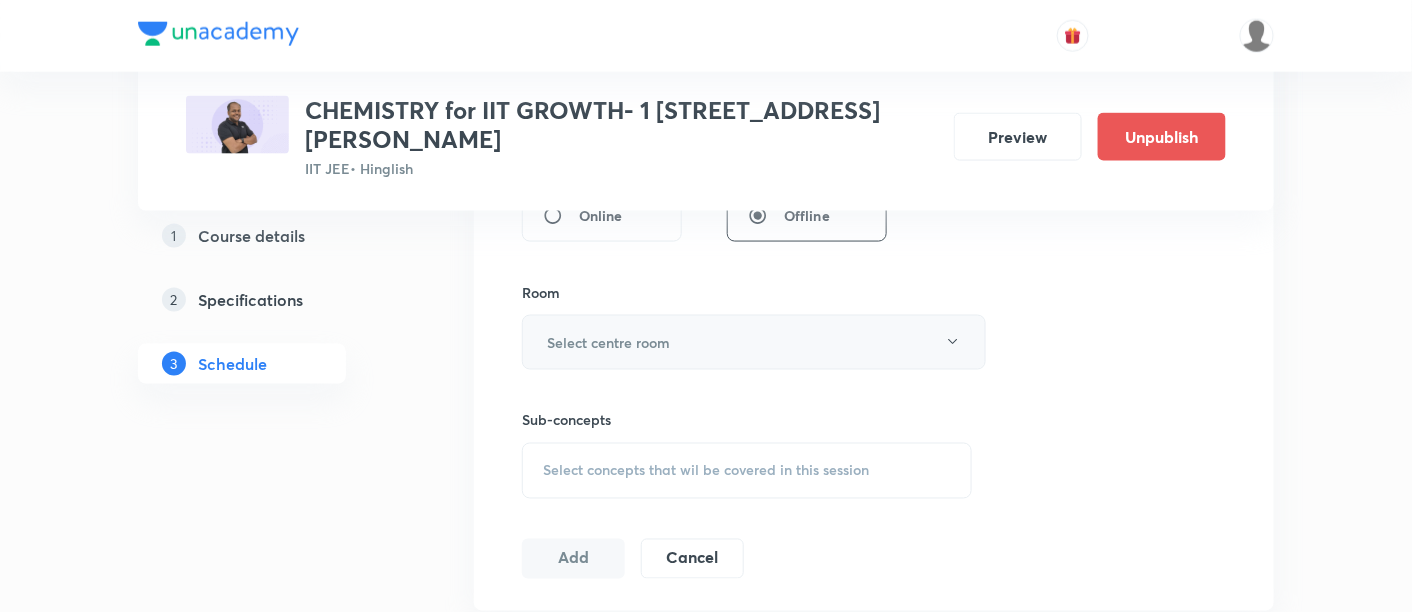 scroll, scrollTop: 817, scrollLeft: 0, axis: vertical 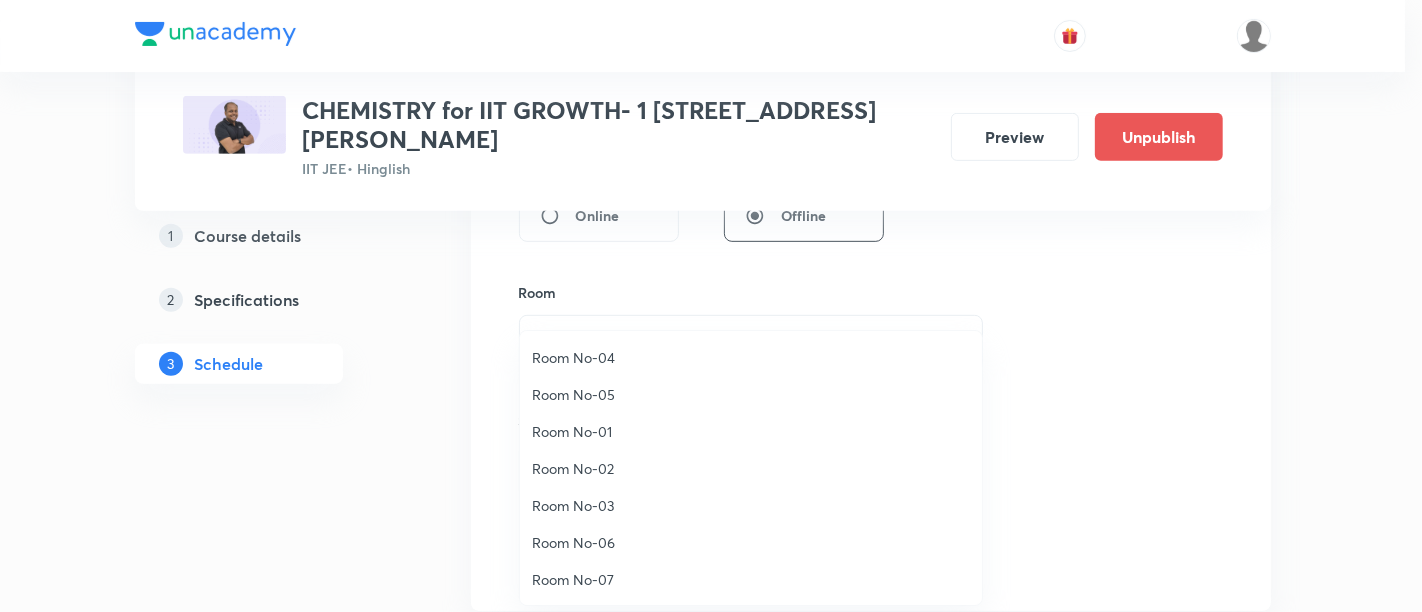 click on "Room No-02" at bounding box center (751, 468) 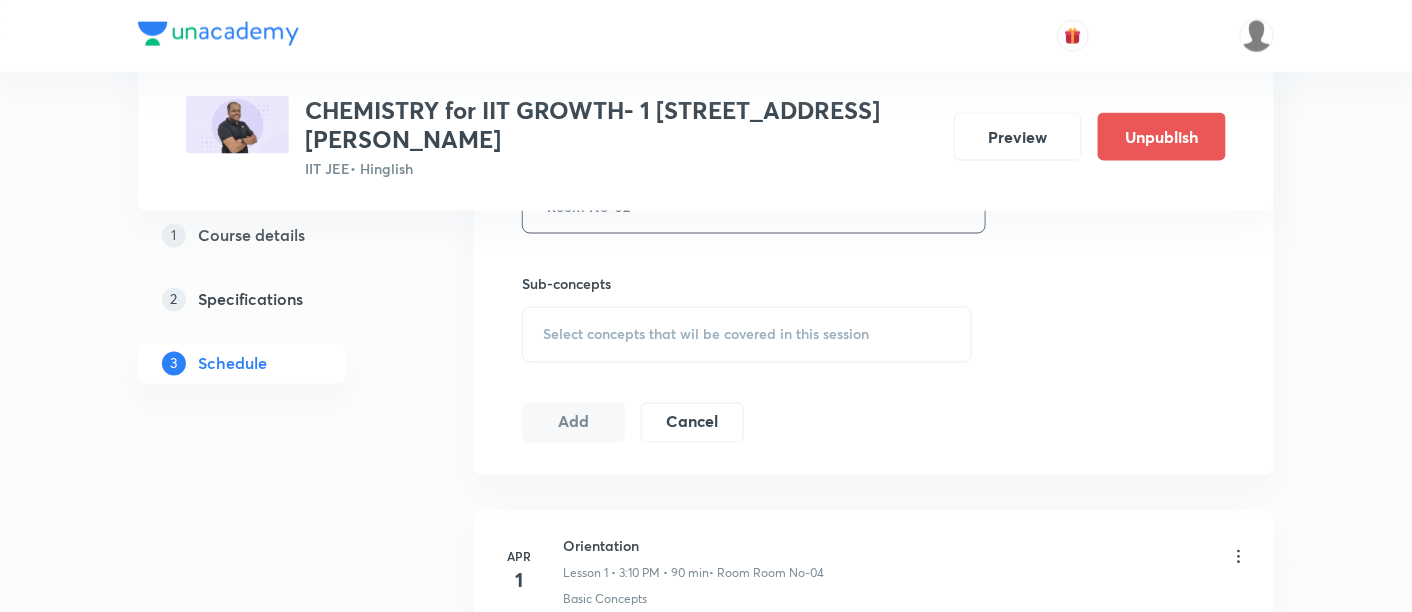 scroll, scrollTop: 954, scrollLeft: 0, axis: vertical 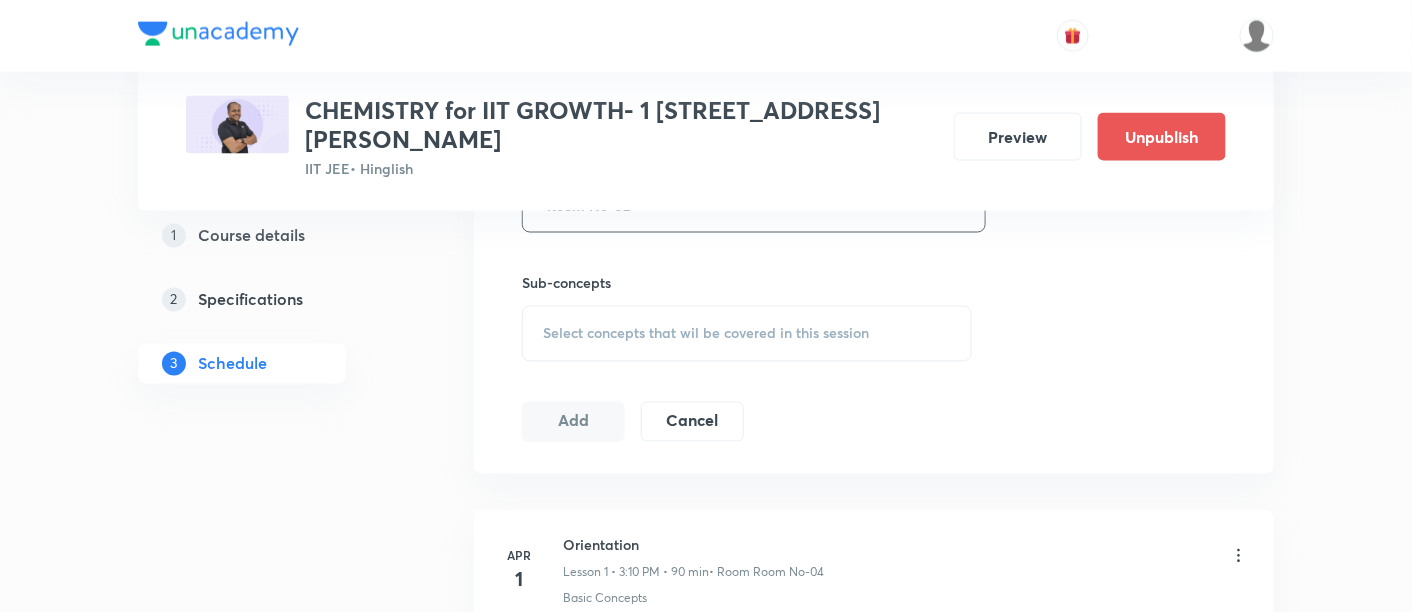 click on "Select concepts that wil be covered in this session" at bounding box center (706, 334) 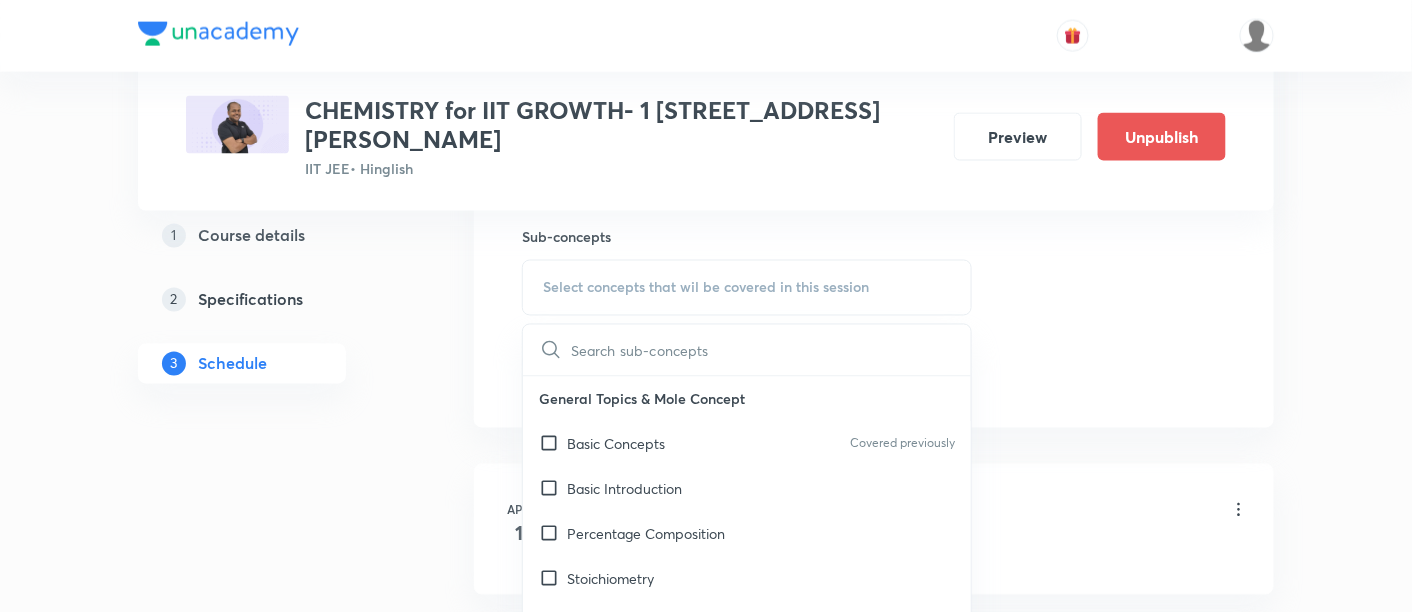 scroll, scrollTop: 1002, scrollLeft: 0, axis: vertical 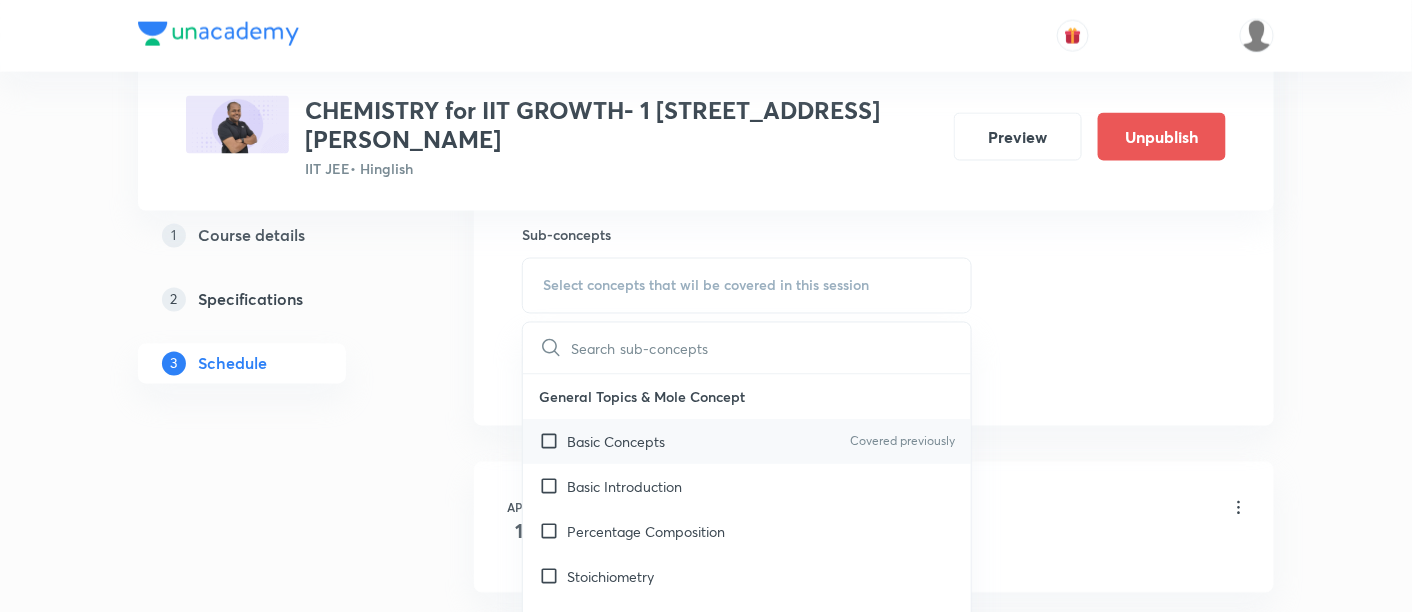 click on "Basic Concepts" at bounding box center [616, 442] 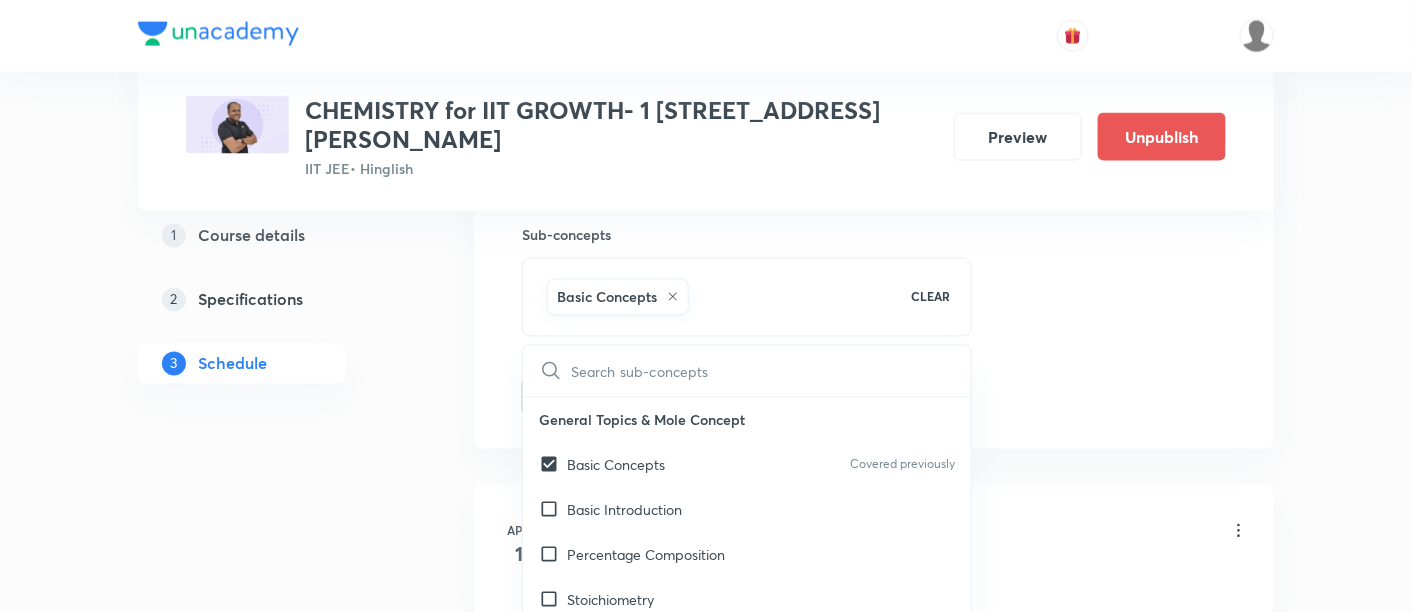 checkbox on "true" 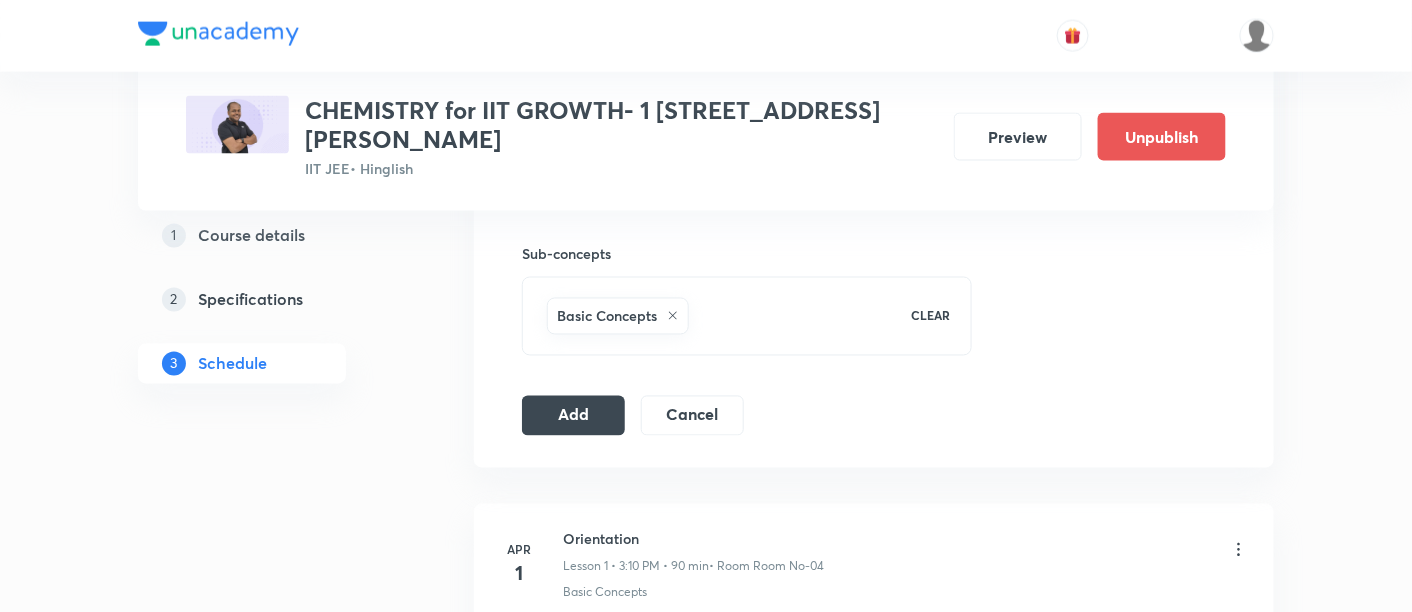 scroll, scrollTop: 984, scrollLeft: 0, axis: vertical 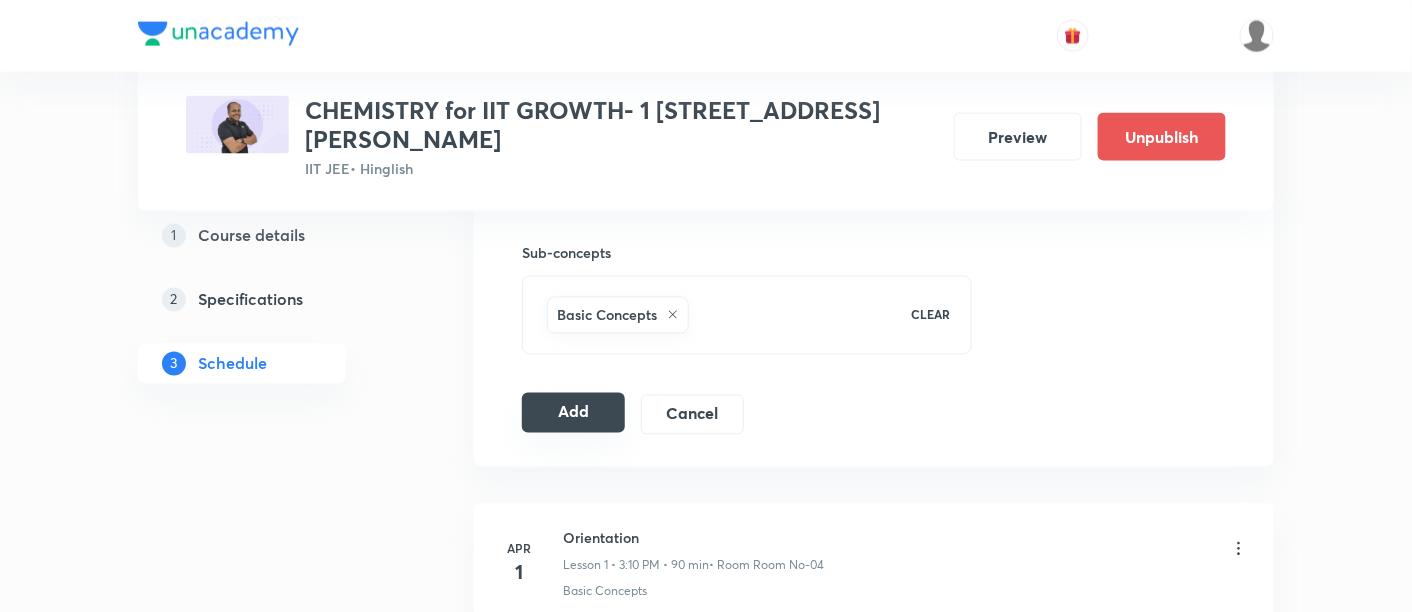 click on "Add" at bounding box center [573, 413] 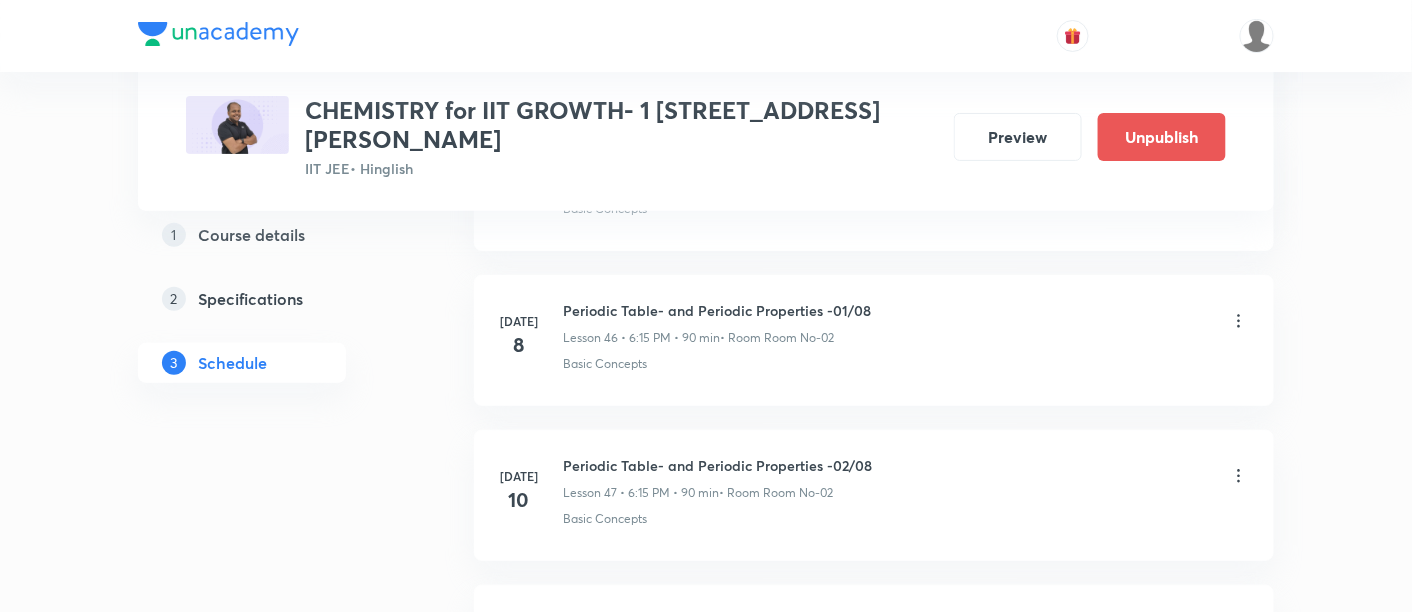 scroll, scrollTop: 7793, scrollLeft: 0, axis: vertical 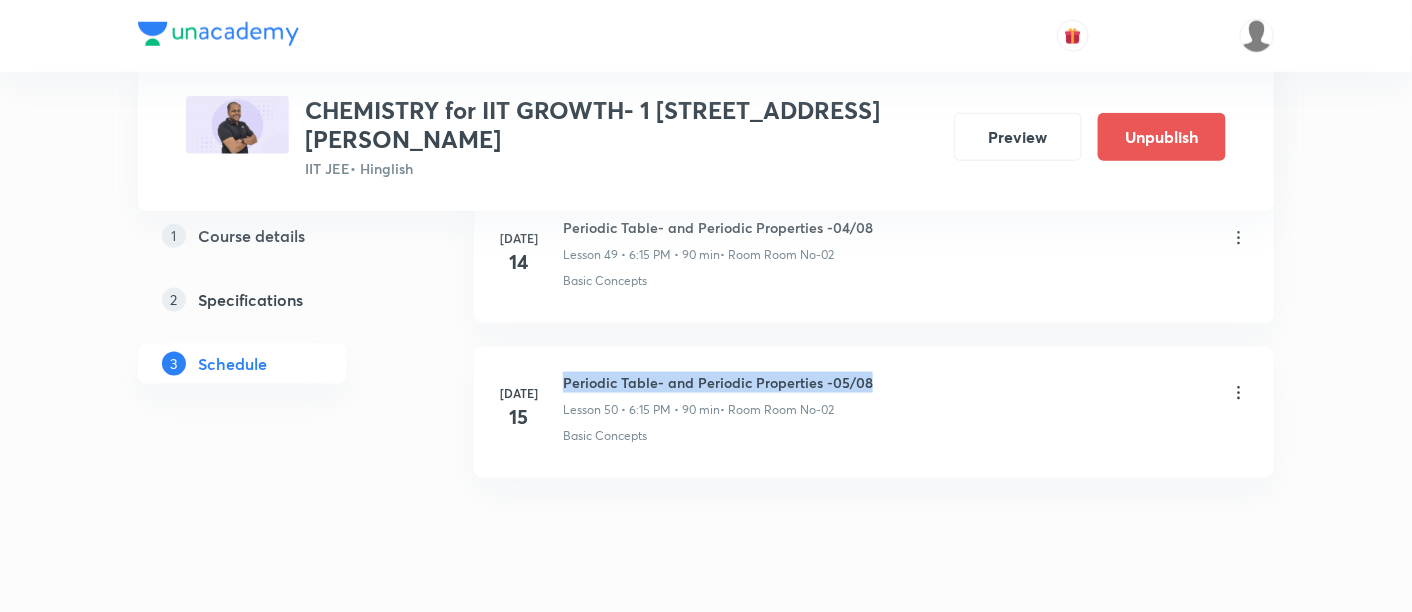 drag, startPoint x: 565, startPoint y: 330, endPoint x: 891, endPoint y: 330, distance: 326 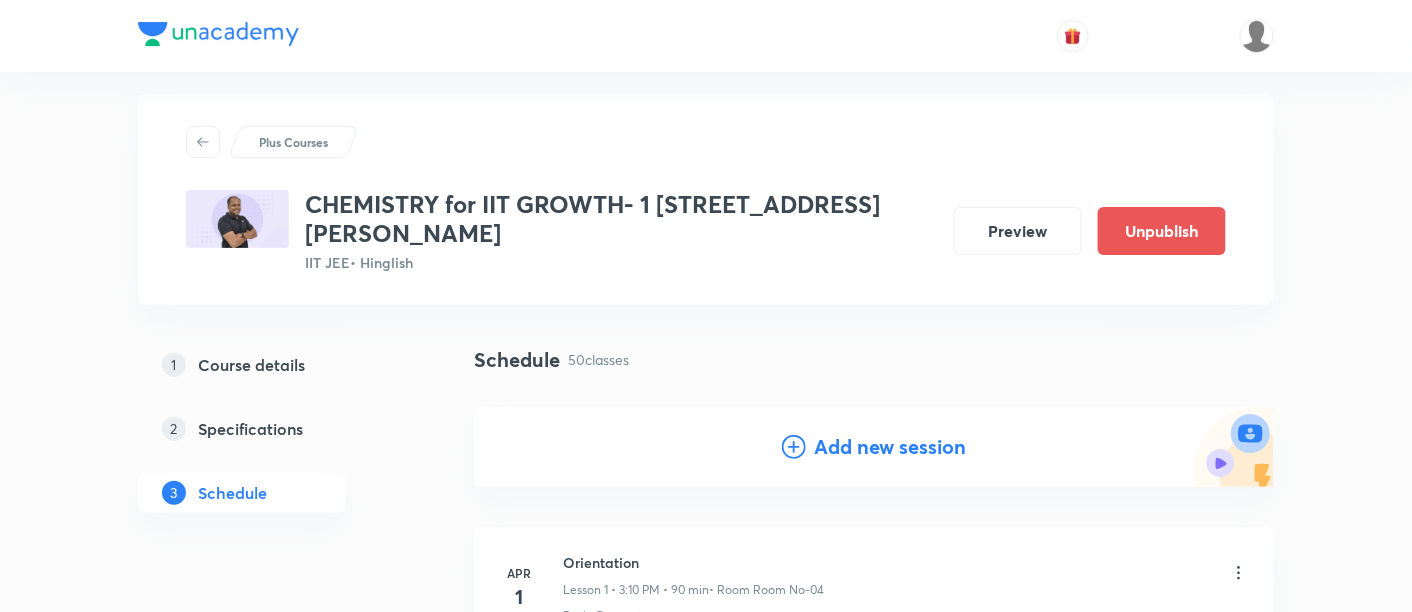 scroll, scrollTop: 37, scrollLeft: 0, axis: vertical 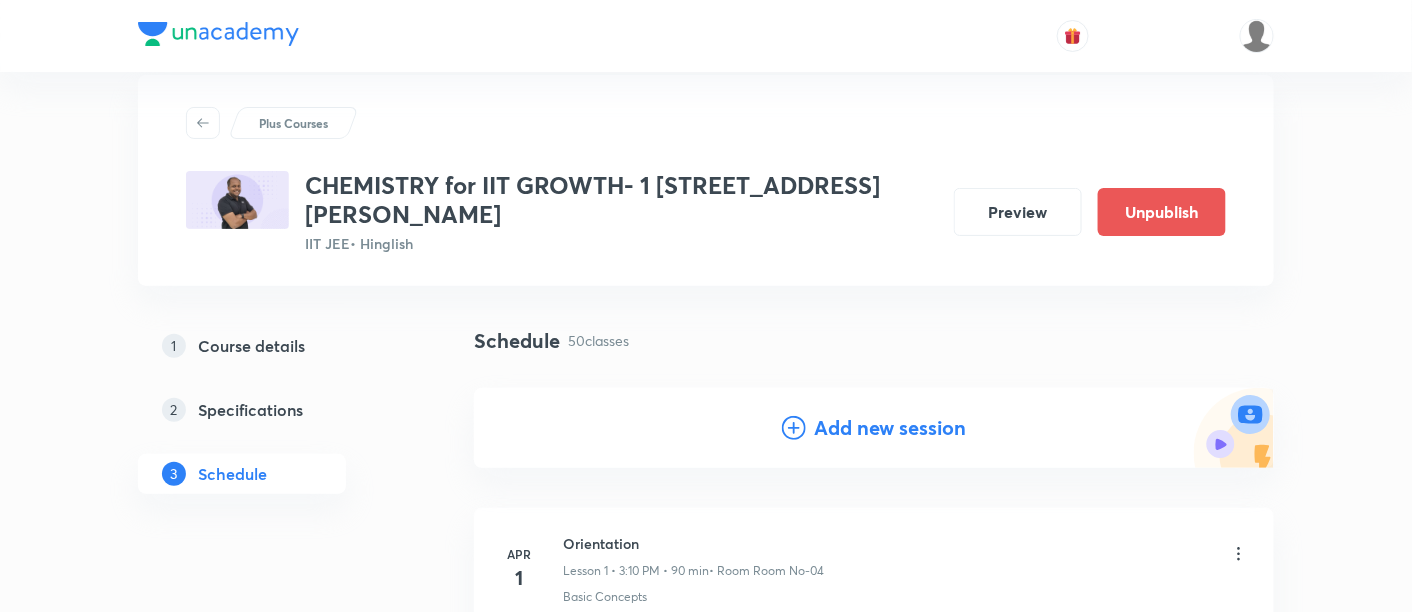 click on "Add new session" at bounding box center [890, 428] 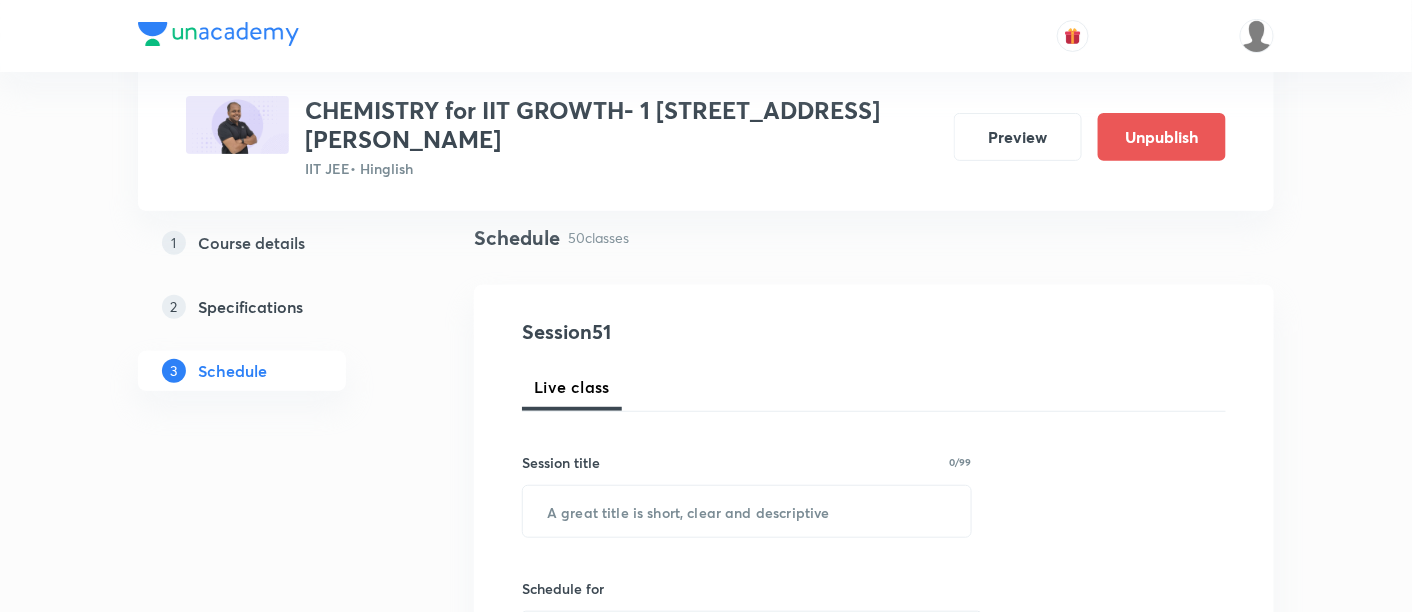 scroll, scrollTop: 155, scrollLeft: 0, axis: vertical 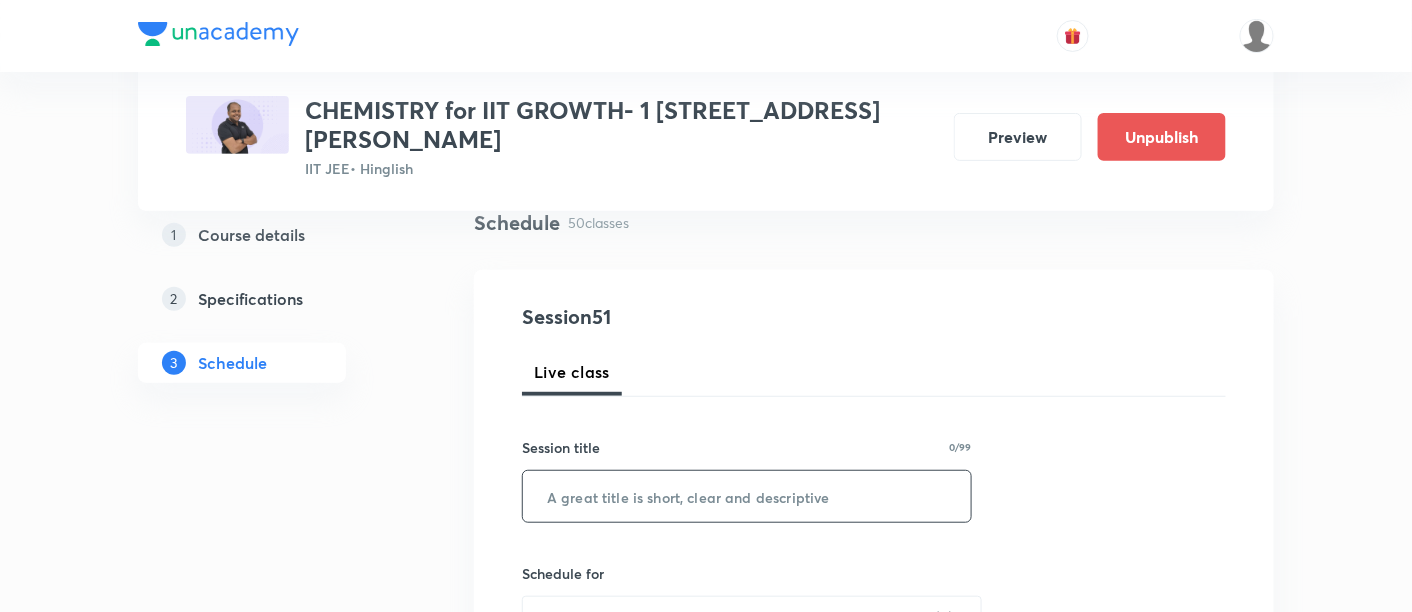 click at bounding box center (747, 496) 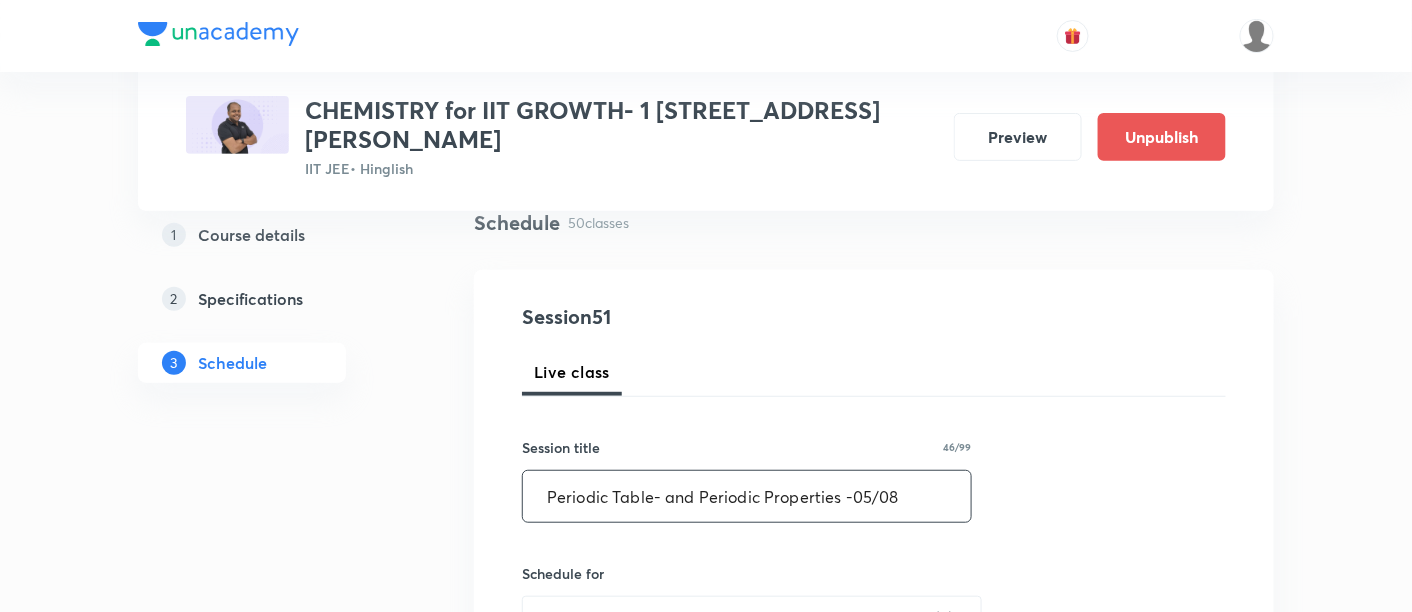 click on "Periodic Table- and Periodic Properties -05/08" at bounding box center [747, 496] 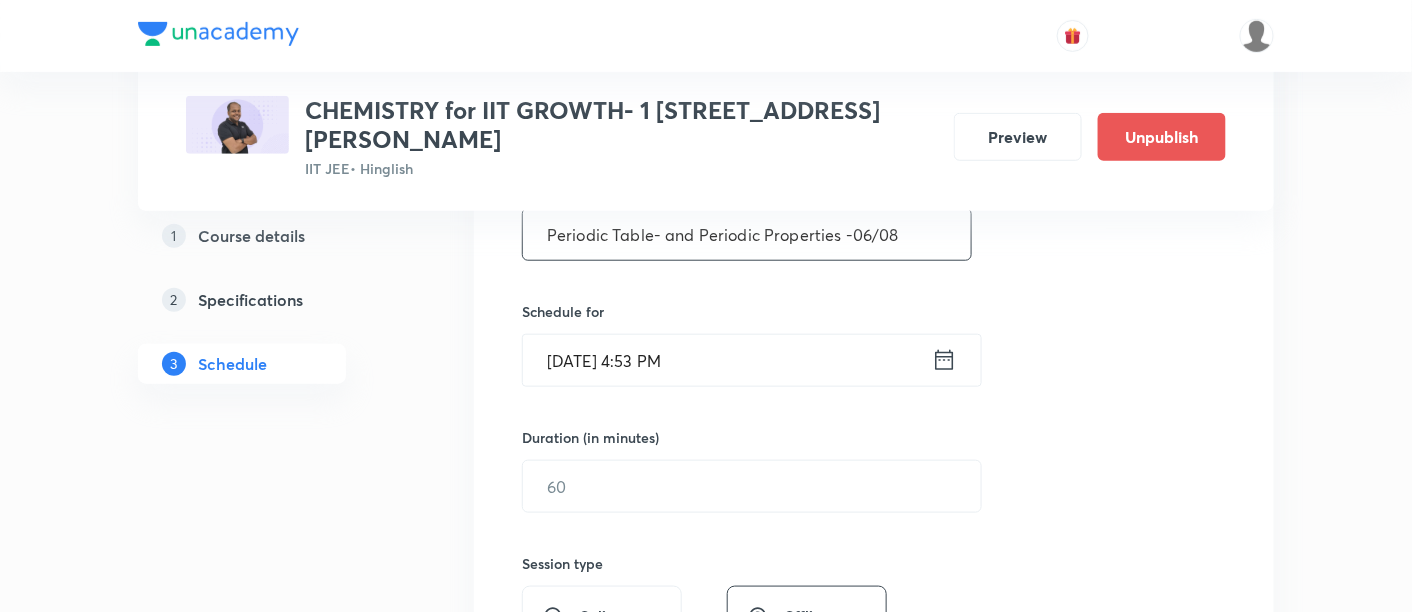 scroll, scrollTop: 418, scrollLeft: 0, axis: vertical 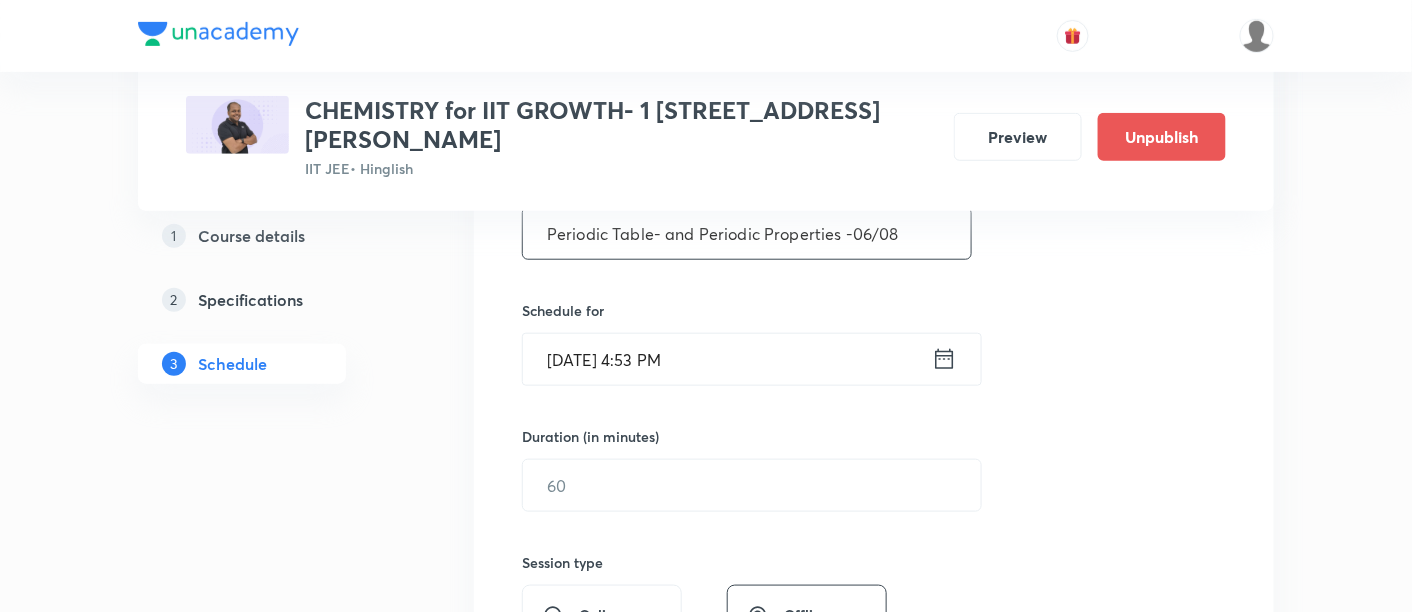 type on "Periodic Table- and Periodic Properties -06/08" 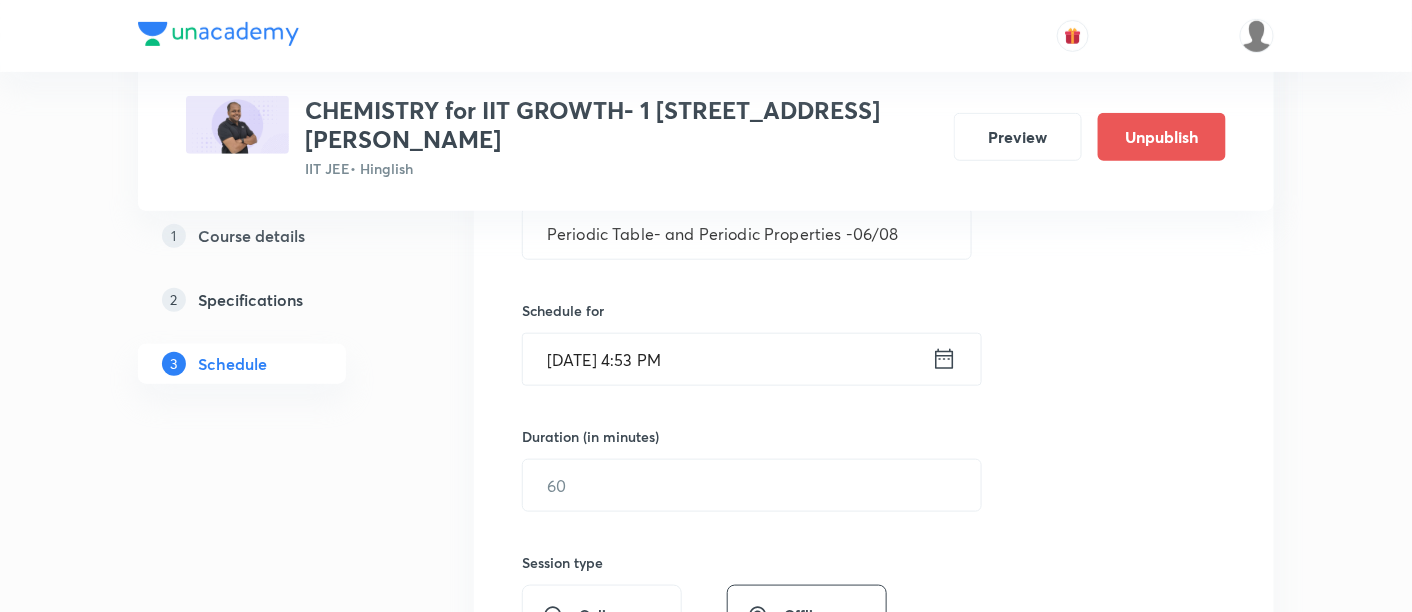 click 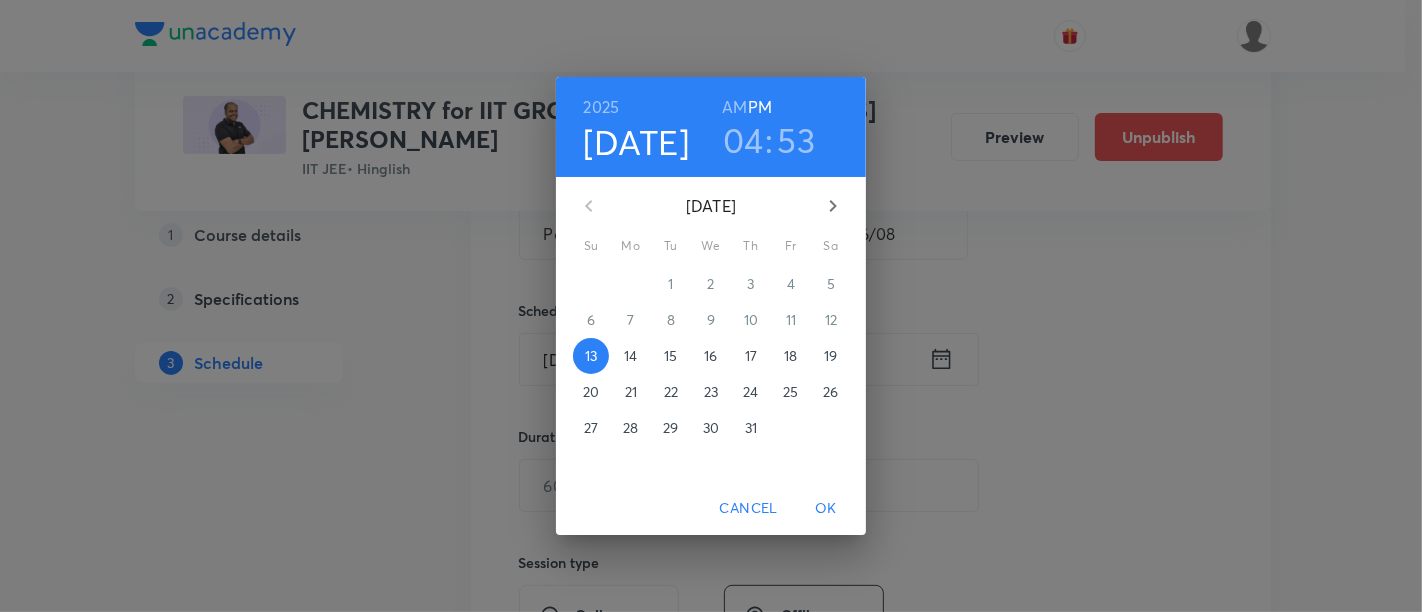 click on "17" at bounding box center (751, 356) 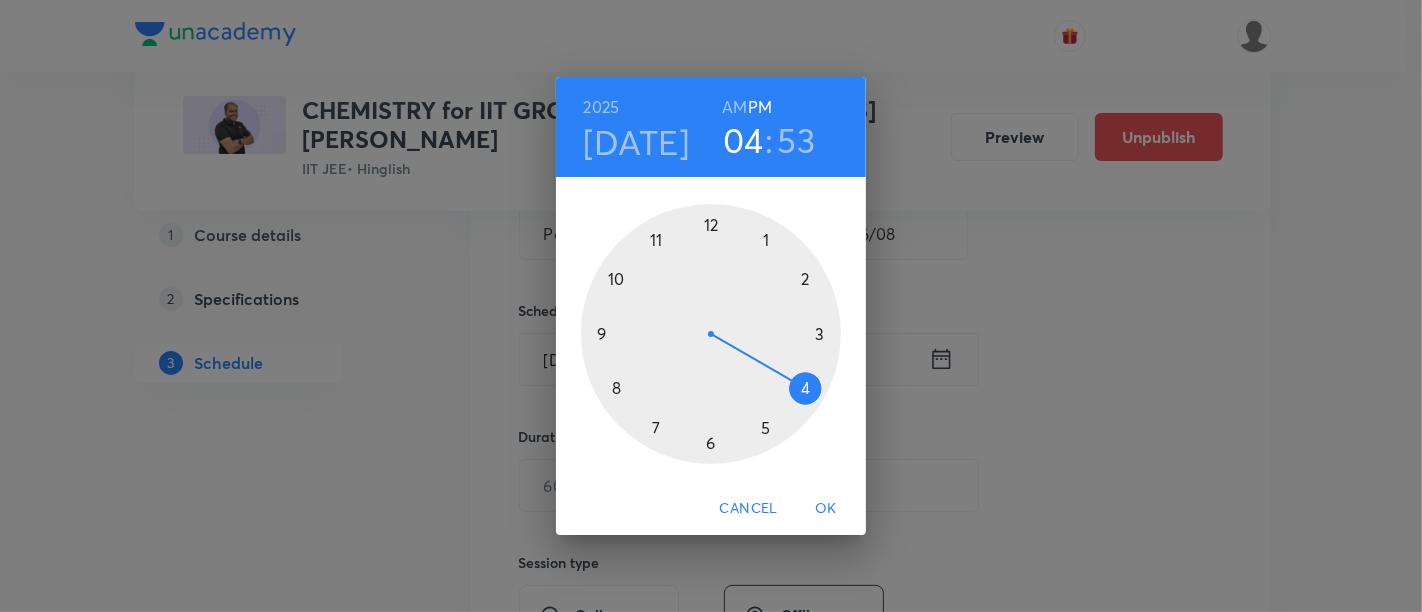 click at bounding box center (711, 334) 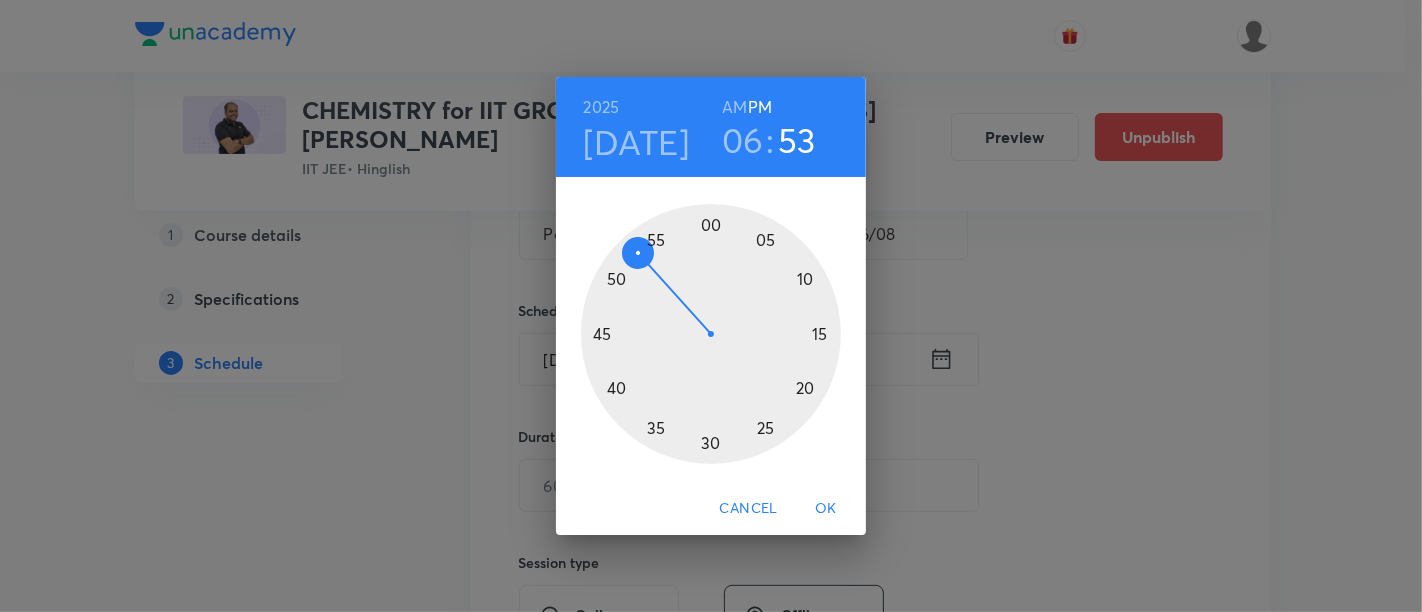 click at bounding box center [711, 334] 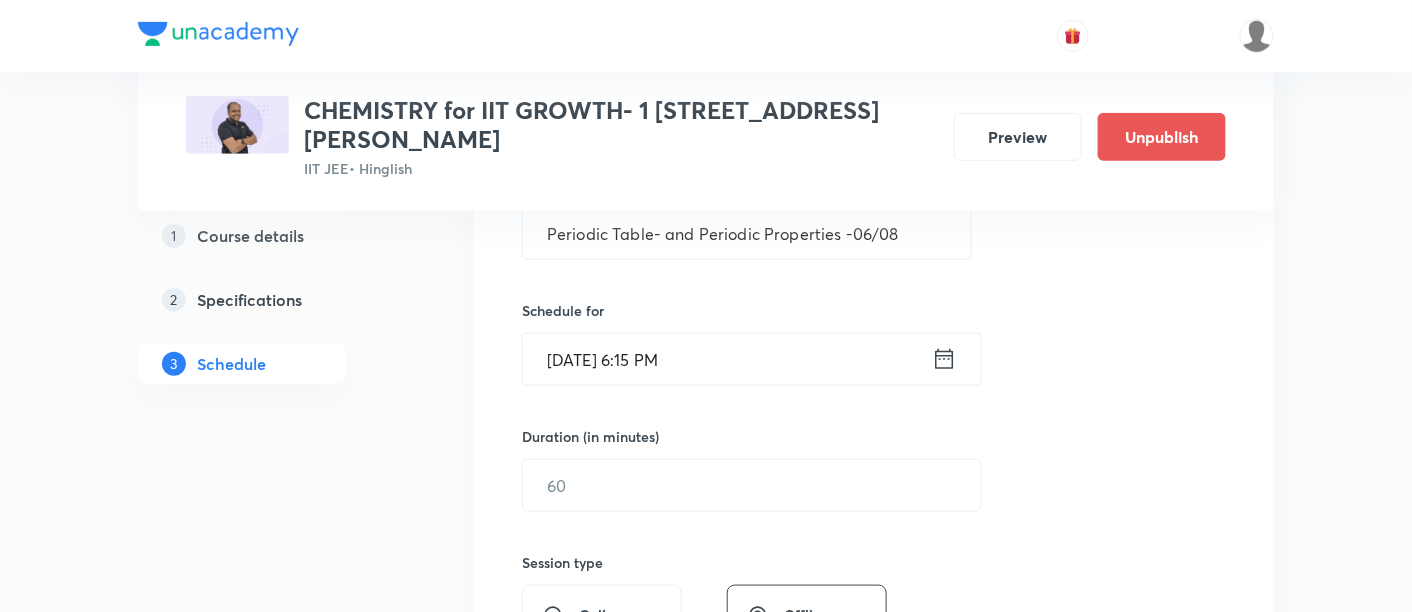 scroll, scrollTop: 451, scrollLeft: 0, axis: vertical 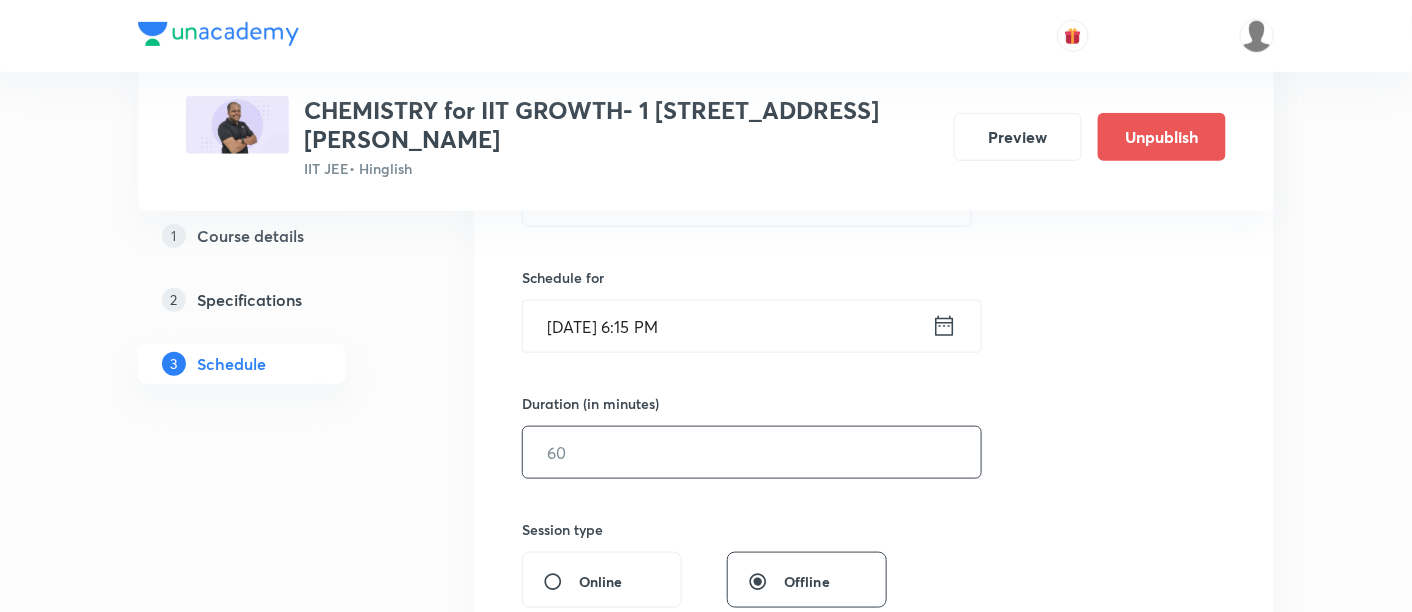 click at bounding box center [752, 452] 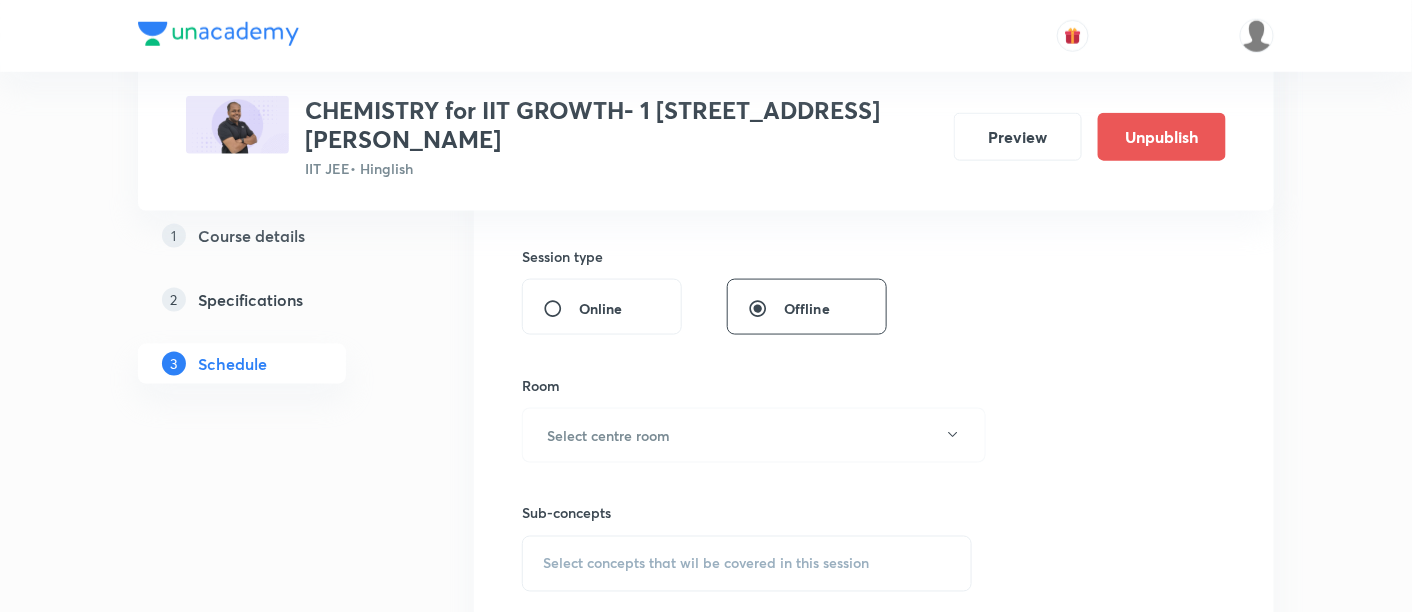 scroll, scrollTop: 725, scrollLeft: 0, axis: vertical 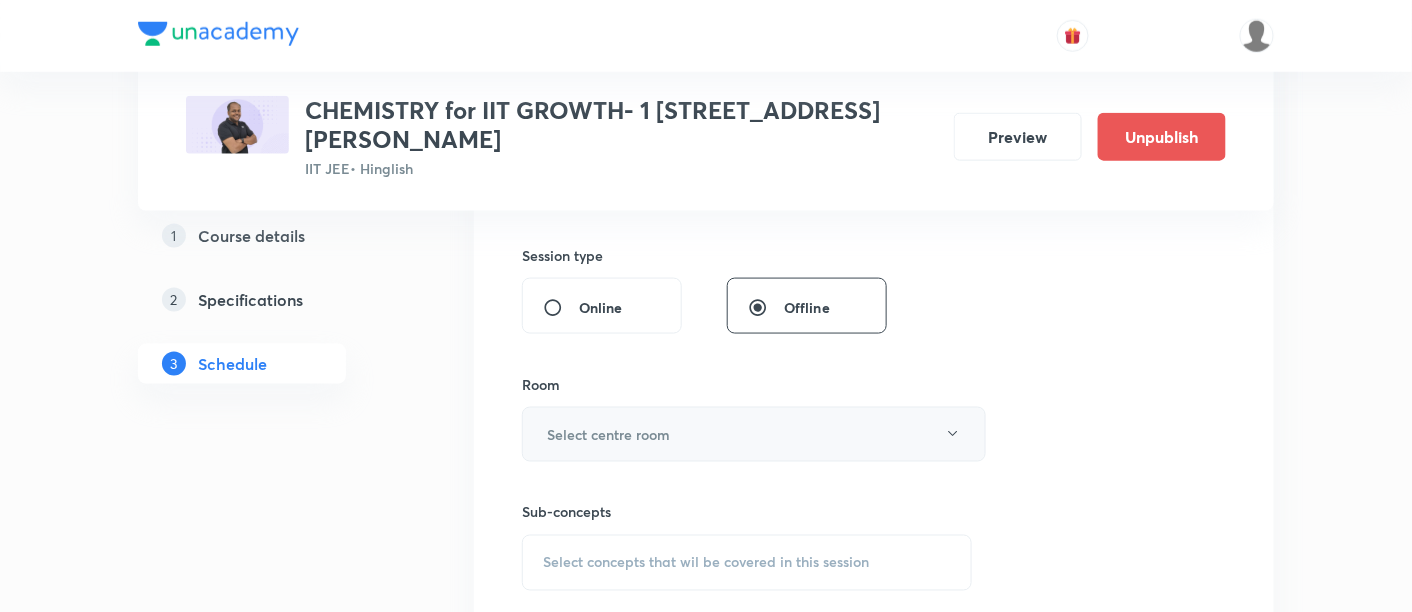 type on "90" 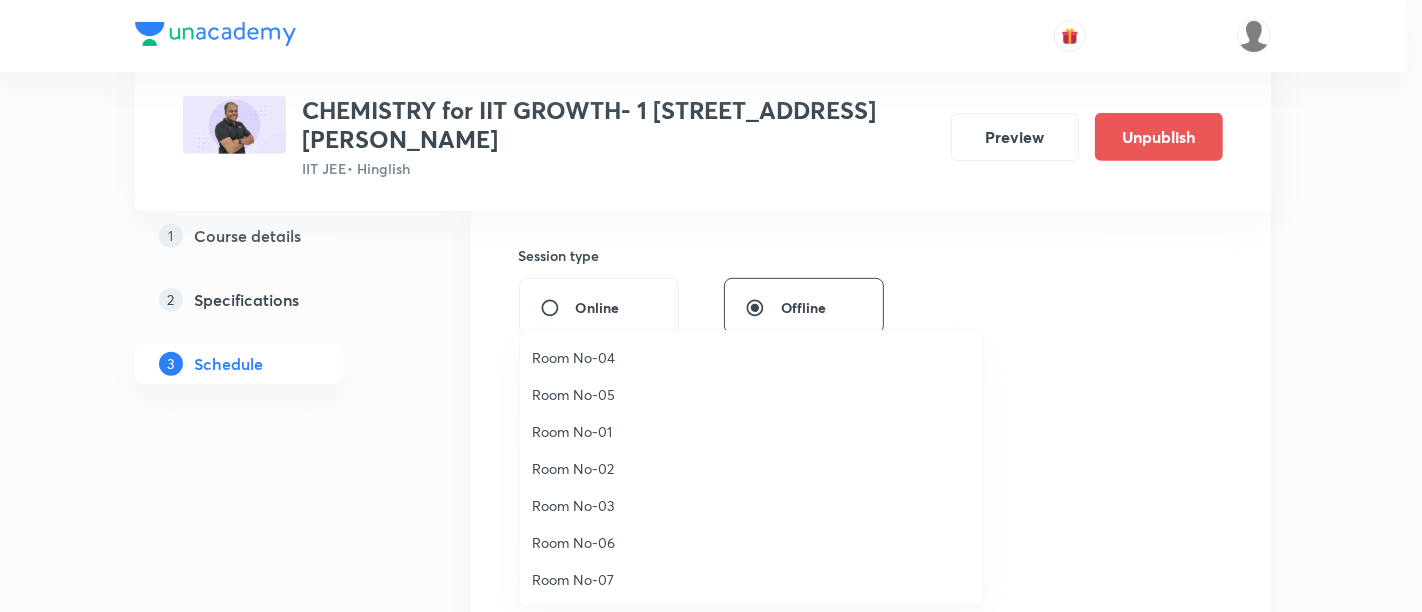 click on "Room No-02" at bounding box center [751, 468] 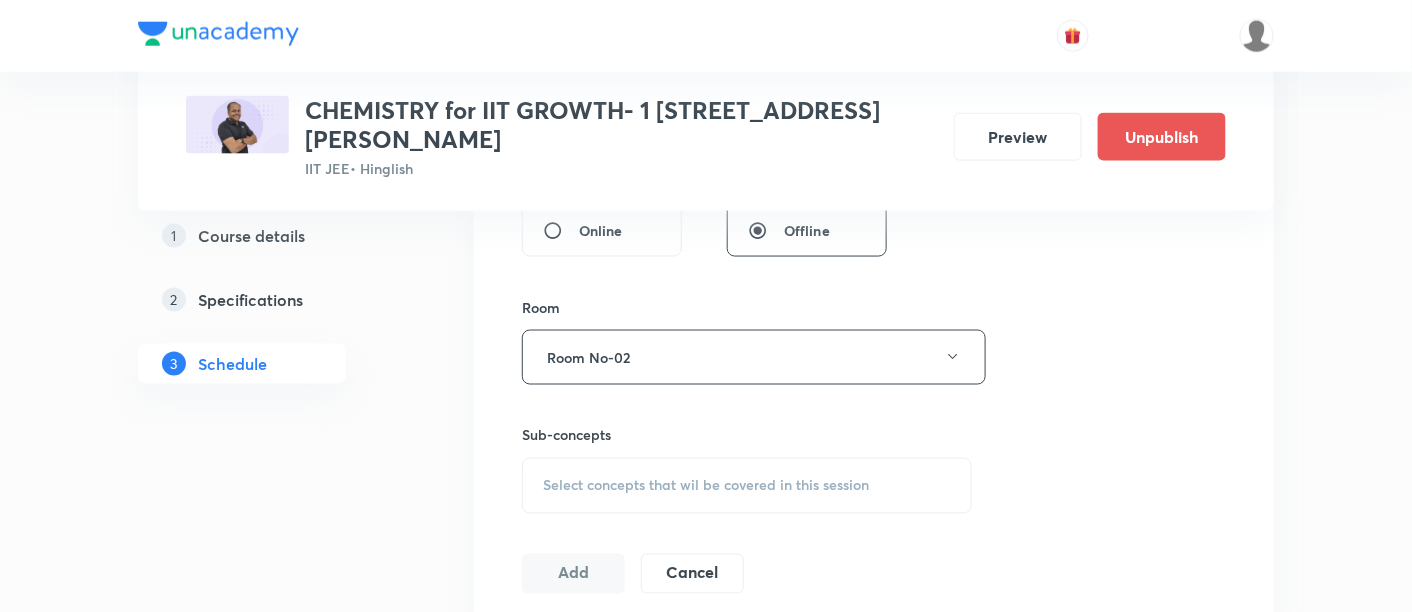 scroll, scrollTop: 803, scrollLeft: 0, axis: vertical 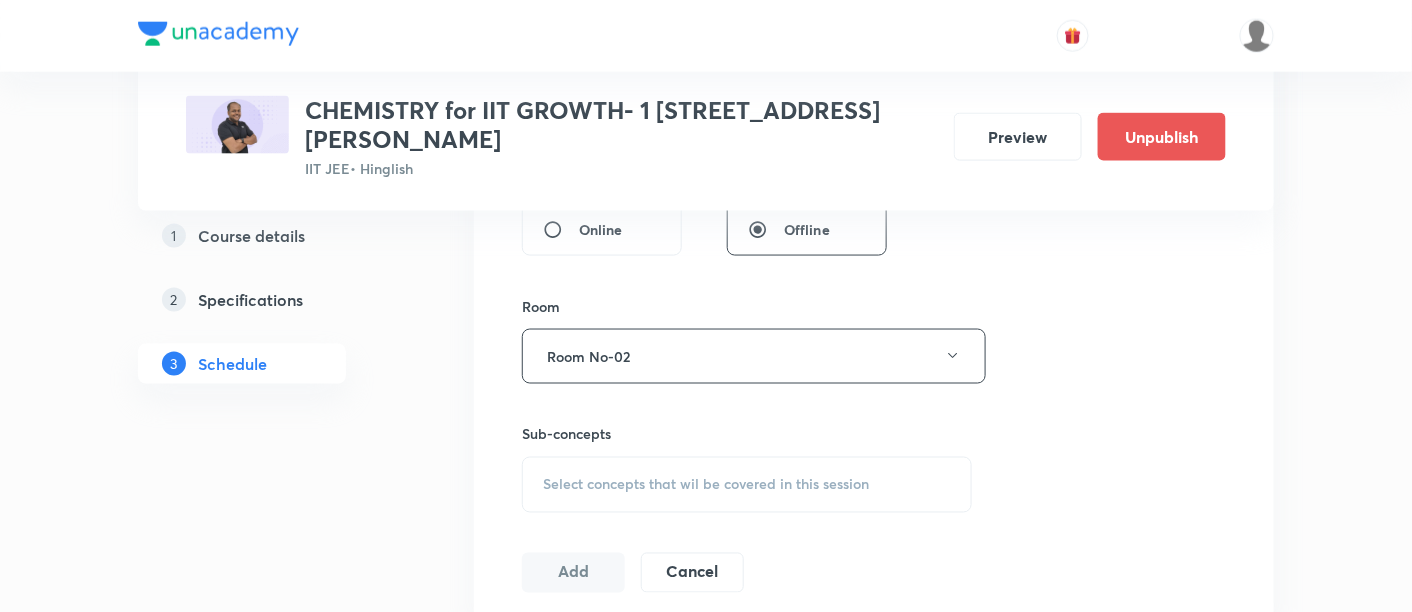 click on "Select concepts that wil be covered in this session" at bounding box center [706, 485] 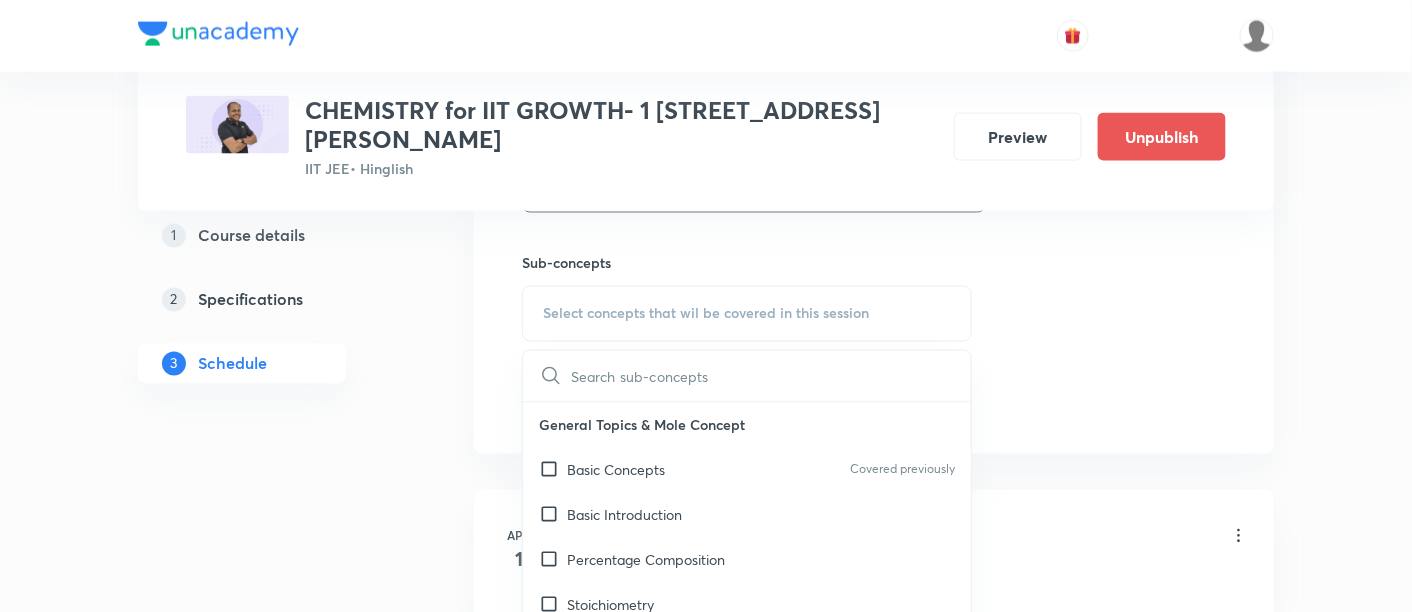 scroll, scrollTop: 977, scrollLeft: 0, axis: vertical 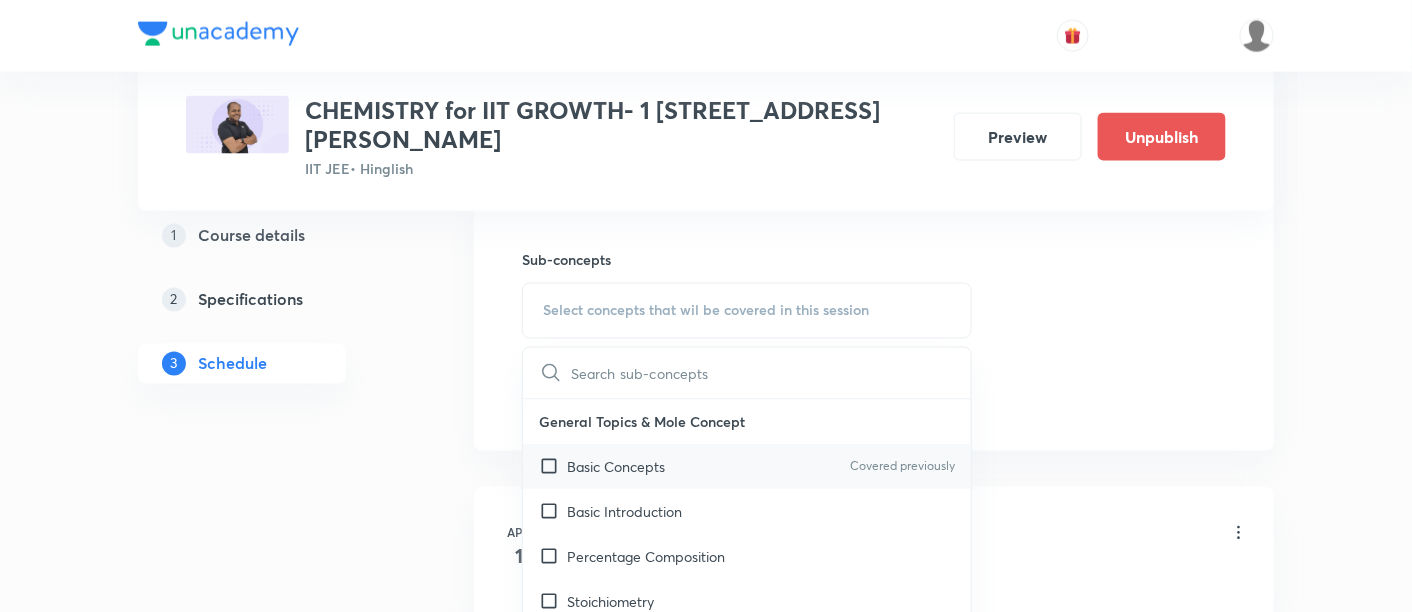 click on "Basic Concepts" at bounding box center [616, 467] 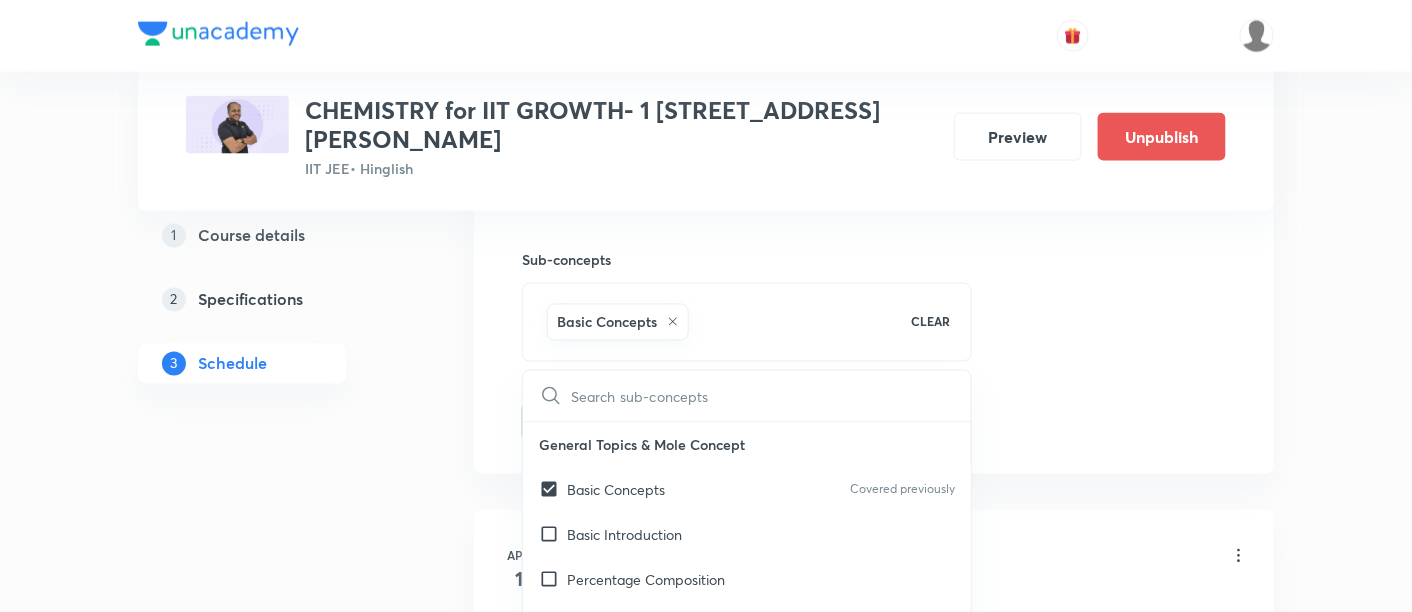 click on "Session  51 Live class Session title 46/99 Periodic Table- and Periodic Properties -06/08 ​ Schedule for [DATE] 6:15 PM ​ Duration (in minutes) 90 ​   Session type Online Offline Room Room No-02 Sub-concepts Basic Concepts CLEAR ​ General Topics & Mole Concept Basic Concepts Covered previously Basic Introduction Percentage Composition Stoichiometry Principle of Atom Conservation (POAC) Relation between Stoichiometric Quantities Application of Mole Concept: Gravimetric Analysis Different Laws Formula and Composition Concentration Terms Some basic concepts of Chemistry Atomic Structure Discovery Of Electron Some Prerequisites of Physics Discovery Of Protons And Neutrons Atomic Models and Theories  Representation Of Atom With Electrons And Neutrons Nature of Waves Nature Of Electromagnetic Radiation [PERSON_NAME] Quantum Theory Spectra-Continuous and Discontinuous Spectrum [PERSON_NAME] Model For Hydrogen Atom Photoelectric Effect Dual Nature Of Matter [PERSON_NAME] Uncertainty Principle [PERSON_NAME] Model Add" at bounding box center [874, -39] 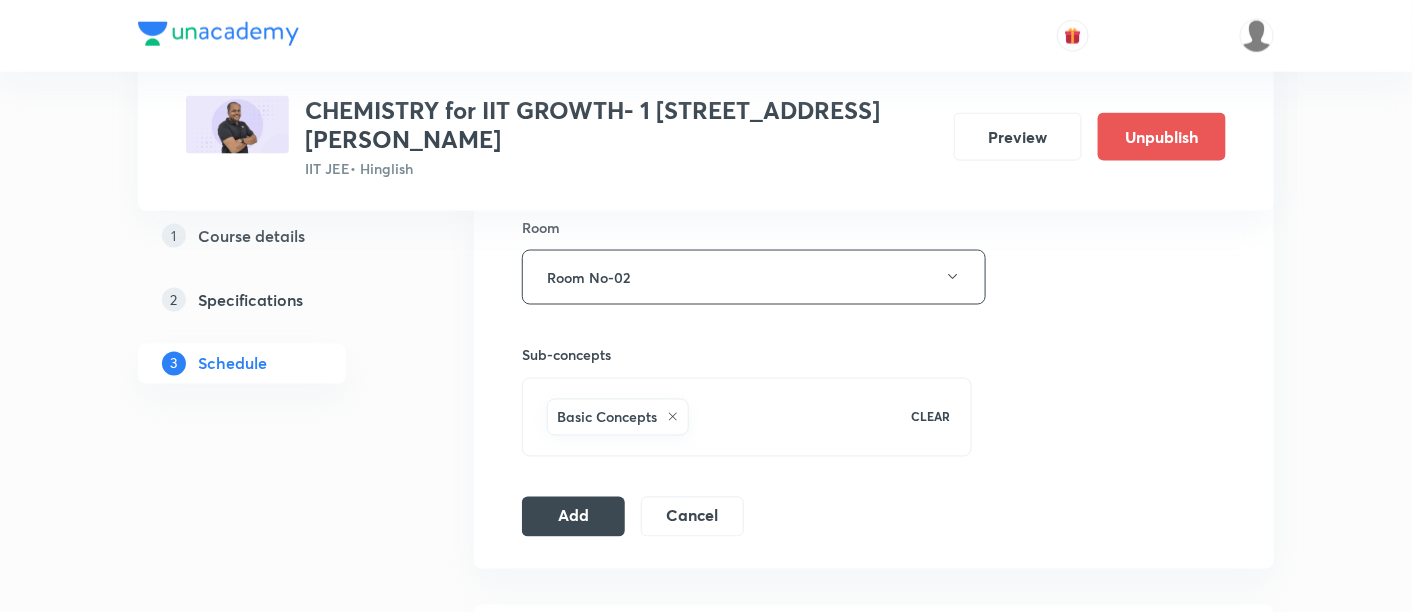 scroll, scrollTop: 885, scrollLeft: 0, axis: vertical 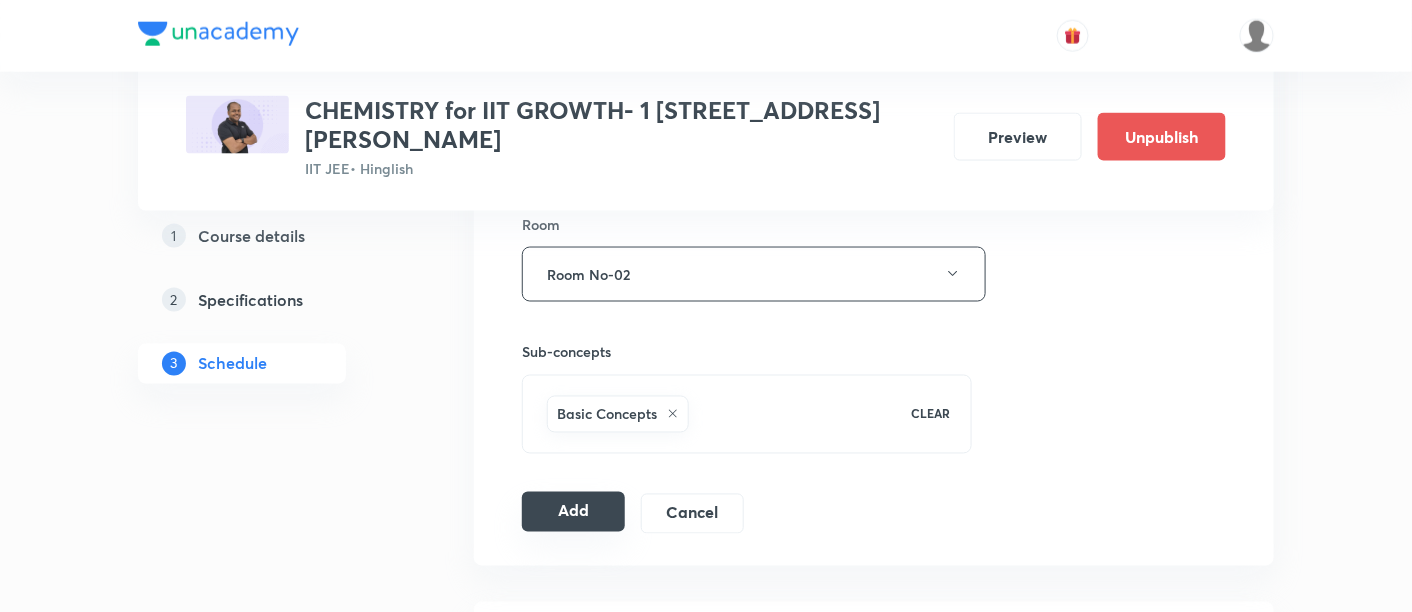 click on "Add" at bounding box center [573, 512] 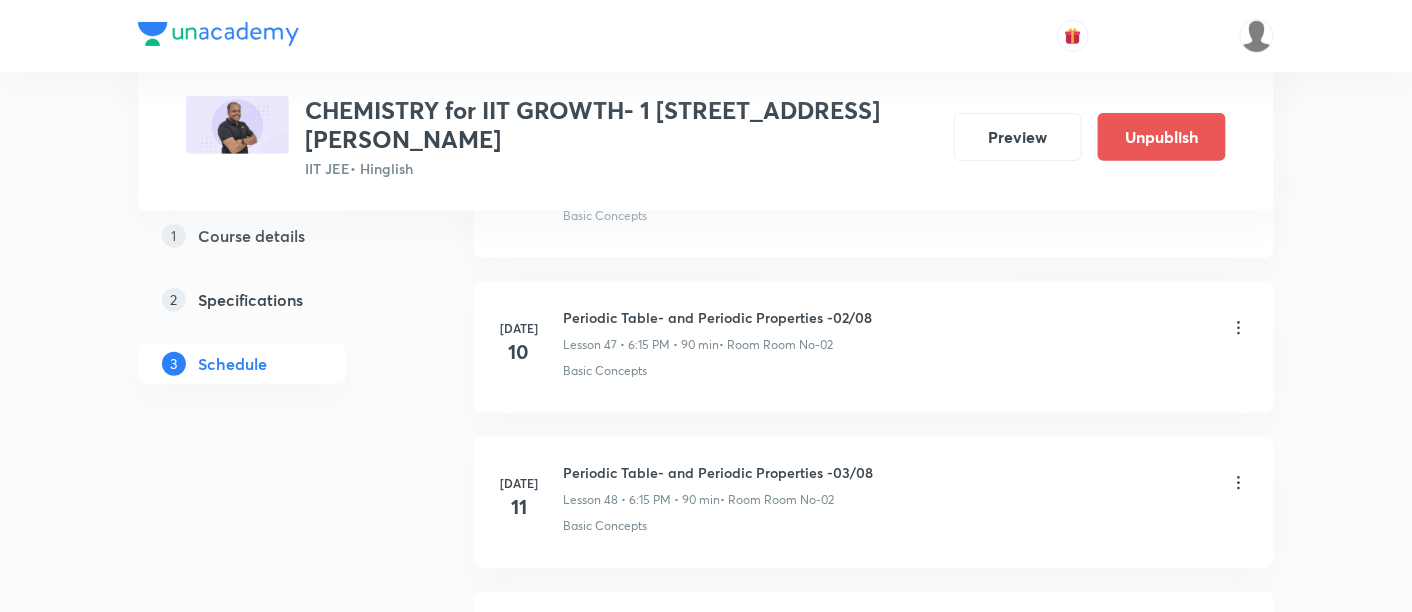scroll, scrollTop: 7793, scrollLeft: 0, axis: vertical 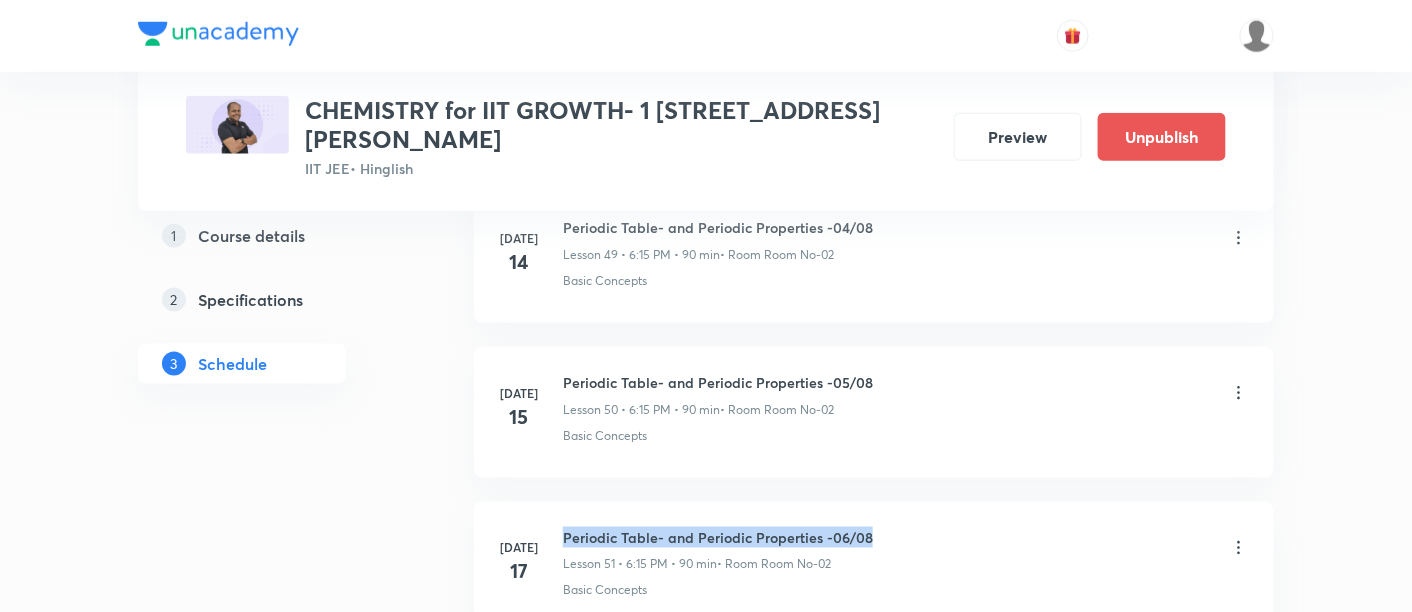 drag, startPoint x: 565, startPoint y: 481, endPoint x: 885, endPoint y: 484, distance: 320.01407 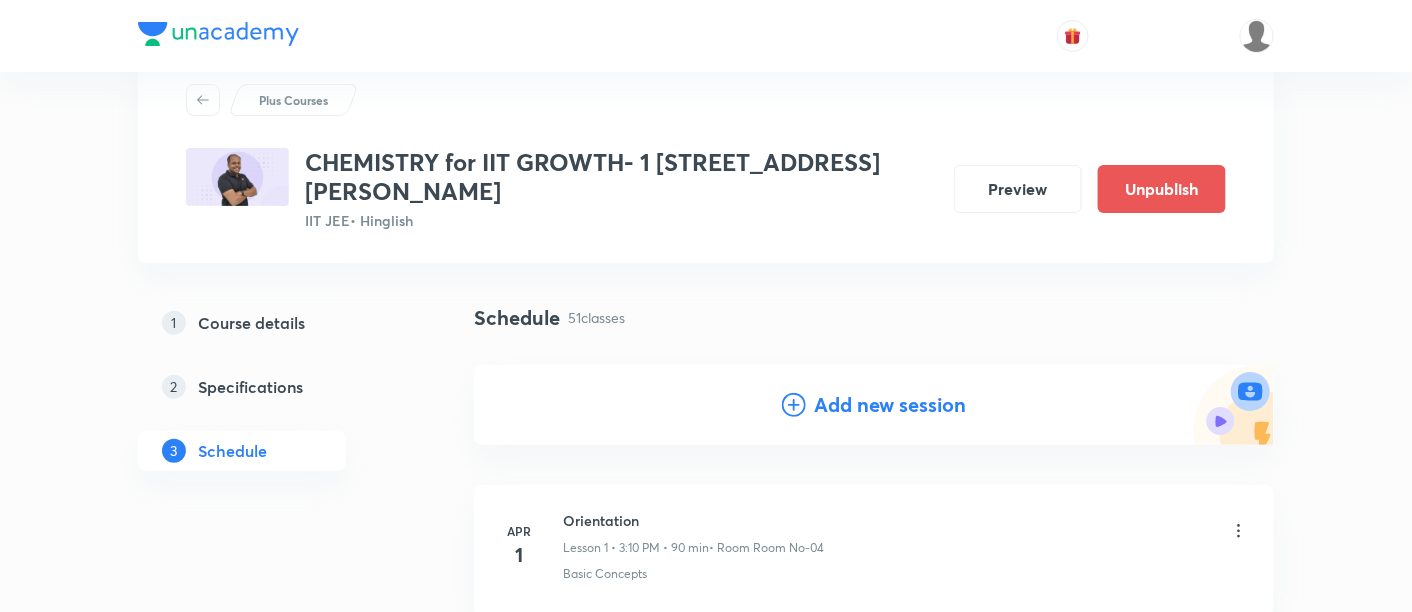 scroll, scrollTop: 66, scrollLeft: 0, axis: vertical 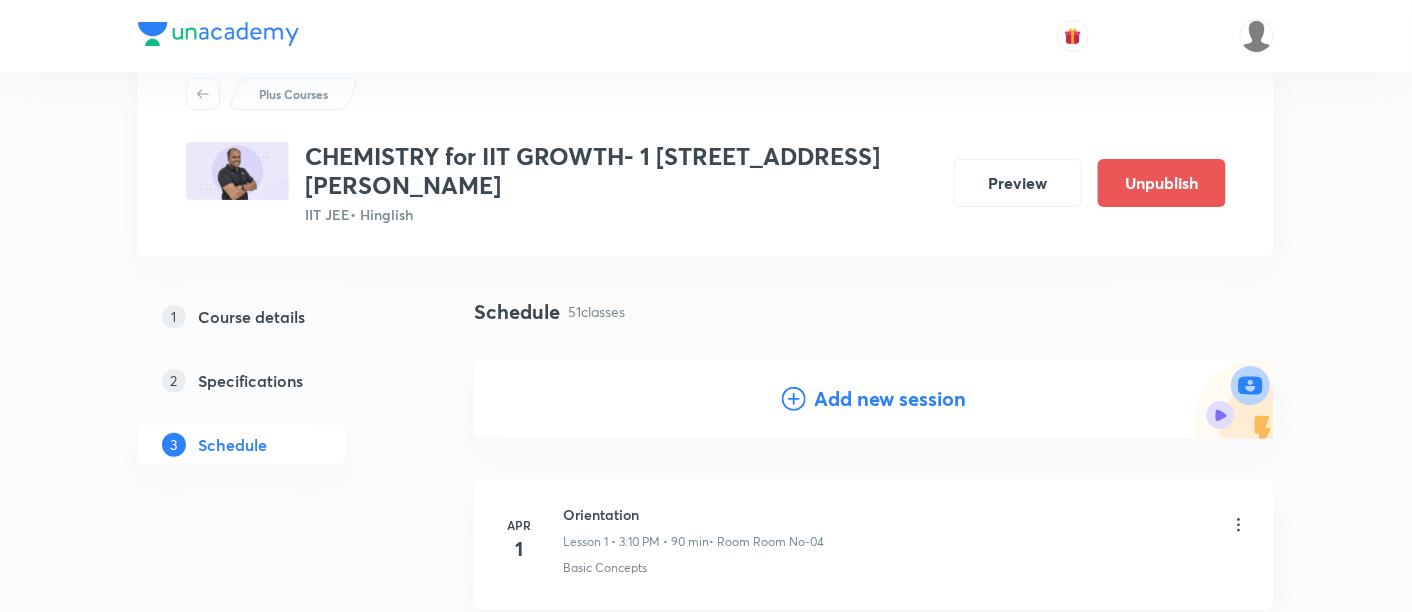 click on "Add new session" at bounding box center [874, 399] 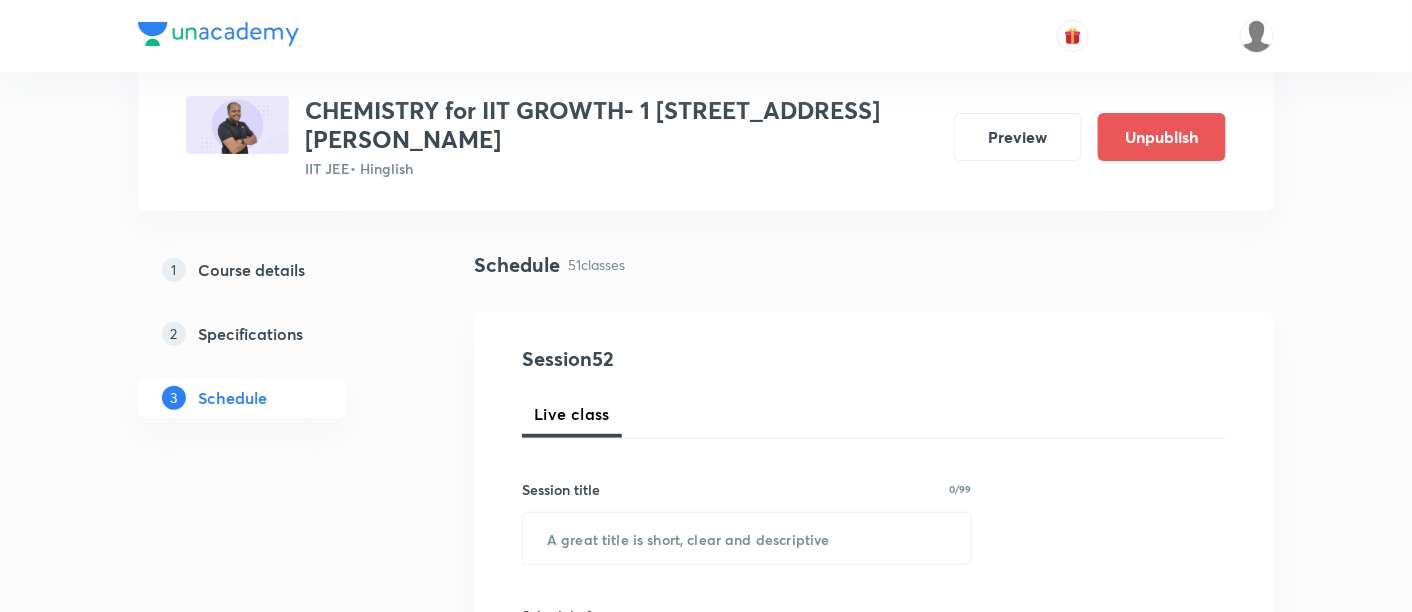 scroll, scrollTop: 114, scrollLeft: 0, axis: vertical 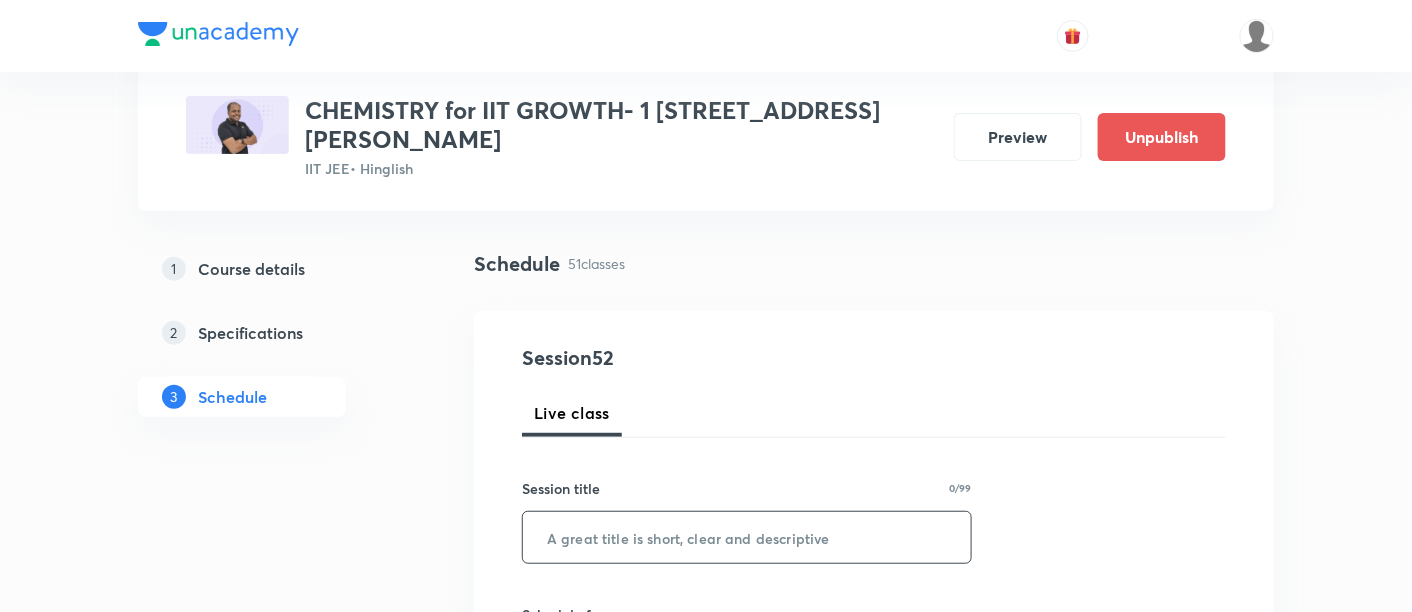 click at bounding box center [747, 537] 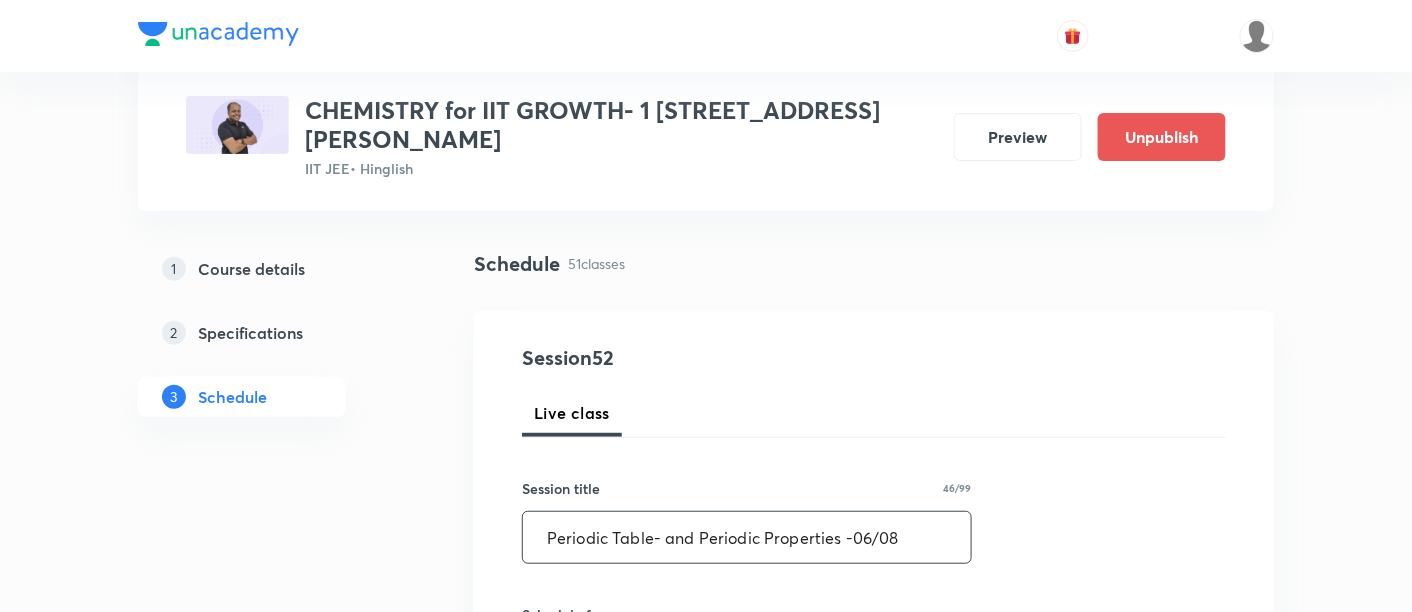 click on "Periodic Table- and Periodic Properties -06/08" at bounding box center [747, 537] 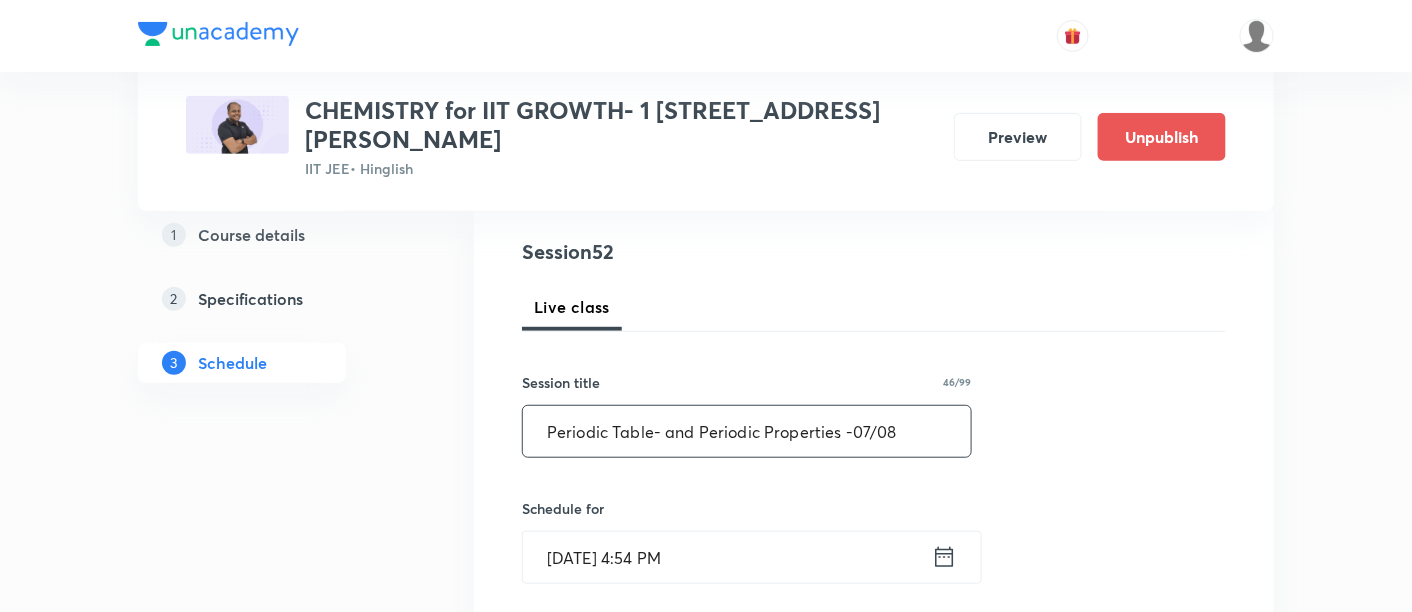 scroll, scrollTop: 222, scrollLeft: 0, axis: vertical 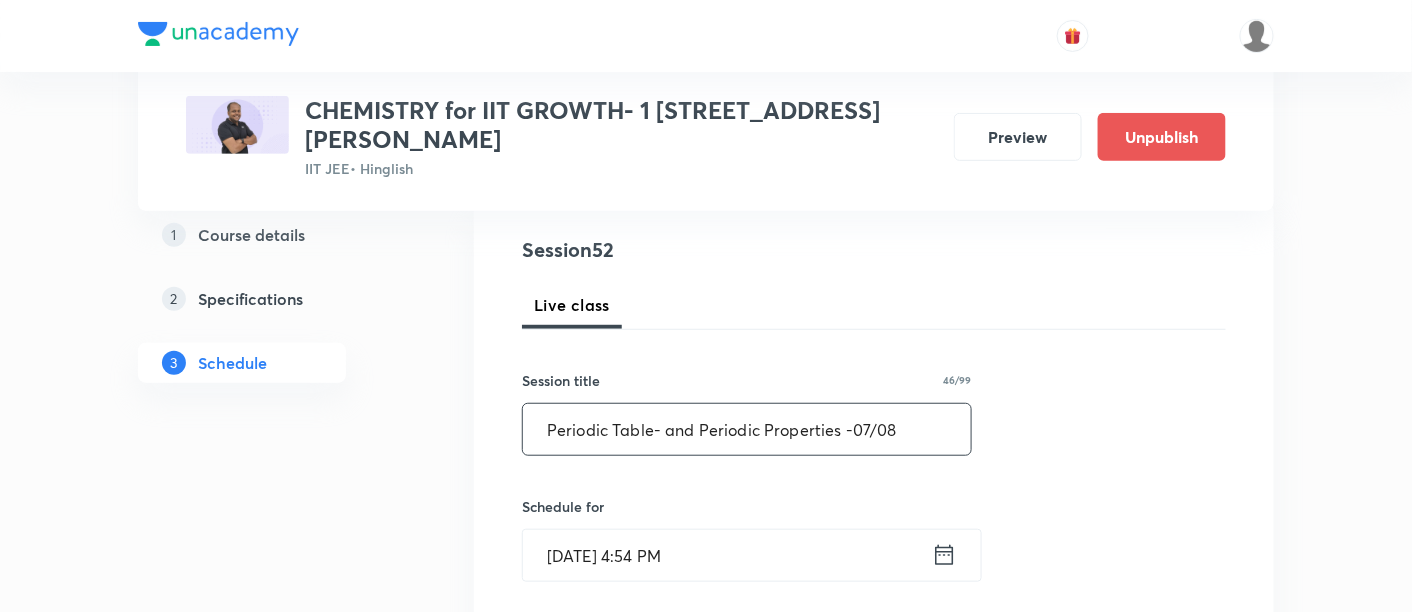 type on "Periodic Table- and Periodic Properties -07/08" 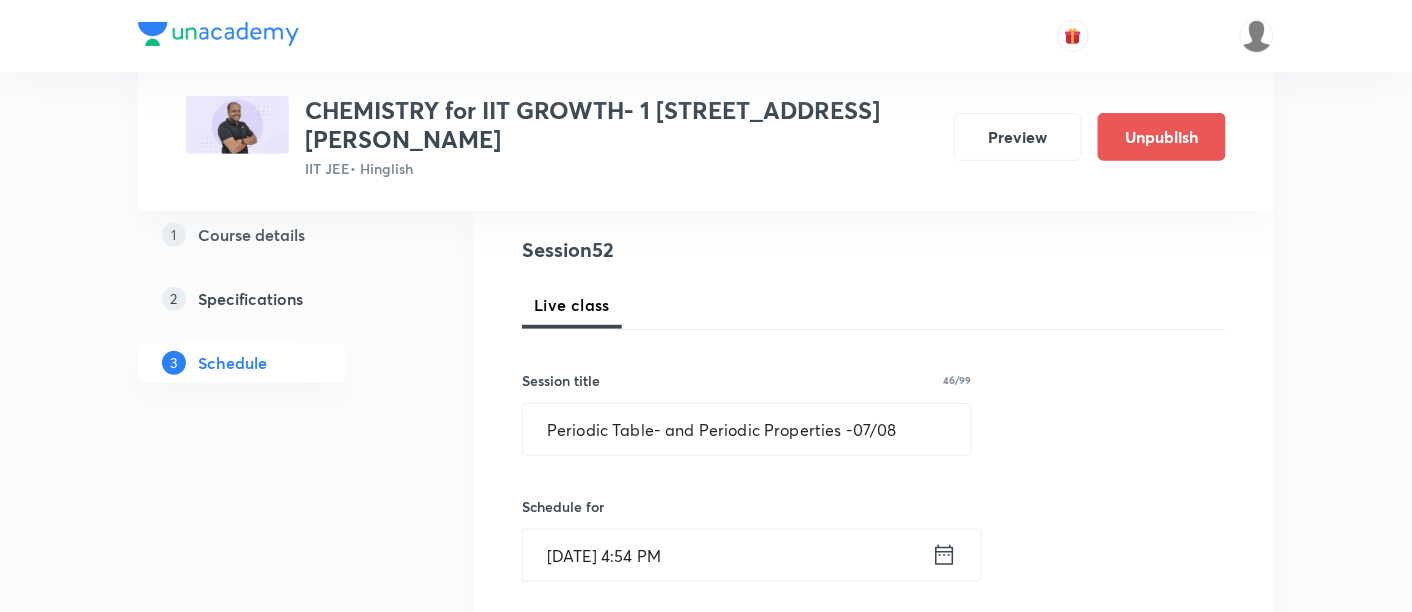 click 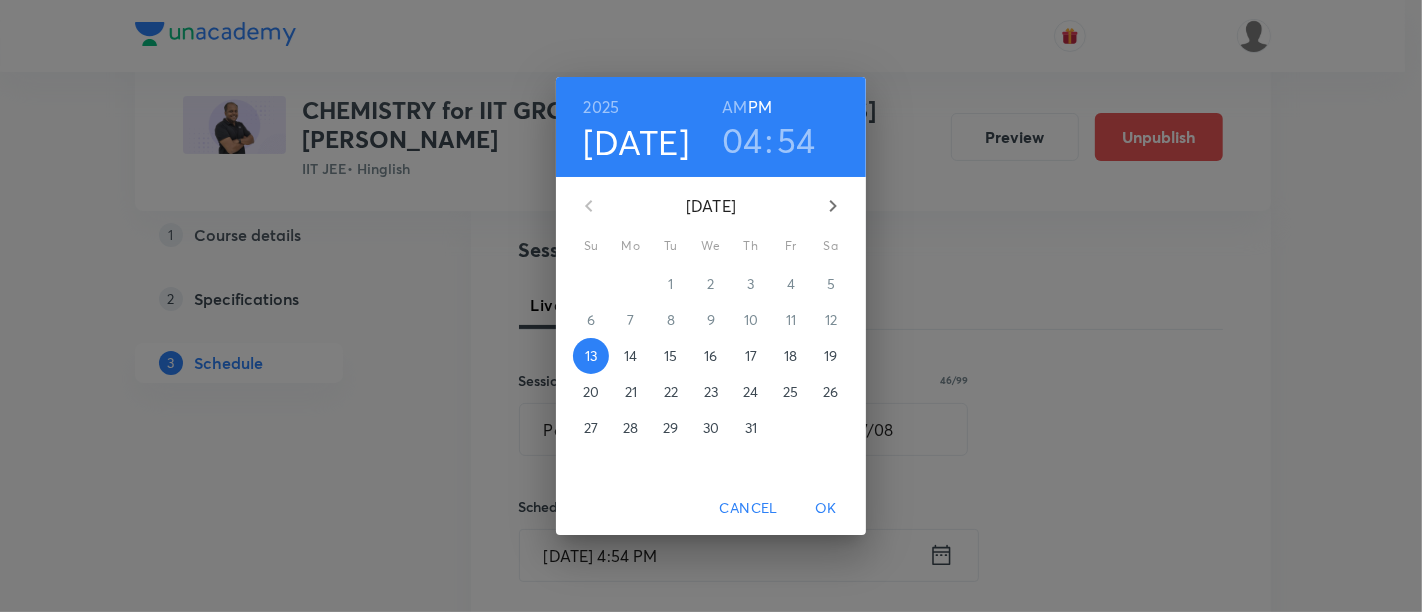 click on "18" at bounding box center [790, 356] 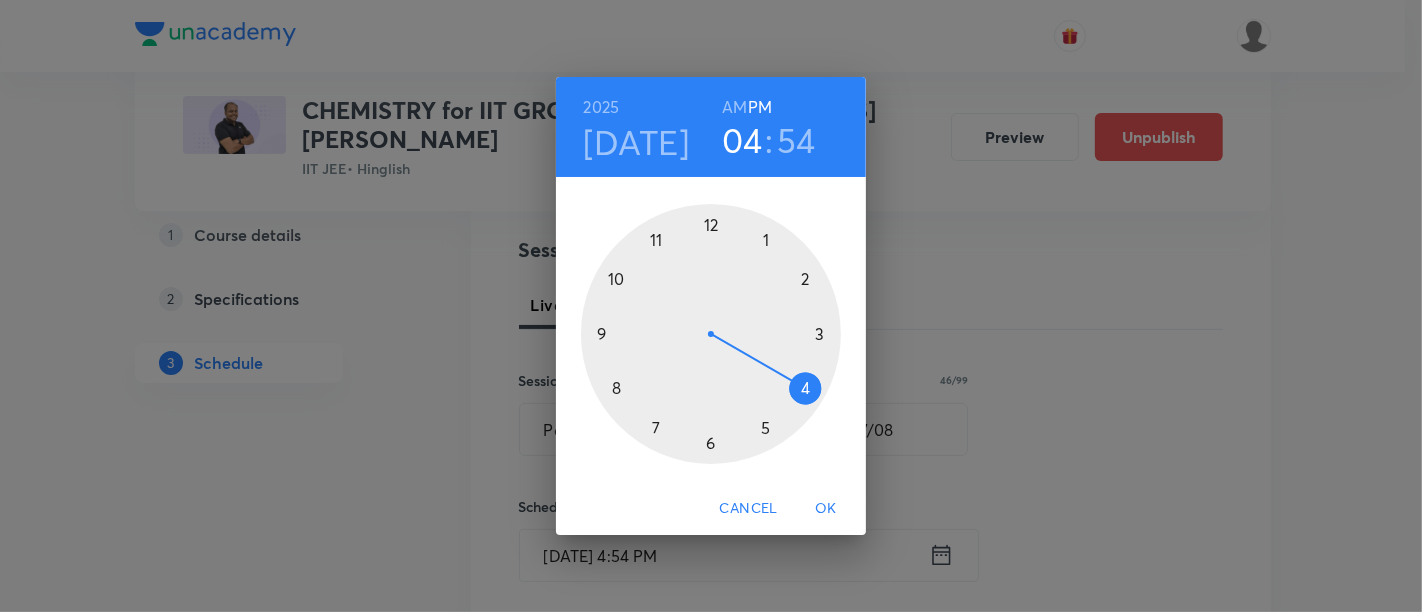 click at bounding box center [711, 334] 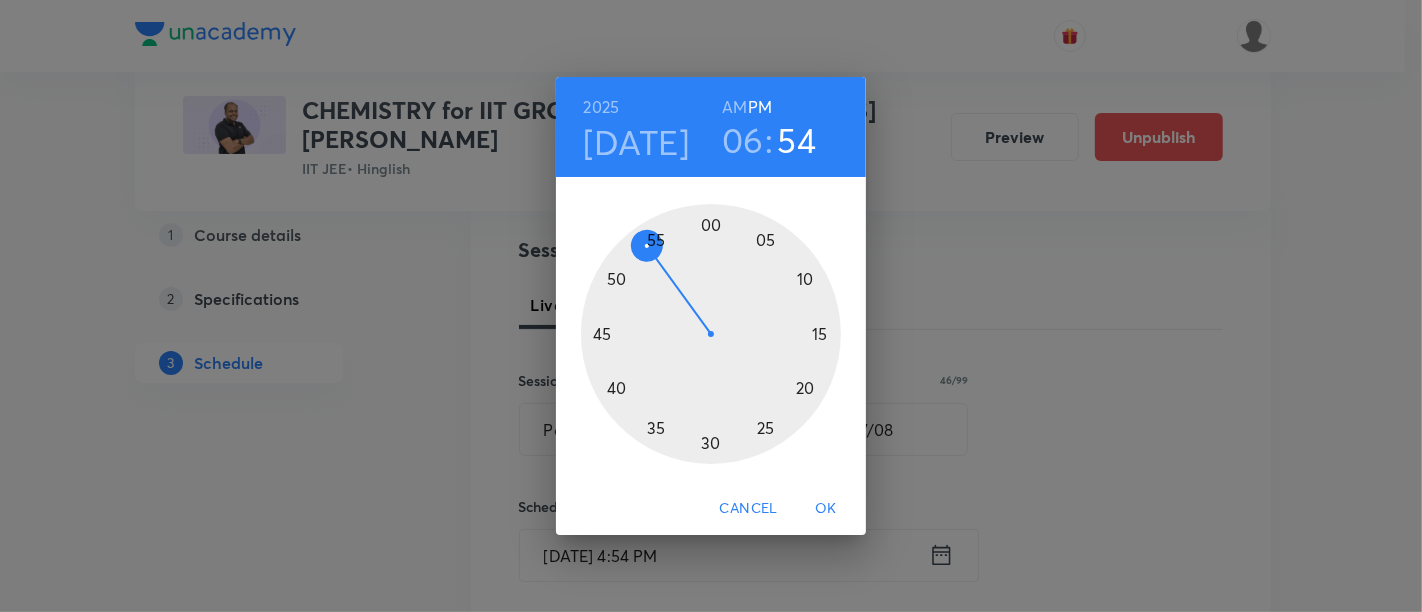 click at bounding box center [711, 334] 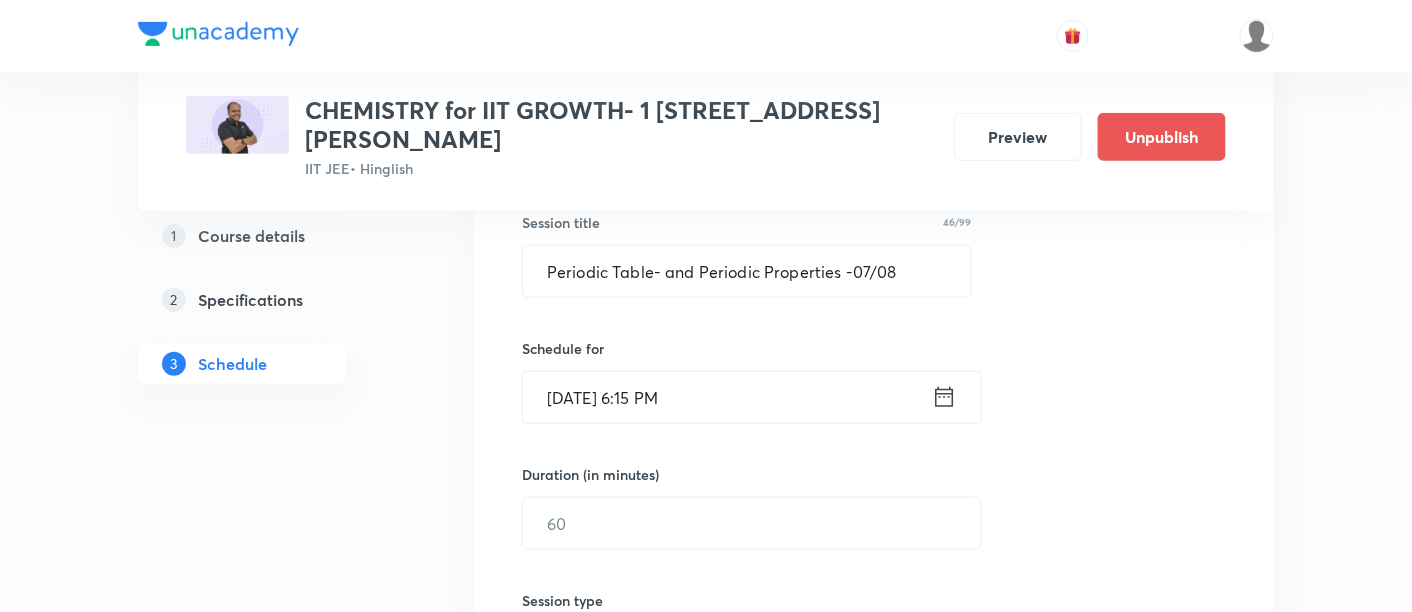 scroll, scrollTop: 396, scrollLeft: 0, axis: vertical 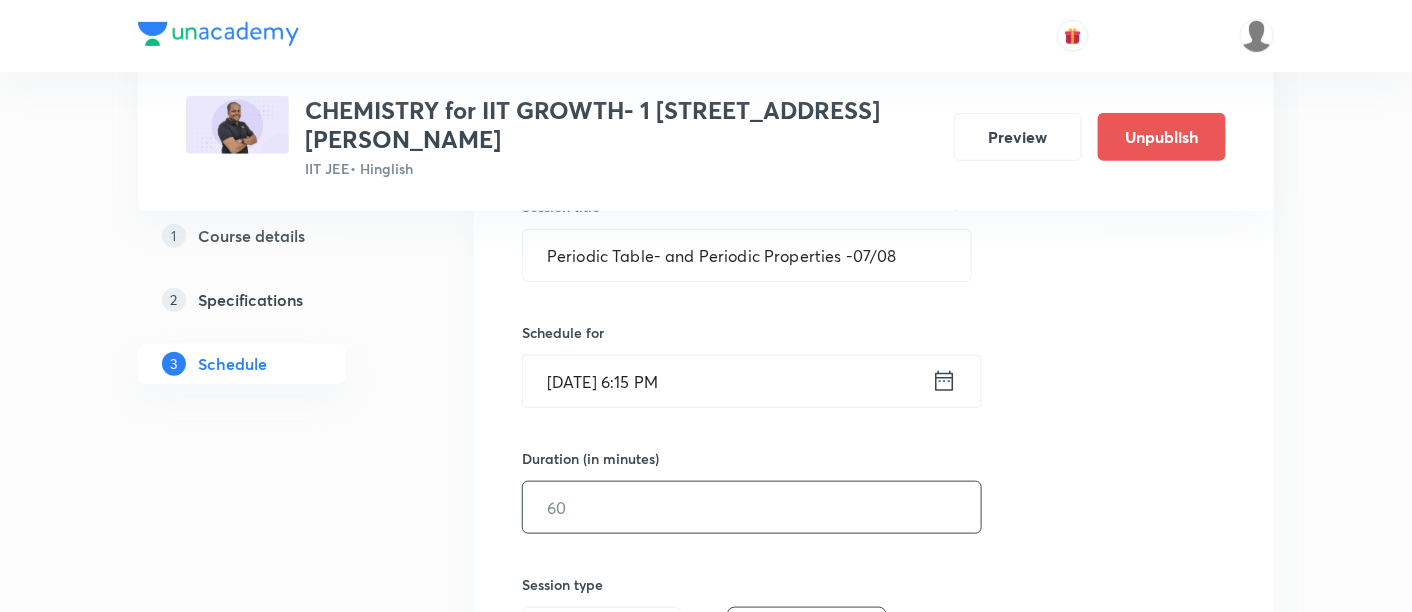 click at bounding box center (752, 507) 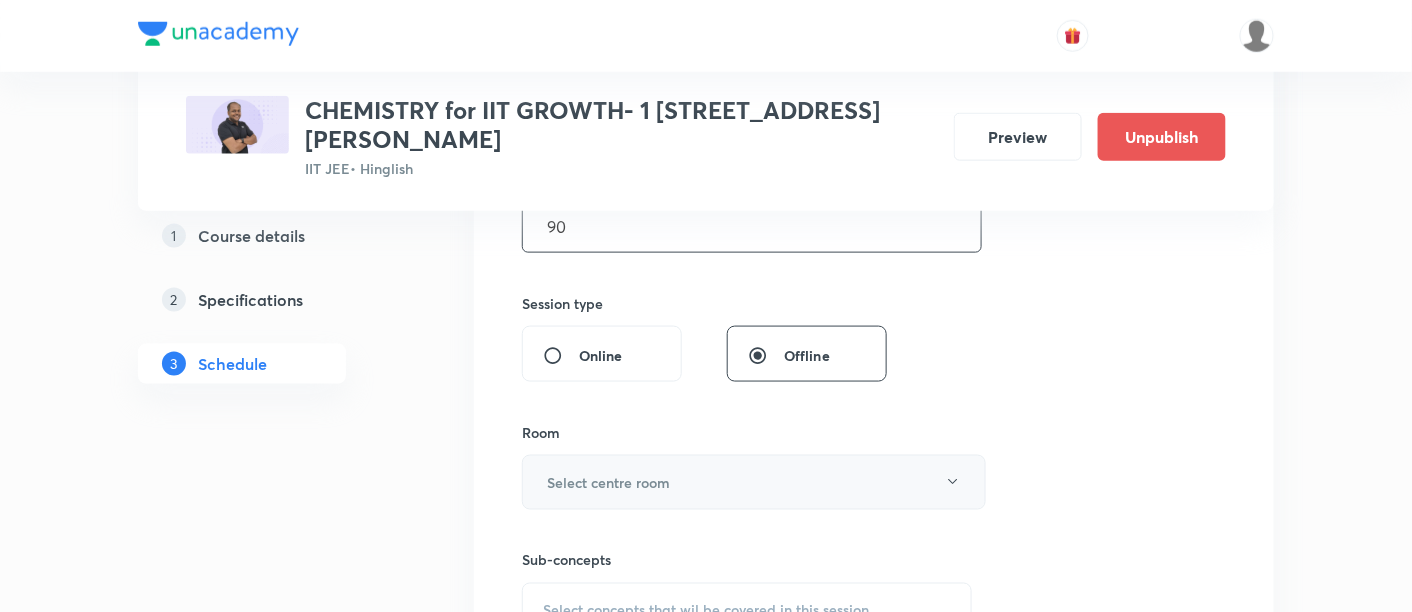 scroll, scrollTop: 677, scrollLeft: 0, axis: vertical 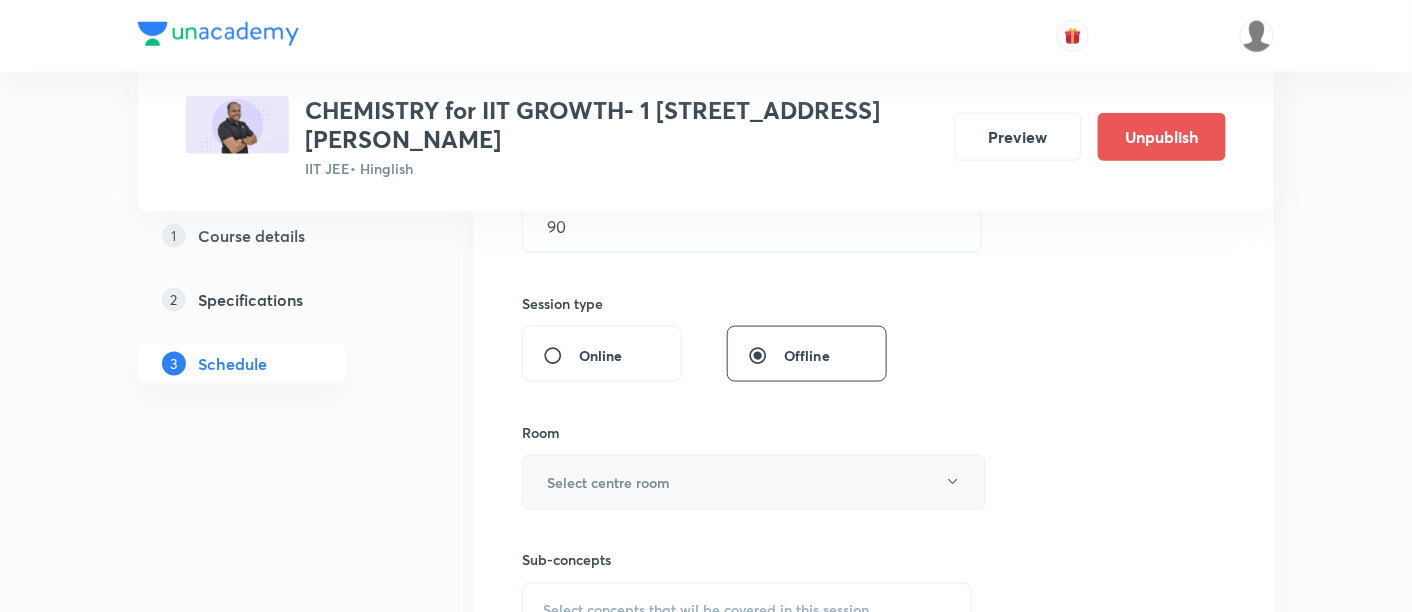 click on "Select centre room" at bounding box center (754, 482) 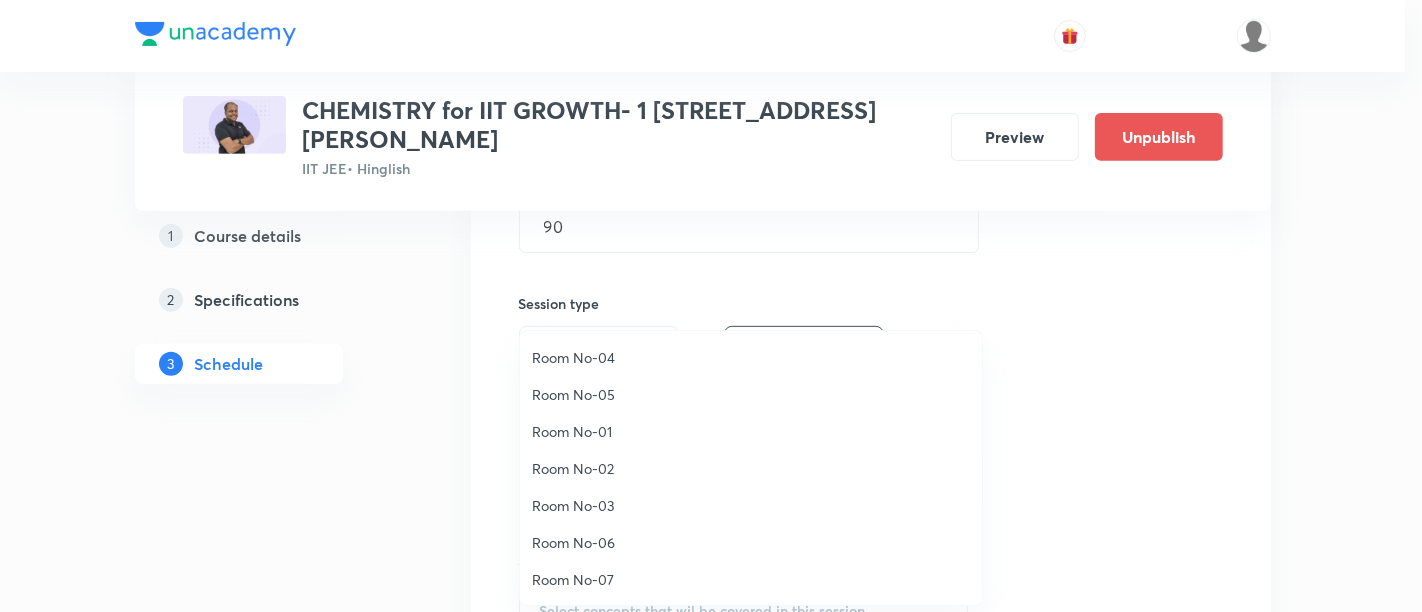 click on "Room No-02" at bounding box center (751, 468) 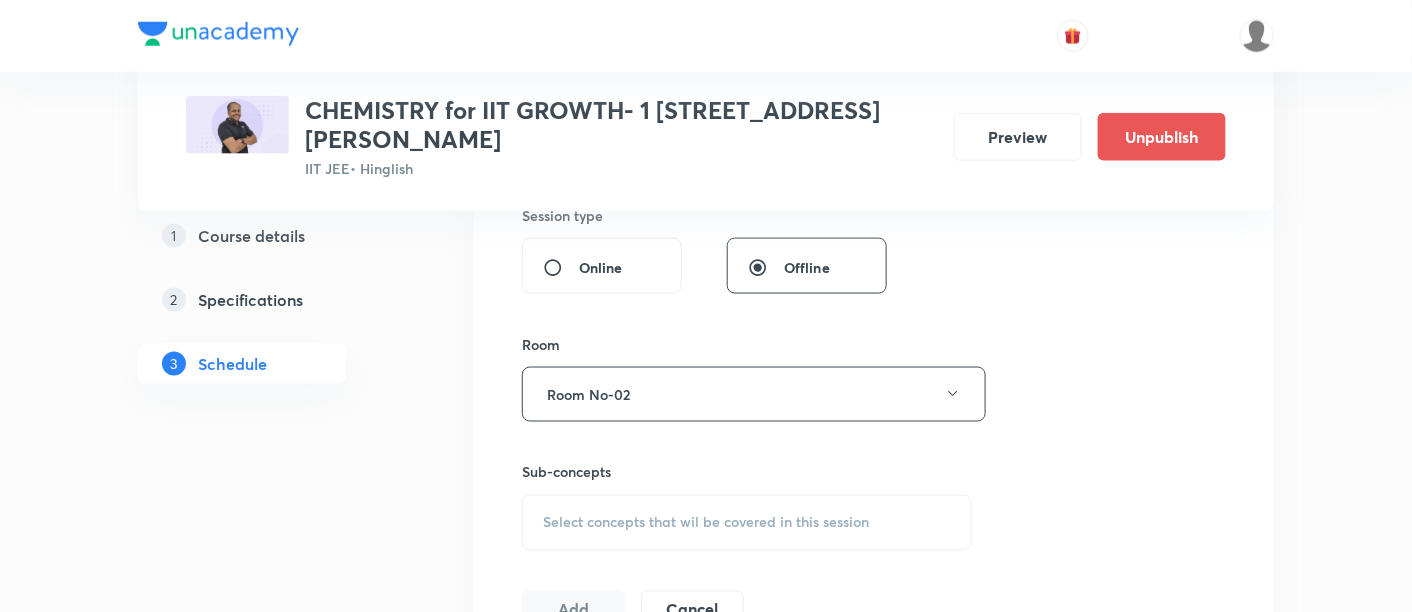 scroll, scrollTop: 766, scrollLeft: 0, axis: vertical 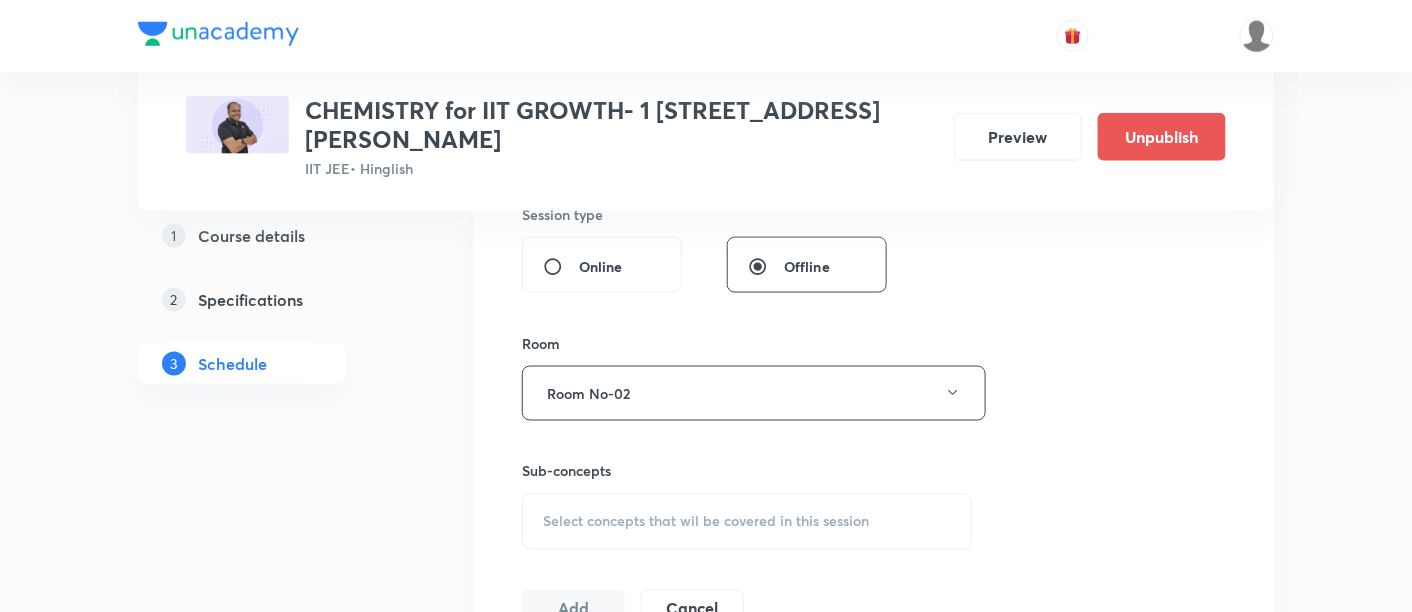 click on "Select concepts that wil be covered in this session" at bounding box center [706, 522] 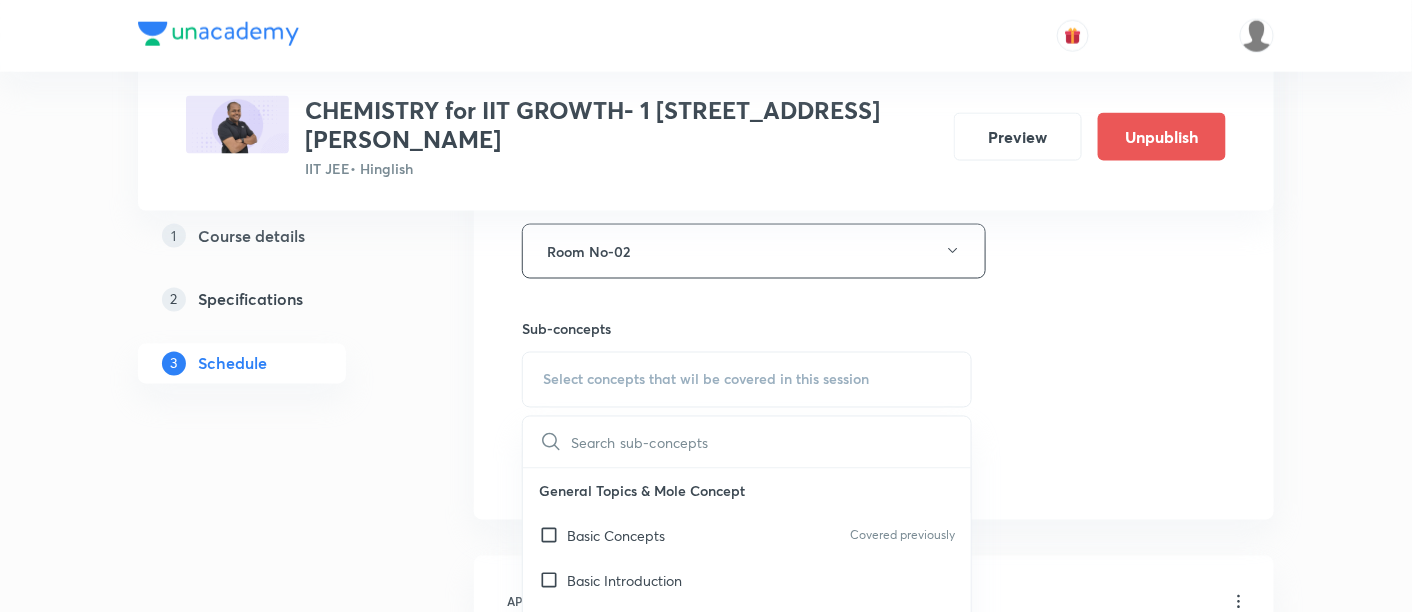 scroll, scrollTop: 925, scrollLeft: 0, axis: vertical 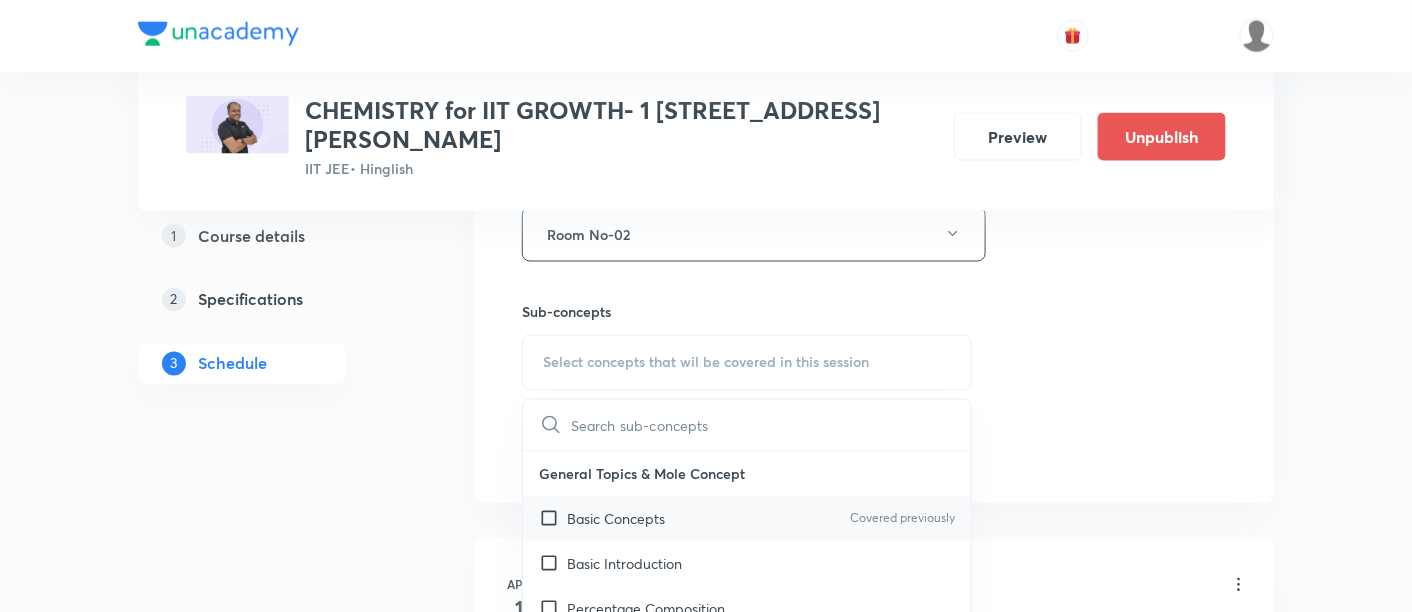 click on "Basic Concepts Covered previously" at bounding box center (747, 519) 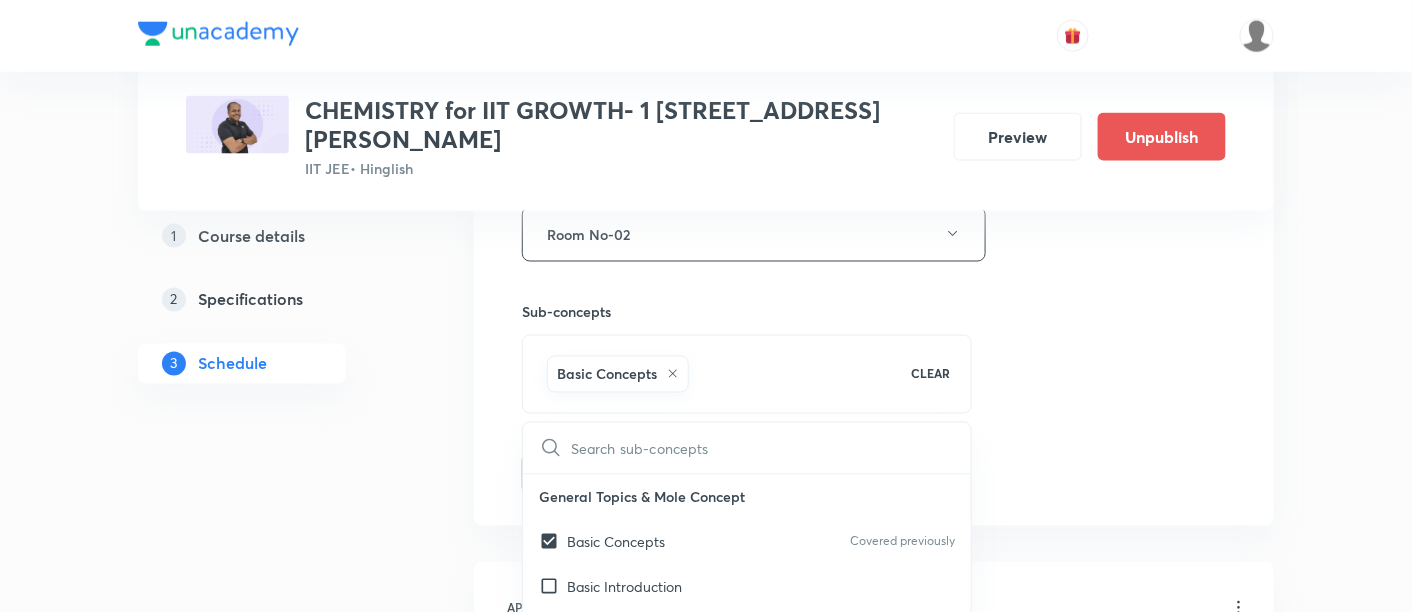 checkbox on "true" 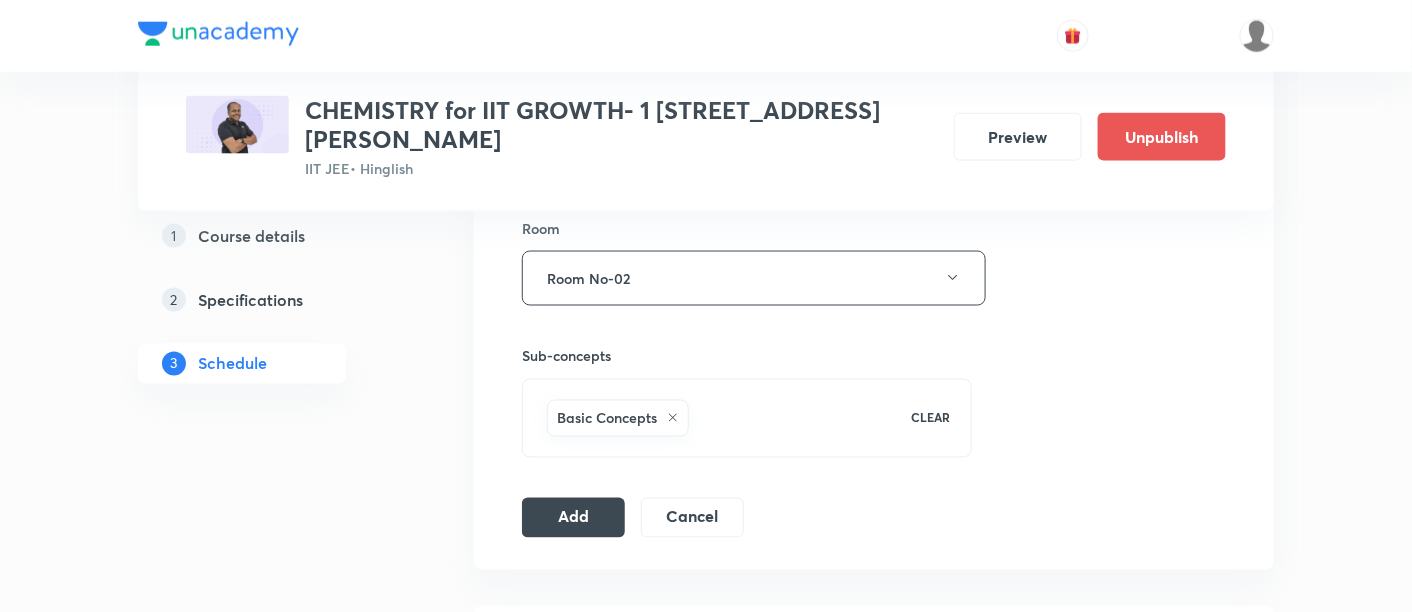 scroll, scrollTop: 888, scrollLeft: 0, axis: vertical 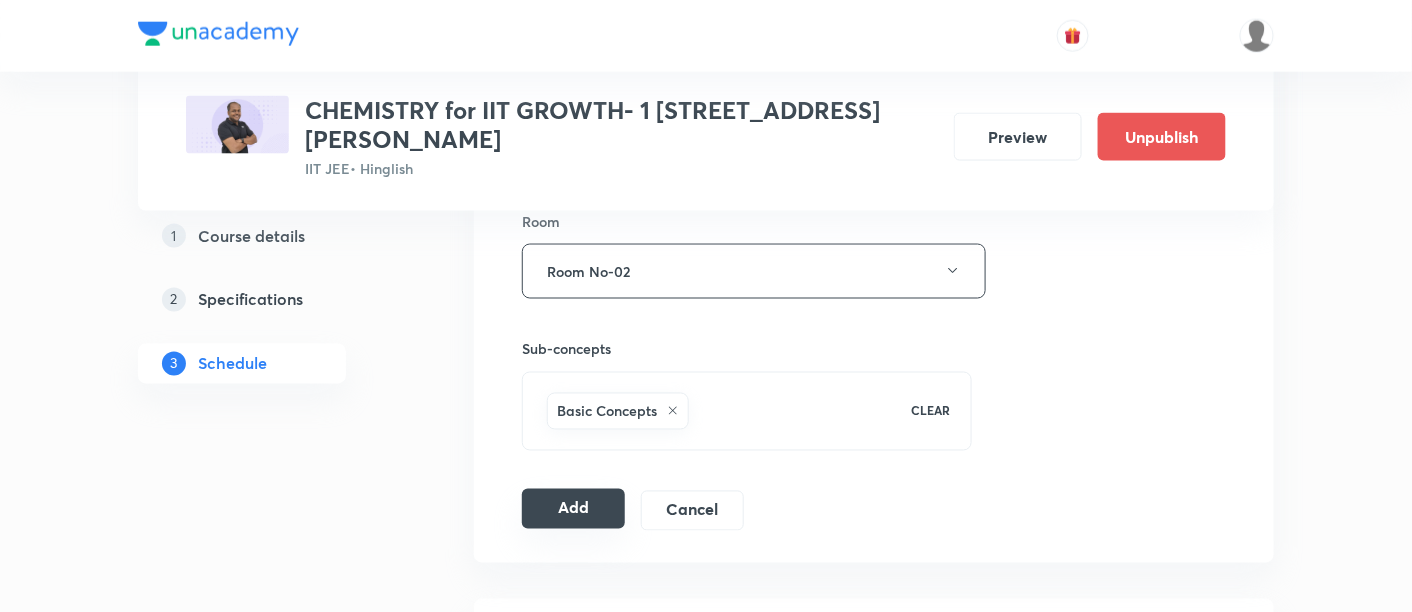 click on "Add" at bounding box center [573, 509] 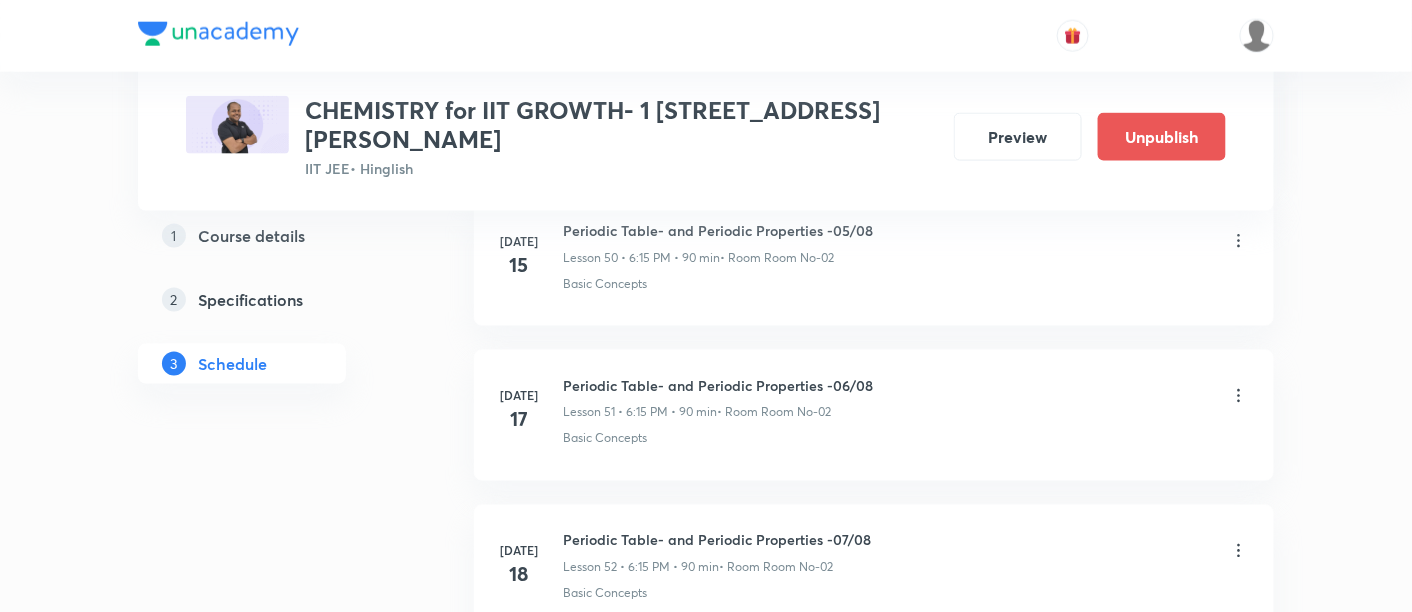 scroll, scrollTop: 8102, scrollLeft: 0, axis: vertical 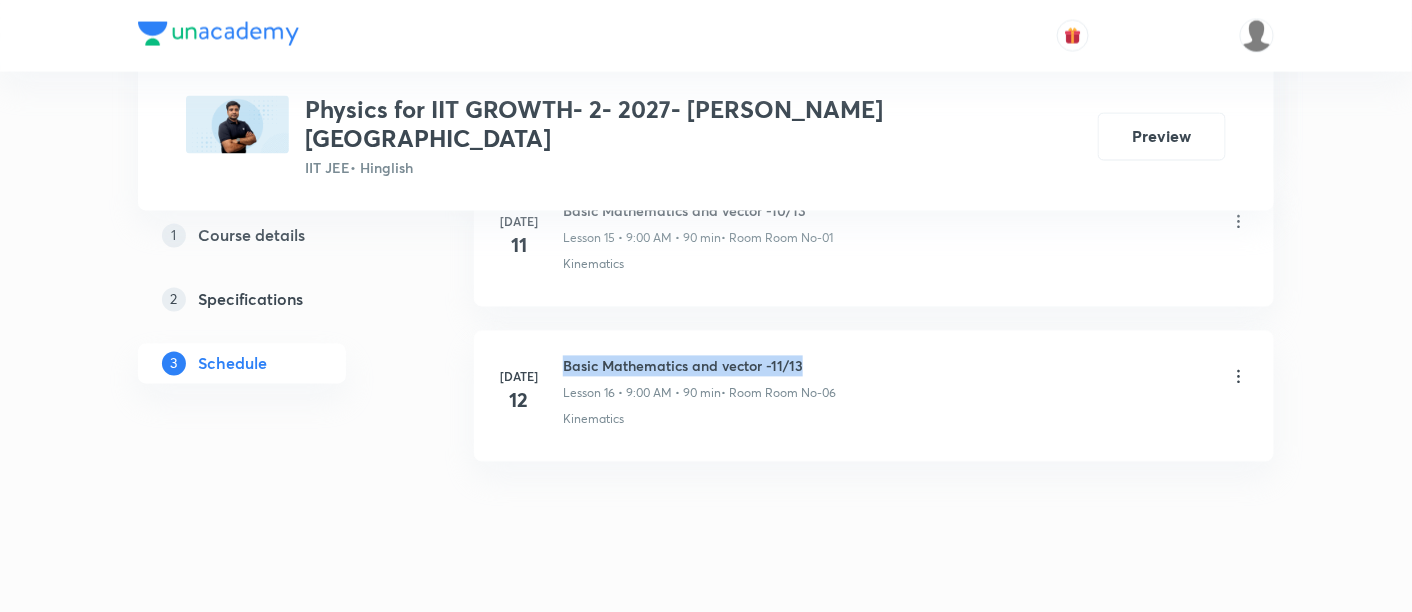 drag, startPoint x: 564, startPoint y: 327, endPoint x: 820, endPoint y: 335, distance: 256.12497 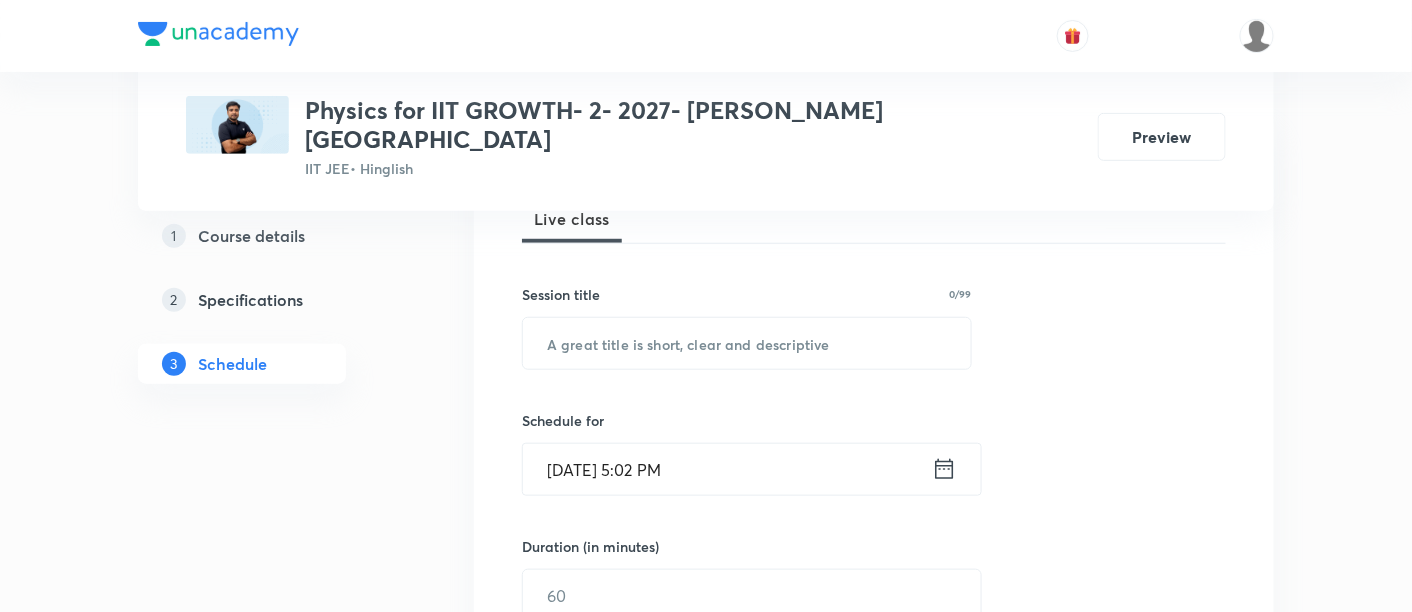 scroll, scrollTop: 311, scrollLeft: 0, axis: vertical 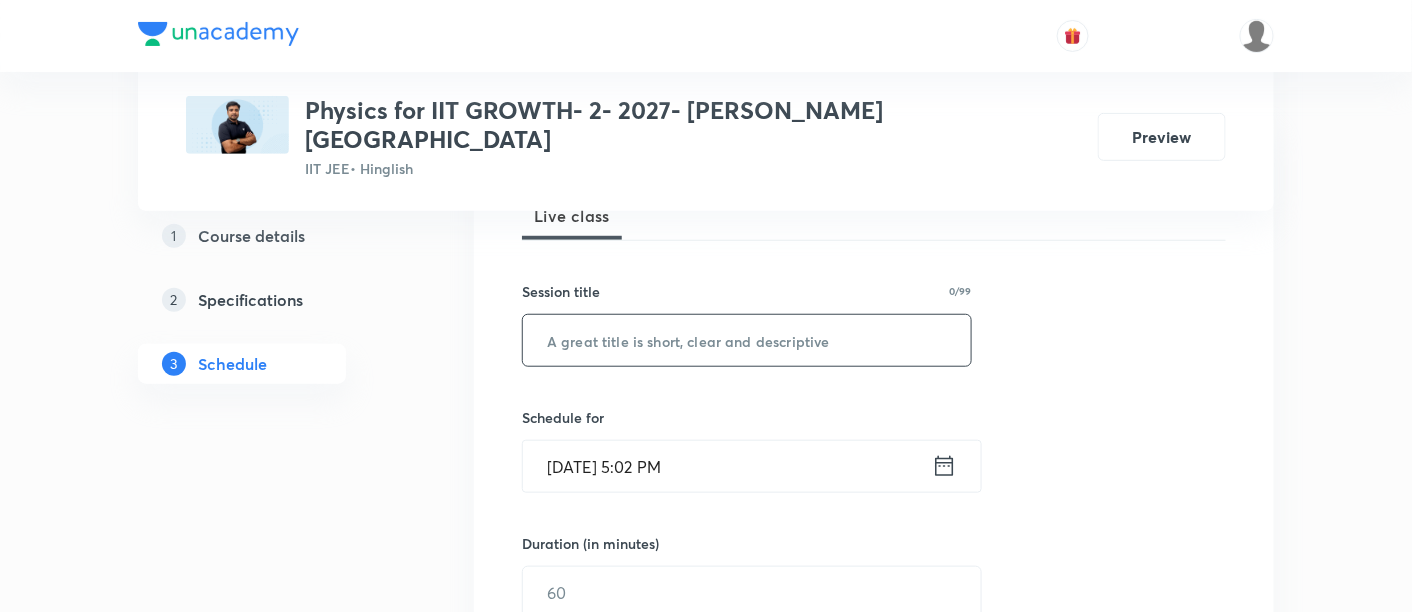 click at bounding box center [747, 340] 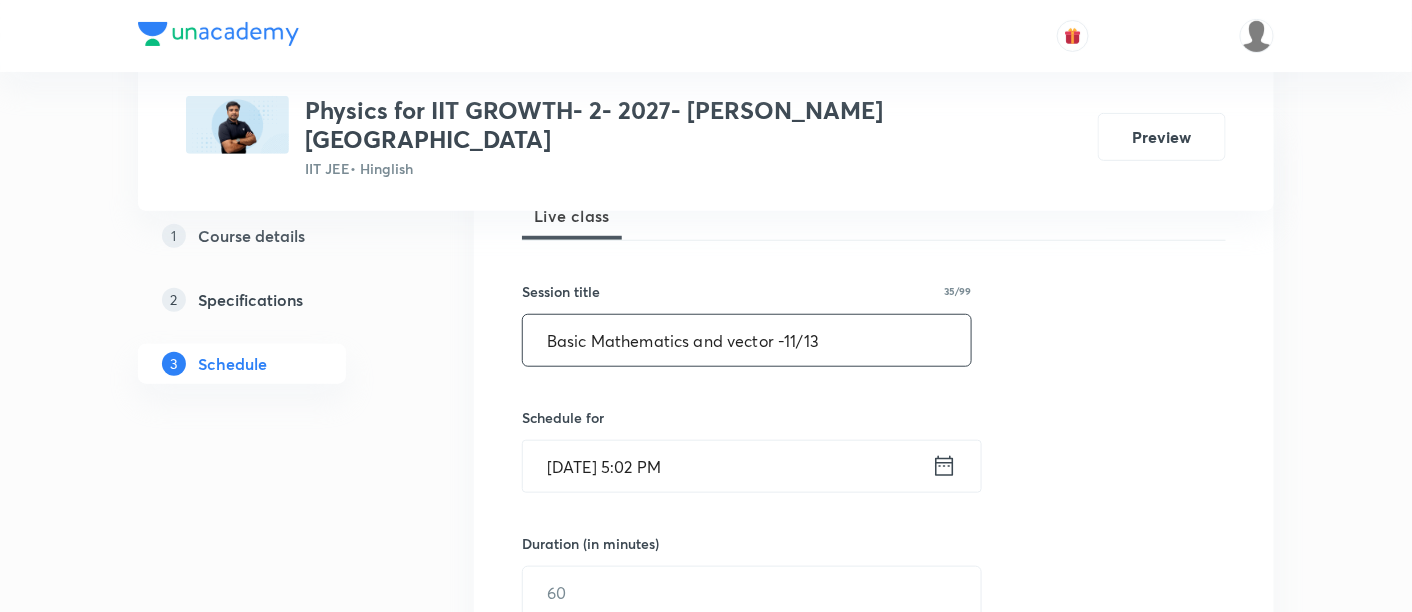 click on "Basic Mathematics and vector -11/13" at bounding box center [747, 340] 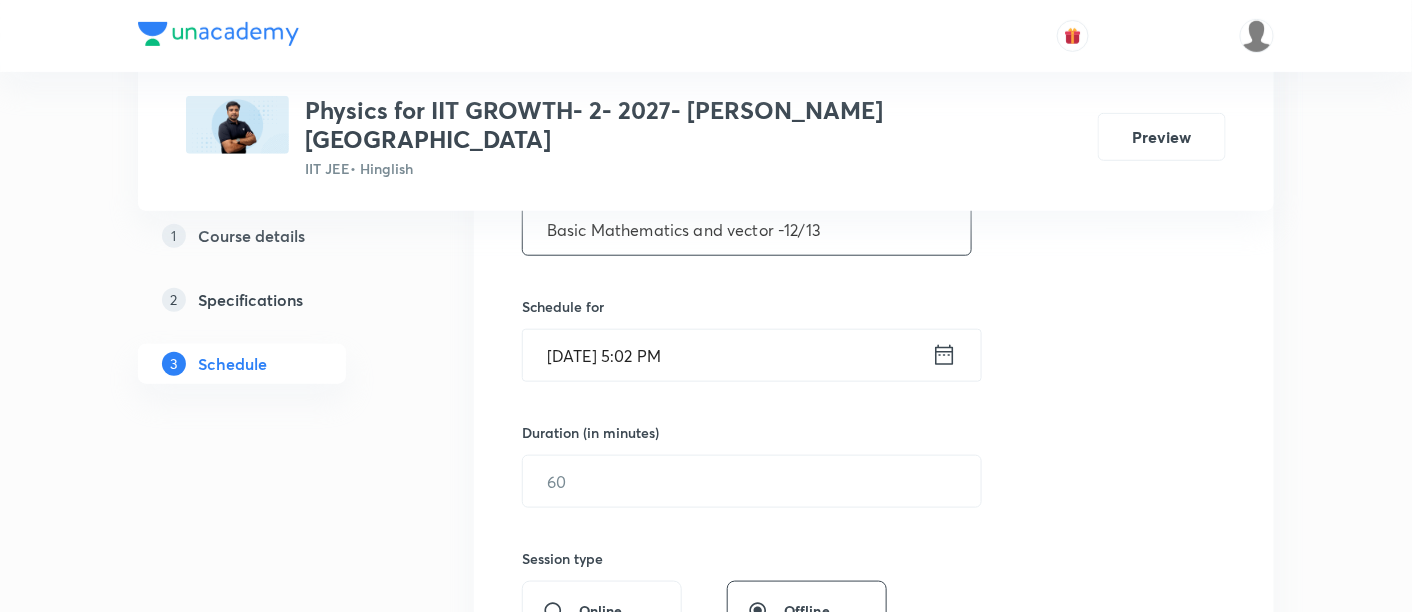 scroll, scrollTop: 425, scrollLeft: 0, axis: vertical 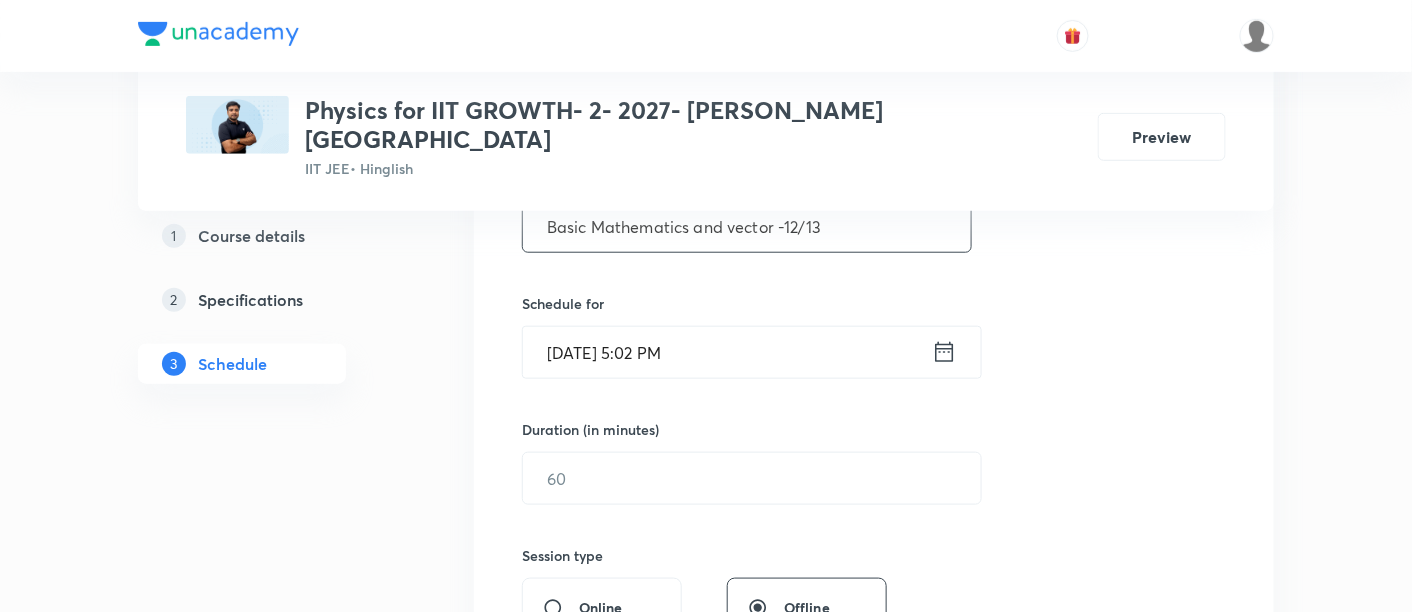 type on "Basic Mathematics and vector -12/13" 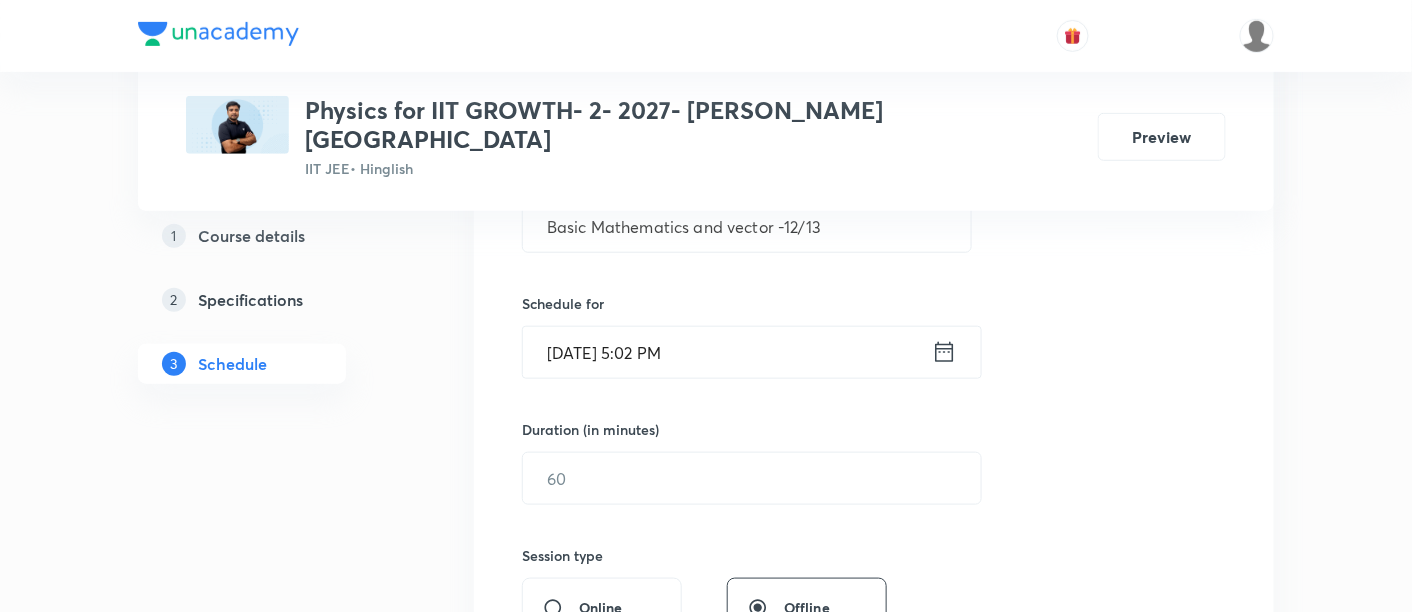 click 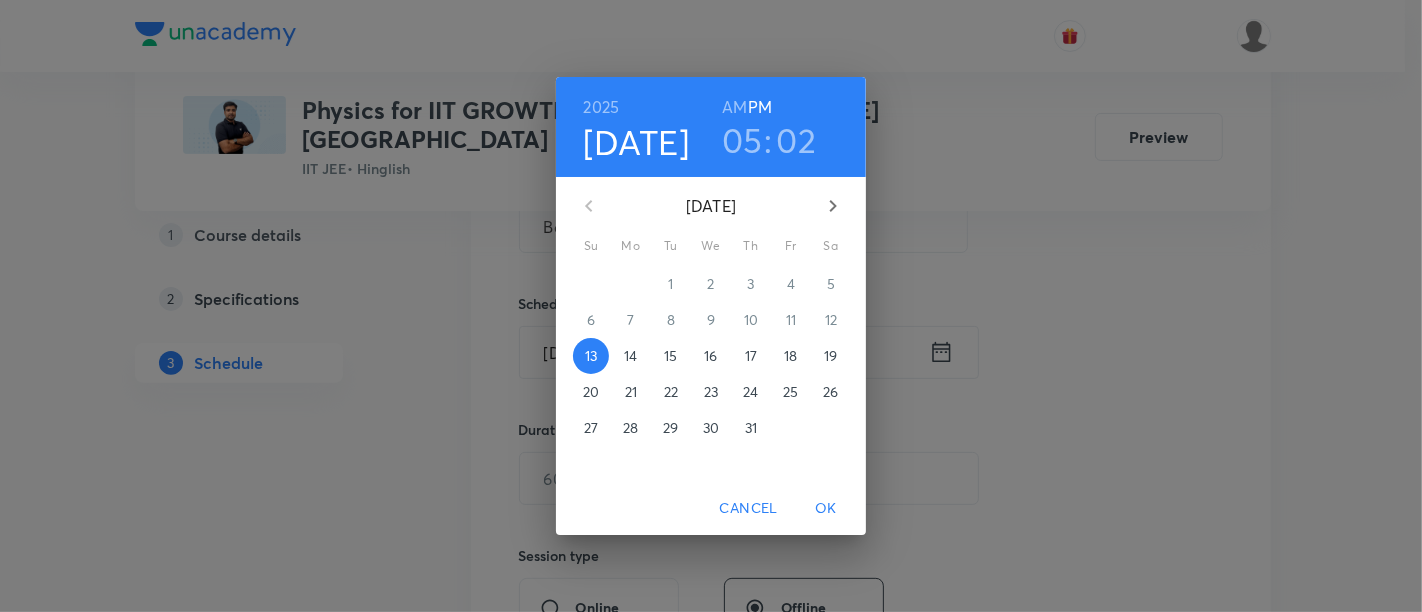 click on "15" at bounding box center (671, 356) 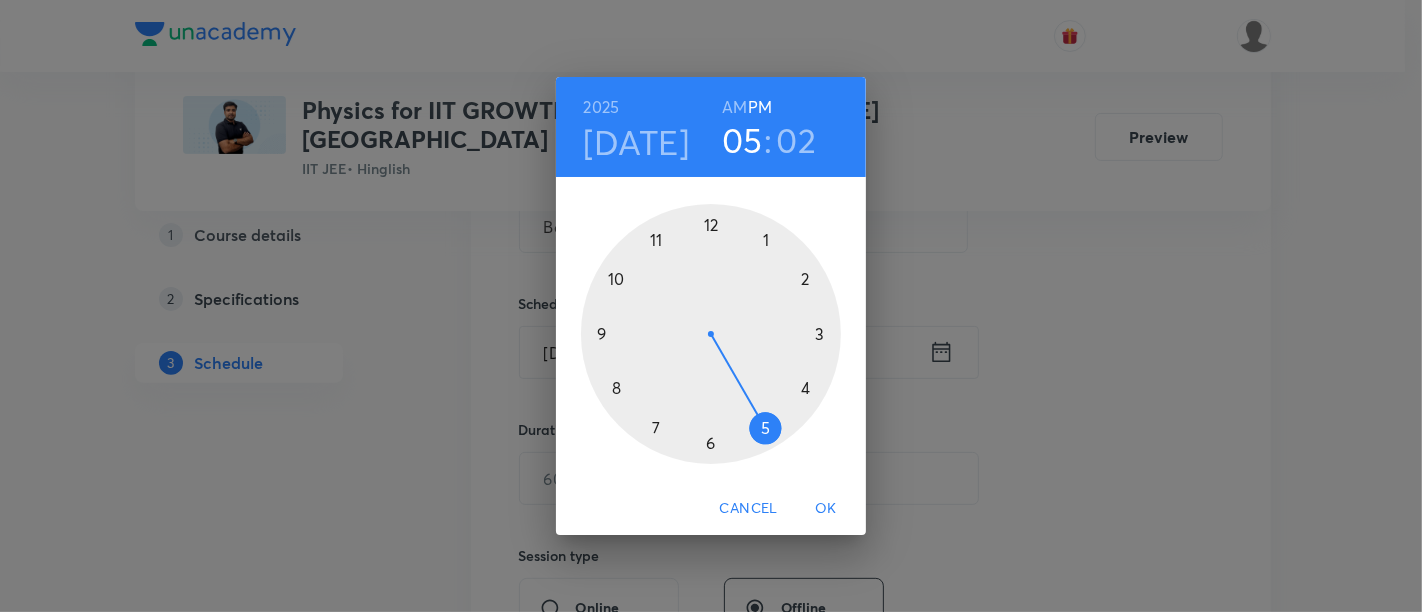 click on "AM" at bounding box center (734, 107) 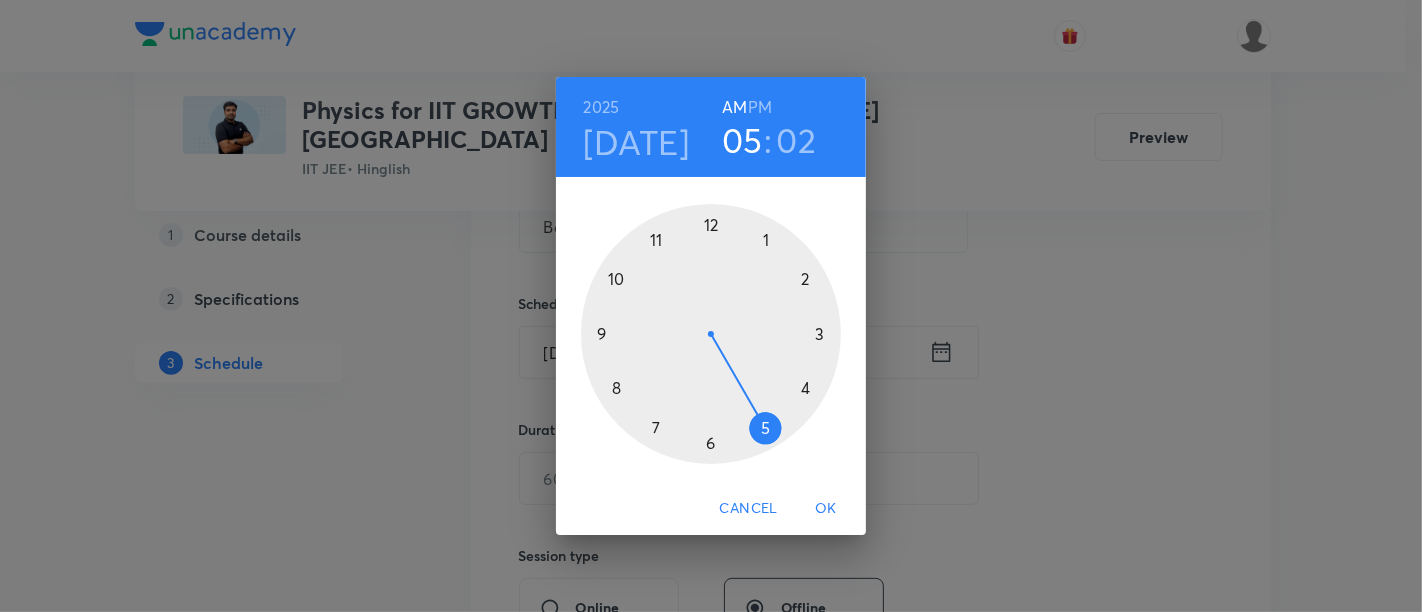click at bounding box center (711, 334) 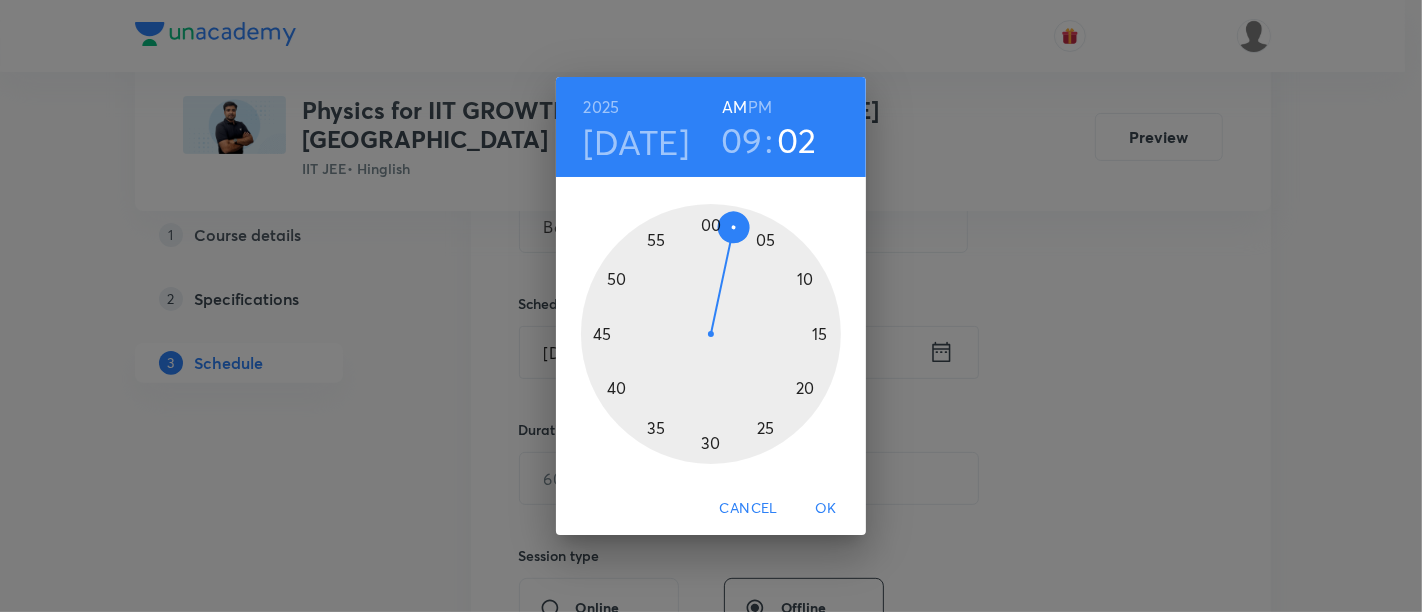 click at bounding box center [711, 334] 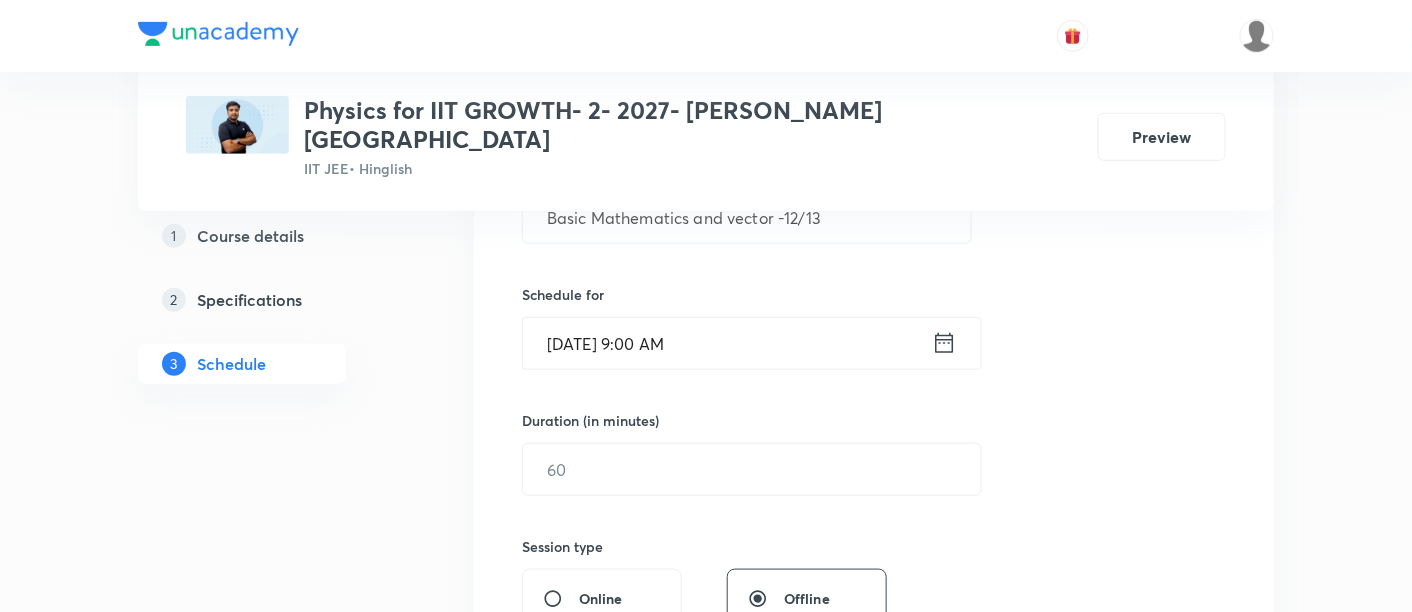 scroll, scrollTop: 440, scrollLeft: 0, axis: vertical 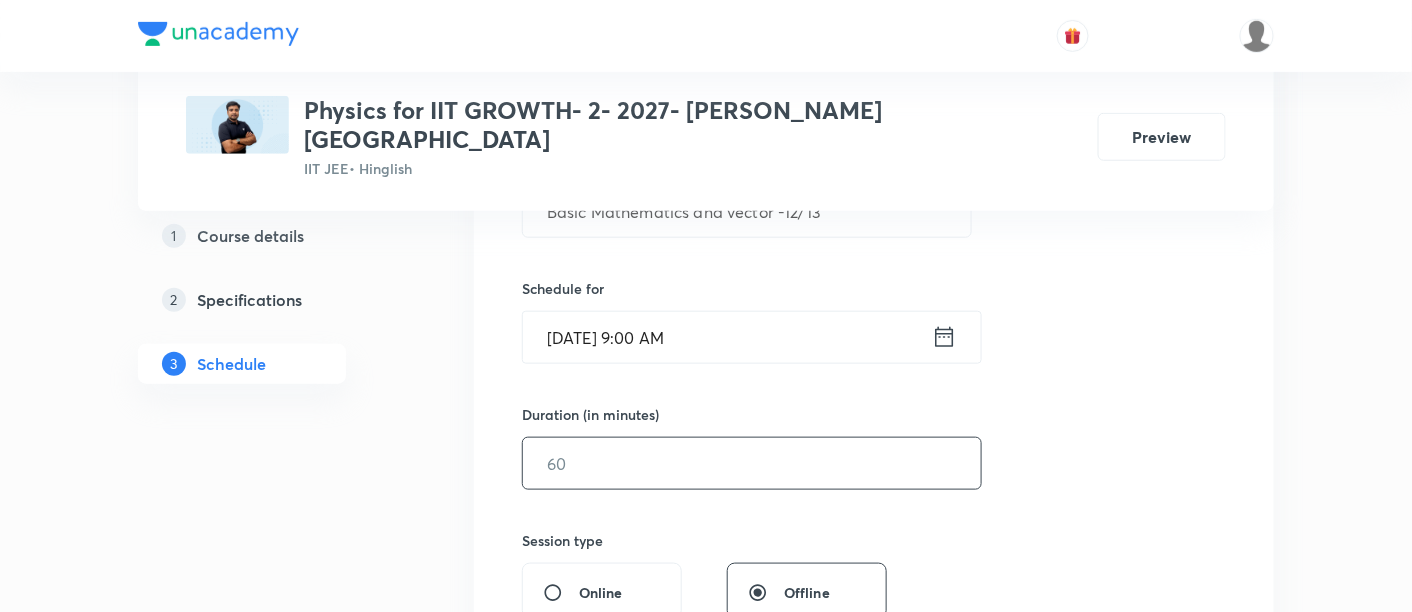 click at bounding box center [752, 463] 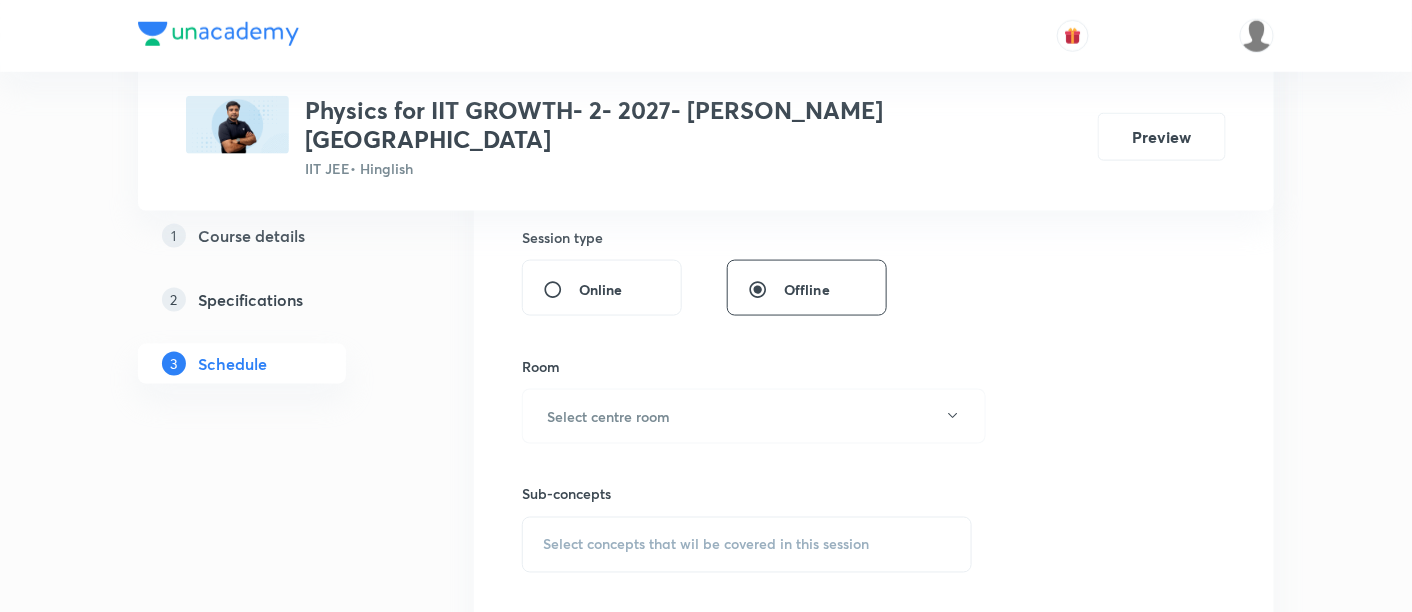 scroll, scrollTop: 744, scrollLeft: 0, axis: vertical 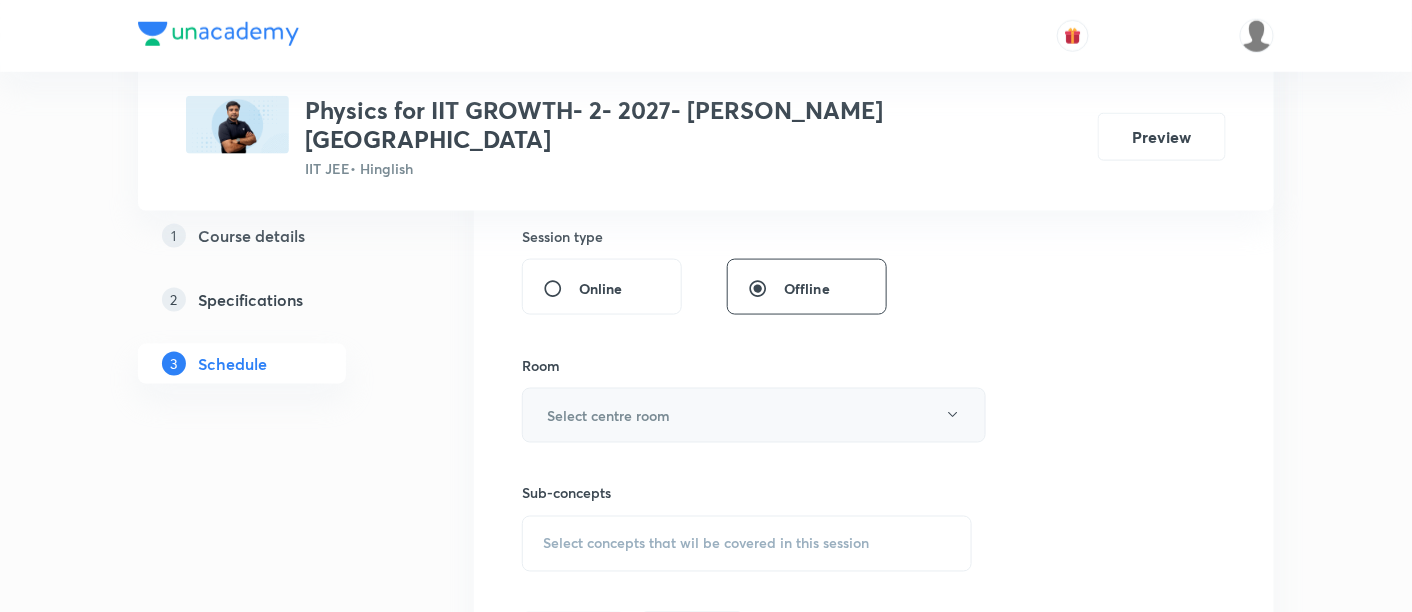 type on "90" 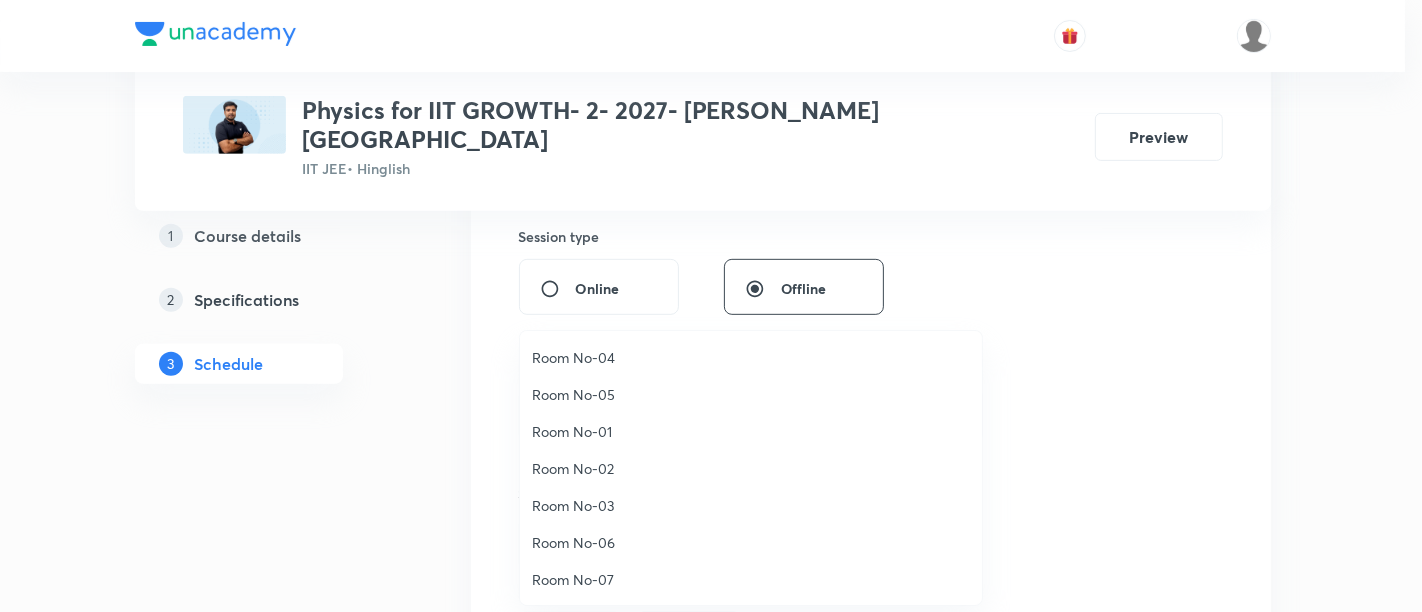 click on "Room No-07" at bounding box center (751, 579) 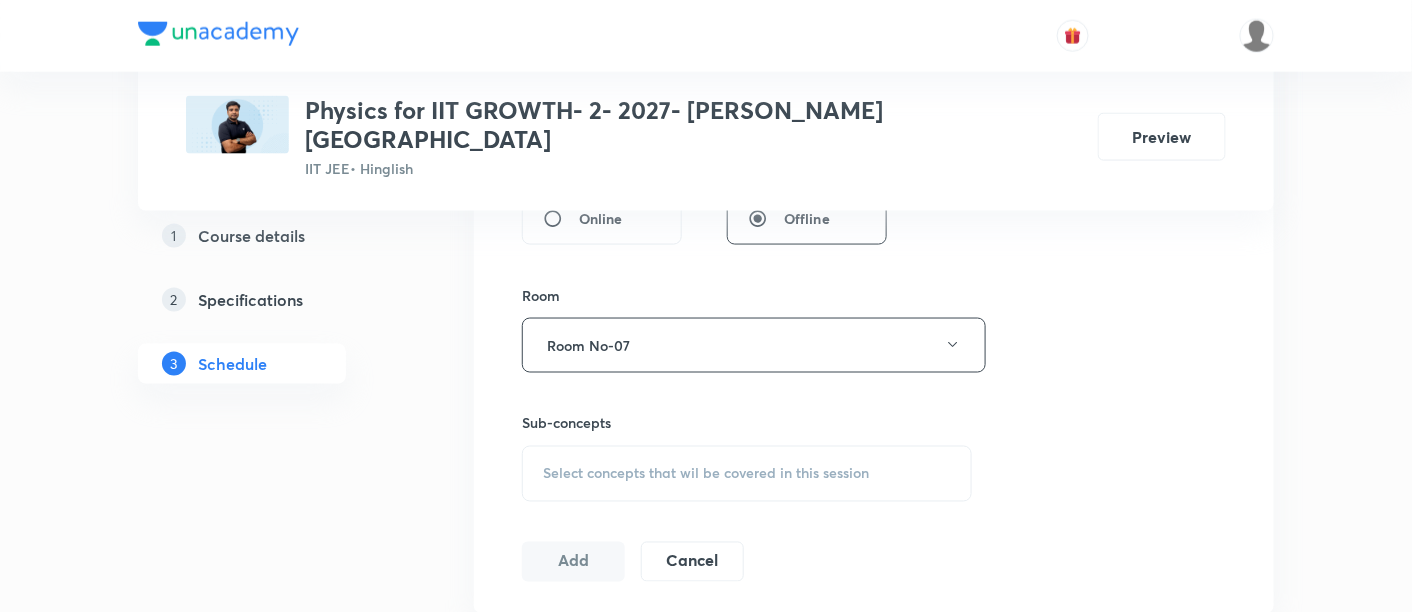 scroll, scrollTop: 818, scrollLeft: 0, axis: vertical 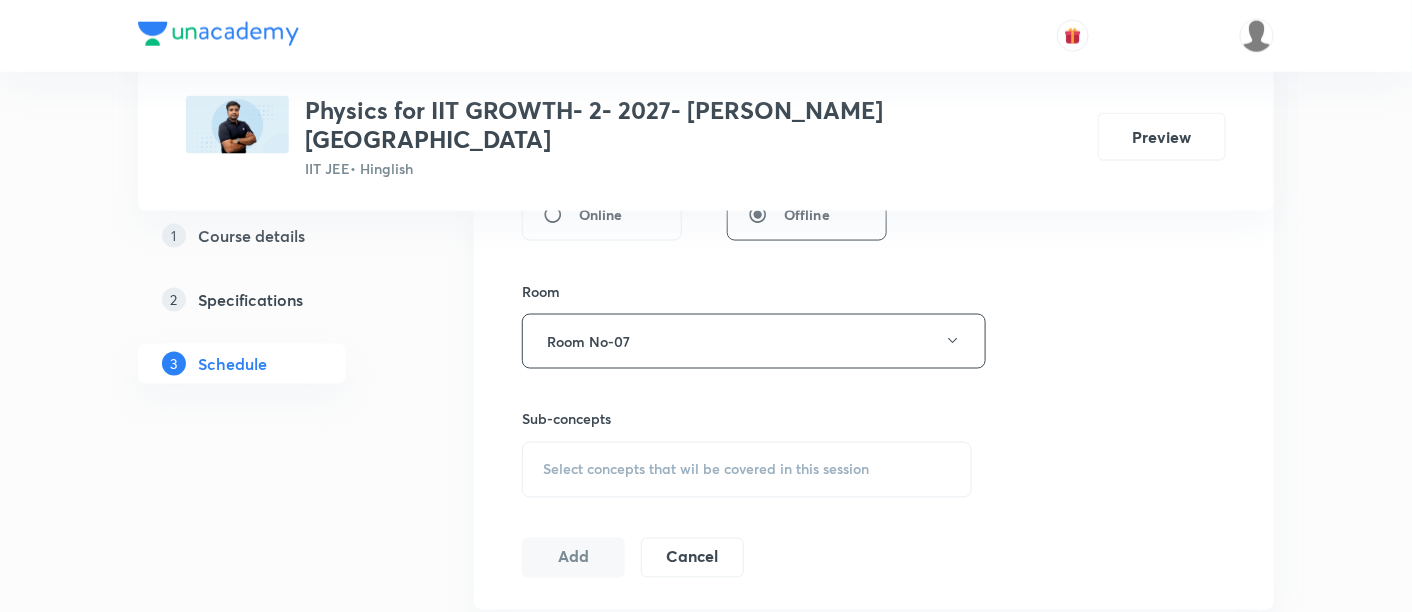 click on "Select concepts that wil be covered in this session" at bounding box center (706, 470) 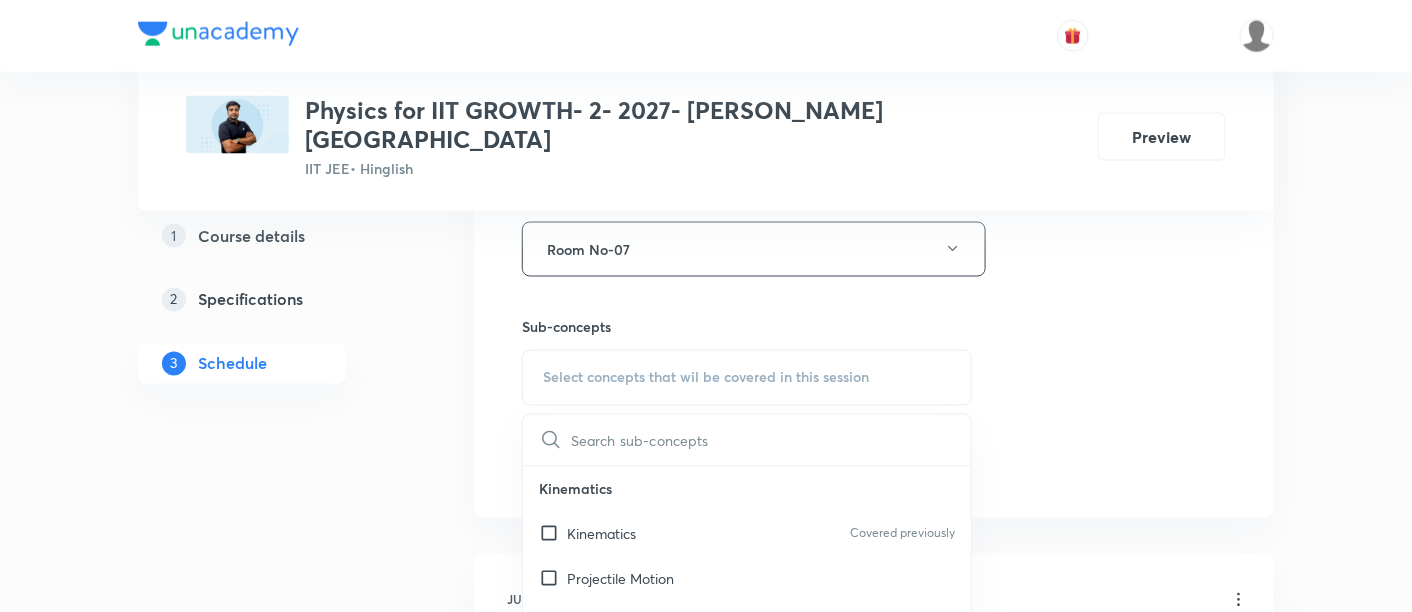 scroll, scrollTop: 918, scrollLeft: 0, axis: vertical 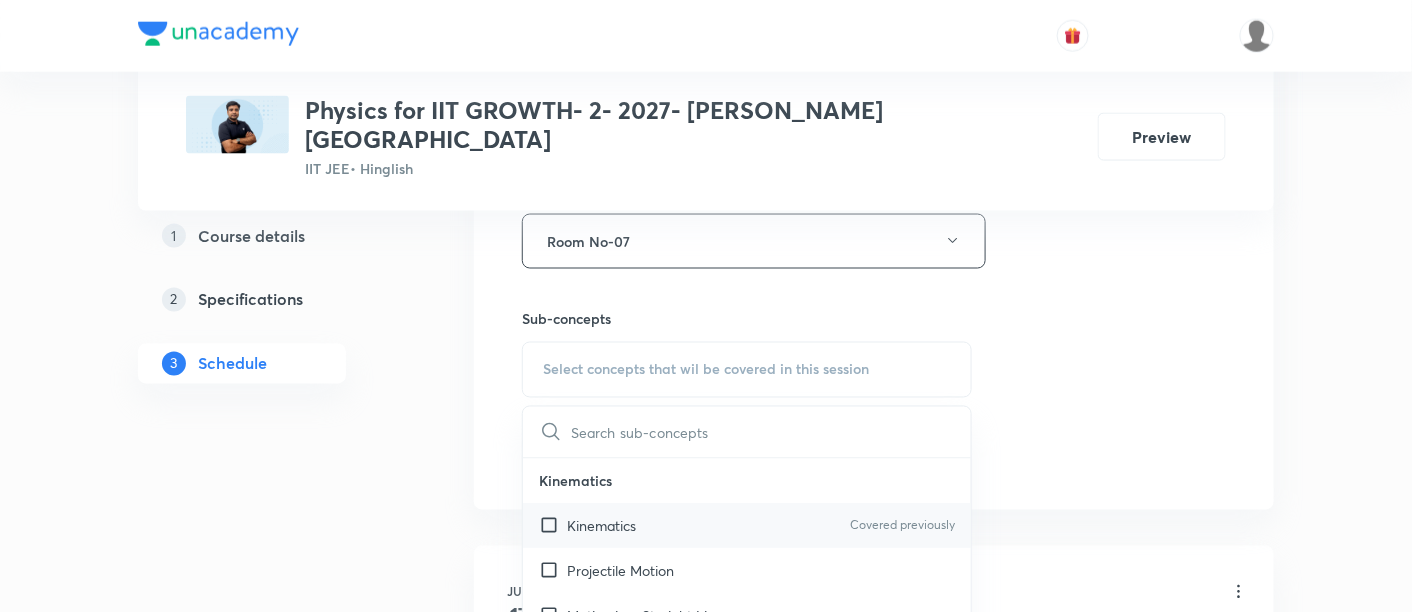 click on "Kinematics Covered previously" at bounding box center [747, 526] 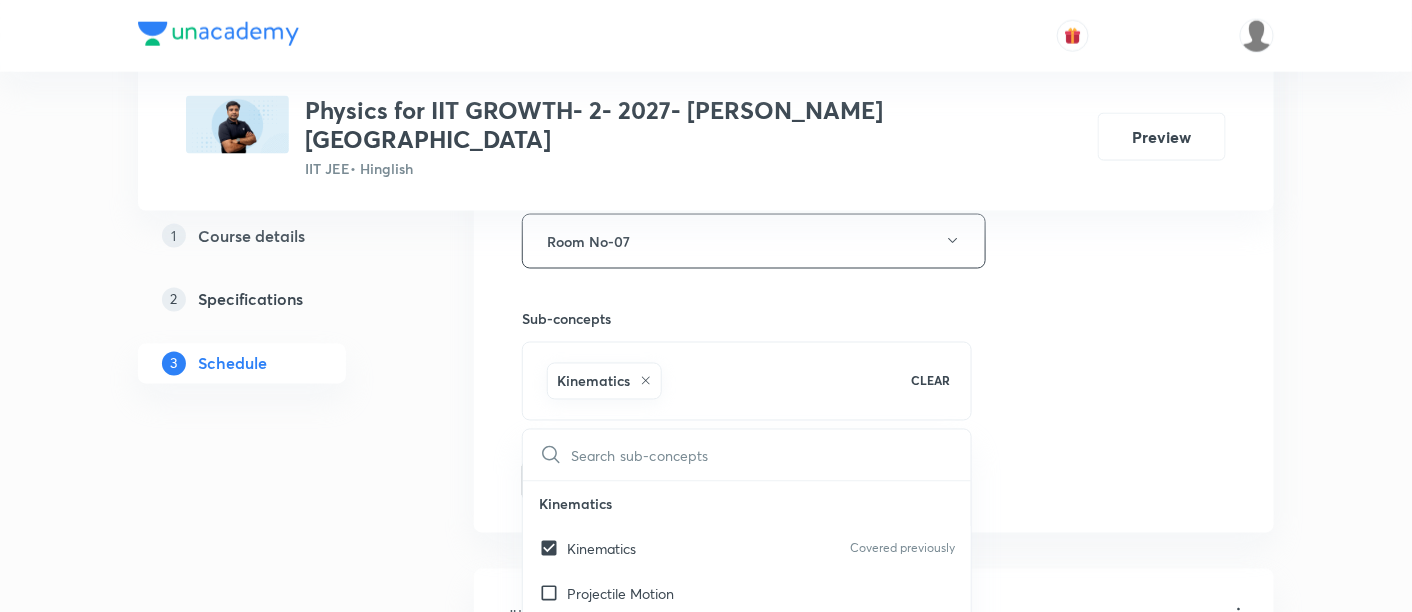 click on "Session  17 Live class Session title 35/99 Basic Mathematics and vector -12/13 ​ Schedule for Jul 15, 2025, 9:00 AM ​ Duration (in minutes) 90 ​   Session type Online Offline Room Room No-07 Sub-concepts Kinematics CLEAR ​ Kinematics Kinematics Covered previously Projectile Motion Motion in a Straight Line Projectile Motion Frame of Reference   Horizontal Projectile Trajectory  Minimum Velocity & angle to hit a Given Point   Relative Motion Displacement and Distance  Velocity and Speed  Acceleration  Motion in a Straight Line  One- Dimensional Motion in a Vertical Line  Motion Upon an Inclined Plane  Relative Motion in One dimension Graphs in Motion in One Dimension Relative Motion Motion in a Plane Position Vector, Velocity, and Acceleration Straight Line Motion and Equation of Motion Straight Line Motion (Graphical Method) Variable Acceleration Motion under Gravity Relative Motion (Basic) River Boat Cases Rain Man Cases Velocity of Approach and Separation Laws of Motion & Friction Concept of Force" at bounding box center (874, 20) 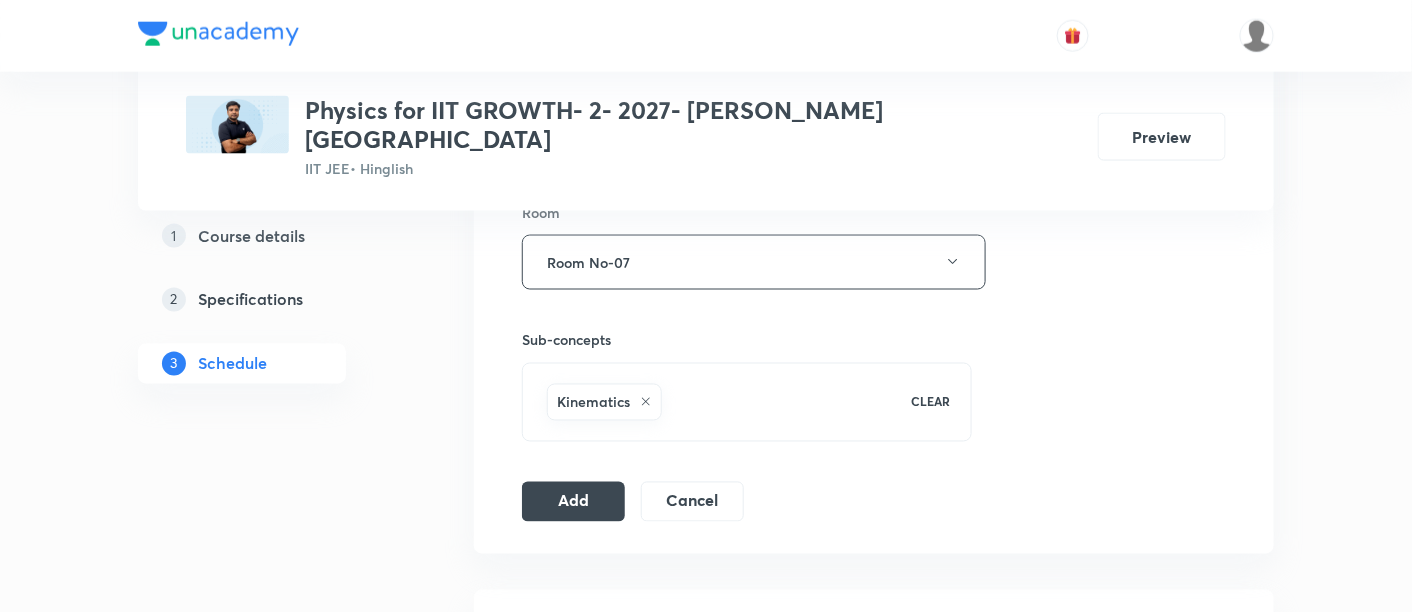 scroll, scrollTop: 898, scrollLeft: 0, axis: vertical 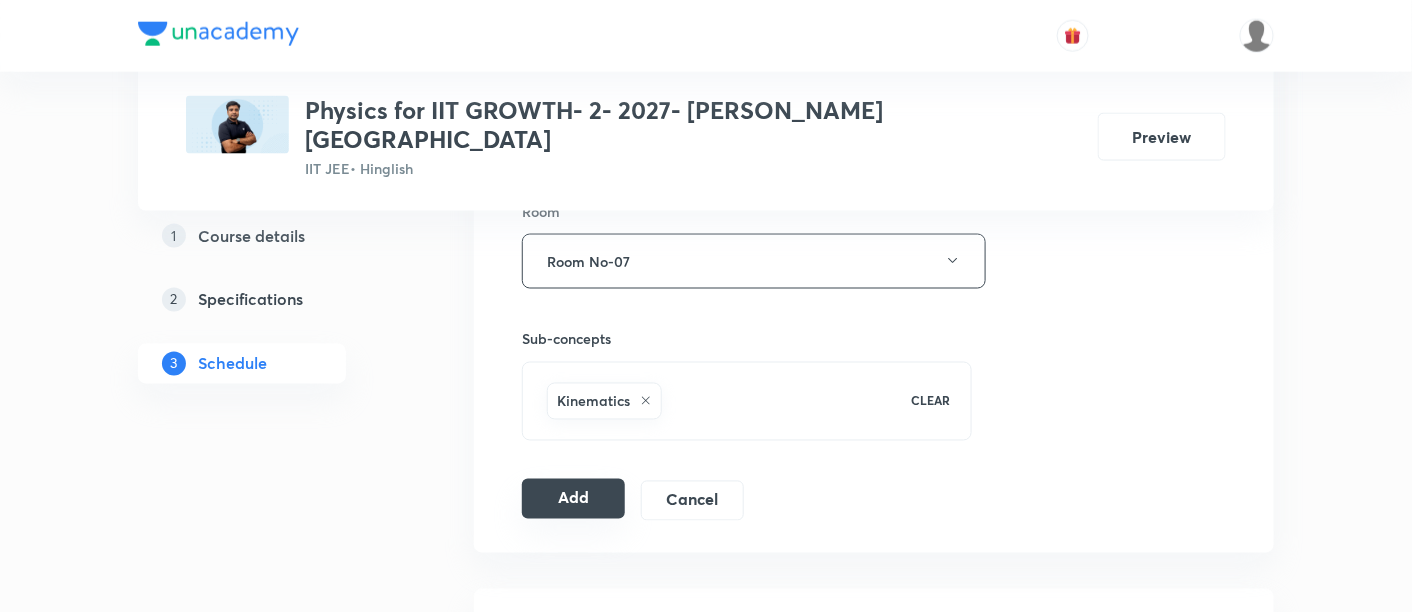 click on "Add" at bounding box center [573, 499] 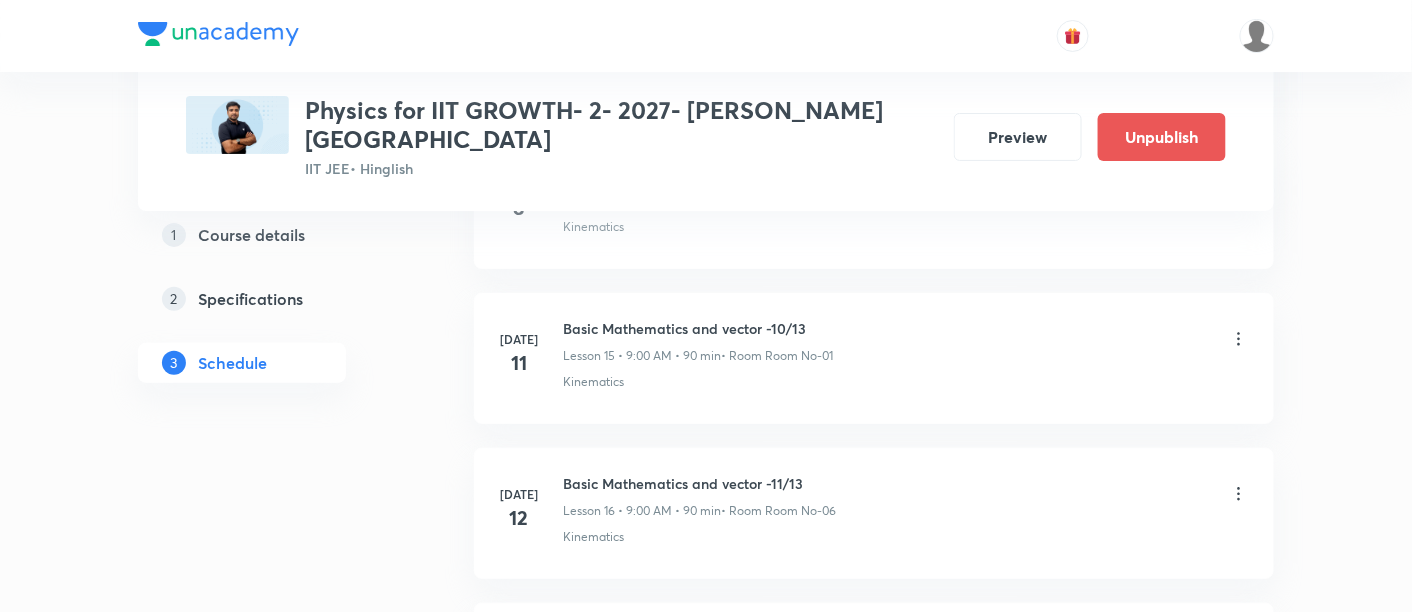 scroll, scrollTop: 2697, scrollLeft: 0, axis: vertical 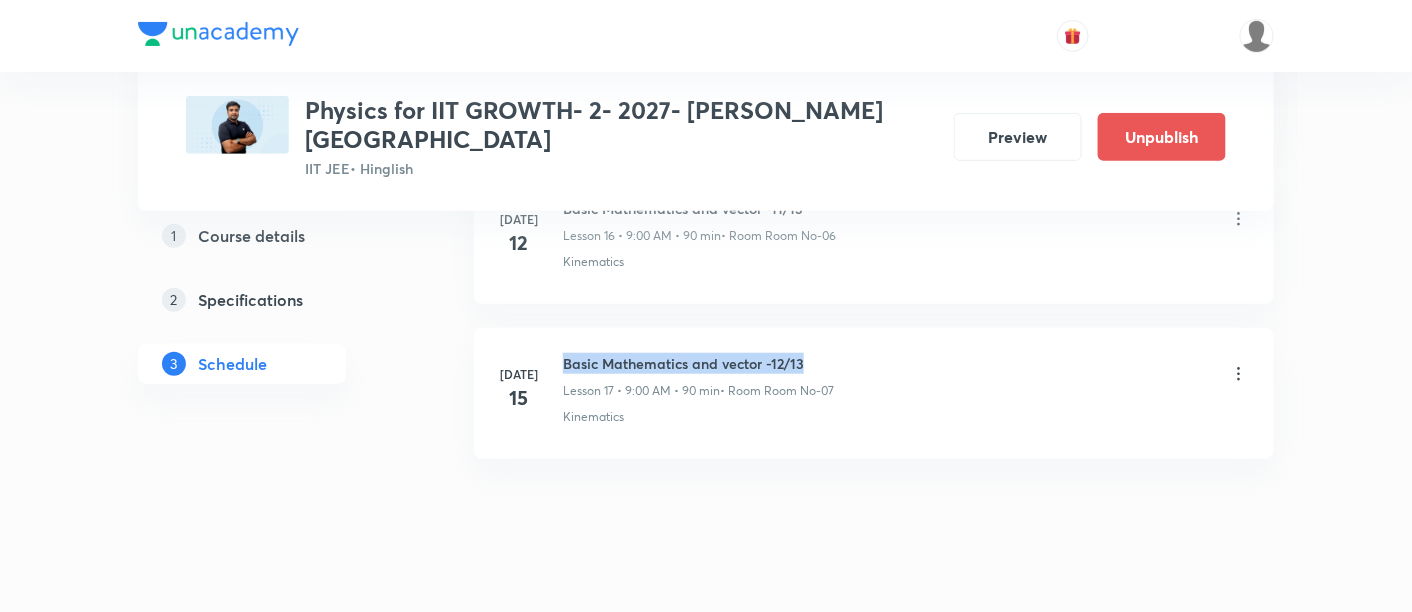 drag, startPoint x: 565, startPoint y: 322, endPoint x: 805, endPoint y: 324, distance: 240.00833 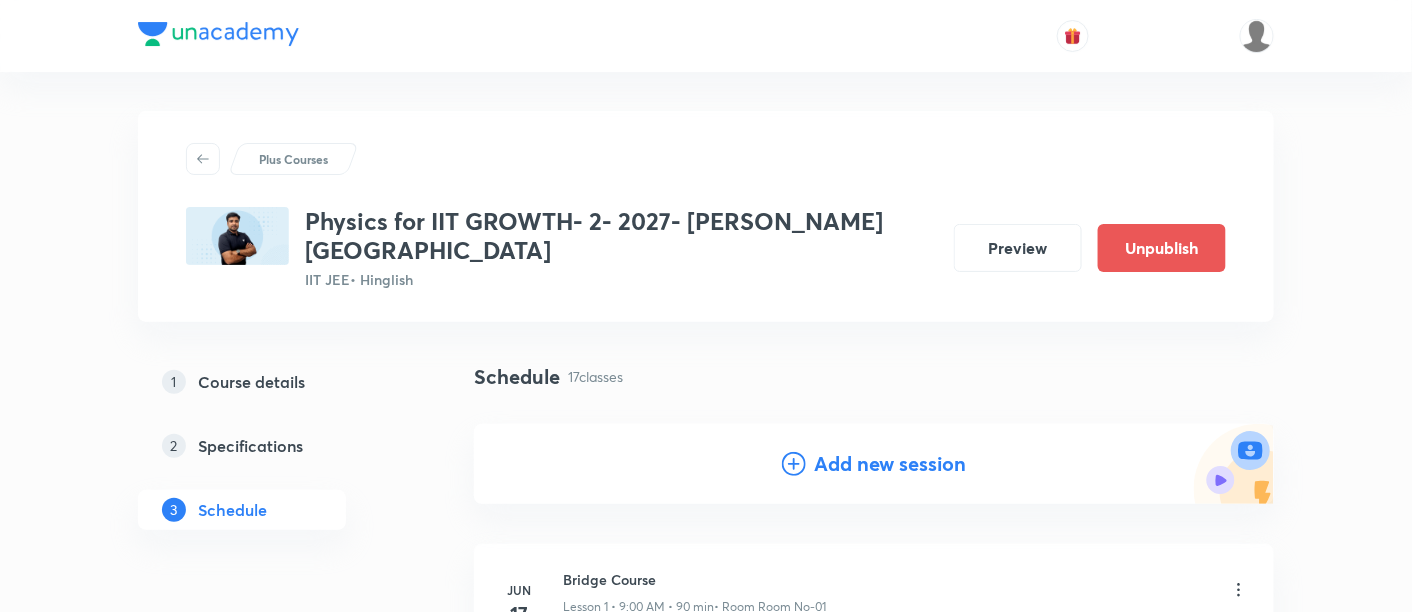 scroll, scrollTop: 0, scrollLeft: 0, axis: both 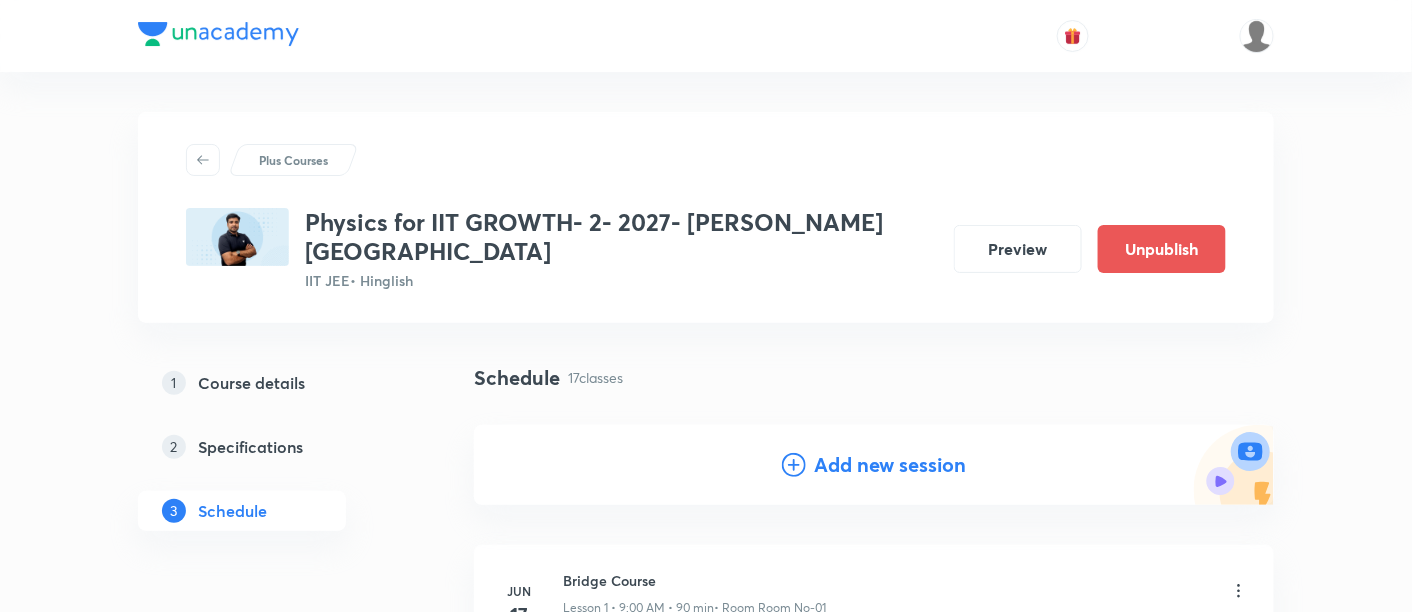 click on "Add new session" at bounding box center [890, 465] 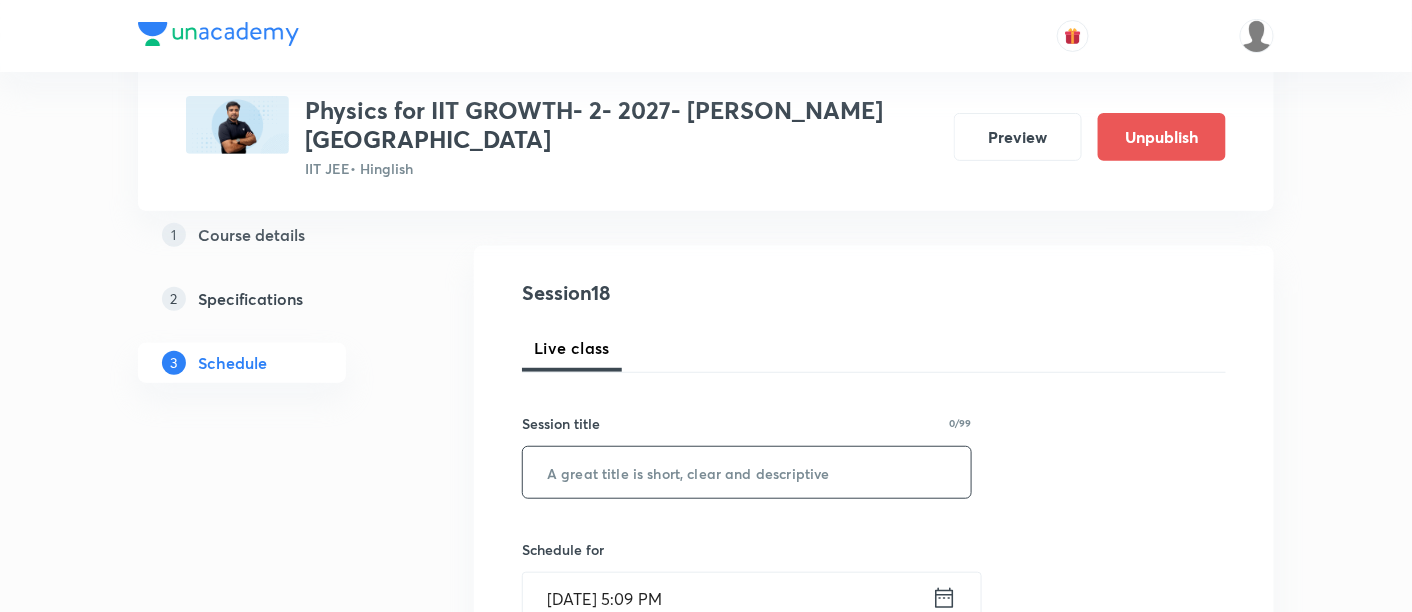 scroll, scrollTop: 185, scrollLeft: 0, axis: vertical 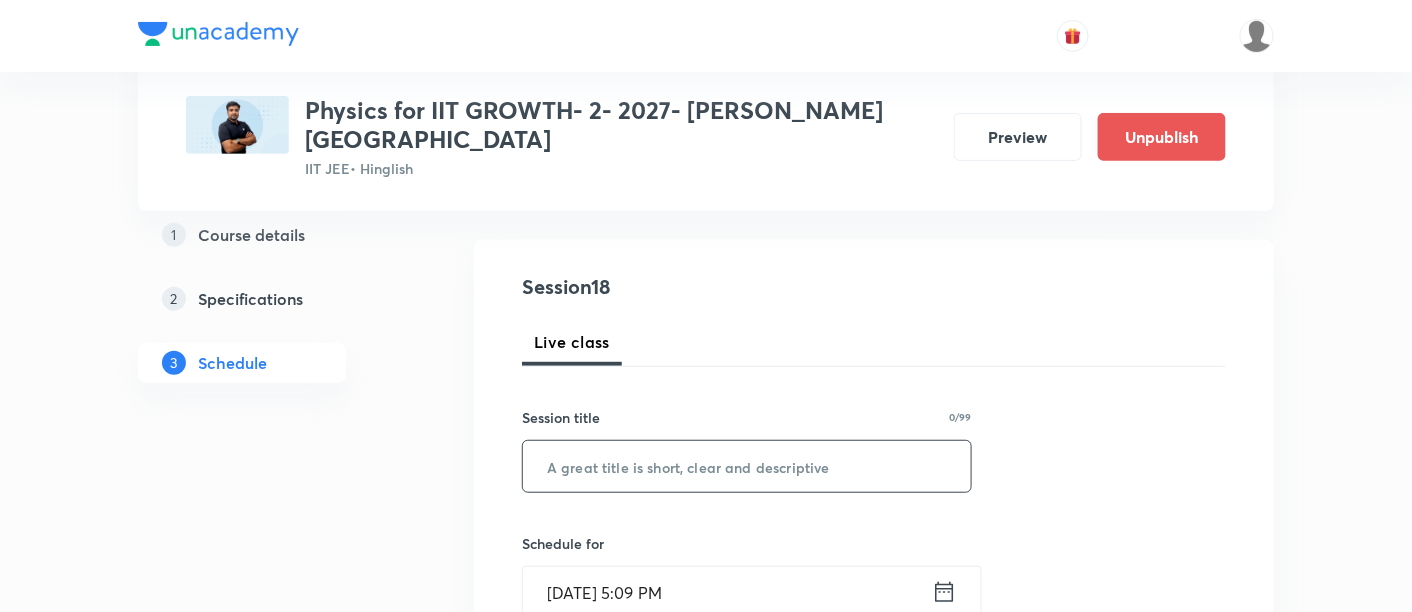 click at bounding box center (747, 466) 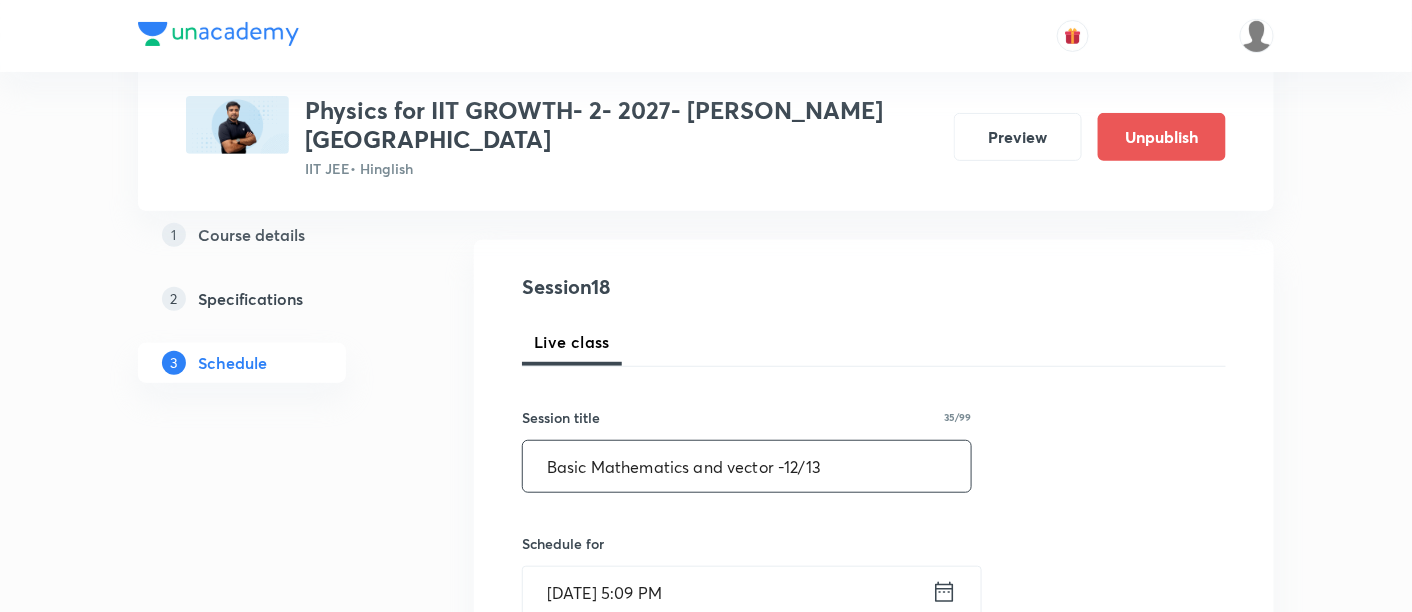 click on "Basic Mathematics and vector -12/13" at bounding box center (747, 466) 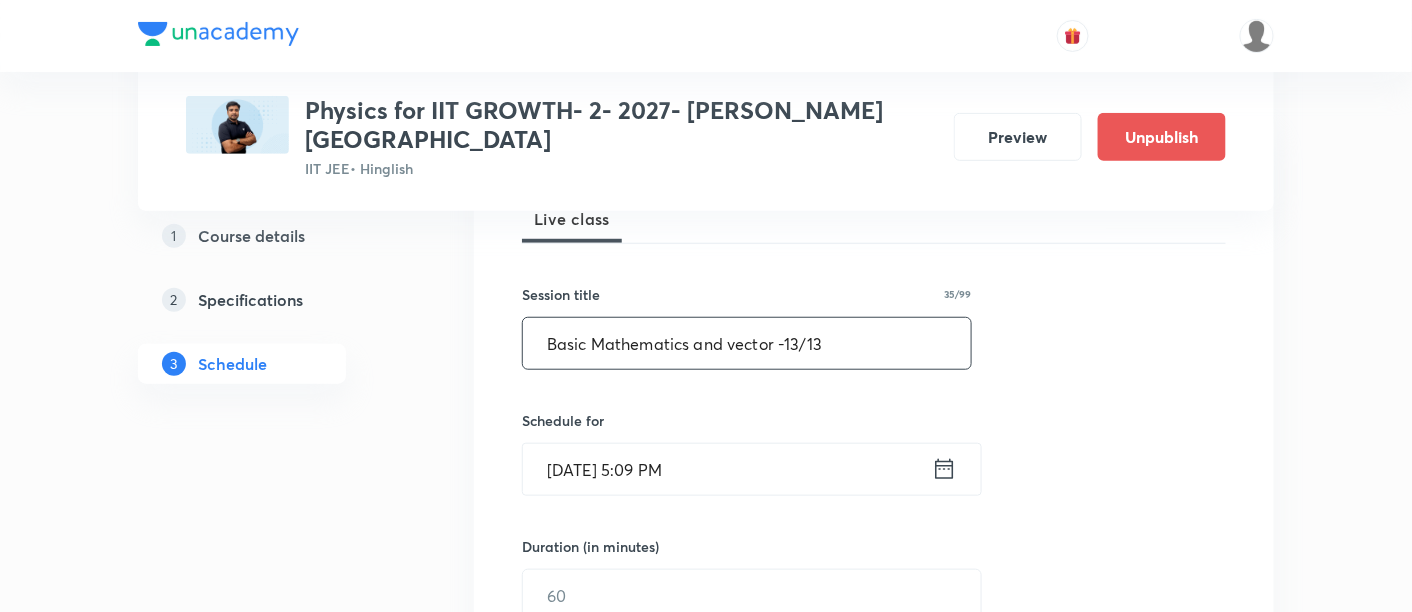 scroll, scrollTop: 314, scrollLeft: 0, axis: vertical 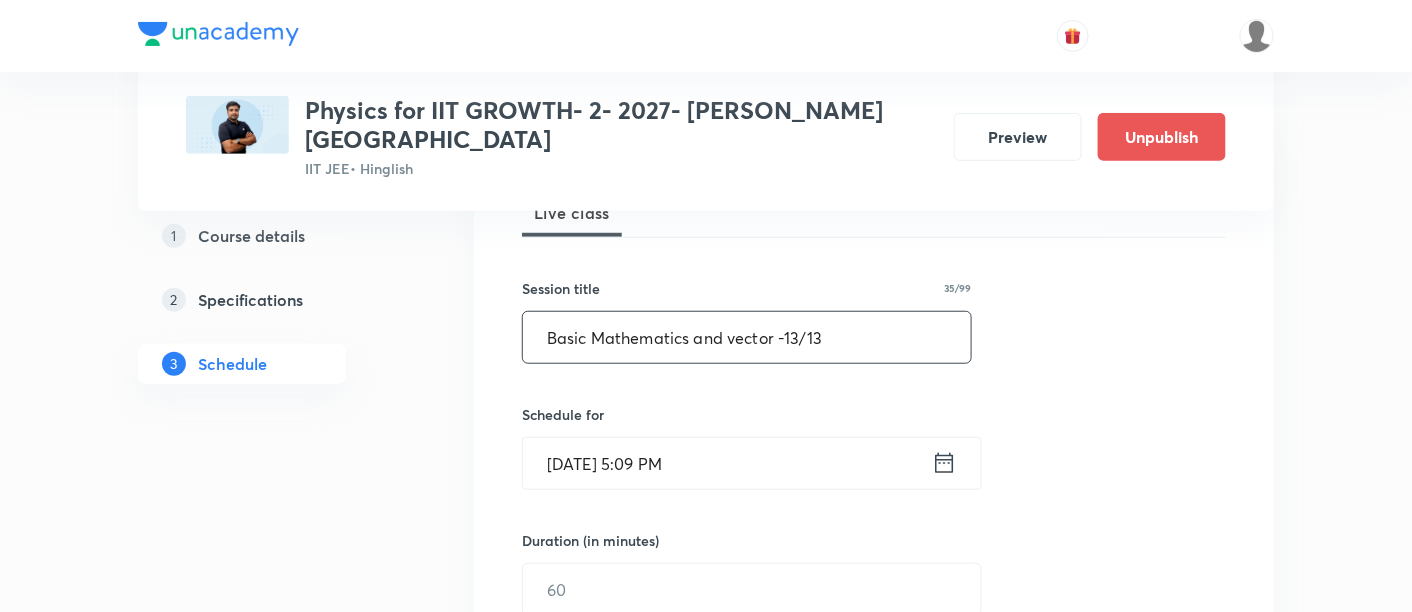 type on "Basic Mathematics and vector -13/13" 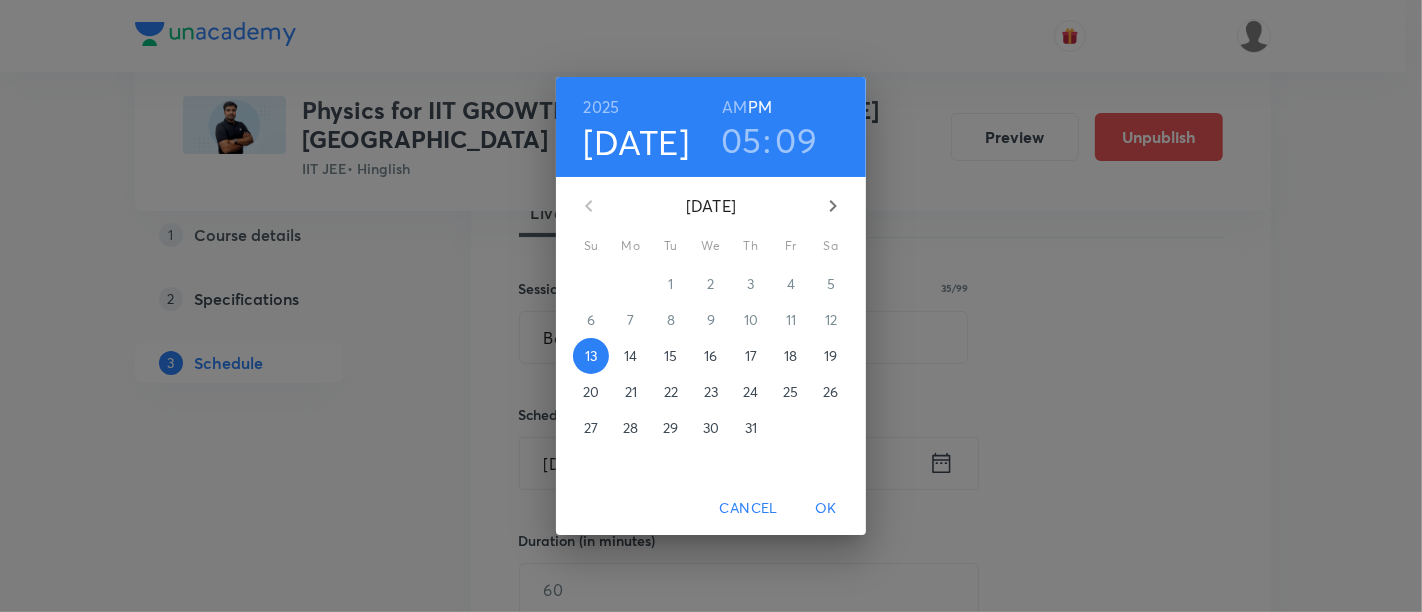 click on "16" at bounding box center [711, 356] 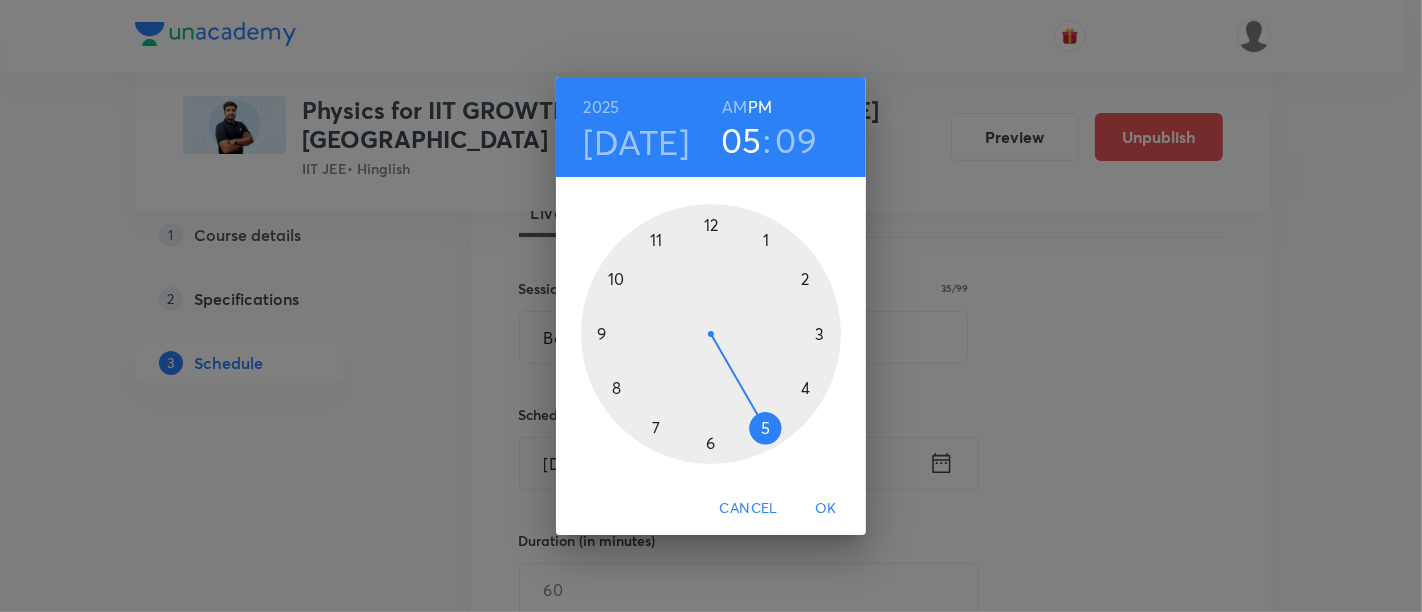 click on "AM" at bounding box center (734, 107) 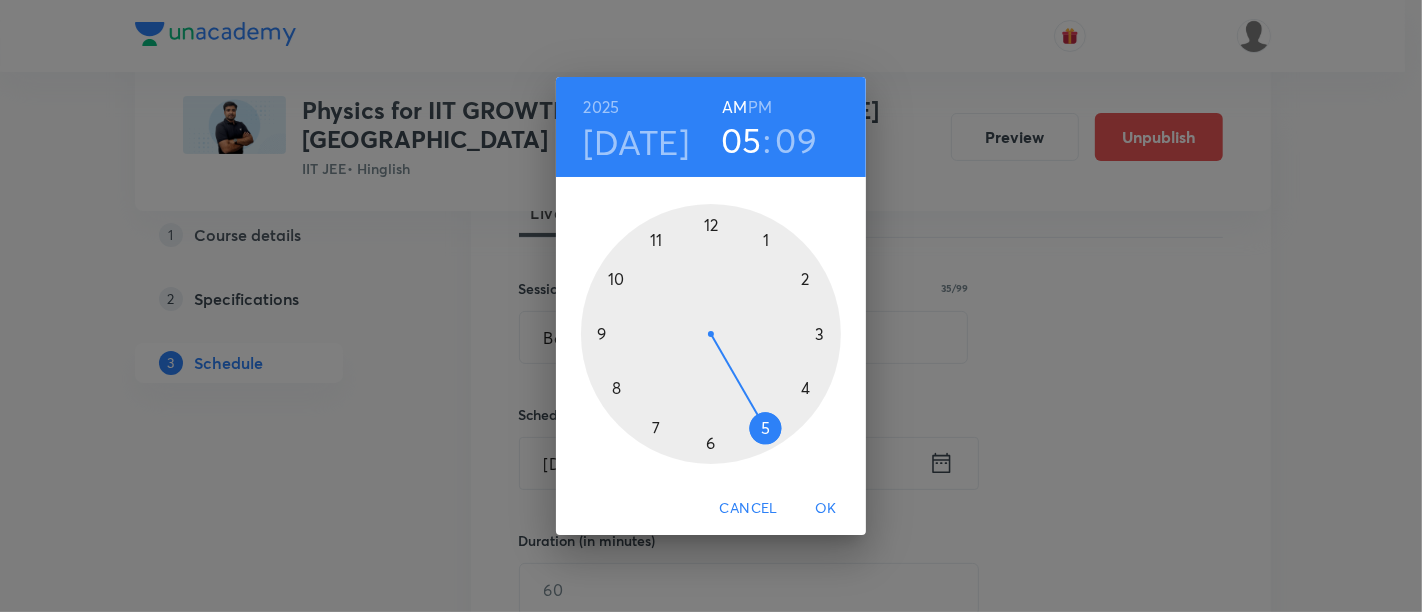 click at bounding box center (711, 334) 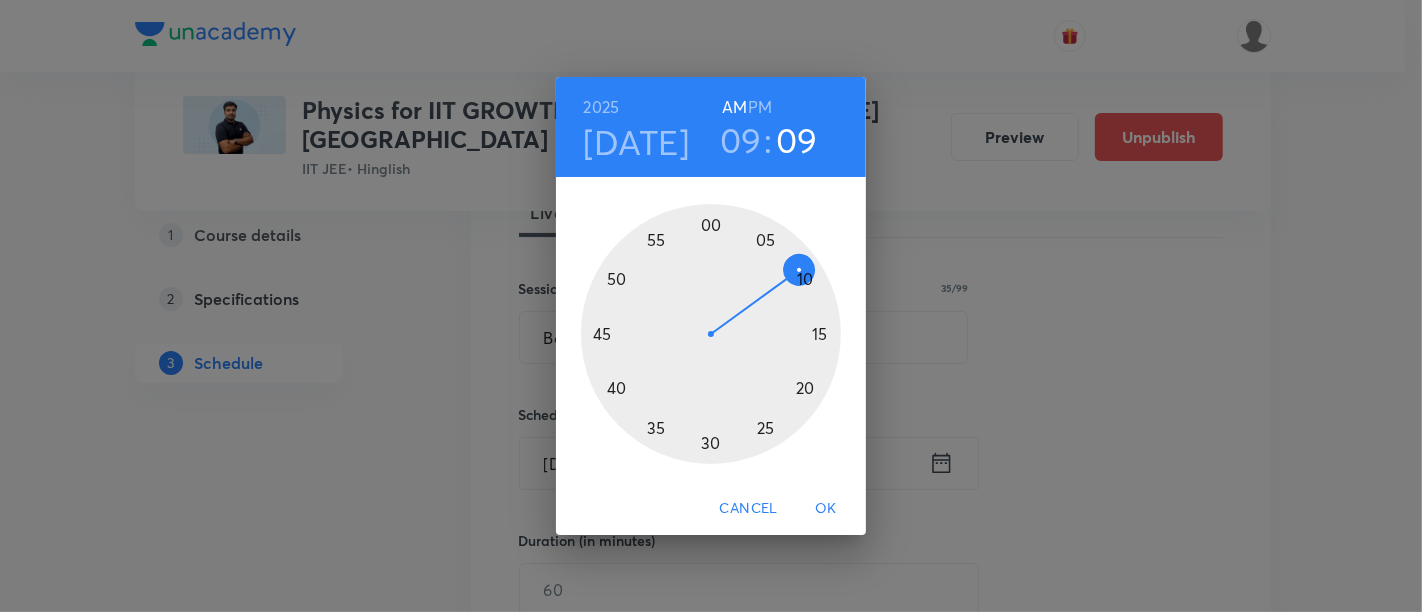 click at bounding box center (711, 334) 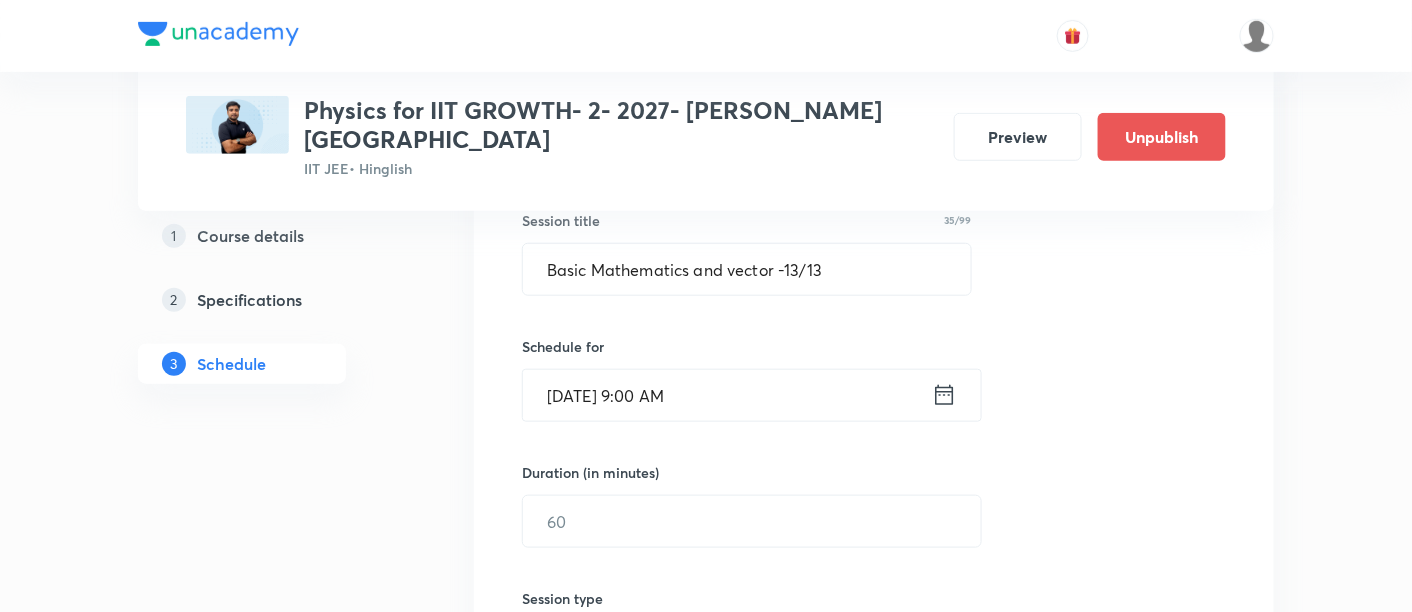 scroll, scrollTop: 385, scrollLeft: 0, axis: vertical 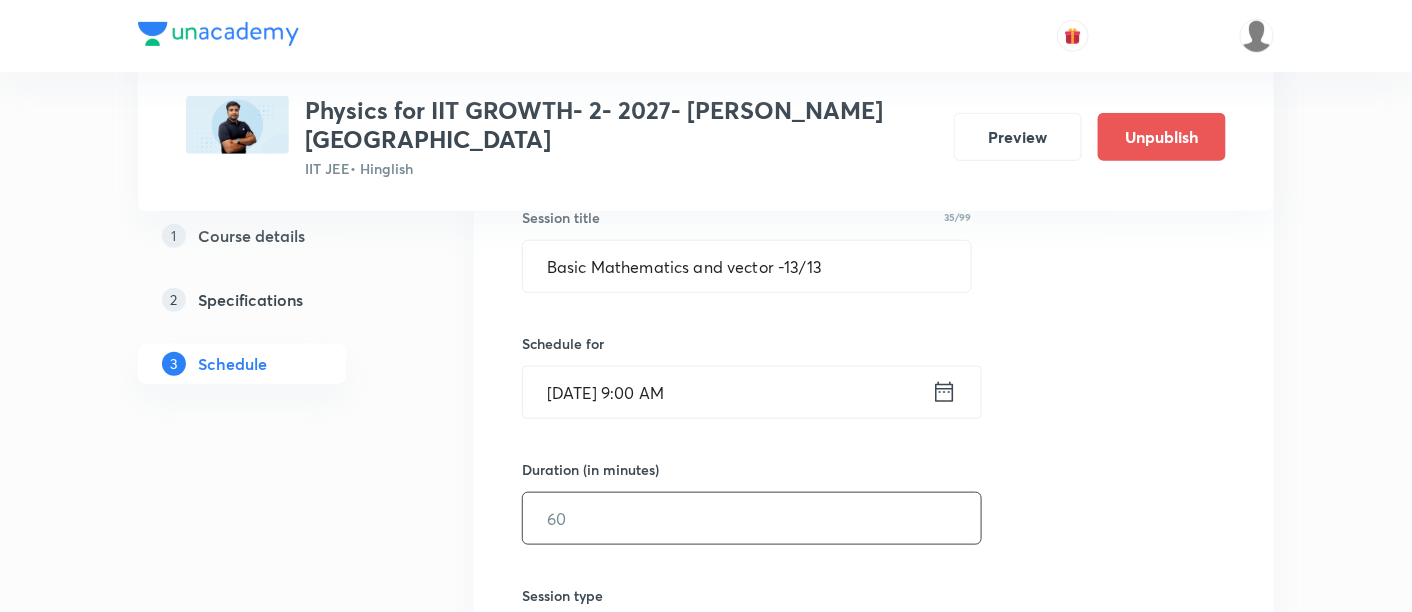 click at bounding box center [752, 518] 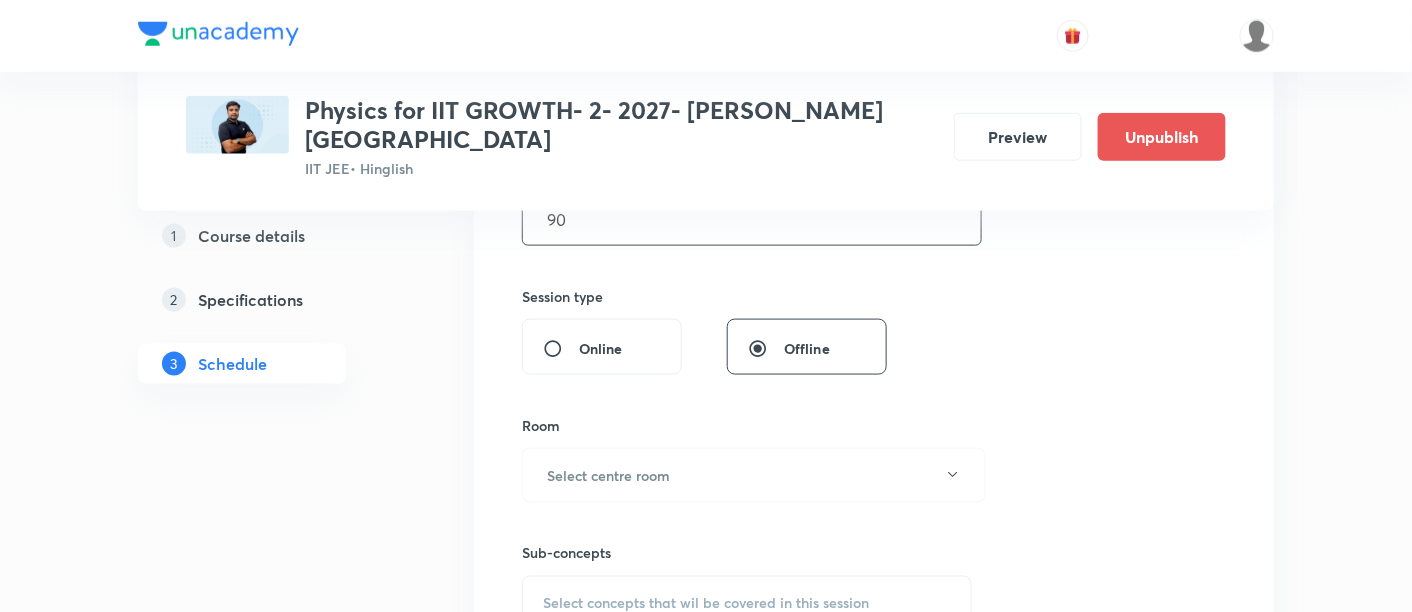 scroll, scrollTop: 685, scrollLeft: 0, axis: vertical 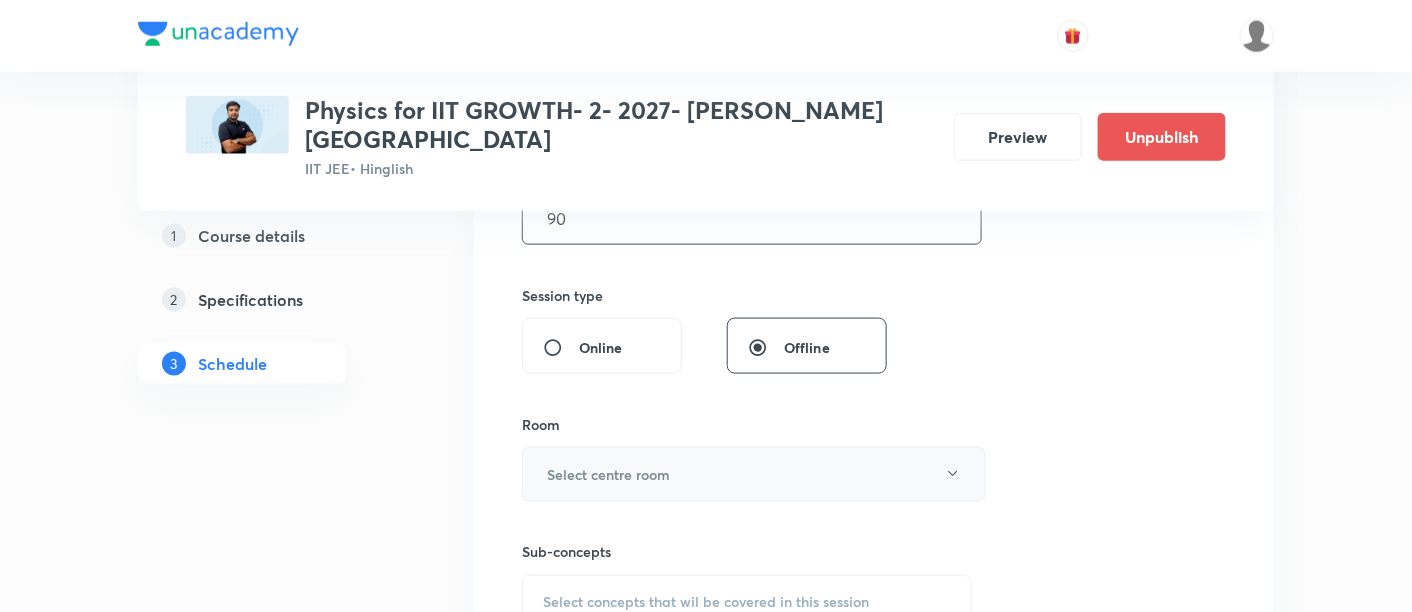 type on "90" 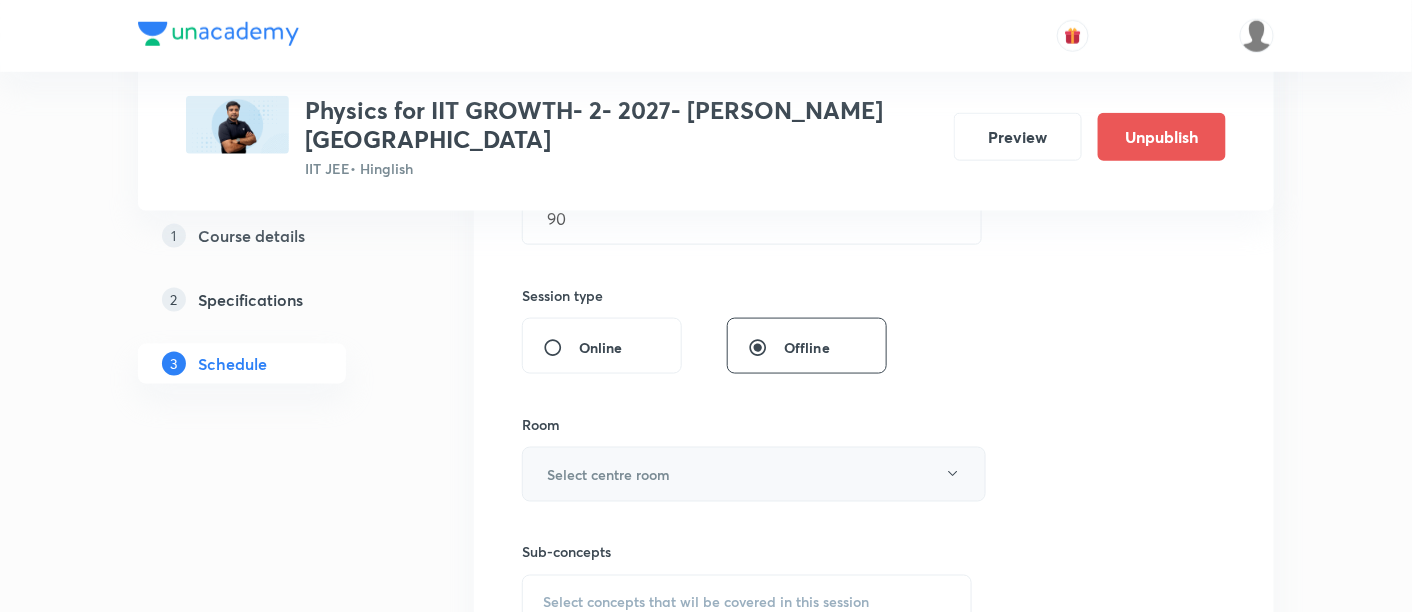 click on "Select centre room" at bounding box center (754, 474) 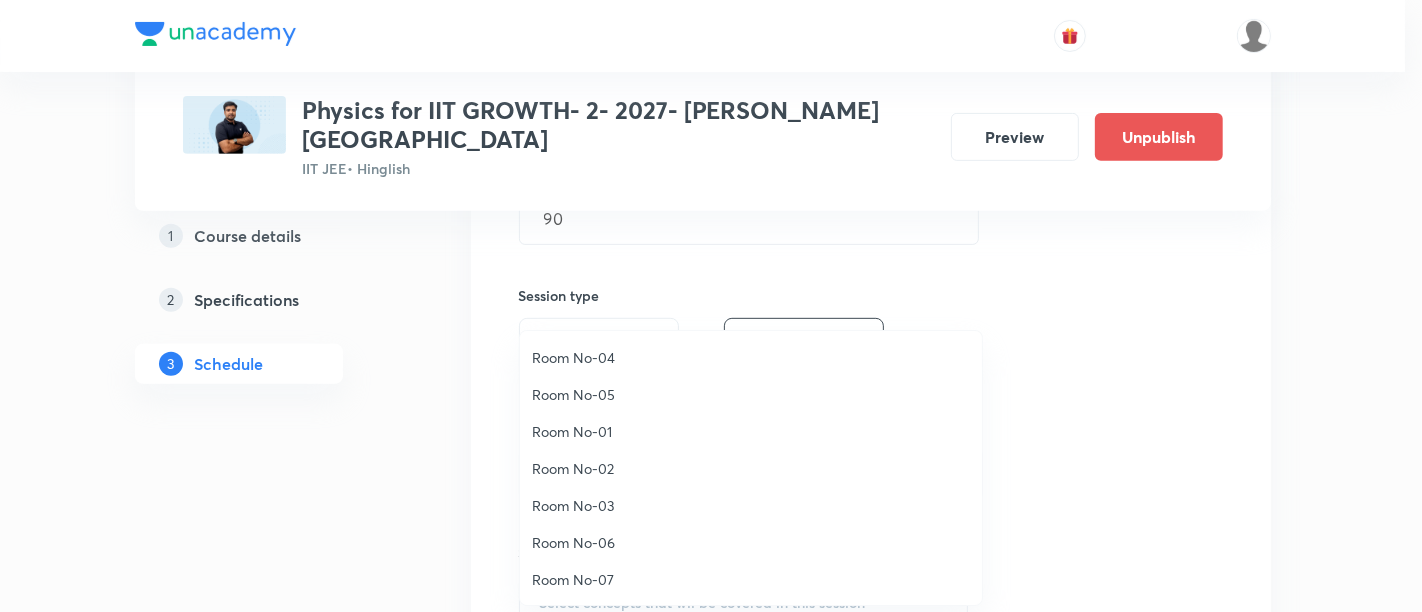 click on "Room No-07" at bounding box center (751, 579) 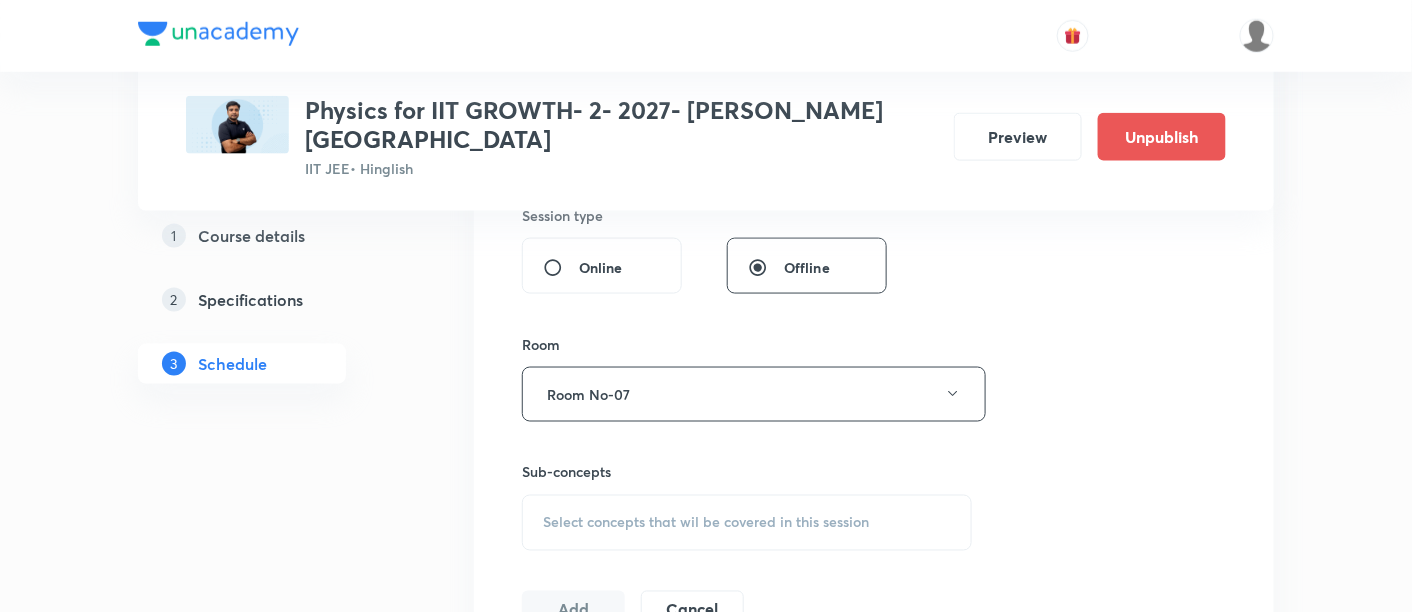 scroll, scrollTop: 766, scrollLeft: 0, axis: vertical 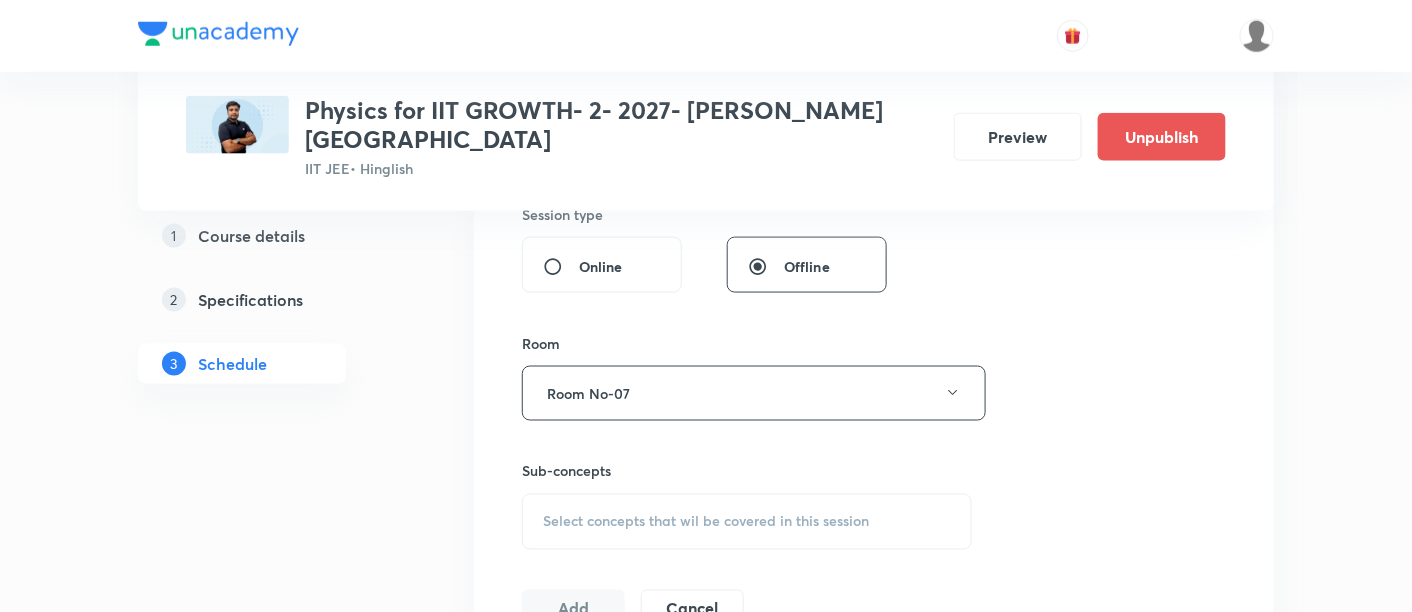 click on "Select concepts that wil be covered in this session" at bounding box center (706, 522) 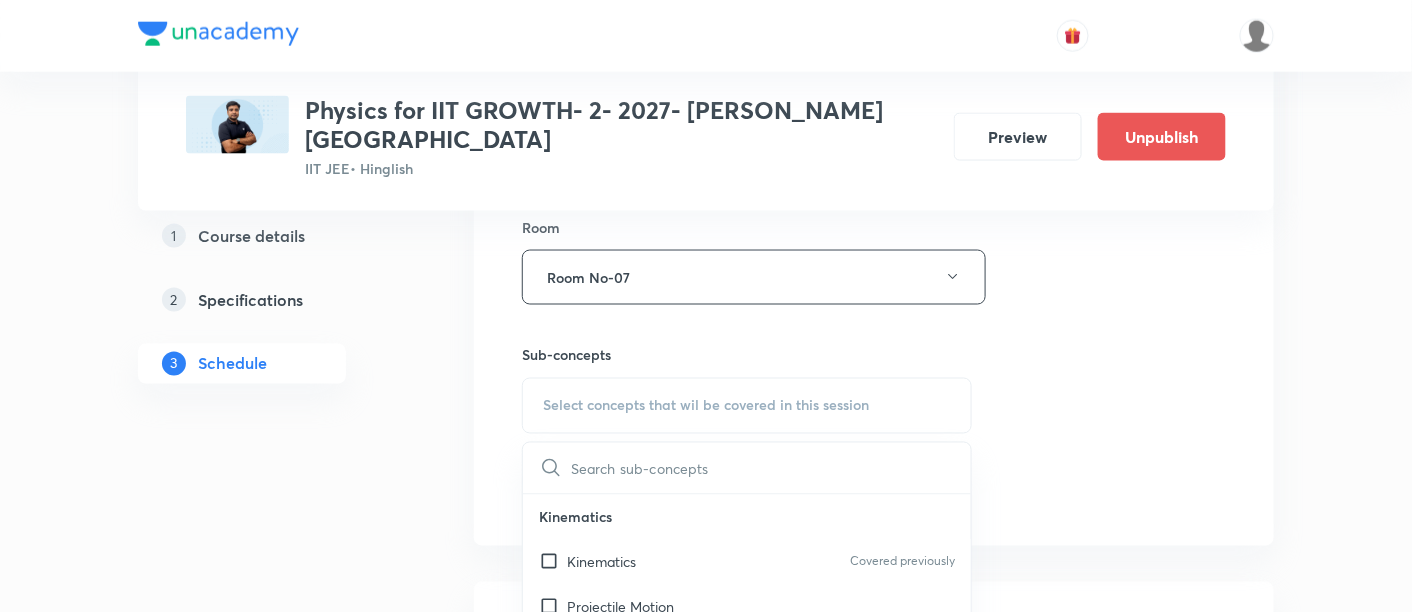 scroll, scrollTop: 900, scrollLeft: 0, axis: vertical 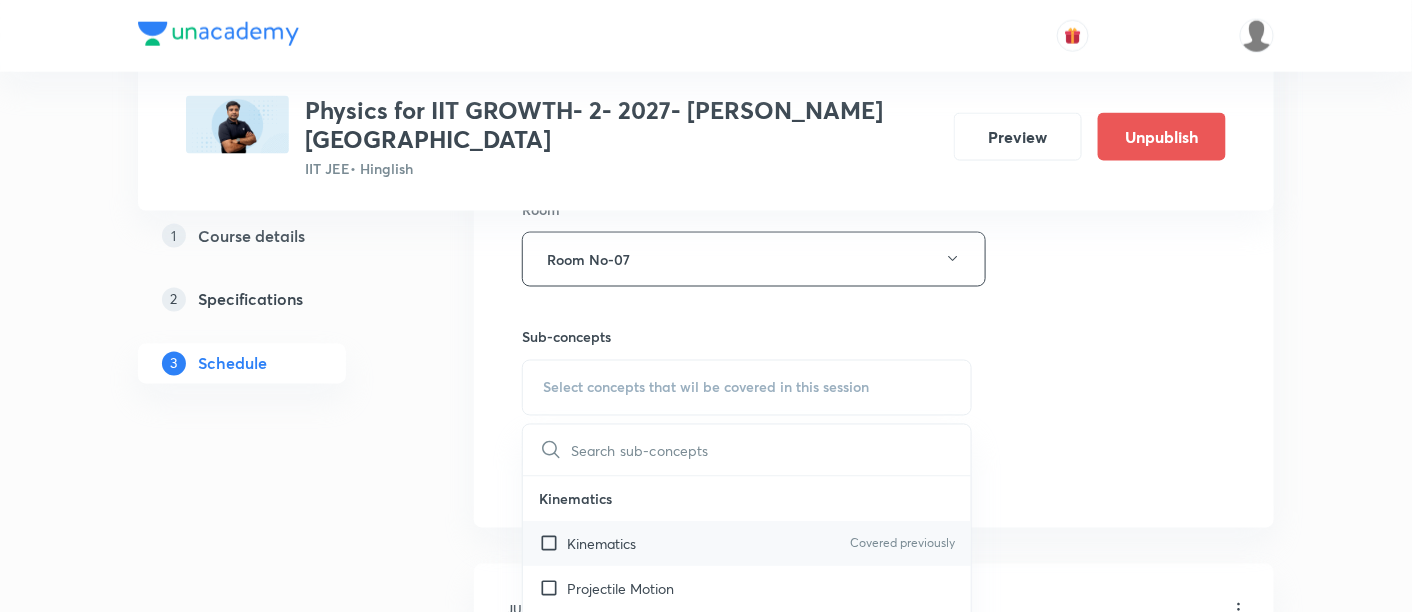 click on "Kinematics Covered previously" at bounding box center [747, 544] 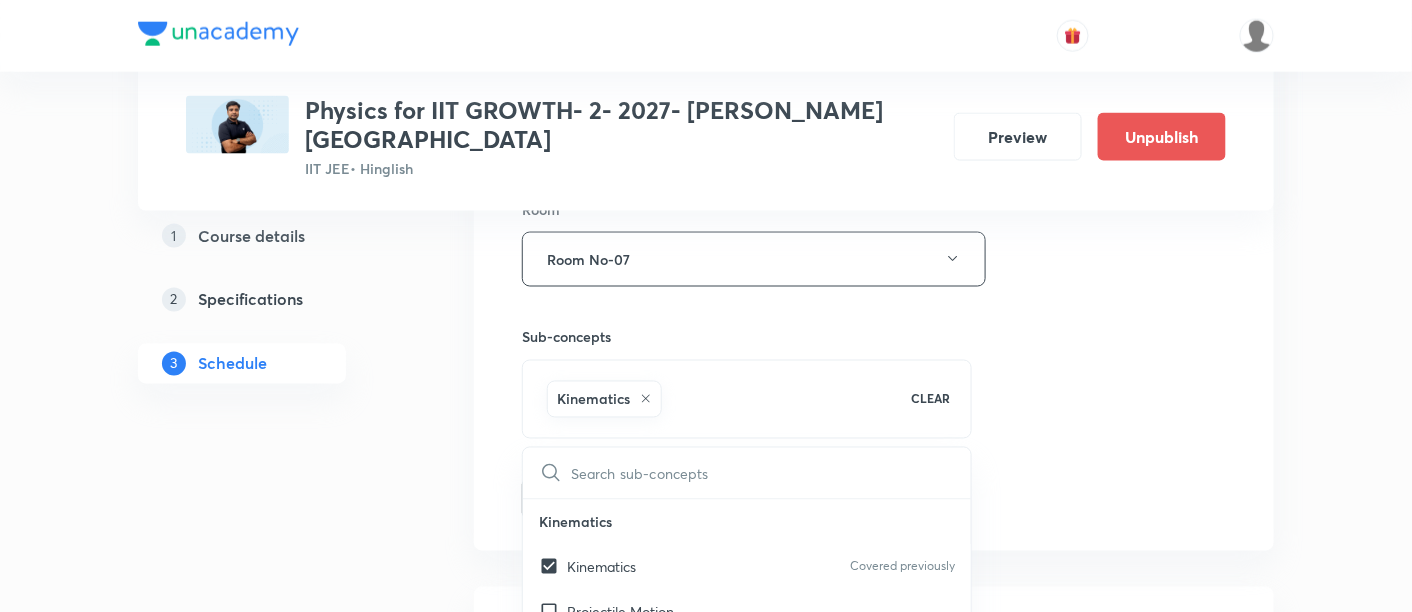 click on "Session  18 Live class Session title 35/99 Basic Mathematics and vector -13/13 ​ Schedule for Jul 16, 2025, 9:00 AM ​ Duration (in minutes) 90 ​   Session type Online Offline Room Room No-07 Sub-concepts Kinematics CLEAR ​ Kinematics Kinematics Covered previously Projectile Motion Motion in a Straight Line Projectile Motion Frame of Reference   Horizontal Projectile Trajectory  Minimum Velocity & angle to hit a Given Point   Relative Motion Displacement and Distance  Velocity and Speed  Acceleration  Motion in a Straight Line  One- Dimensional Motion in a Vertical Line  Motion Upon an Inclined Plane  Relative Motion in One dimension Graphs in Motion in One Dimension Relative Motion Motion in a Plane Position Vector, Velocity, and Acceleration Straight Line Motion and Equation of Motion Straight Line Motion (Graphical Method) Variable Acceleration Motion under Gravity Relative Motion (Basic) River Boat Cases Rain Man Cases Velocity of Approach and Separation Laws of Motion & Friction Concept of Force" at bounding box center (874, 38) 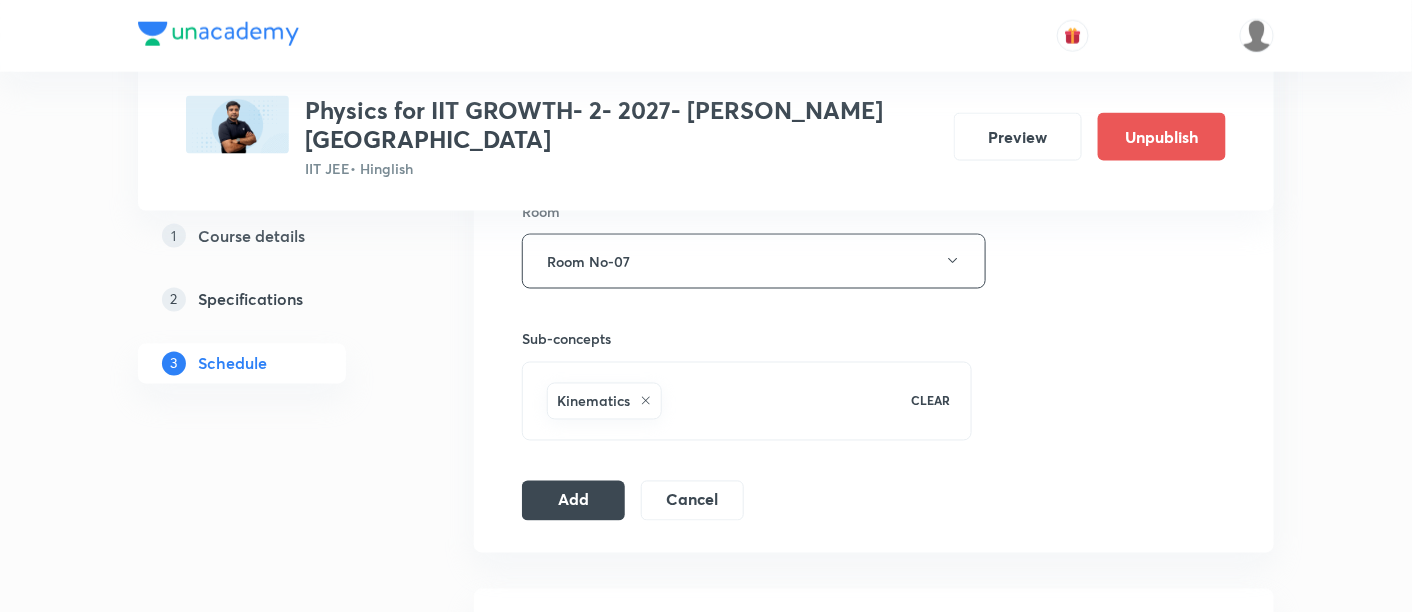 scroll, scrollTop: 903, scrollLeft: 0, axis: vertical 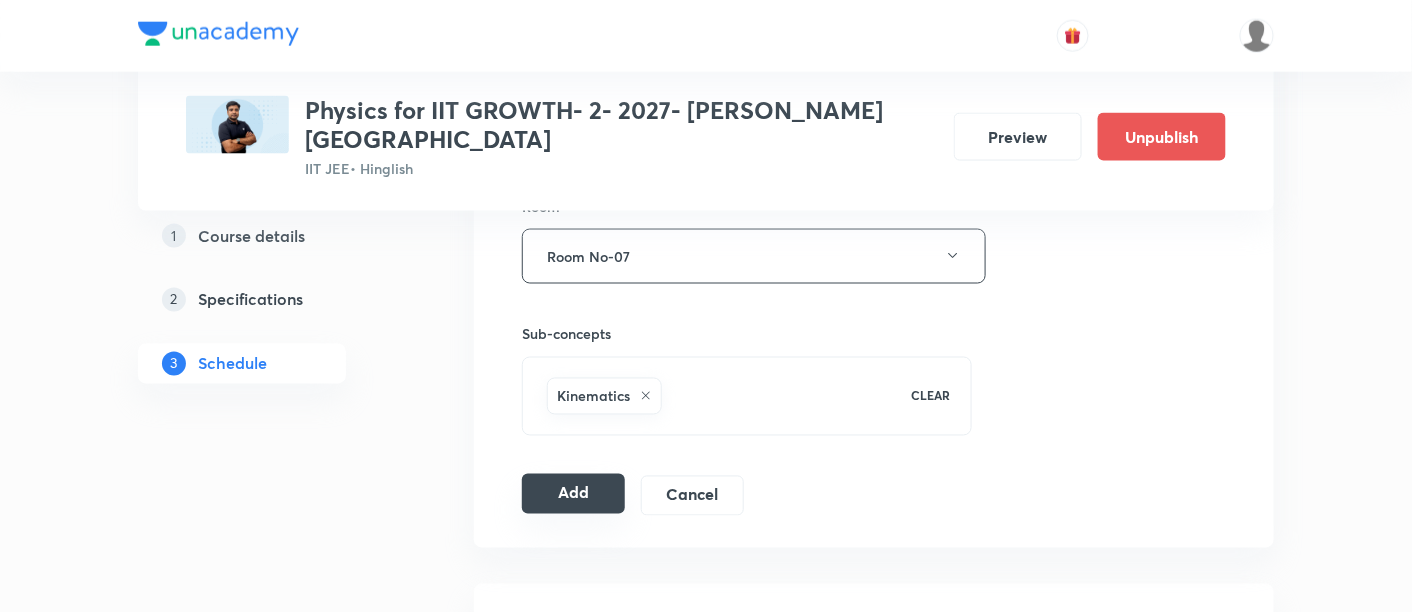 click on "Add" at bounding box center [573, 494] 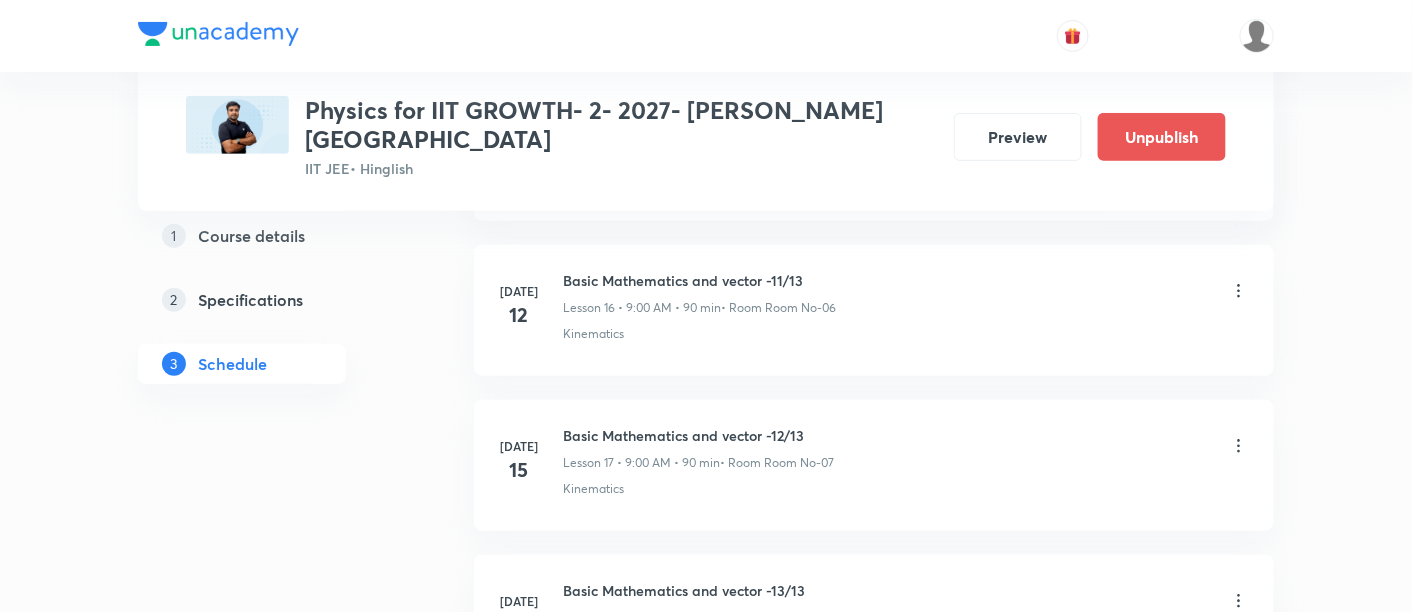 scroll, scrollTop: 2851, scrollLeft: 0, axis: vertical 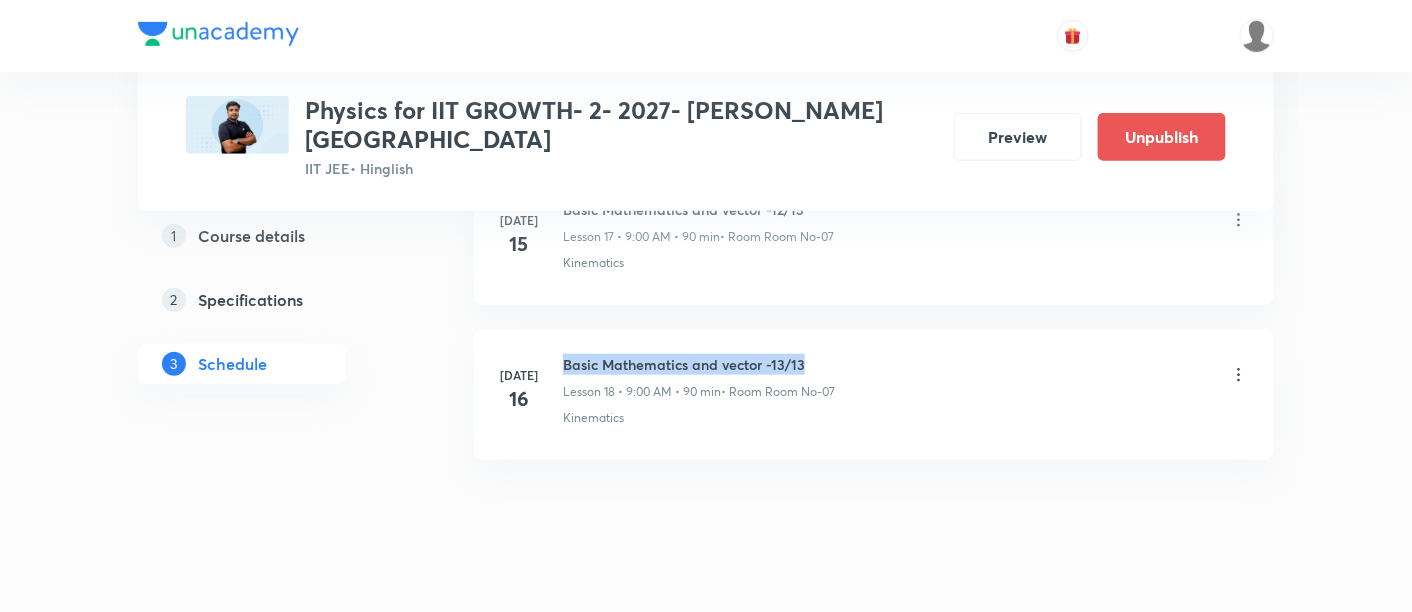 drag, startPoint x: 565, startPoint y: 326, endPoint x: 818, endPoint y: 330, distance: 253.03162 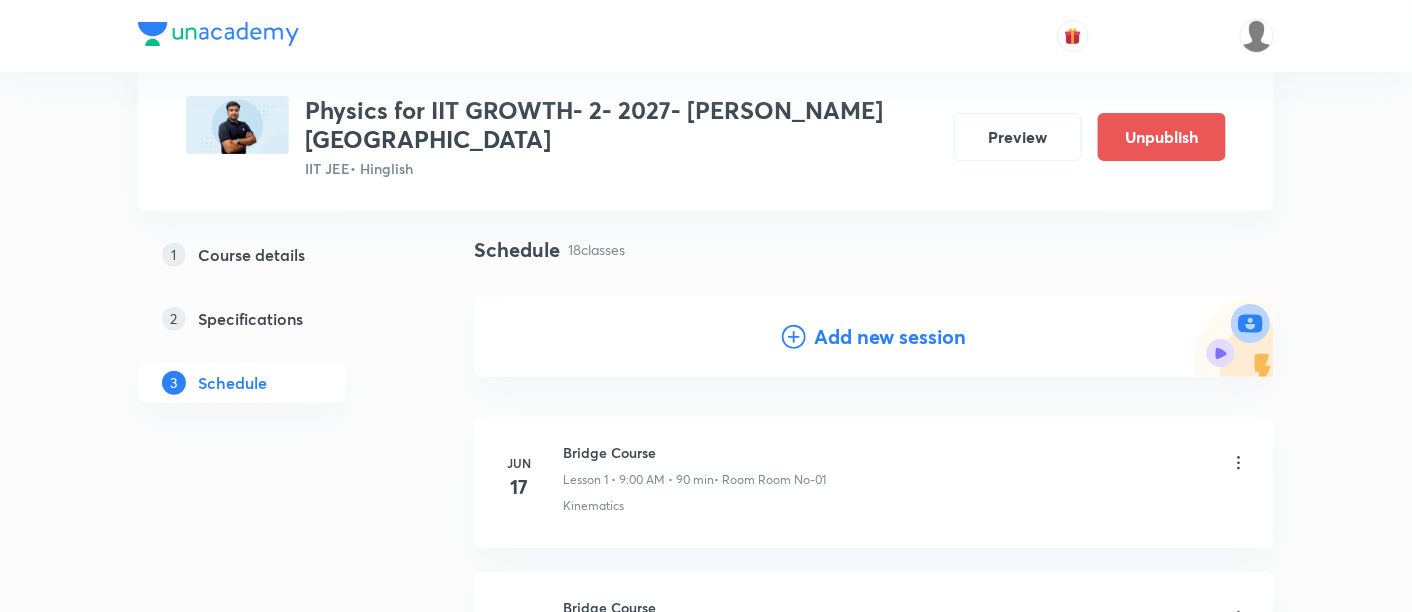 scroll, scrollTop: 0, scrollLeft: 0, axis: both 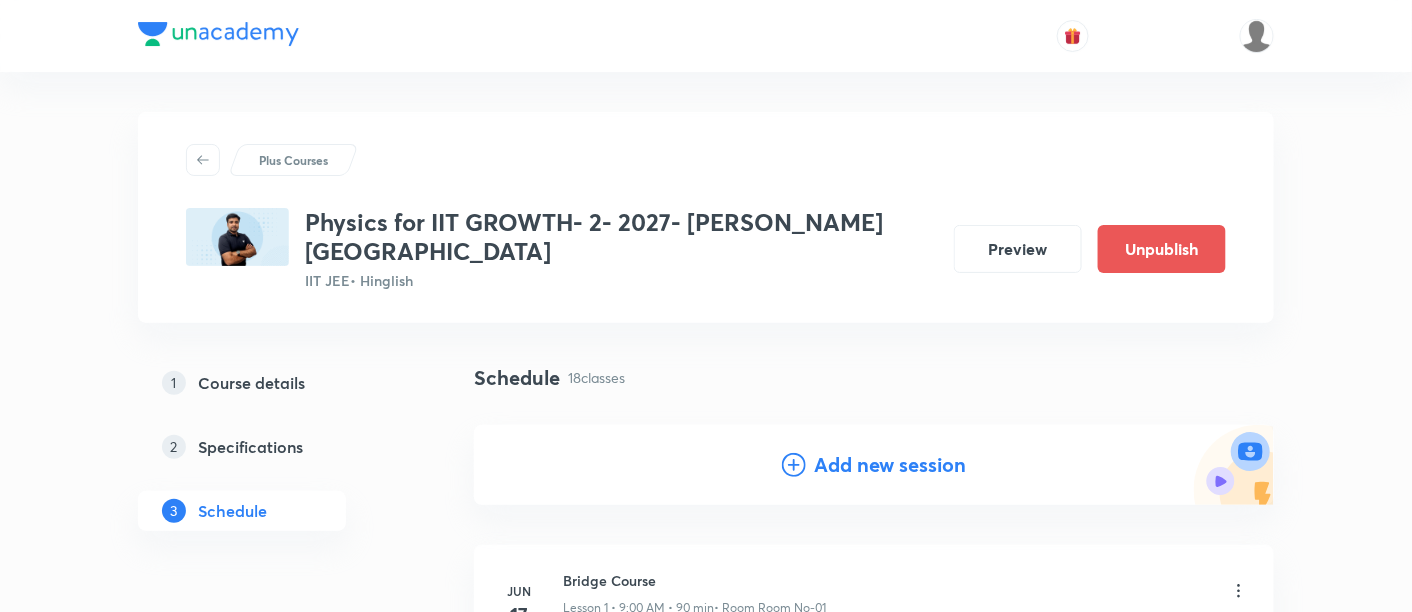 click on "Add new session" at bounding box center (890, 465) 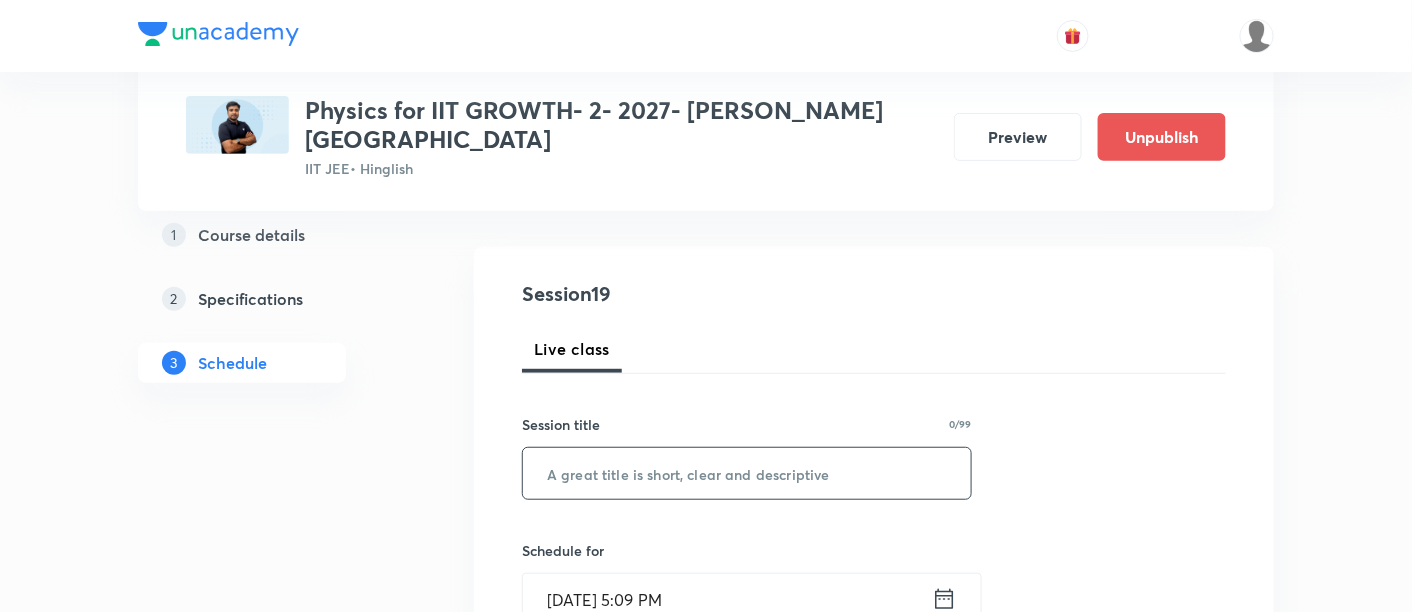 scroll, scrollTop: 181, scrollLeft: 0, axis: vertical 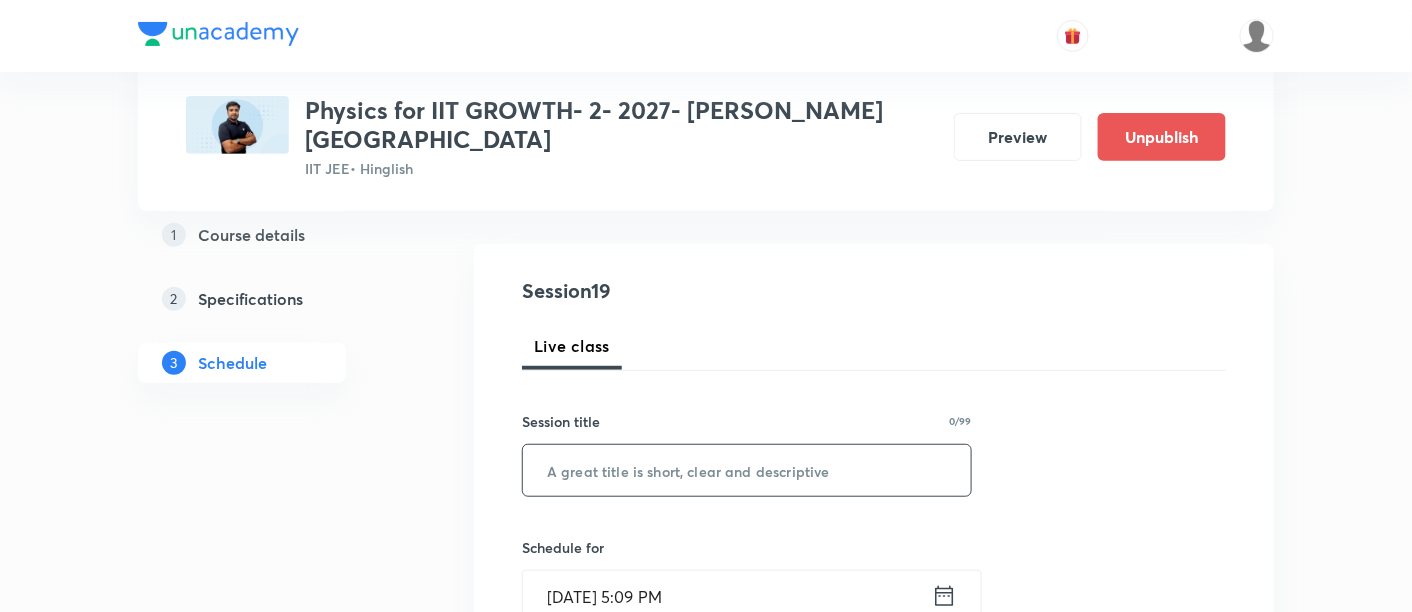 click at bounding box center [747, 470] 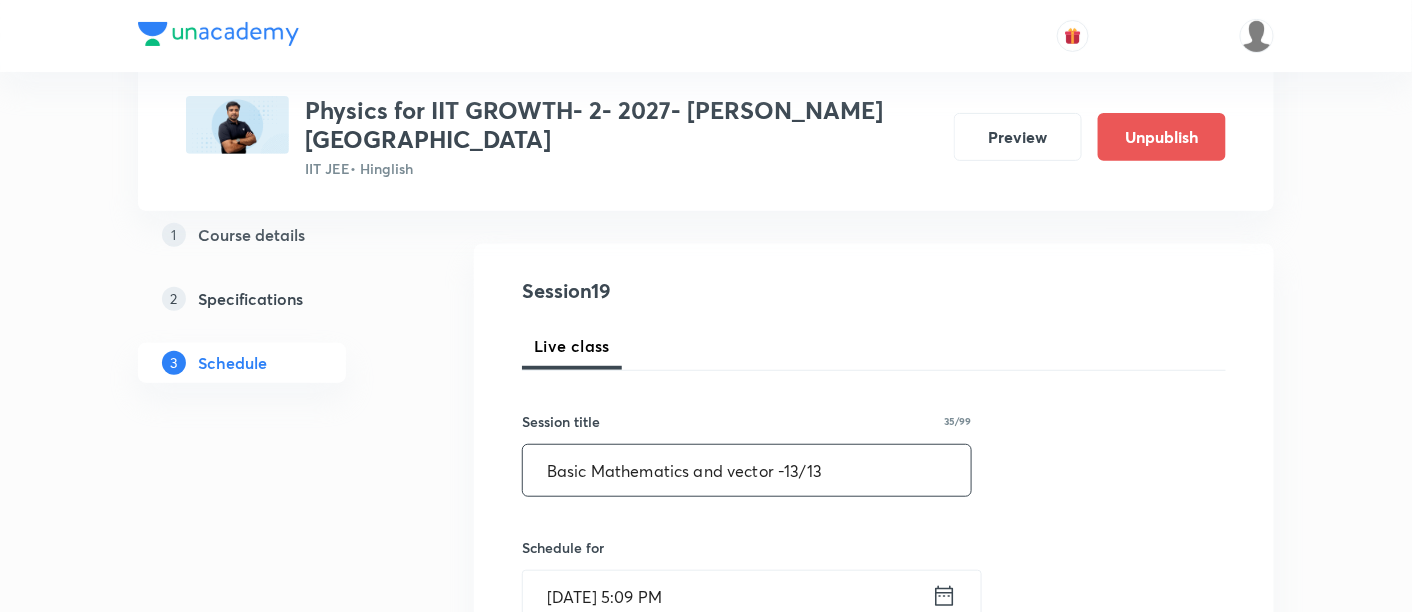 click on "Basic Mathematics and vector -13/13" at bounding box center (747, 470) 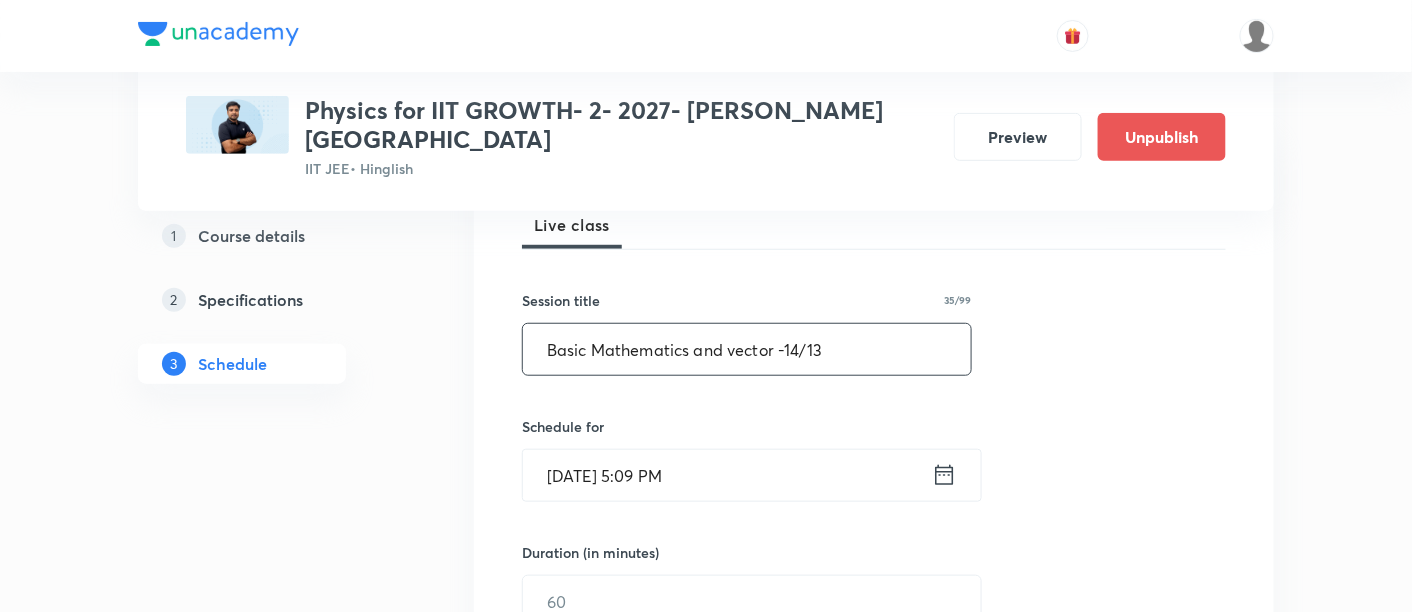 scroll, scrollTop: 307, scrollLeft: 0, axis: vertical 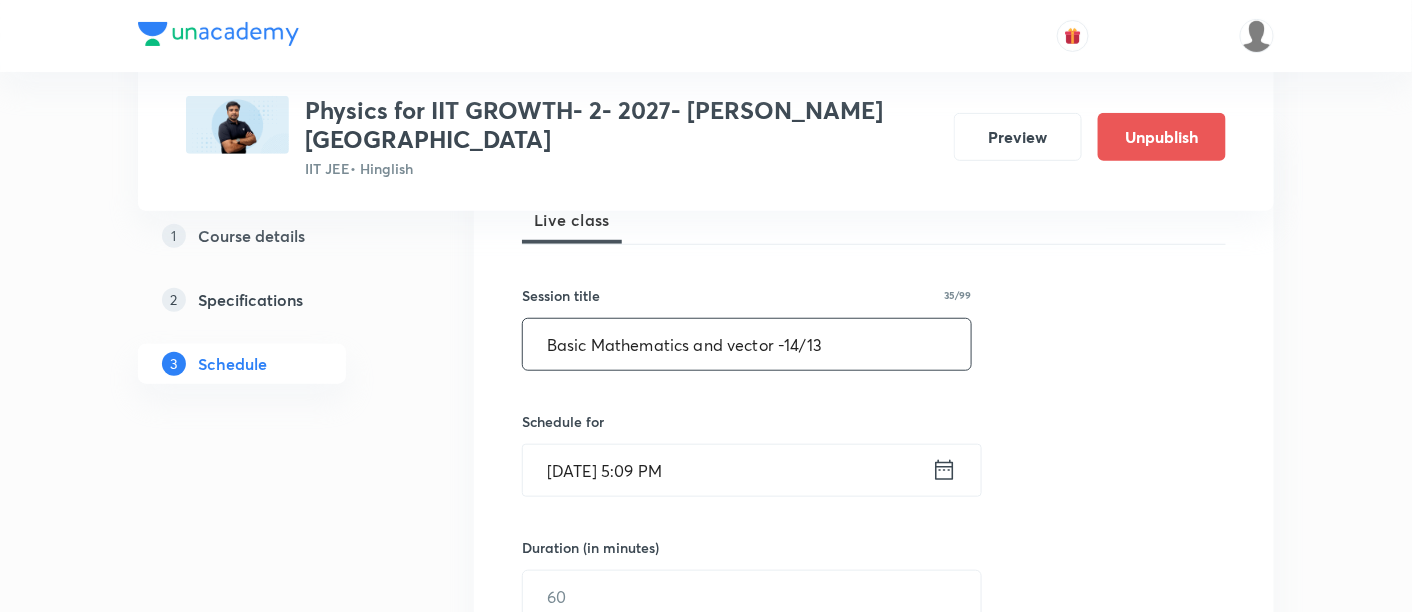 type on "Basic Mathematics and vector -14/13" 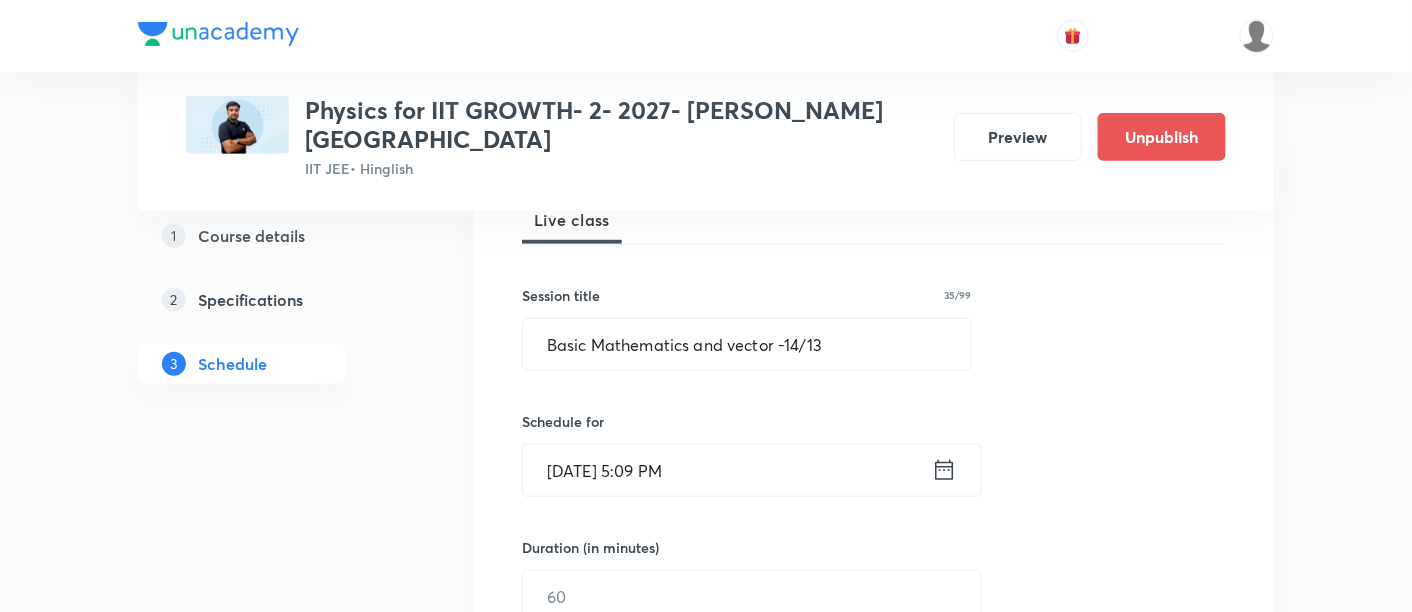 click on "Jul 13, 2025, 5:09 PM" at bounding box center (727, 470) 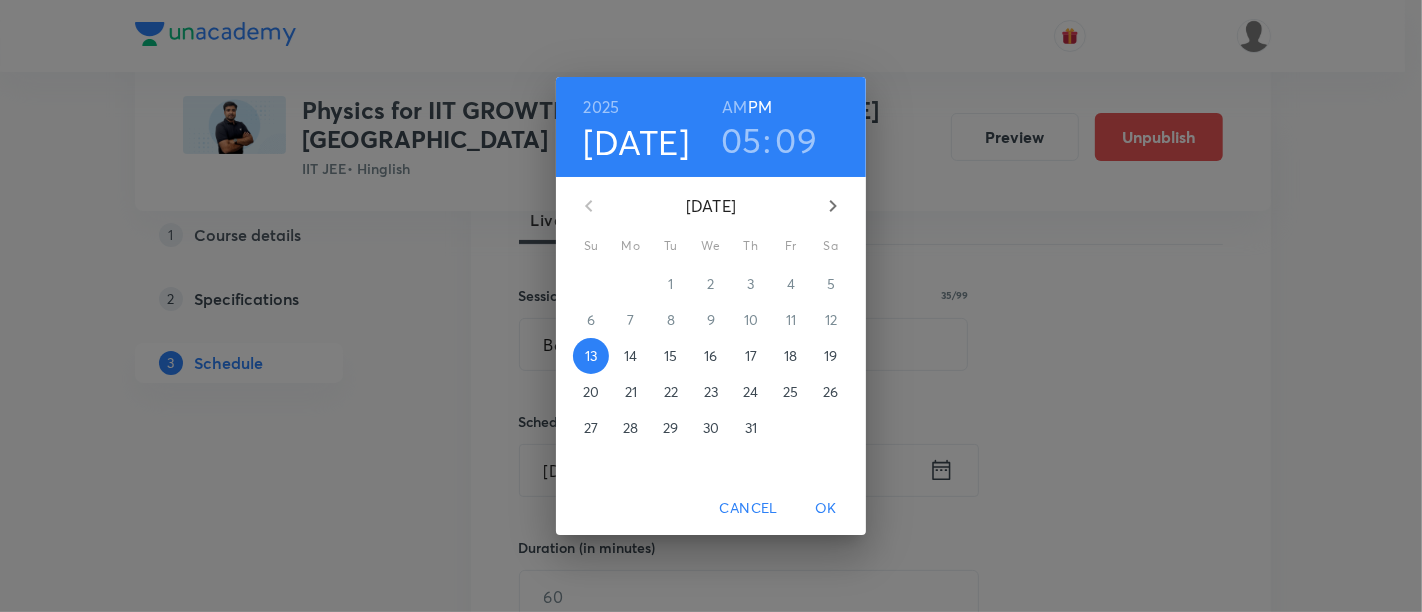 click on "18" at bounding box center [790, 356] 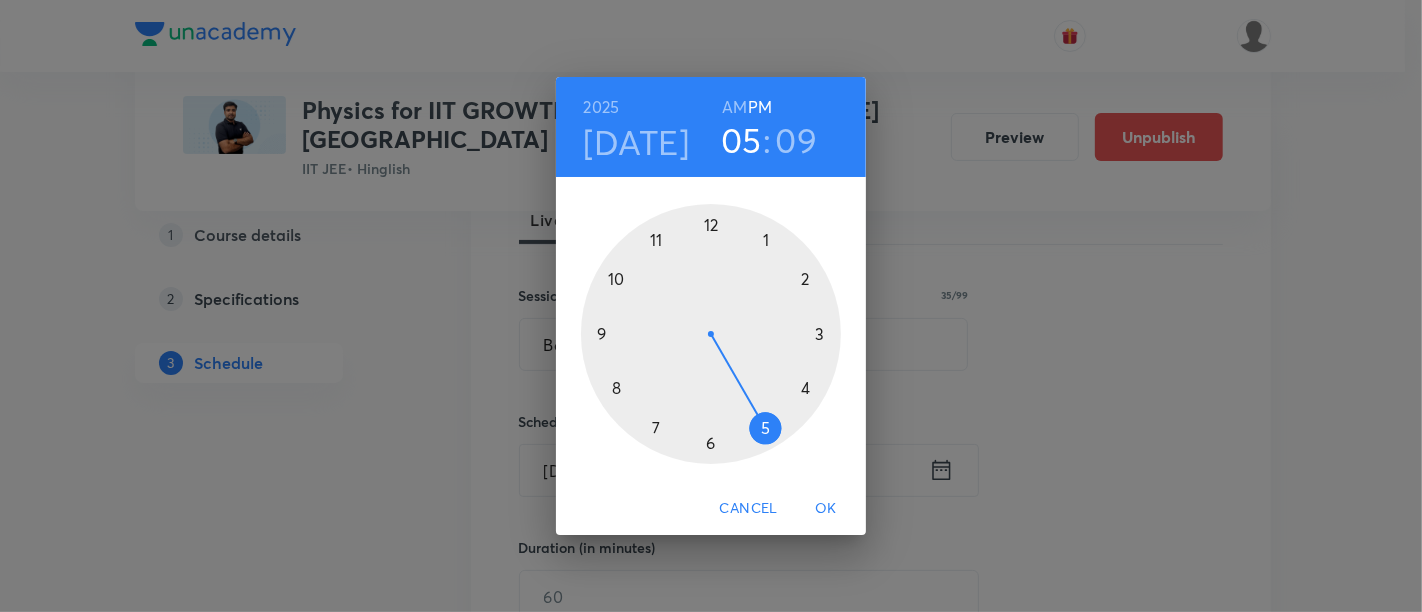 click on "AM" at bounding box center (734, 107) 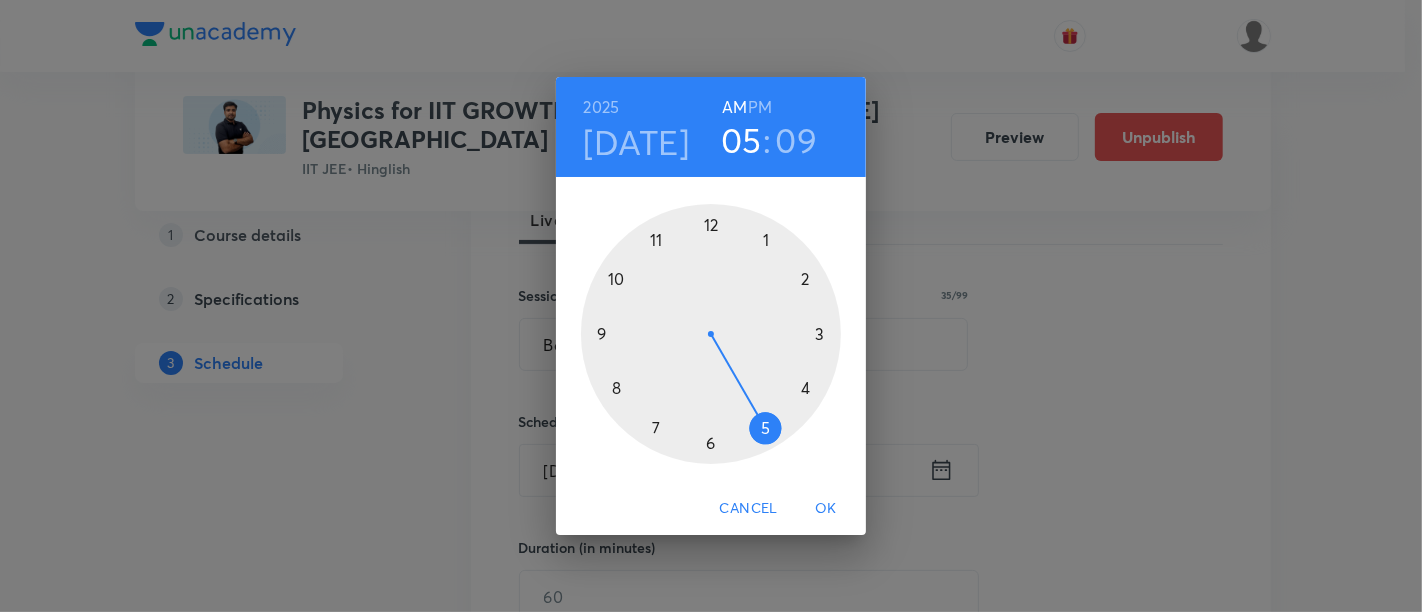 click at bounding box center (711, 334) 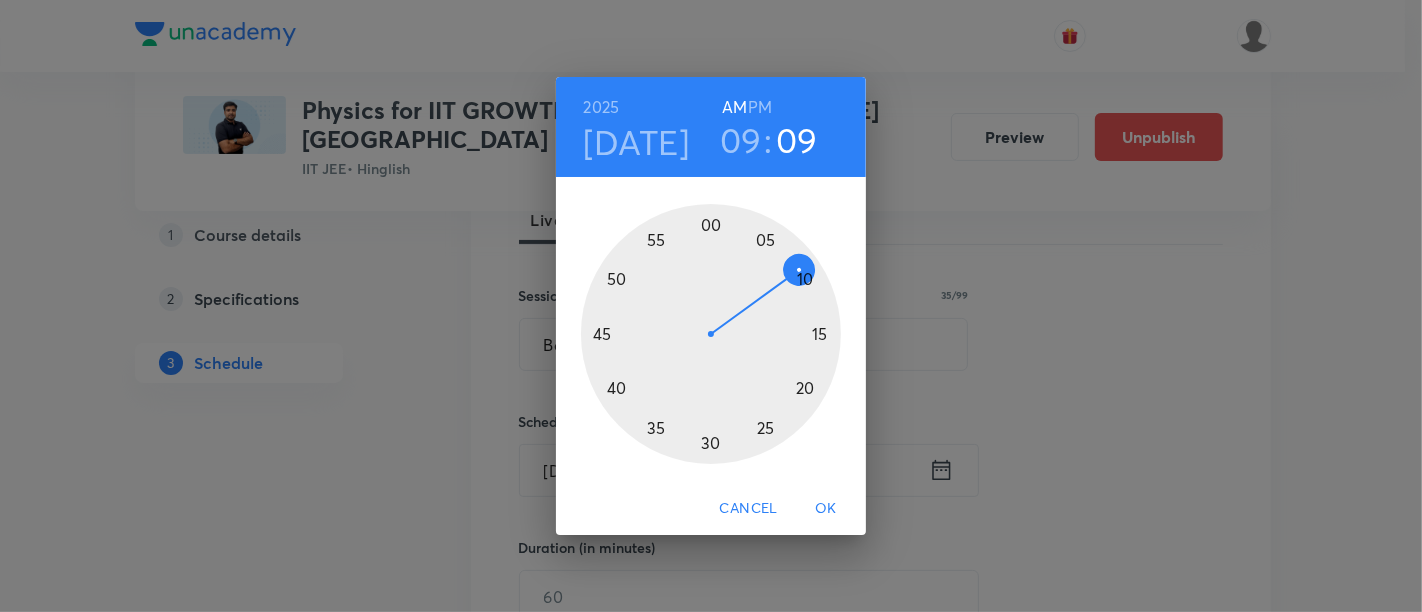 click at bounding box center (711, 334) 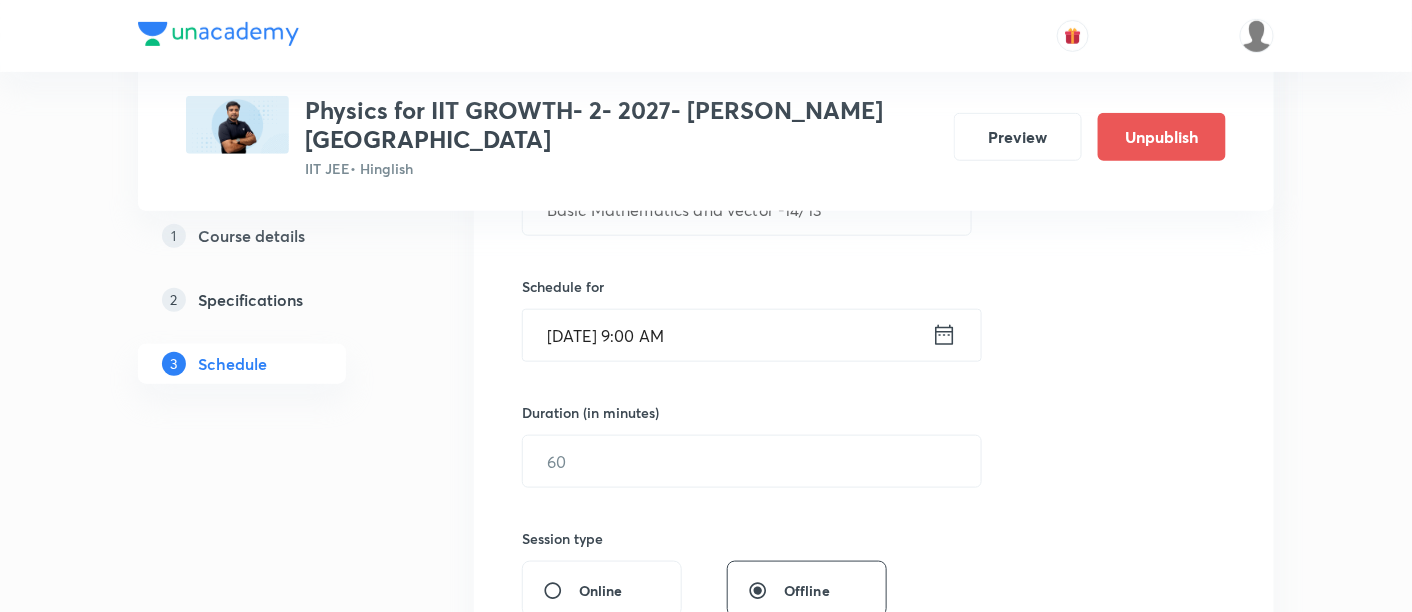 scroll, scrollTop: 451, scrollLeft: 0, axis: vertical 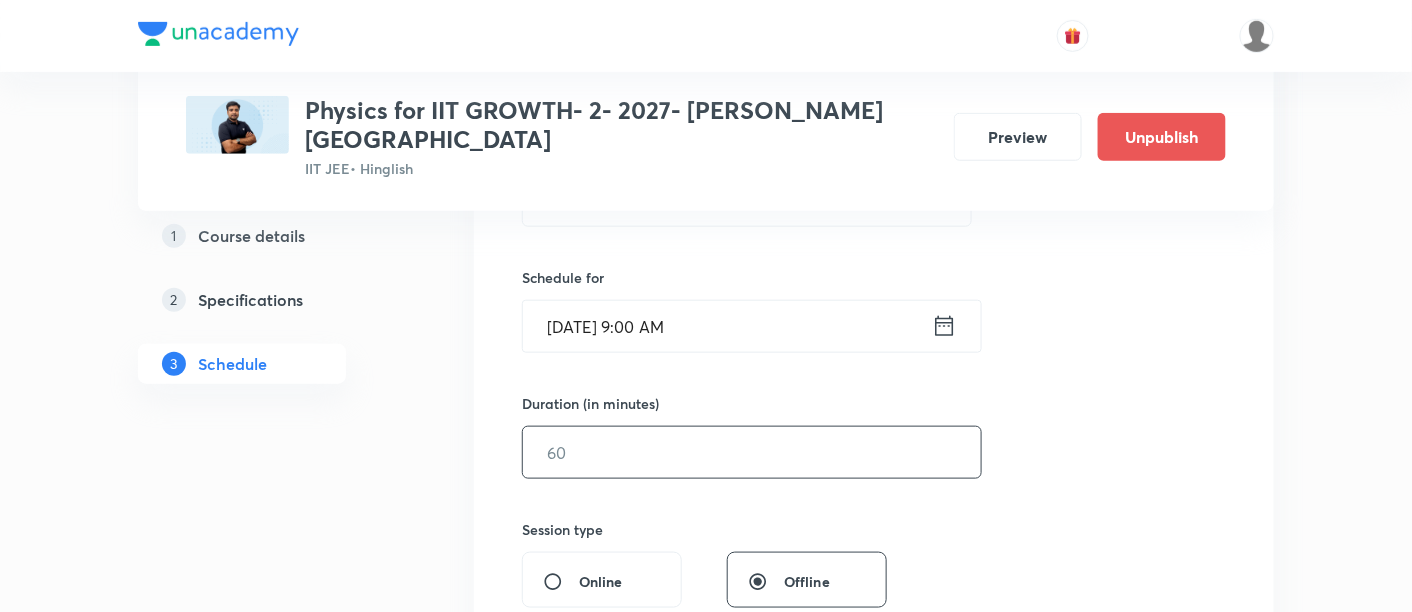 click at bounding box center [752, 452] 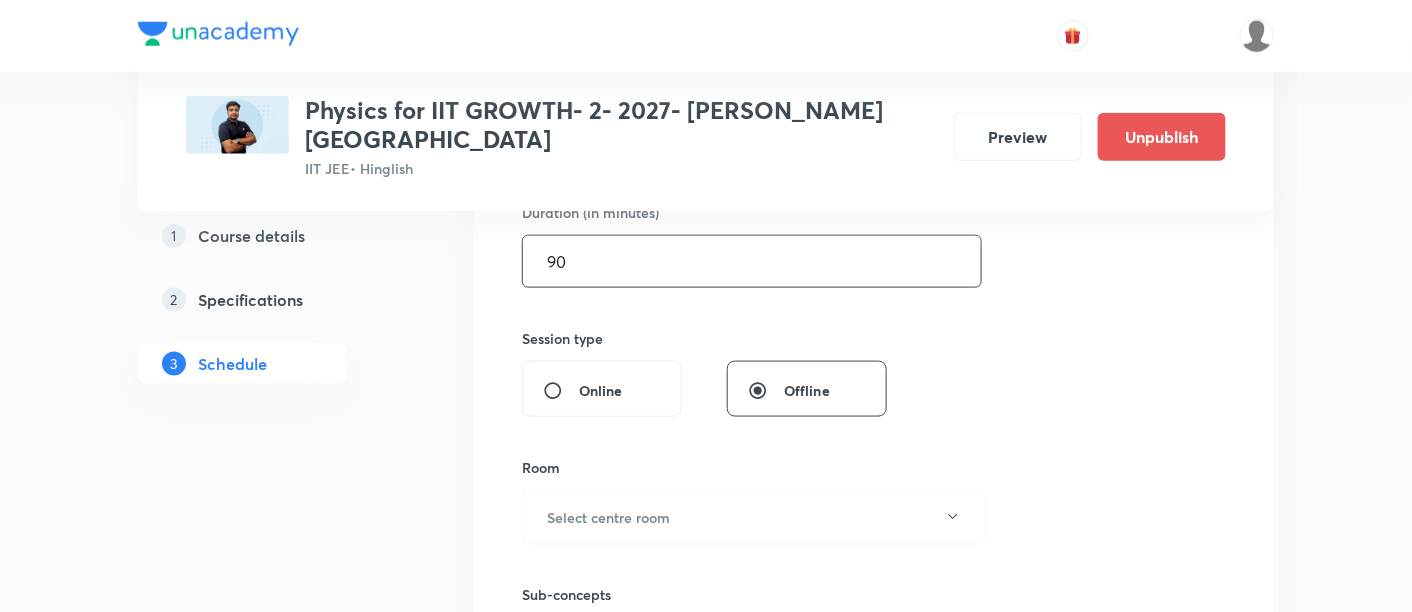 scroll, scrollTop: 691, scrollLeft: 0, axis: vertical 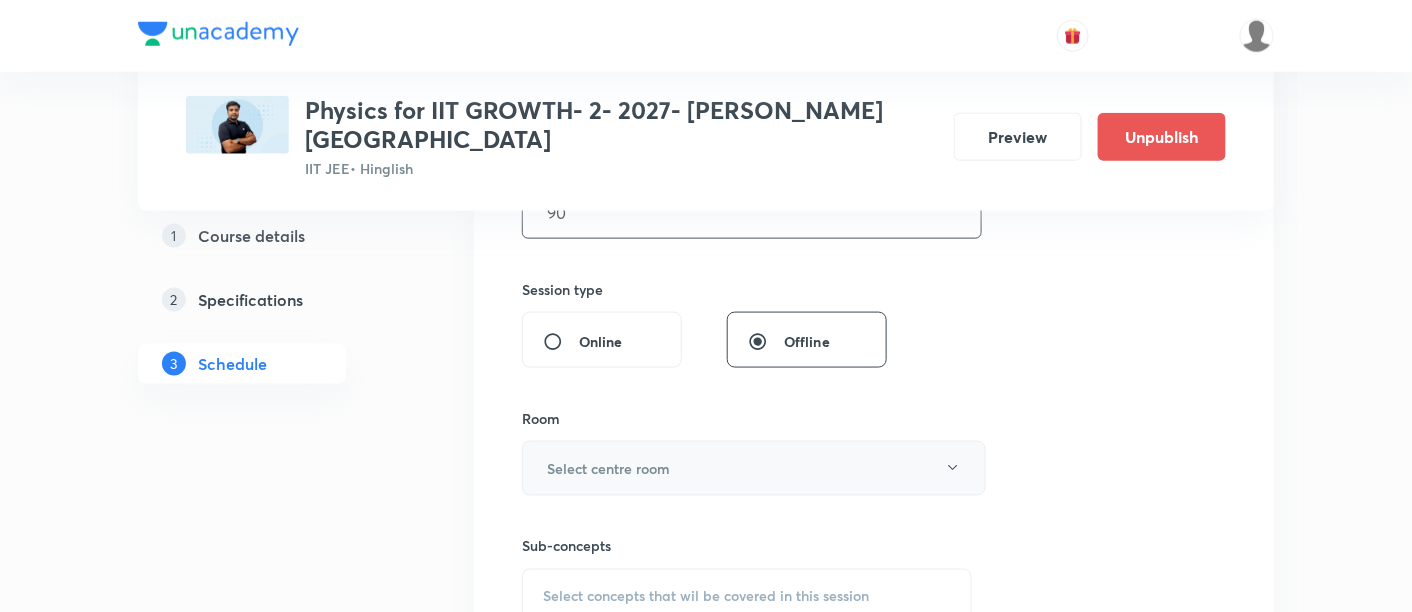 type on "90" 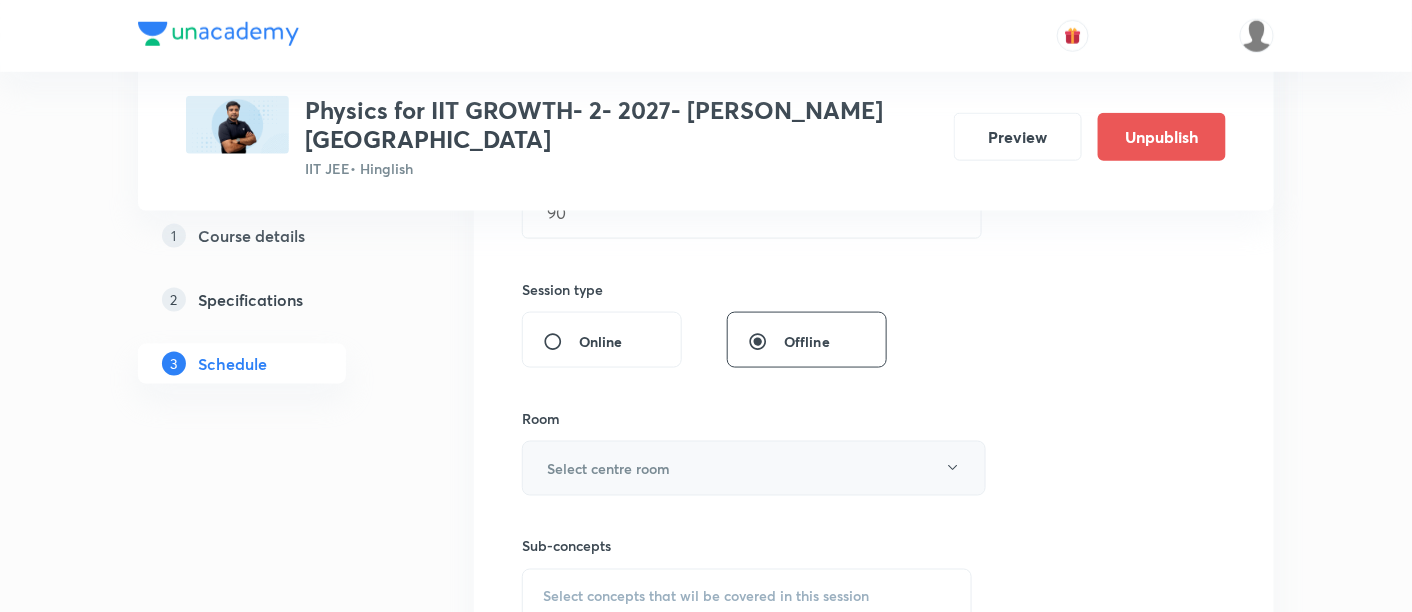 click on "Select centre room" at bounding box center (754, 468) 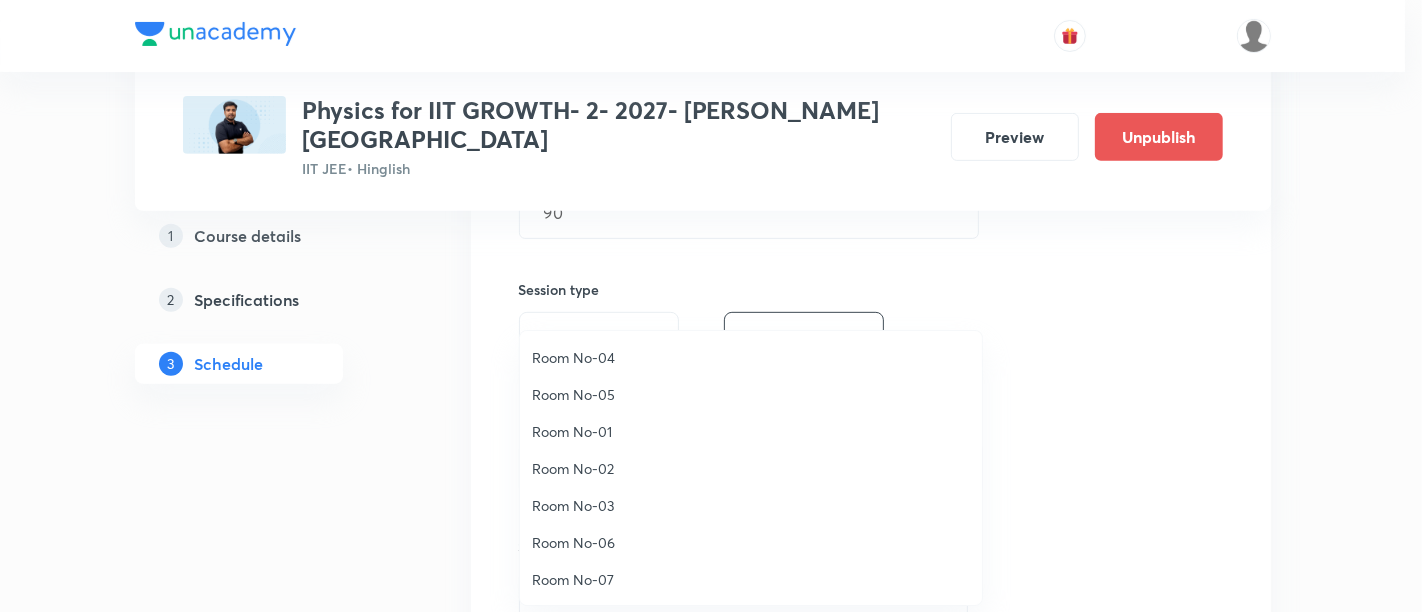 click on "Room No-07" at bounding box center (751, 579) 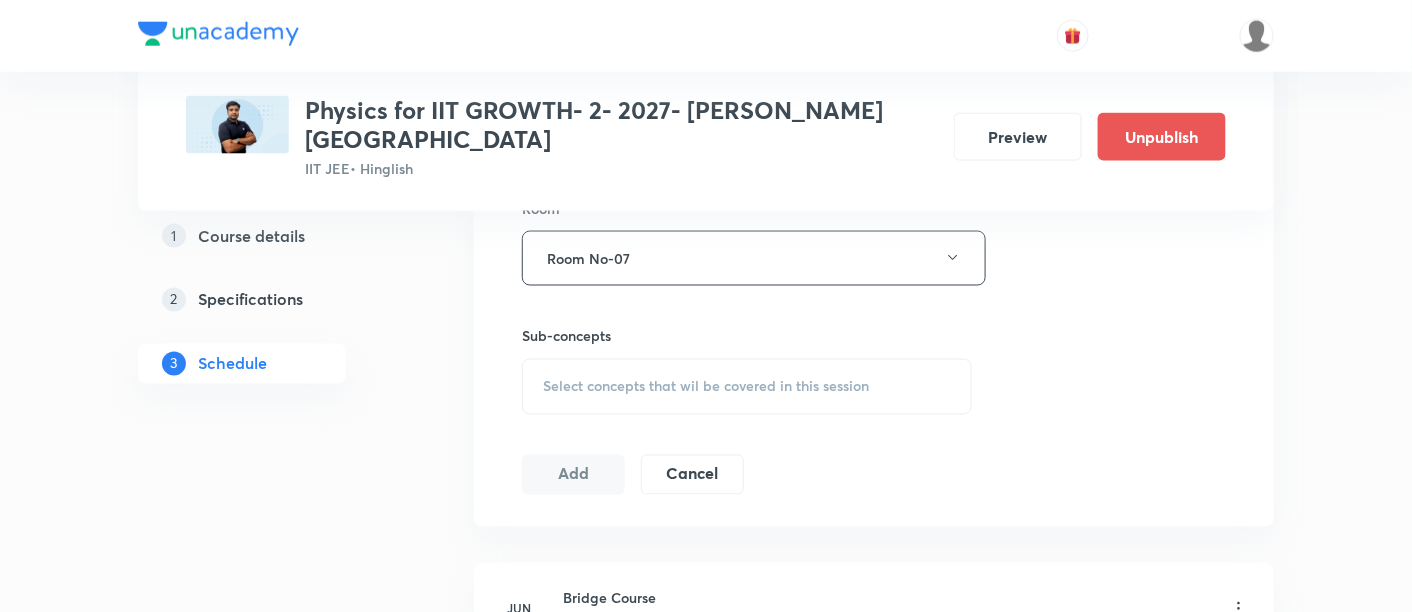 scroll, scrollTop: 902, scrollLeft: 0, axis: vertical 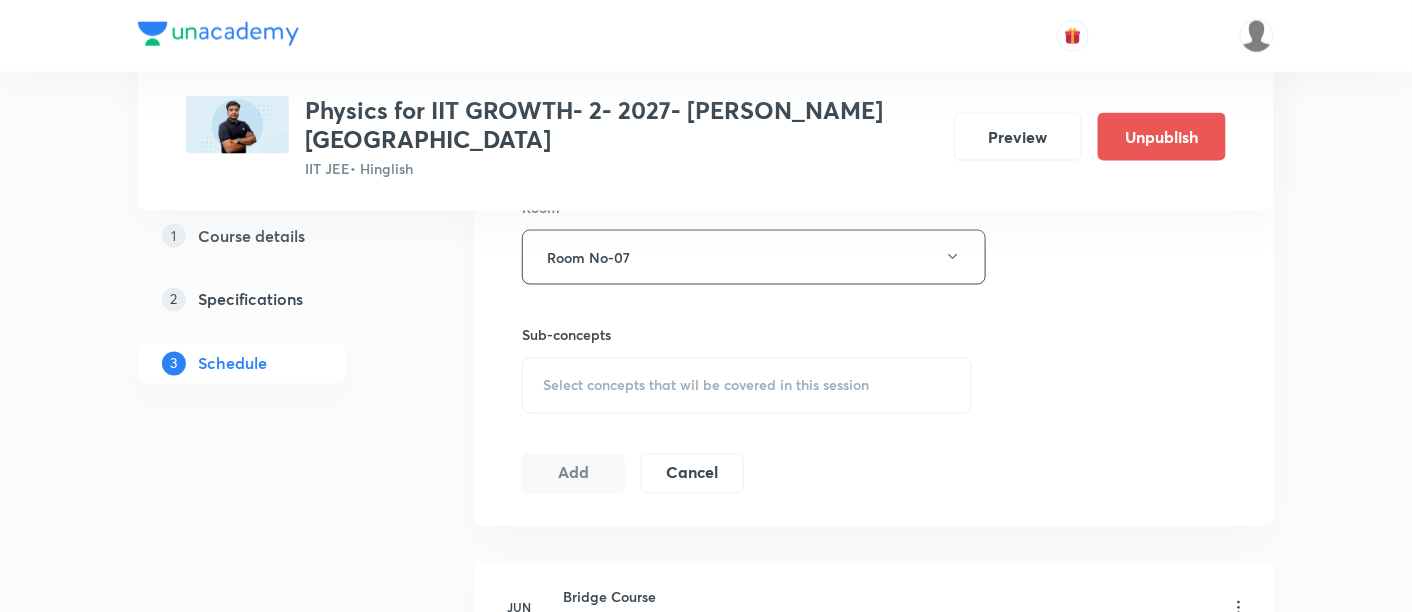 click on "Select concepts that wil be covered in this session" at bounding box center [747, 386] 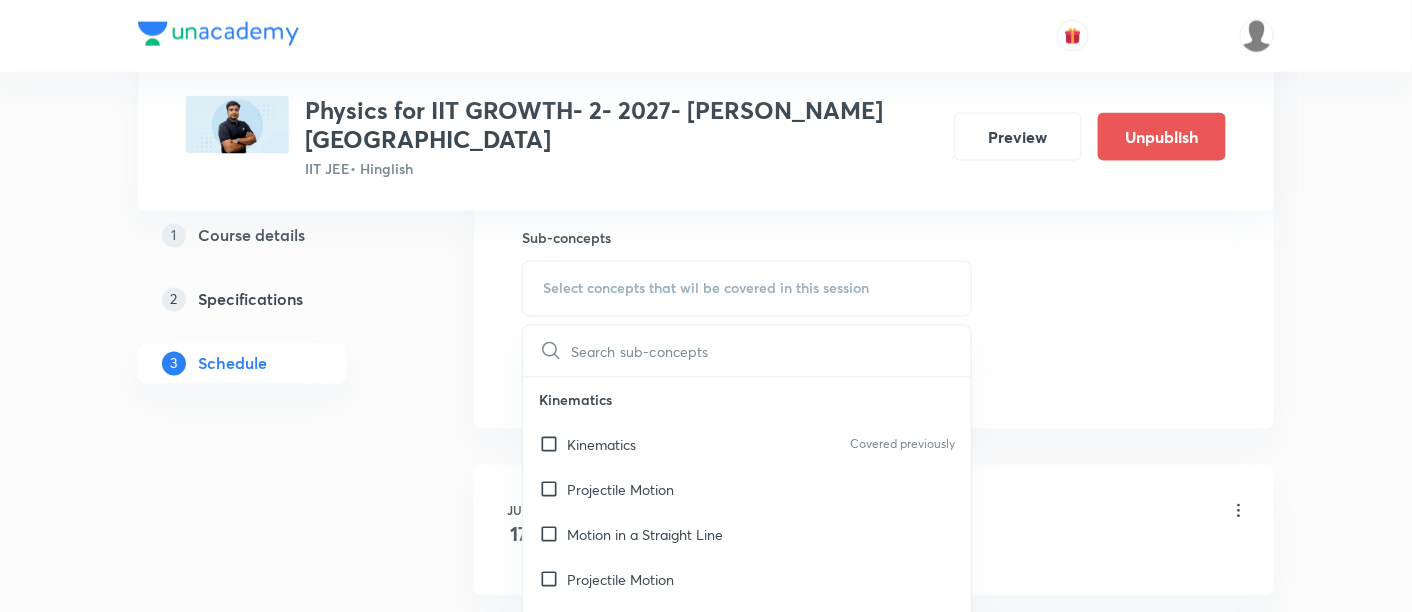 scroll, scrollTop: 1002, scrollLeft: 0, axis: vertical 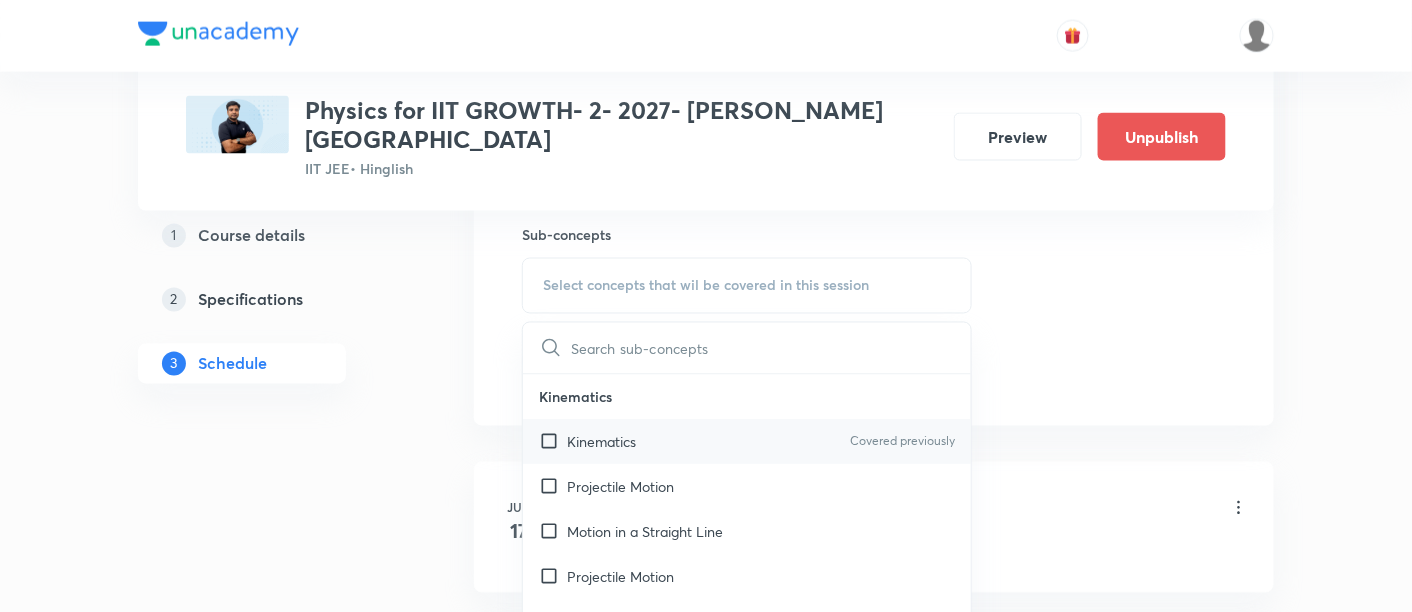 click on "Kinematics Covered previously" at bounding box center (747, 442) 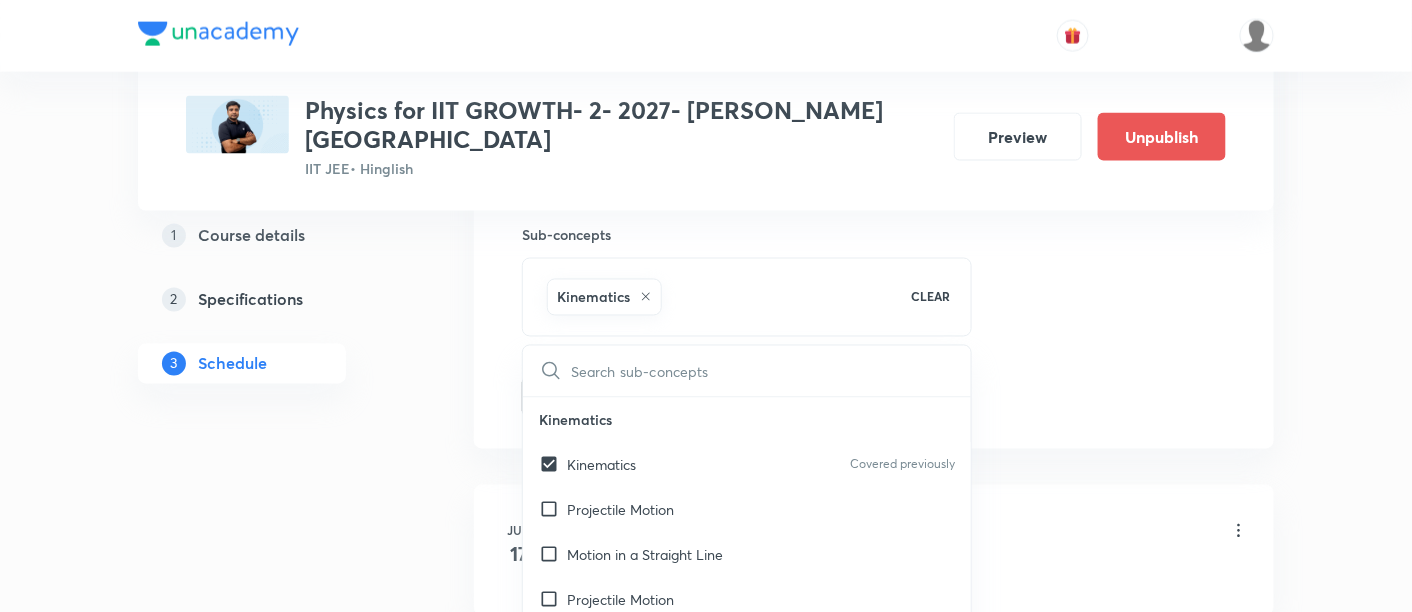 click on "Session  19 Live class Session title 35/99 Basic Mathematics and vector -14/13 ​ Schedule for Jul 18, 2025, 9:00 AM ​ Duration (in minutes) 90 ​   Session type Online Offline Room Room No-07 Sub-concepts Kinematics CLEAR ​ Kinematics Kinematics Covered previously Projectile Motion Motion in a Straight Line Projectile Motion Frame of Reference   Horizontal Projectile Trajectory  Minimum Velocity & angle to hit a Given Point   Relative Motion Displacement and Distance  Velocity and Speed  Acceleration  Motion in a Straight Line  One- Dimensional Motion in a Vertical Line  Motion Upon an Inclined Plane  Relative Motion in One dimension Graphs in Motion in One Dimension Relative Motion Motion in a Plane Position Vector, Velocity, and Acceleration Straight Line Motion and Equation of Motion Straight Line Motion (Graphical Method) Variable Acceleration Motion under Gravity Relative Motion (Basic) River Boat Cases Rain Man Cases Velocity of Approach and Separation Laws of Motion & Friction Concept of Force" at bounding box center (874, -64) 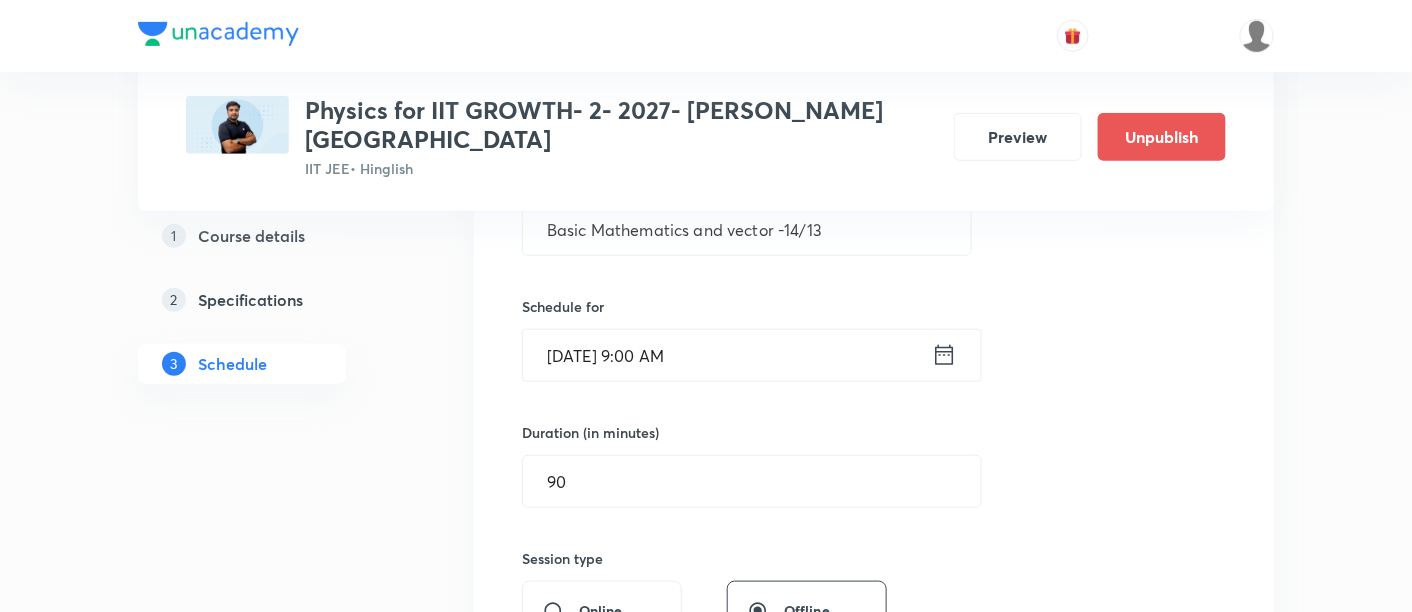 scroll, scrollTop: 383, scrollLeft: 0, axis: vertical 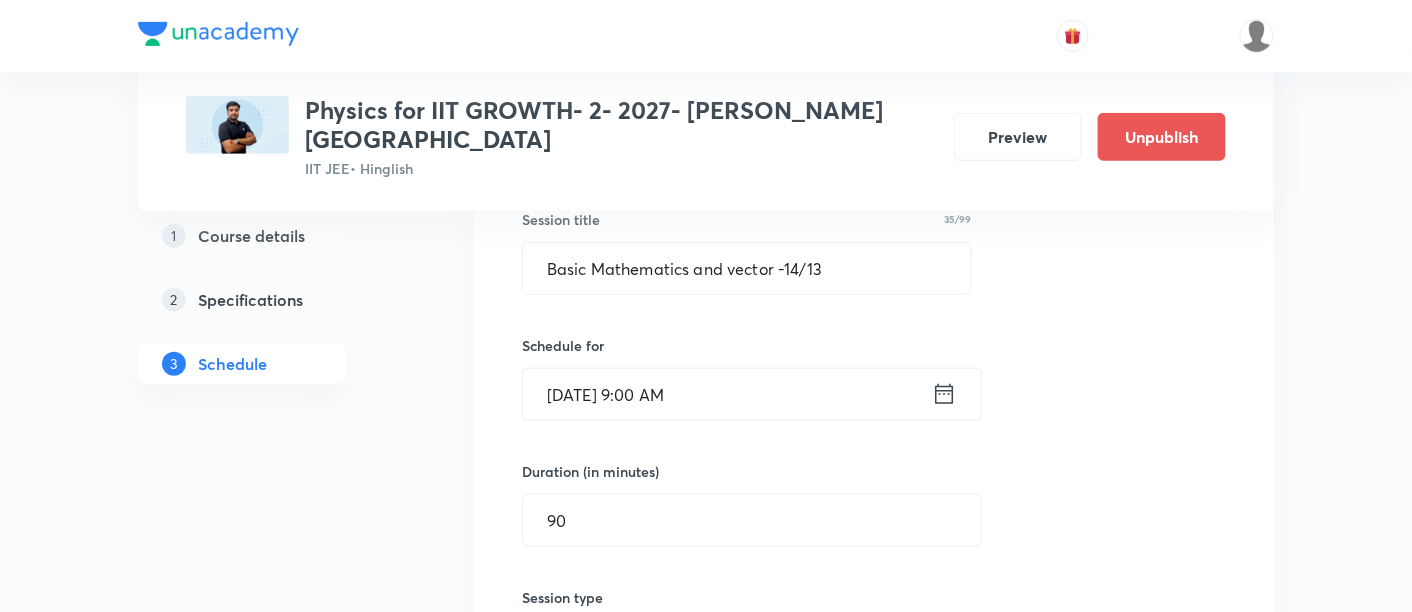 click on "Session  19 Live class Session title 35/99 Basic Mathematics and vector -14/13 ​ Schedule for Jul 18, 2025, 9:00 AM ​ Duration (in minutes) 90 ​   Session type Online Offline Room Room No-07 Sub-concepts Kinematics CLEAR Add Cancel" at bounding box center [874, 555] 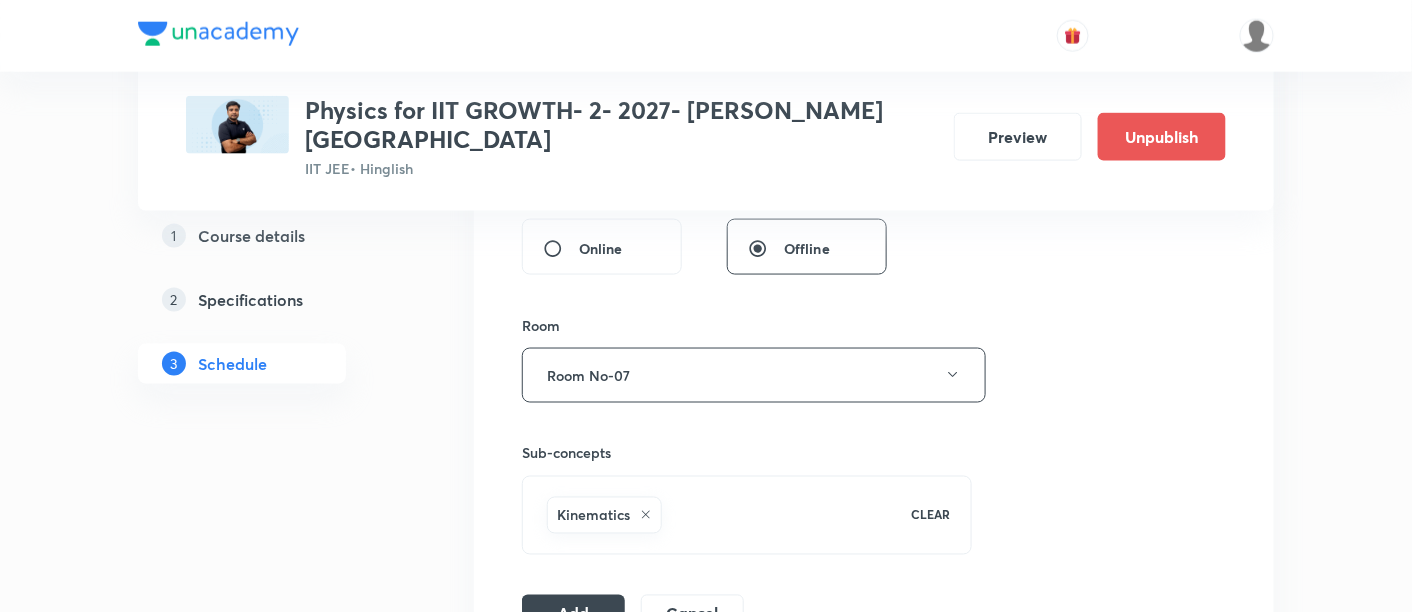 scroll, scrollTop: 842, scrollLeft: 0, axis: vertical 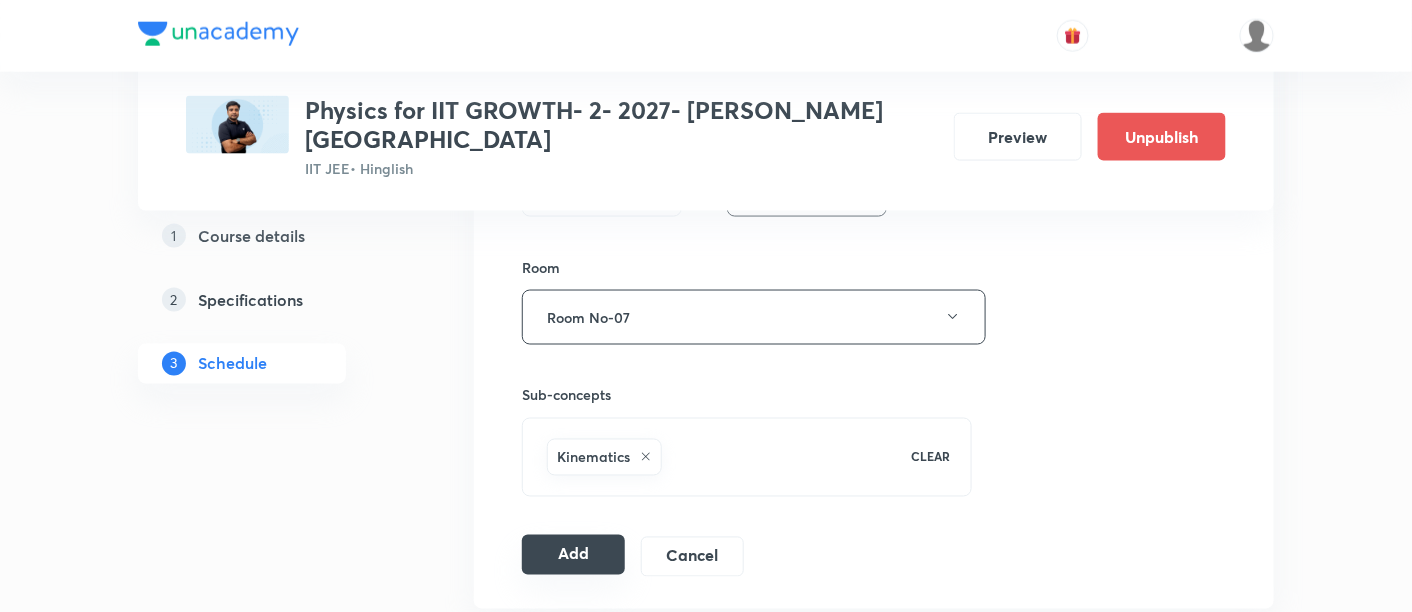 click on "Add" at bounding box center (573, 555) 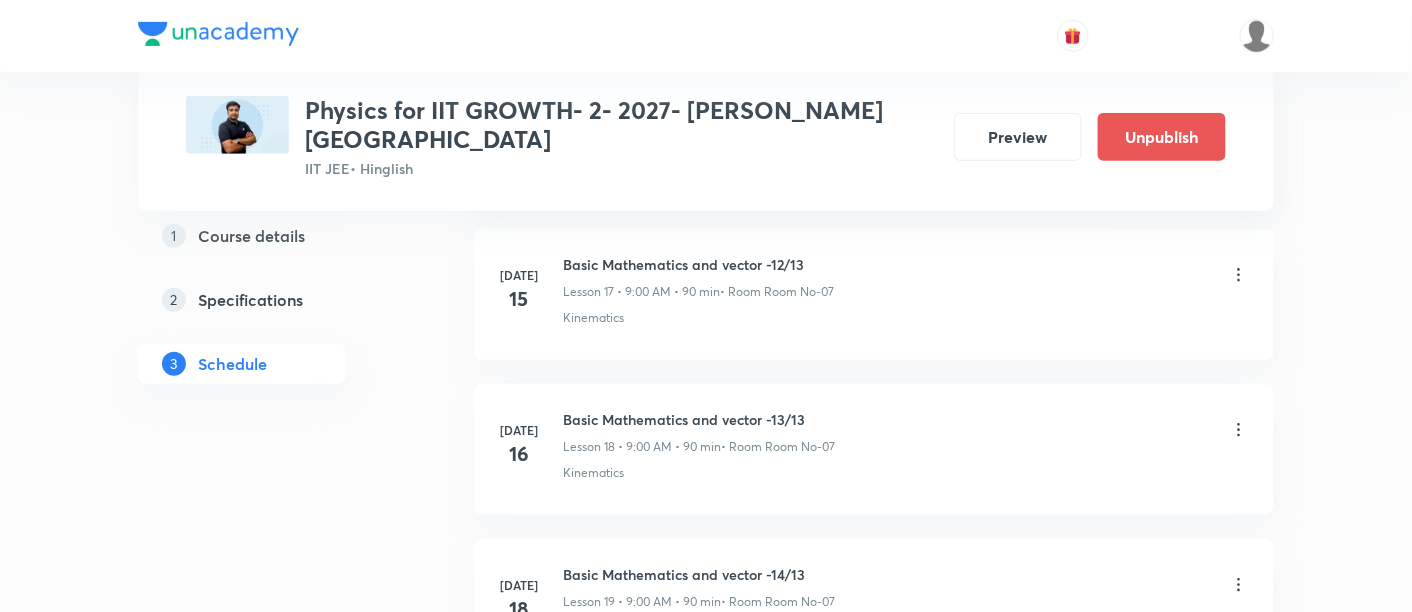 scroll, scrollTop: 2802, scrollLeft: 0, axis: vertical 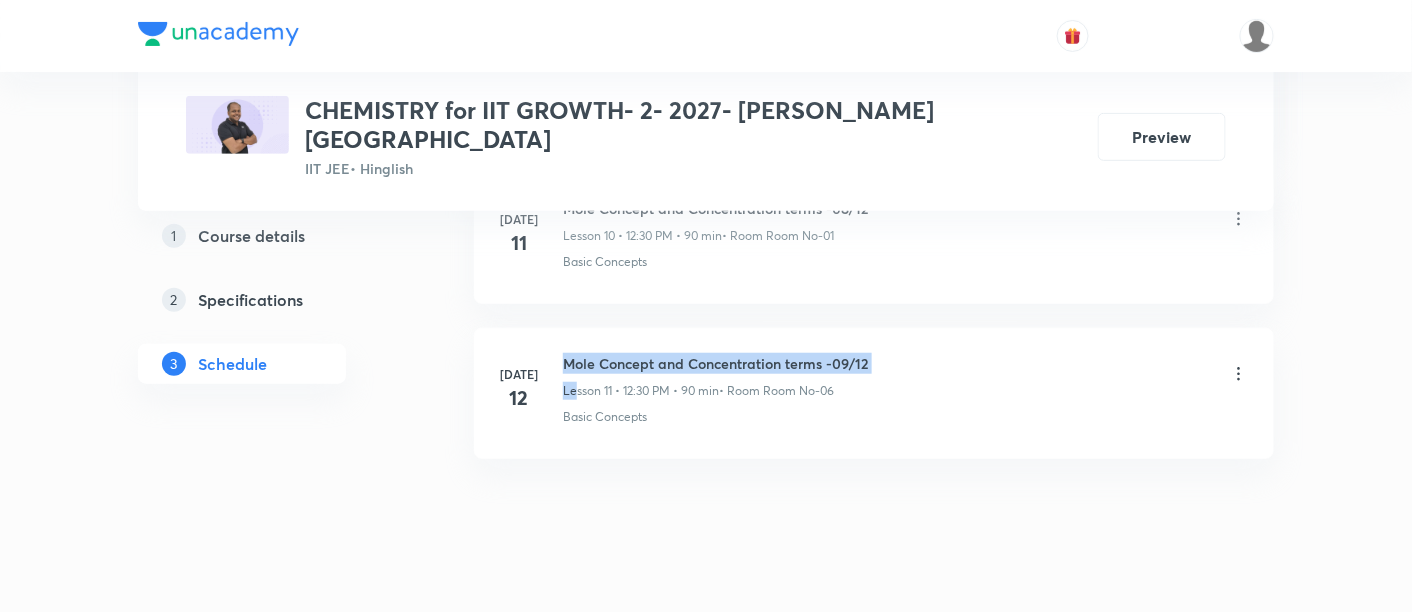 drag, startPoint x: 574, startPoint y: 342, endPoint x: 564, endPoint y: 328, distance: 17.20465 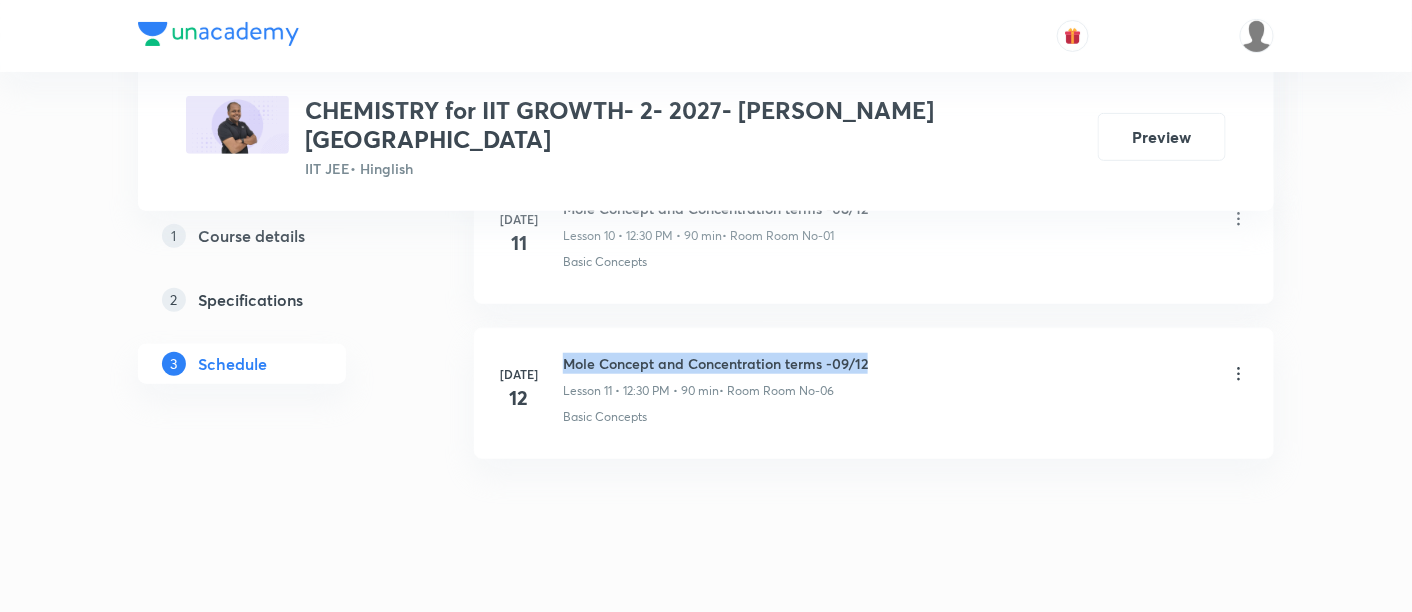 drag, startPoint x: 564, startPoint y: 328, endPoint x: 942, endPoint y: 333, distance: 378.03308 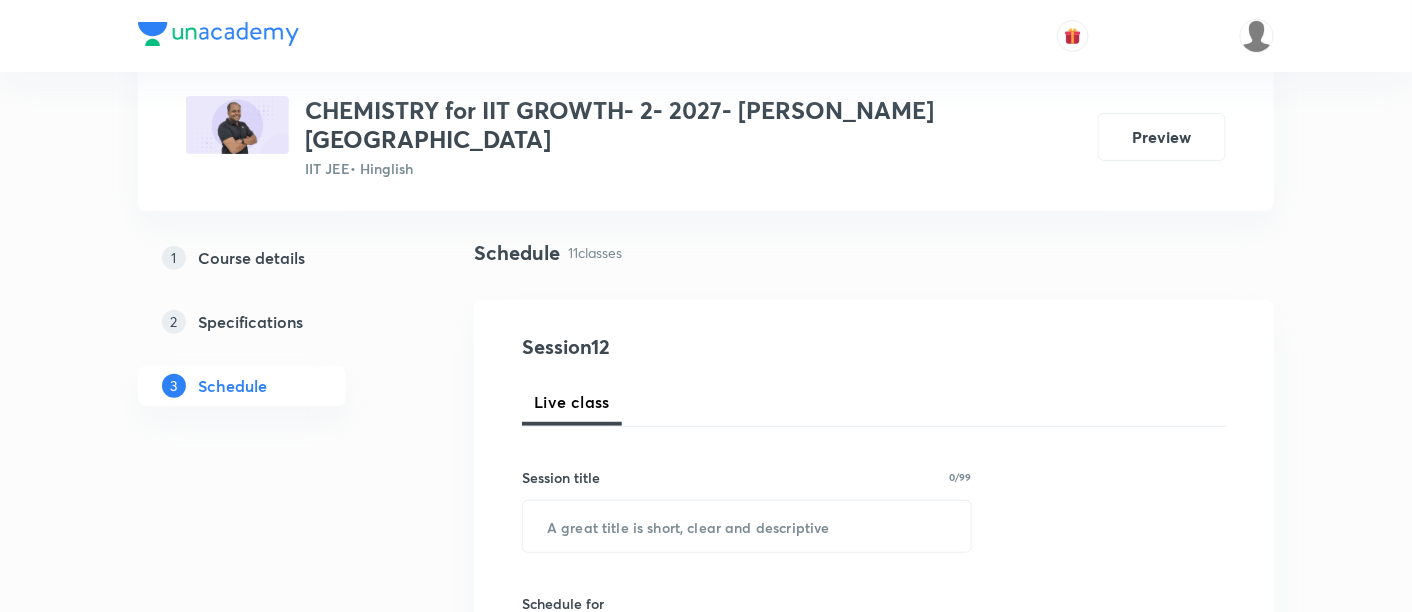scroll, scrollTop: 125, scrollLeft: 0, axis: vertical 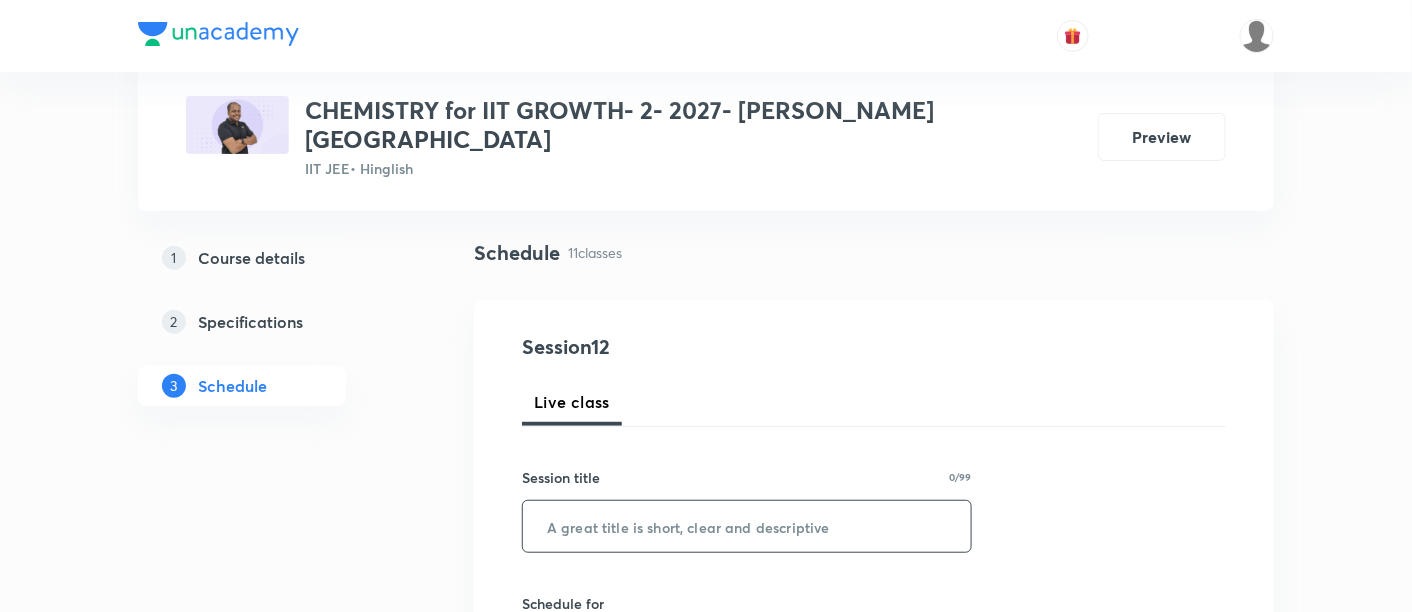 click at bounding box center (747, 526) 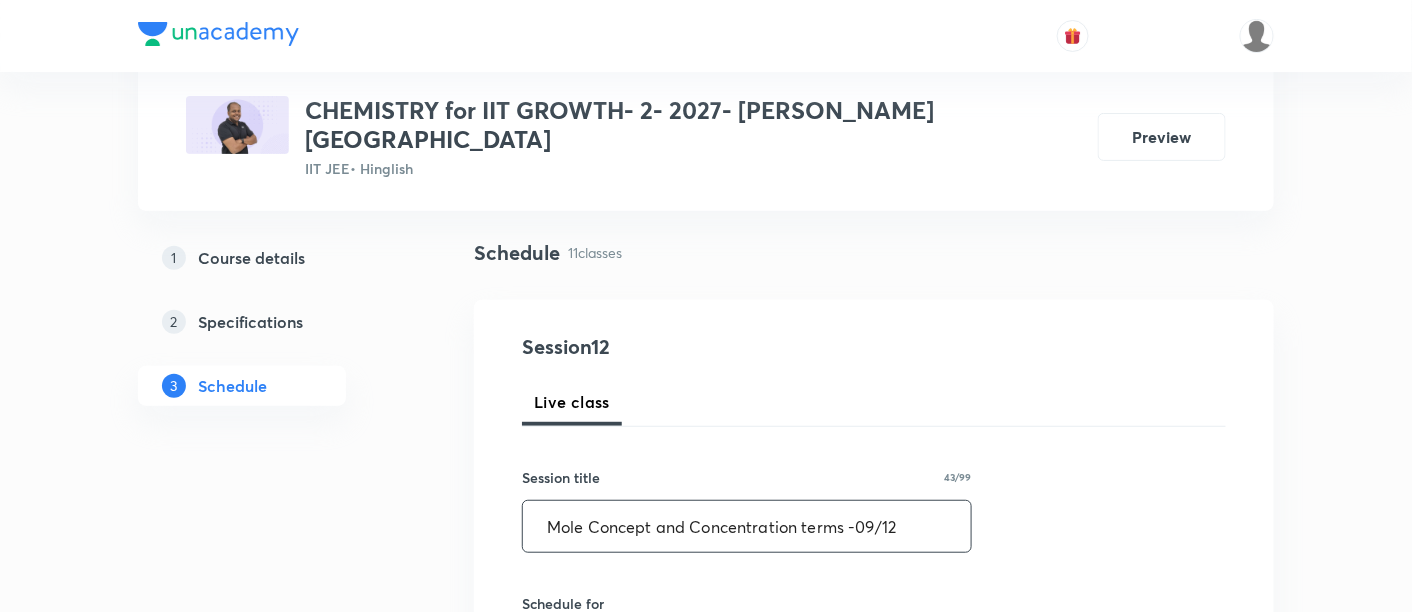 click on "Mole Concept and Concentration terms -09/12" at bounding box center (747, 526) 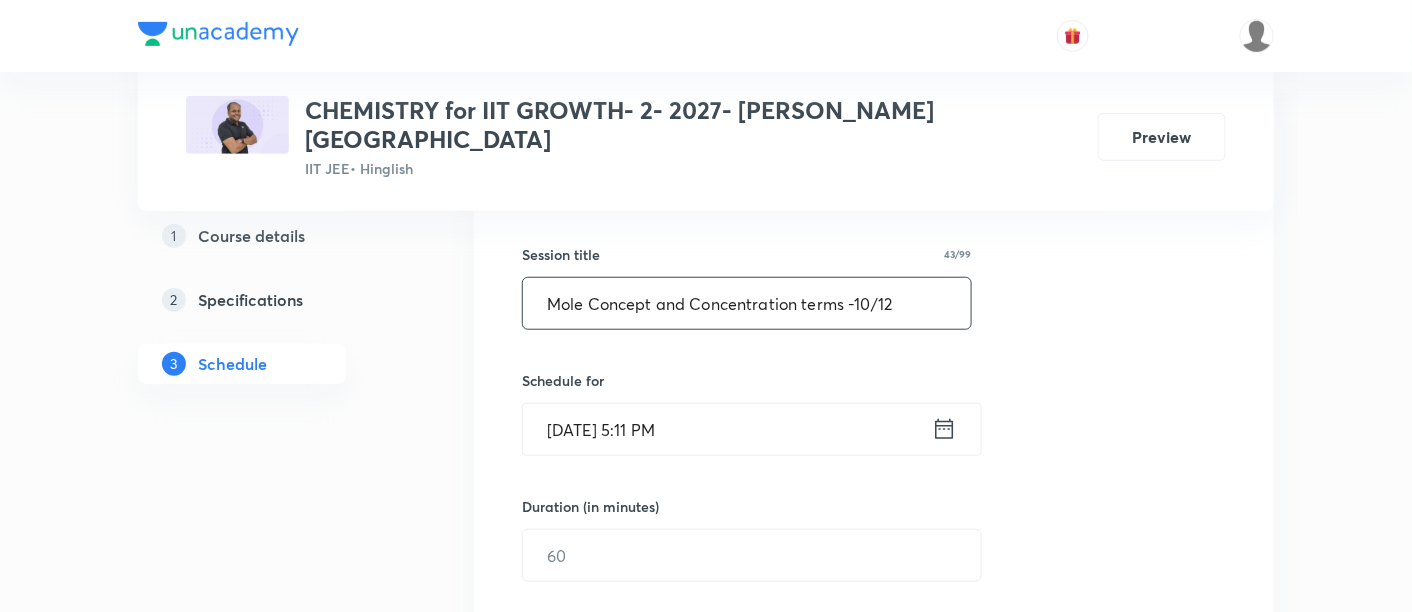 scroll, scrollTop: 351, scrollLeft: 0, axis: vertical 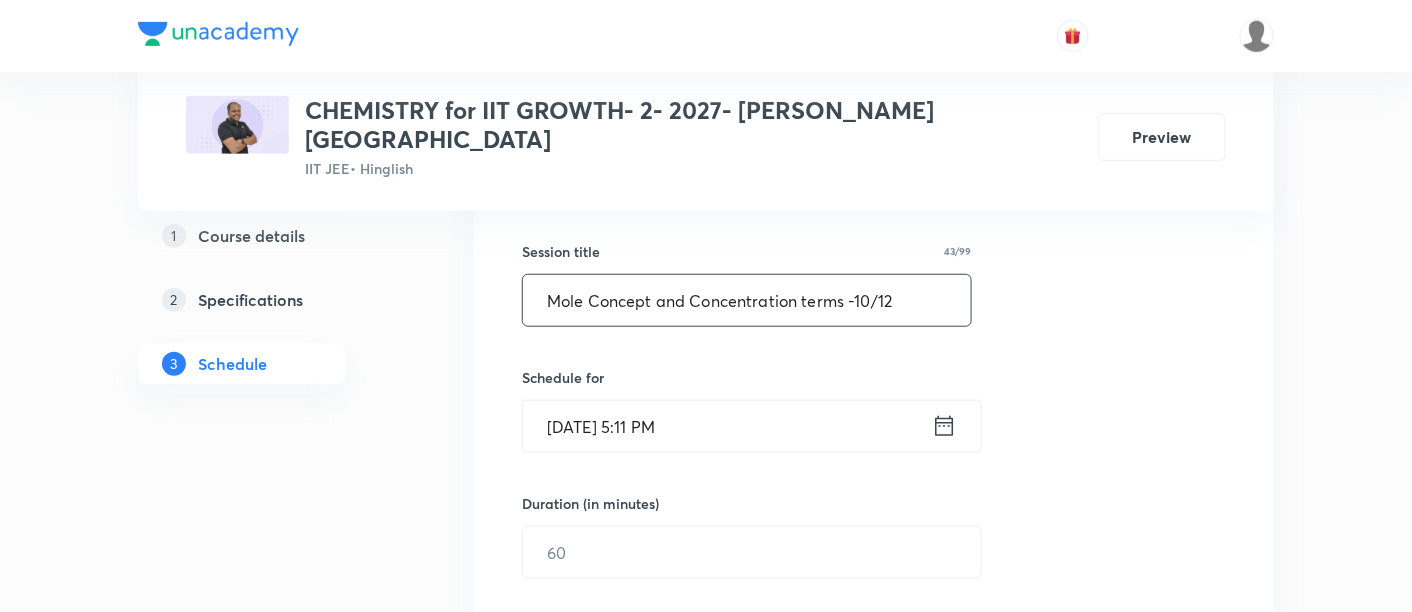 type on "Mole Concept and Concentration terms -10/12" 